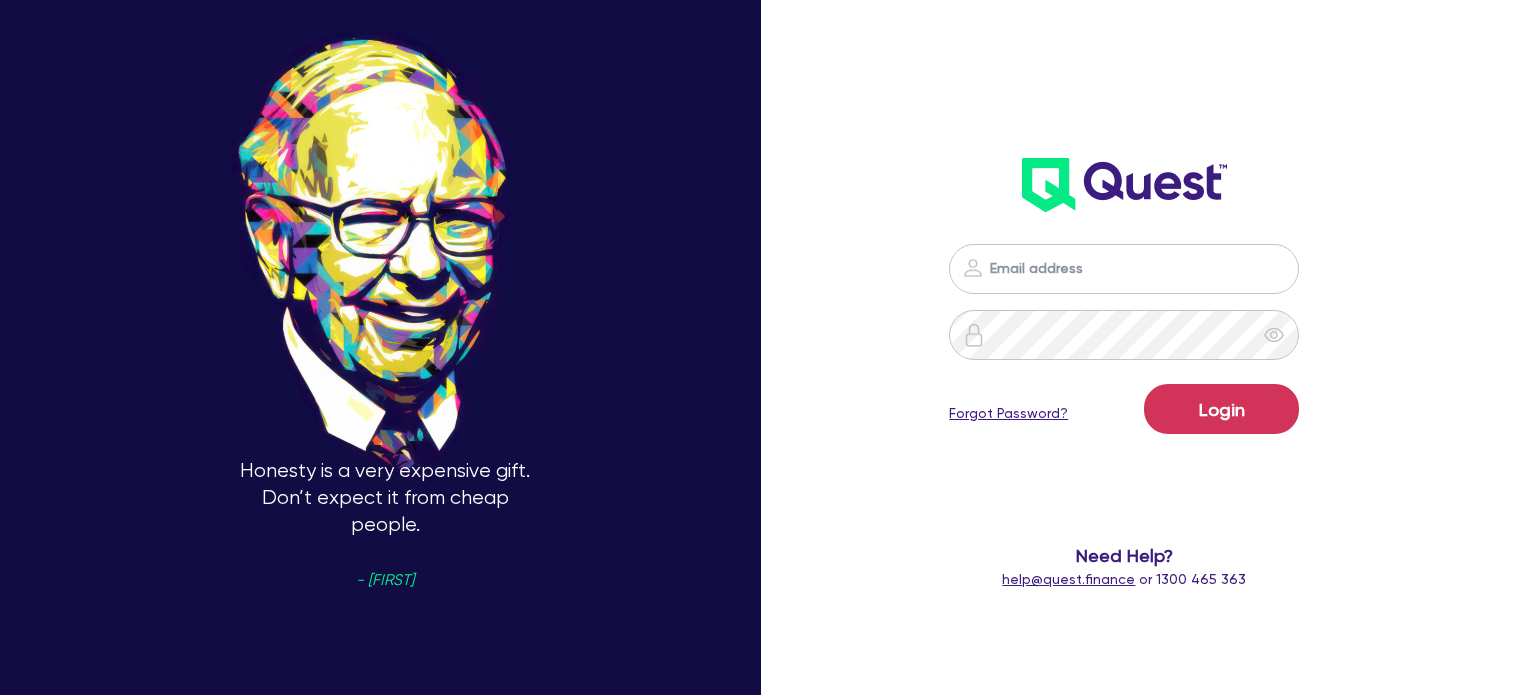 scroll, scrollTop: 0, scrollLeft: 0, axis: both 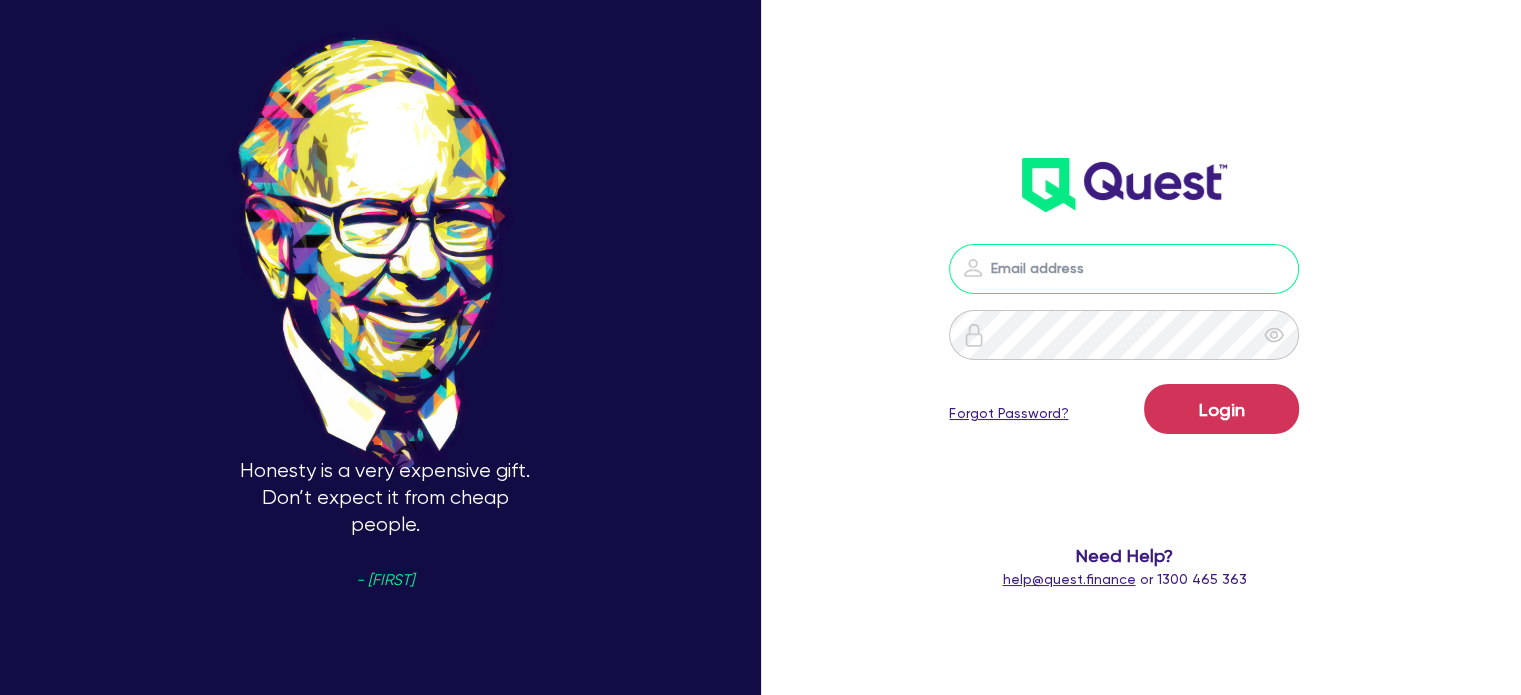 click at bounding box center (1124, 269) 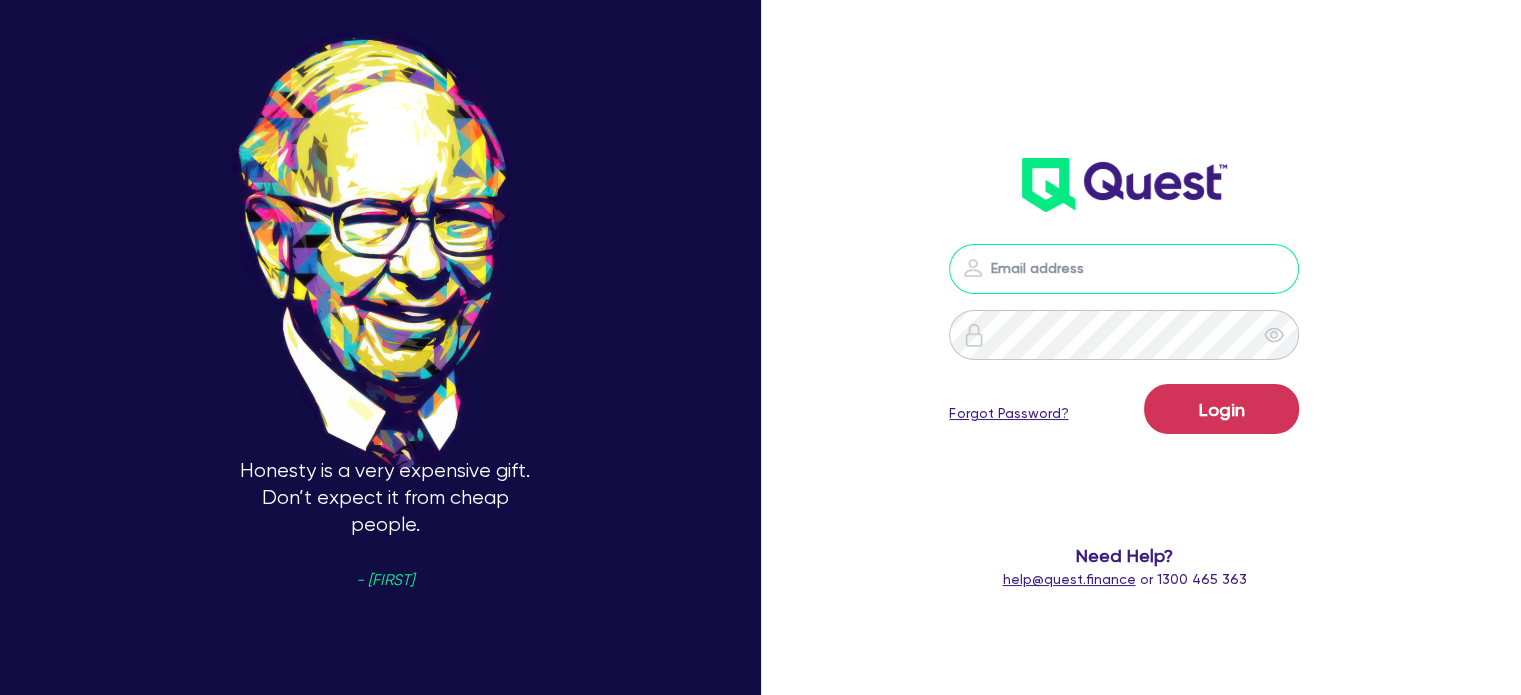 type on "[EMAIL]" 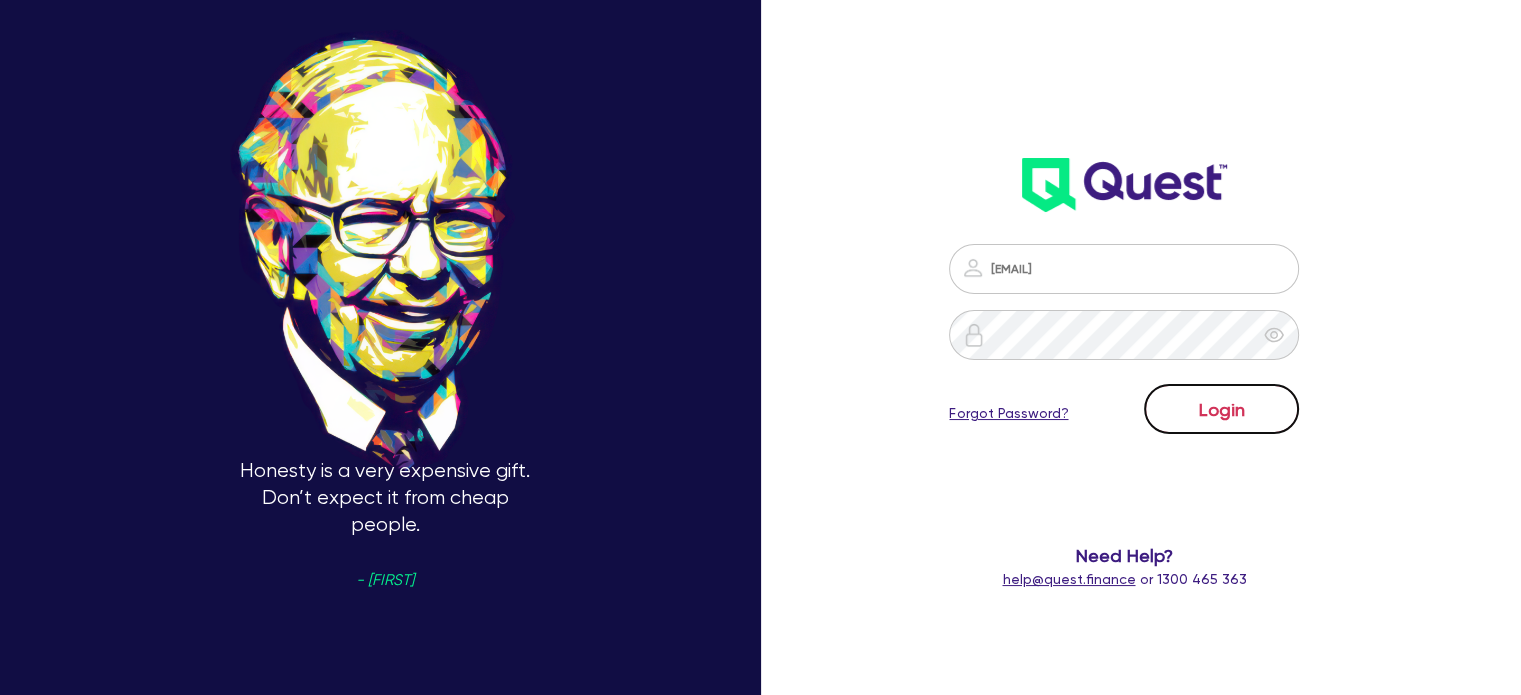 click on "Login" at bounding box center [1221, 409] 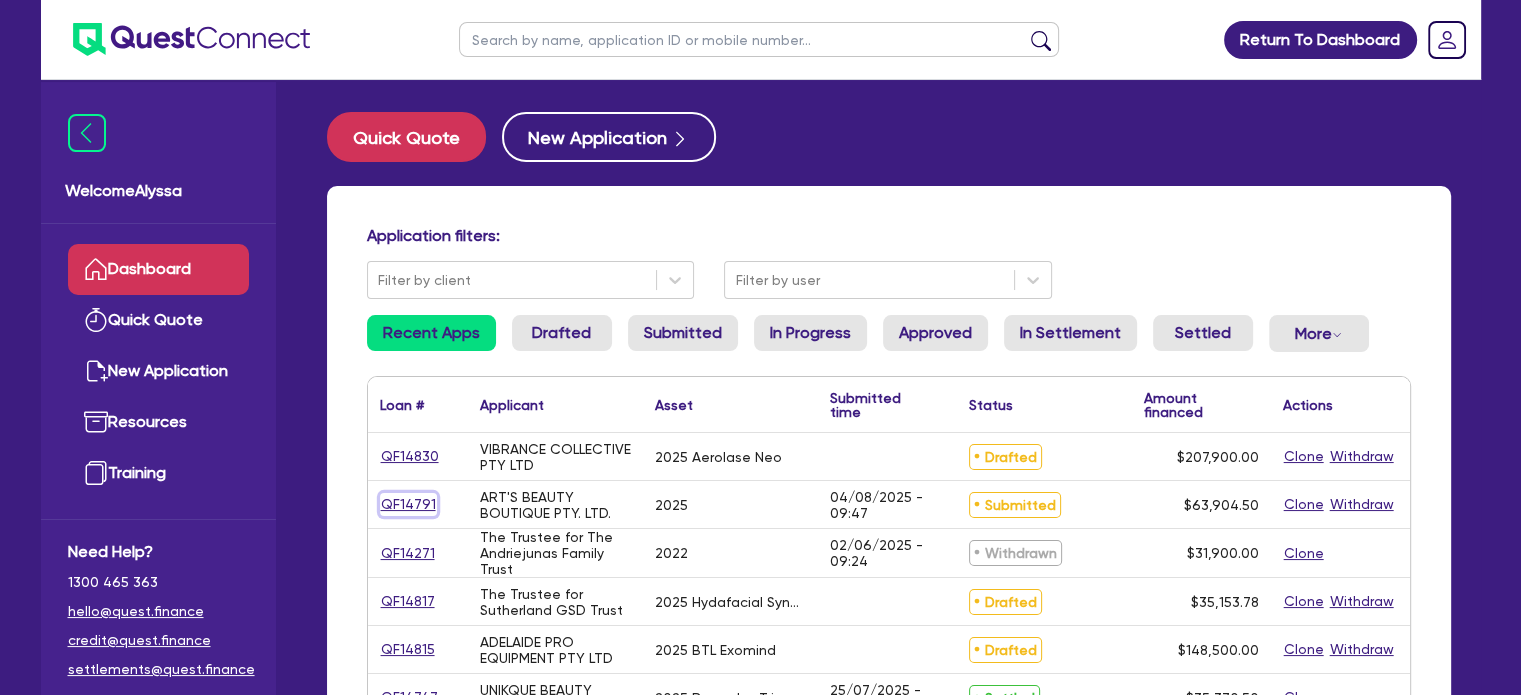 click on "QF14791" at bounding box center [408, 504] 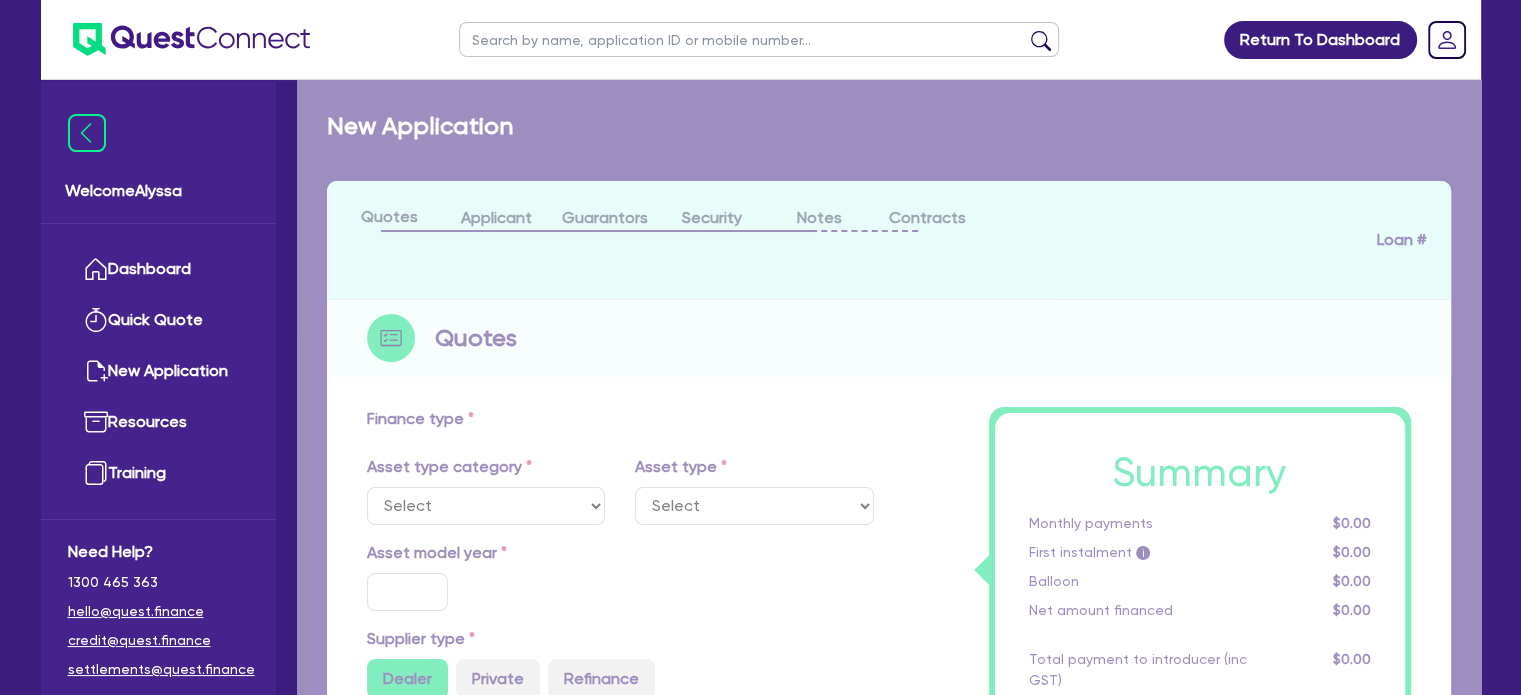 select on "TERTIARY_ASSETS" 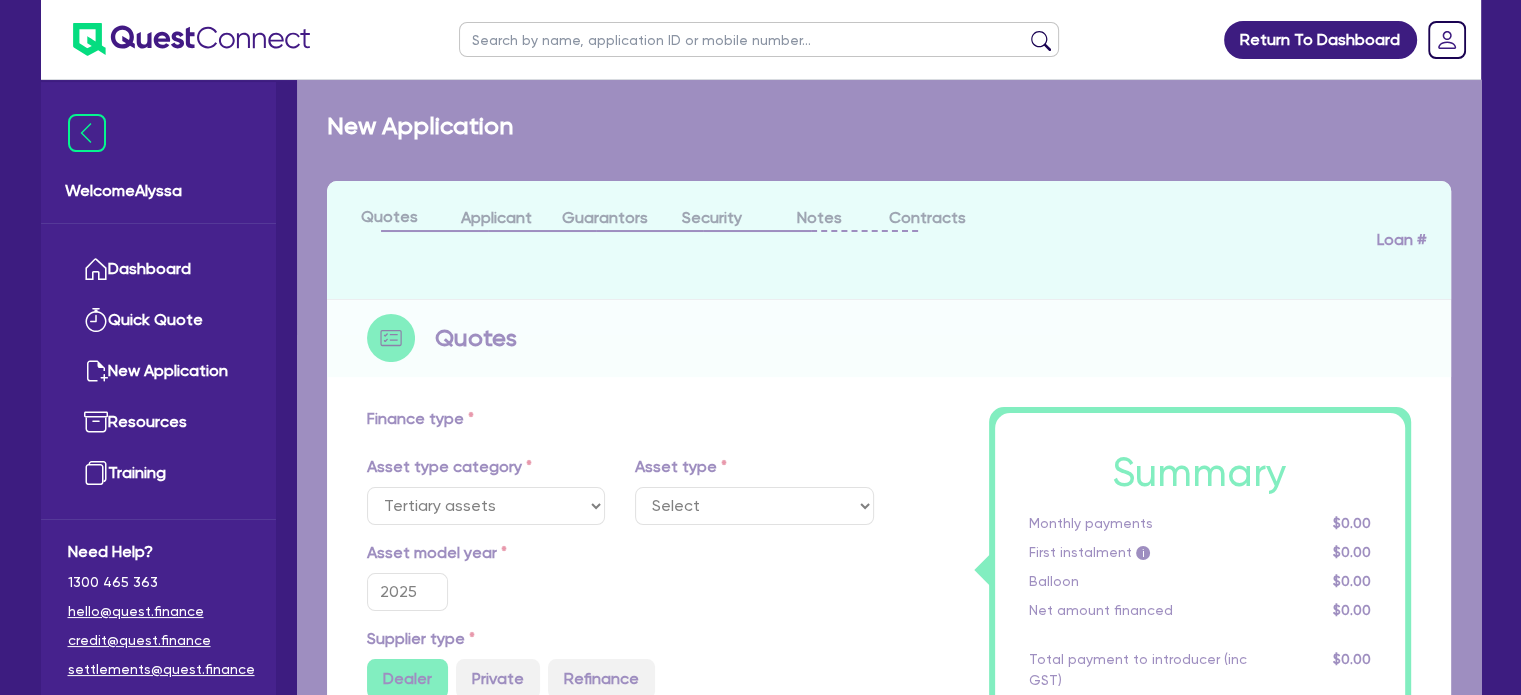 select on "BEAUTY_EQUIPMENT" 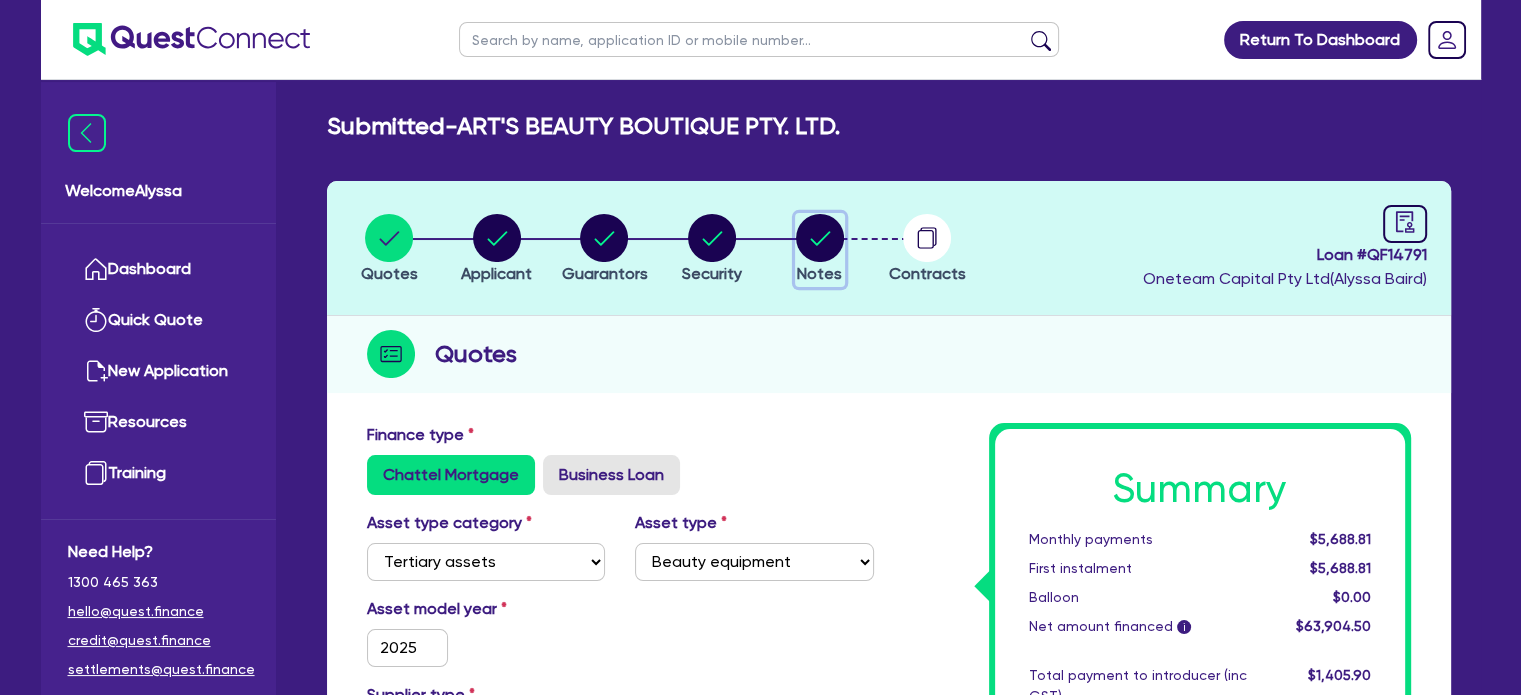 click 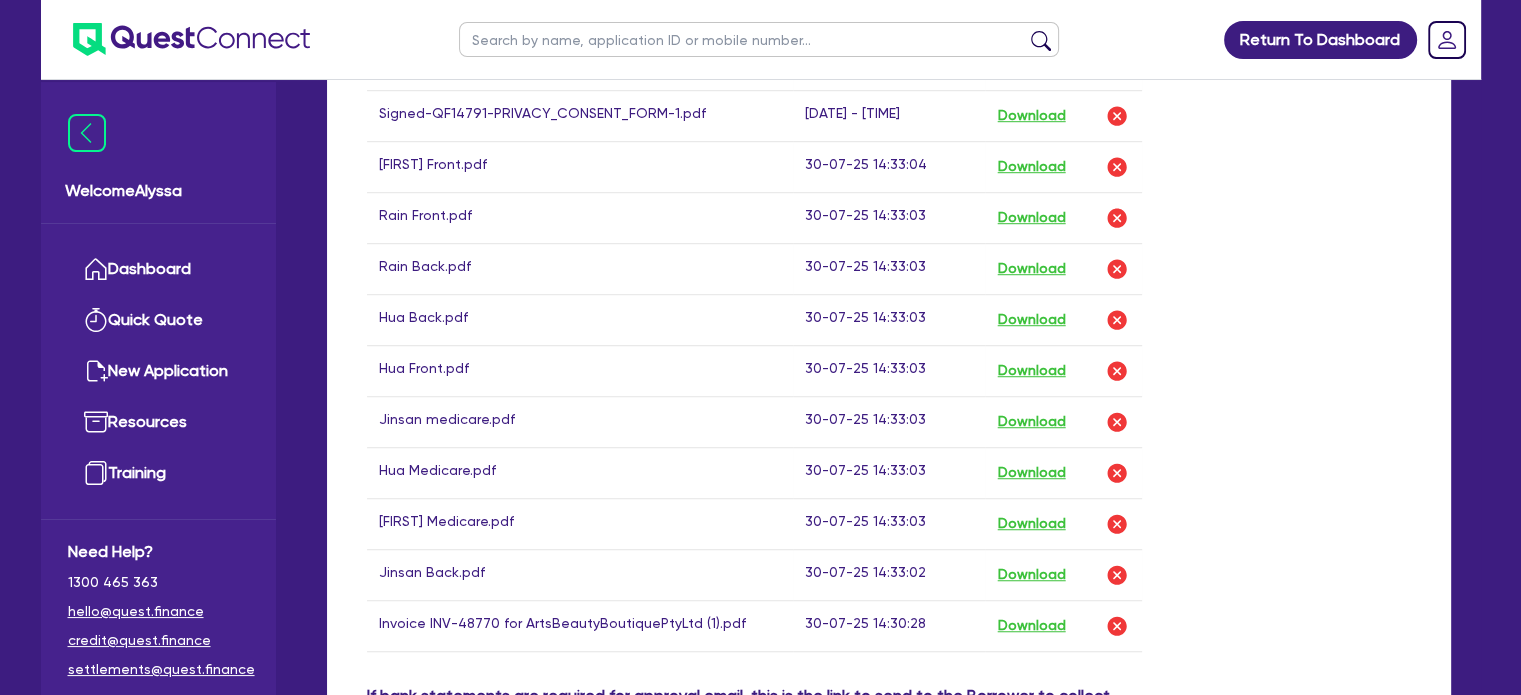 scroll, scrollTop: 1316, scrollLeft: 0, axis: vertical 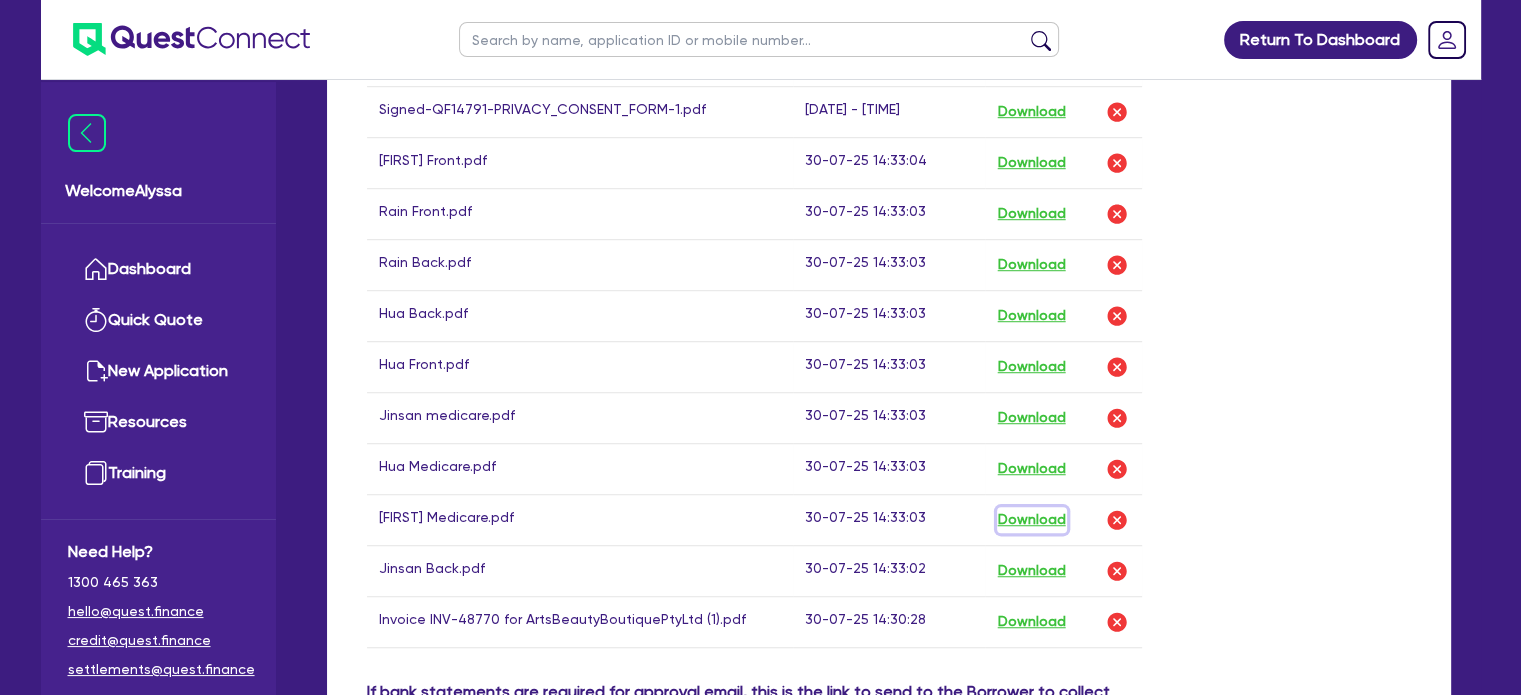 click on "Download" at bounding box center [1032, 520] 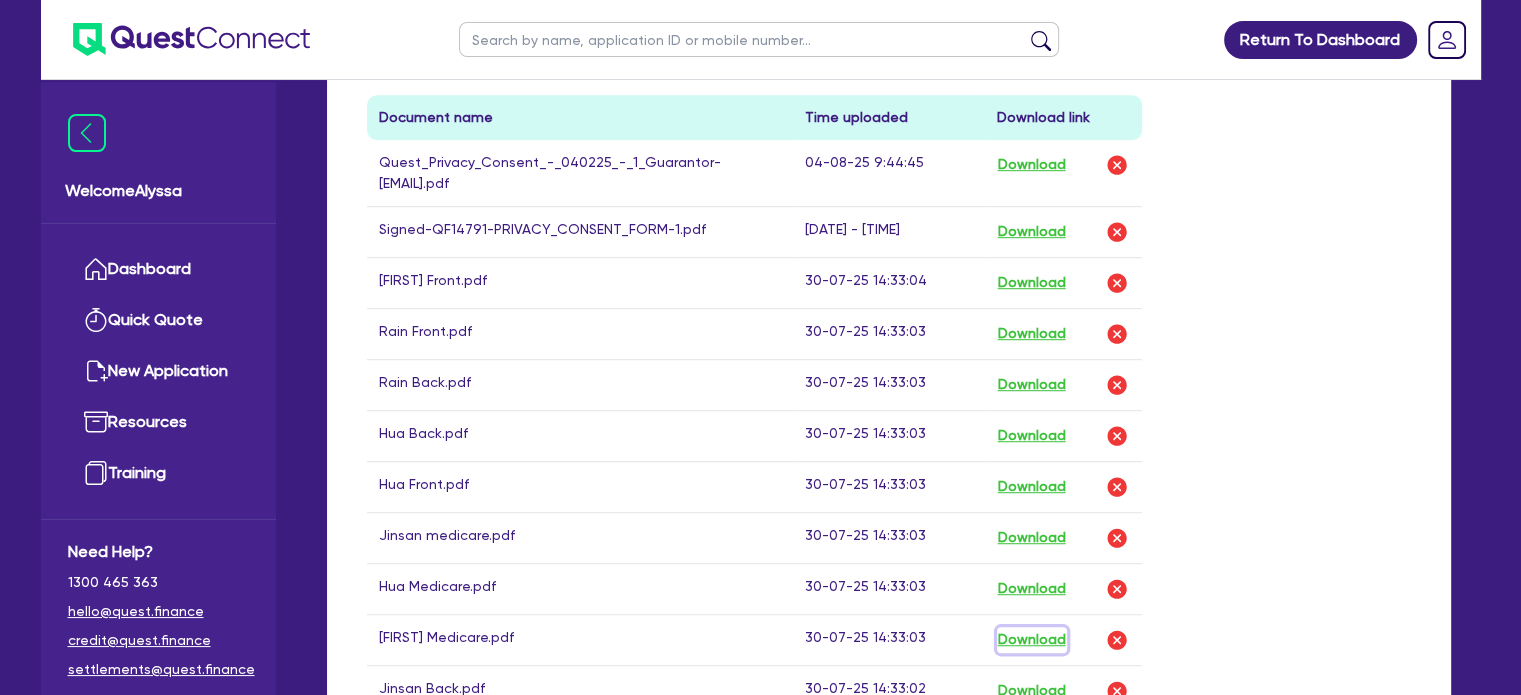 scroll, scrollTop: 1192, scrollLeft: 0, axis: vertical 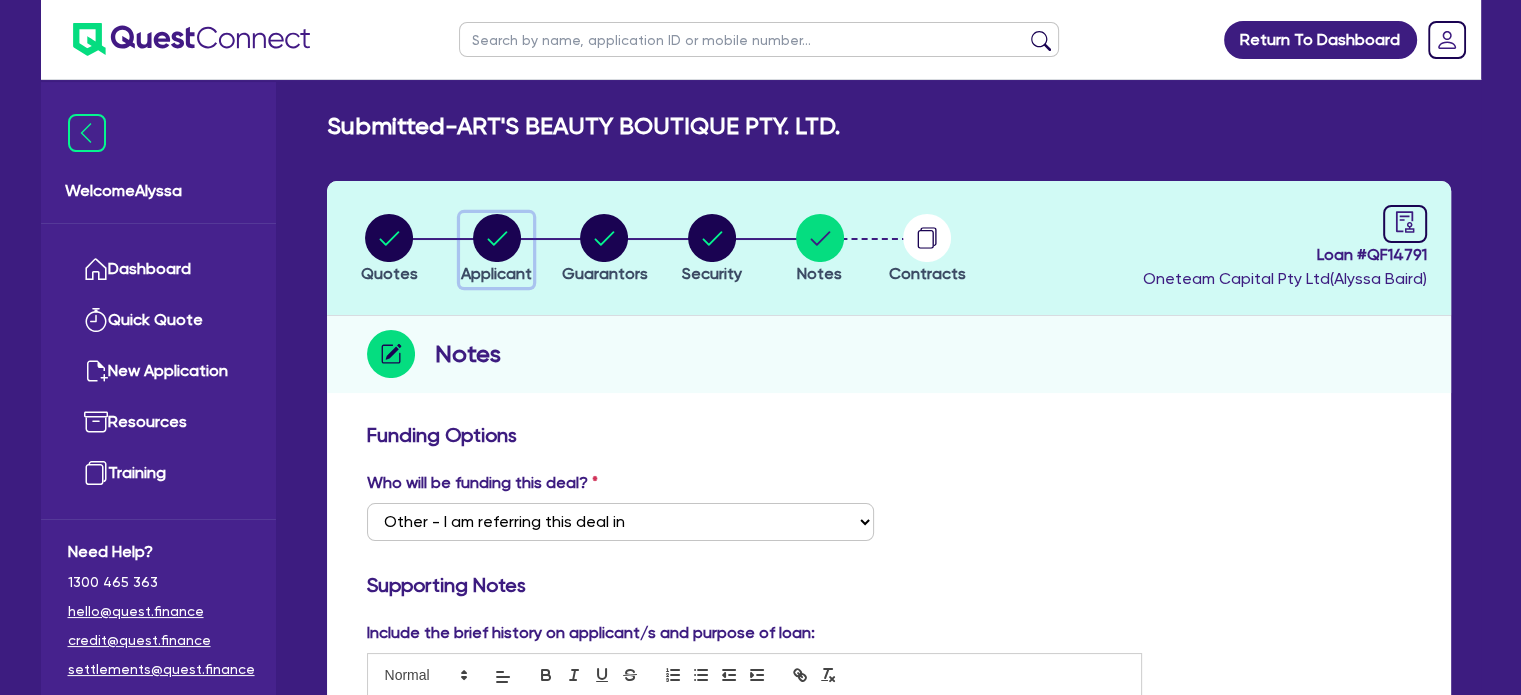 click 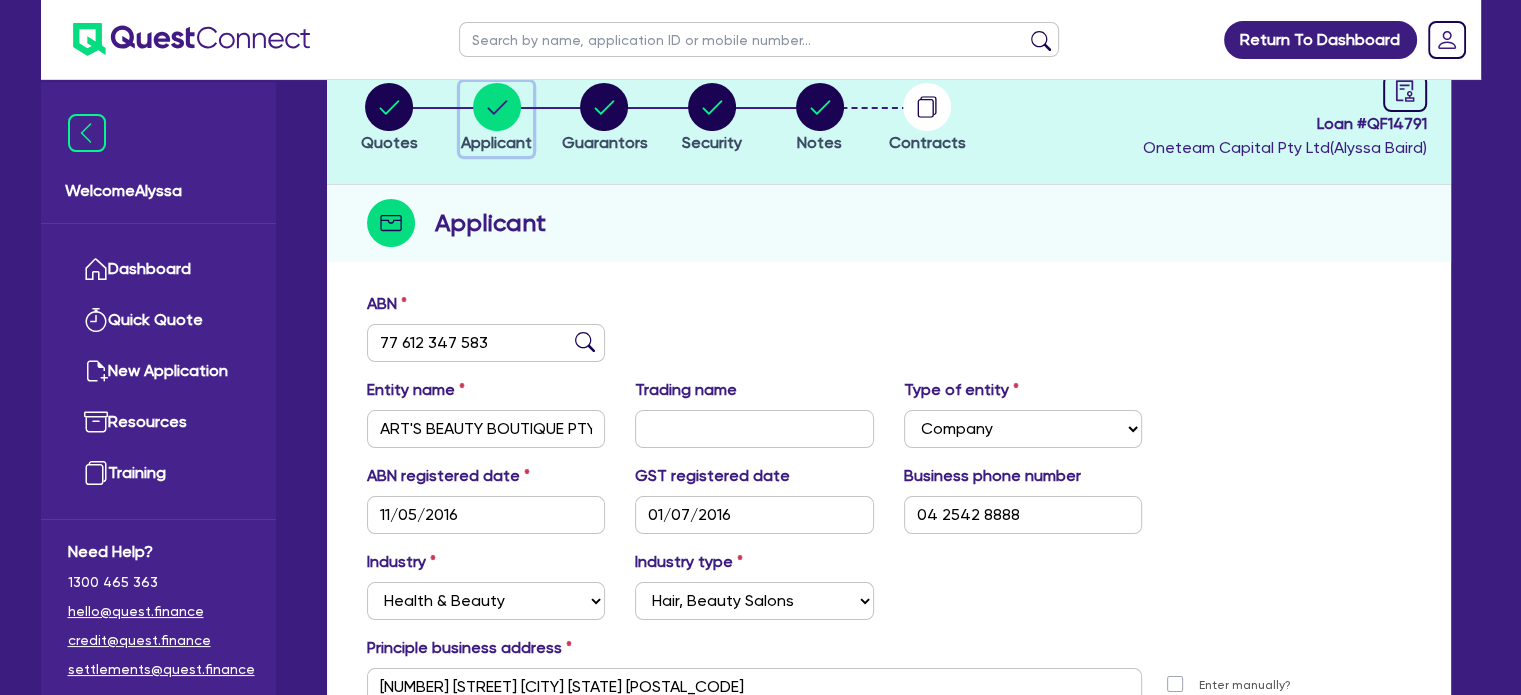 scroll, scrollTop: 0, scrollLeft: 0, axis: both 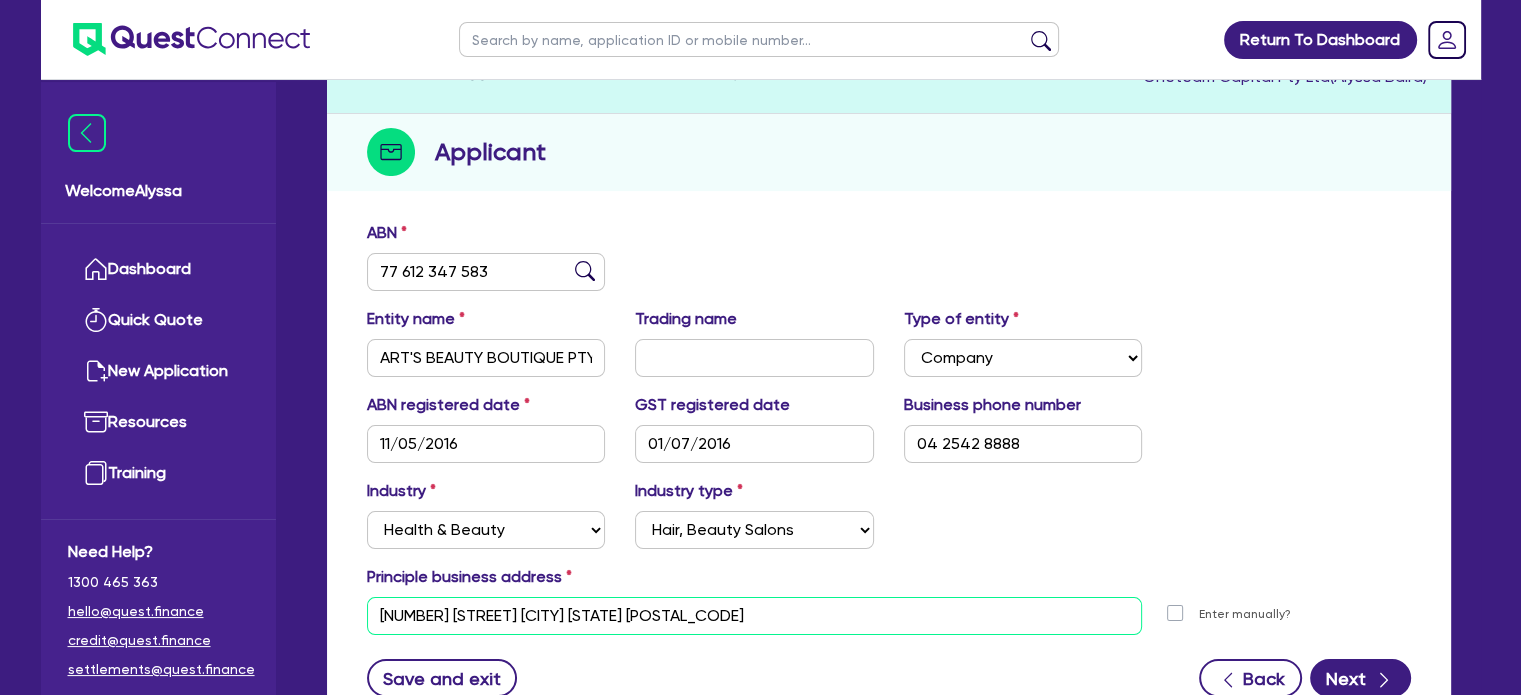 drag, startPoint x: 710, startPoint y: 629, endPoint x: 297, endPoint y: 609, distance: 413.48398 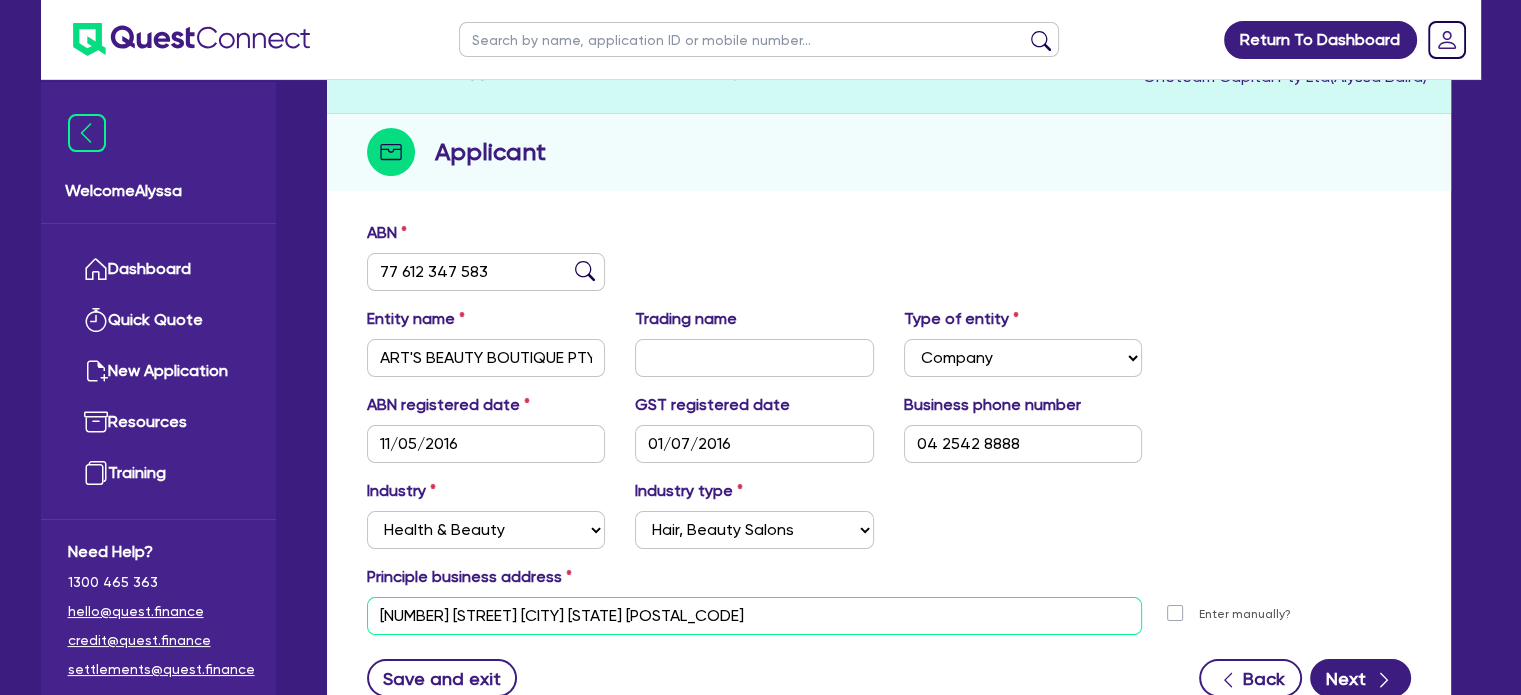 scroll, scrollTop: 0, scrollLeft: 0, axis: both 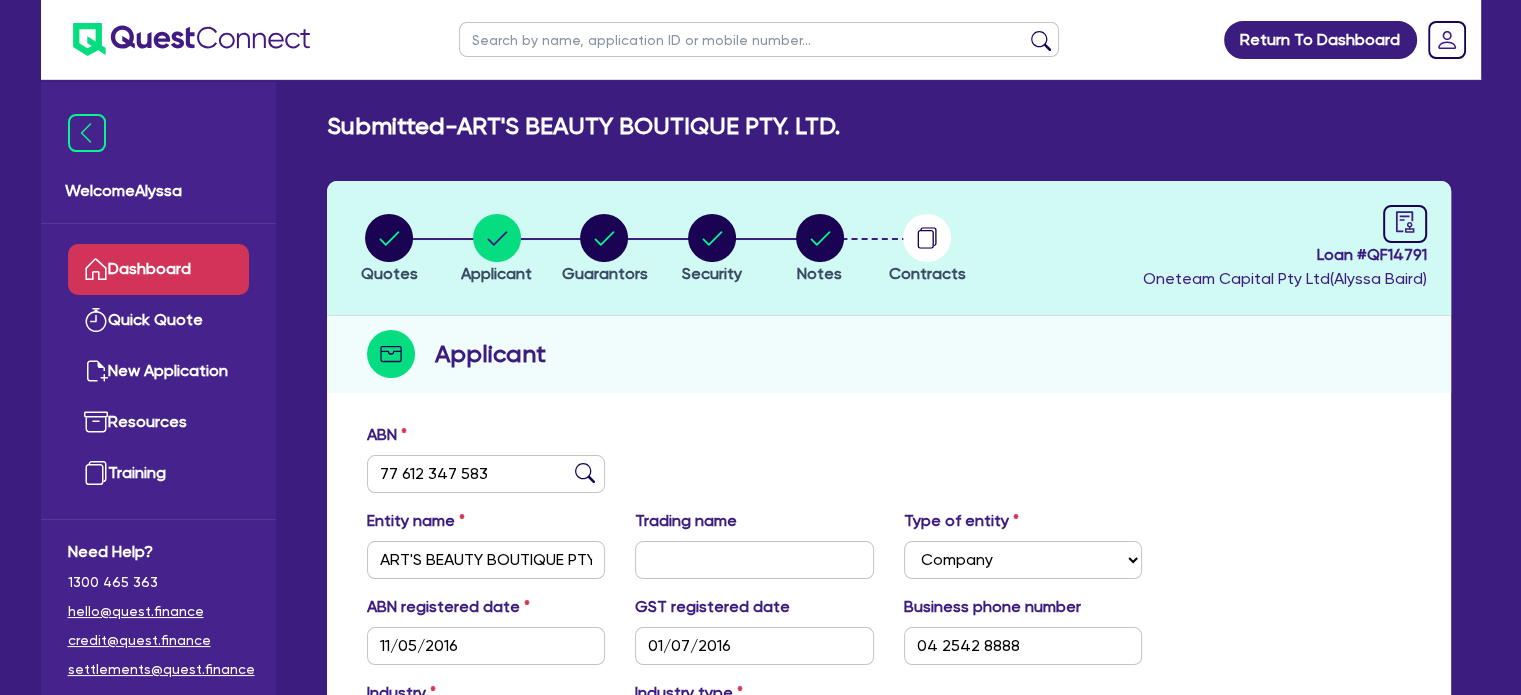click on "Dashboard" at bounding box center (158, 269) 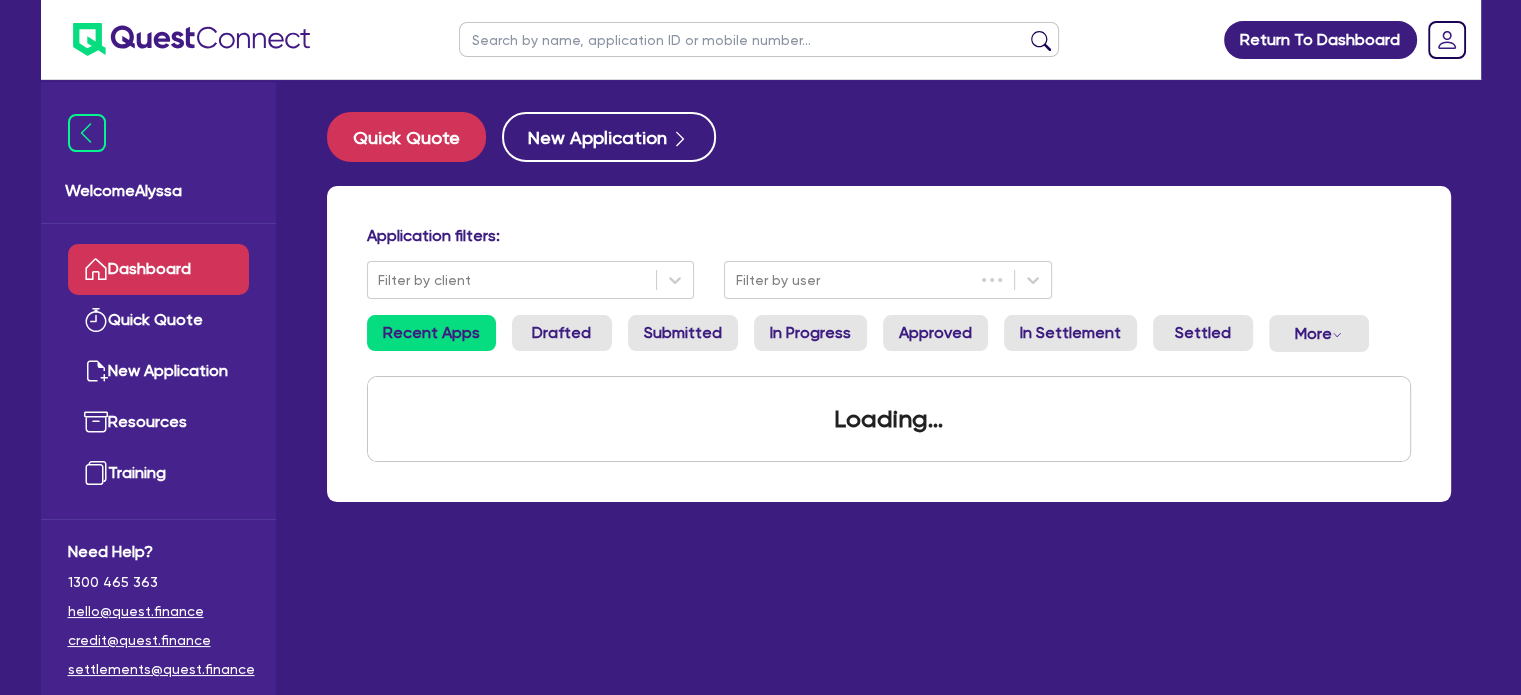 click at bounding box center [759, 39] 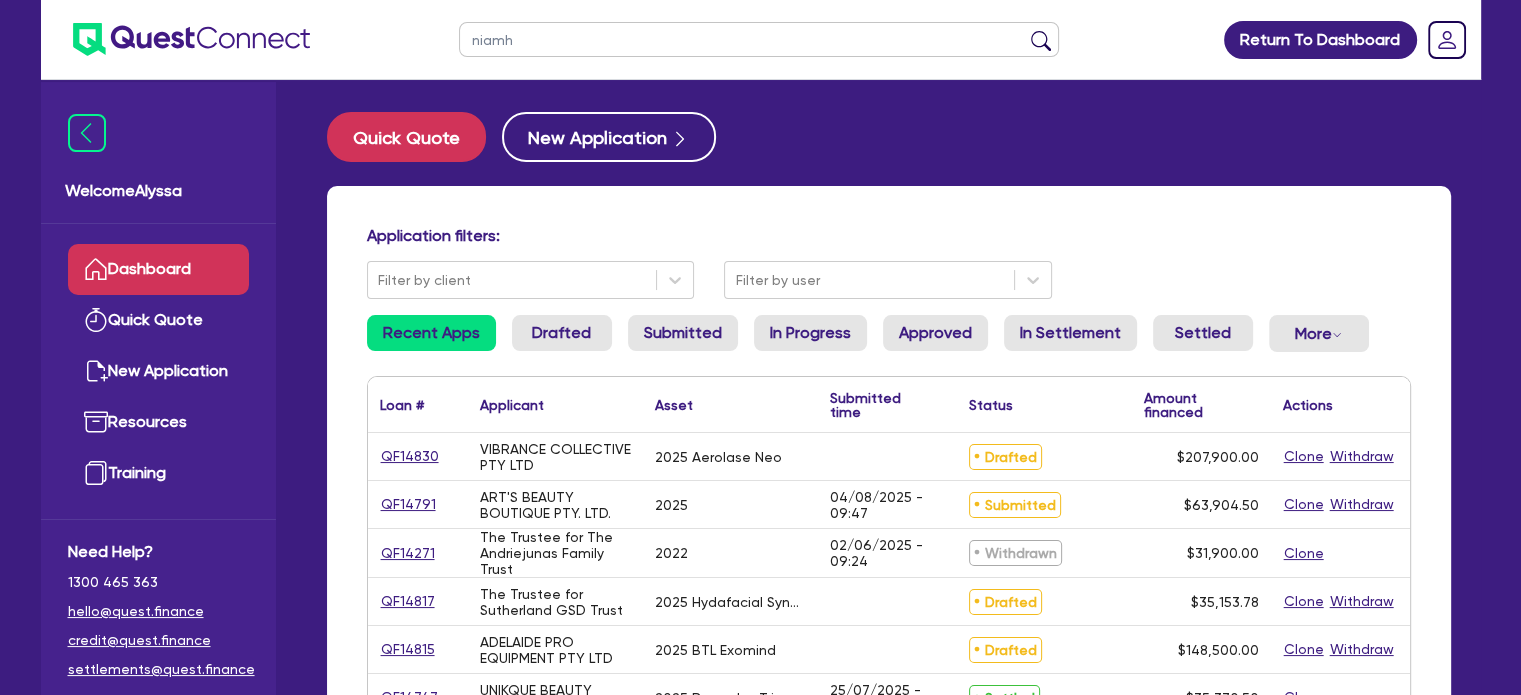 type on "niamh" 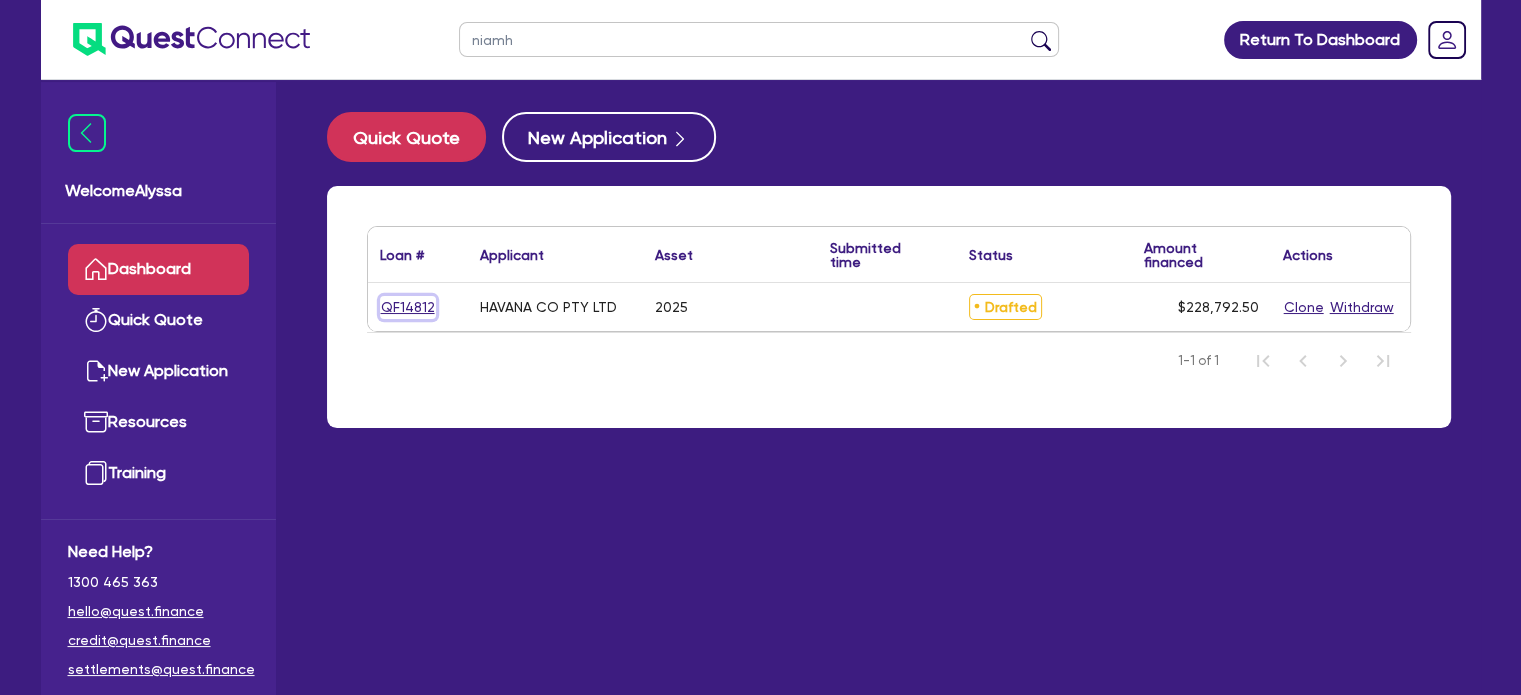 click on "QF14812" at bounding box center [408, 307] 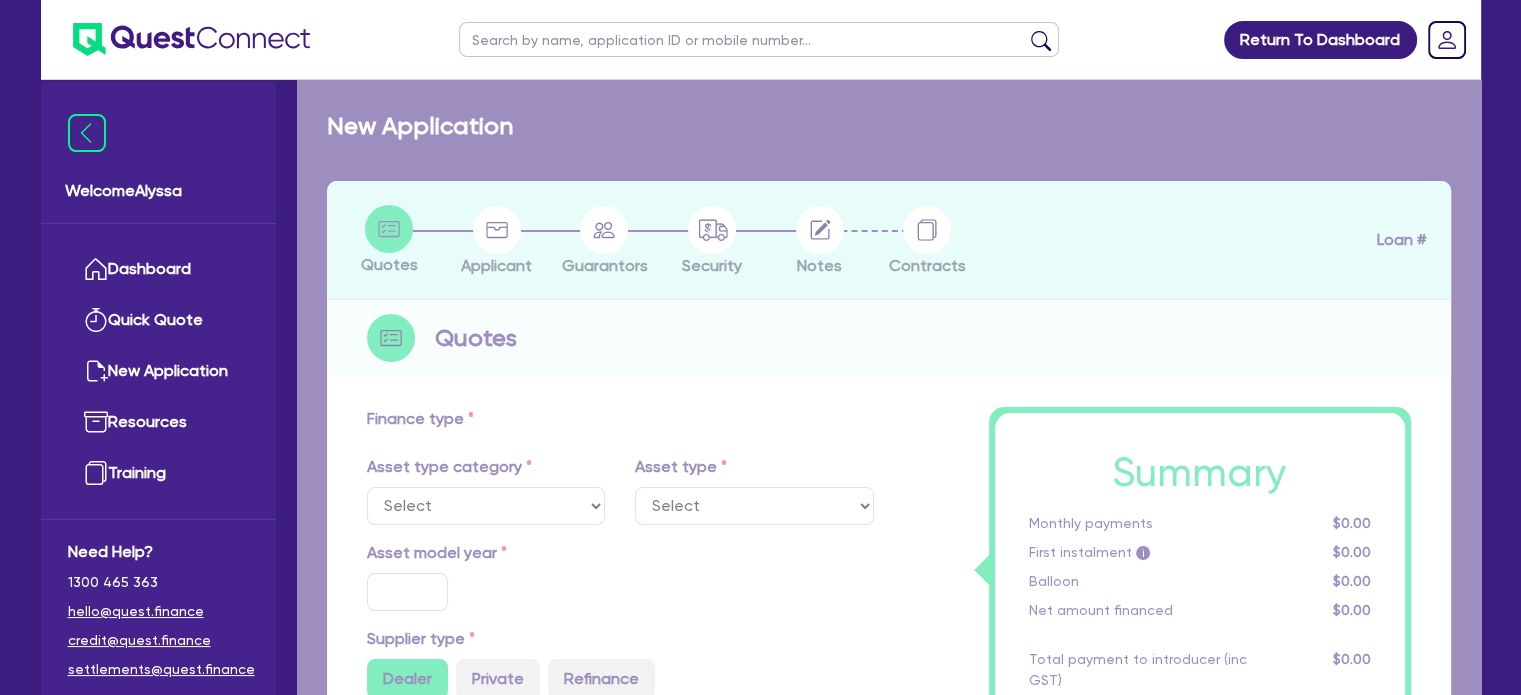 select on "TERTIARY_ASSETS" 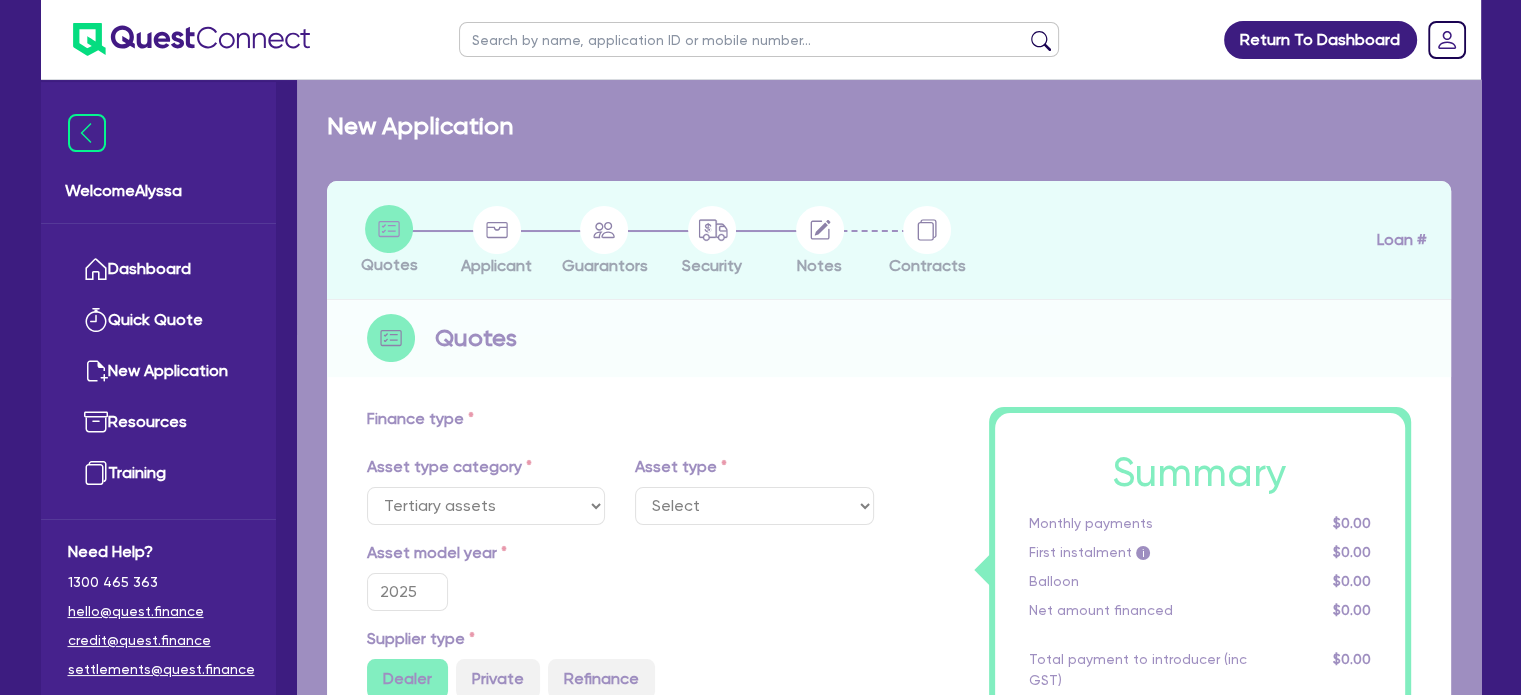 select on "BEAUTY_EQUIPMENT" 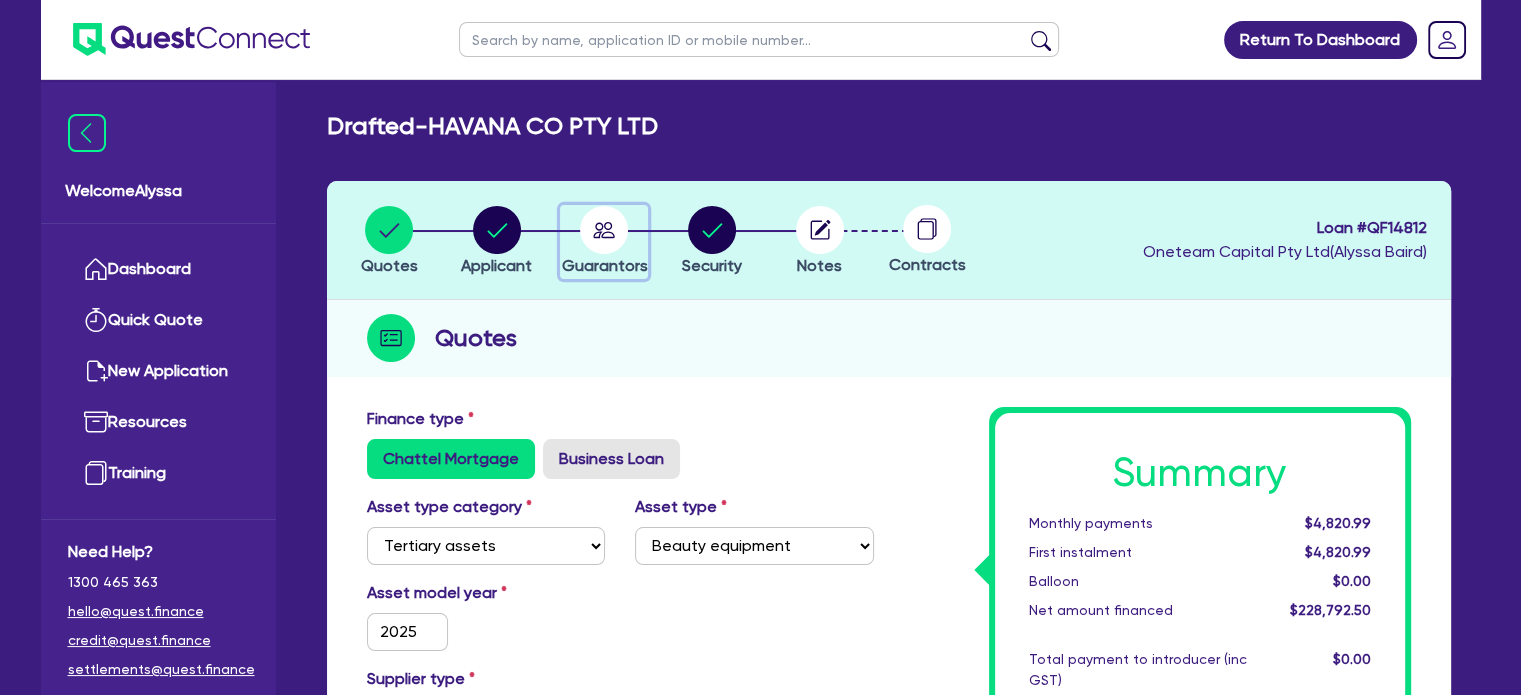 click 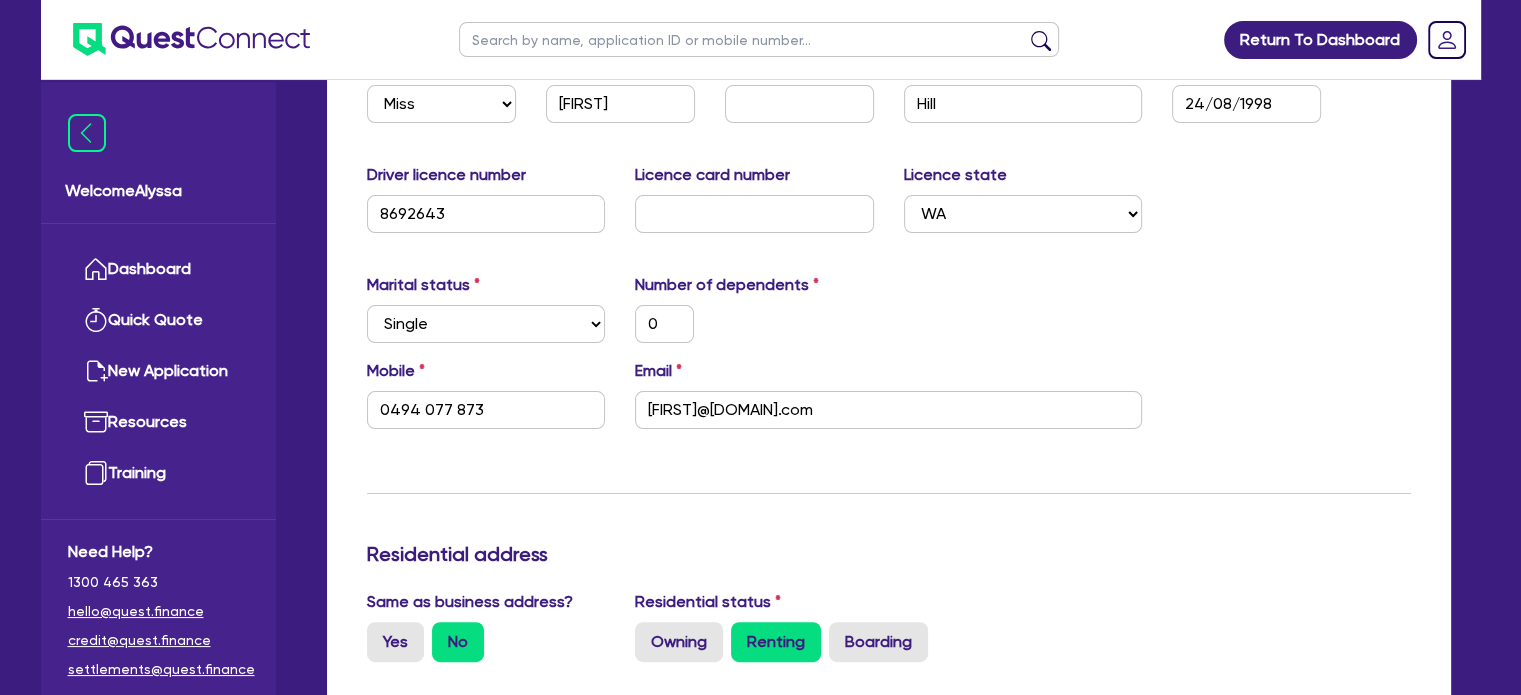 scroll, scrollTop: 56, scrollLeft: 0, axis: vertical 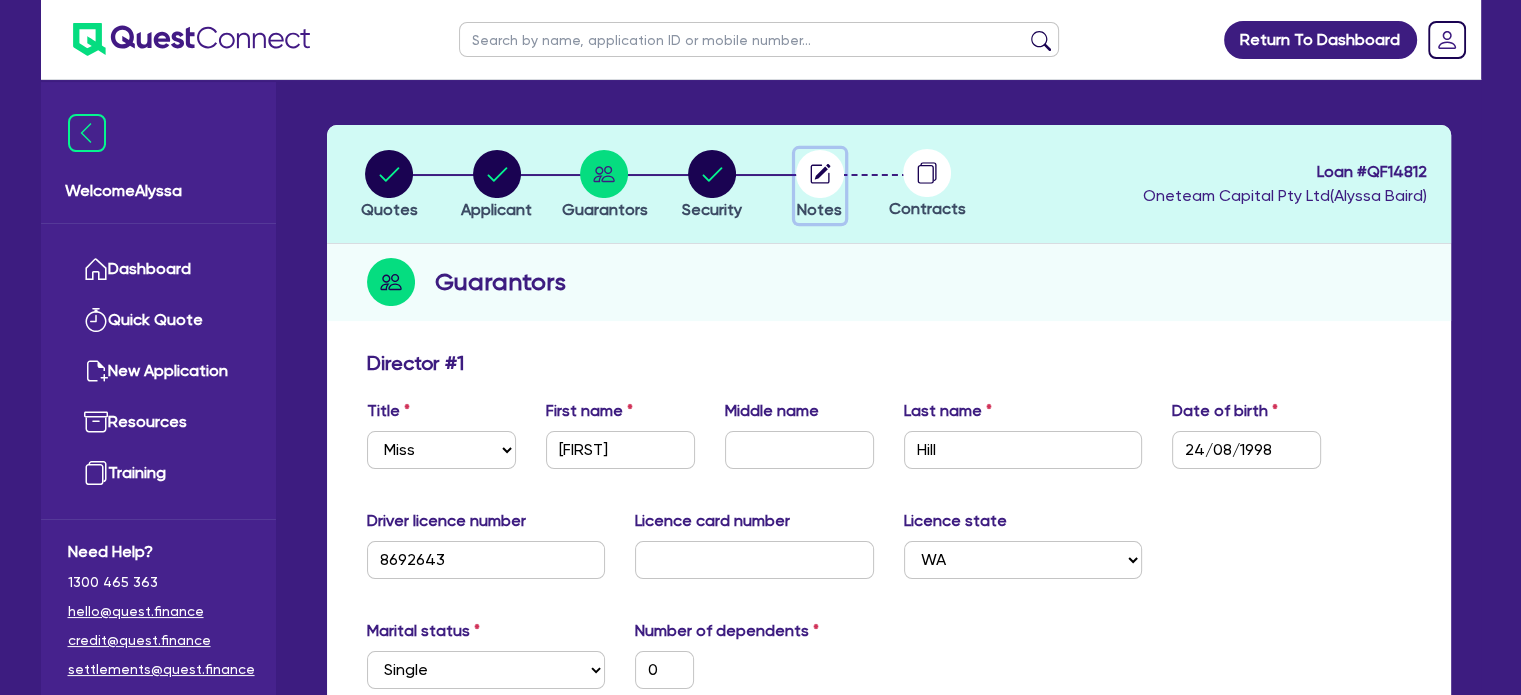 click 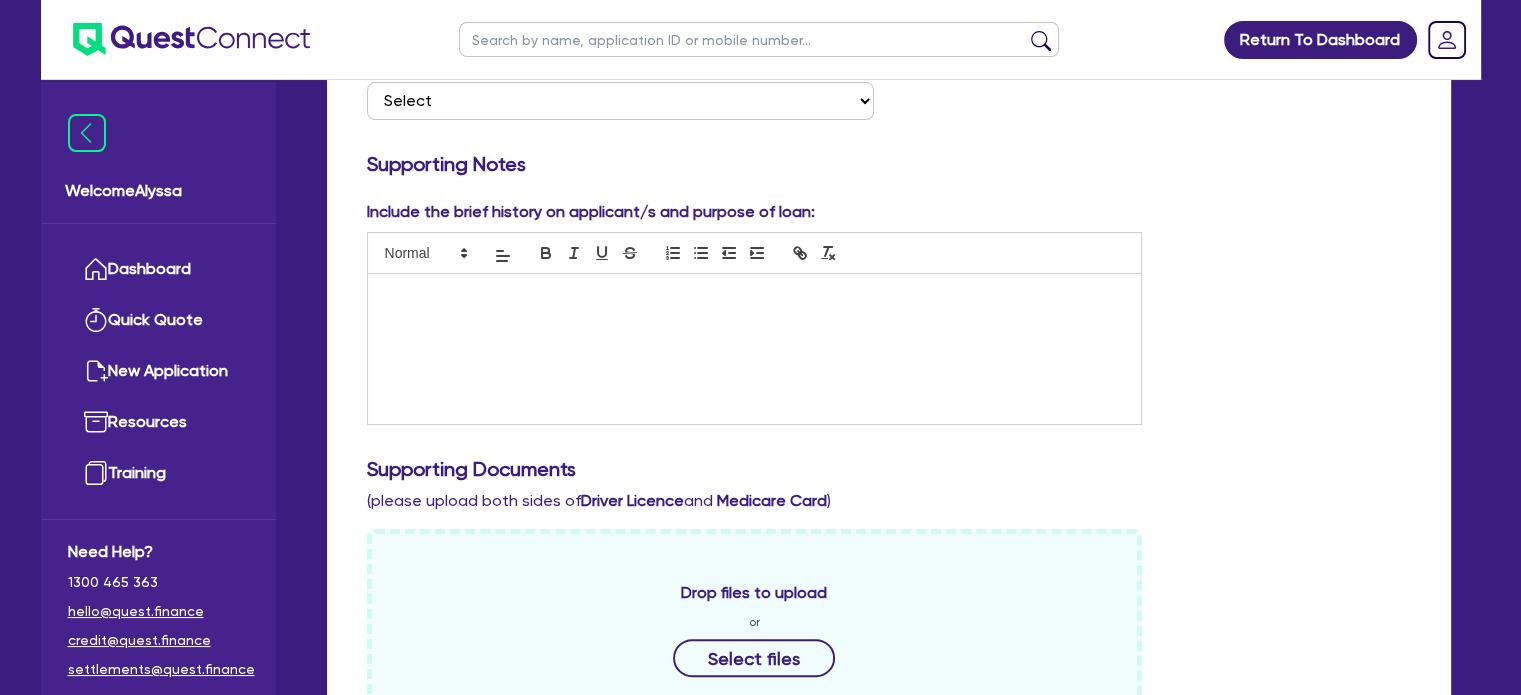 scroll, scrollTop: 0, scrollLeft: 0, axis: both 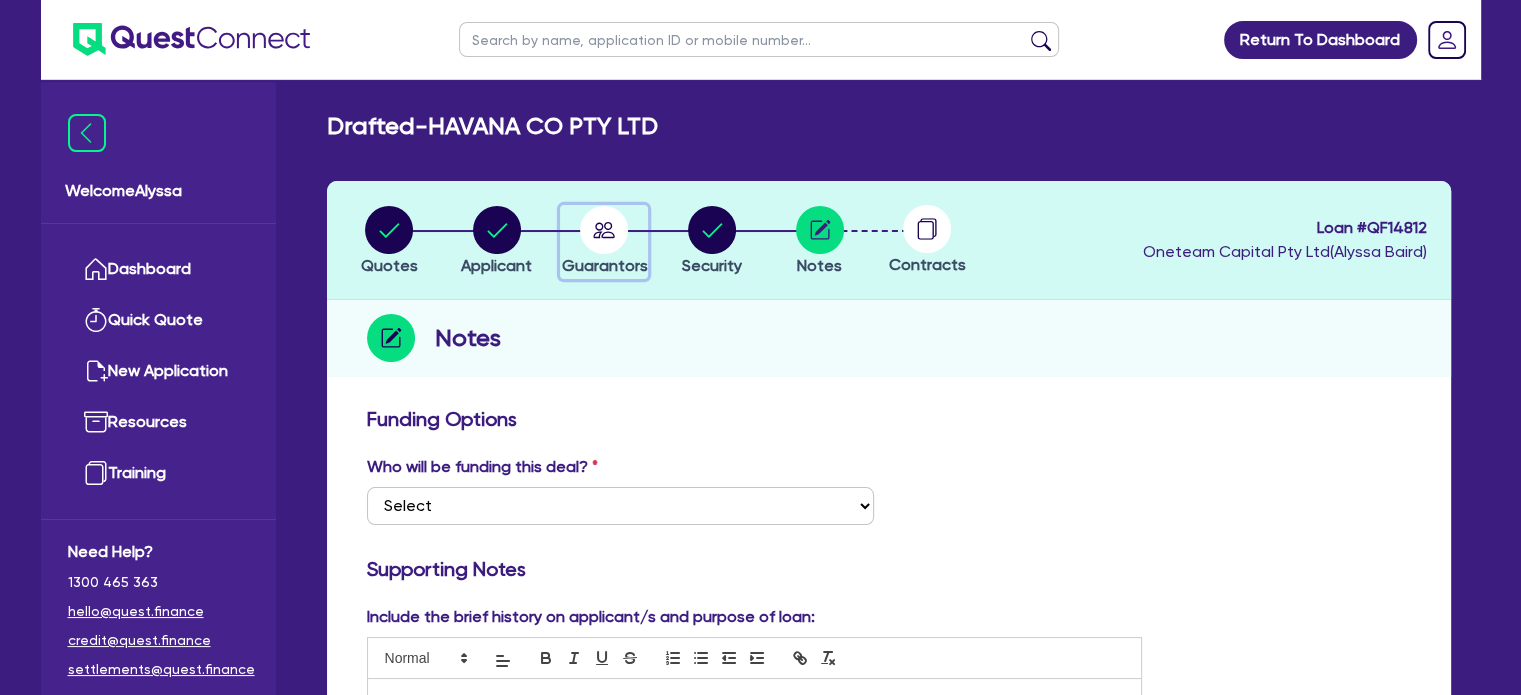 click 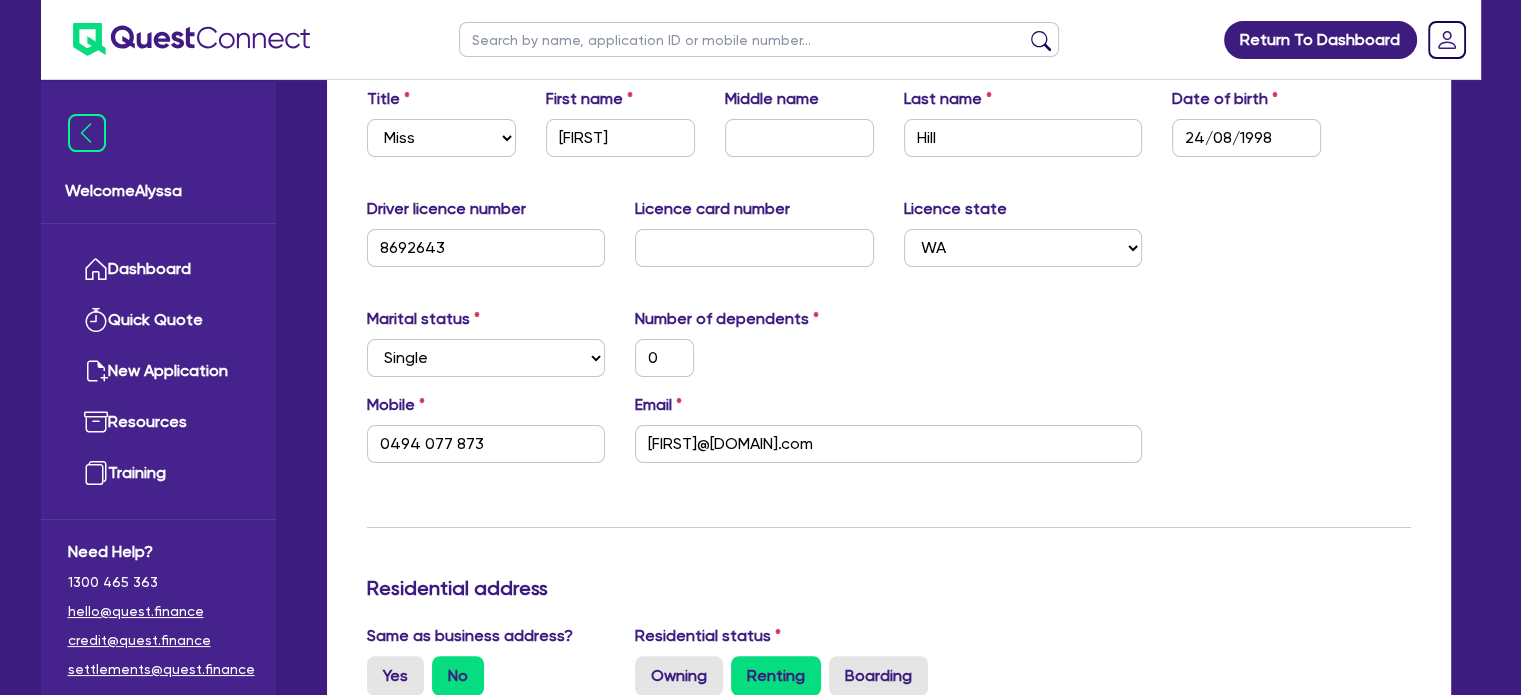 scroll, scrollTop: 0, scrollLeft: 0, axis: both 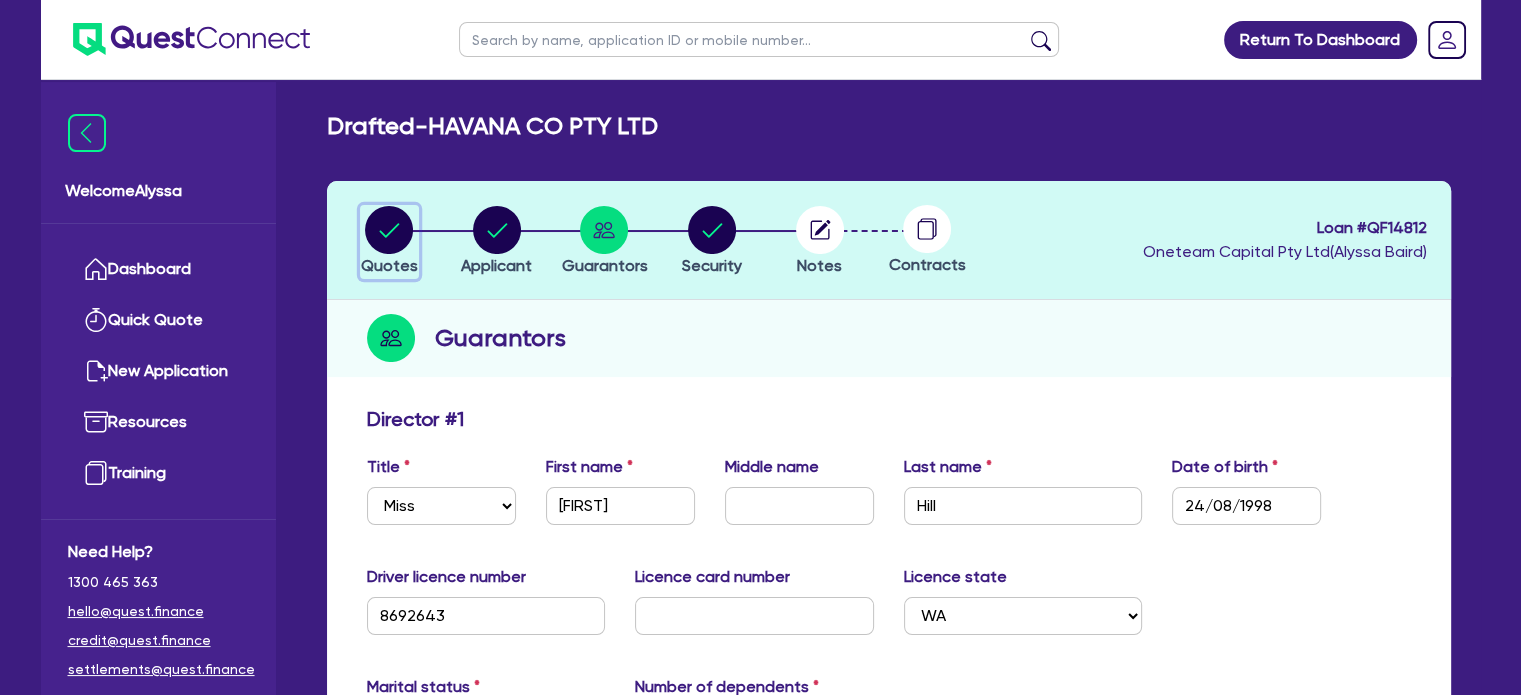 click on "Quotes" at bounding box center (389, 242) 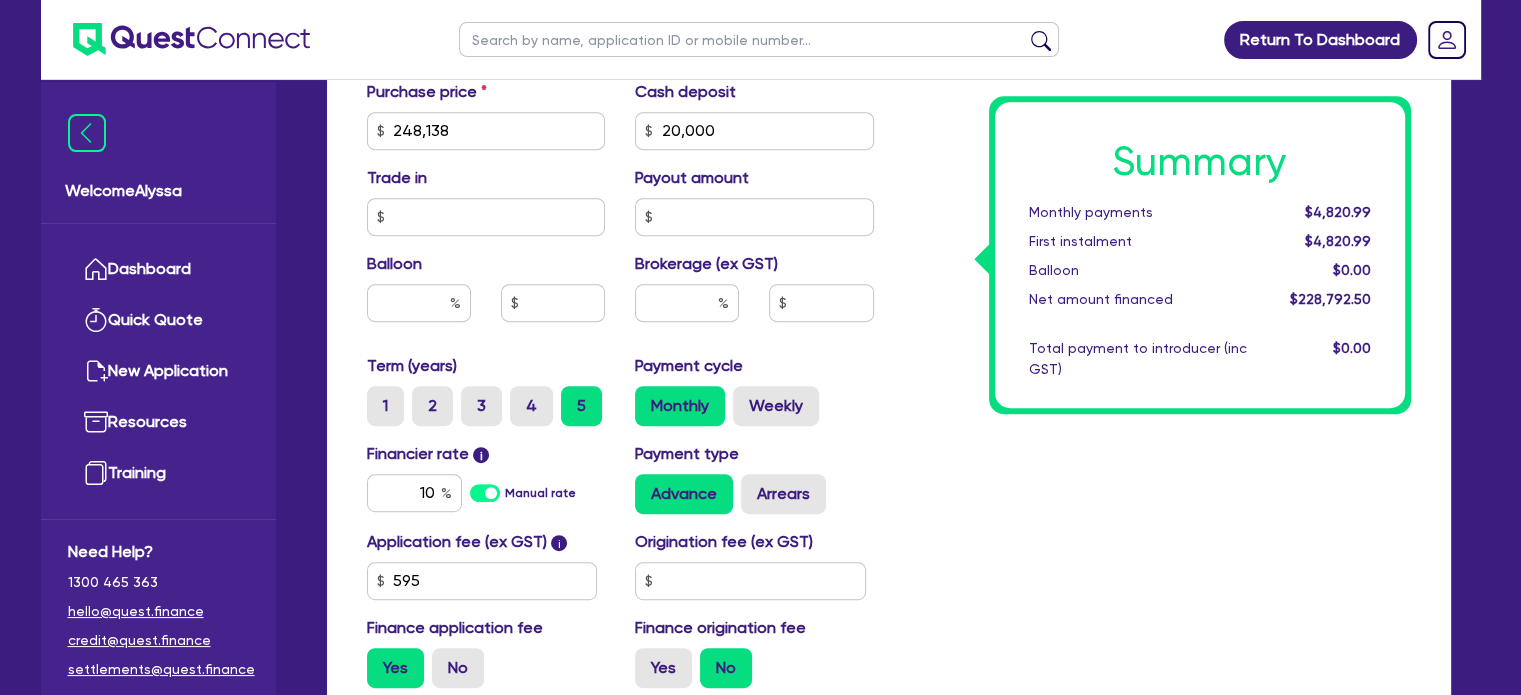scroll, scrollTop: 876, scrollLeft: 0, axis: vertical 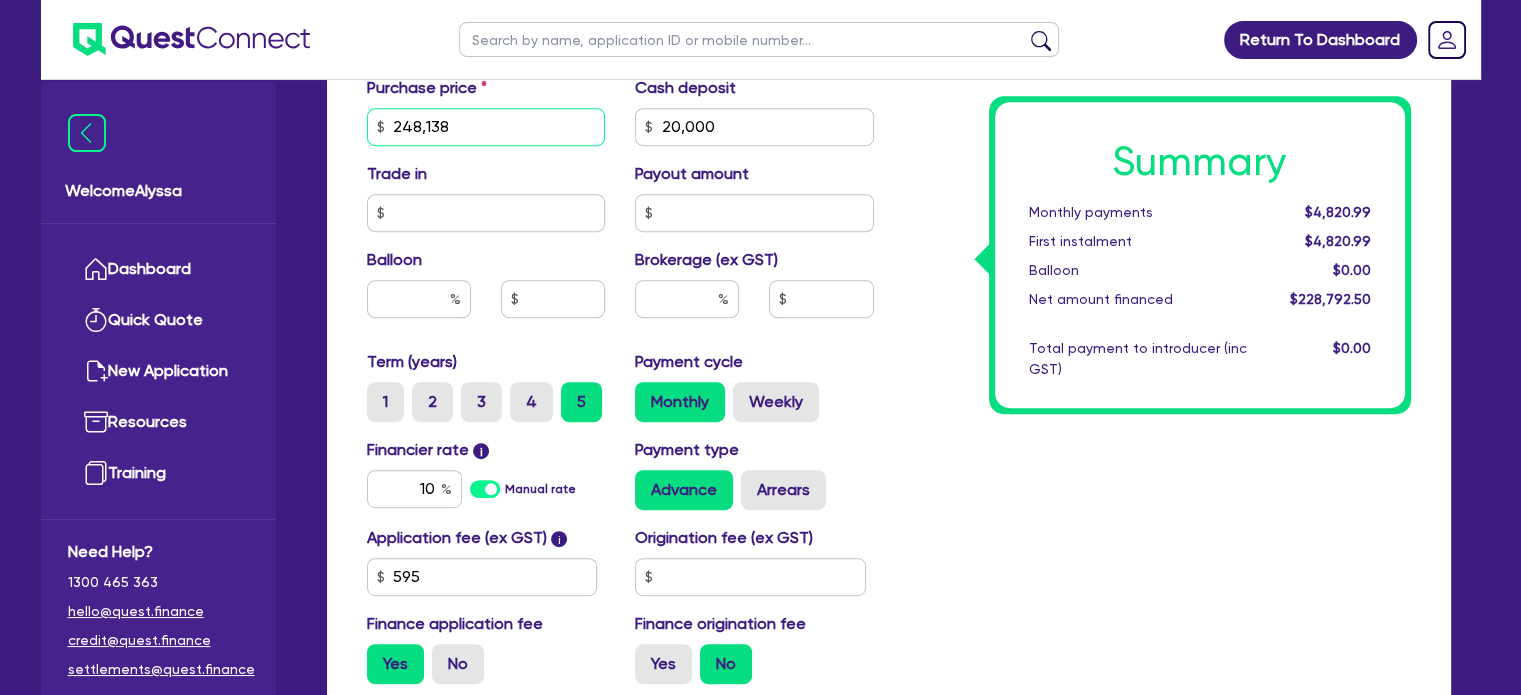 drag, startPoint x: 472, startPoint y: 123, endPoint x: 339, endPoint y: 121, distance: 133.01503 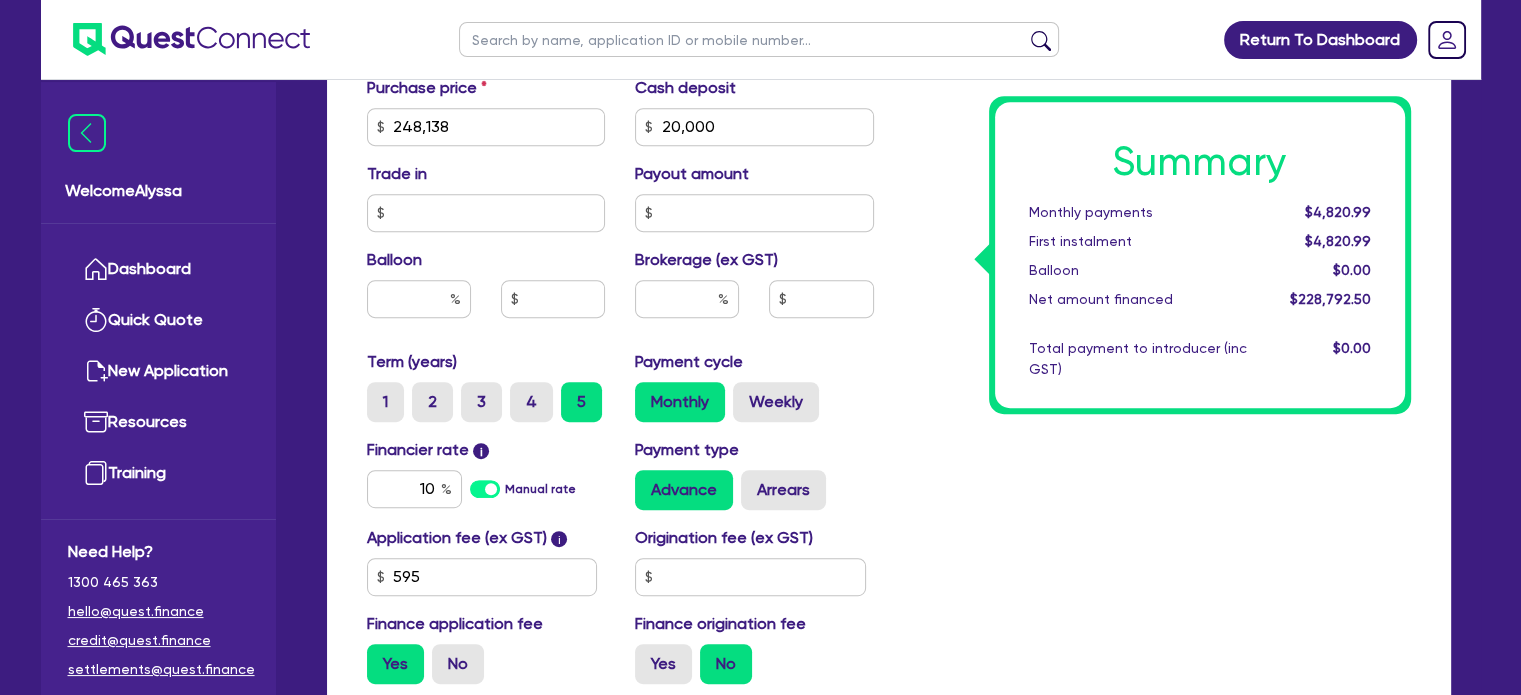 type on "248,138" 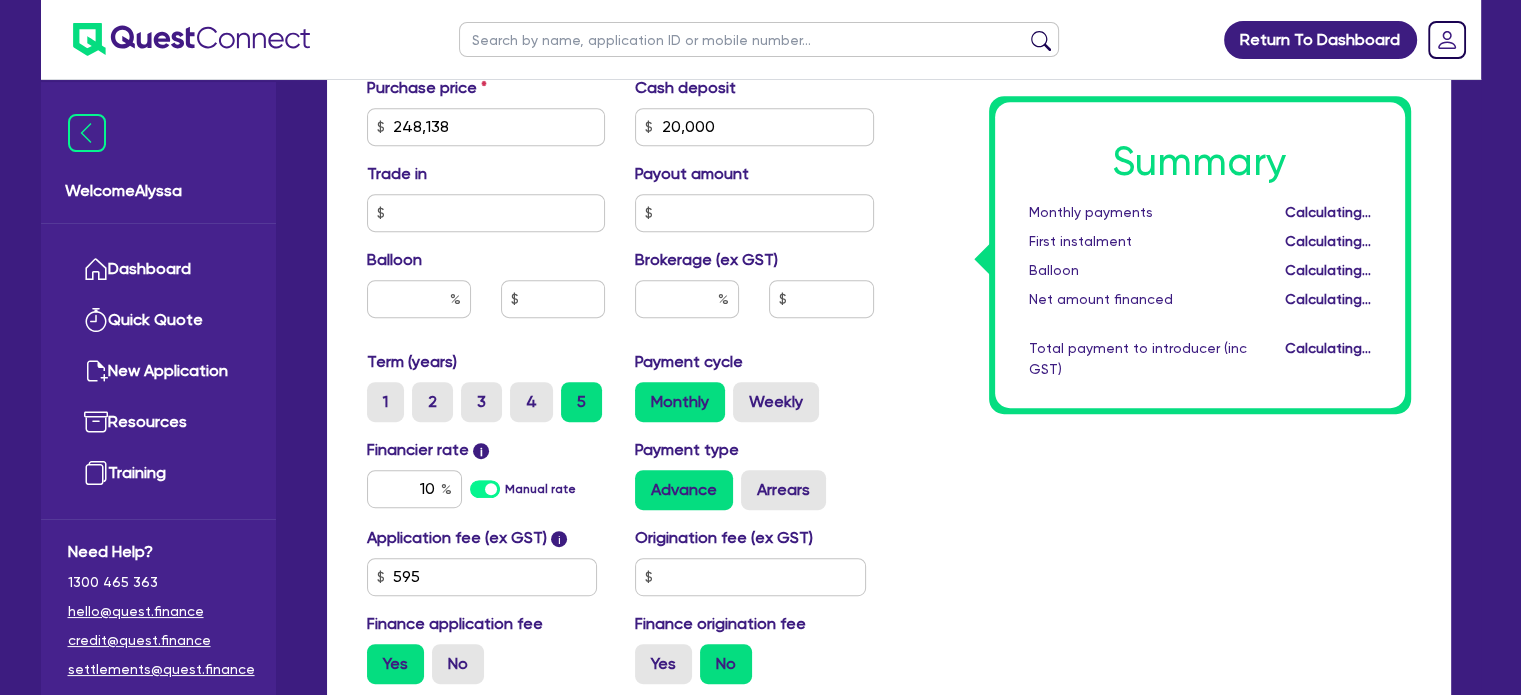 drag, startPoint x: 339, startPoint y: 121, endPoint x: 505, endPoint y: 94, distance: 168.18144 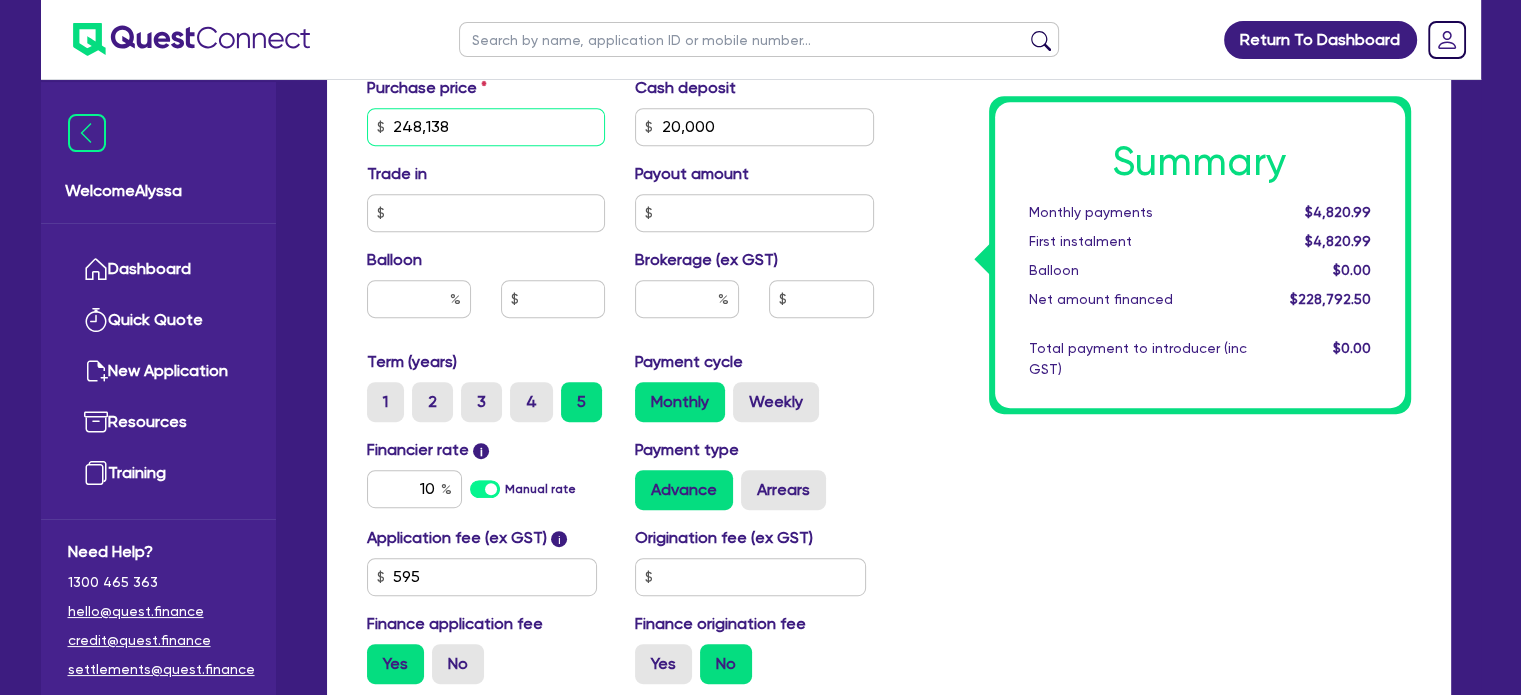 drag, startPoint x: 464, startPoint y: 124, endPoint x: 314, endPoint y: 122, distance: 150.01334 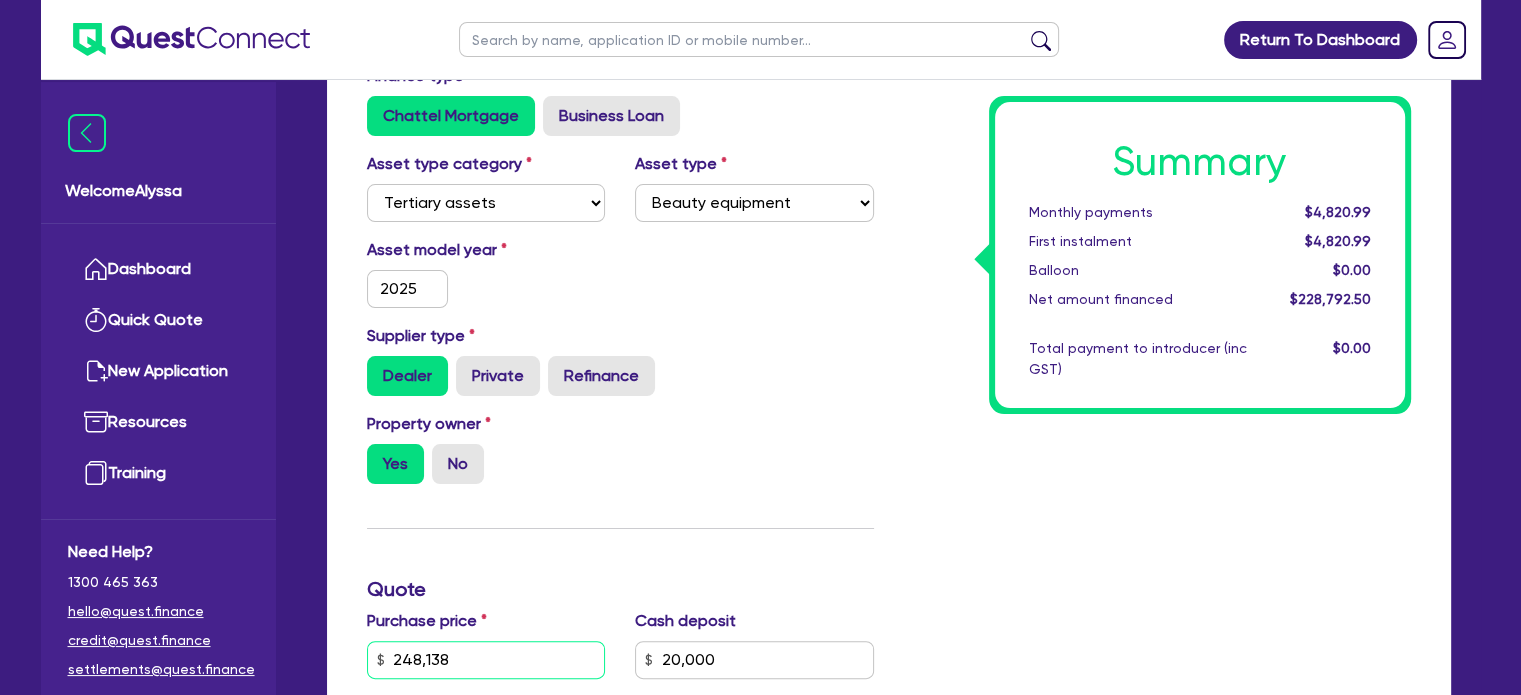 scroll, scrollTop: 0, scrollLeft: 0, axis: both 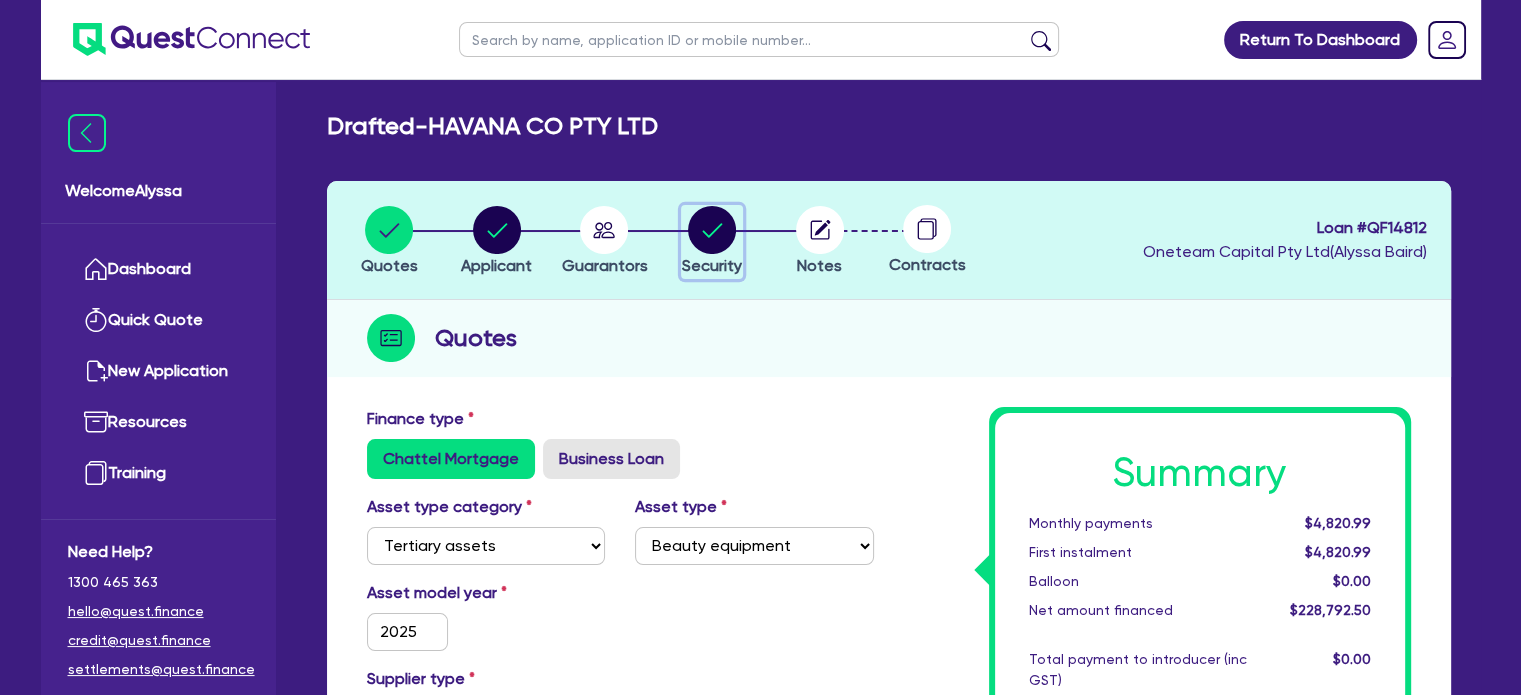 click 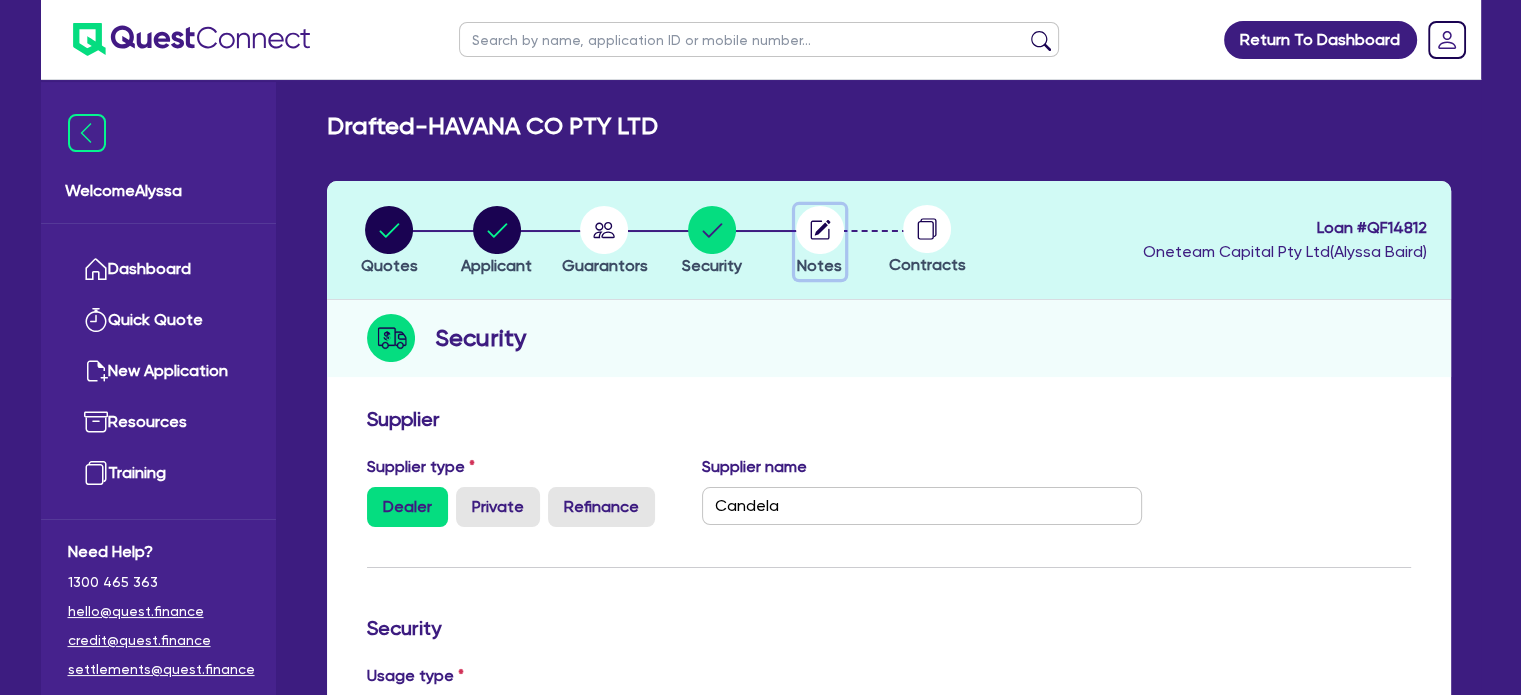 click 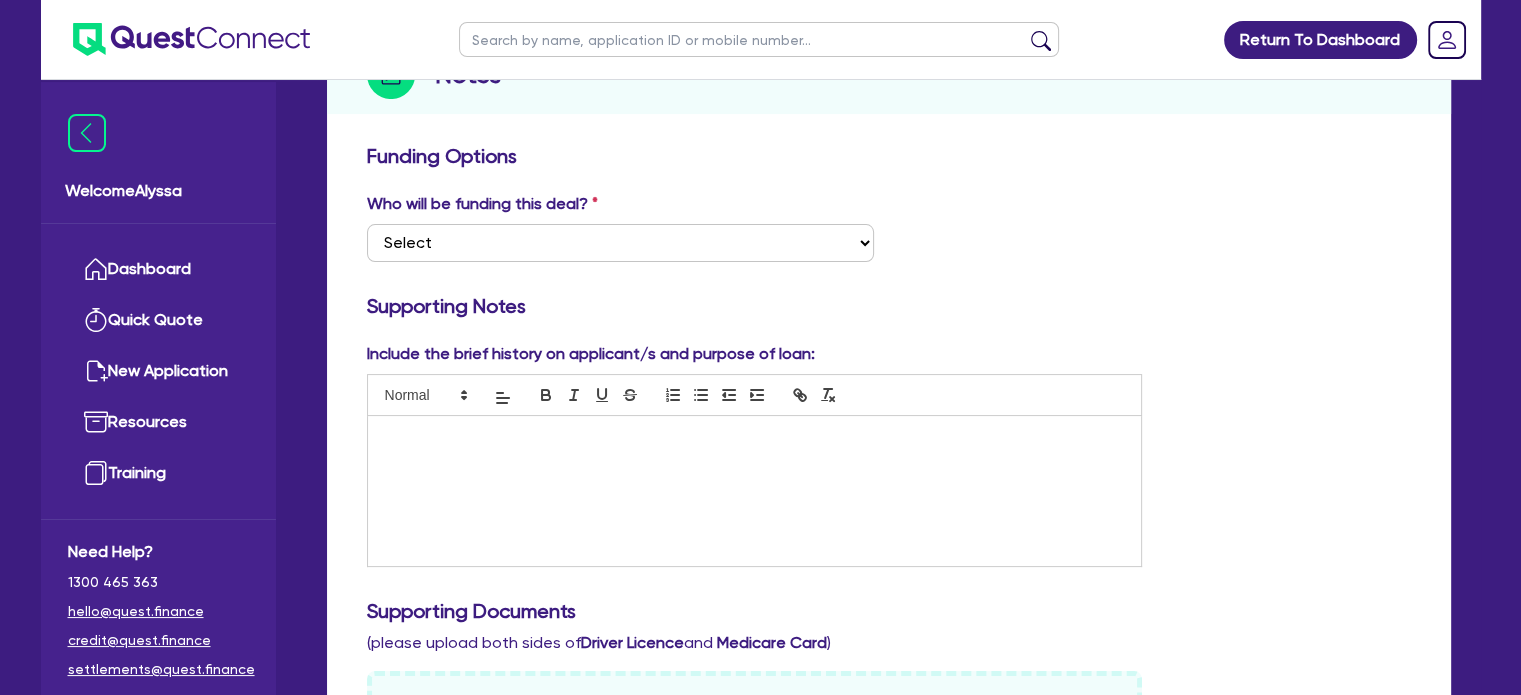 scroll, scrollTop: 272, scrollLeft: 0, axis: vertical 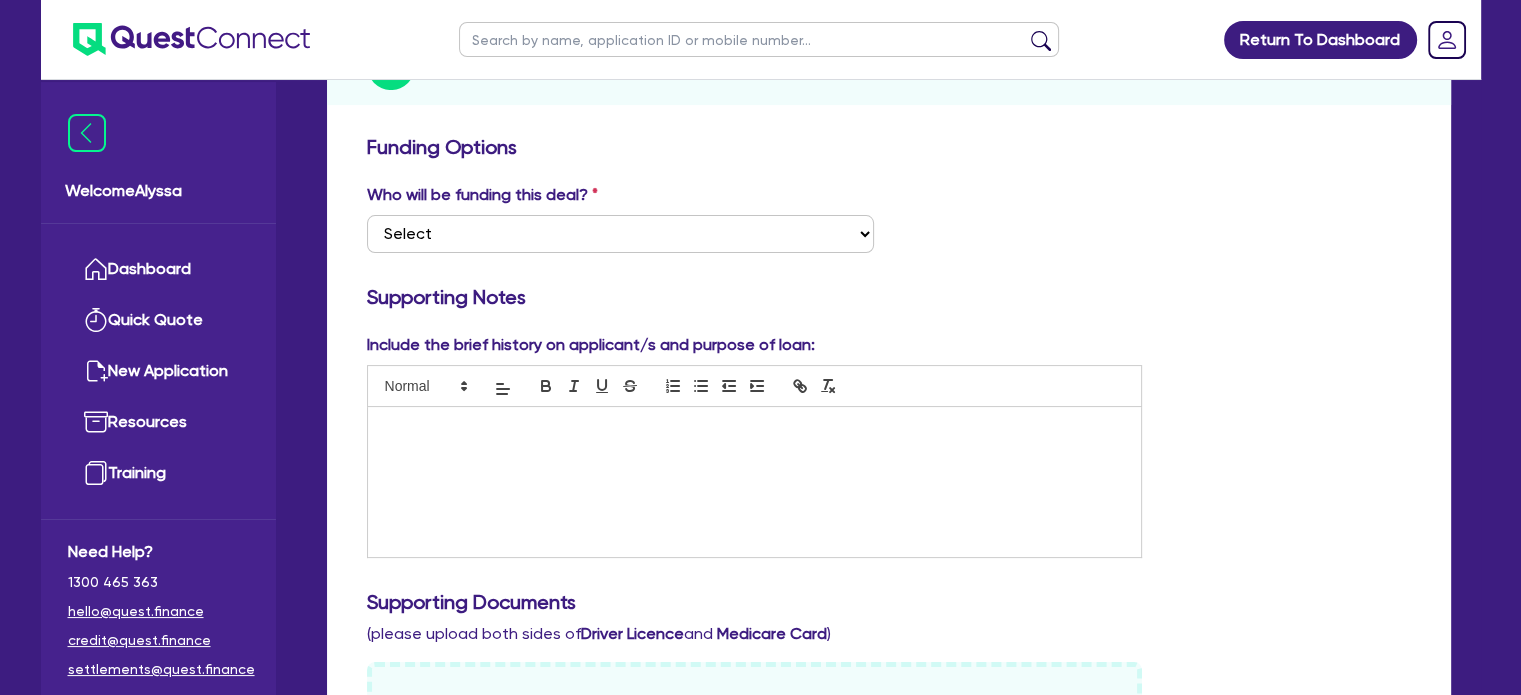 click at bounding box center [755, 482] 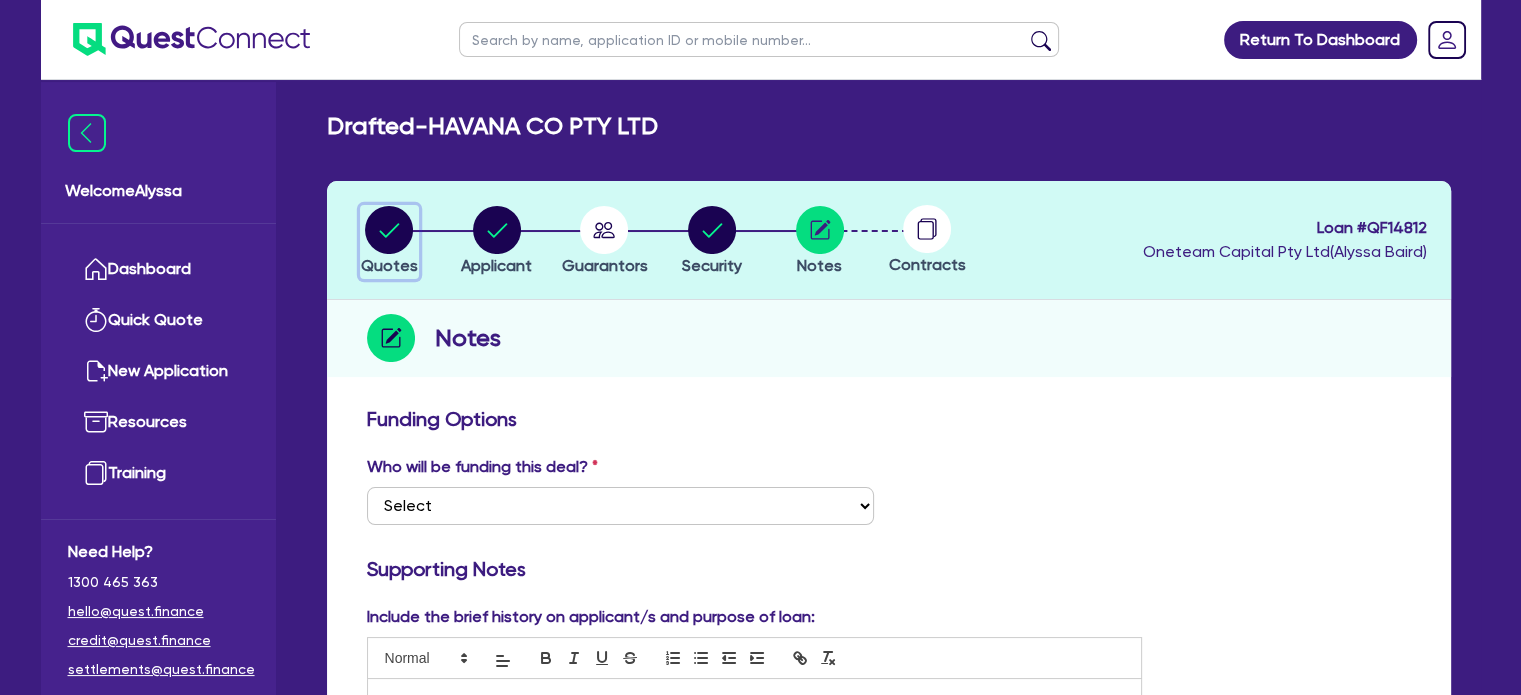 click 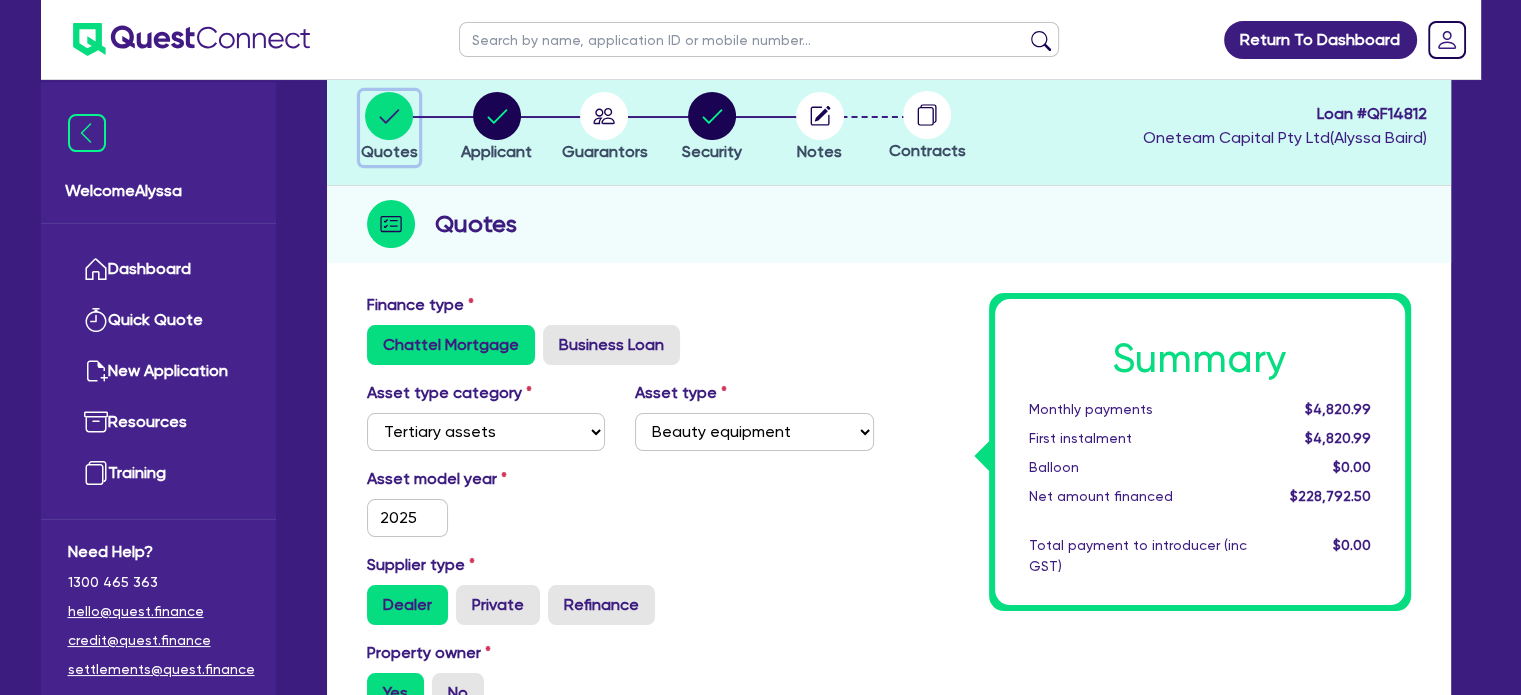 scroll, scrollTop: 0, scrollLeft: 0, axis: both 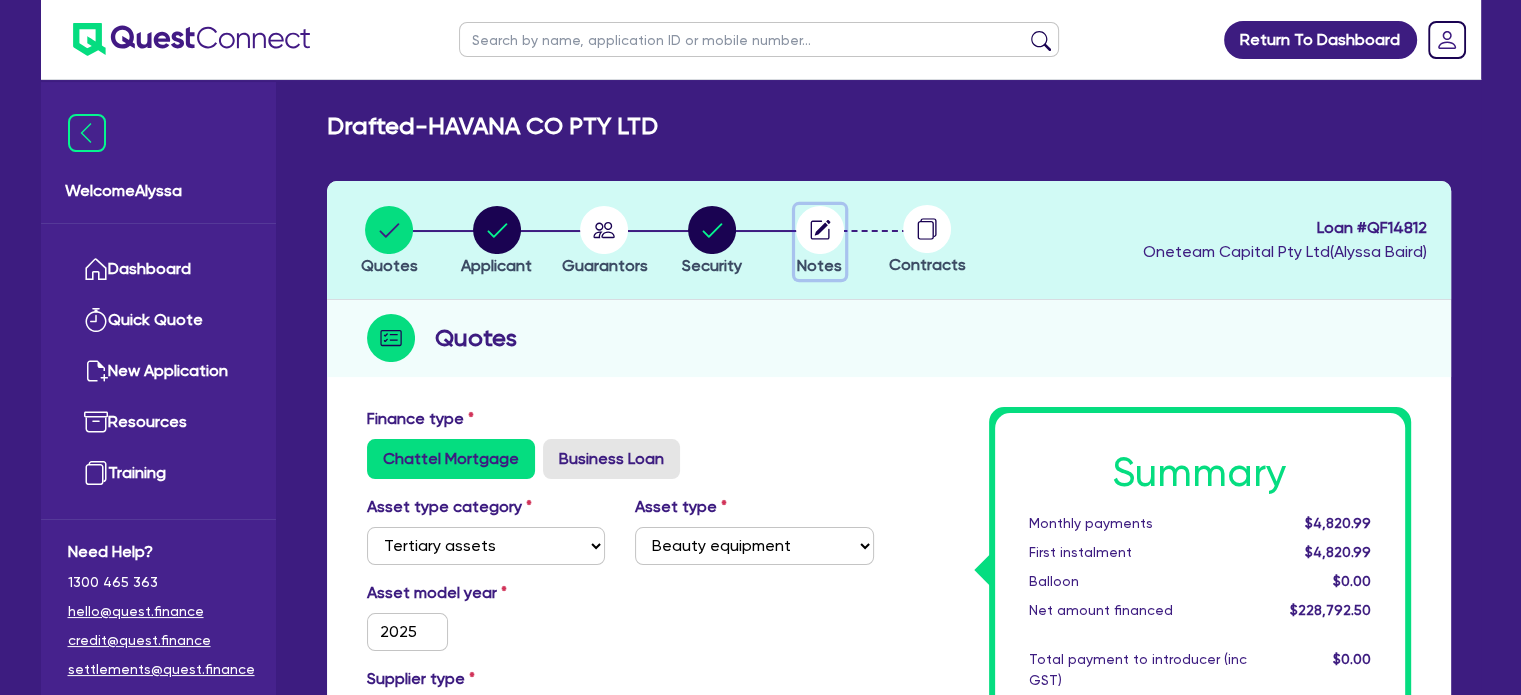 click 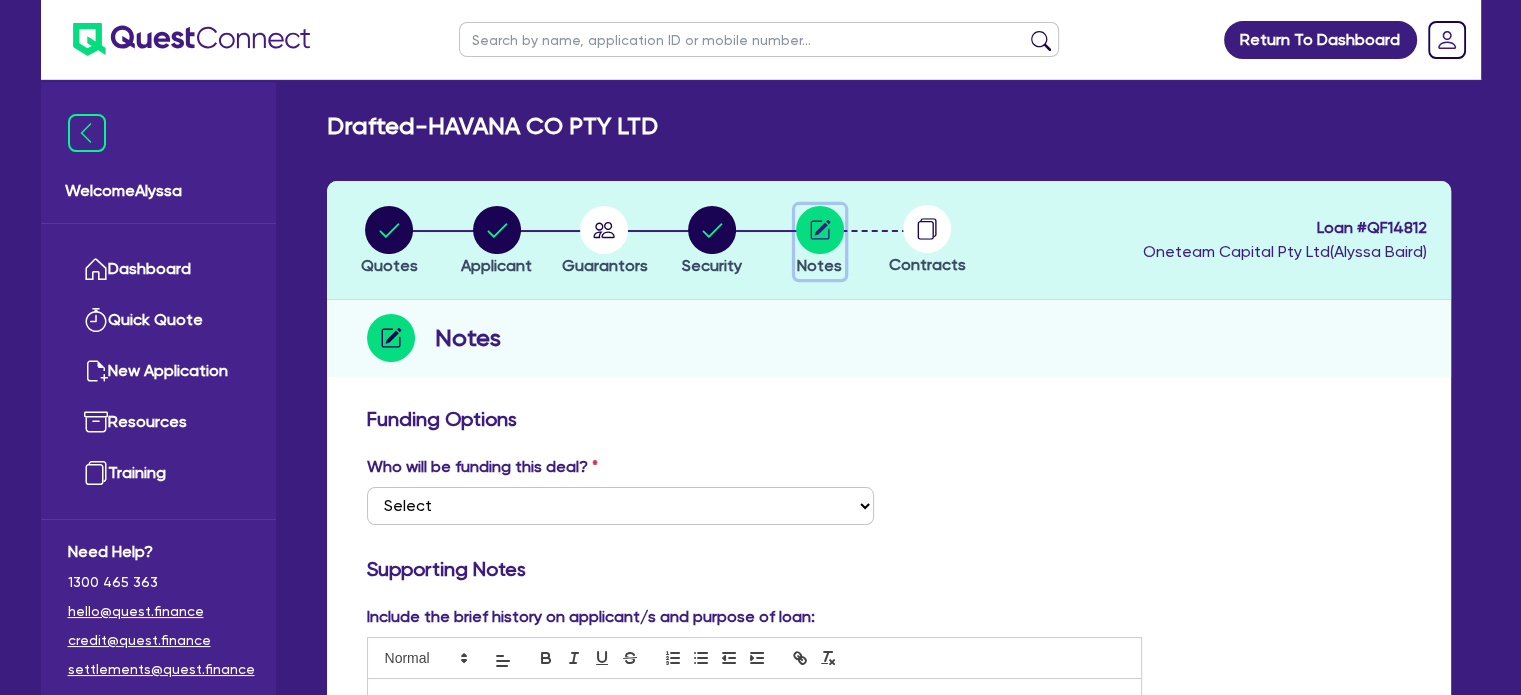 scroll, scrollTop: 240, scrollLeft: 0, axis: vertical 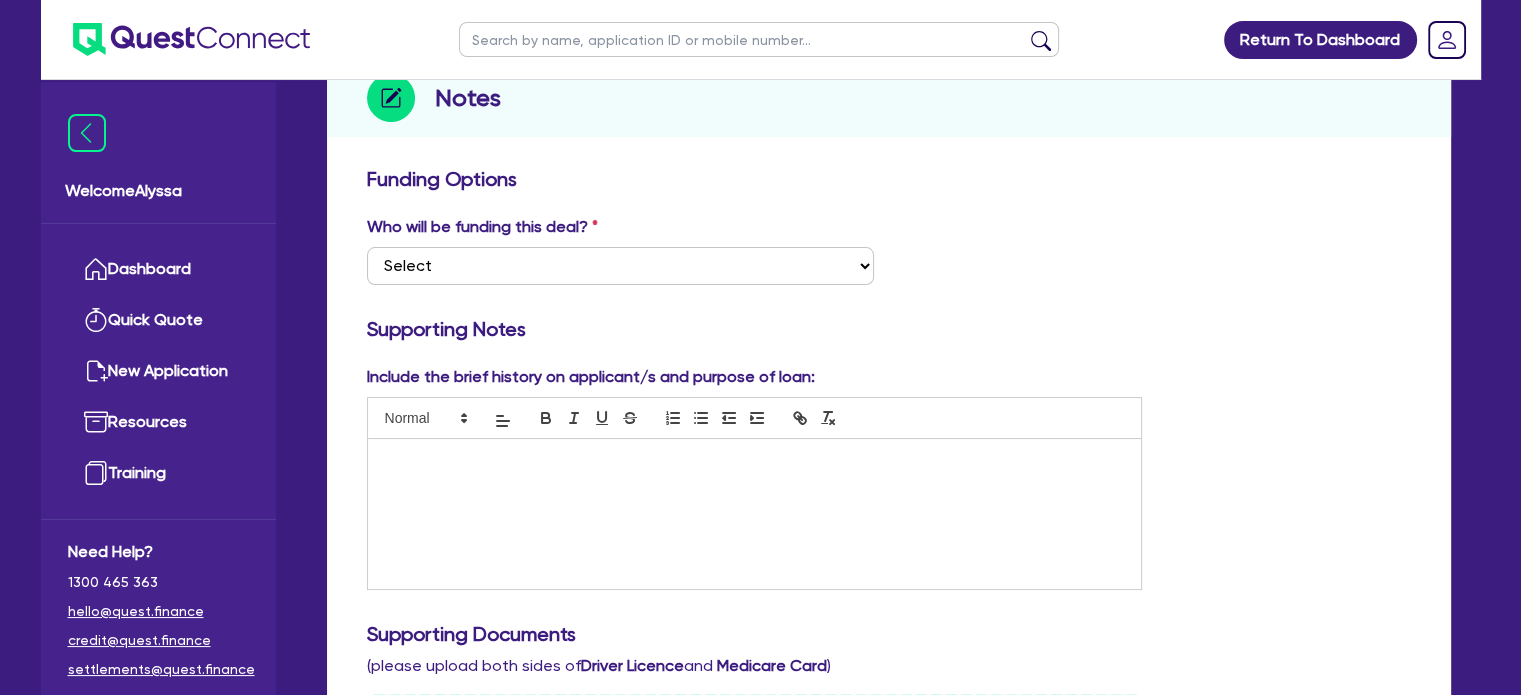 click at bounding box center (755, 514) 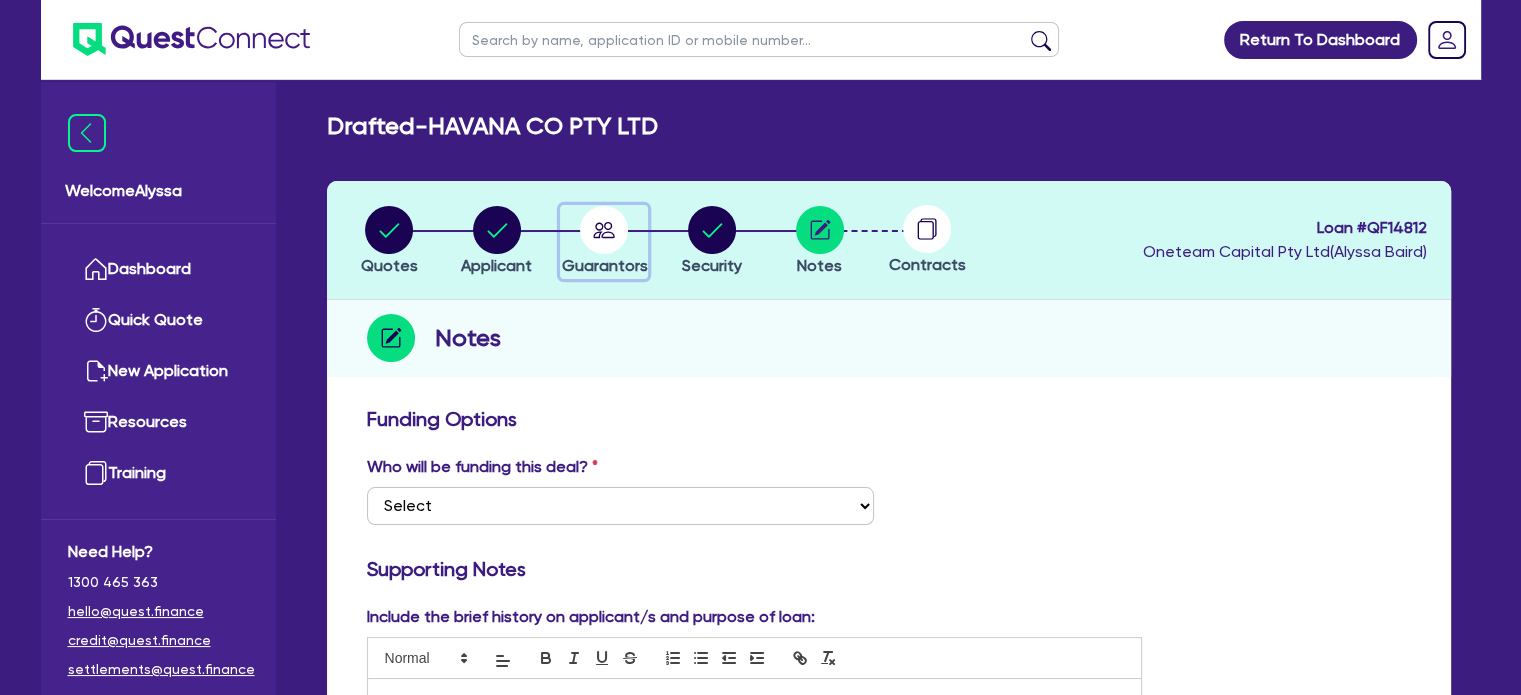click 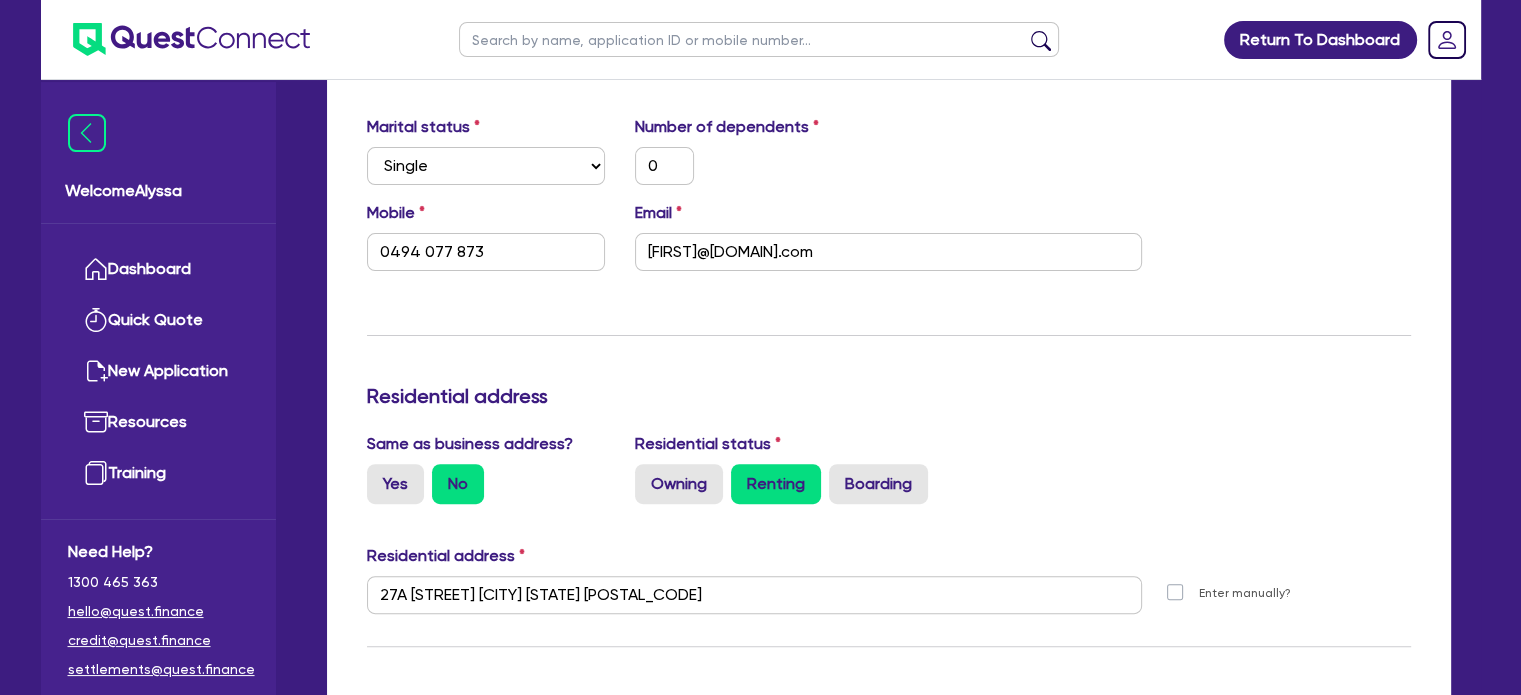 scroll, scrollTop: 0, scrollLeft: 0, axis: both 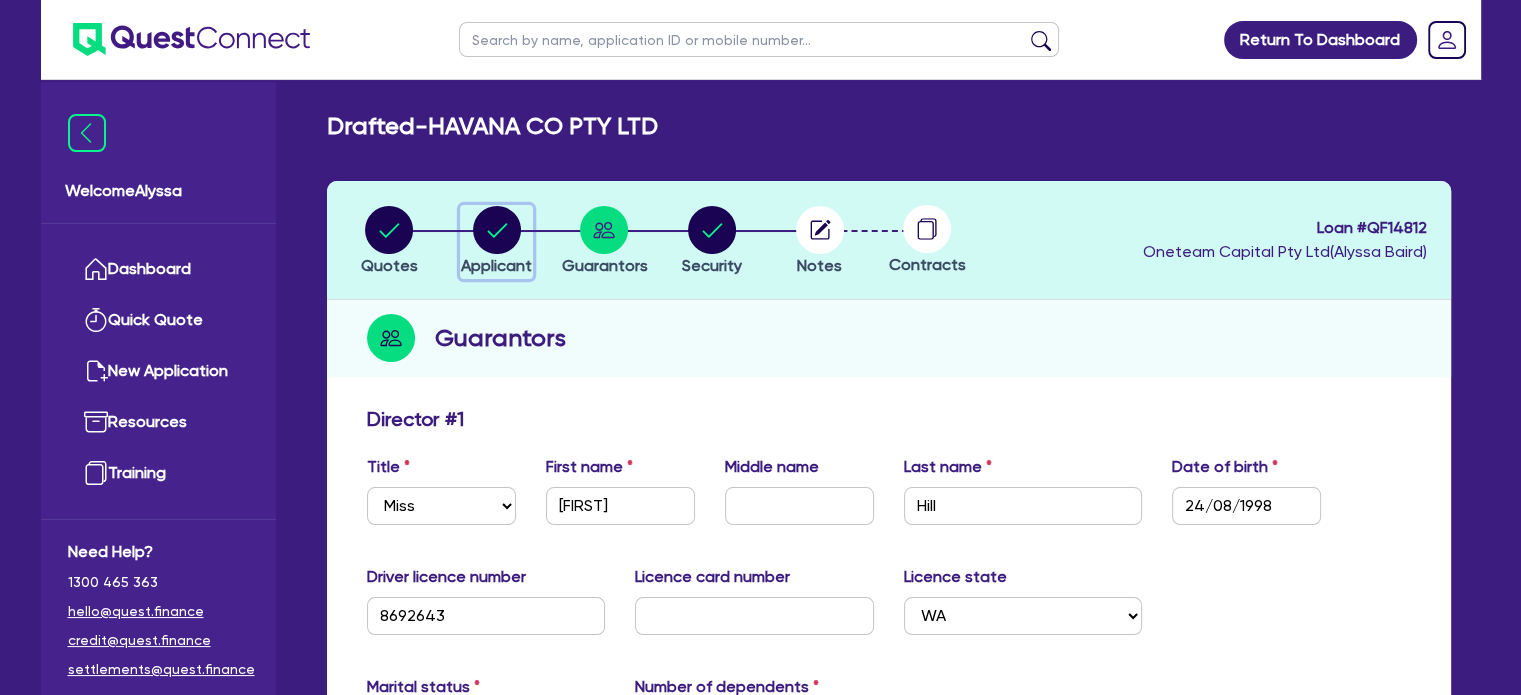 click 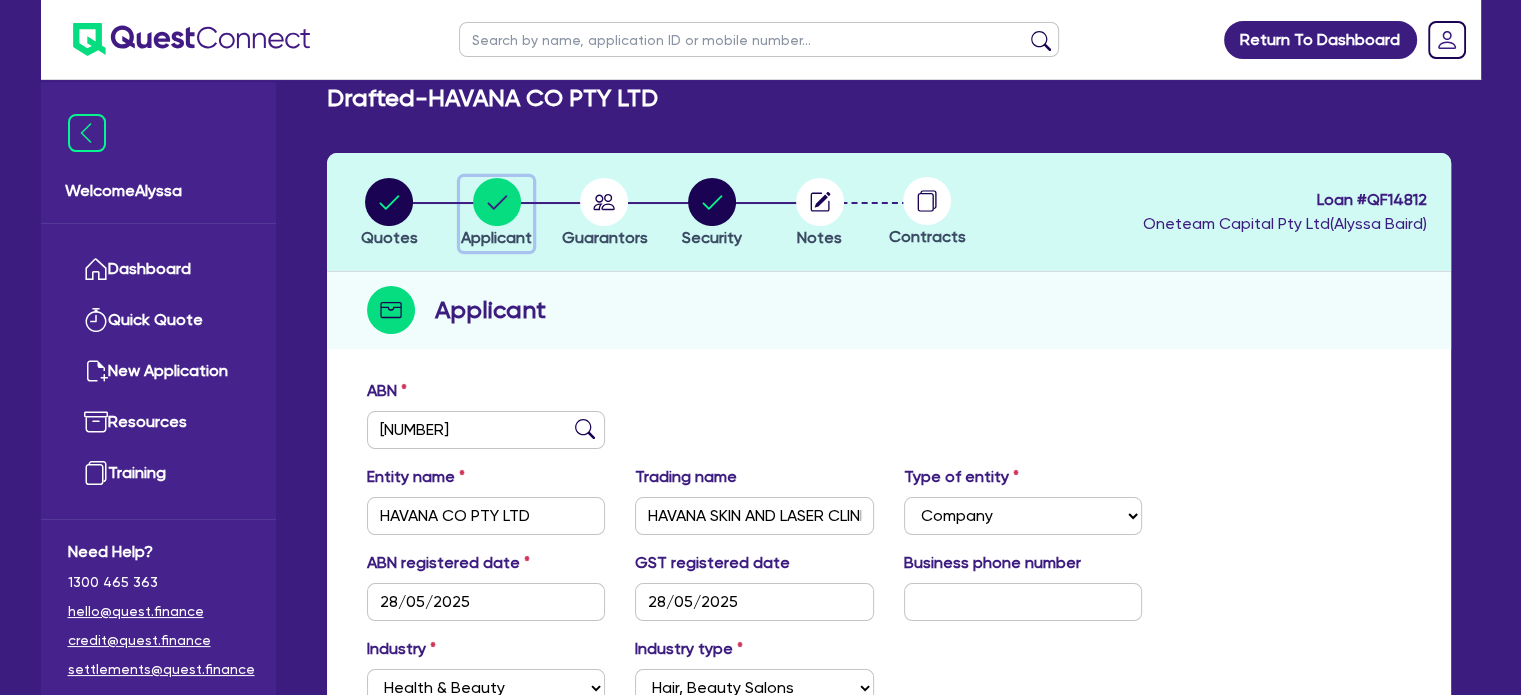 scroll, scrollTop: 0, scrollLeft: 0, axis: both 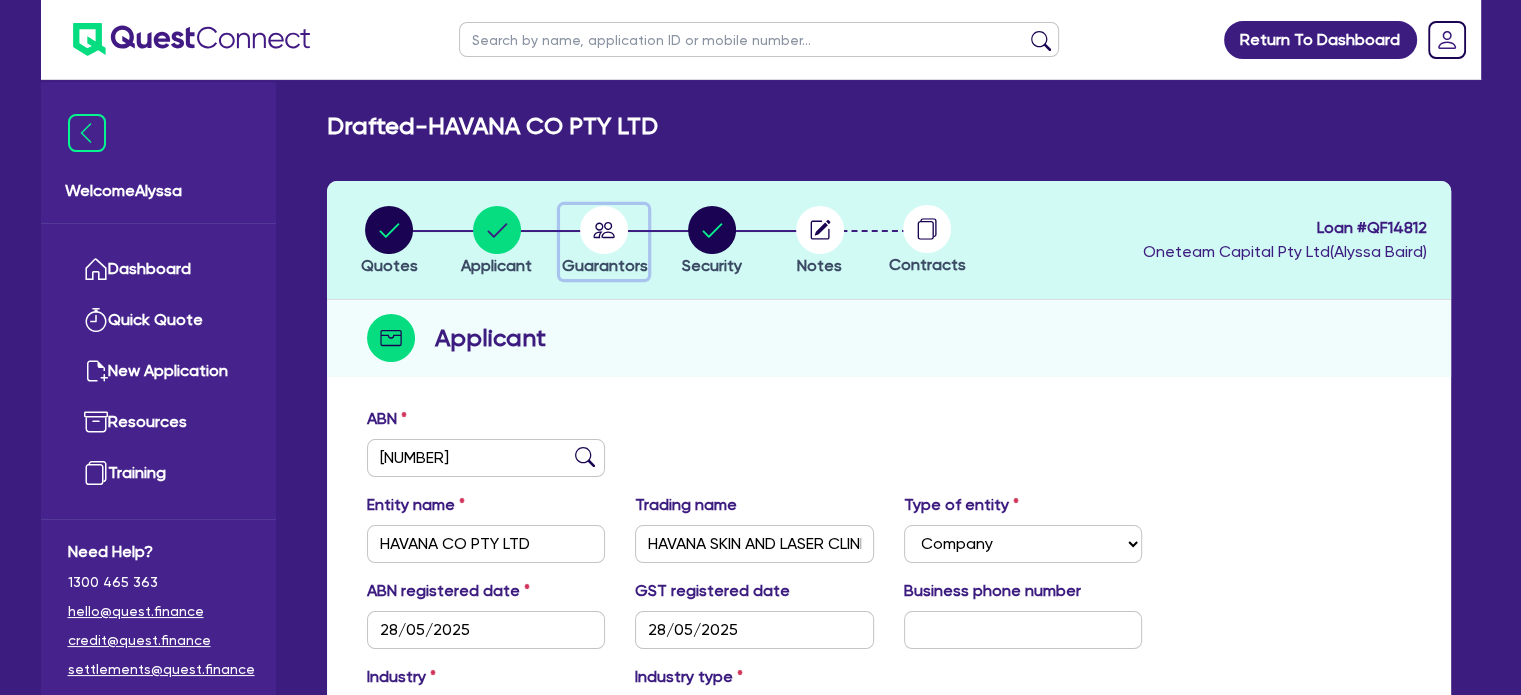 click 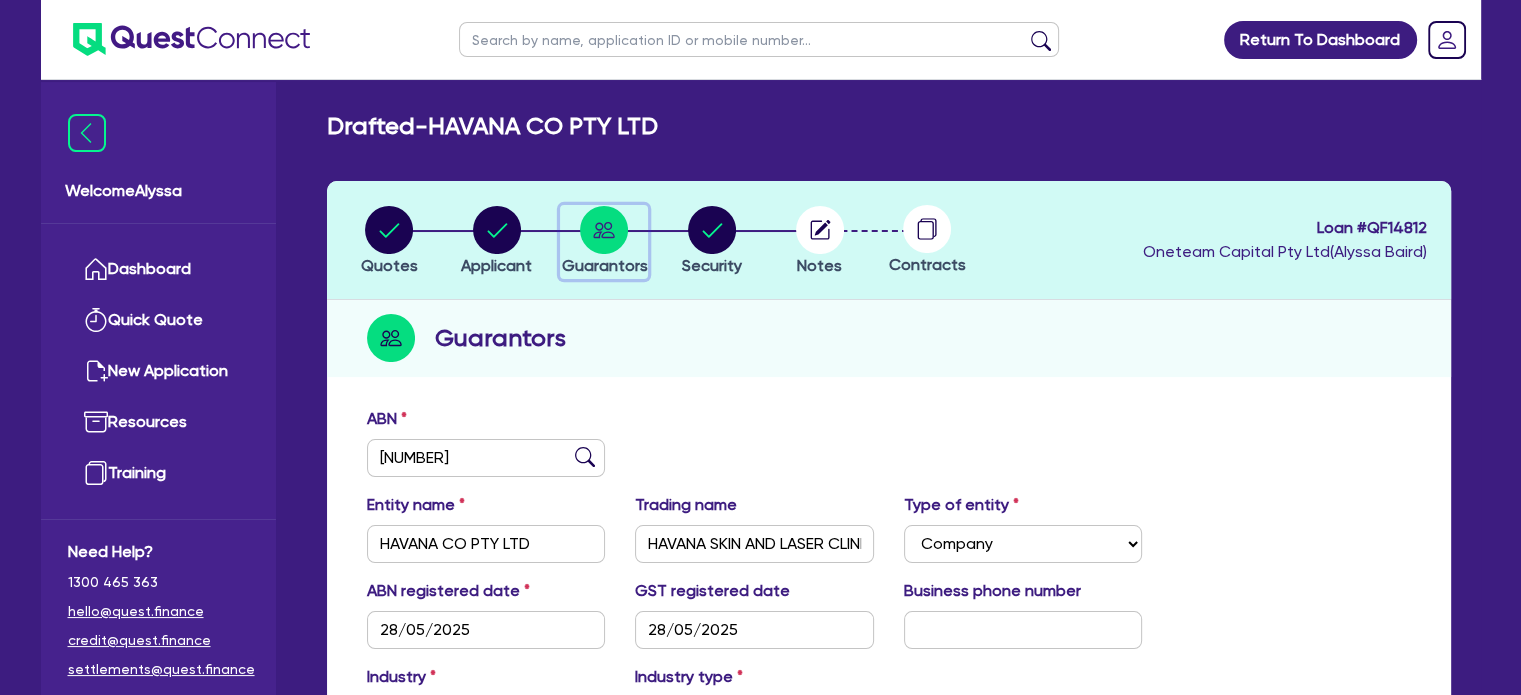 select on "MISS" 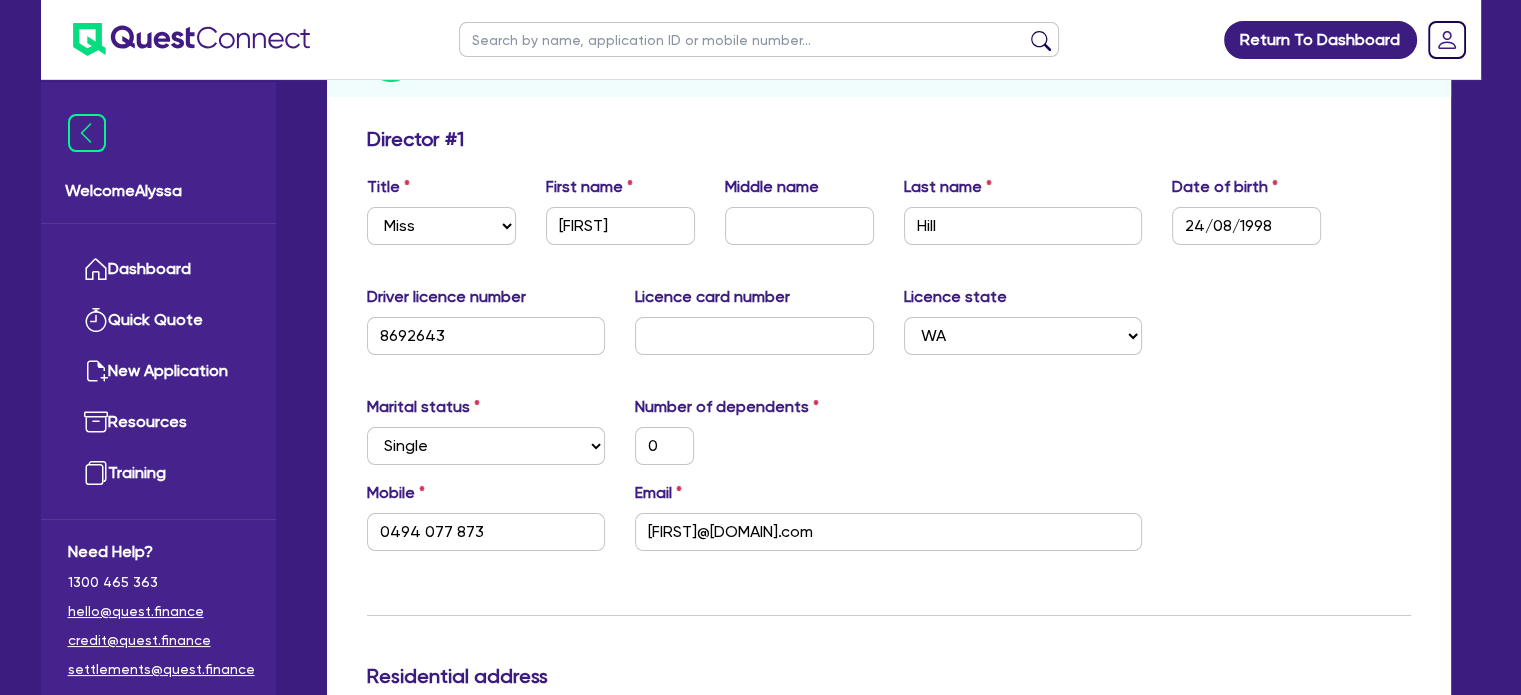 scroll, scrollTop: 0, scrollLeft: 0, axis: both 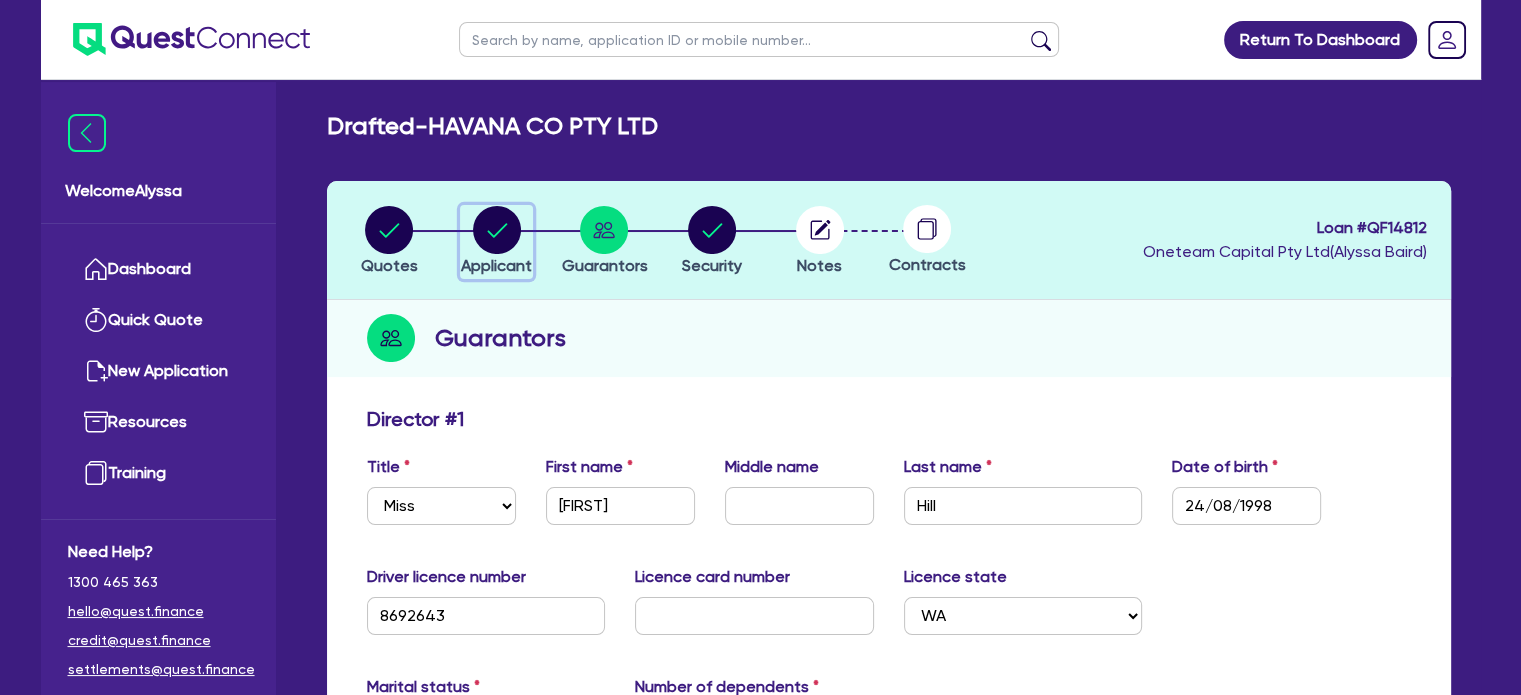 click 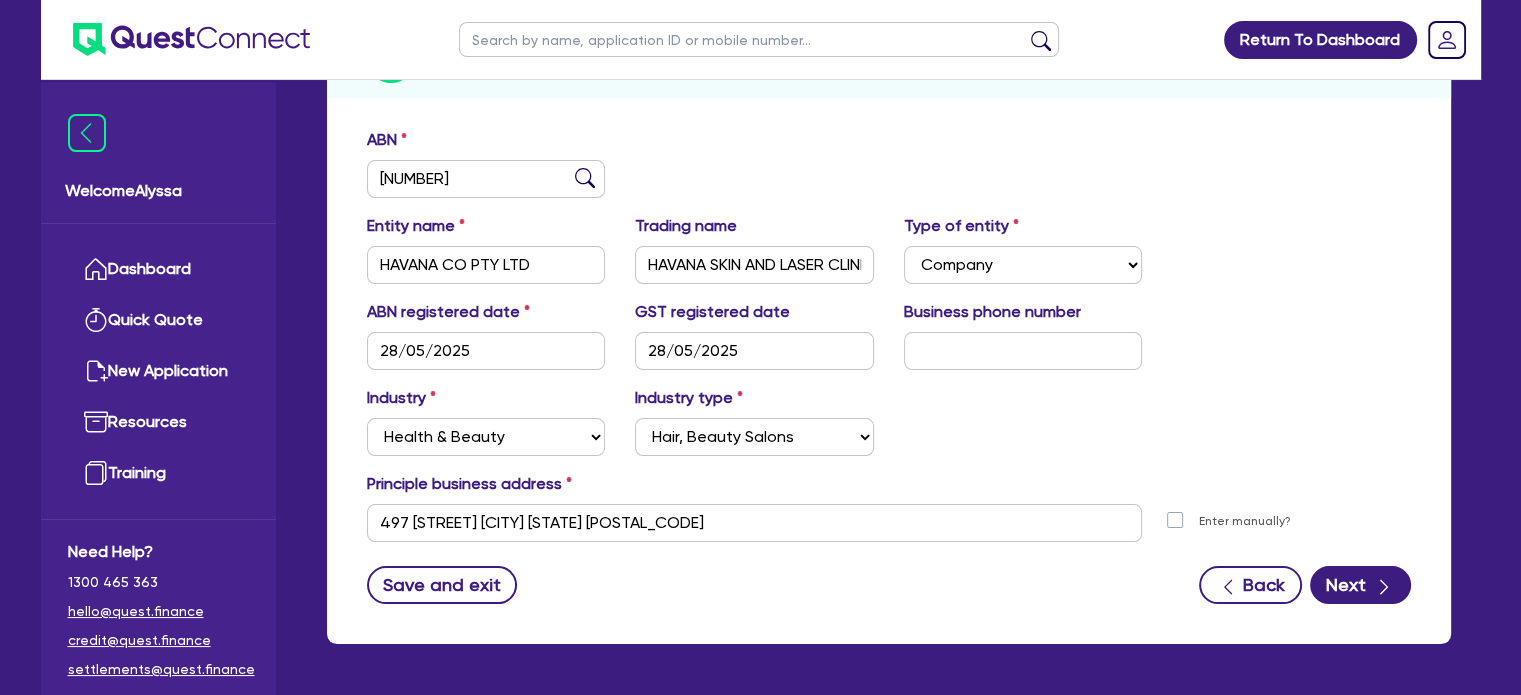 scroll, scrollTop: 0, scrollLeft: 0, axis: both 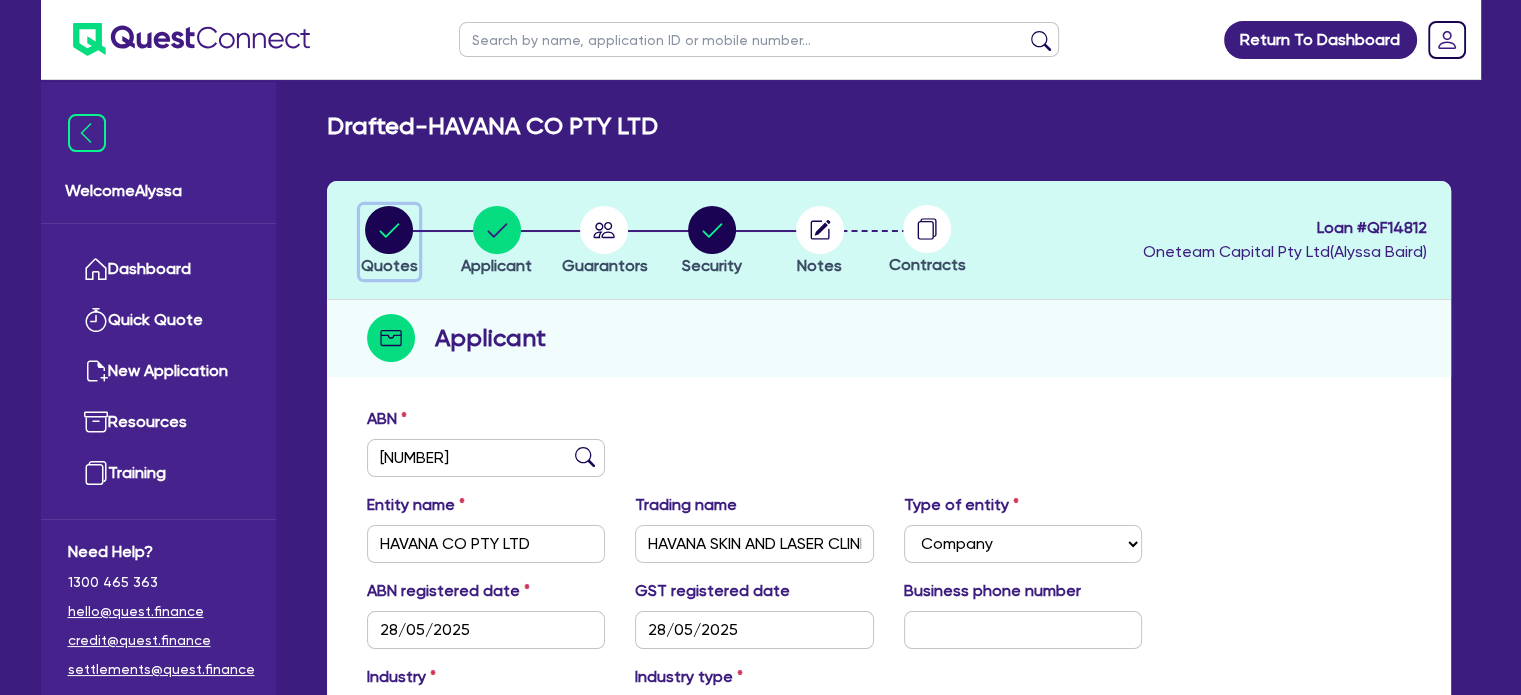 click 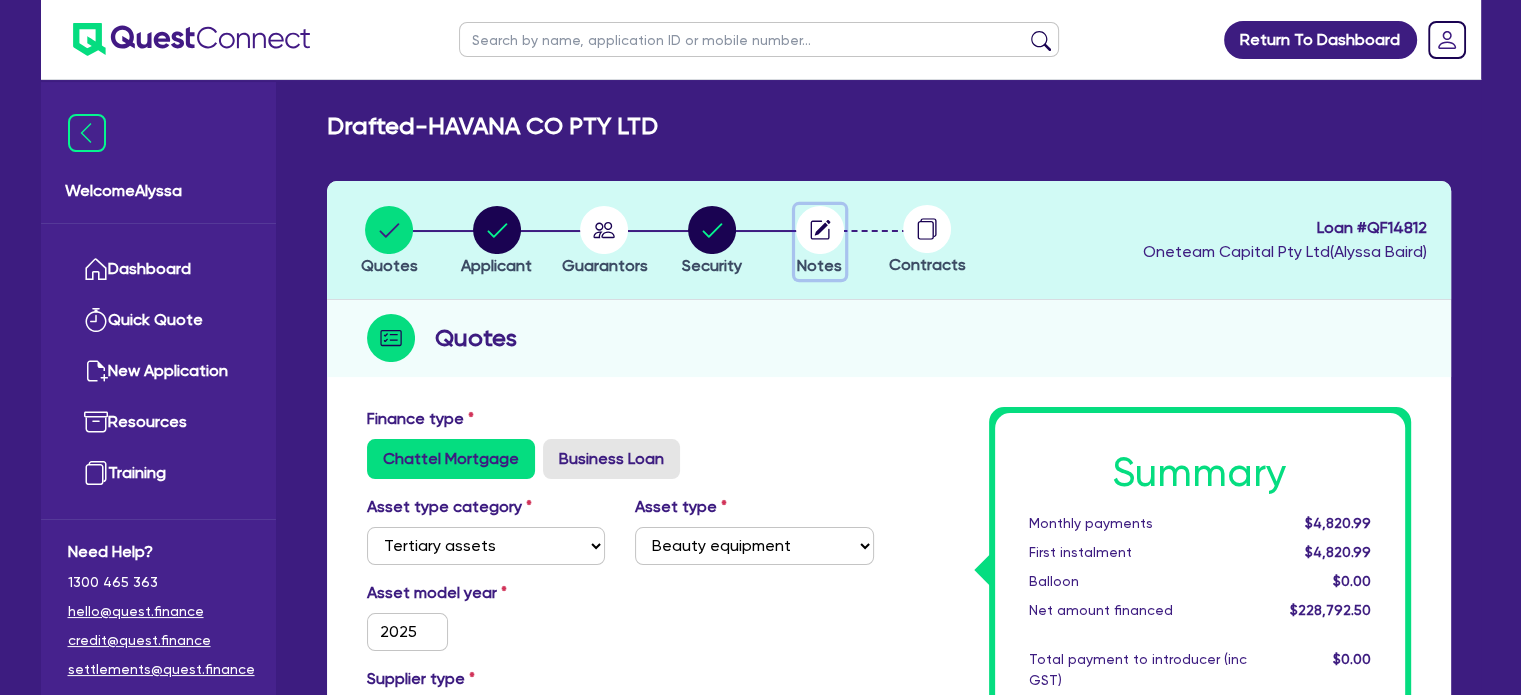 click 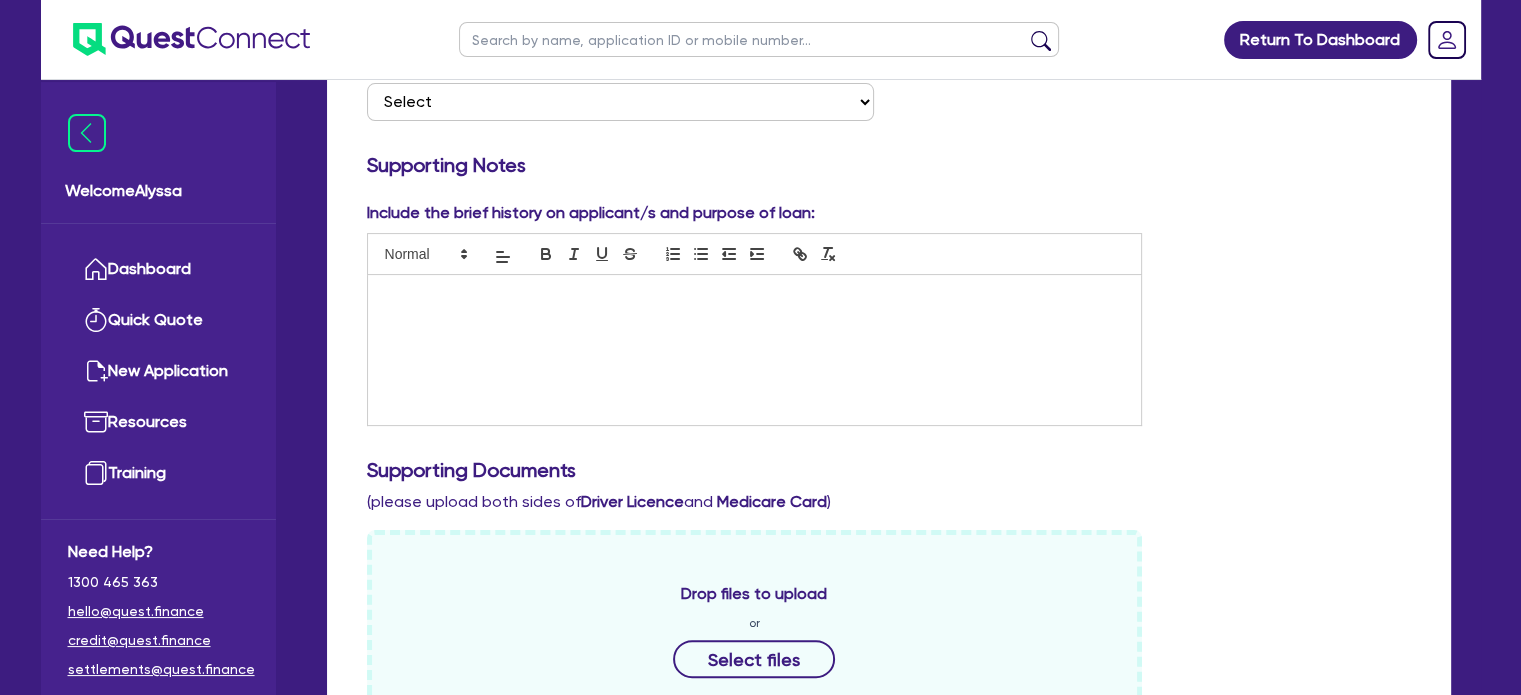 scroll, scrollTop: 404, scrollLeft: 0, axis: vertical 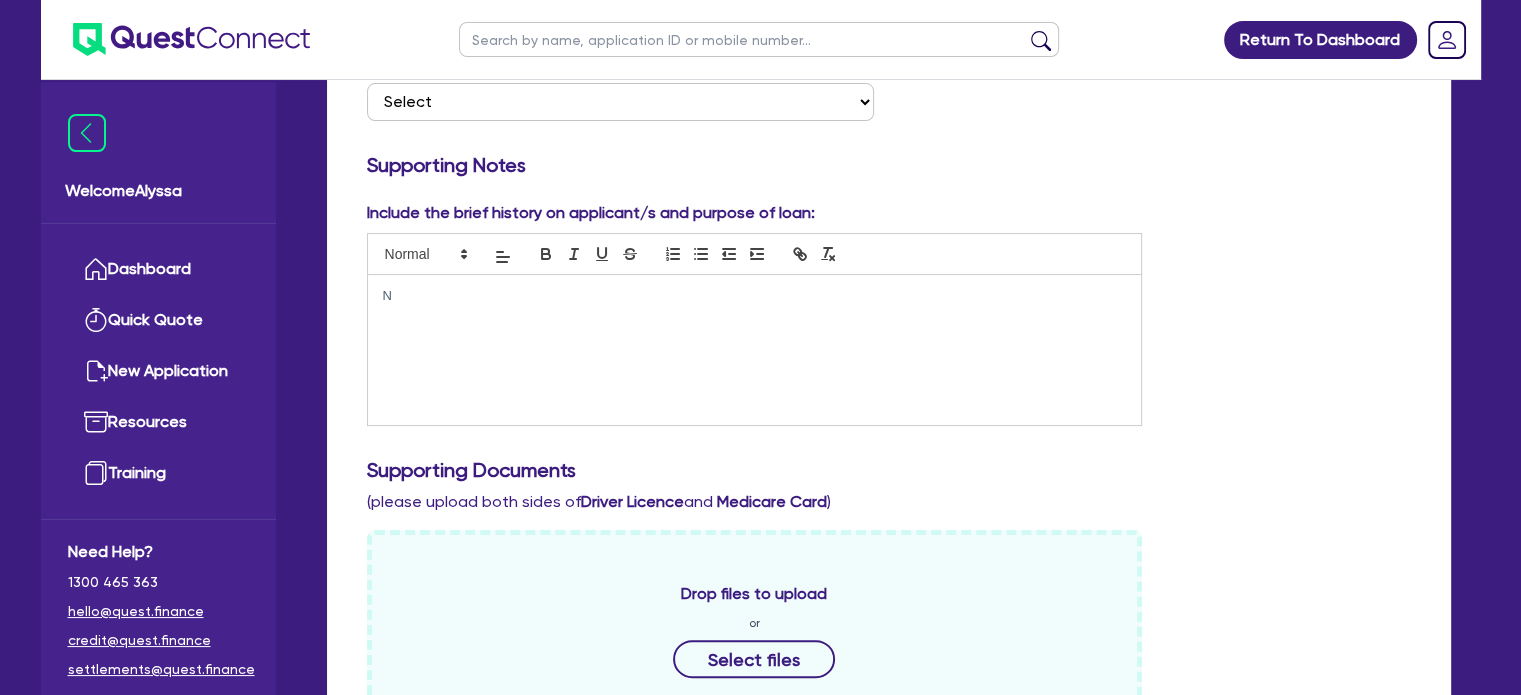 type 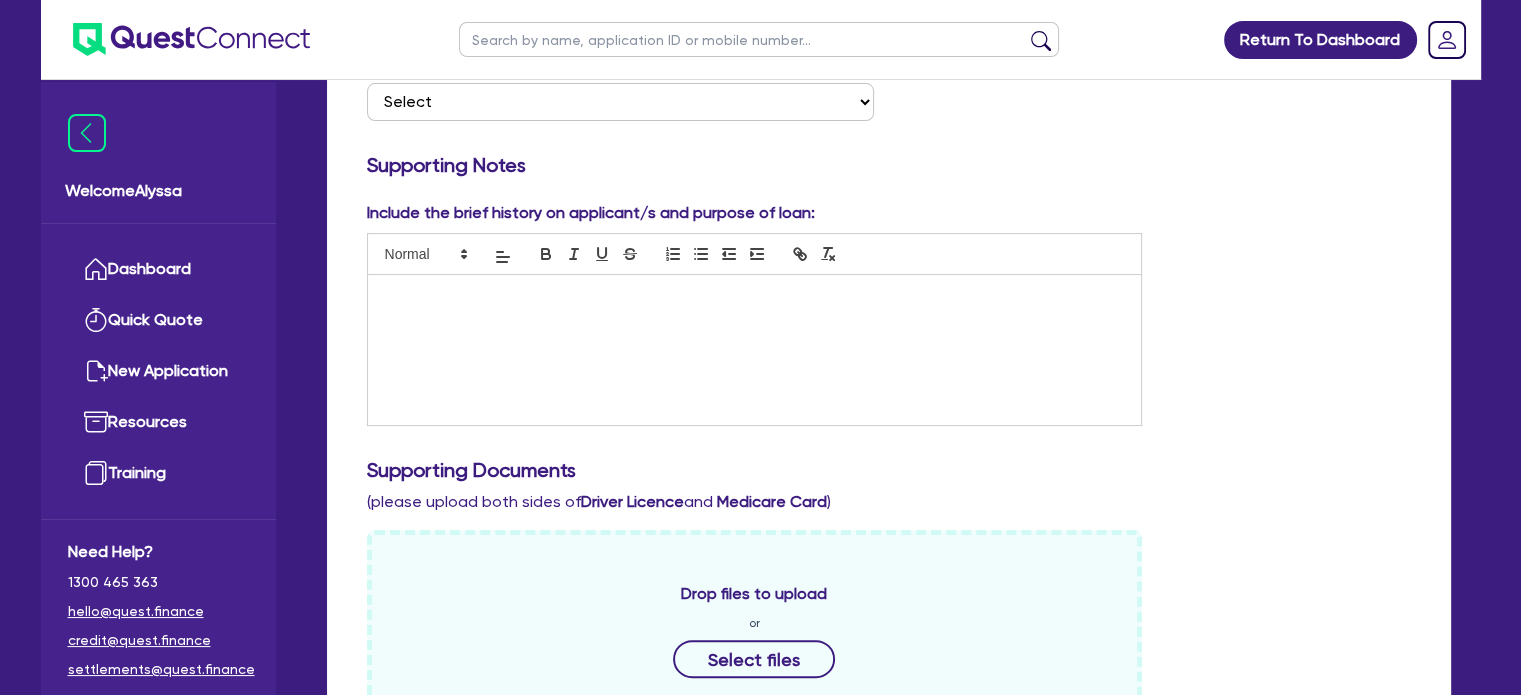 scroll, scrollTop: 0, scrollLeft: 0, axis: both 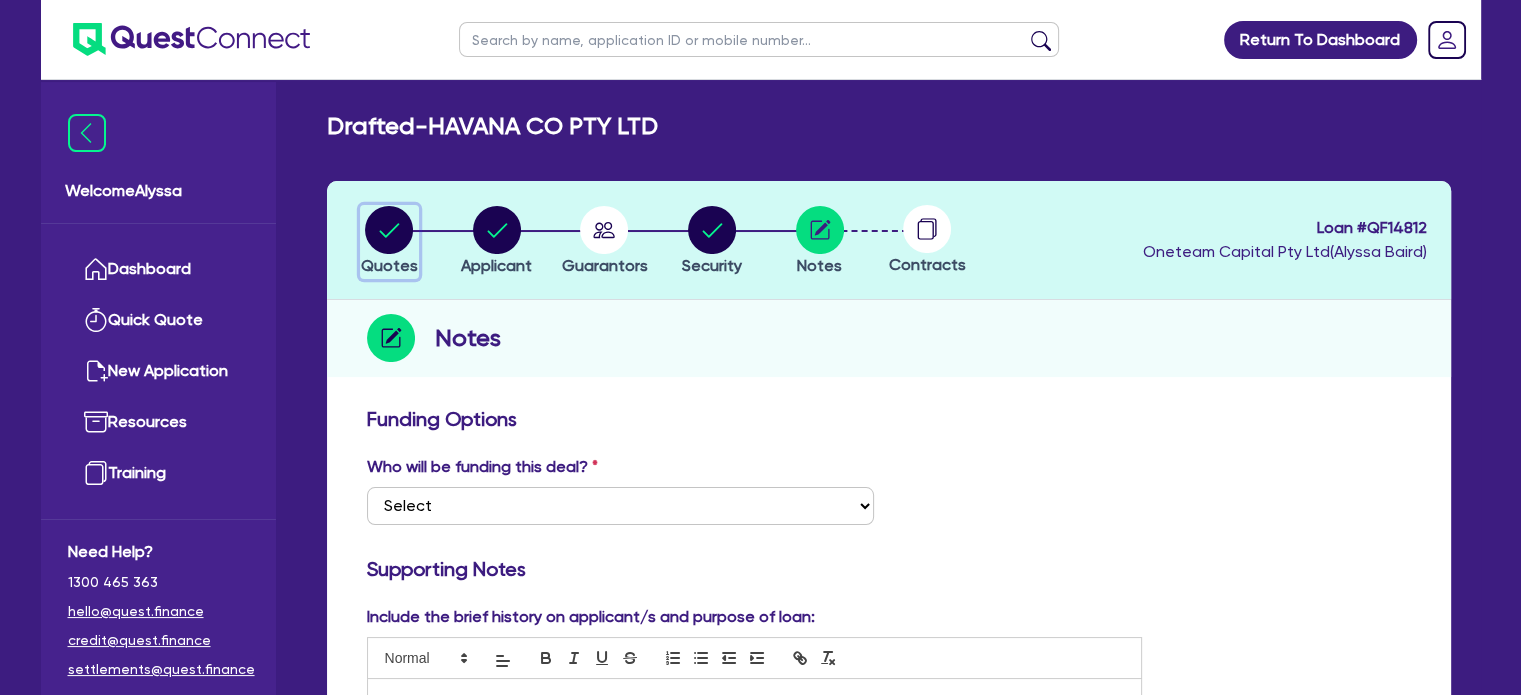 click 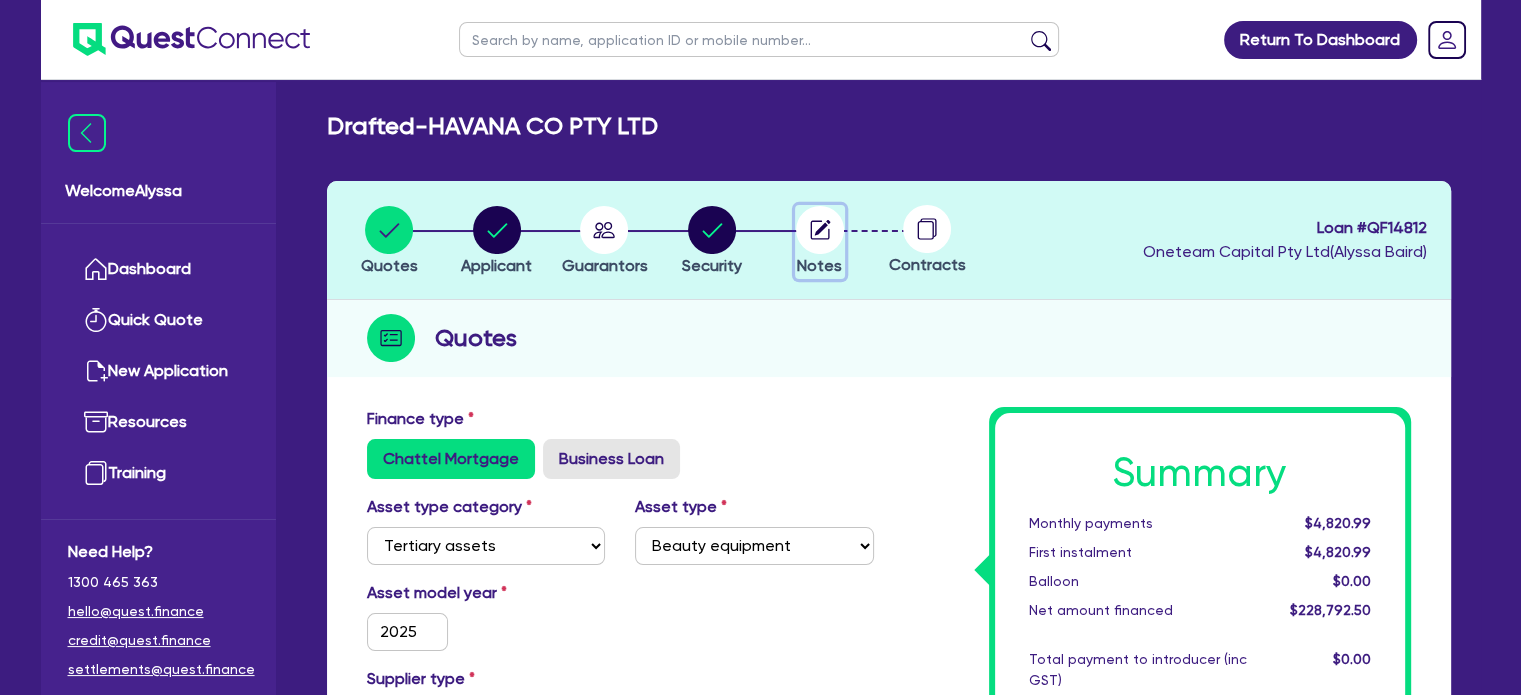 click 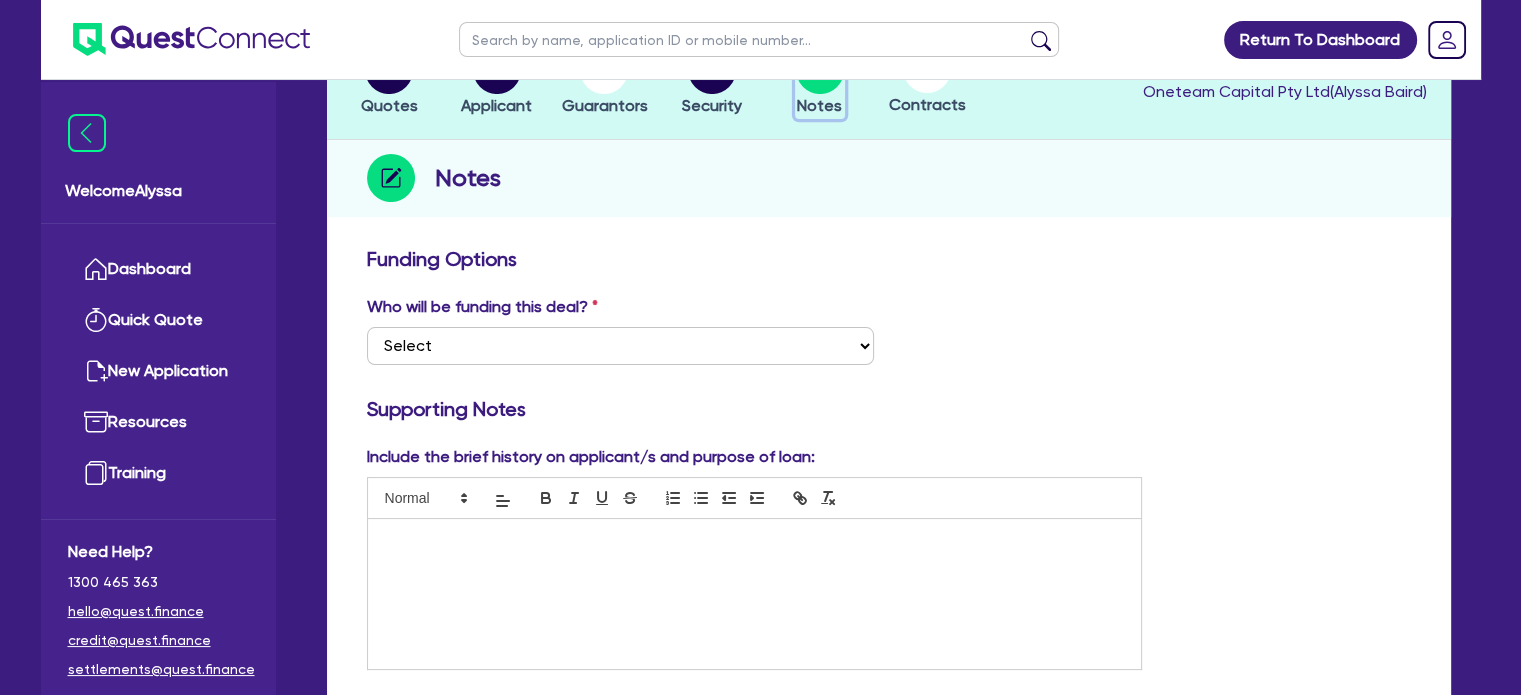 scroll, scrollTop: 266, scrollLeft: 0, axis: vertical 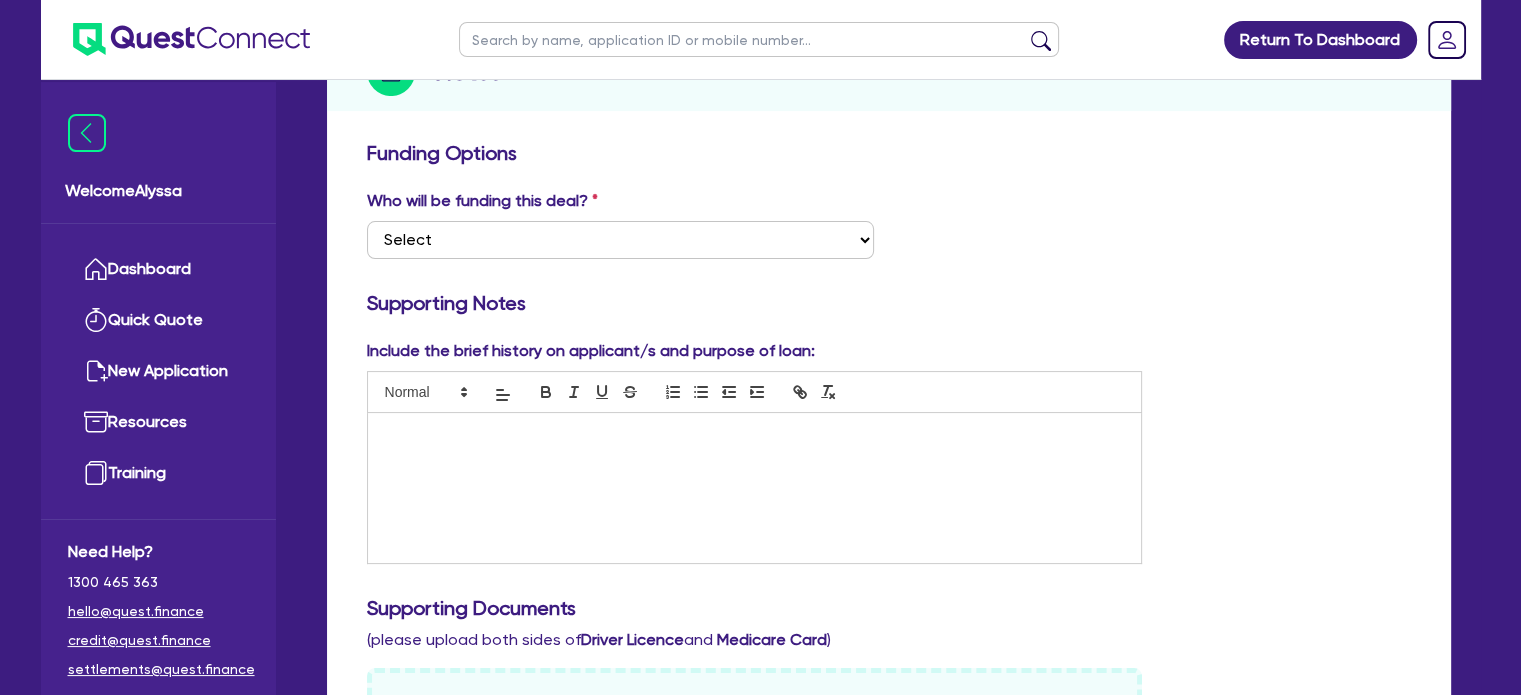 click at bounding box center (755, 488) 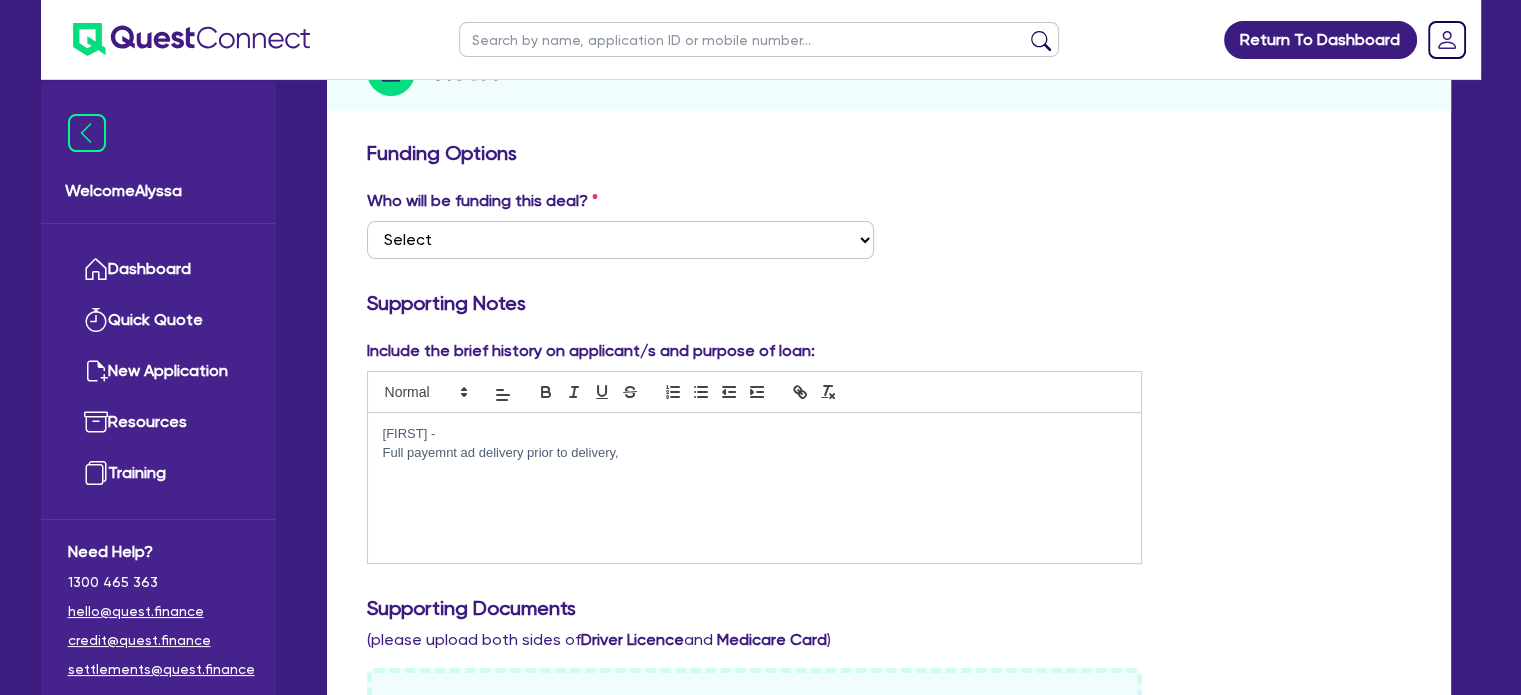 click on "Full payemnt ad delivery prior to delivery," at bounding box center [755, 453] 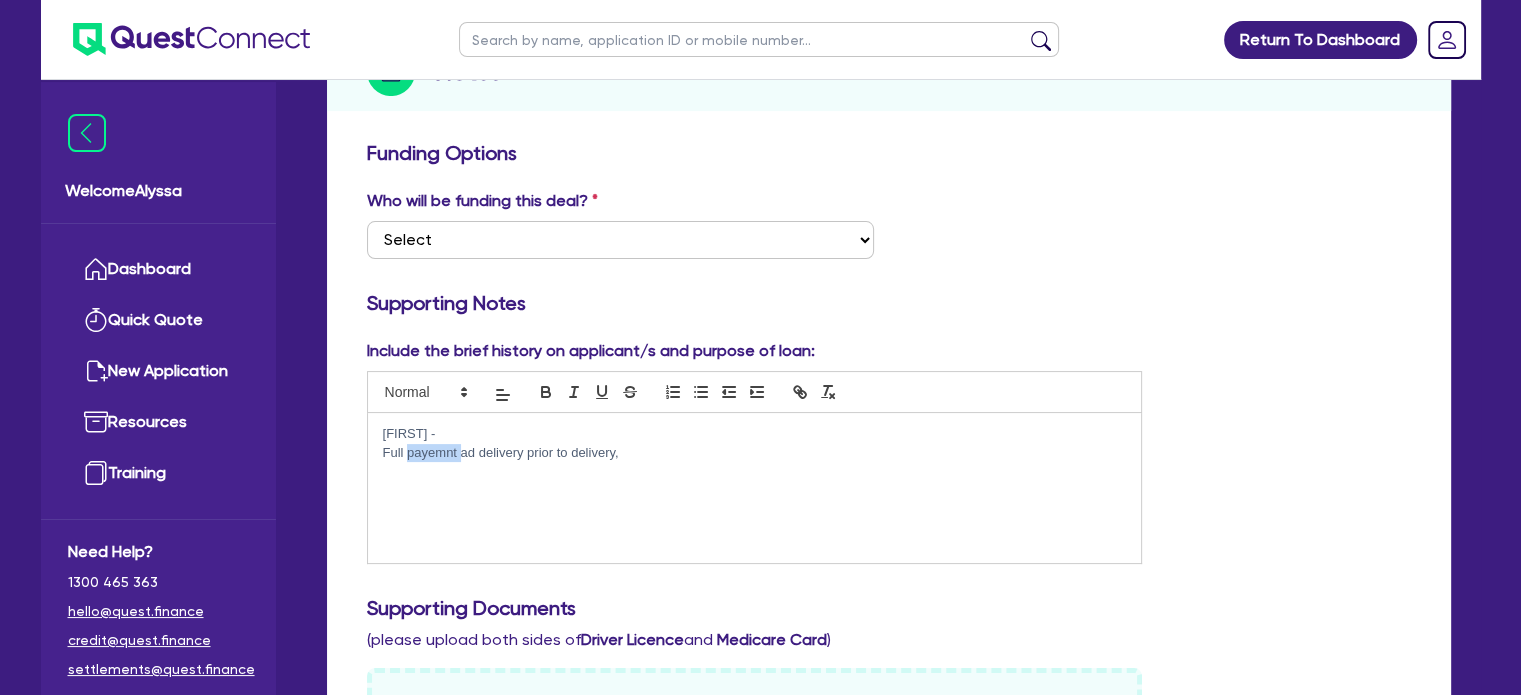 click on "Full payemnt ad delivery prior to delivery," at bounding box center [755, 453] 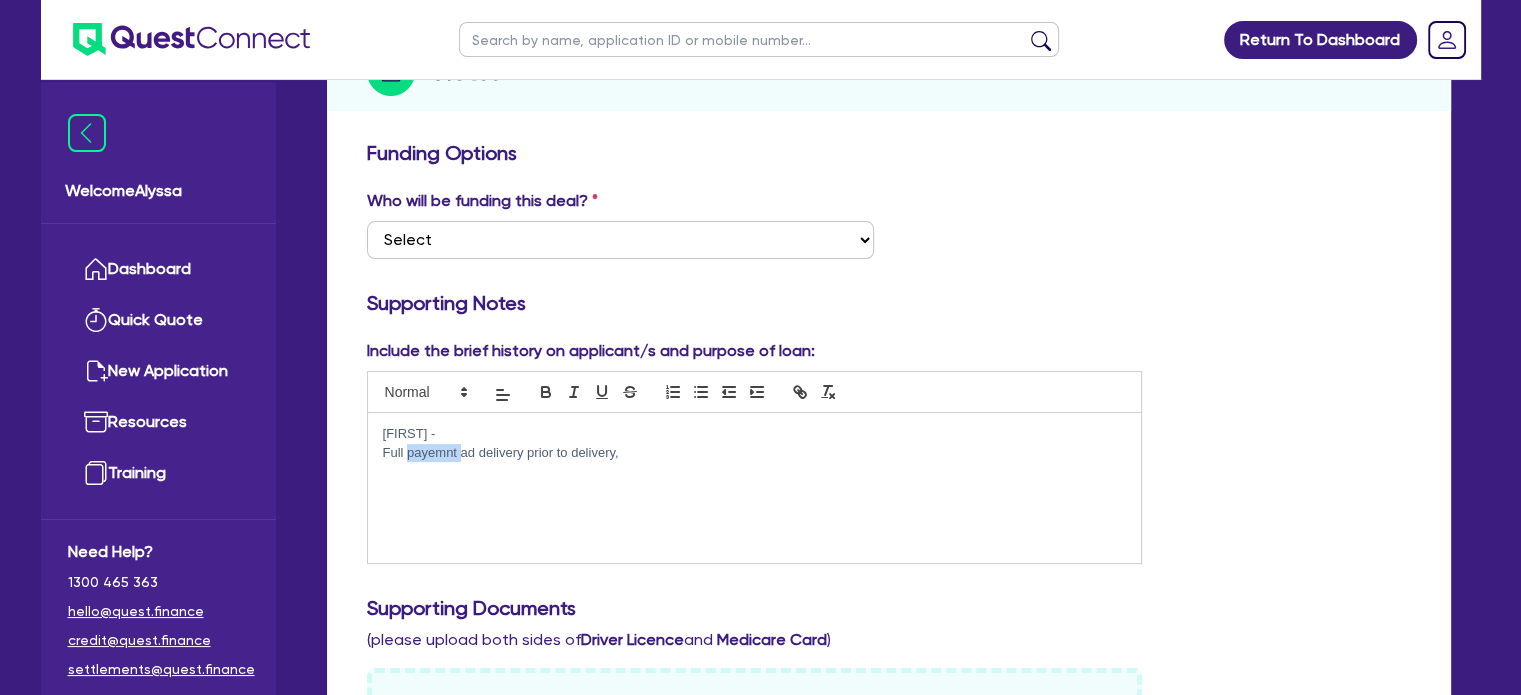 drag, startPoint x: 698, startPoint y: 464, endPoint x: 406, endPoint y: 453, distance: 292.20712 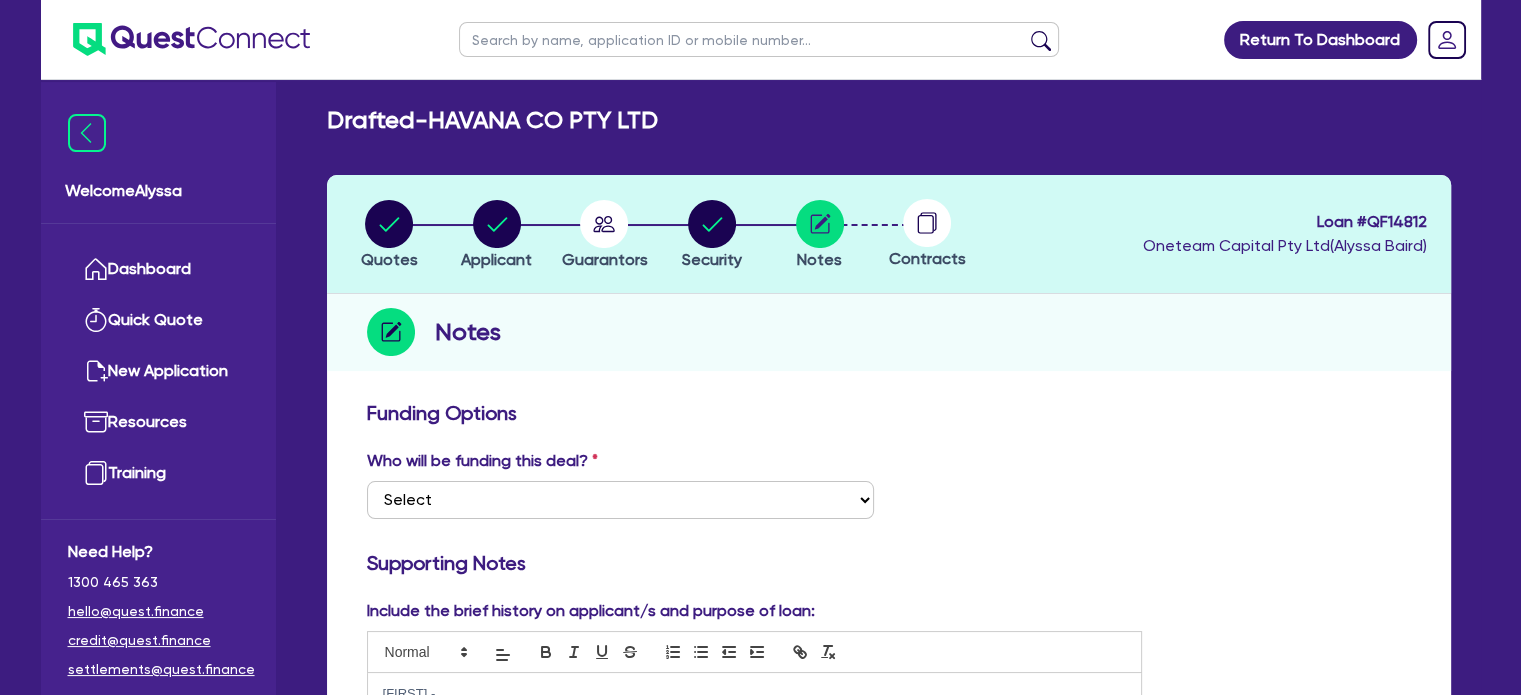 scroll, scrollTop: 0, scrollLeft: 0, axis: both 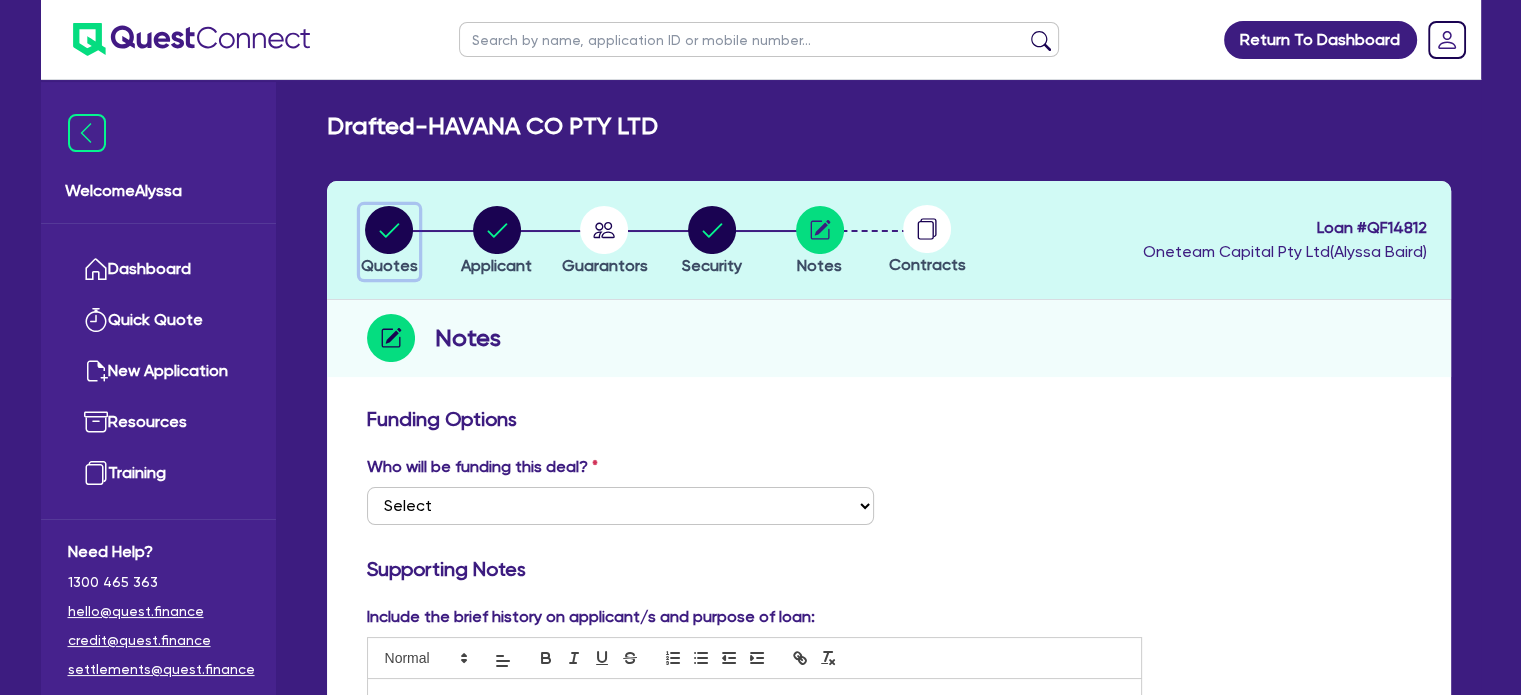 click 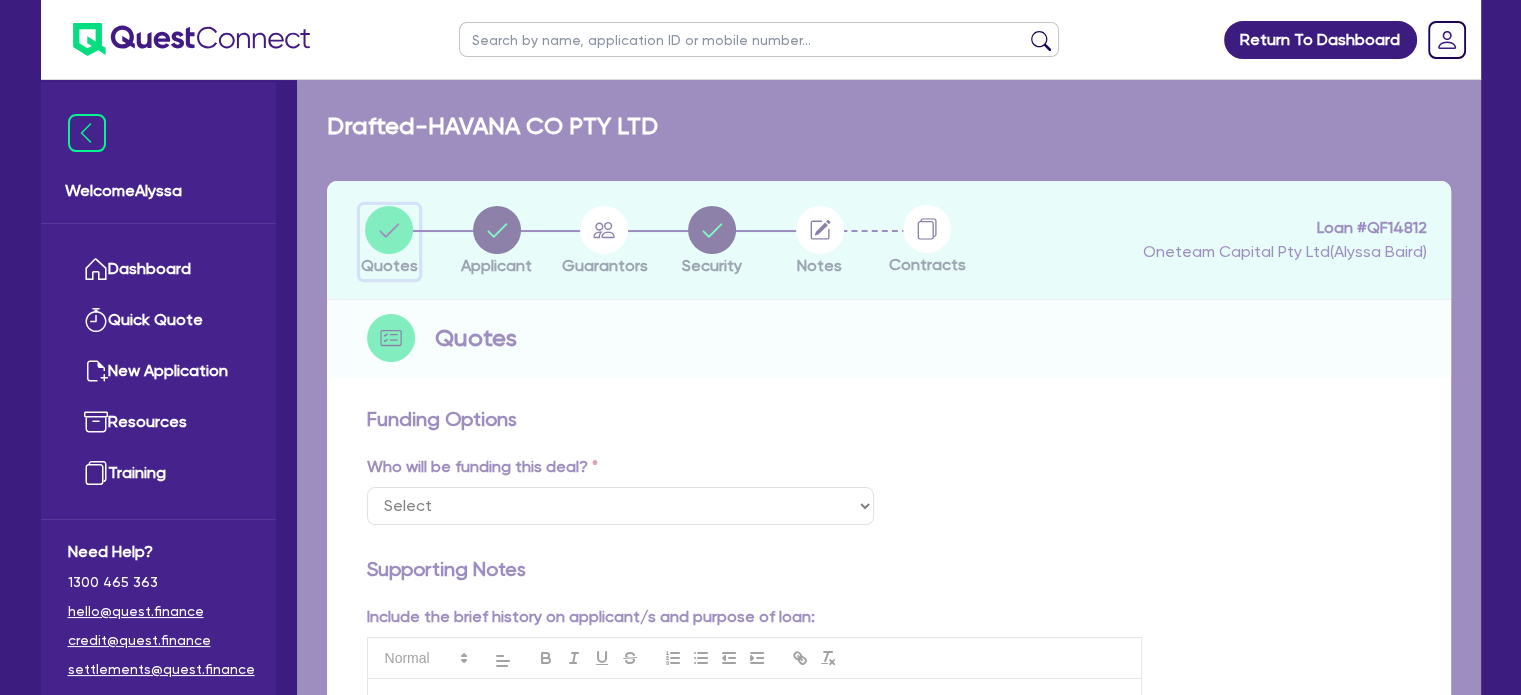 select on "TERTIARY_ASSETS" 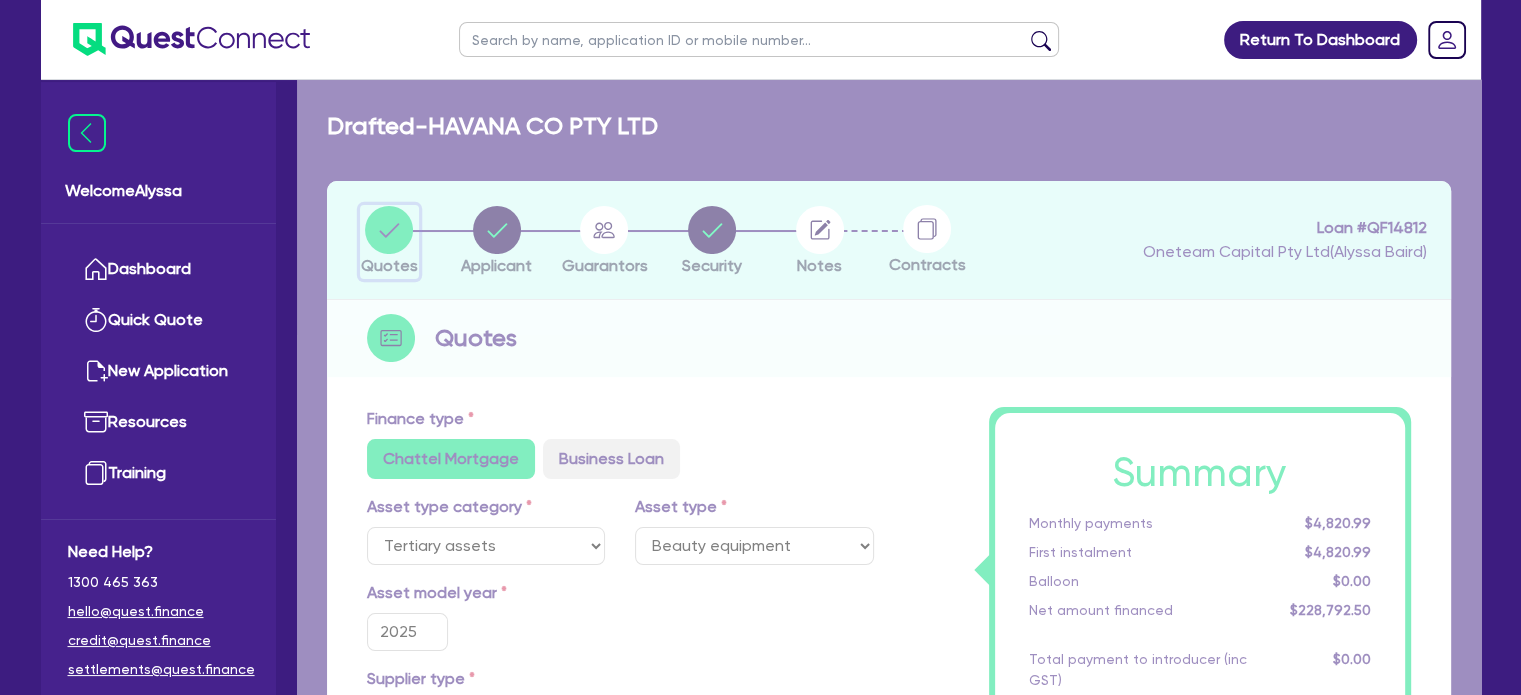 type on "248,138" 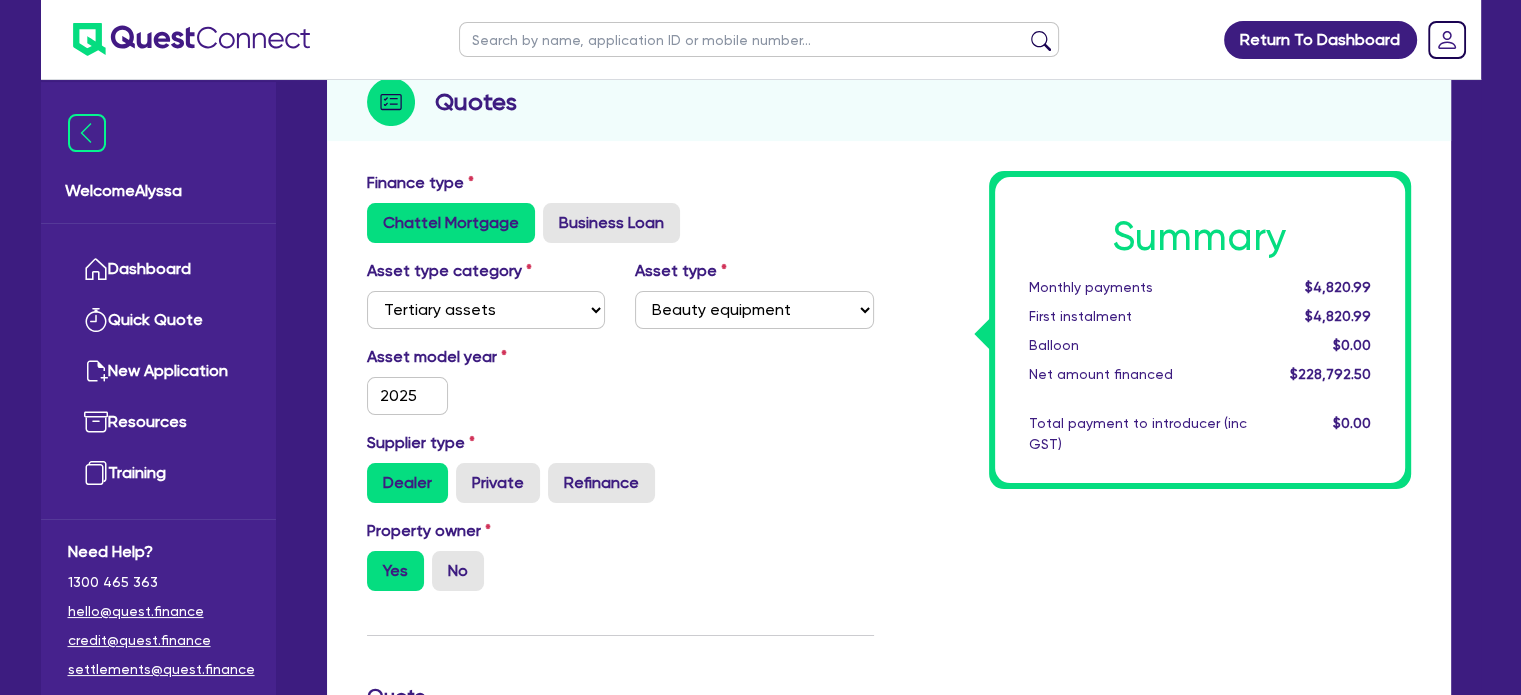 scroll, scrollTop: 0, scrollLeft: 0, axis: both 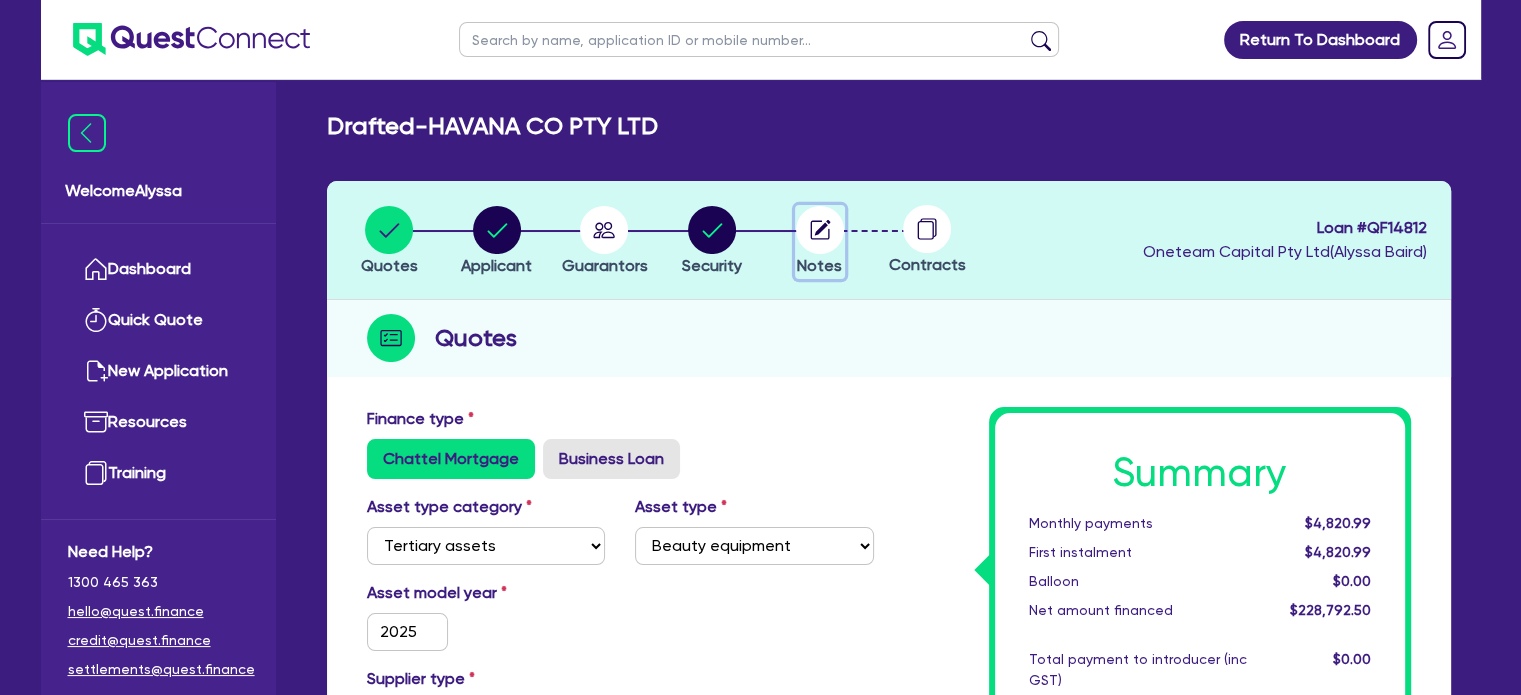click 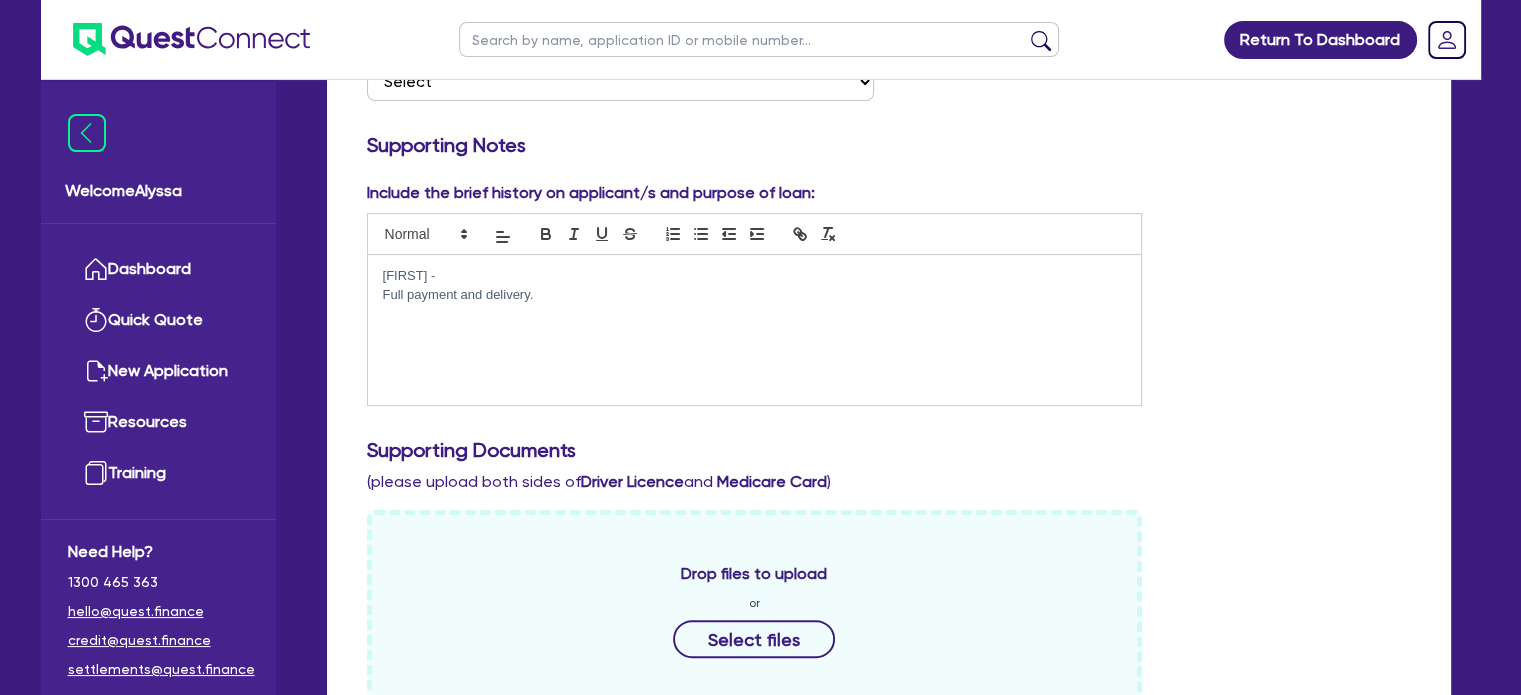 scroll, scrollTop: 423, scrollLeft: 0, axis: vertical 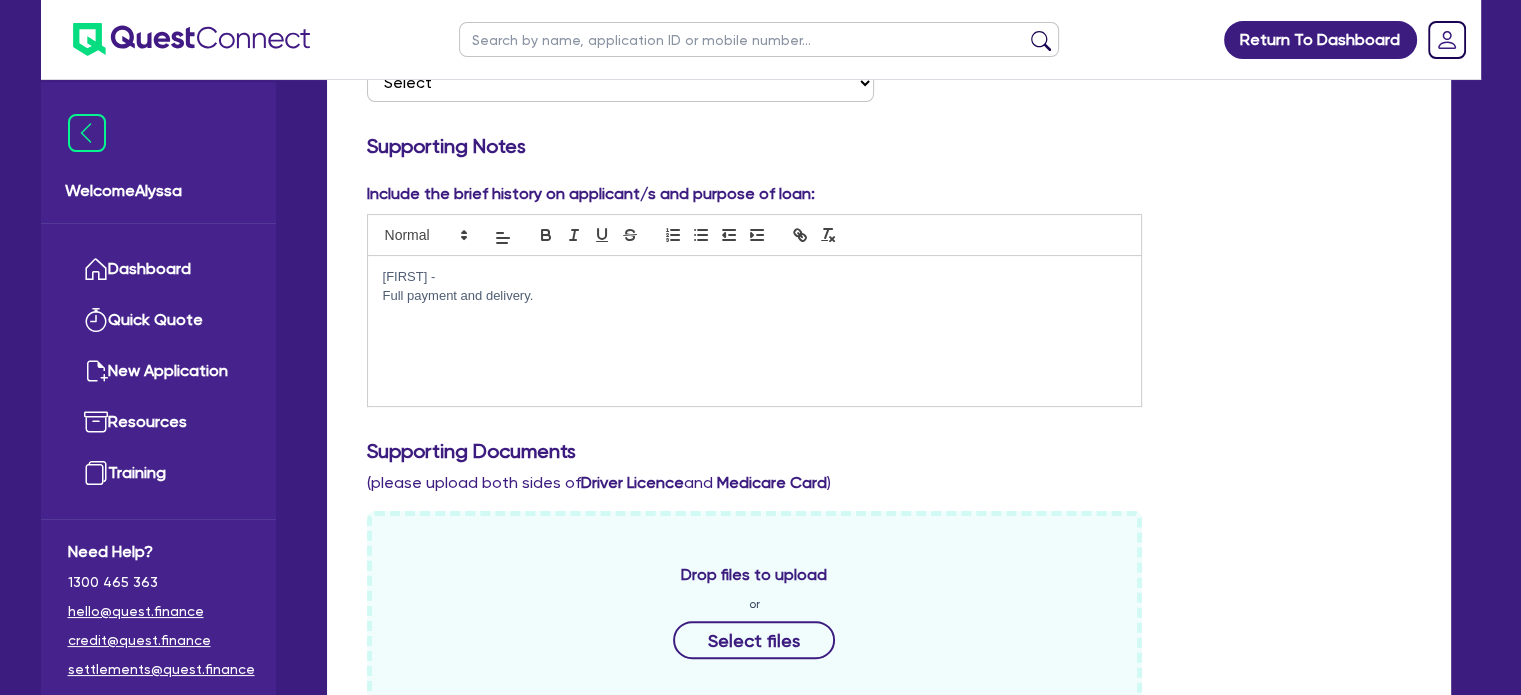 click on "Full payment and delivery." at bounding box center [755, 296] 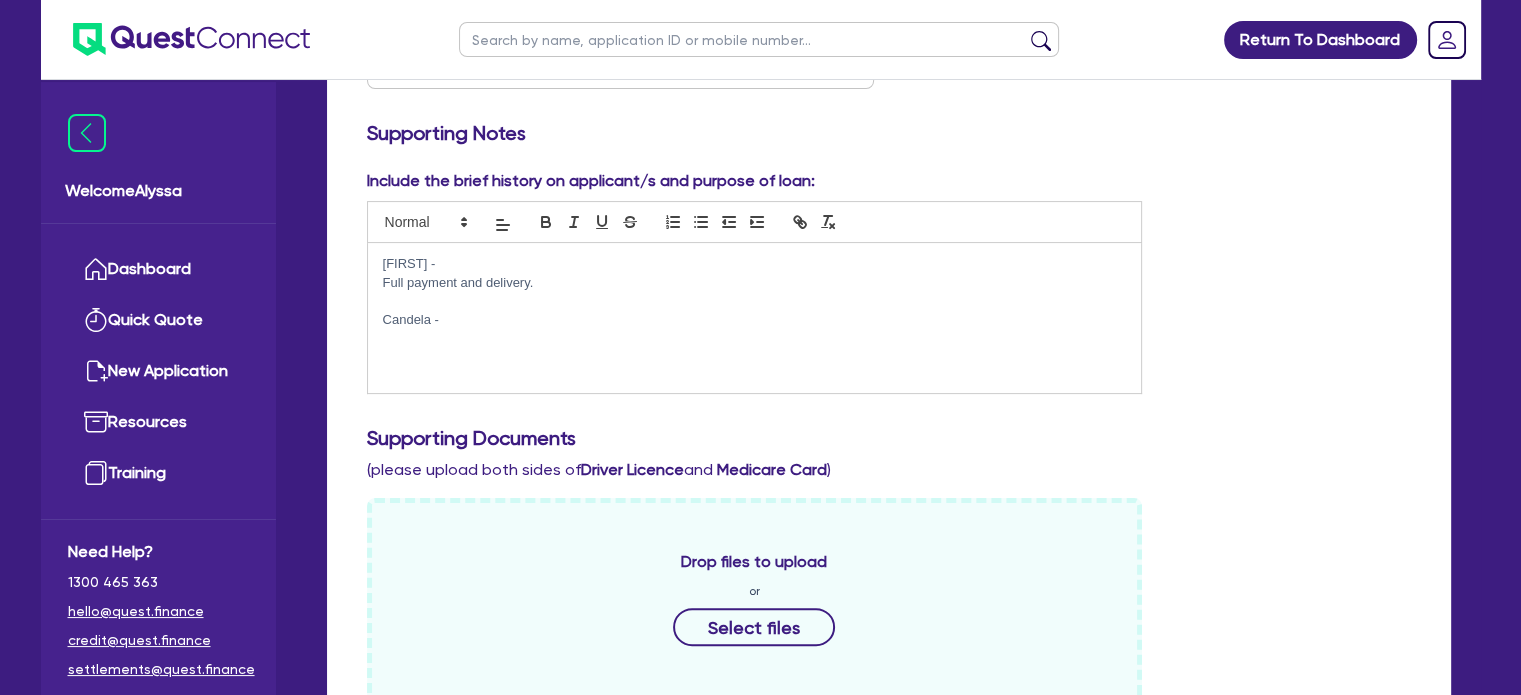 scroll, scrollTop: 440, scrollLeft: 0, axis: vertical 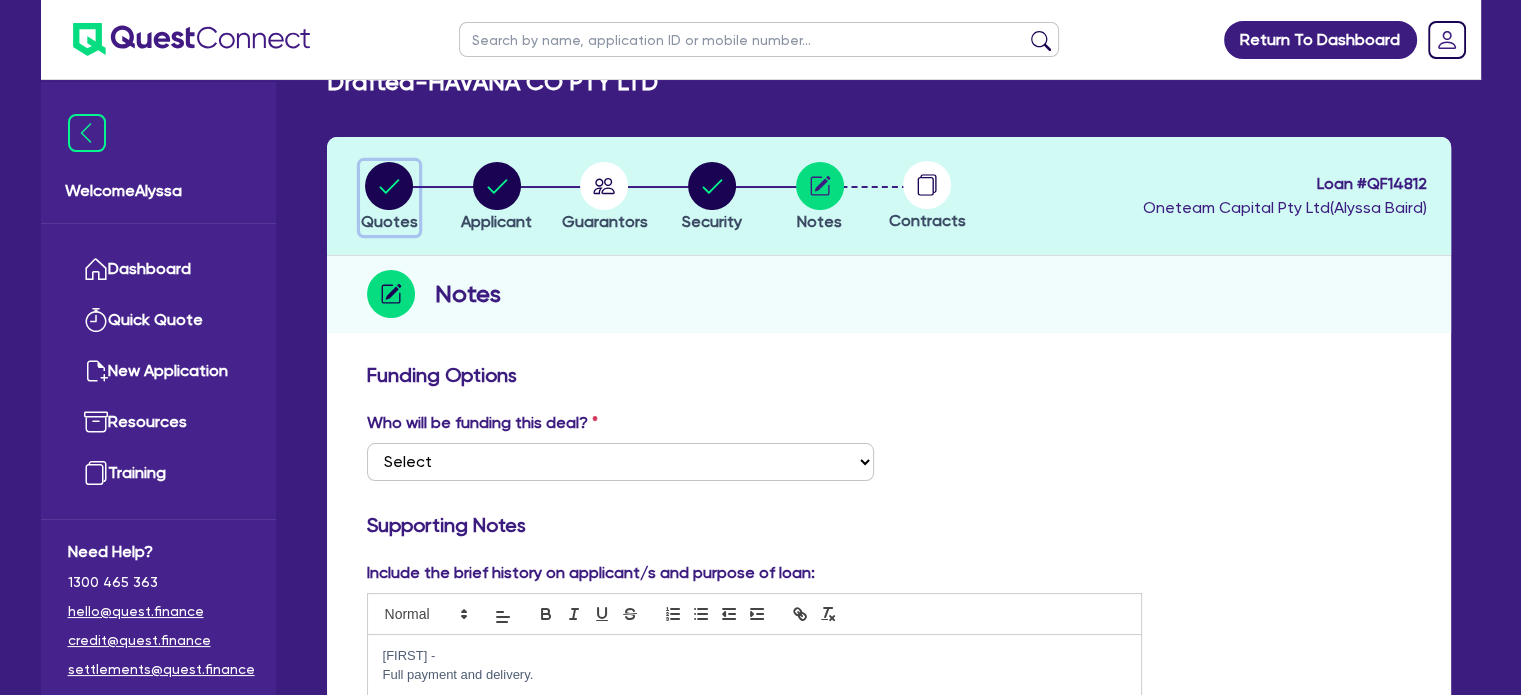click 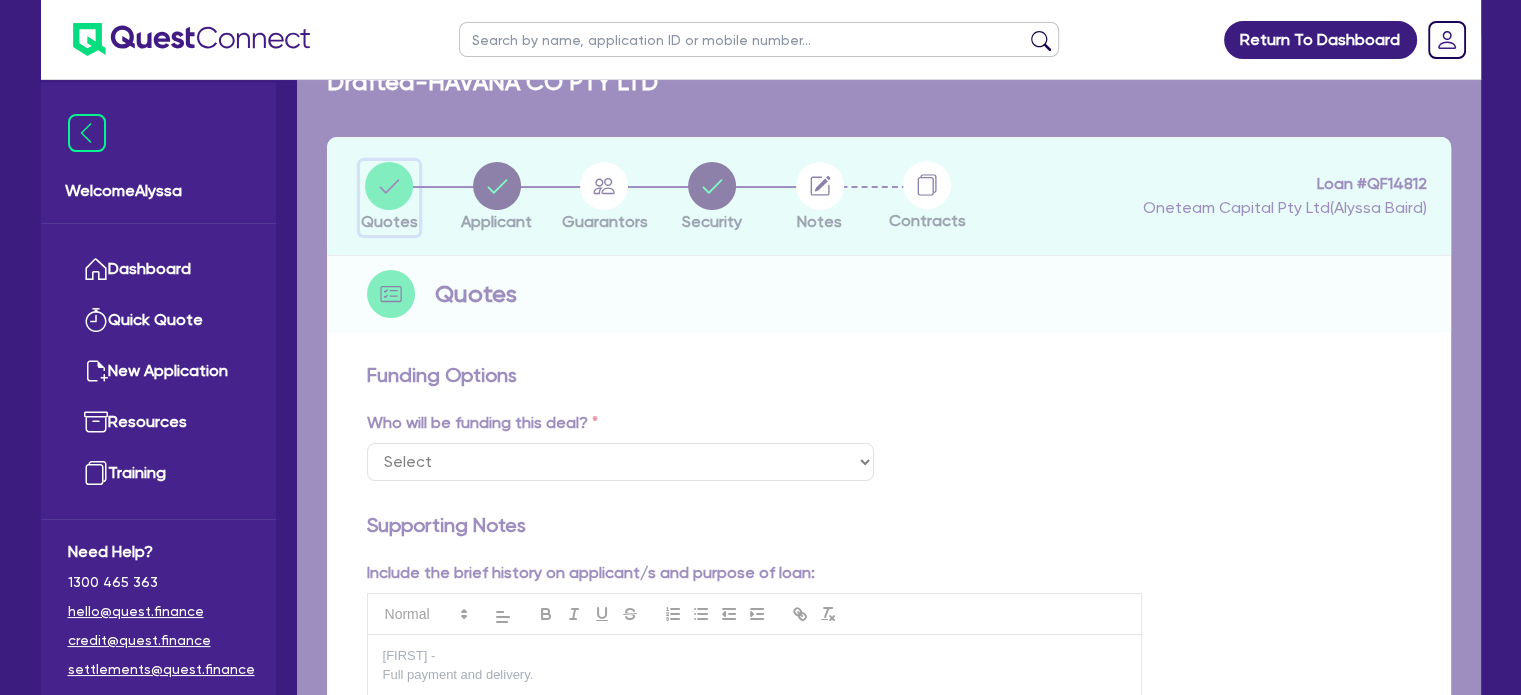 select on "TERTIARY_ASSETS" 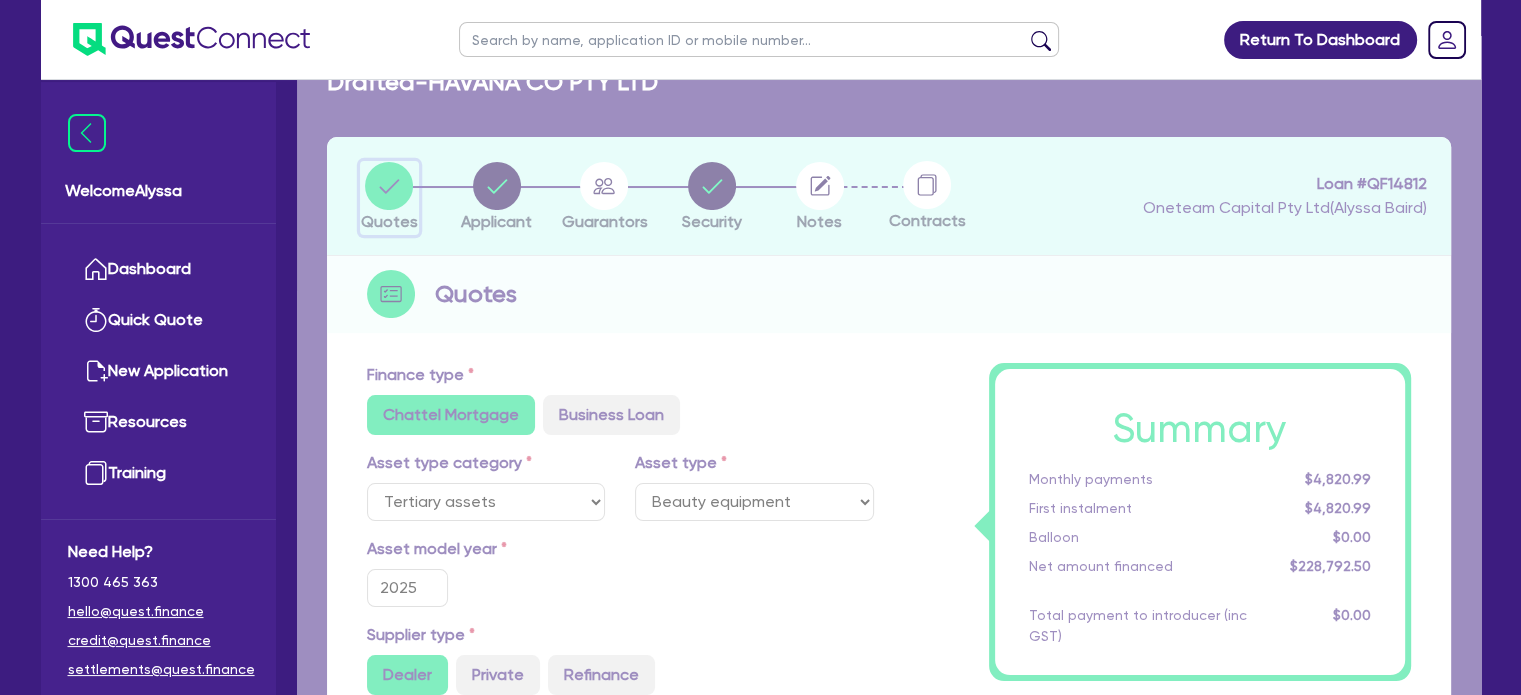 type on "248,138" 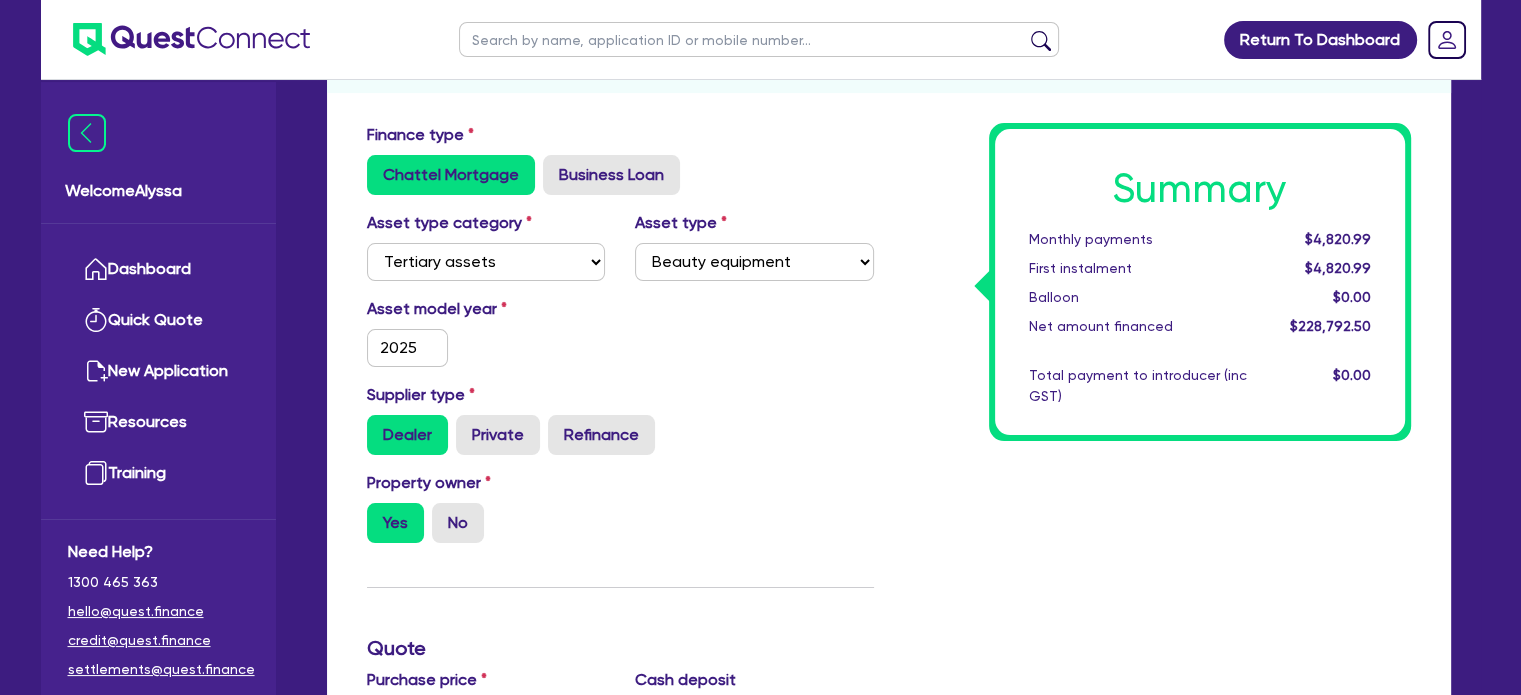 scroll, scrollTop: 0, scrollLeft: 0, axis: both 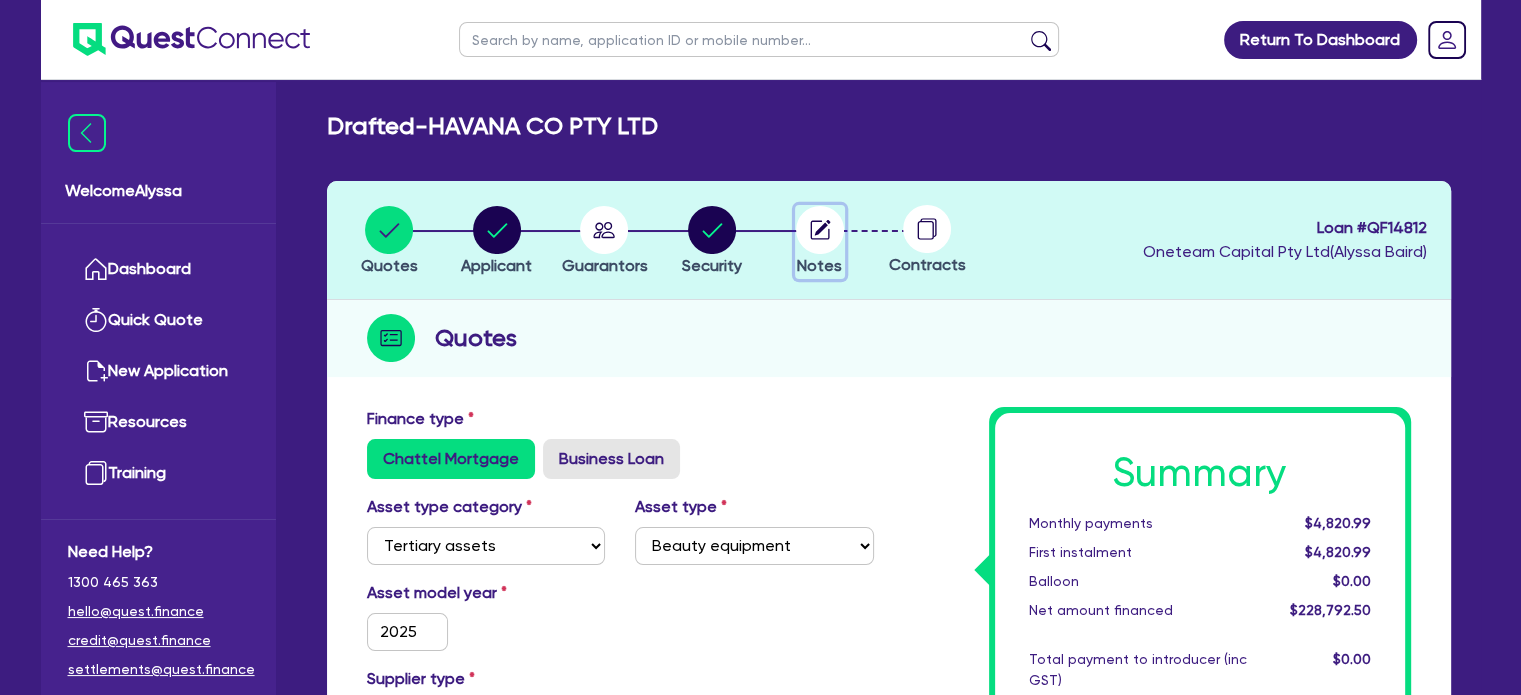 click 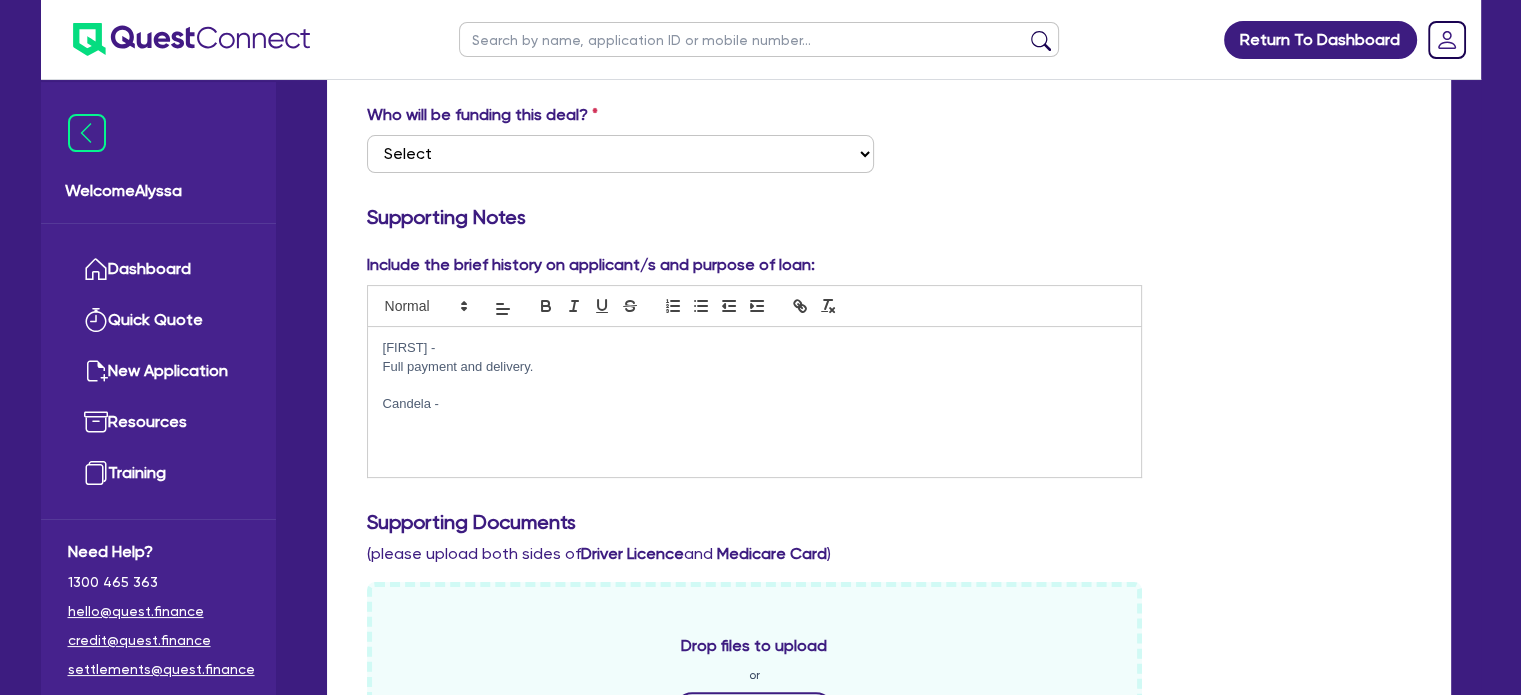 scroll, scrollTop: 356, scrollLeft: 0, axis: vertical 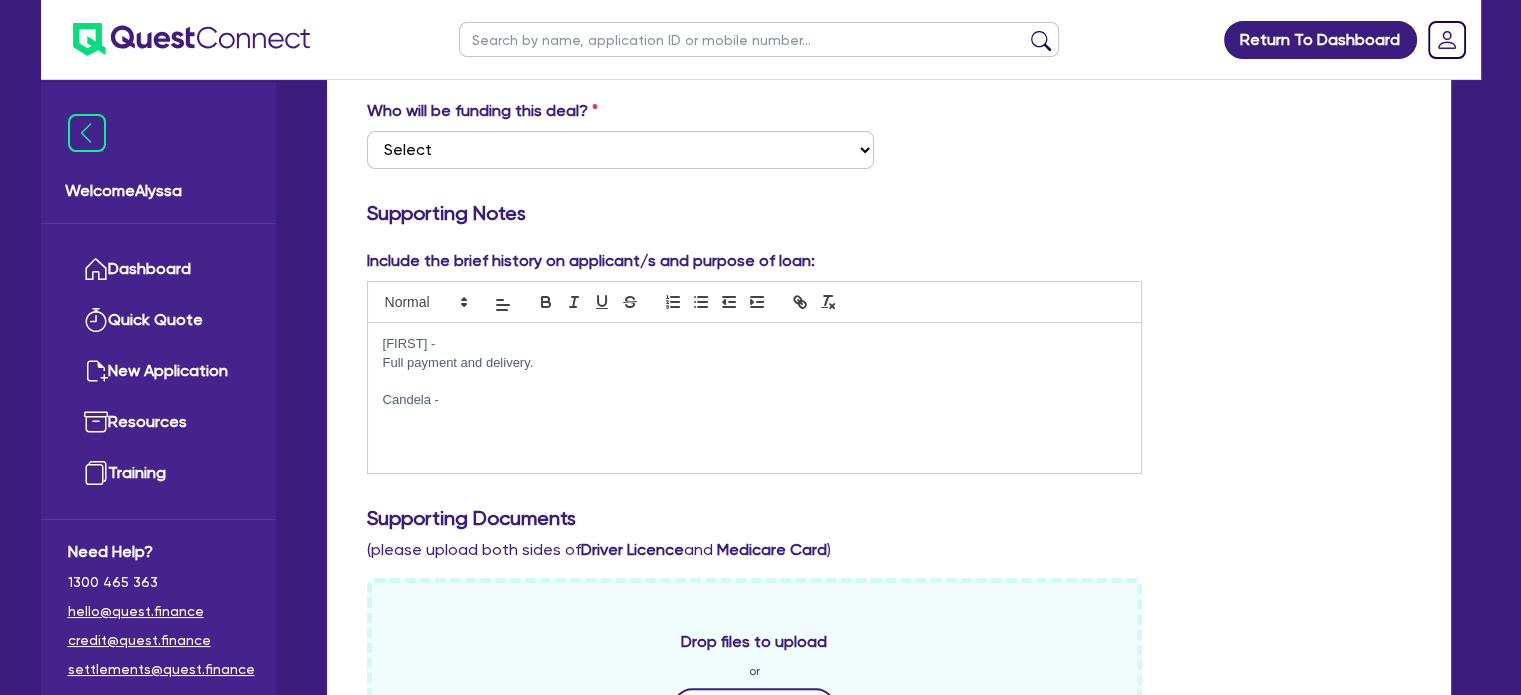 click on "Candela -" at bounding box center (755, 400) 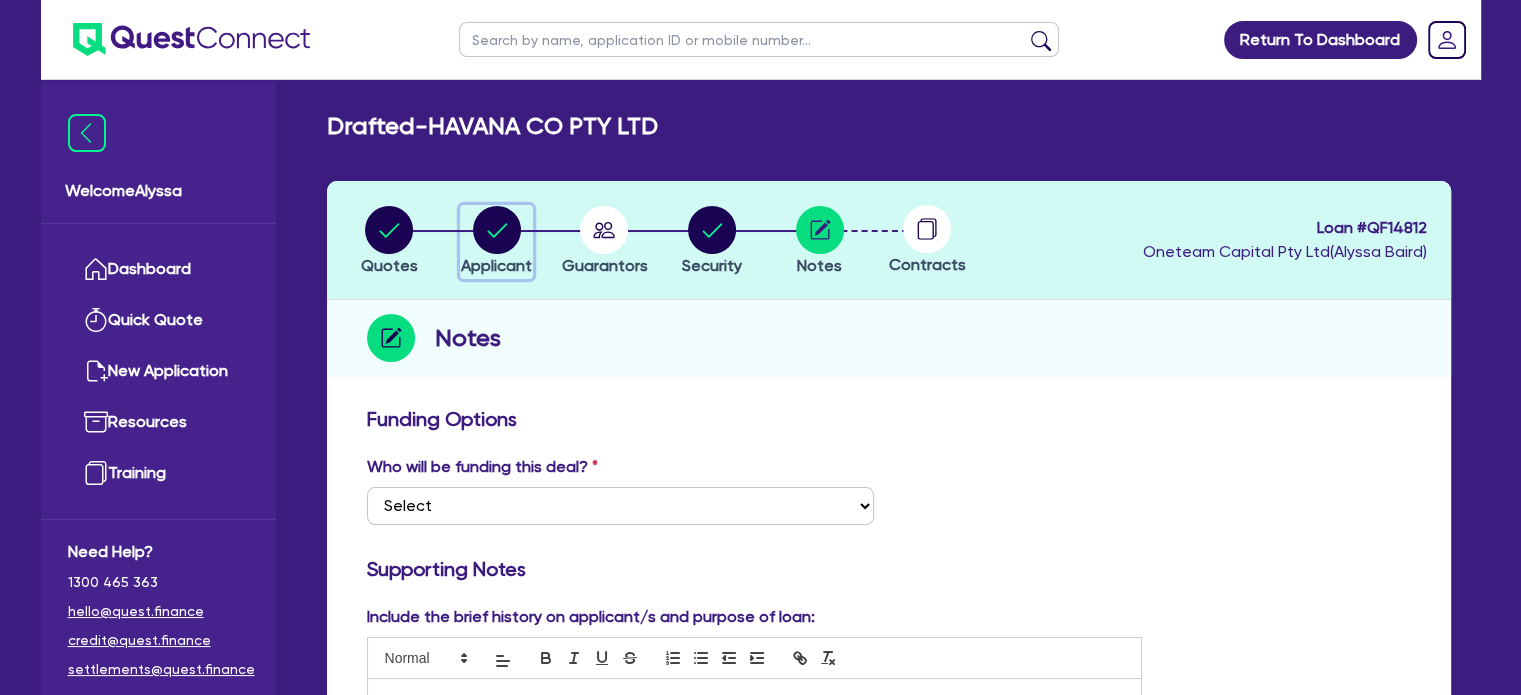 click 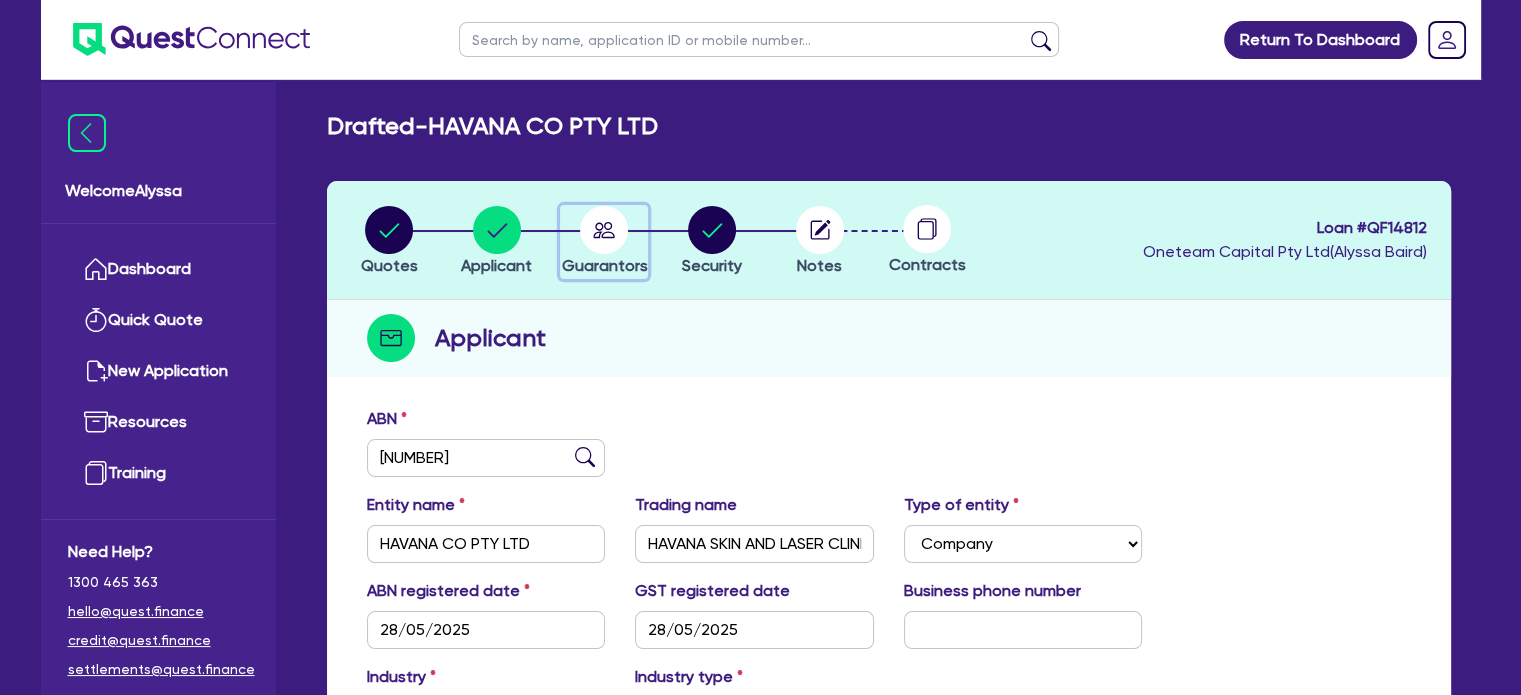 click 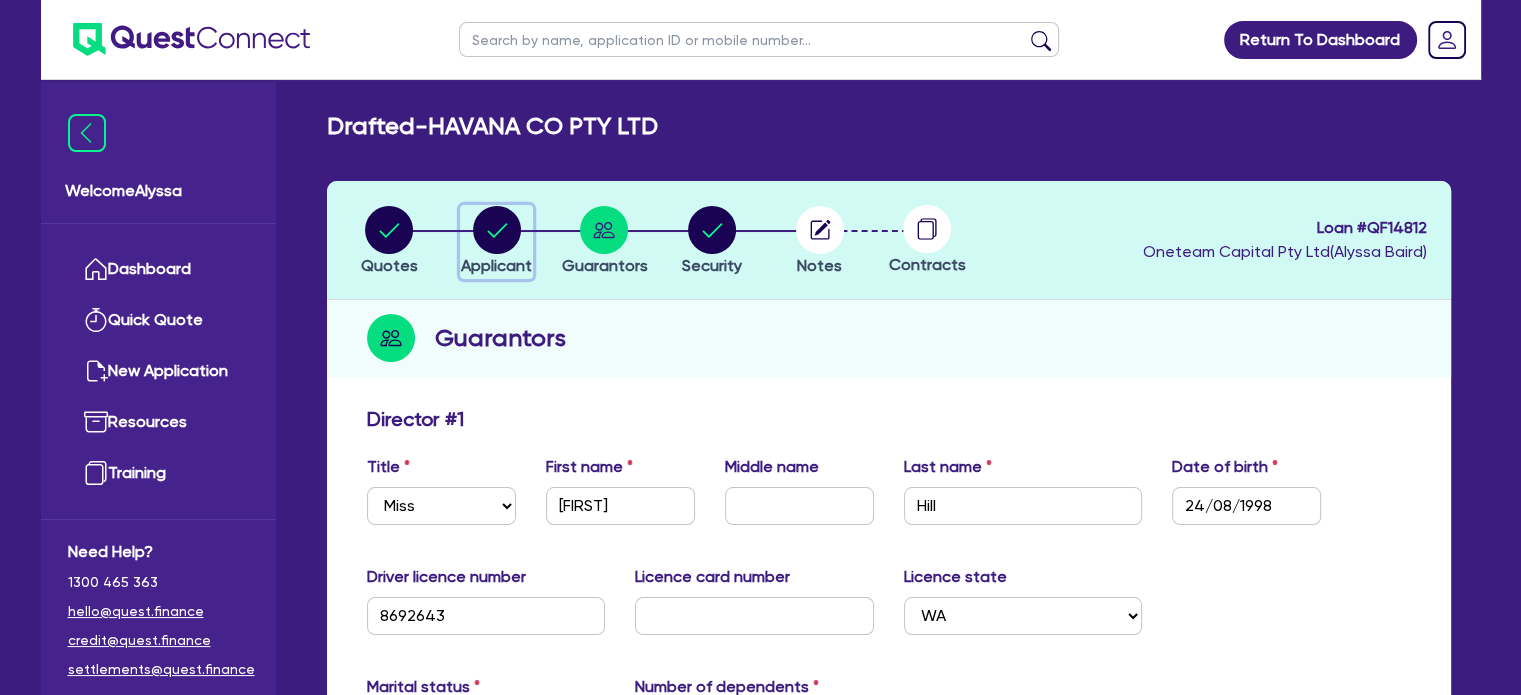 click 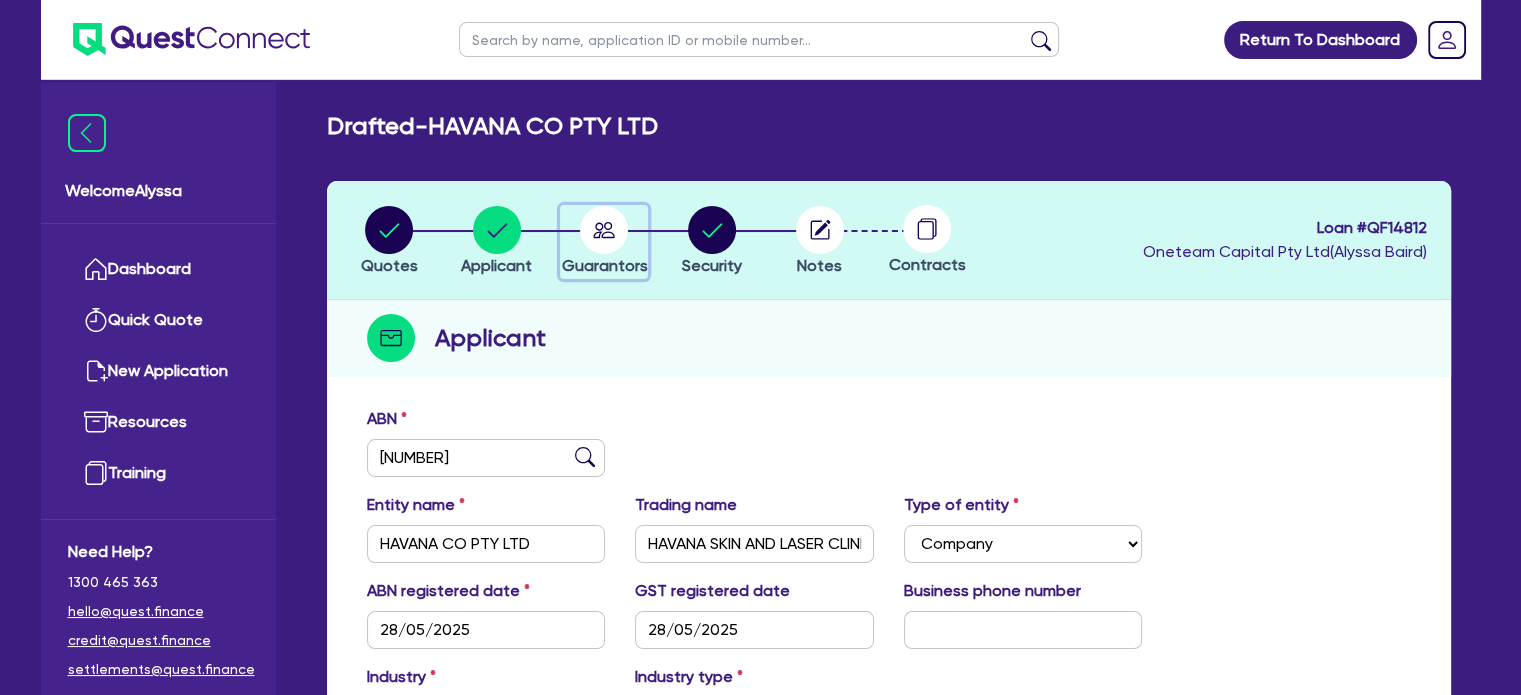 click 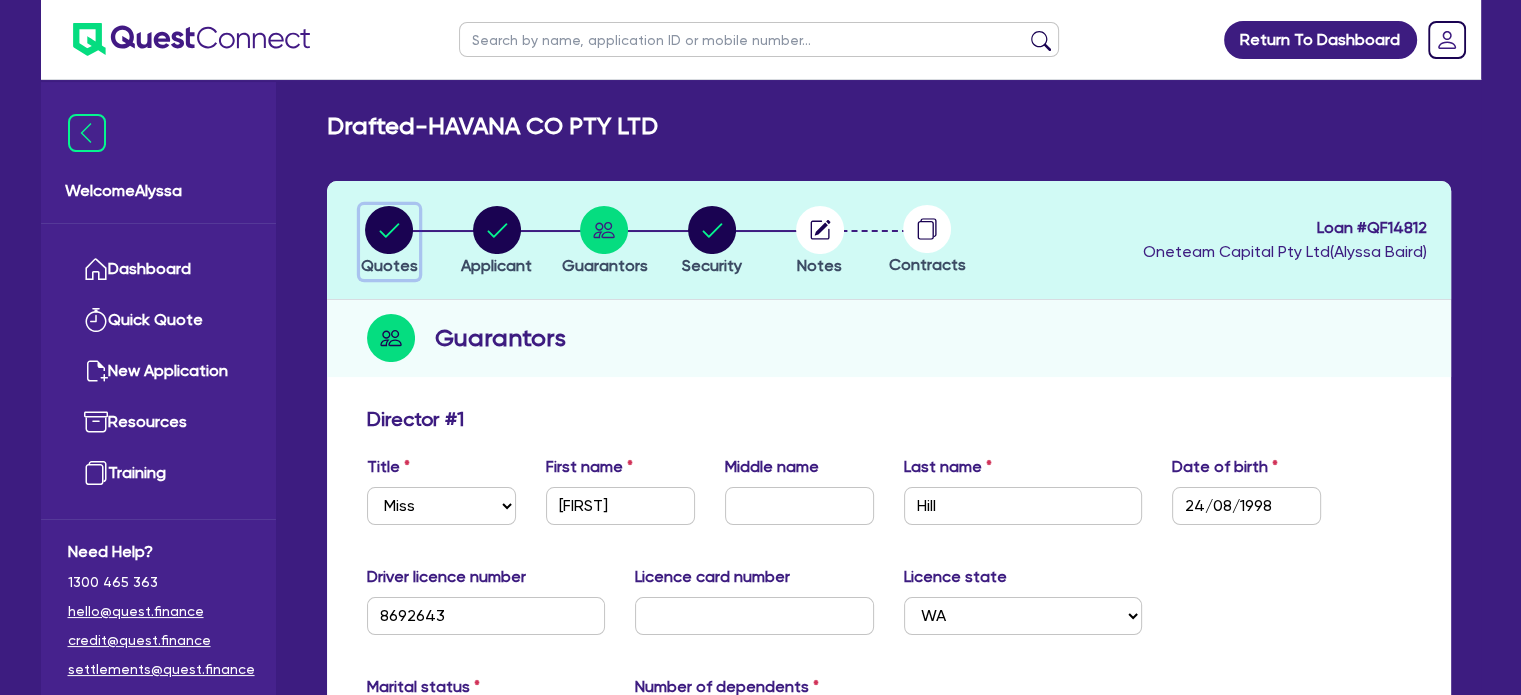 click 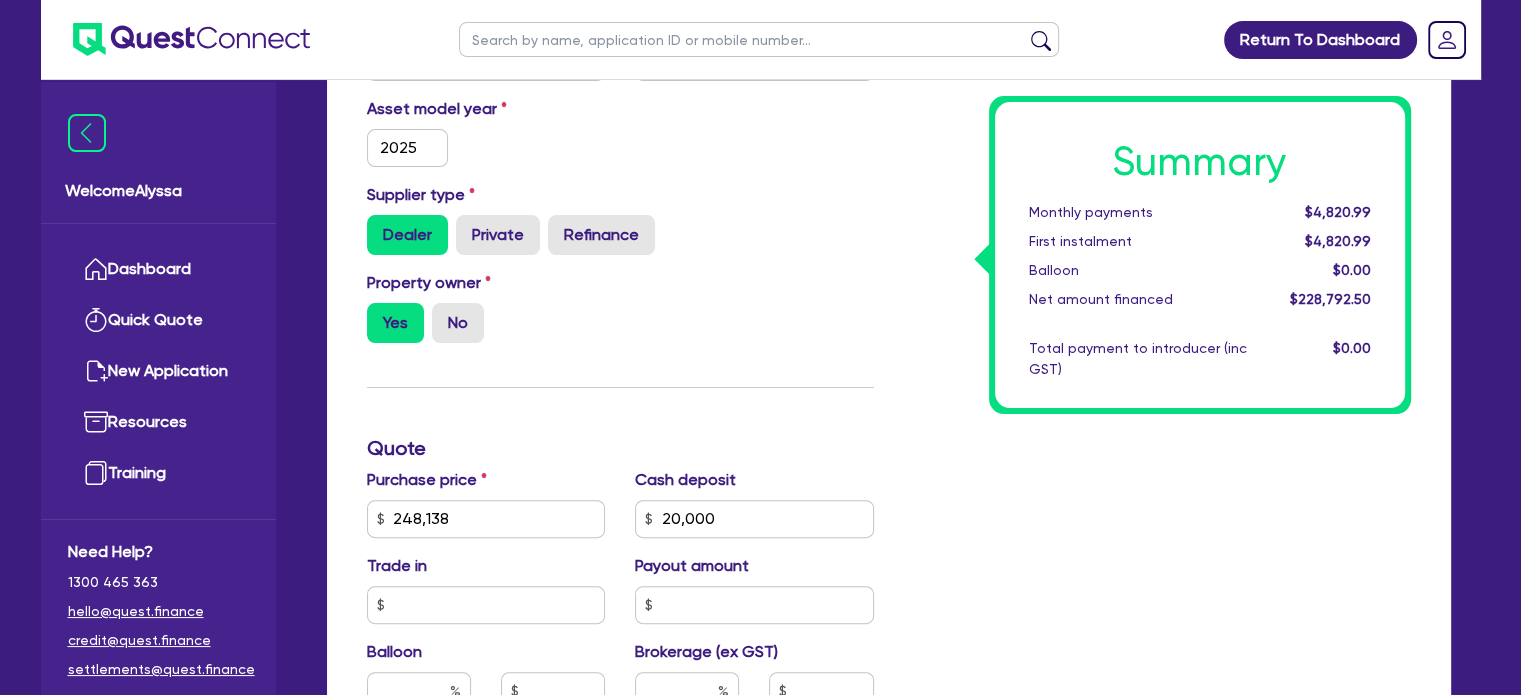scroll, scrollTop: 0, scrollLeft: 0, axis: both 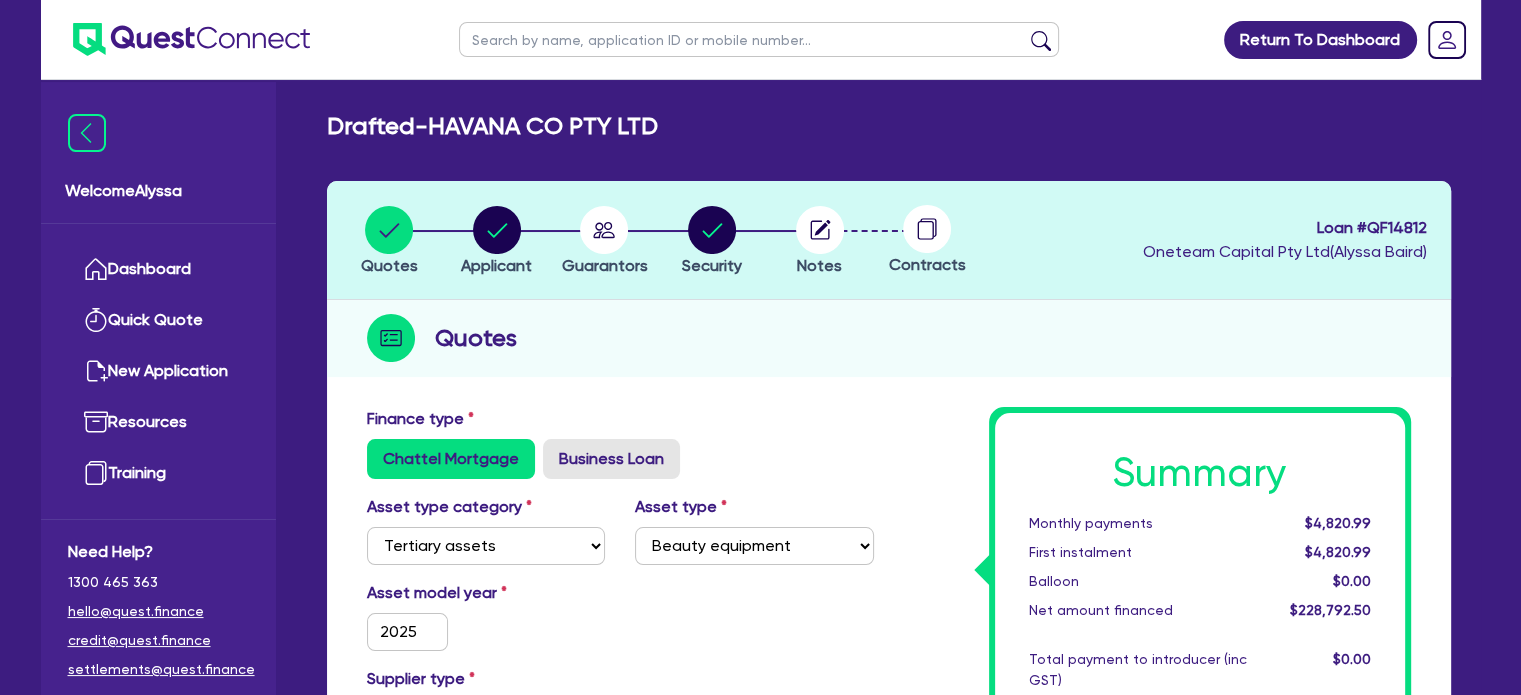 click on "Notes" at bounding box center [820, 240] 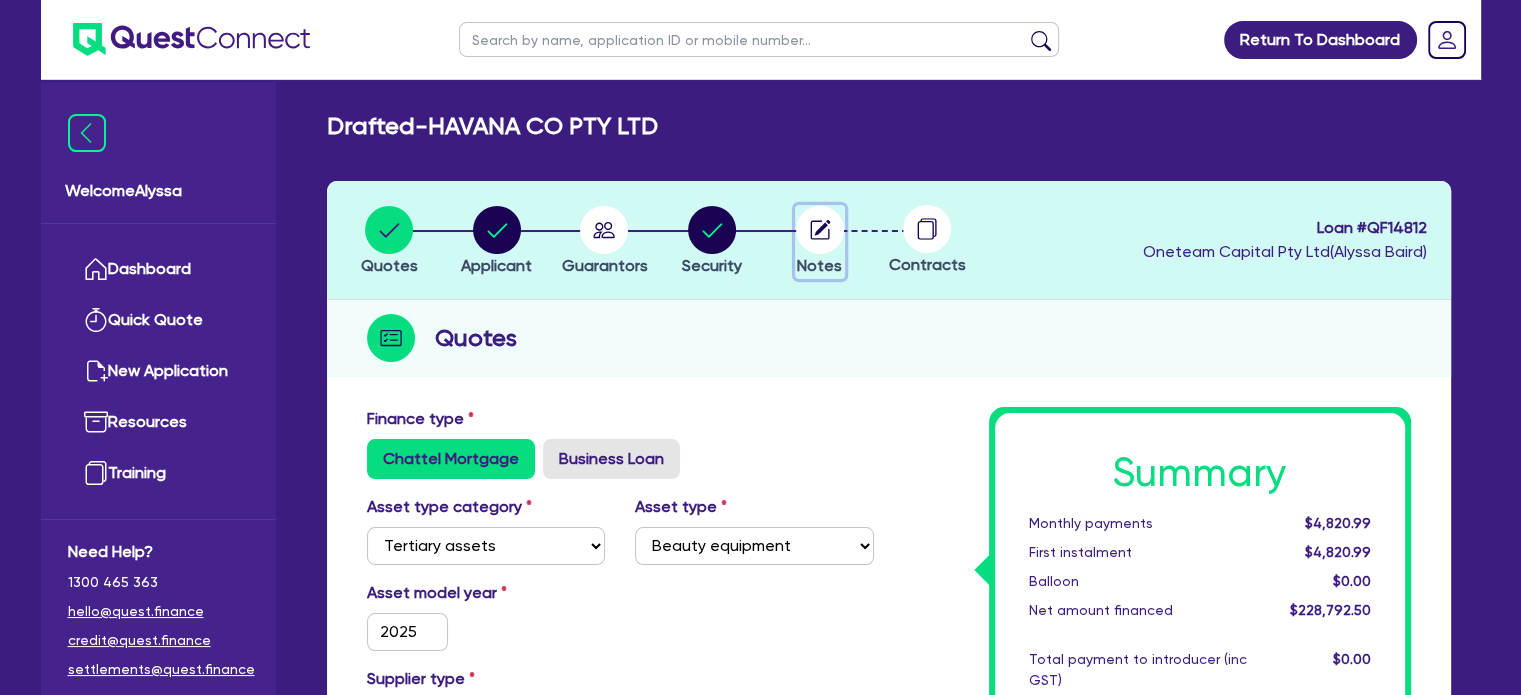 click 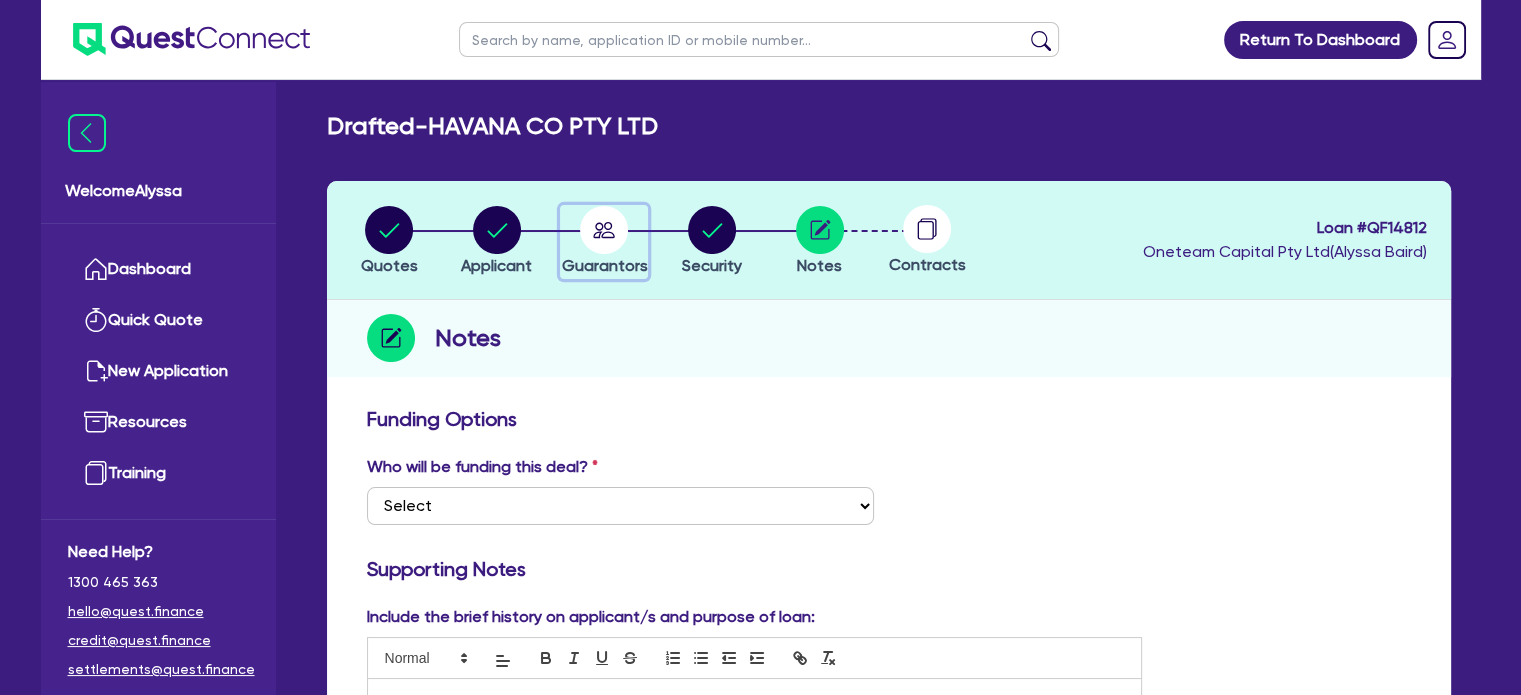 click 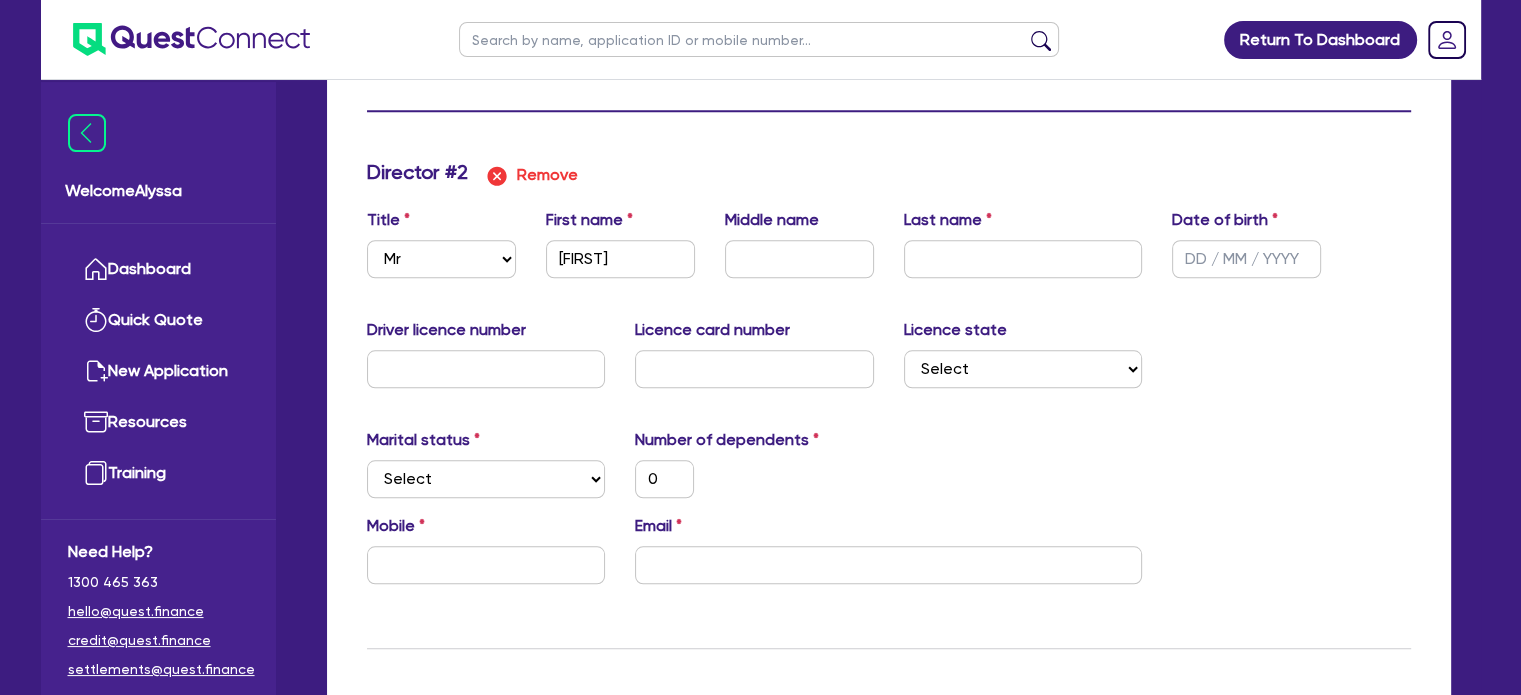 scroll, scrollTop: 1823, scrollLeft: 0, axis: vertical 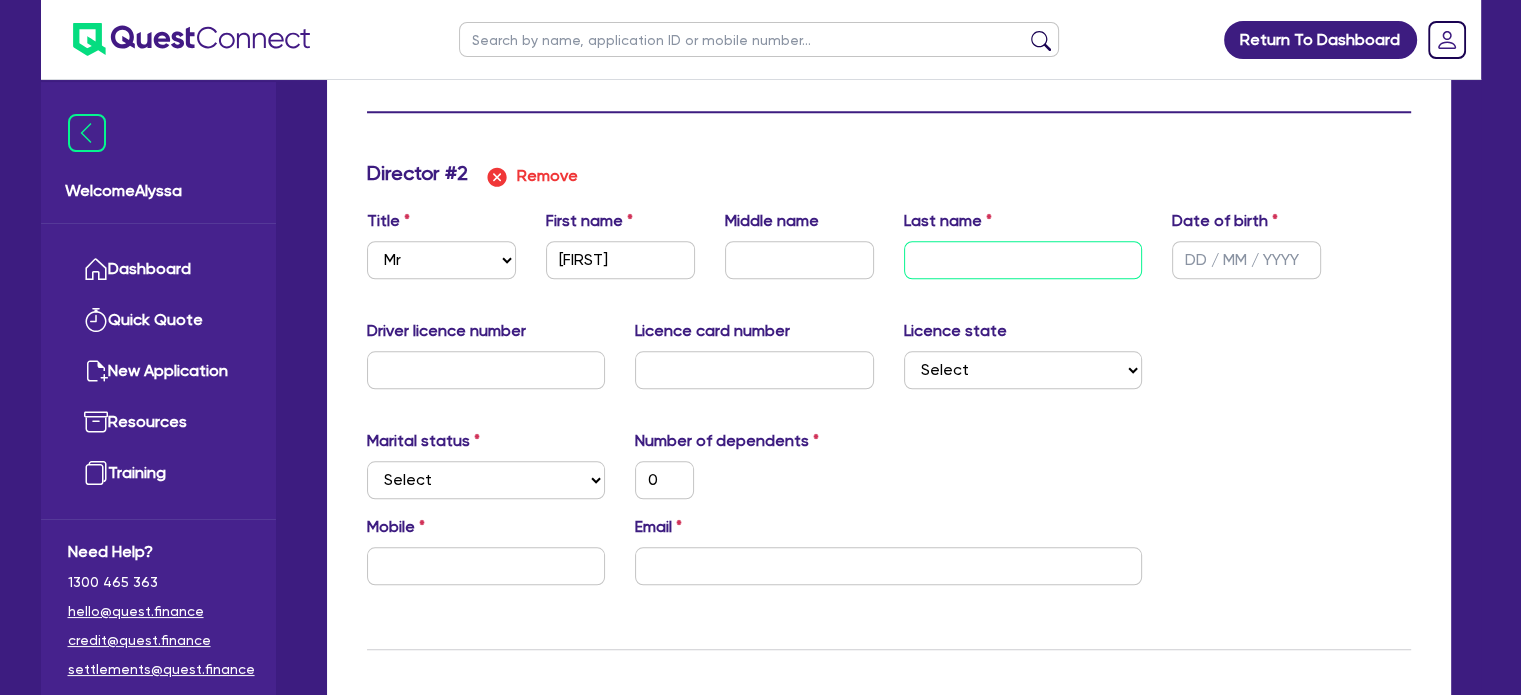 click at bounding box center (1023, 260) 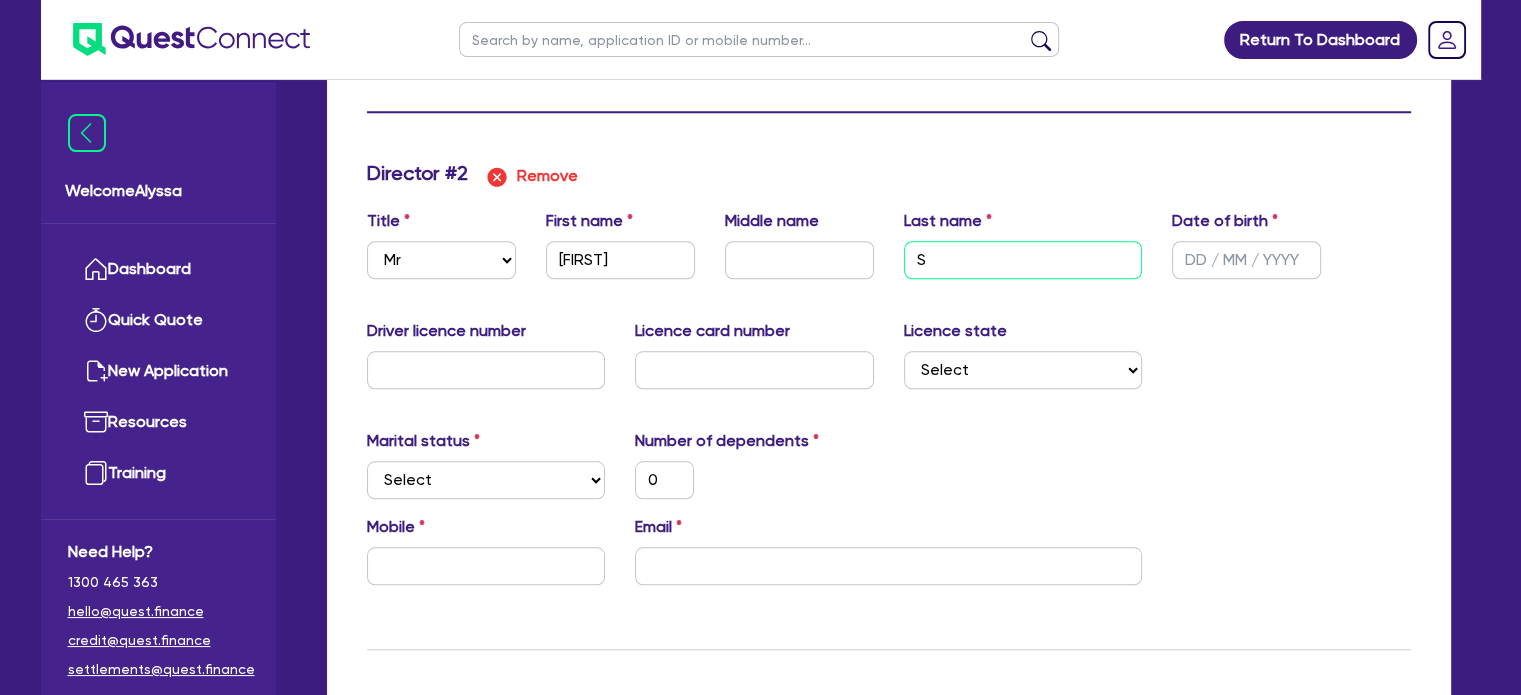 type on "0" 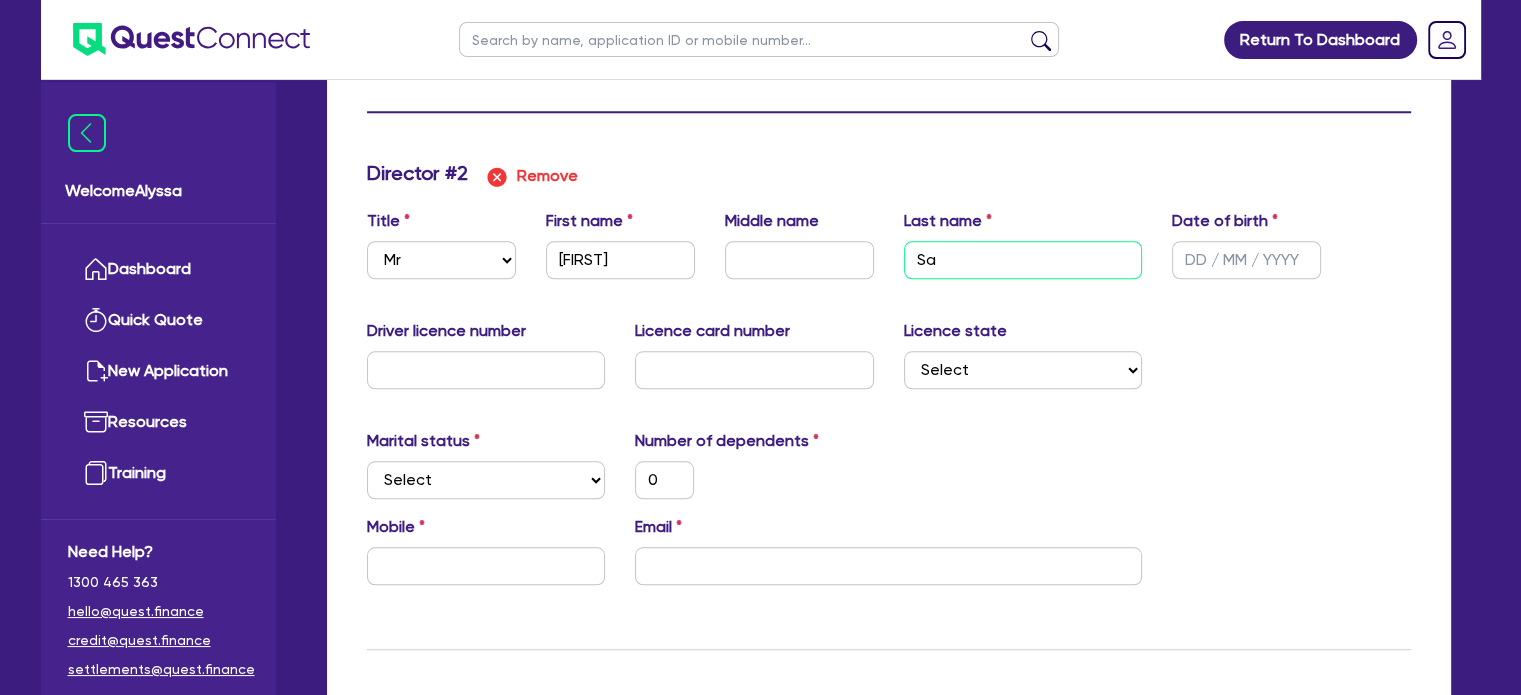 type on "0" 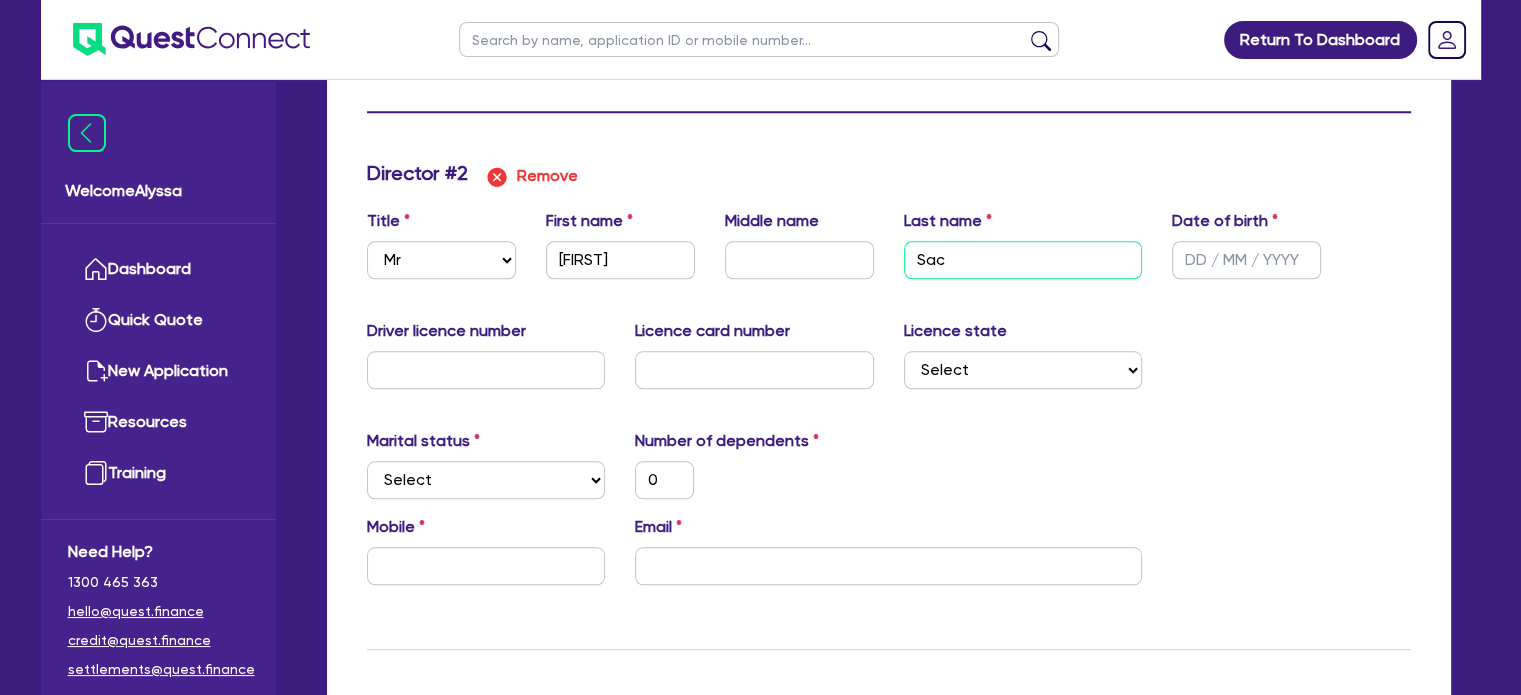 type on "0" 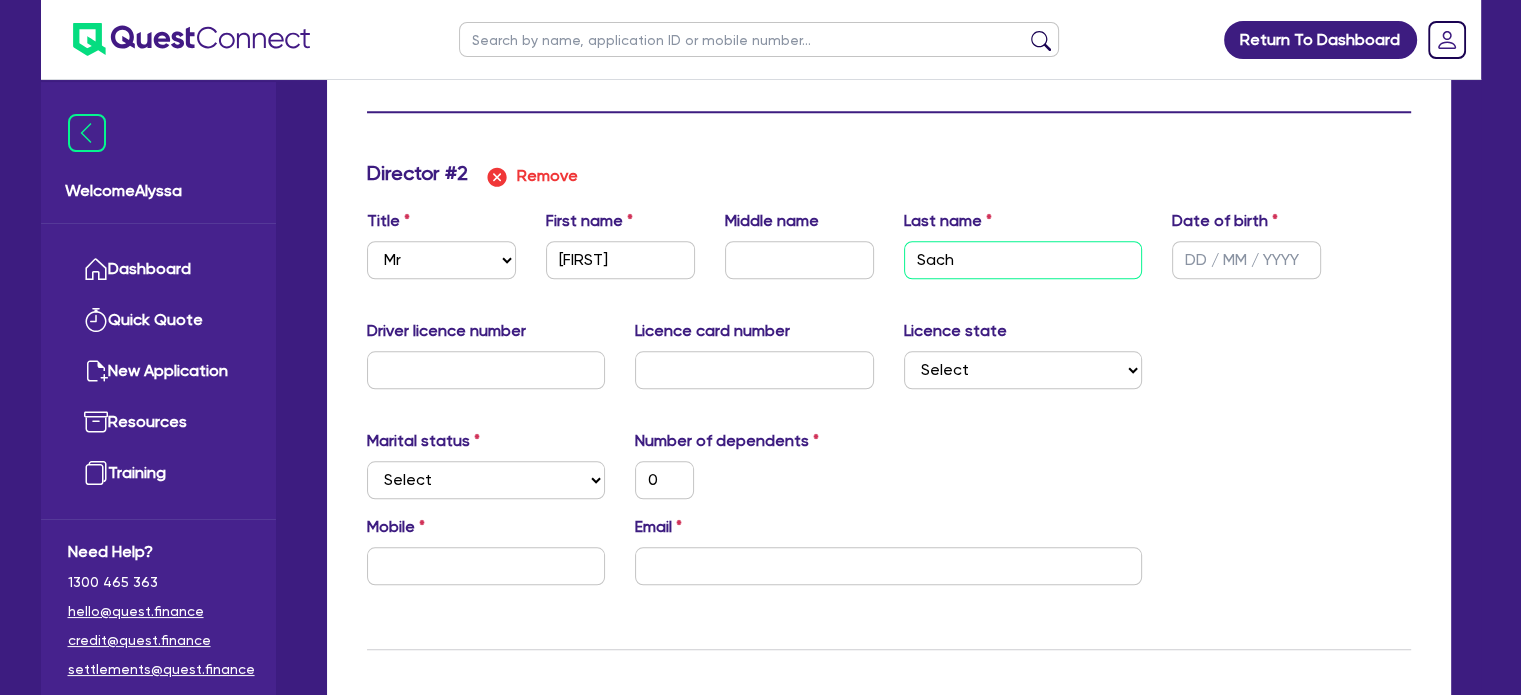 type on "0" 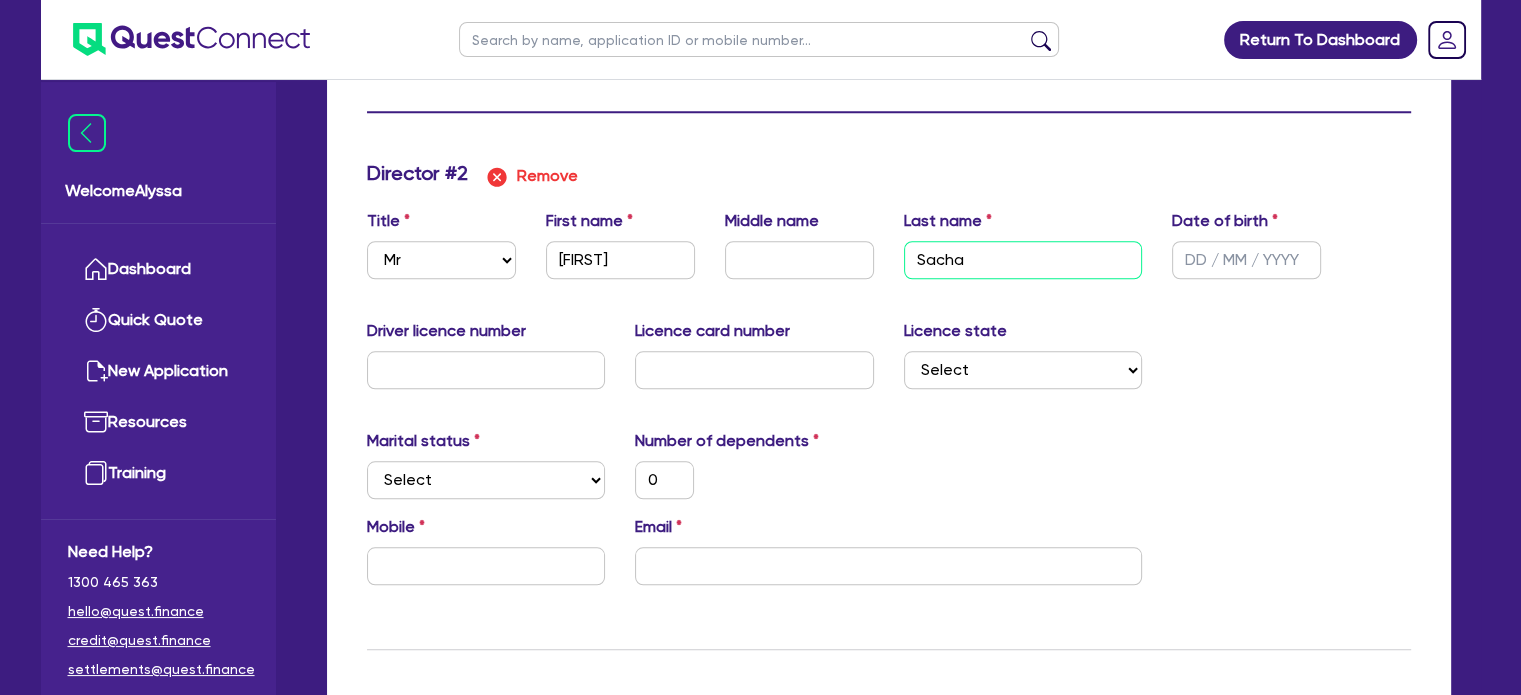 type on "0" 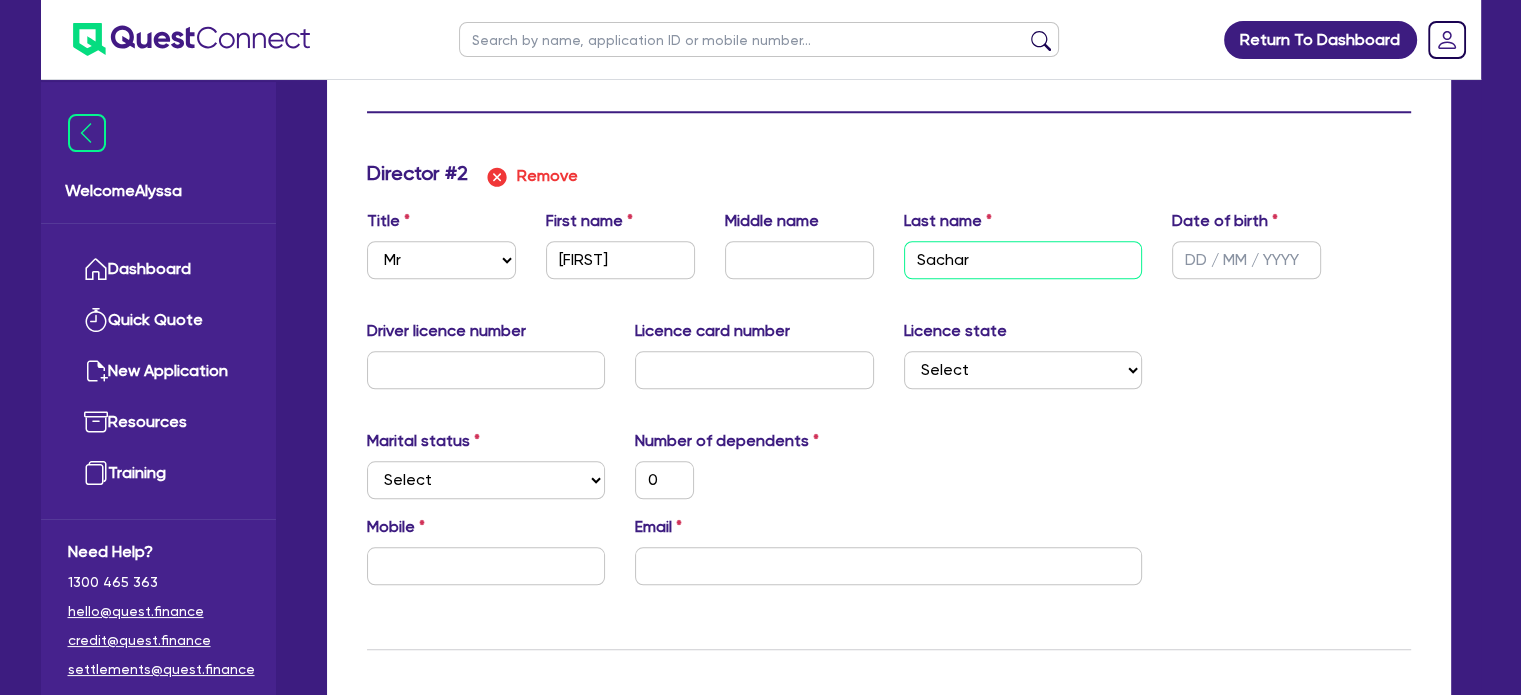 type on "Sachar" 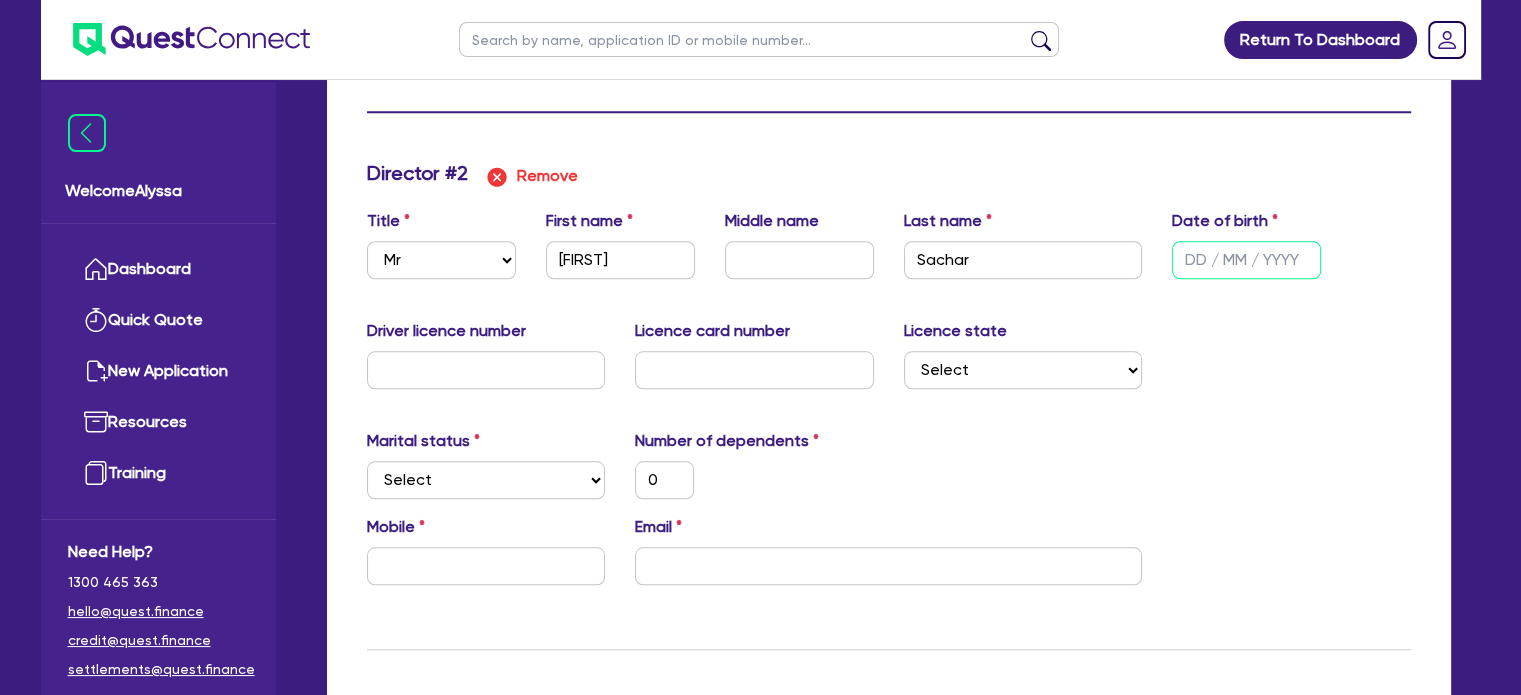 type on "0" 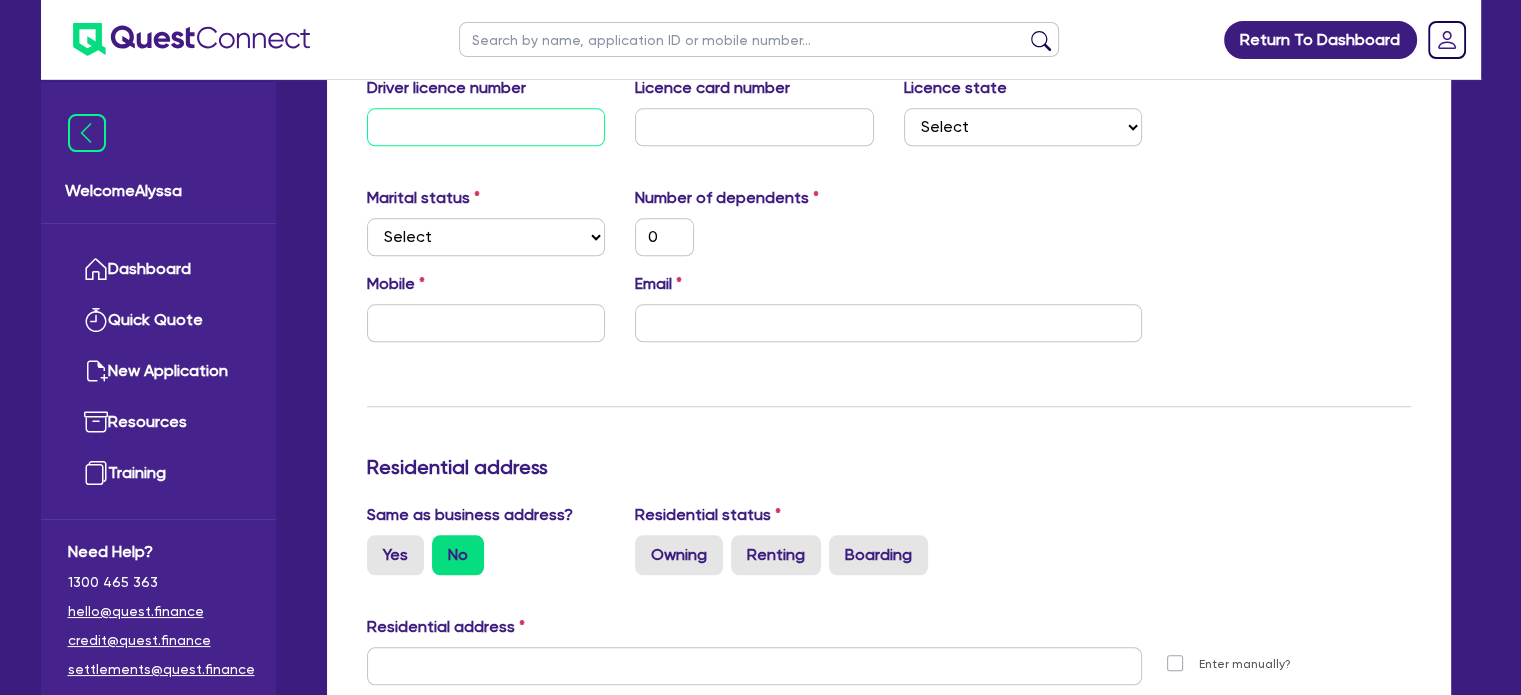 scroll, scrollTop: 2064, scrollLeft: 0, axis: vertical 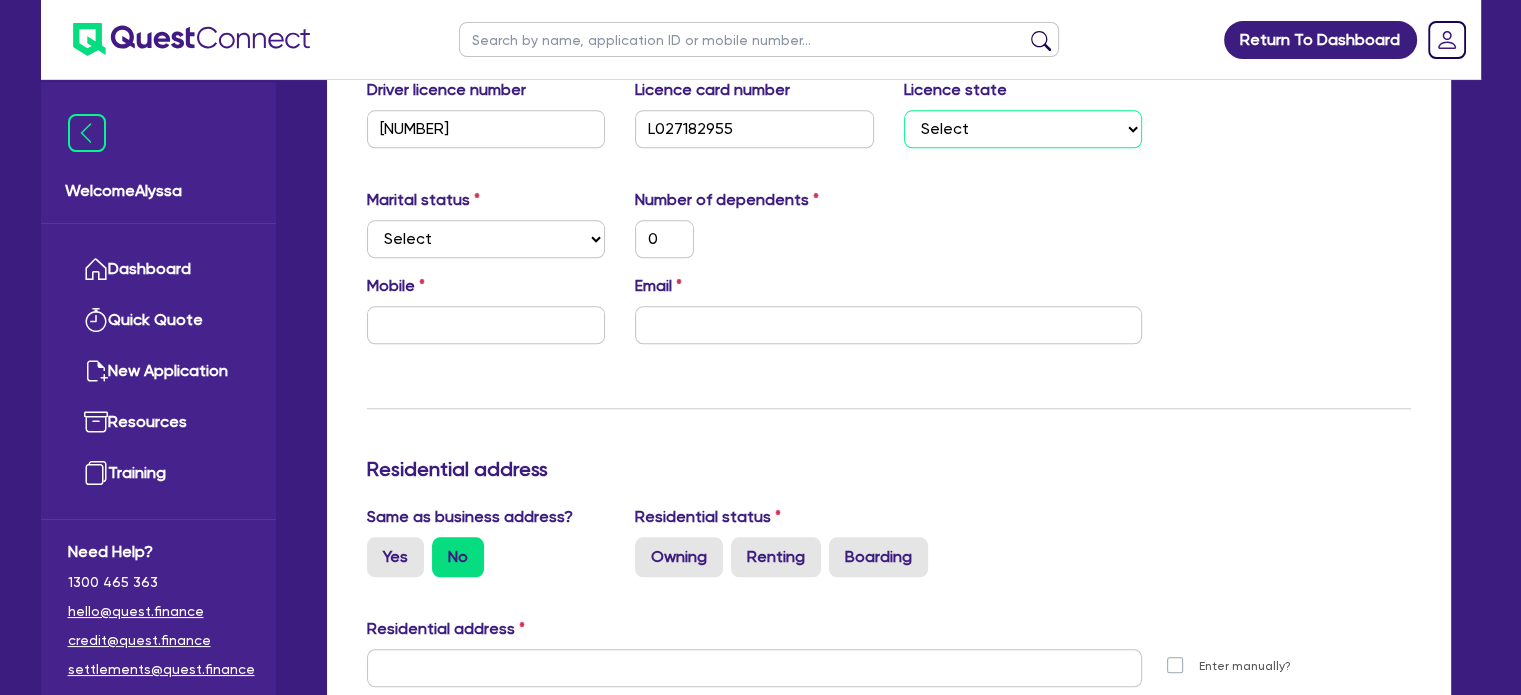 click on "Select NSW VIC QLD TAS ACT SA NT WA" at bounding box center (1023, 129) 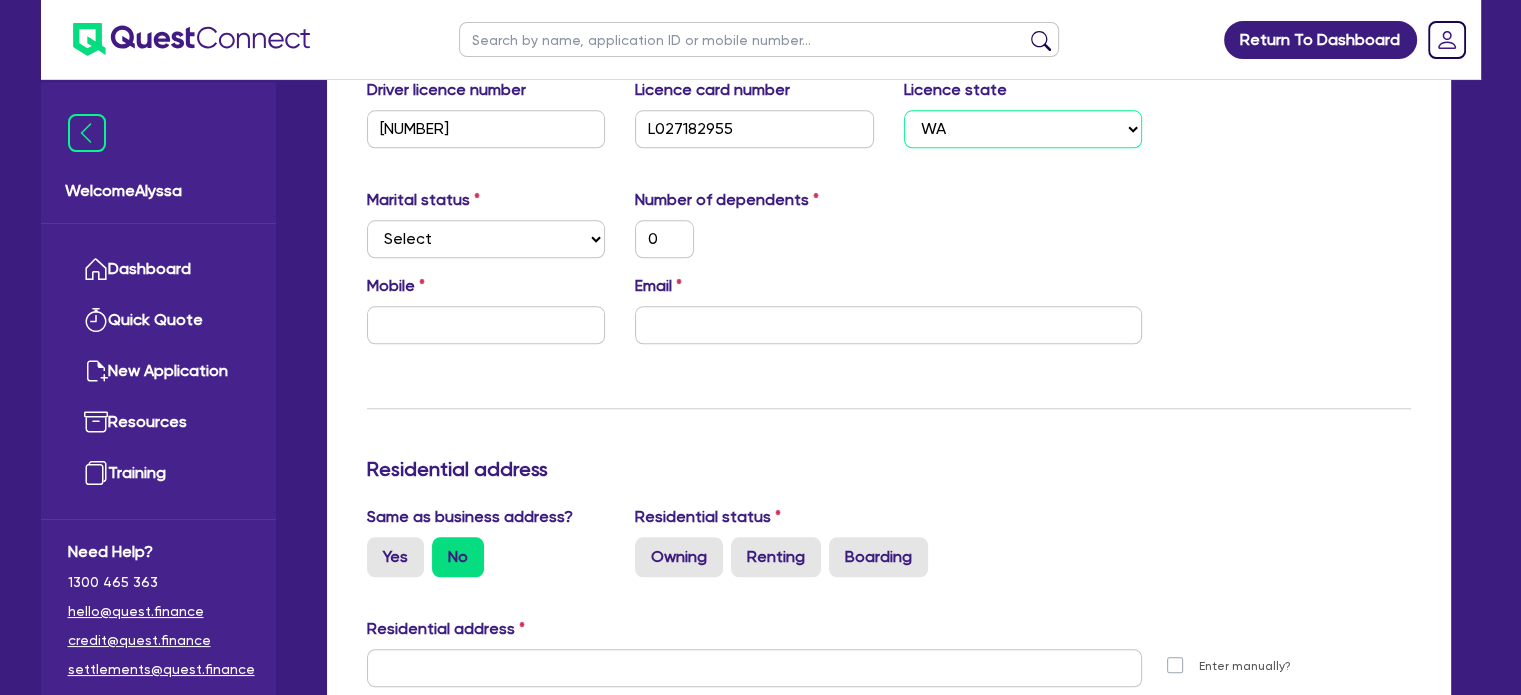 click on "Select NSW VIC QLD TAS ACT SA NT WA" at bounding box center [1023, 129] 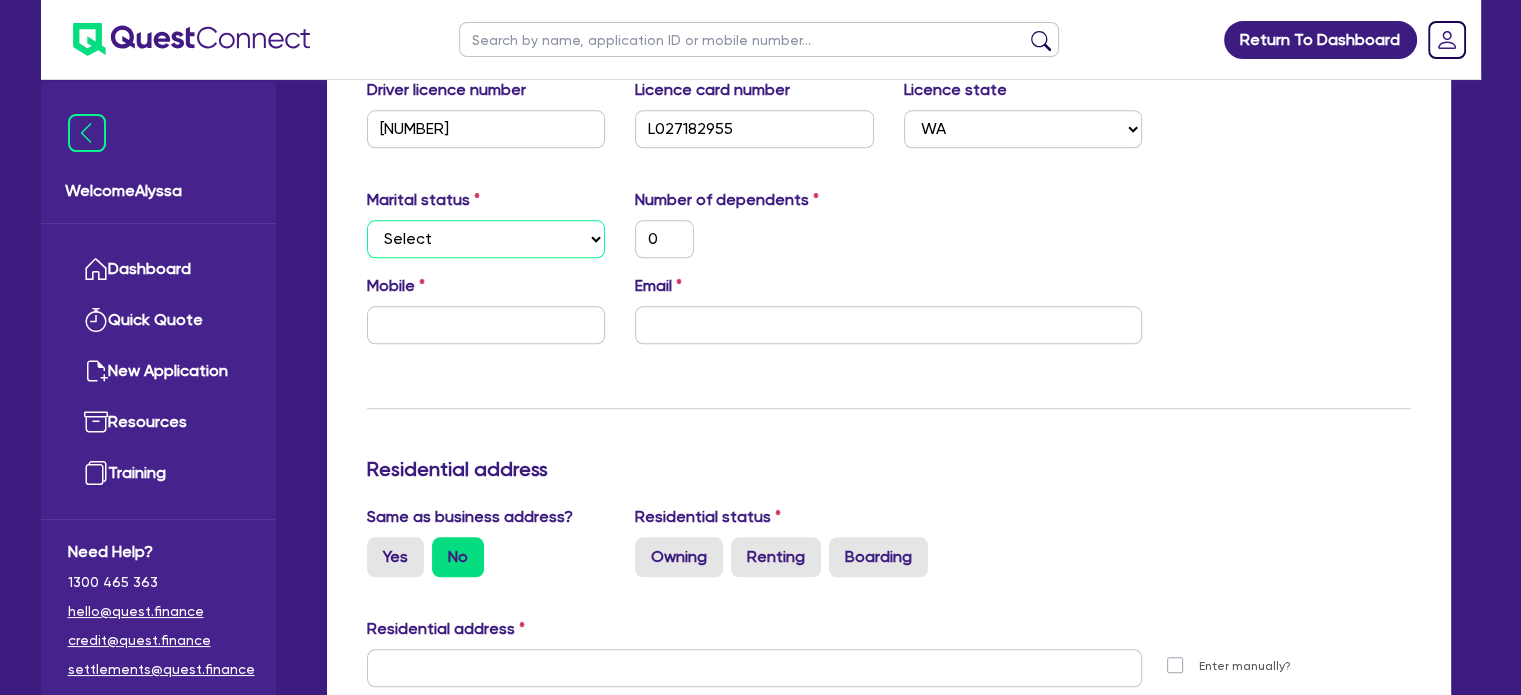 click on "Select Single Married De Facto / Partner" at bounding box center [486, 239] 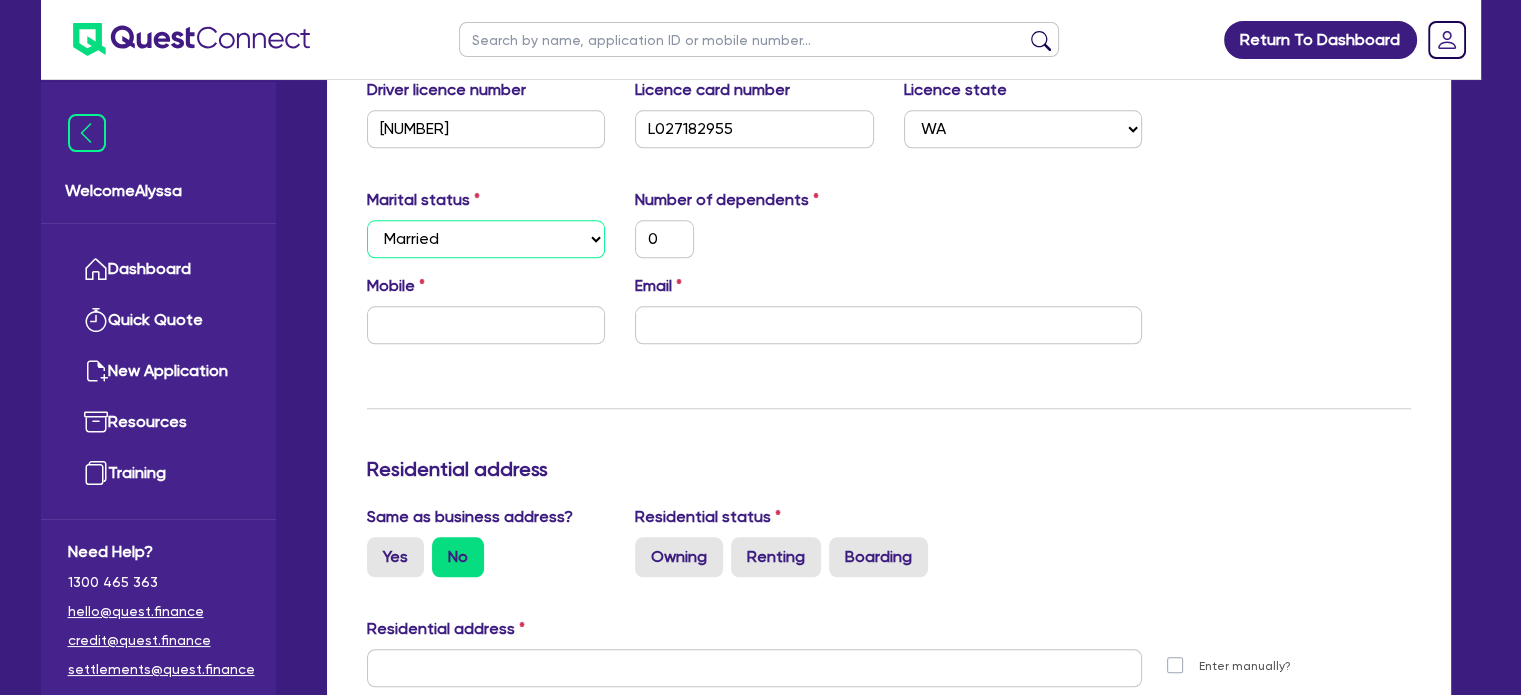 click on "Select Single Married De Facto / Partner" at bounding box center [486, 239] 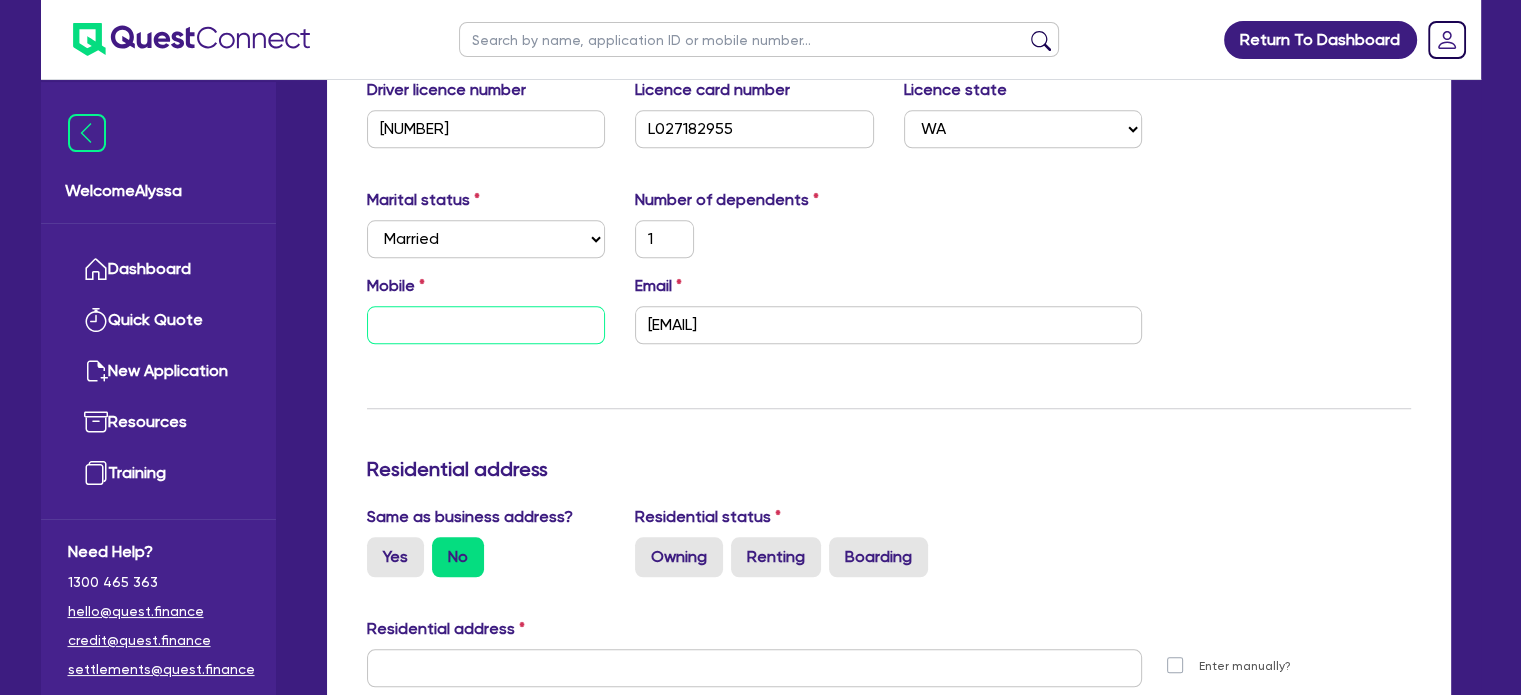click at bounding box center (486, 325) 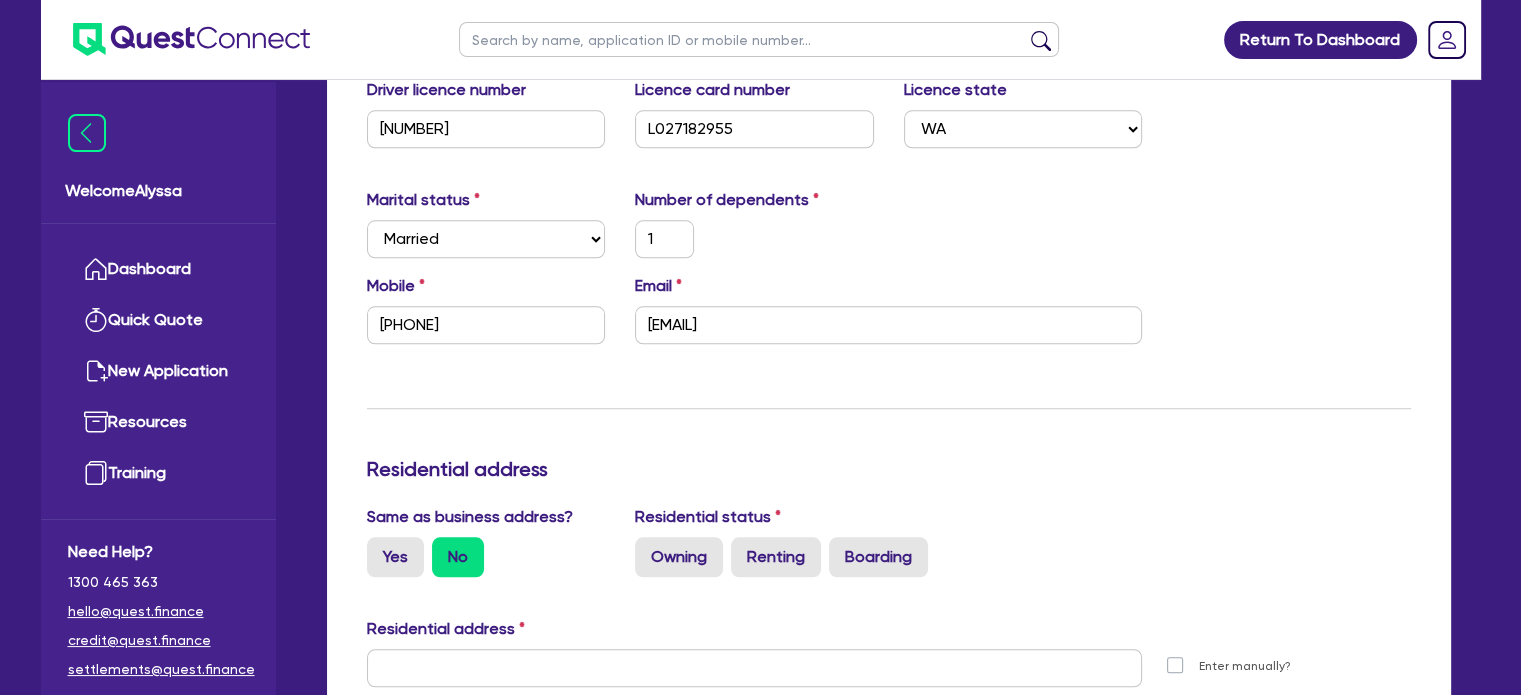 click on "Update residential status for Director #2 Boarding is only acceptable when the spouse owns the property. Cancel Ok Director # 2   Remove Title Select Mr Mrs Ms Miss Dr First name Hermant Middle name Last name Sachar Date of birth 03/10/1971 Driver licence number 6723048 Licence card number L027182955 Licence state Select NSW VIC QLD TAS ACT SA NT WA Marital status Select Single Married De Facto / Partner Number of dependents 1 Mobile 0403 646 855 Email h_sachar@yahoo.com Residential address Same as business address? Yes No Residential status Owning Renting Boarding Residential address Unit number Street number Street name Suburb State Select NSW VIC QLD TAS ACT SA NT WA Postal code Enter manually? Assets and Liabilities Assets Value Select Asset Cash Property Investment property Vehicle Truck Trailer Equipment Household & personal asset Other asset 820,000 Select Asset Cash Property Investment property Vehicle Truck Trailer Equipment Household & personal asset Other asset 620,000 Select Asset Cash Property 1" at bounding box center (889, 779) 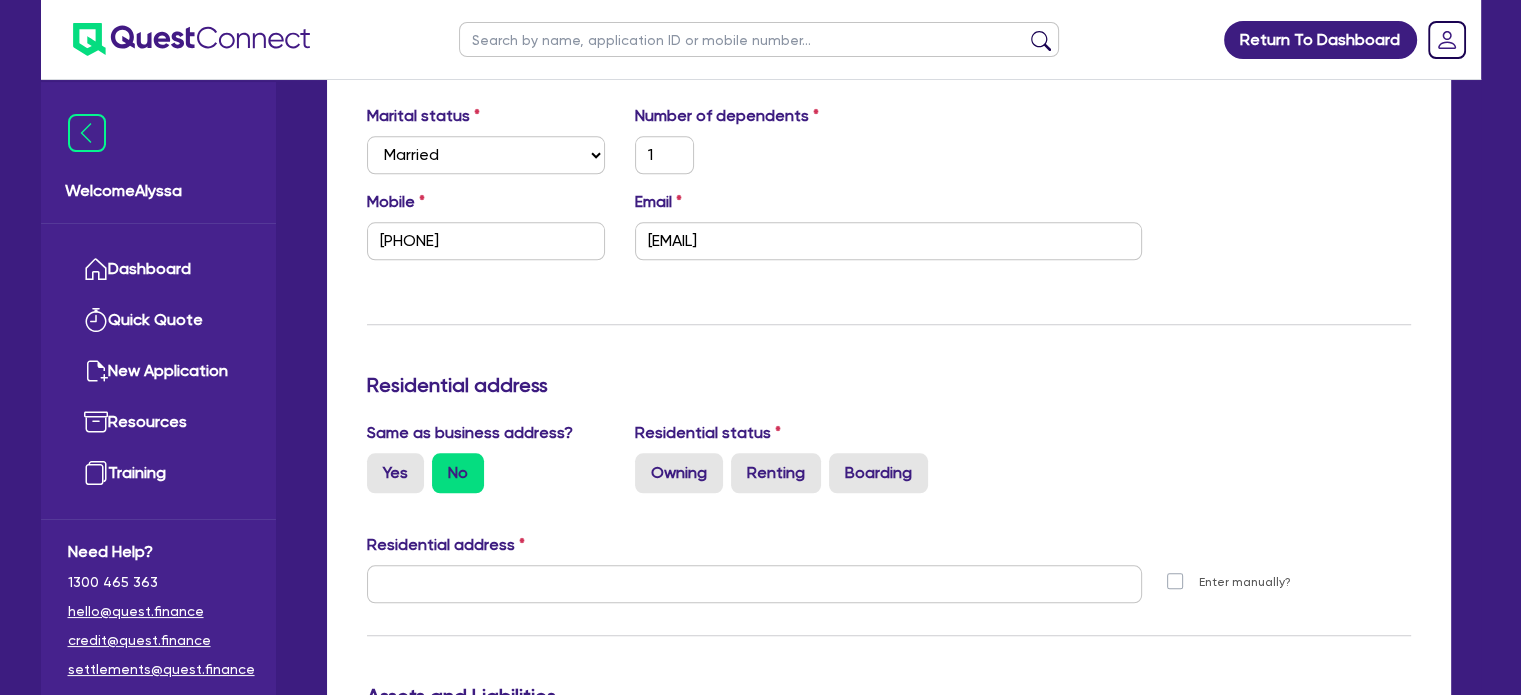 scroll, scrollTop: 2151, scrollLeft: 0, axis: vertical 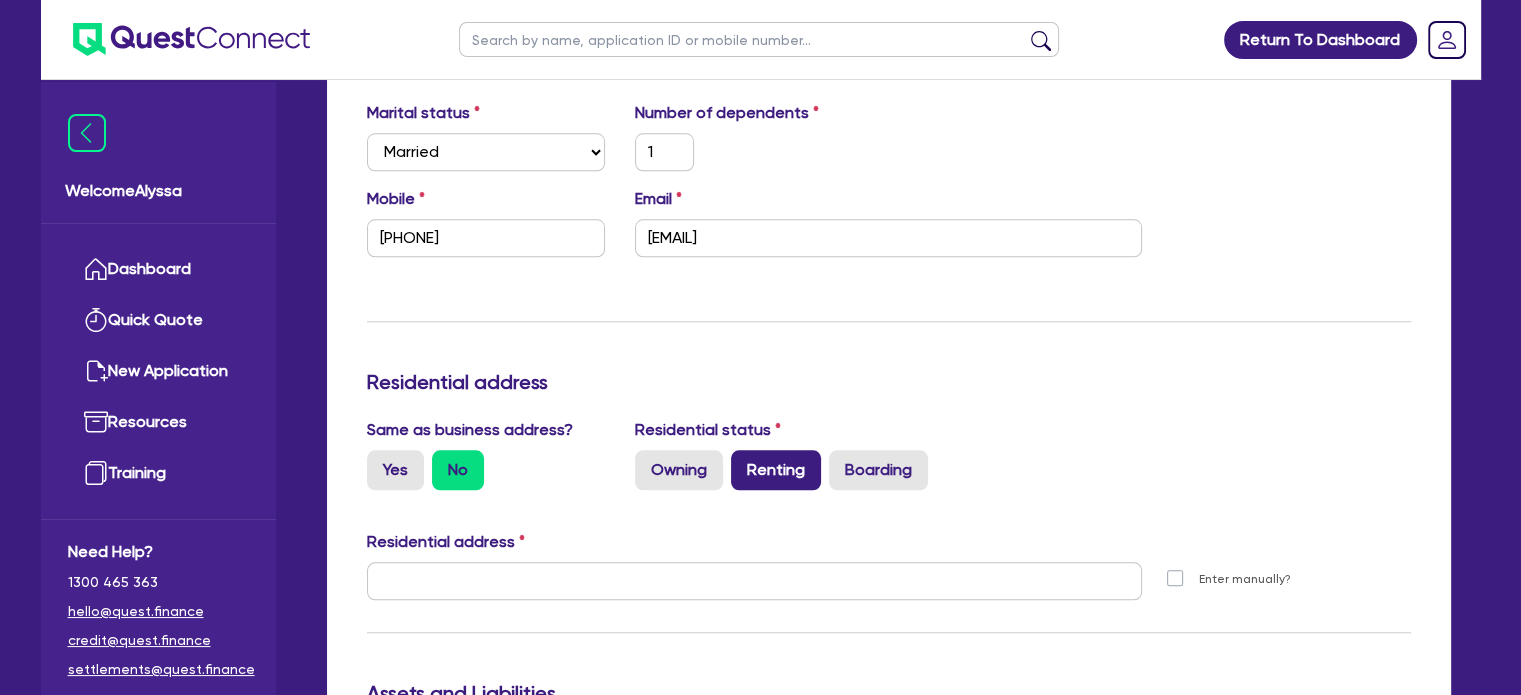click on "Renting" at bounding box center (776, 470) 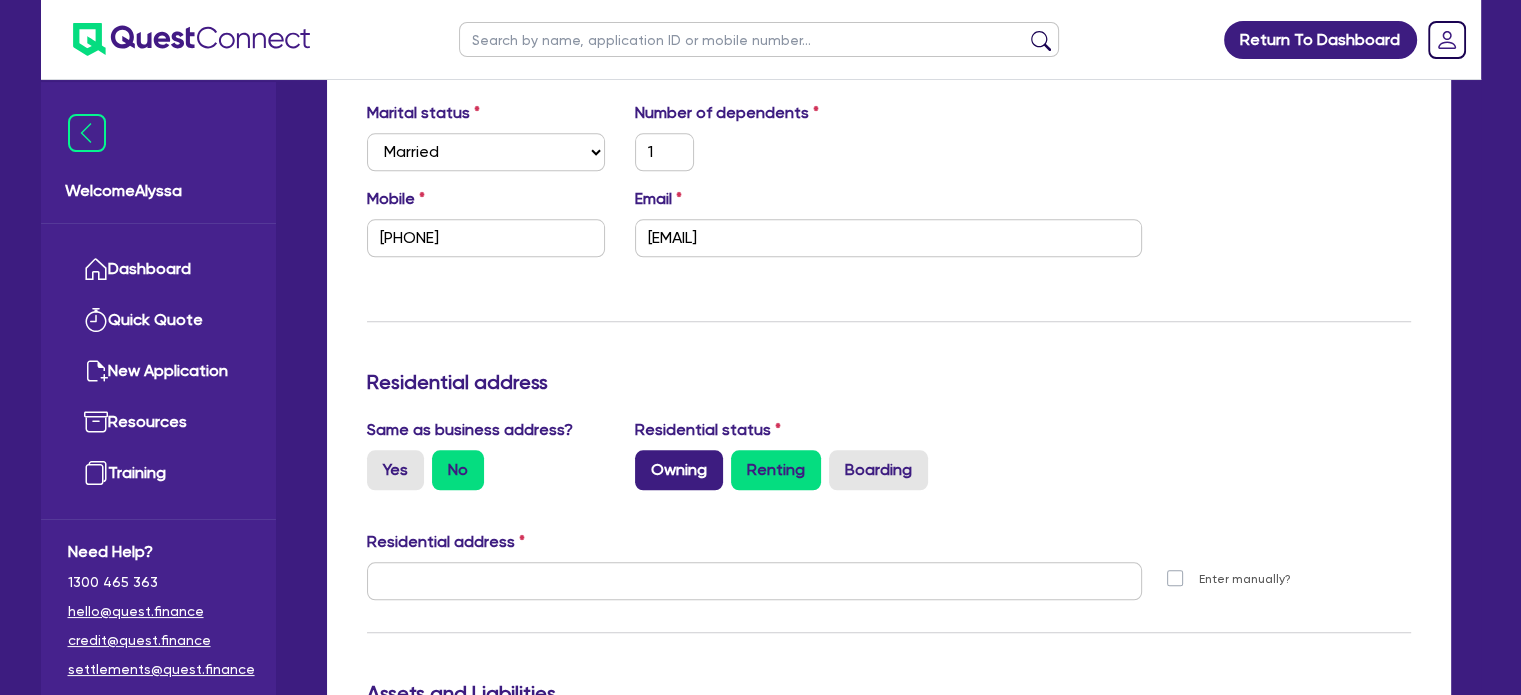click on "Owning" at bounding box center [679, 470] 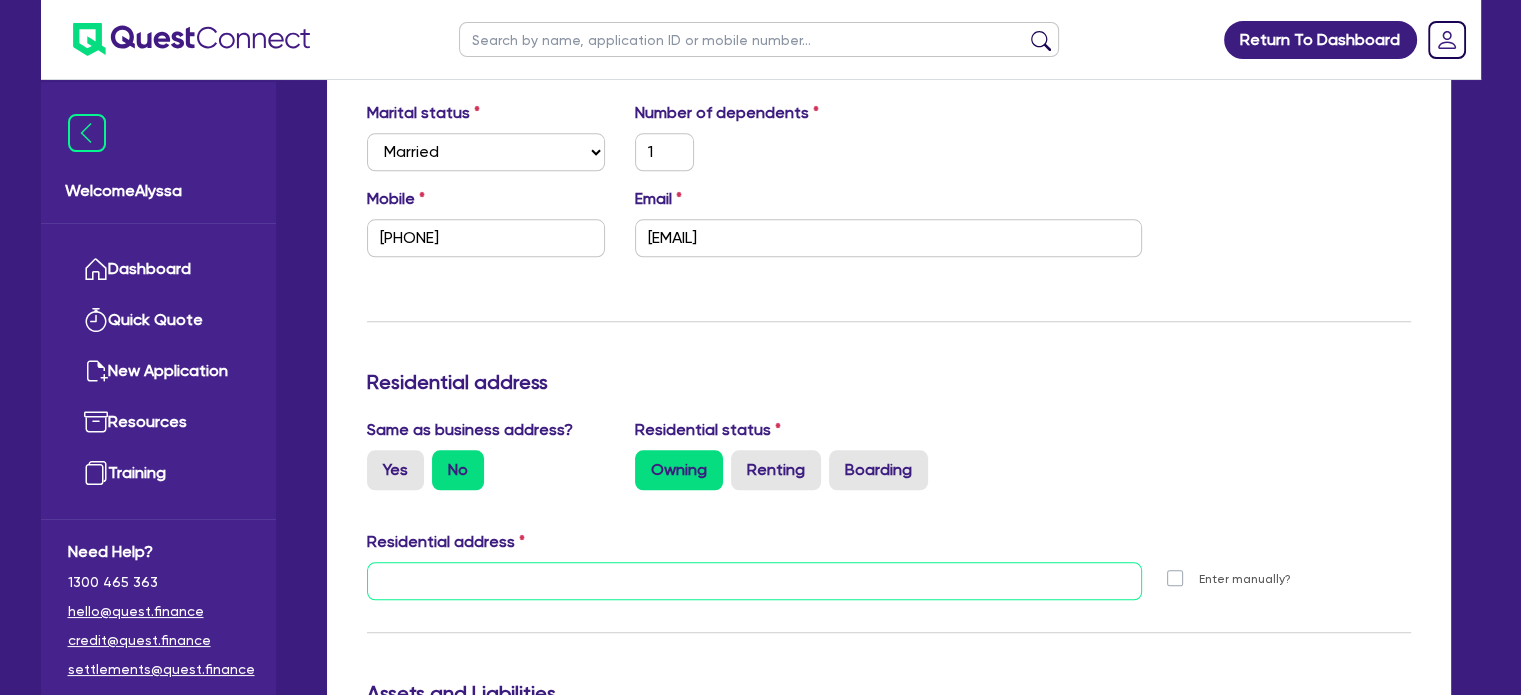 click at bounding box center [755, 581] 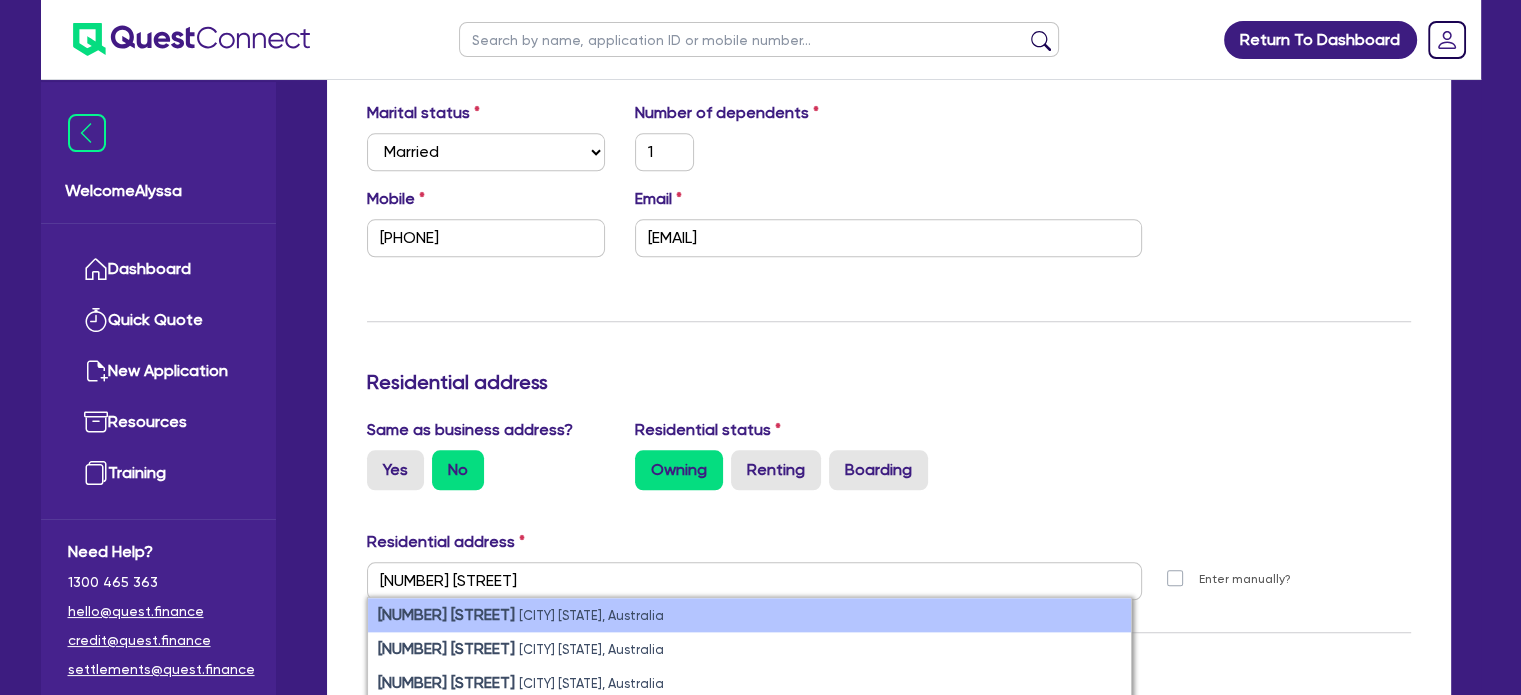 click on "20 Ewens Pass" at bounding box center (446, 614) 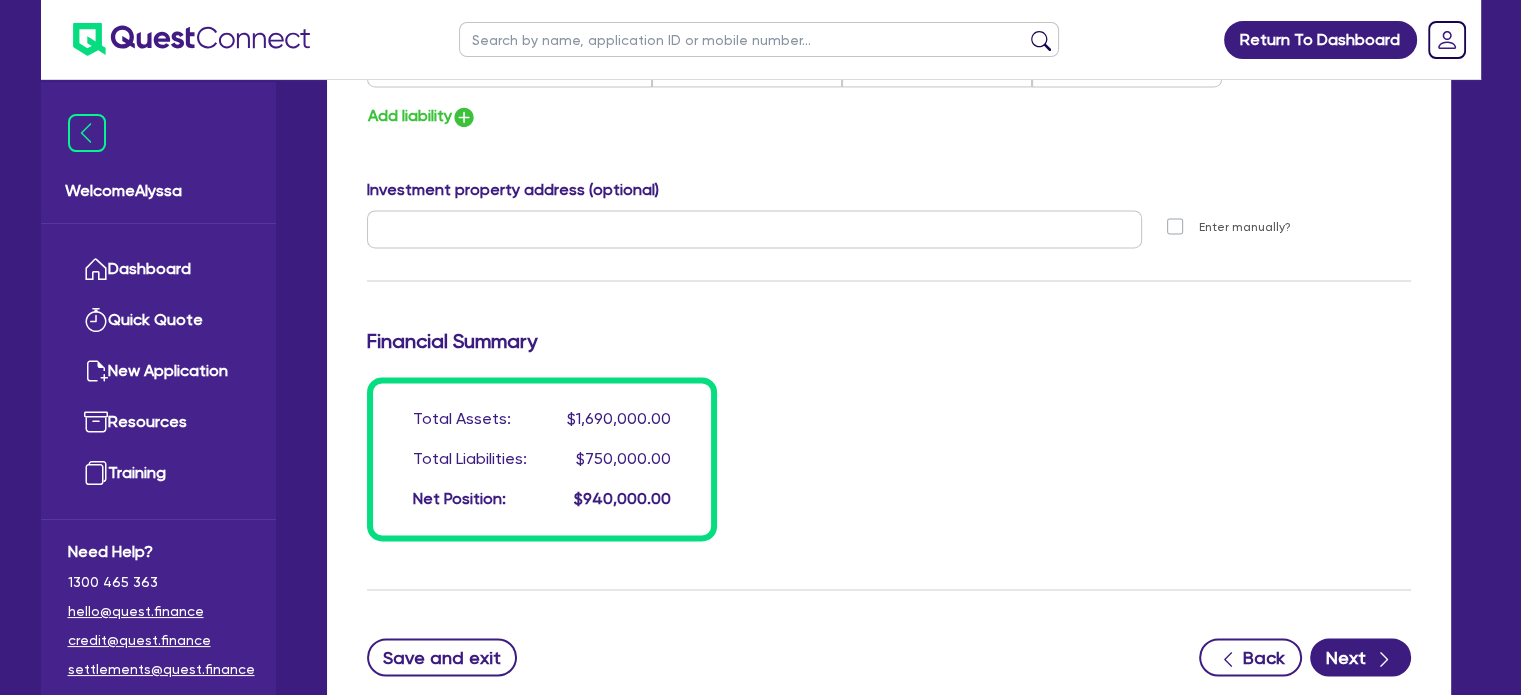 scroll, scrollTop: 3301, scrollLeft: 0, axis: vertical 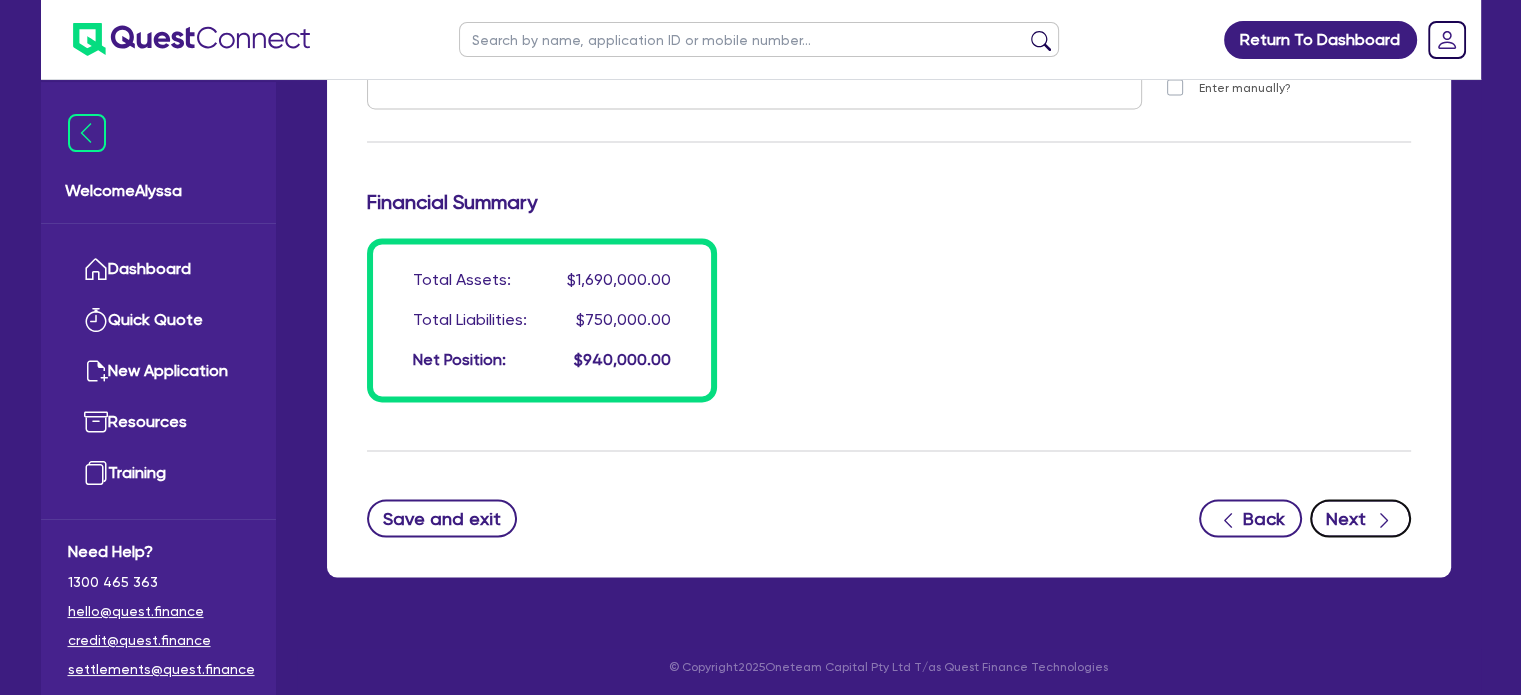 click on "Next" at bounding box center [1360, 518] 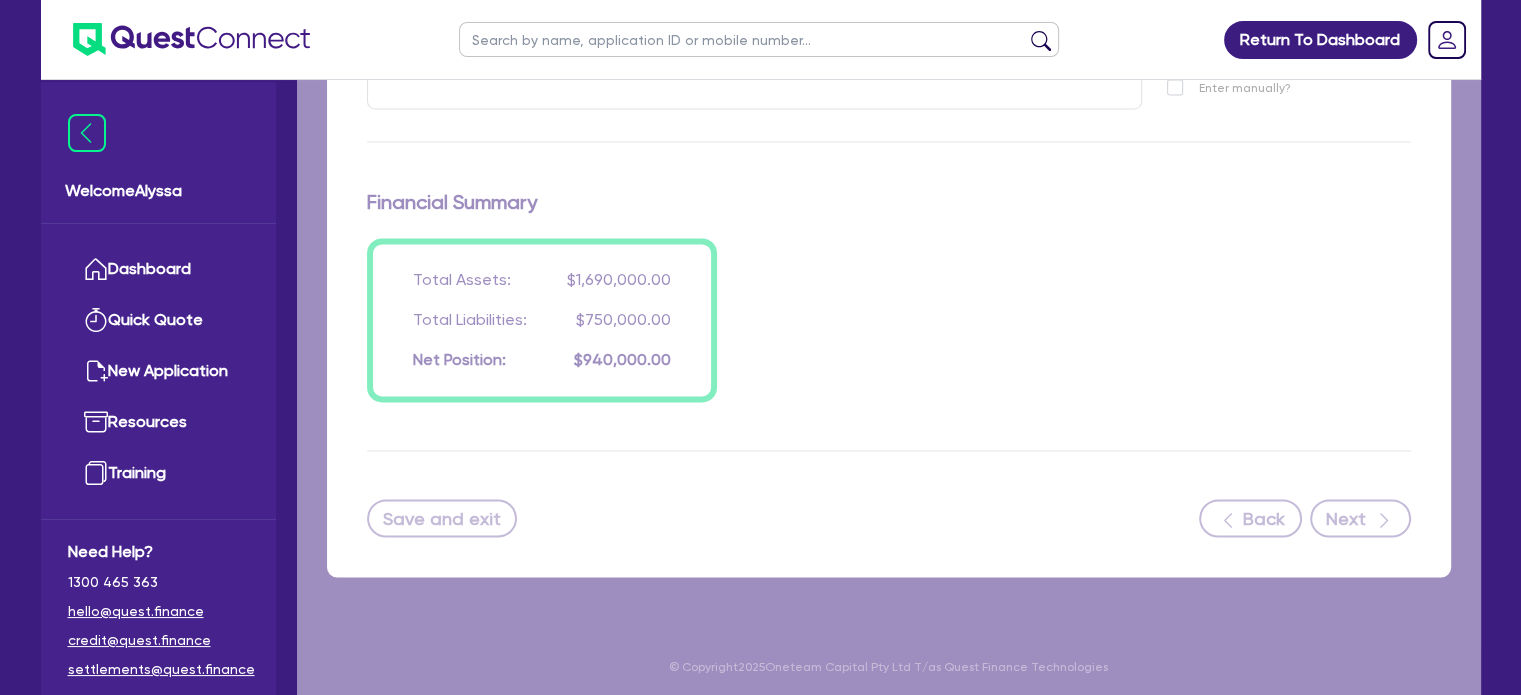 scroll, scrollTop: 0, scrollLeft: 0, axis: both 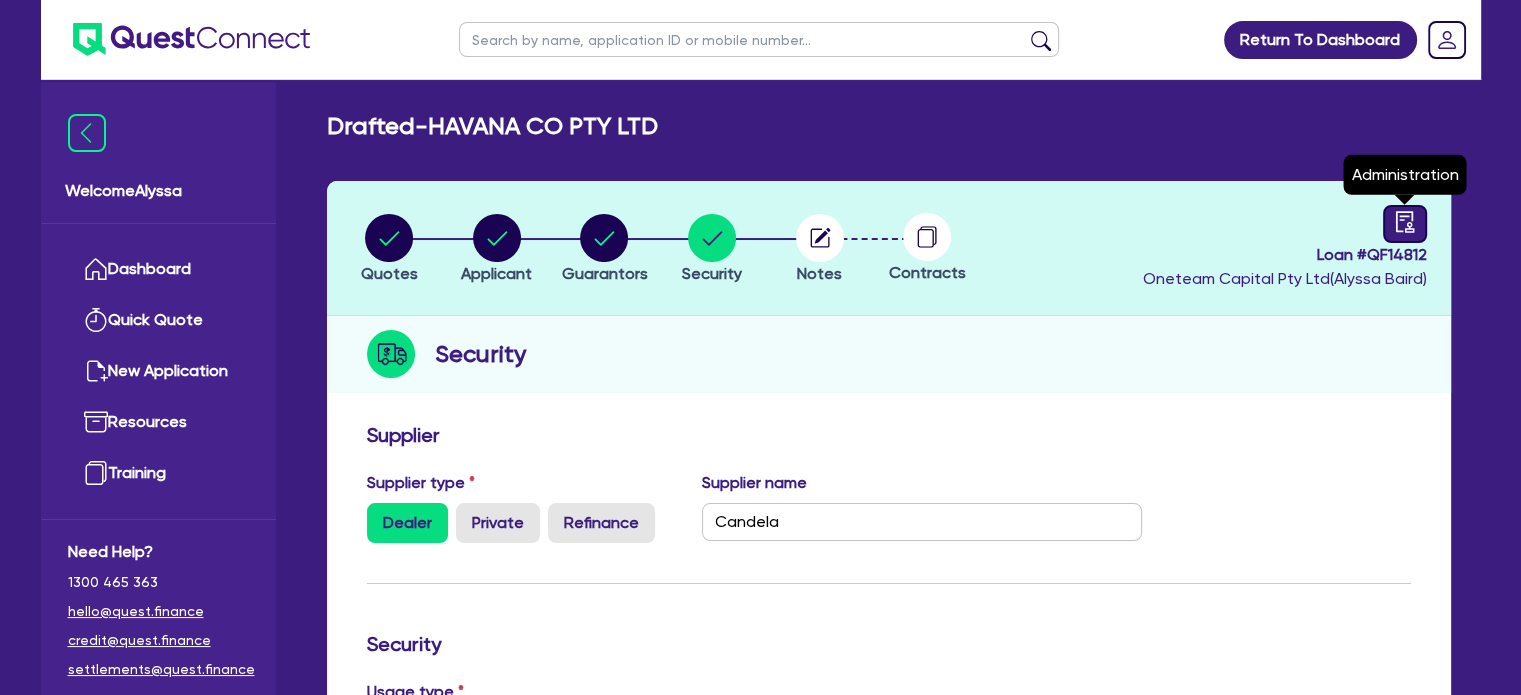 click at bounding box center (1405, 224) 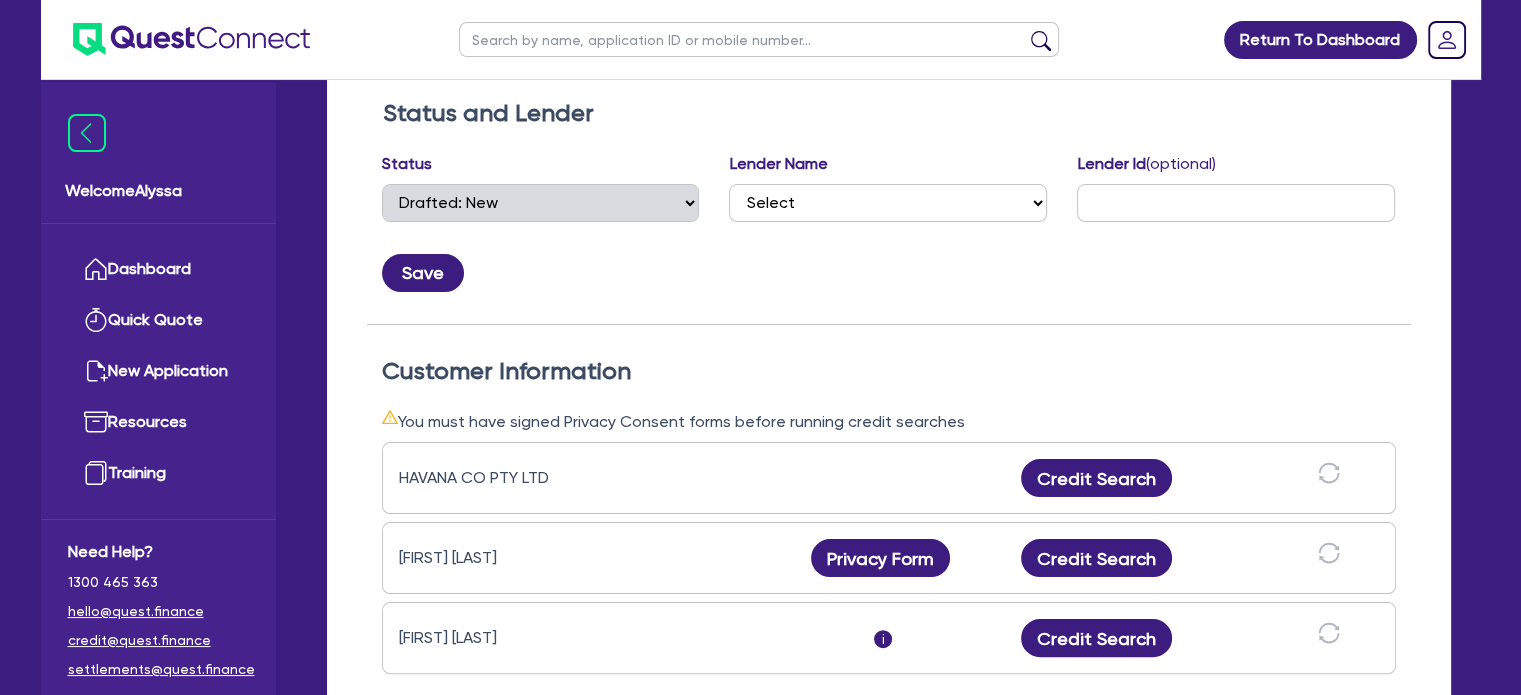 scroll, scrollTop: 382, scrollLeft: 0, axis: vertical 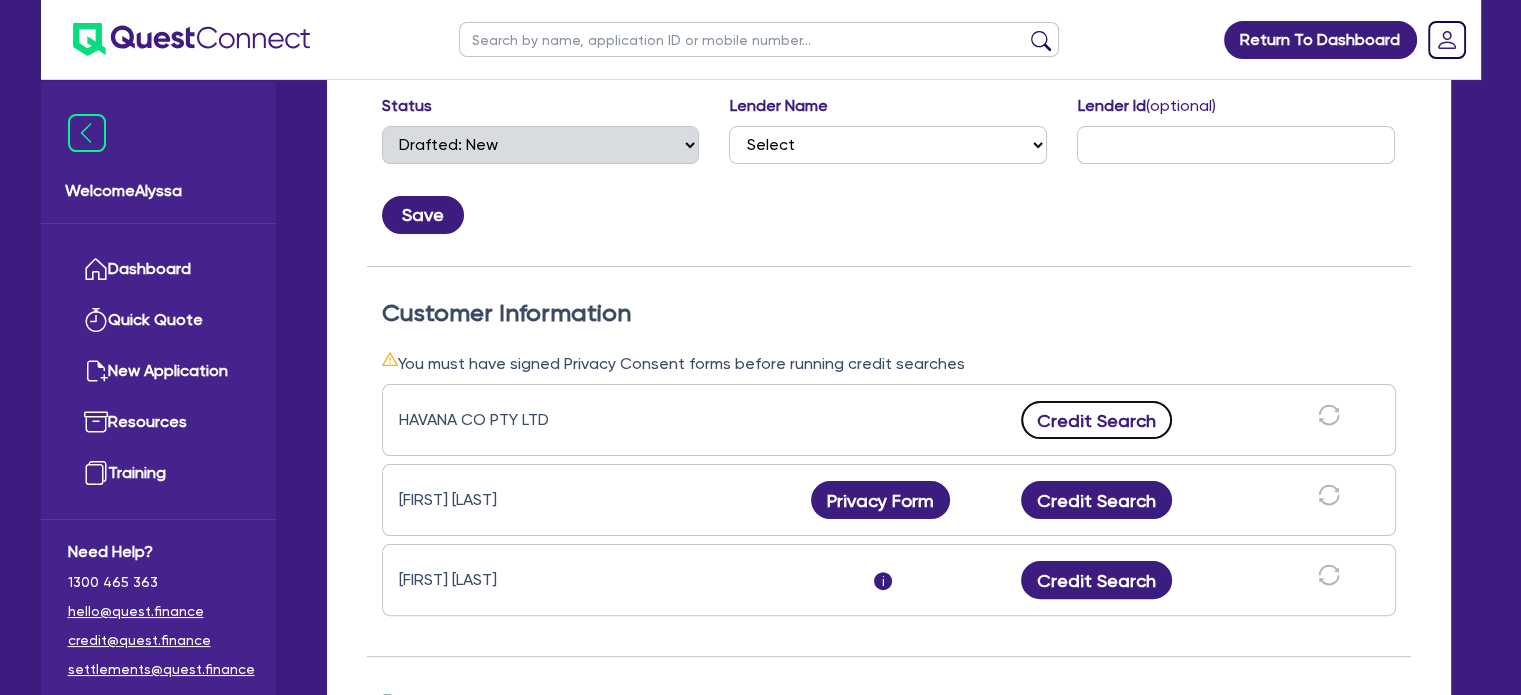 click on "Credit Search" at bounding box center [1097, 420] 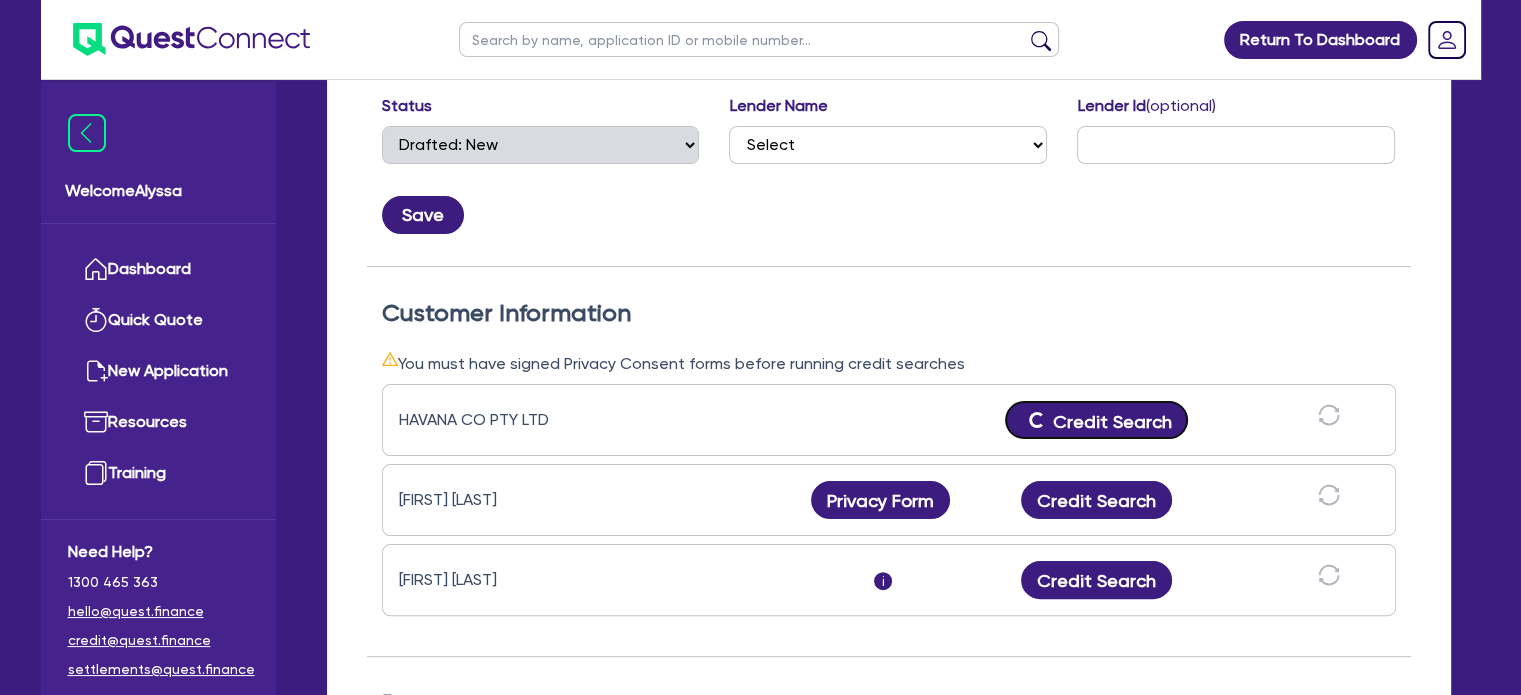 scroll, scrollTop: 0, scrollLeft: 0, axis: both 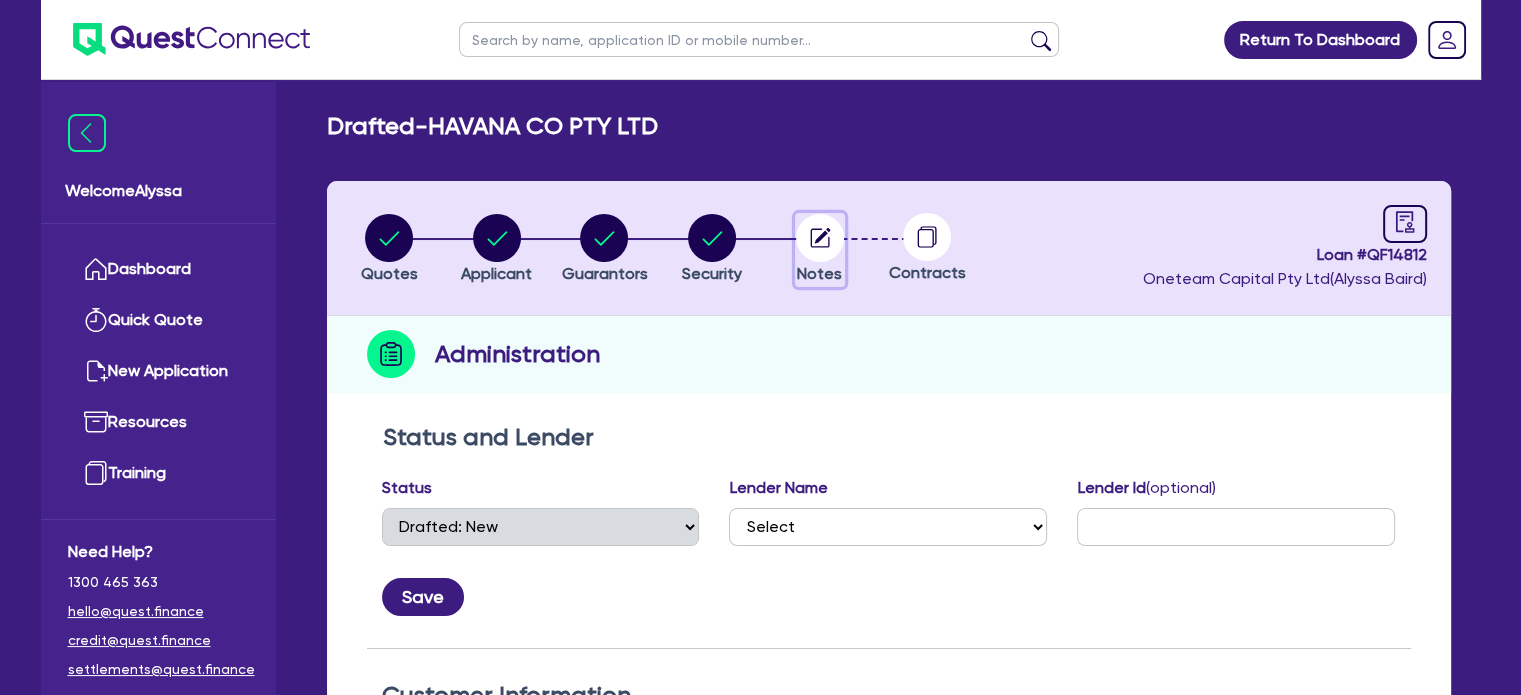 click 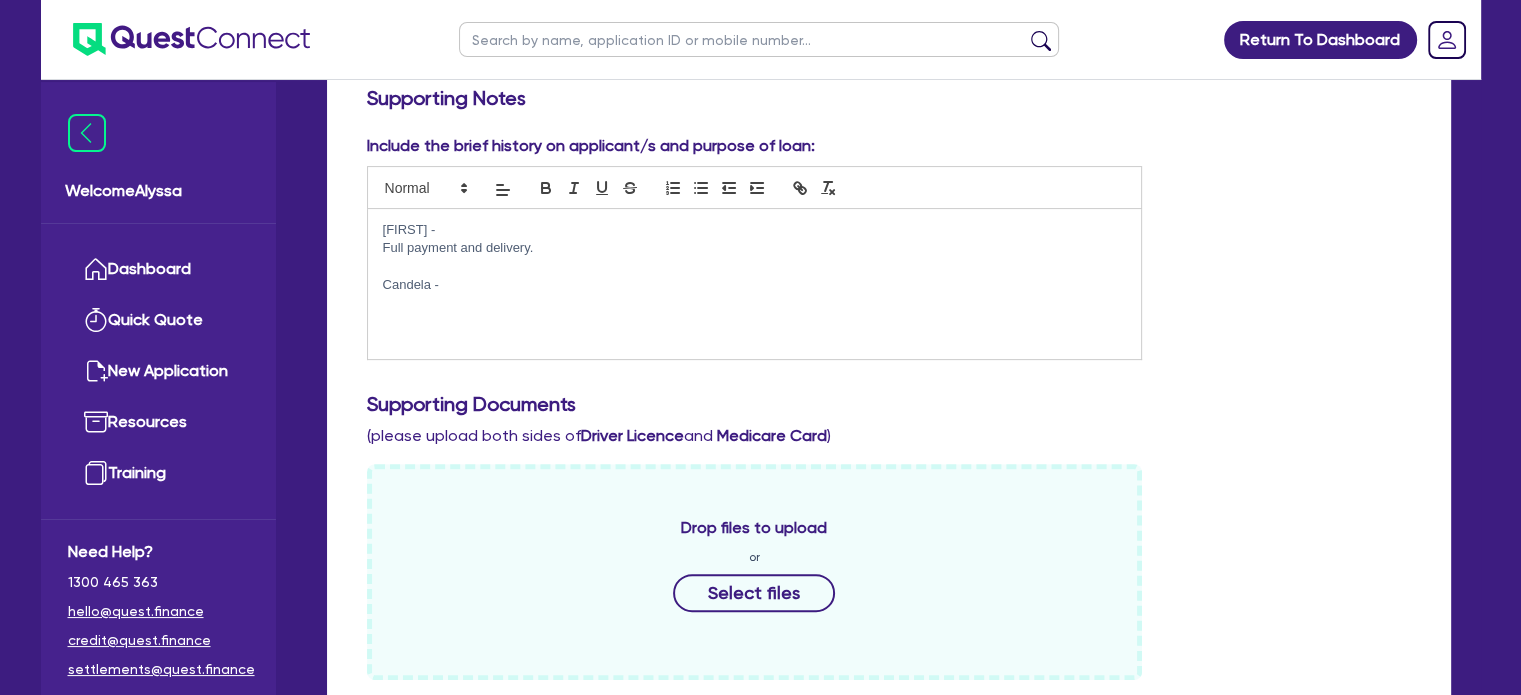 scroll, scrollTop: 488, scrollLeft: 0, axis: vertical 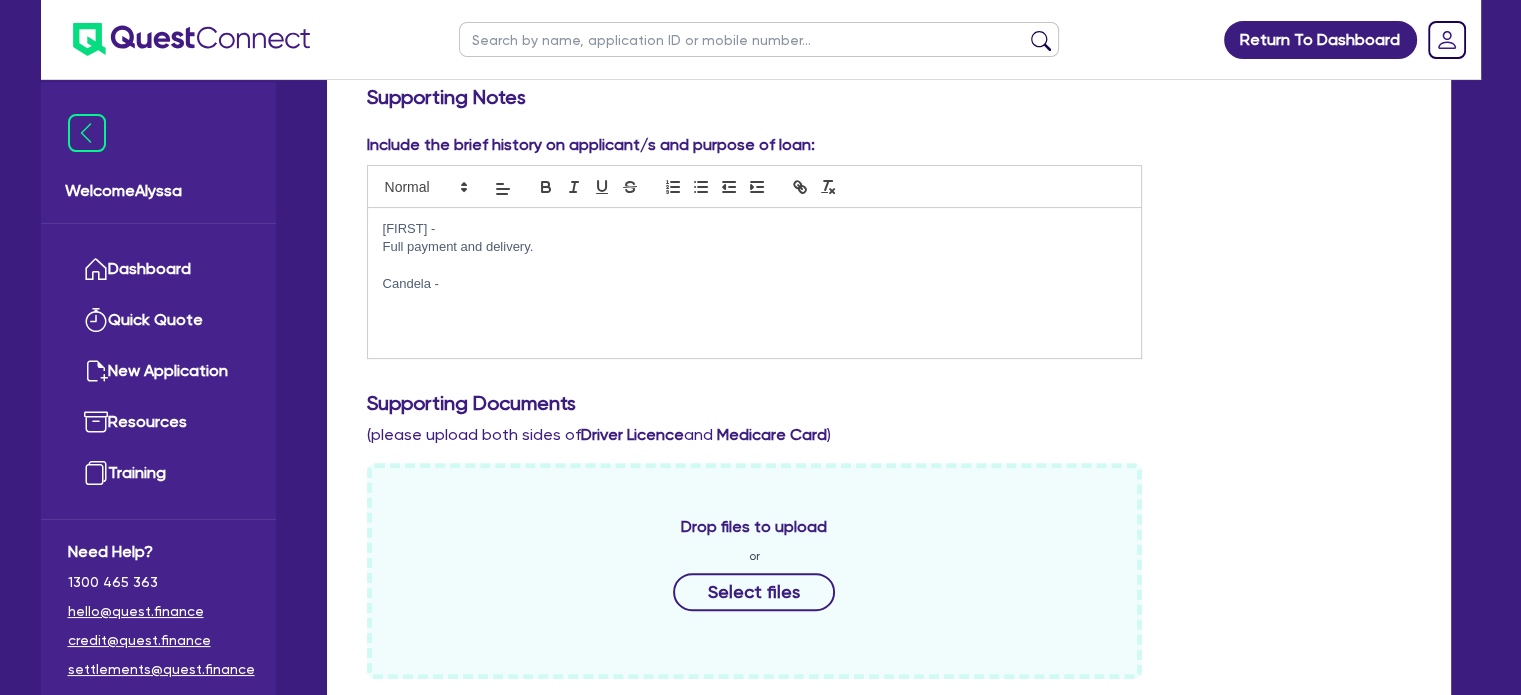 click on "Candela -" at bounding box center (755, 284) 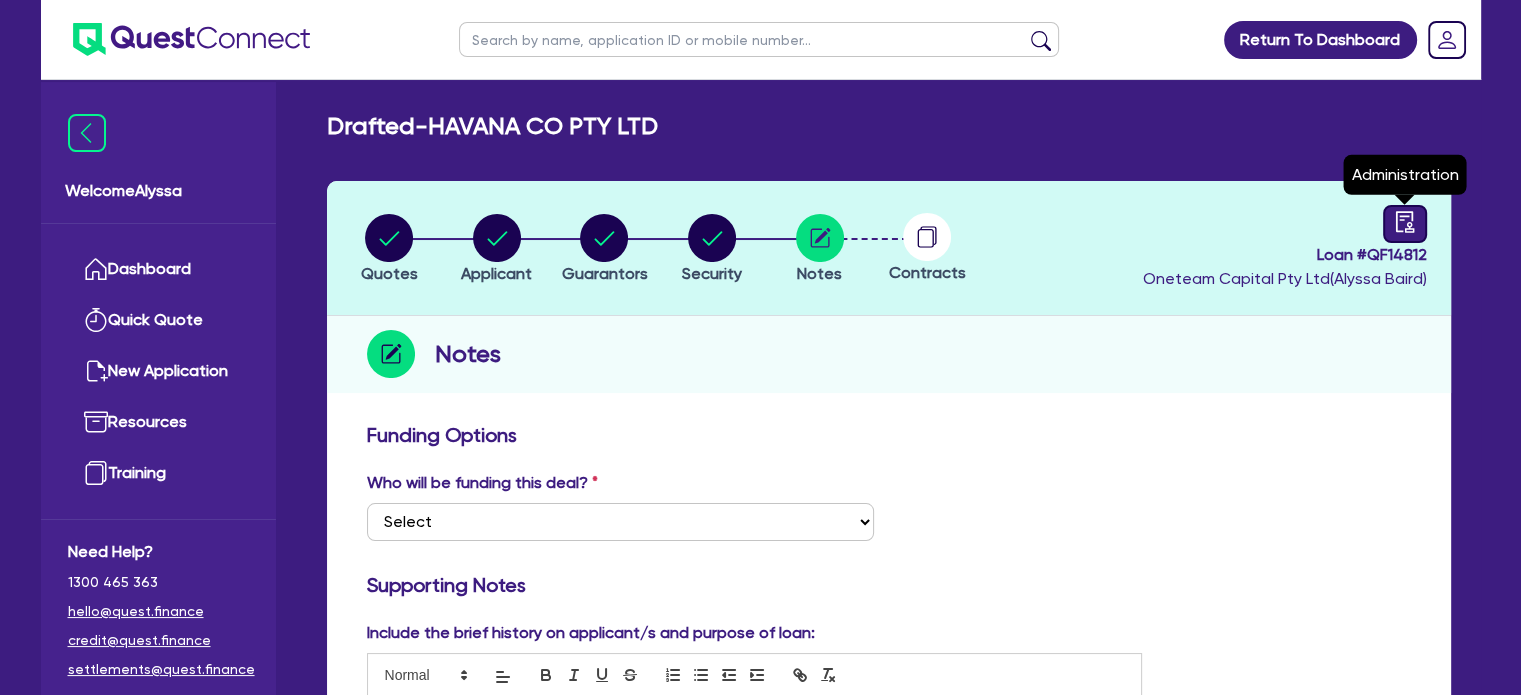 click 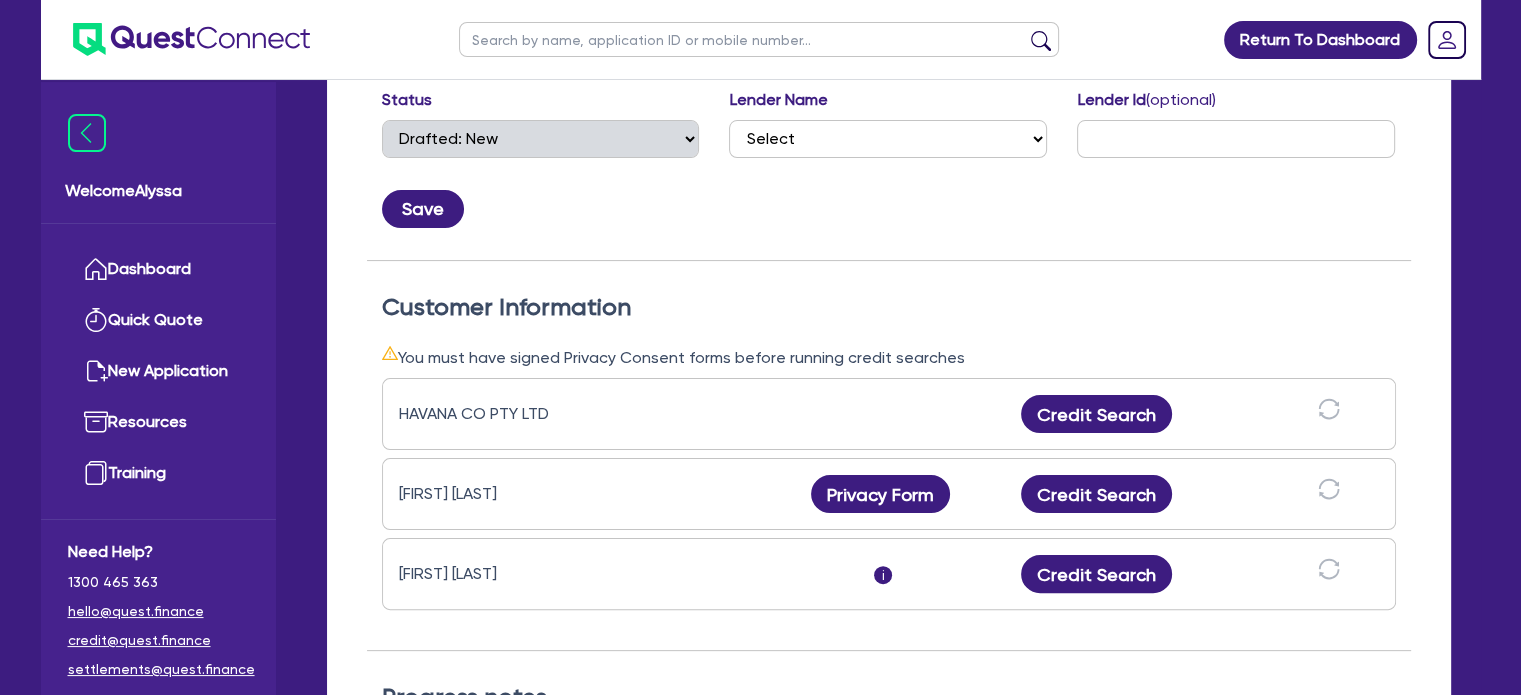 scroll, scrollTop: 438, scrollLeft: 0, axis: vertical 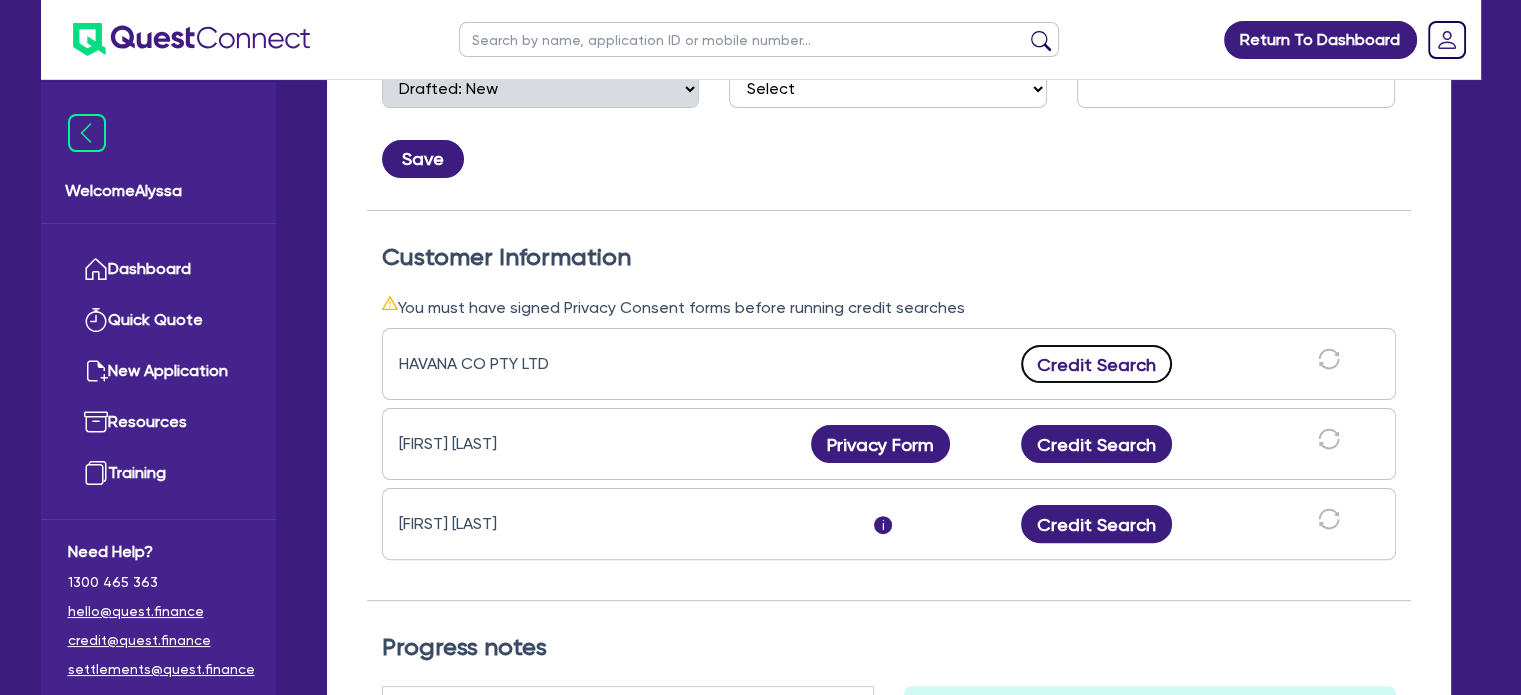 click on "Credit Search" at bounding box center [1097, 364] 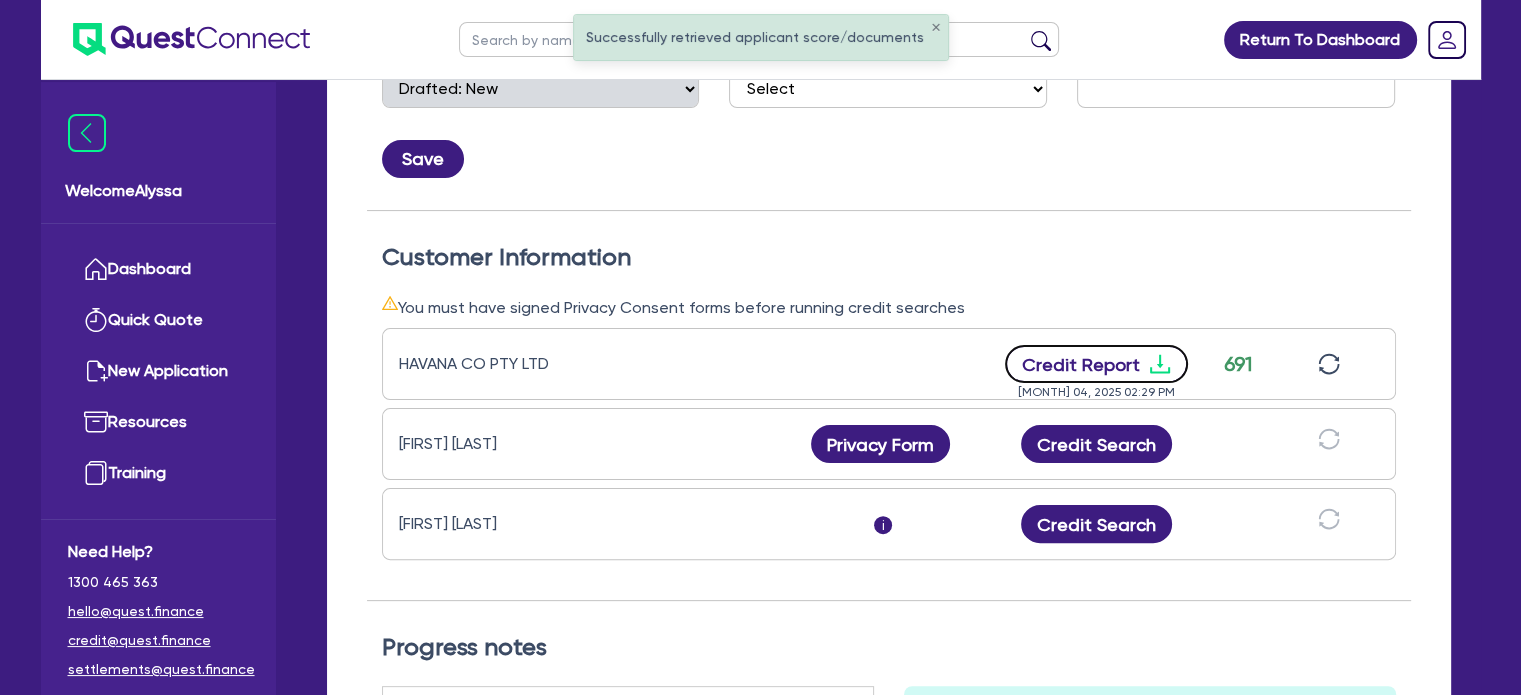 click on "Credit Report" at bounding box center (1096, 364) 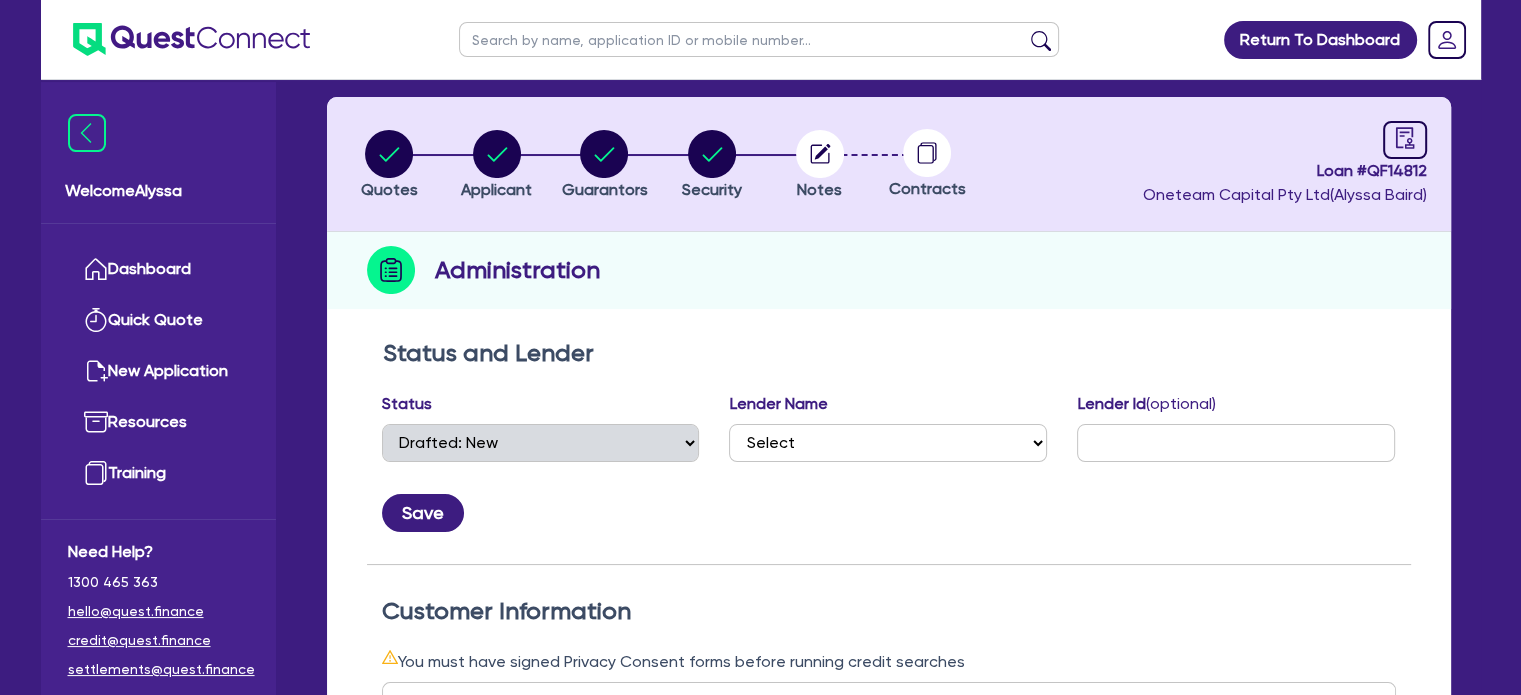 scroll, scrollTop: 0, scrollLeft: 0, axis: both 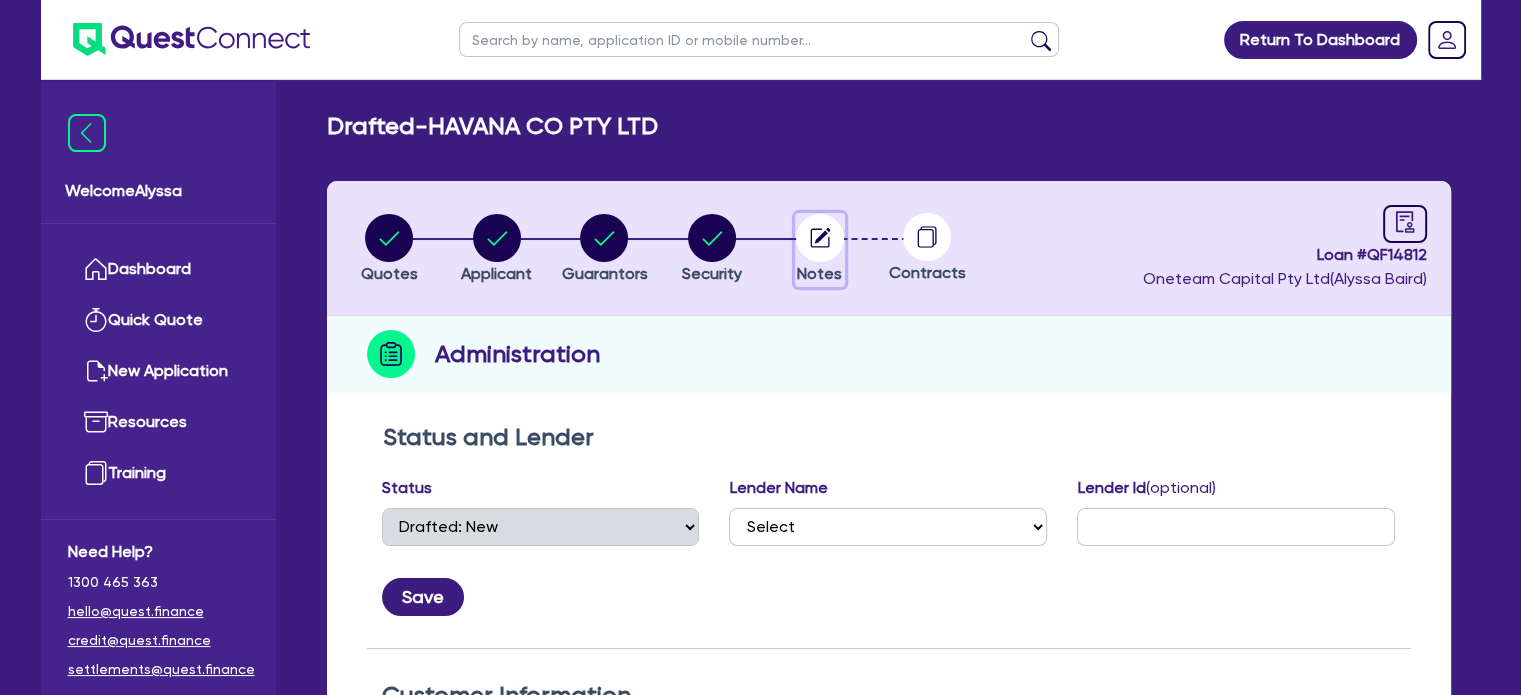 click 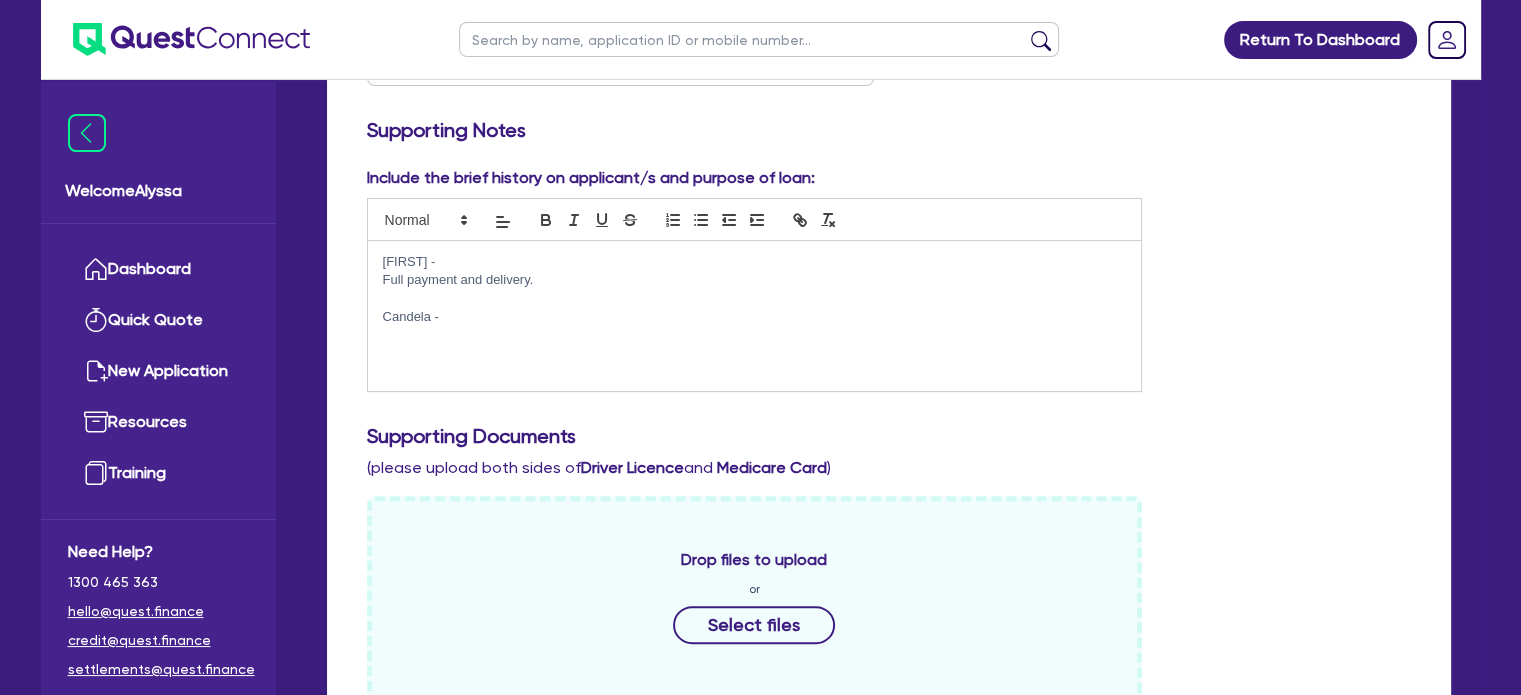 scroll, scrollTop: 494, scrollLeft: 0, axis: vertical 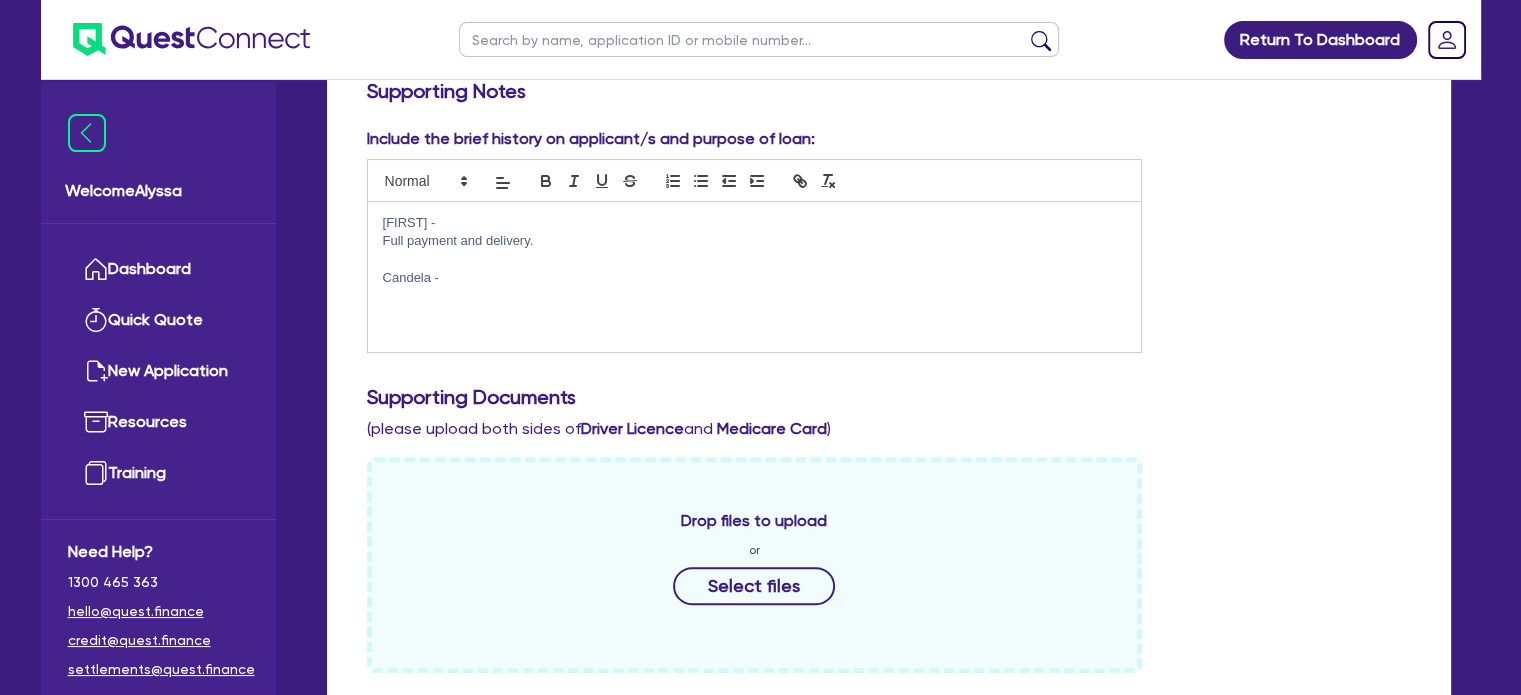 click on "Niamh -  Full payment and delivery.  Candela -" at bounding box center (755, 277) 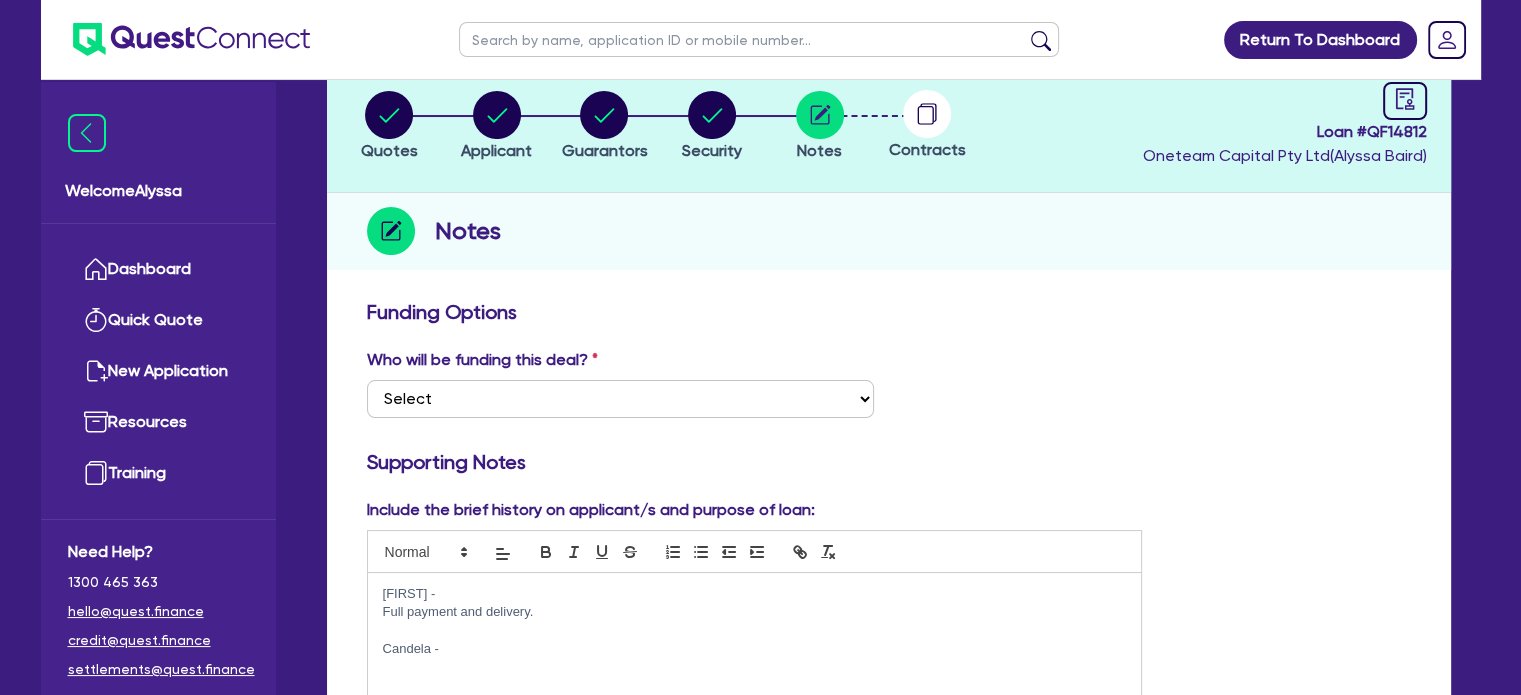 scroll, scrollTop: 122, scrollLeft: 0, axis: vertical 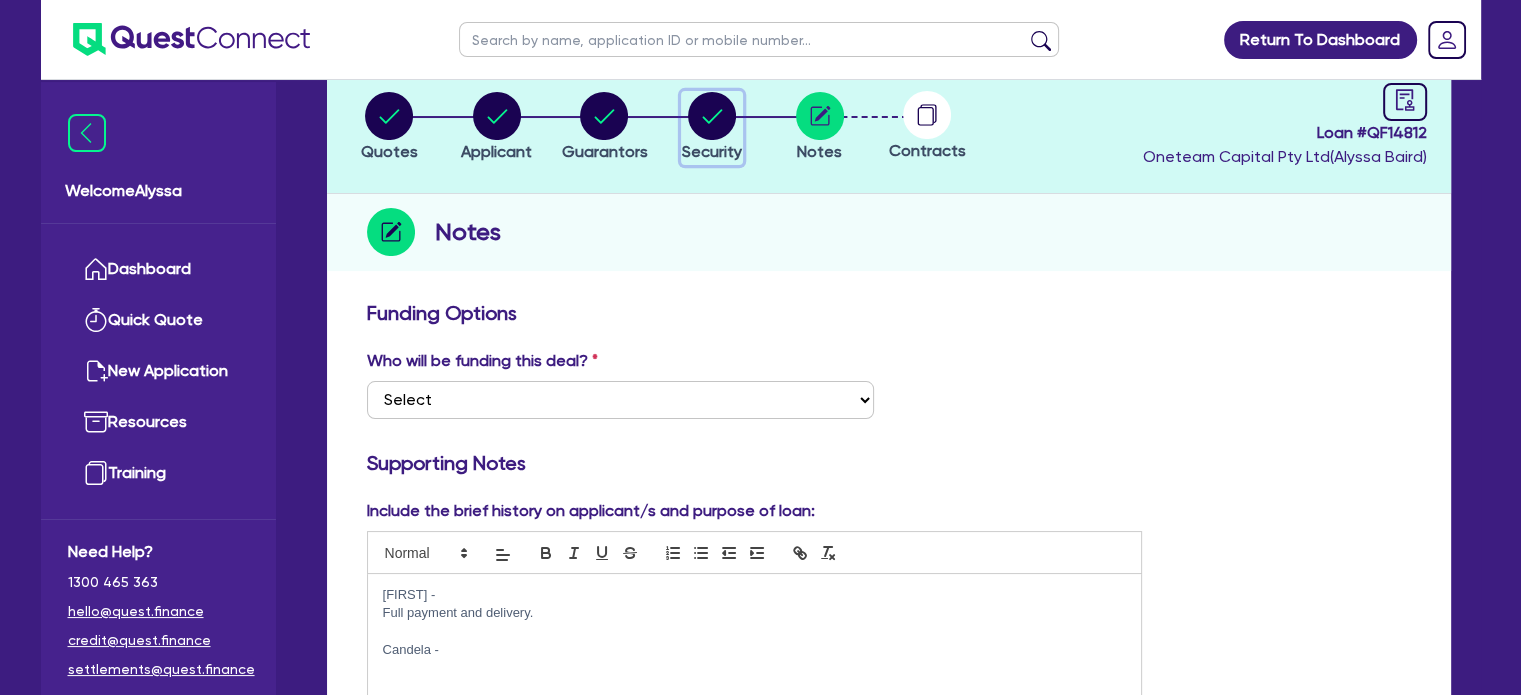 click 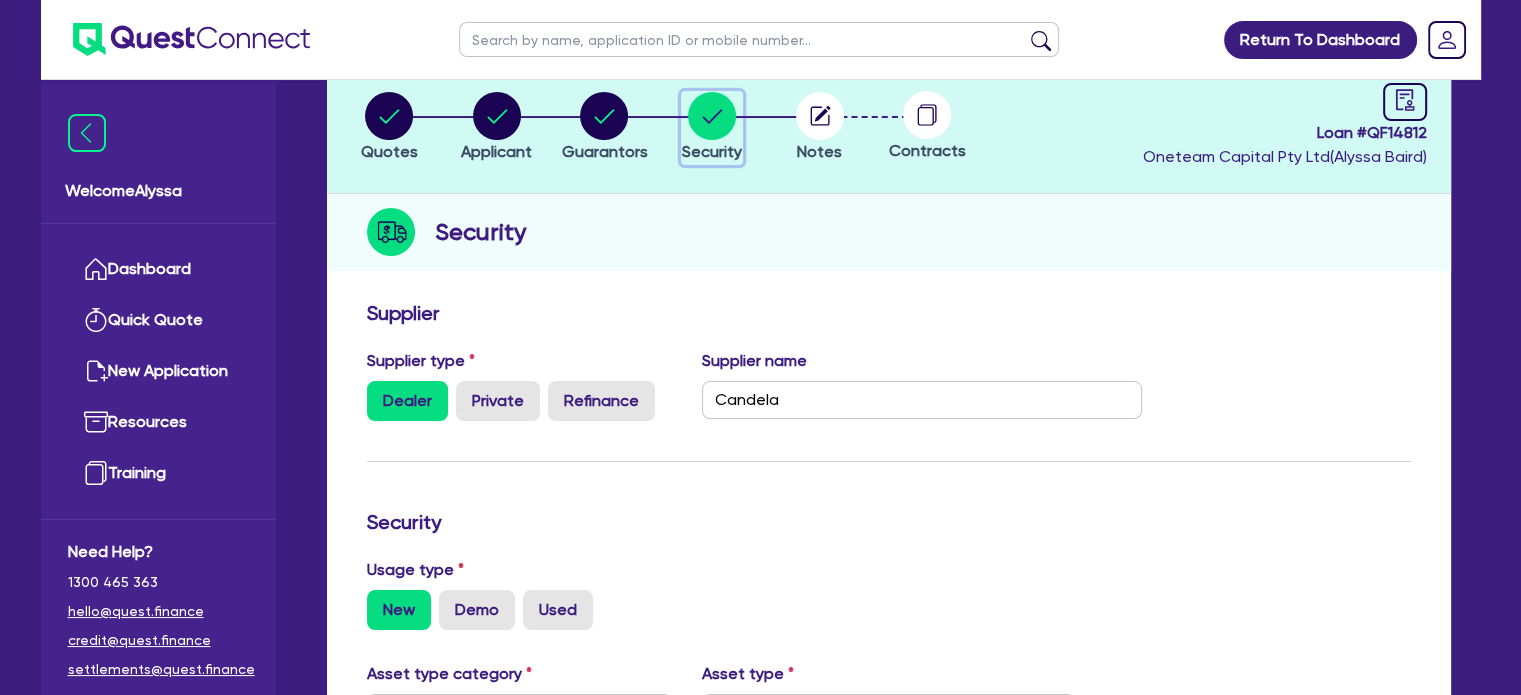 scroll, scrollTop: 0, scrollLeft: 0, axis: both 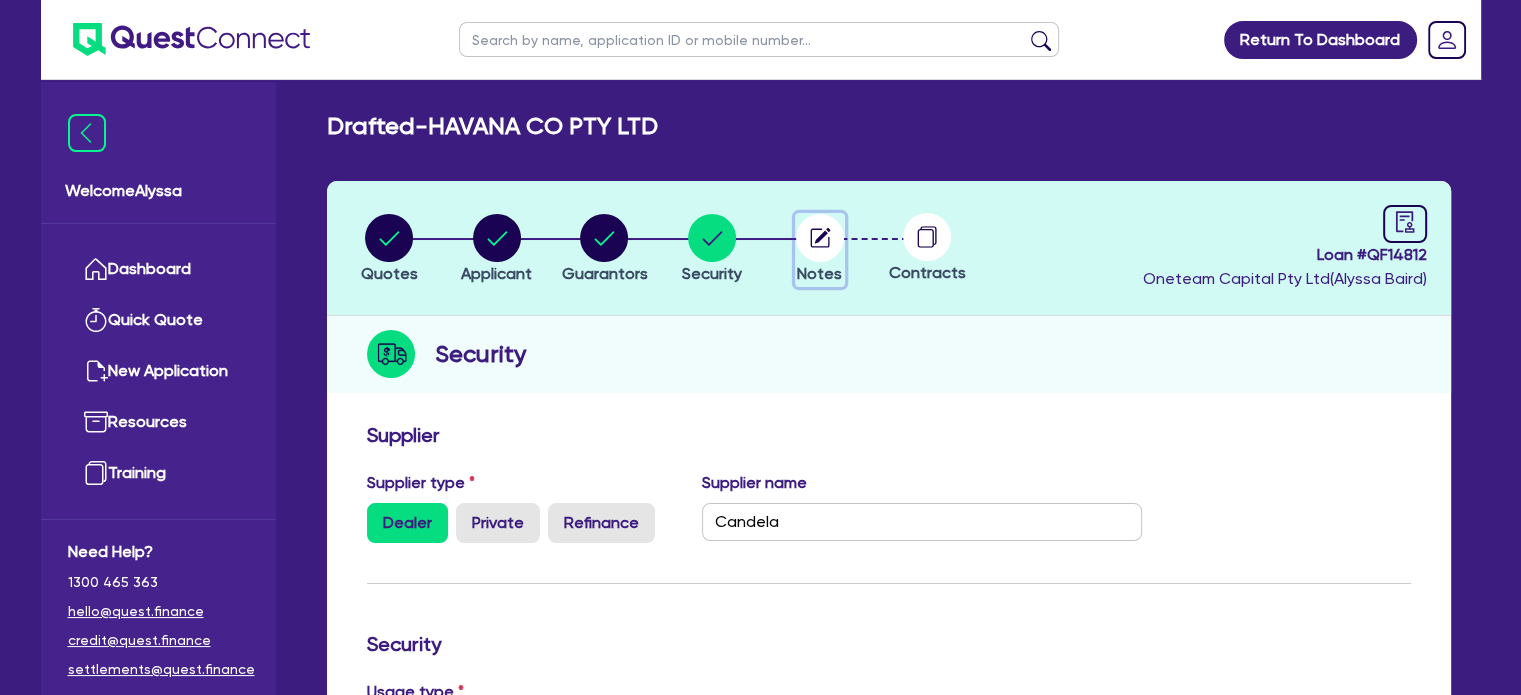 click 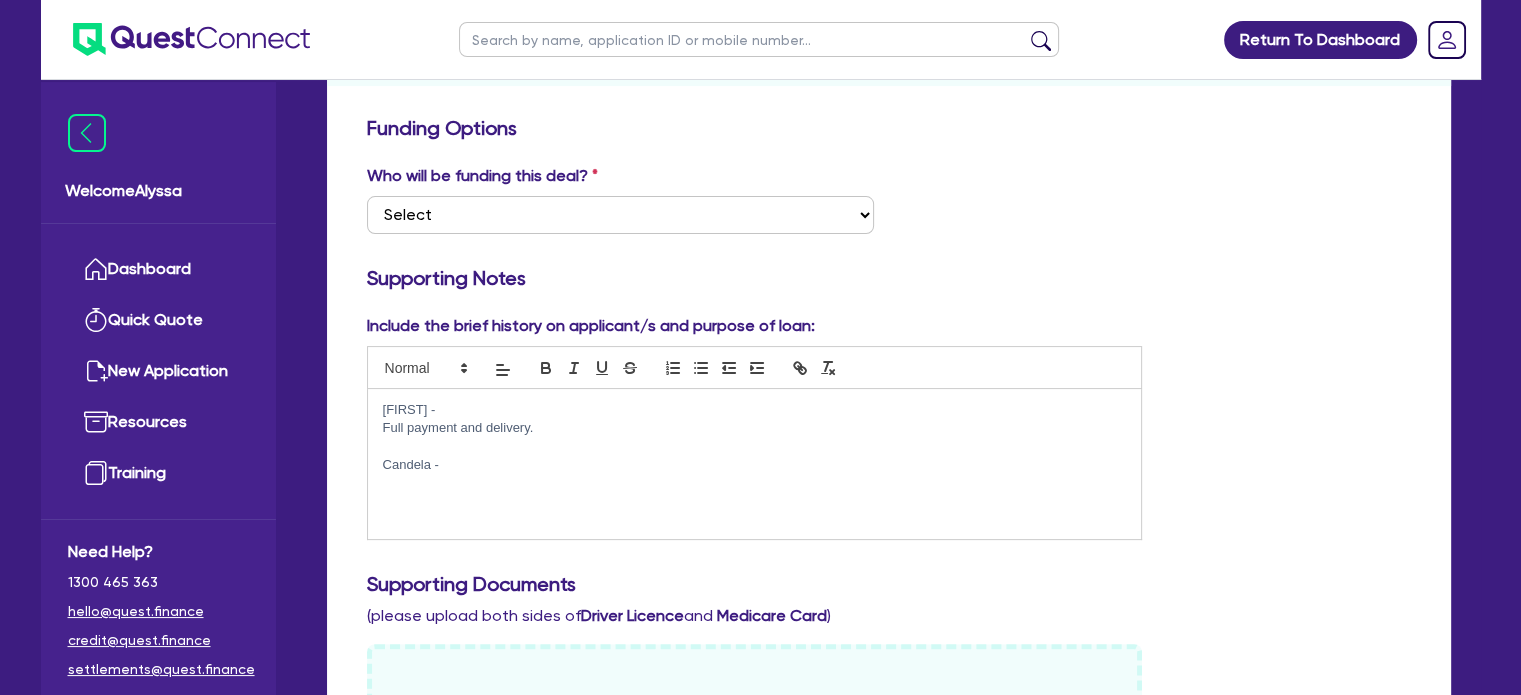 scroll, scrollTop: 402, scrollLeft: 0, axis: vertical 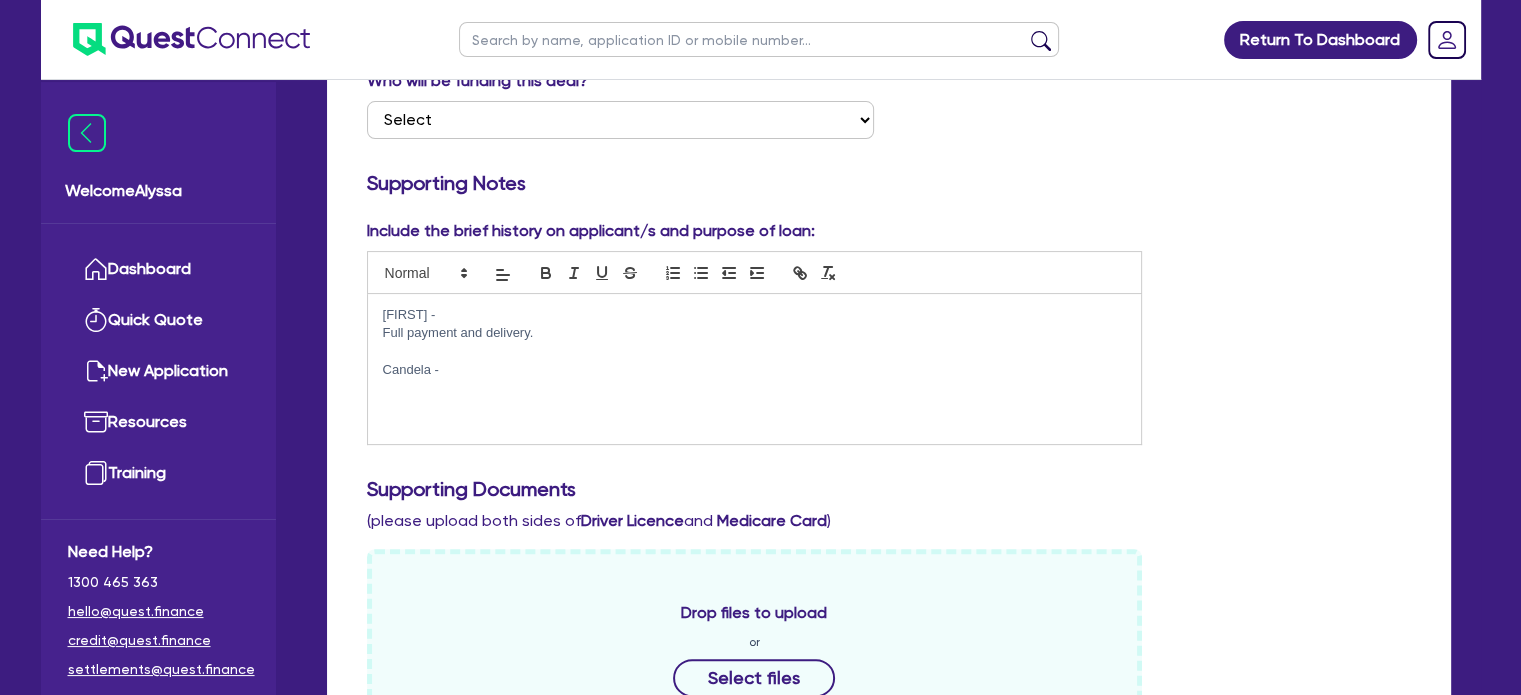 click on "Niamh -  Full payment and delivery.  Candela -" at bounding box center [755, 369] 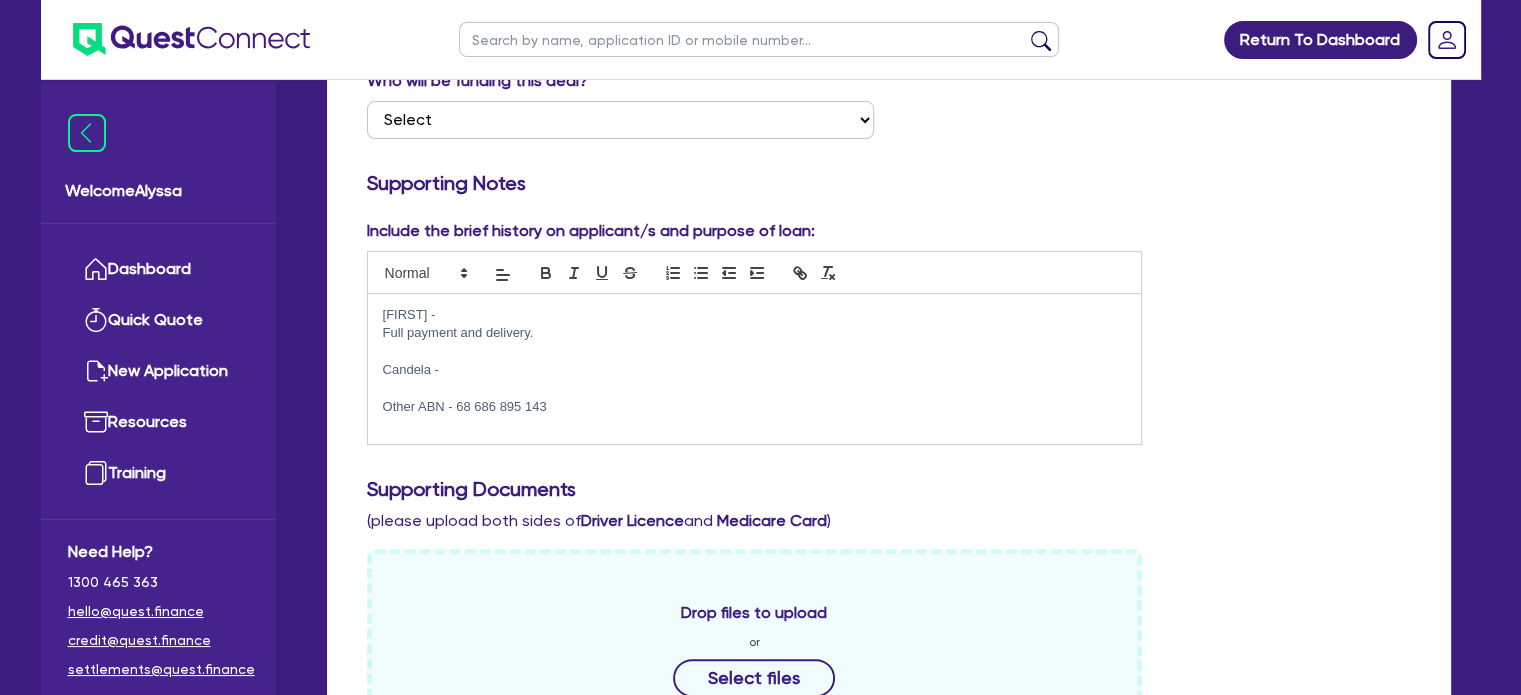 scroll, scrollTop: 0, scrollLeft: 0, axis: both 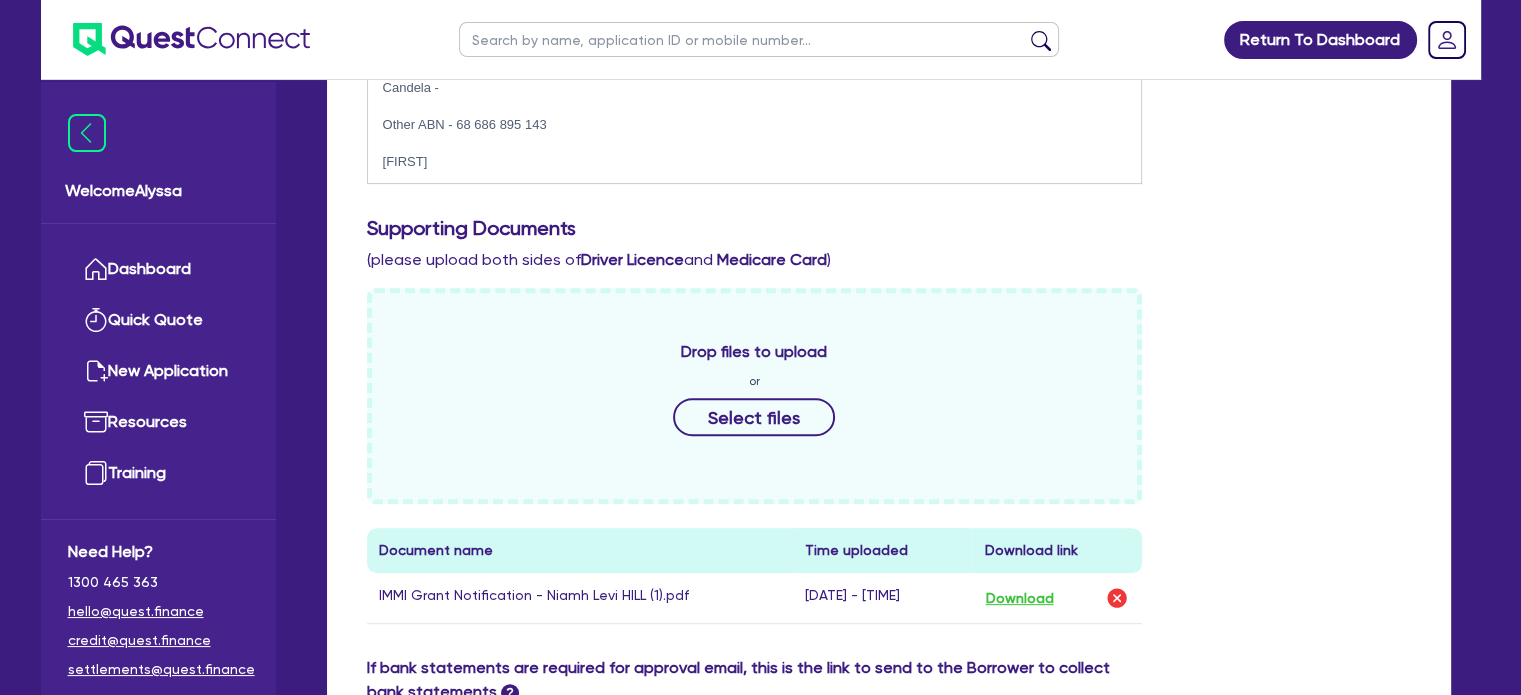 click on "Mick" at bounding box center (755, 162) 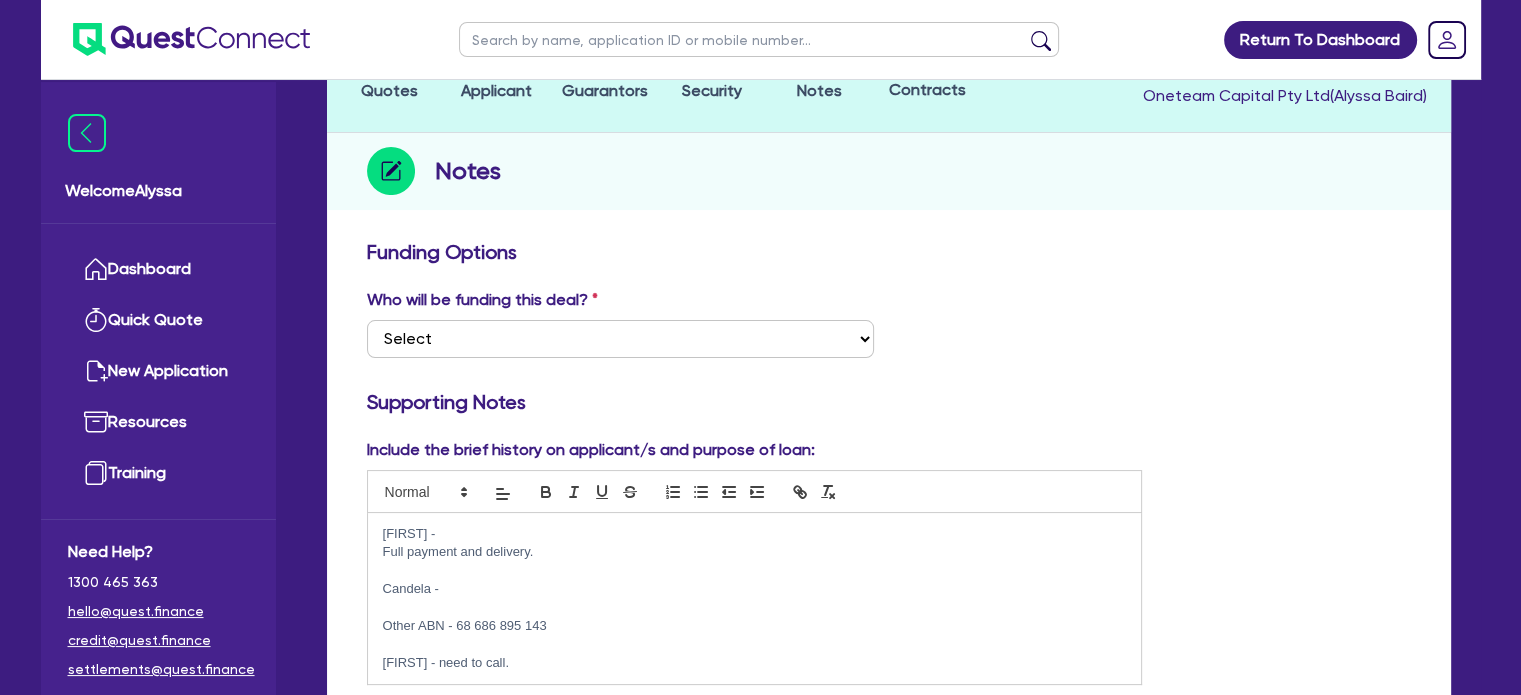 scroll, scrollTop: 127, scrollLeft: 0, axis: vertical 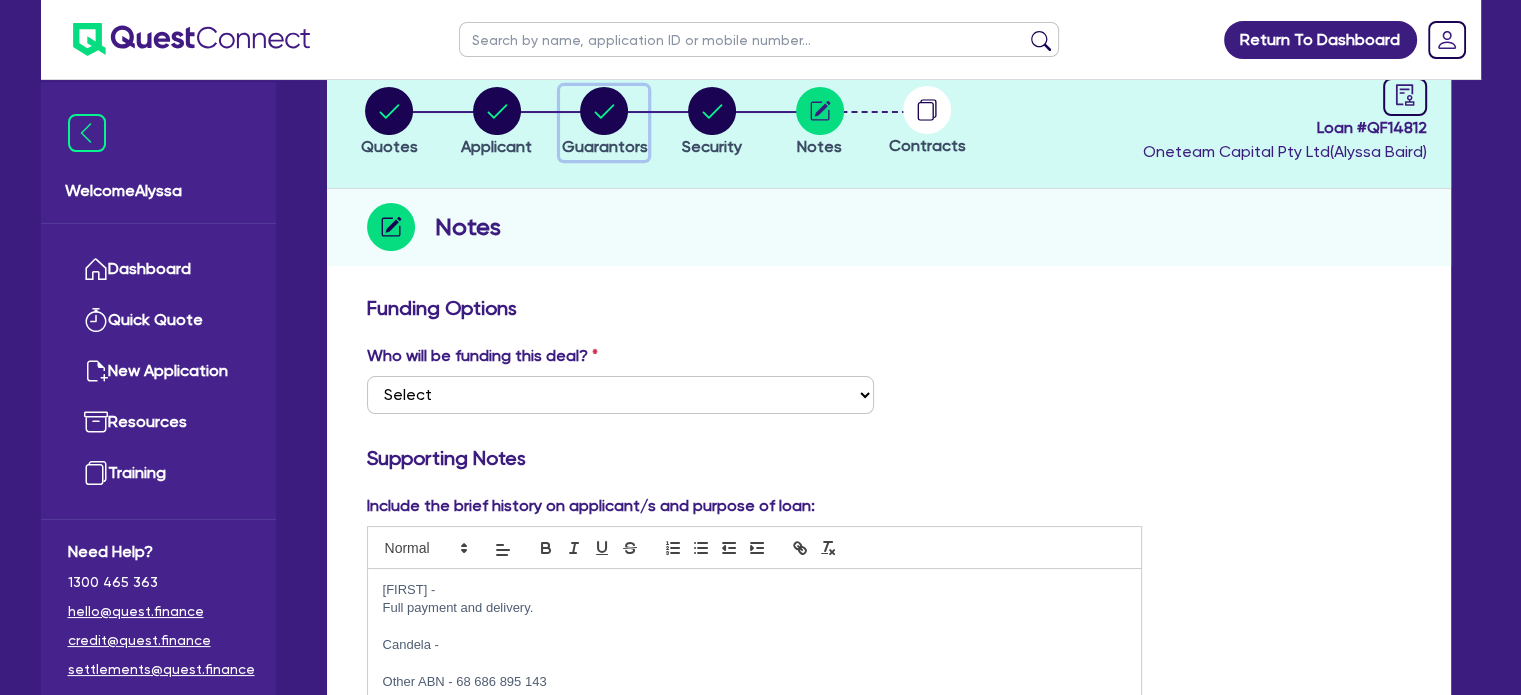 click on "Guarantors" at bounding box center (604, 146) 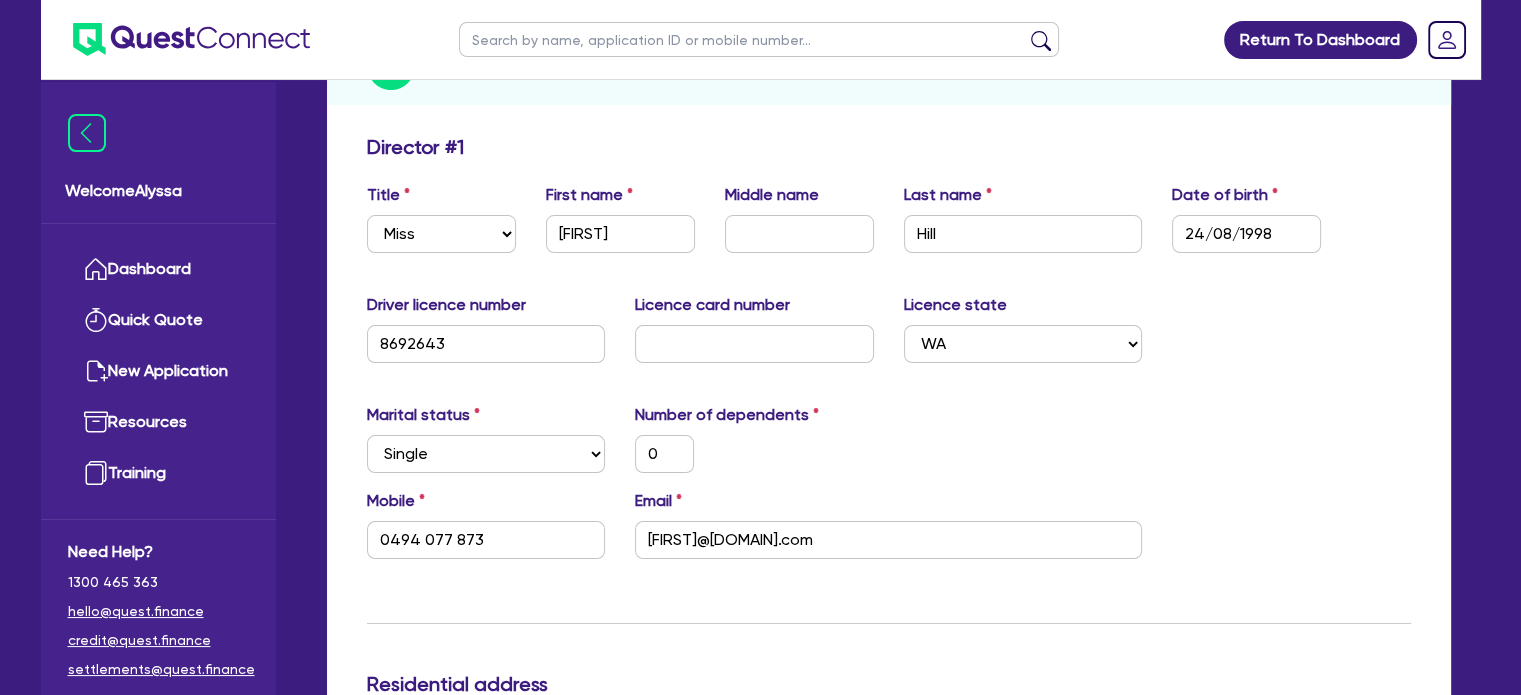 scroll, scrollTop: 0, scrollLeft: 0, axis: both 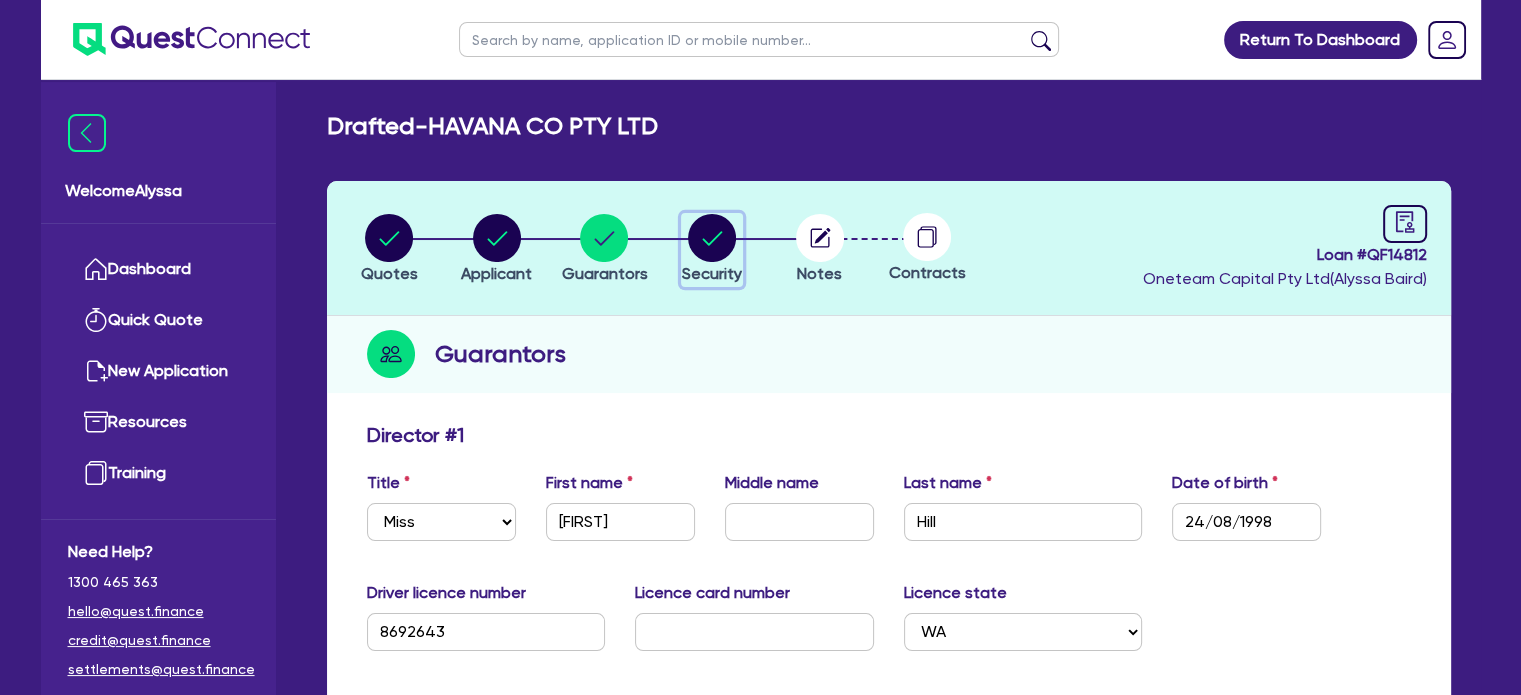 click 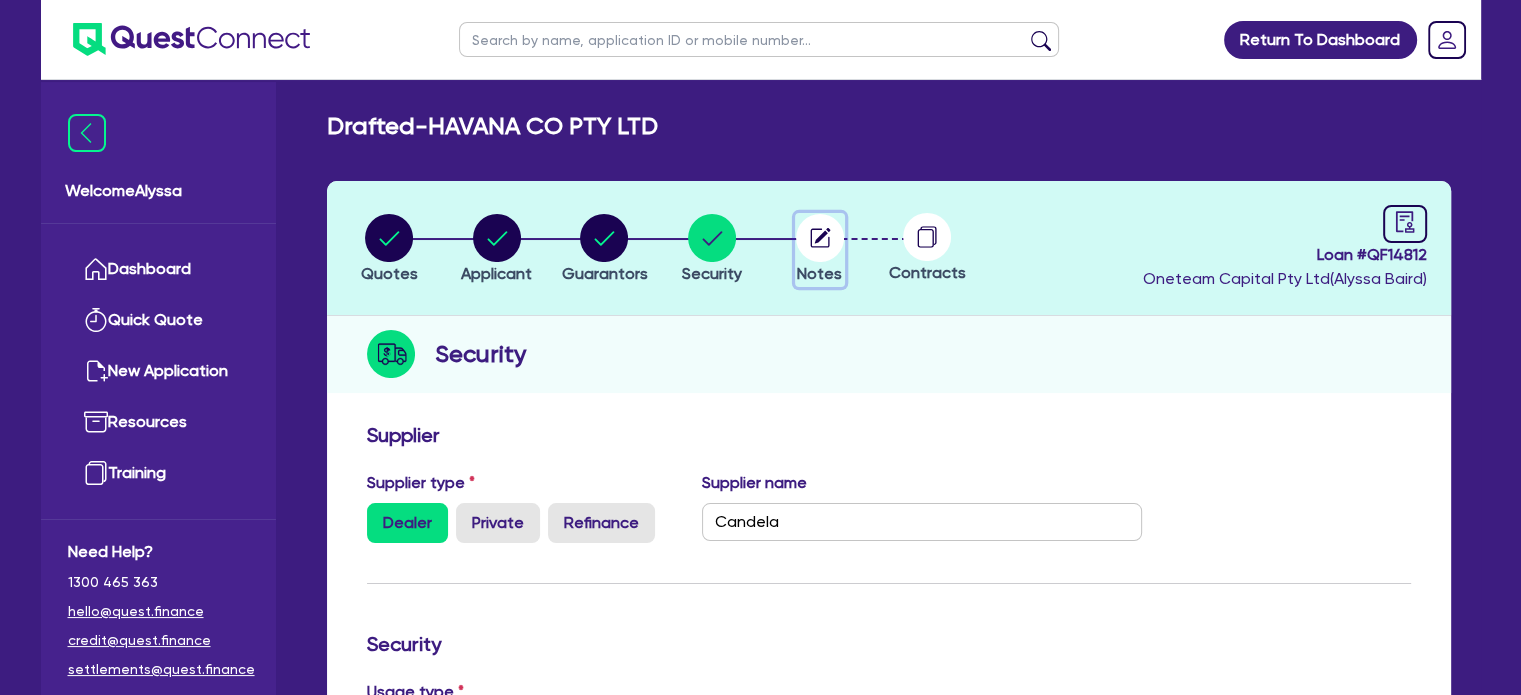 click 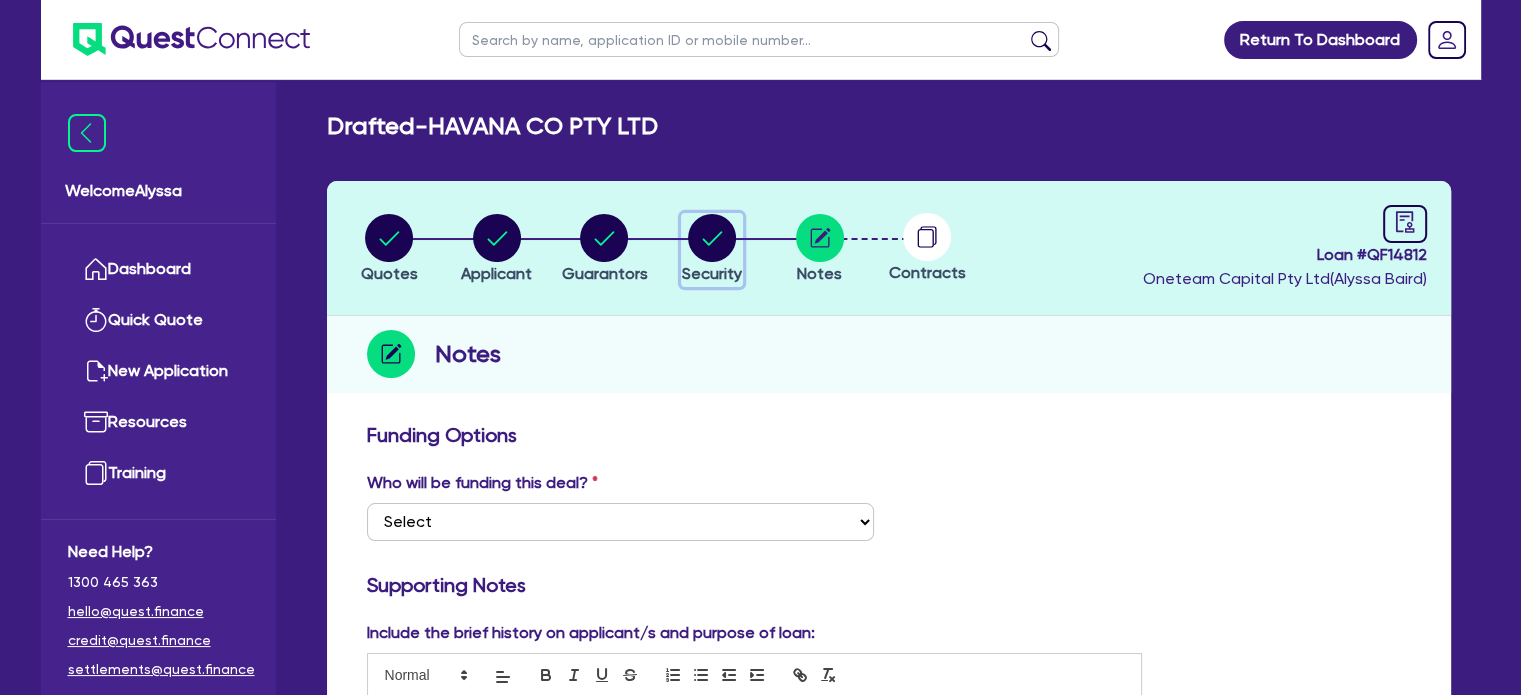 click 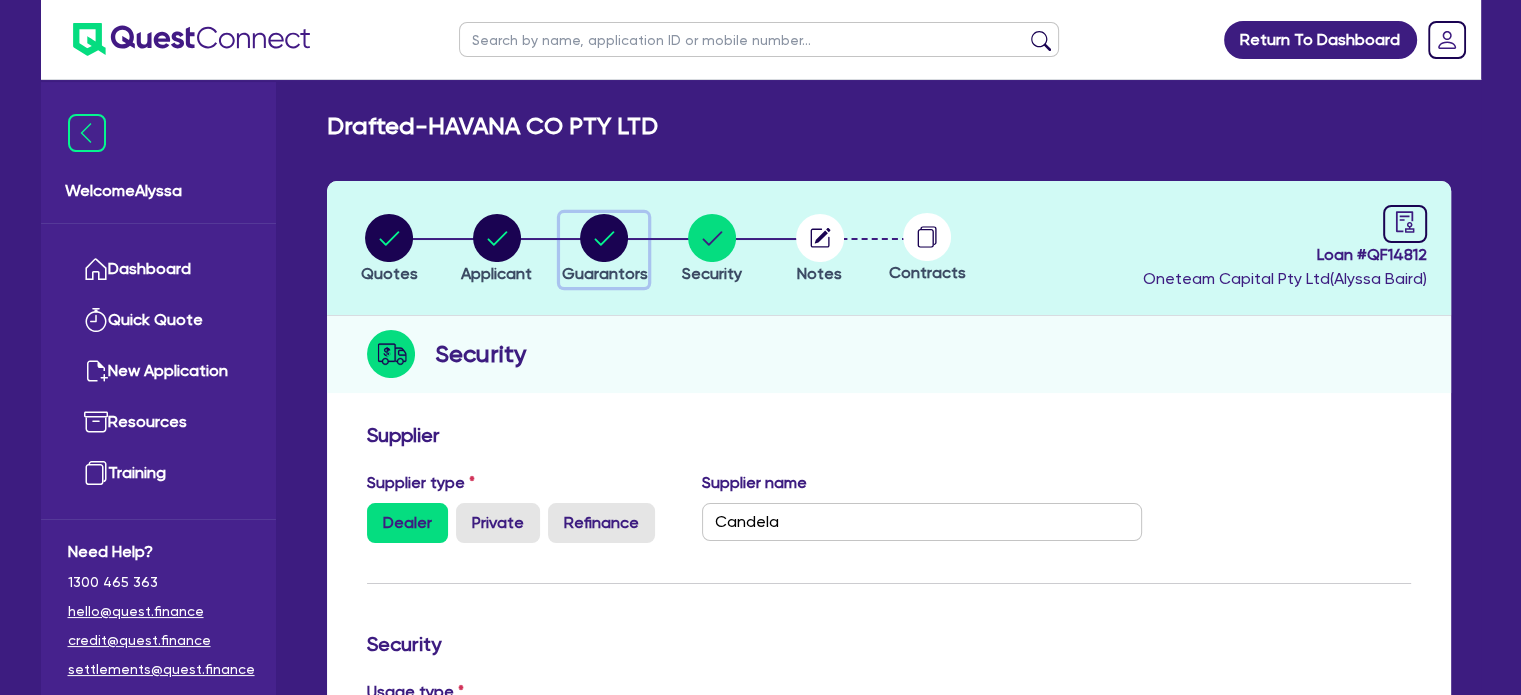 click 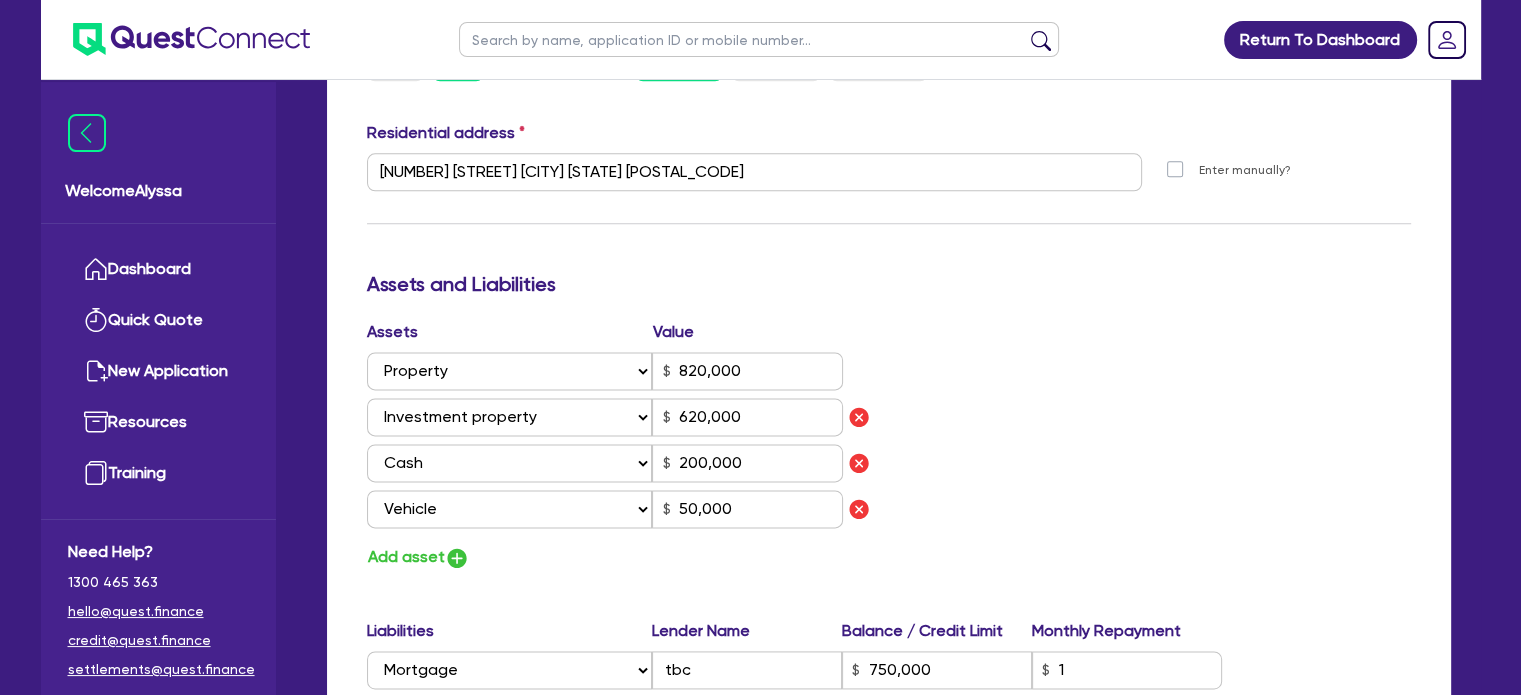 scroll, scrollTop: 2579, scrollLeft: 0, axis: vertical 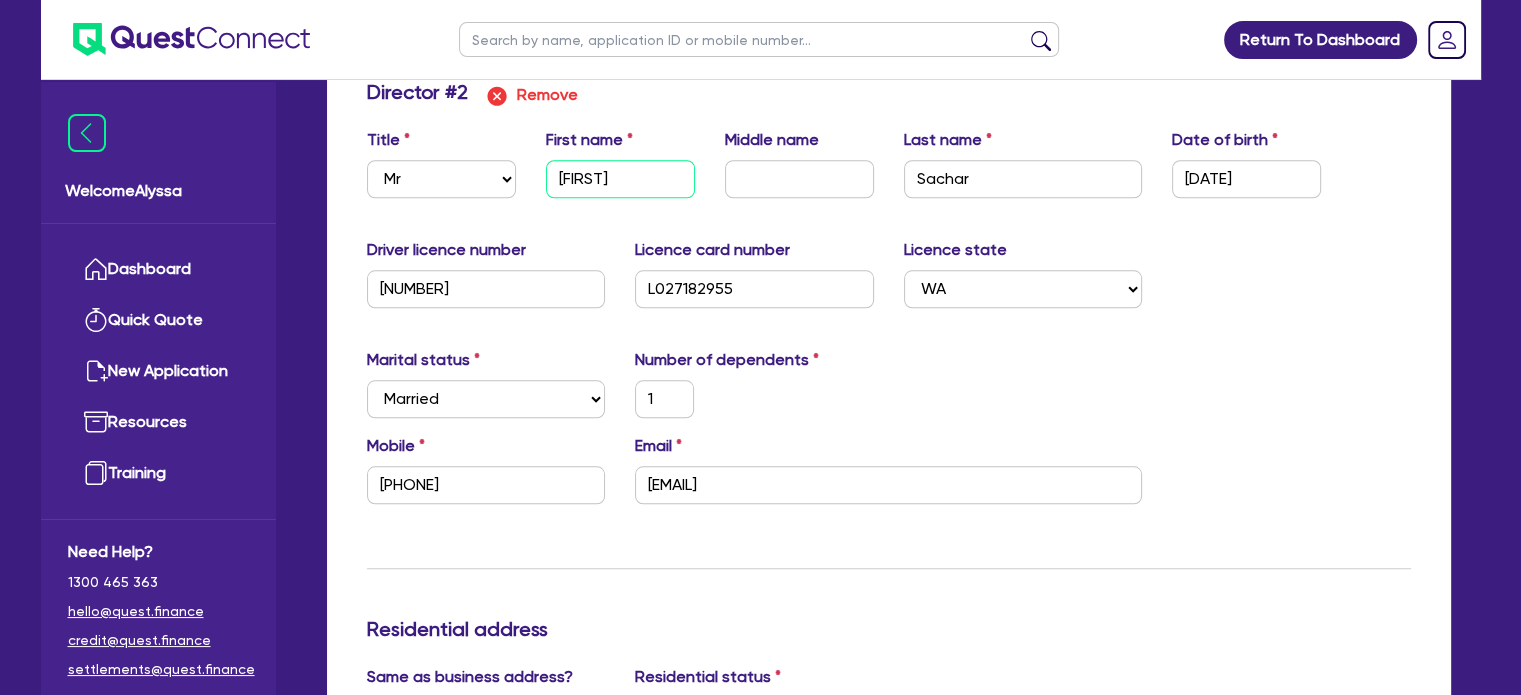 click on "Hermant" at bounding box center (620, 179) 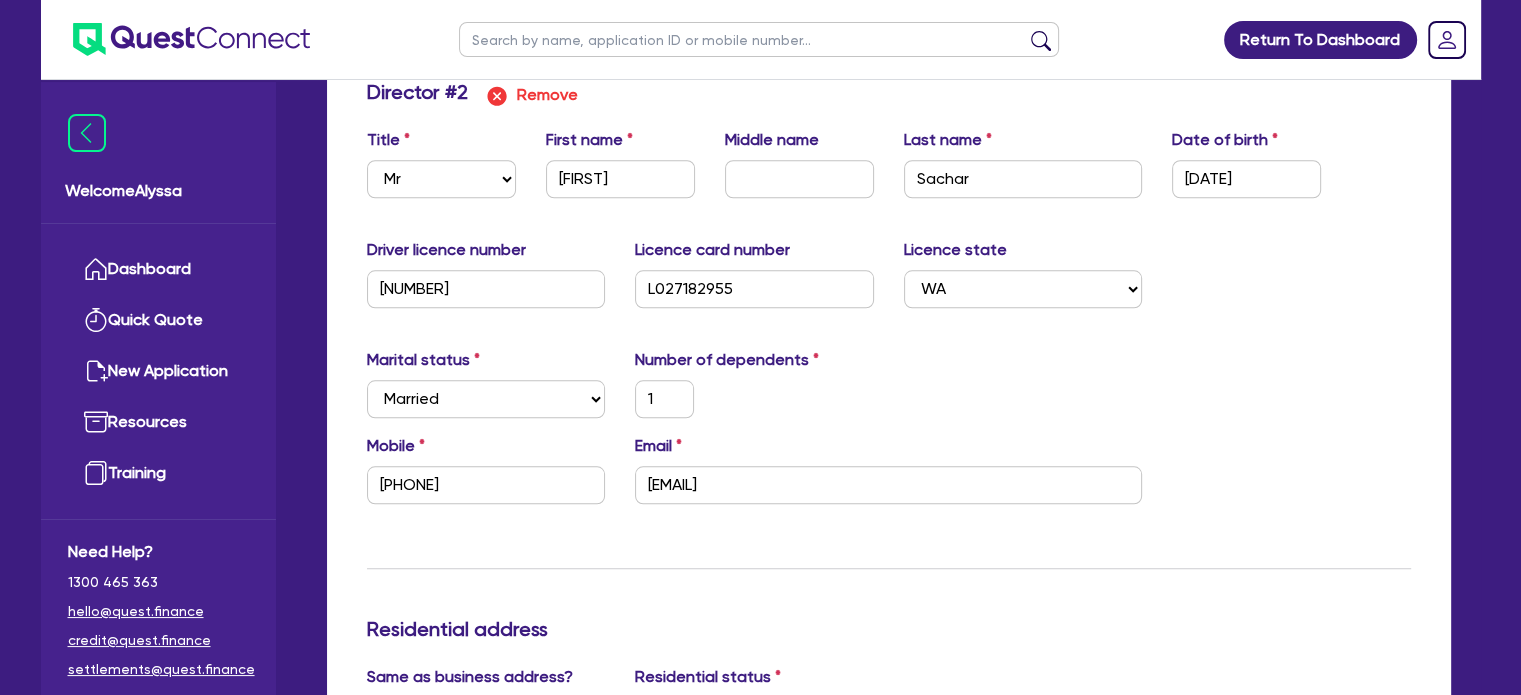 click on "Marital status Select Single Married De Facto / Partner Number of dependents 1" at bounding box center [889, 391] 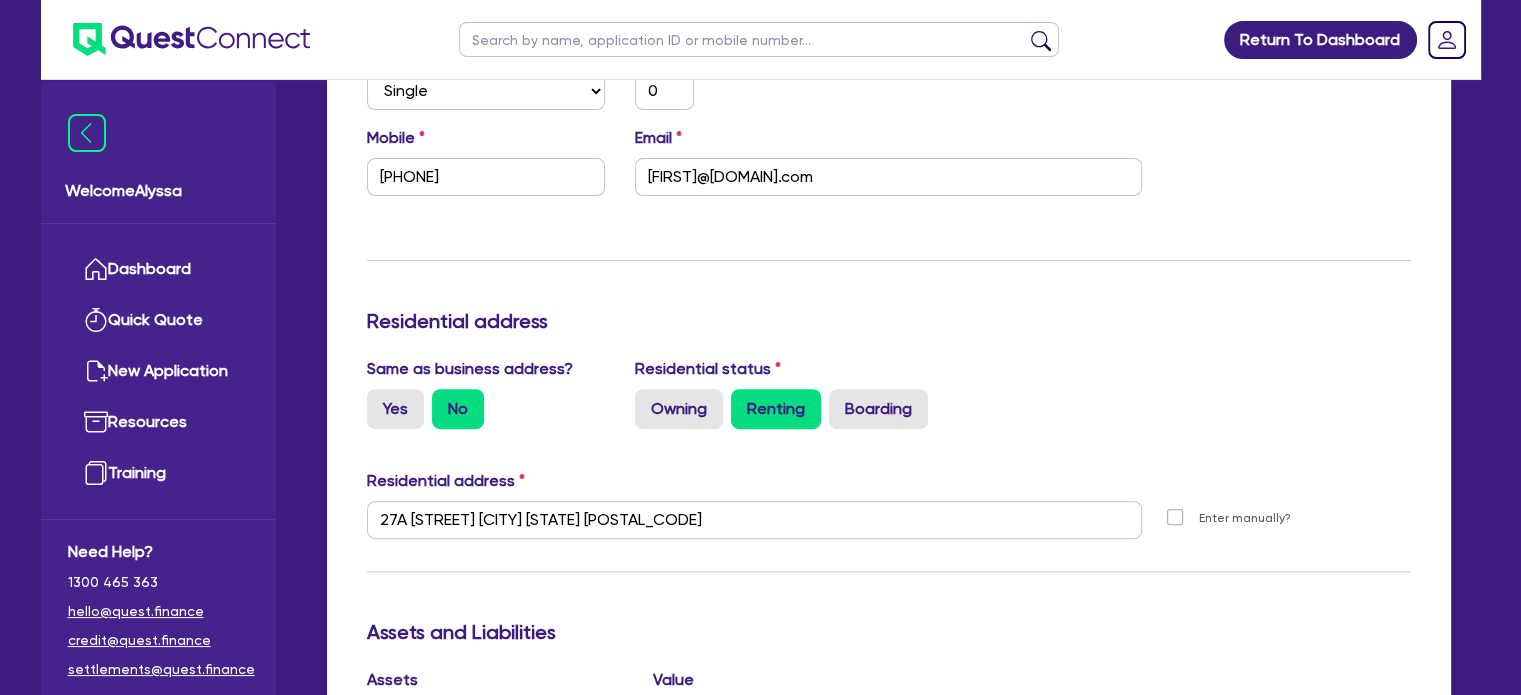 scroll, scrollTop: 0, scrollLeft: 0, axis: both 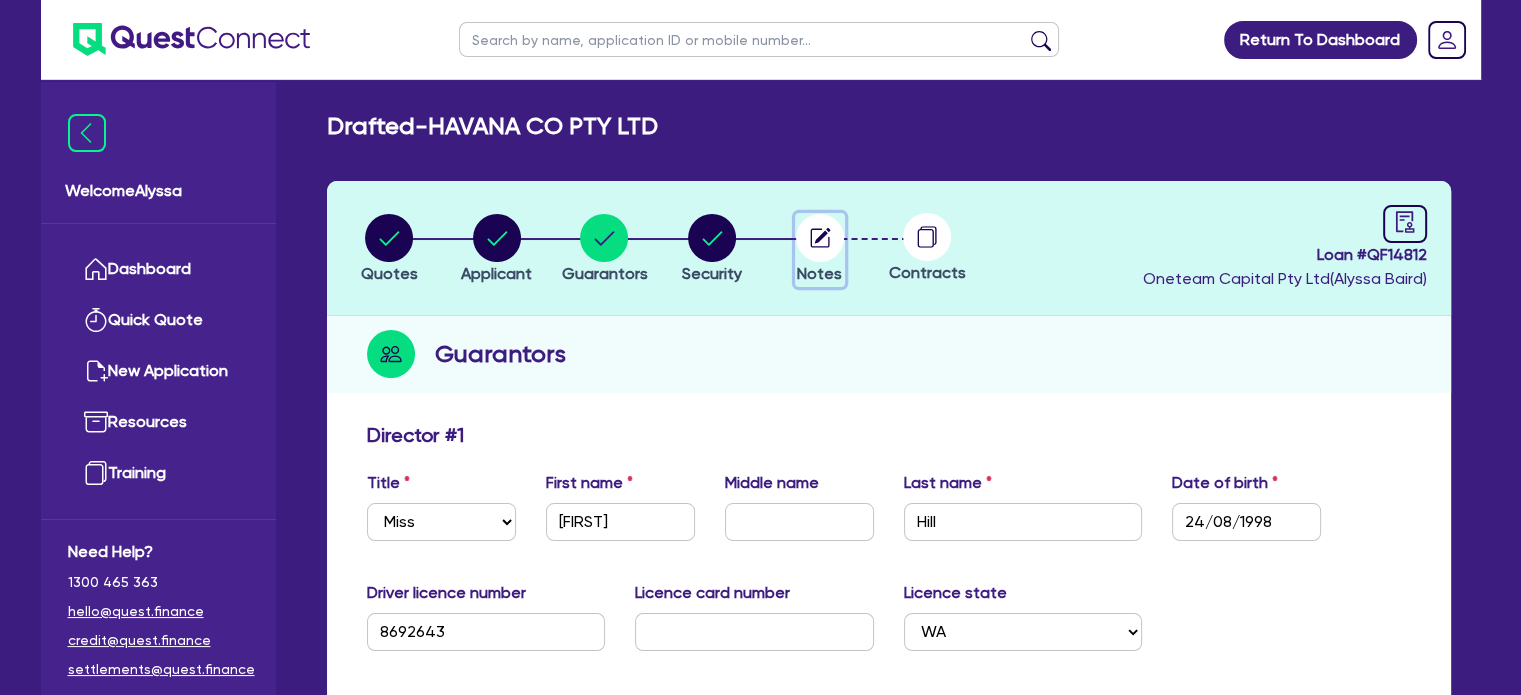 click 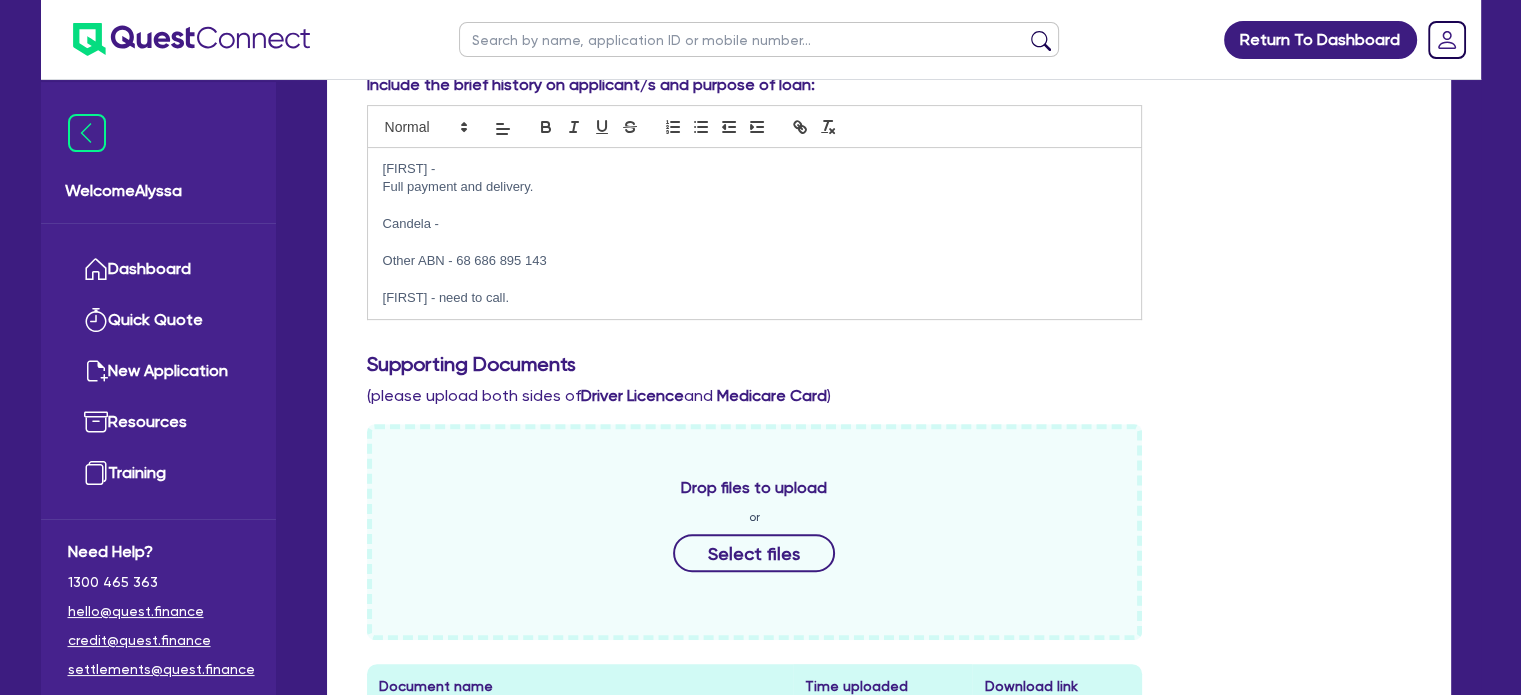 scroll, scrollTop: 548, scrollLeft: 0, axis: vertical 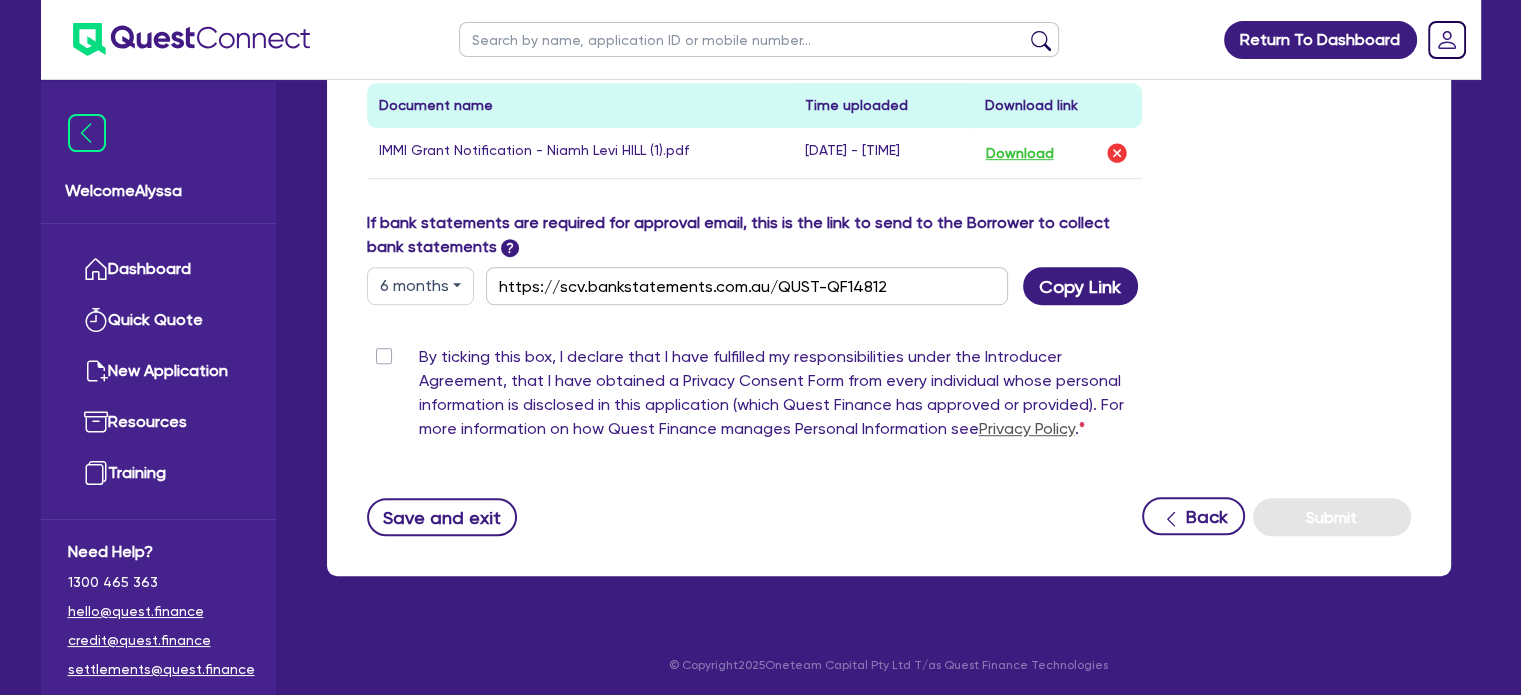click on "Funding Options Who will be funding this deal? Select I want Quest to fund 100% I will fund 100% I will co-fund with Quest Other - I am referring this deal in I will contribute Supporting Notes  Include the brief history on applicant/s and purpose of loan:                                                                                                                                                 Niamh -  Full payment and delivery.  Candela -  Other ABN - 68 686 895 143  Mick - need to call. 0415 411 168  Supporting Documents (please upload both sides of  Driver Licence  and   Medicare Card ) Drop files to upload or Select files Document name Time uploaded Download link IMMI Grant Notification - Niamh Levi HILL (1).pdf 01-08-25 11:16:40 Download Delete "undefined" Are you sure you want to proceed with this action? Cancel Proceed If bank statements are required for approval email, this is the link to send to the Borrower to collect bank statements ? 6 months 3 months 6 months 12 months Copy Link .
Back" at bounding box center [889, -85] 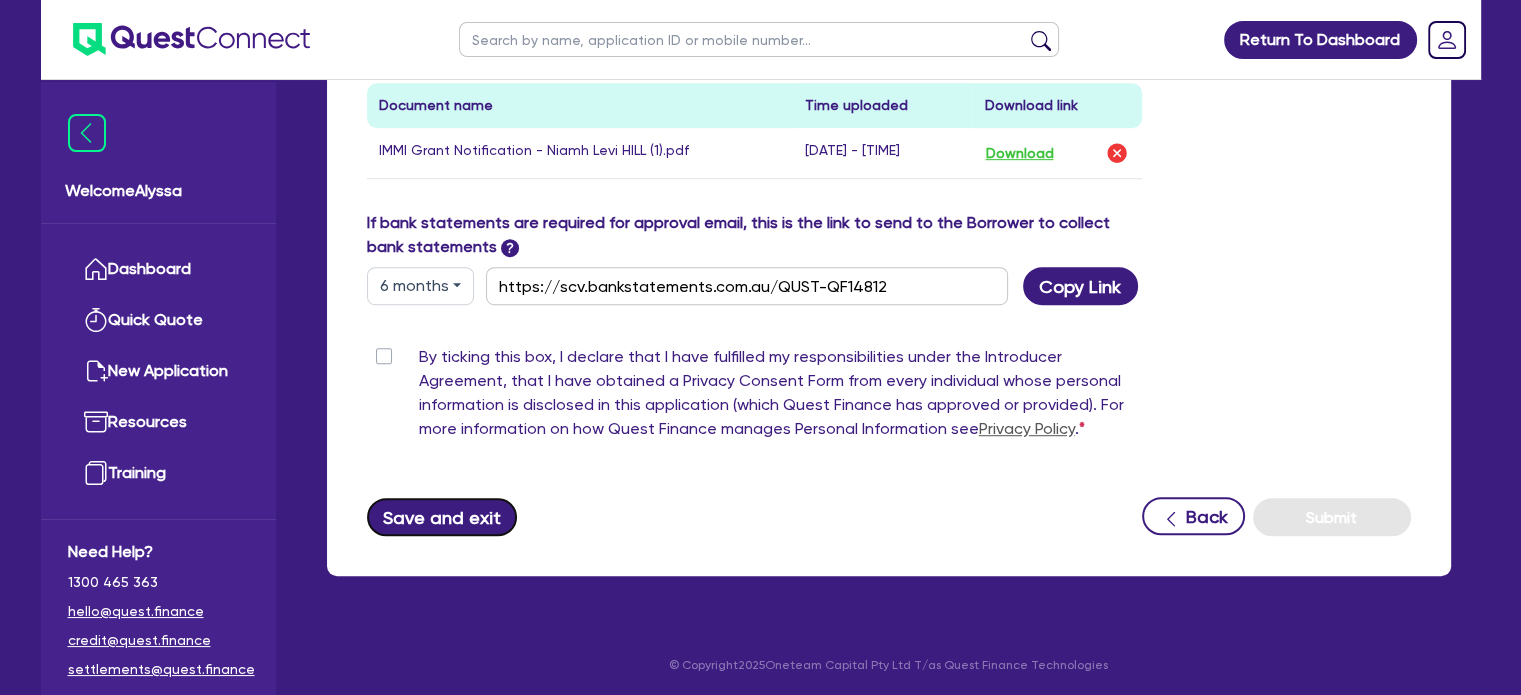click on "Save and exit" at bounding box center (442, 517) 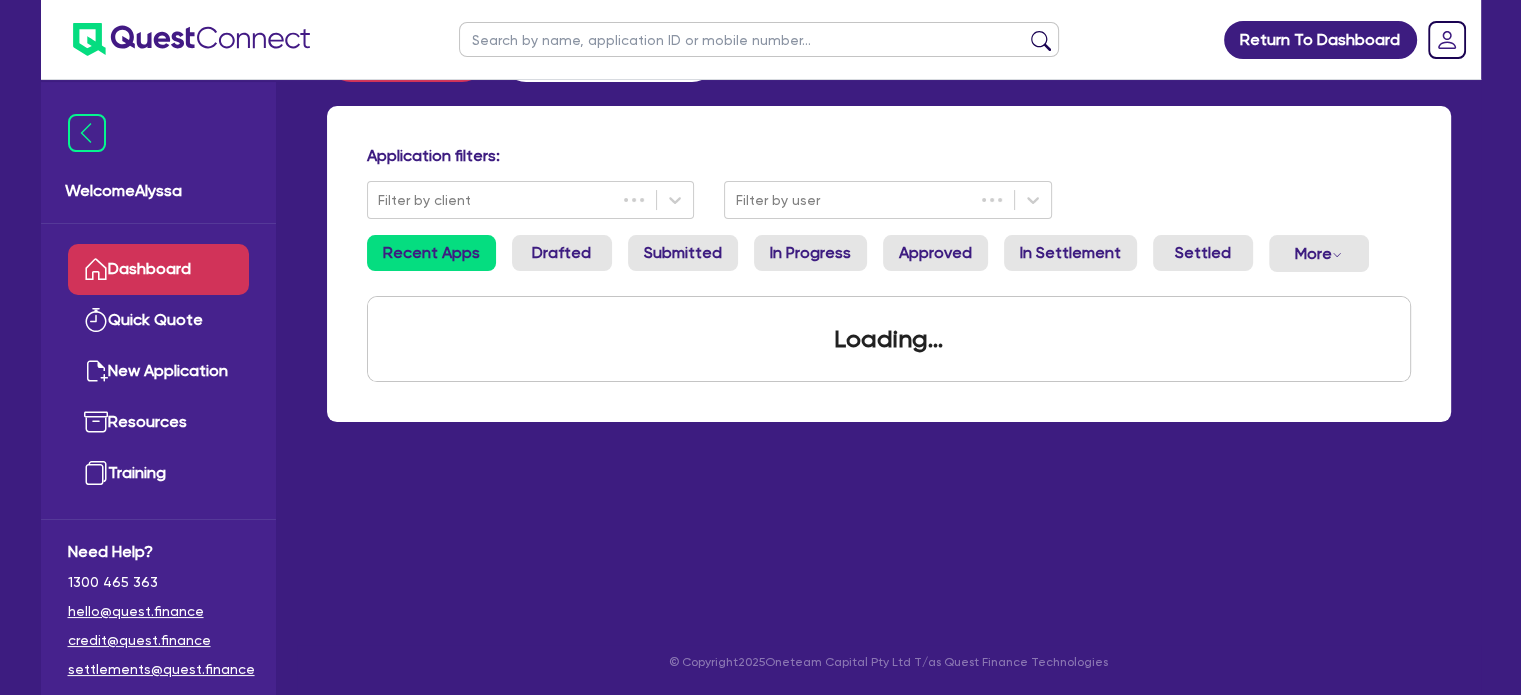 scroll, scrollTop: 0, scrollLeft: 0, axis: both 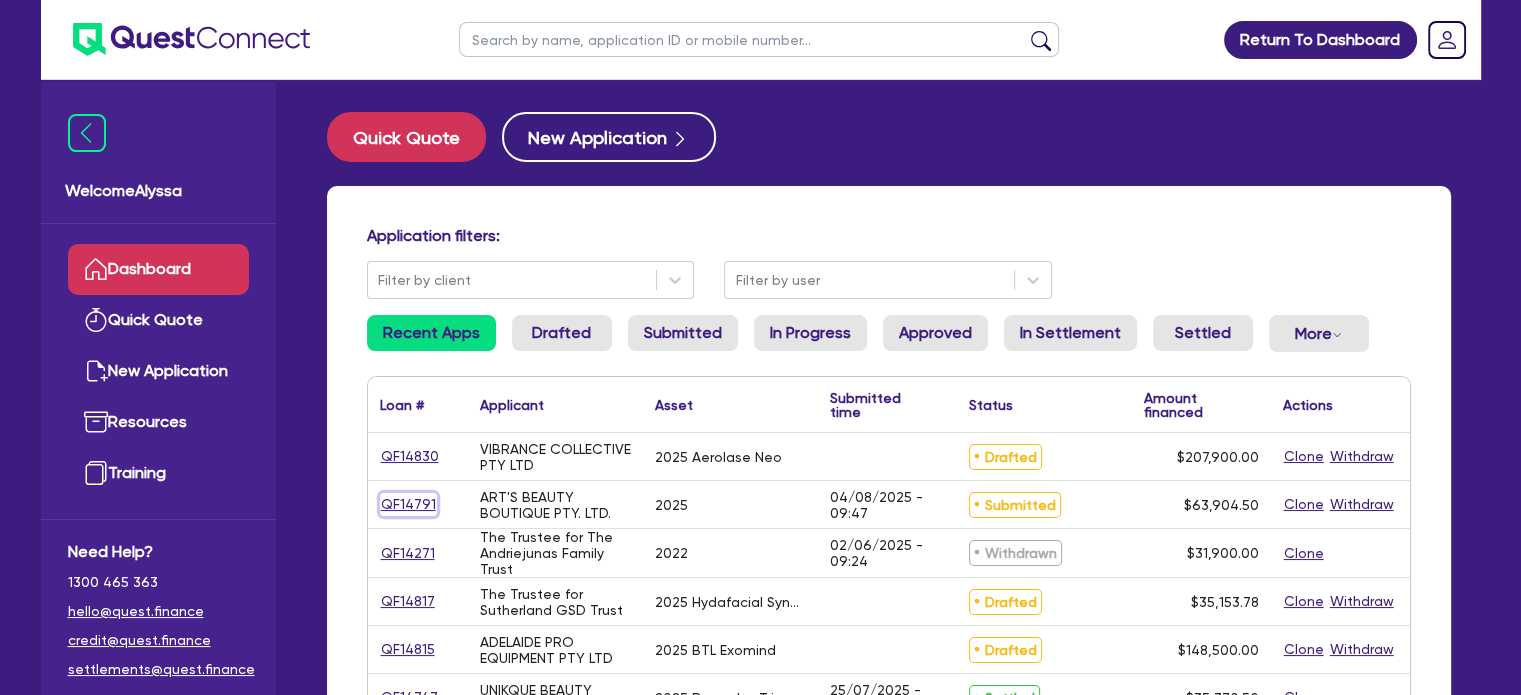 click on "QF14791" at bounding box center [408, 504] 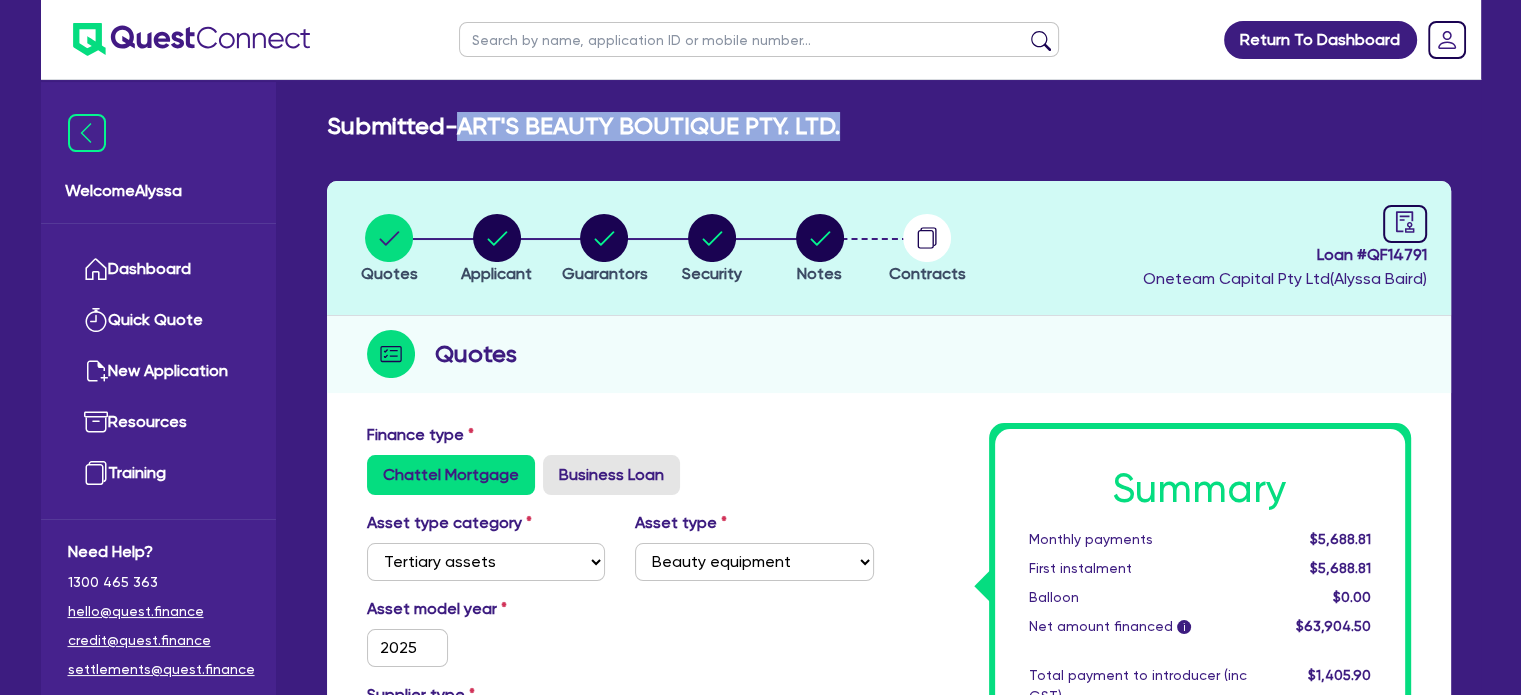 drag, startPoint x: 850, startPoint y: 120, endPoint x: 471, endPoint y: 113, distance: 379.06464 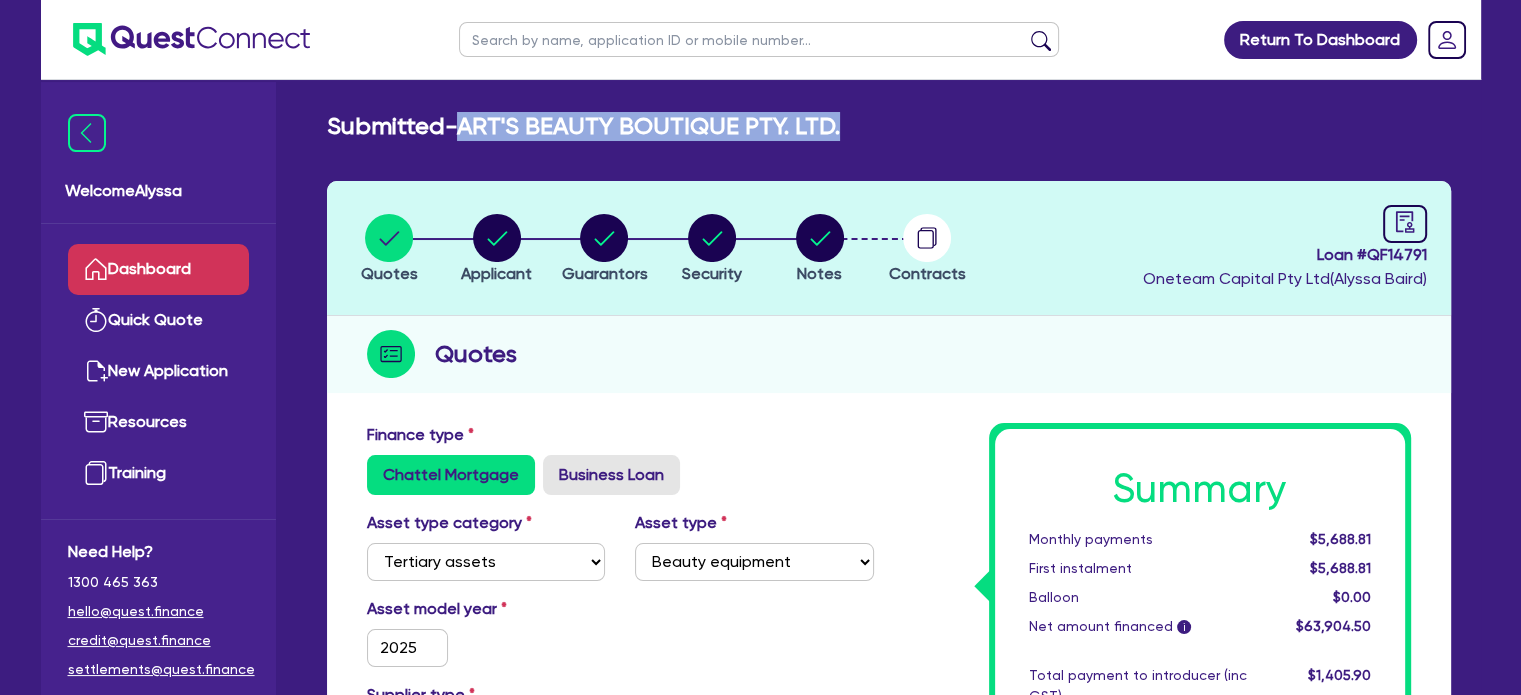 click on "Dashboard" at bounding box center (158, 269) 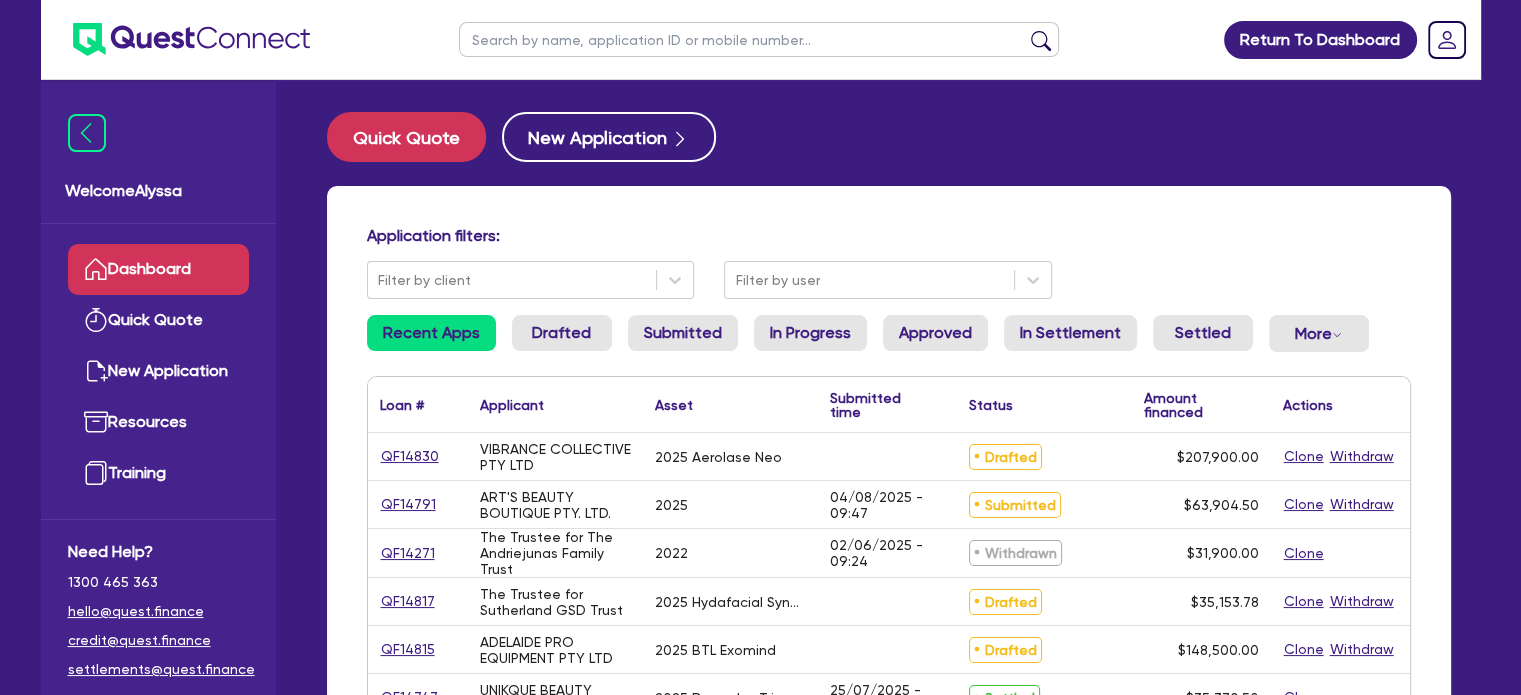 click at bounding box center [759, 39] 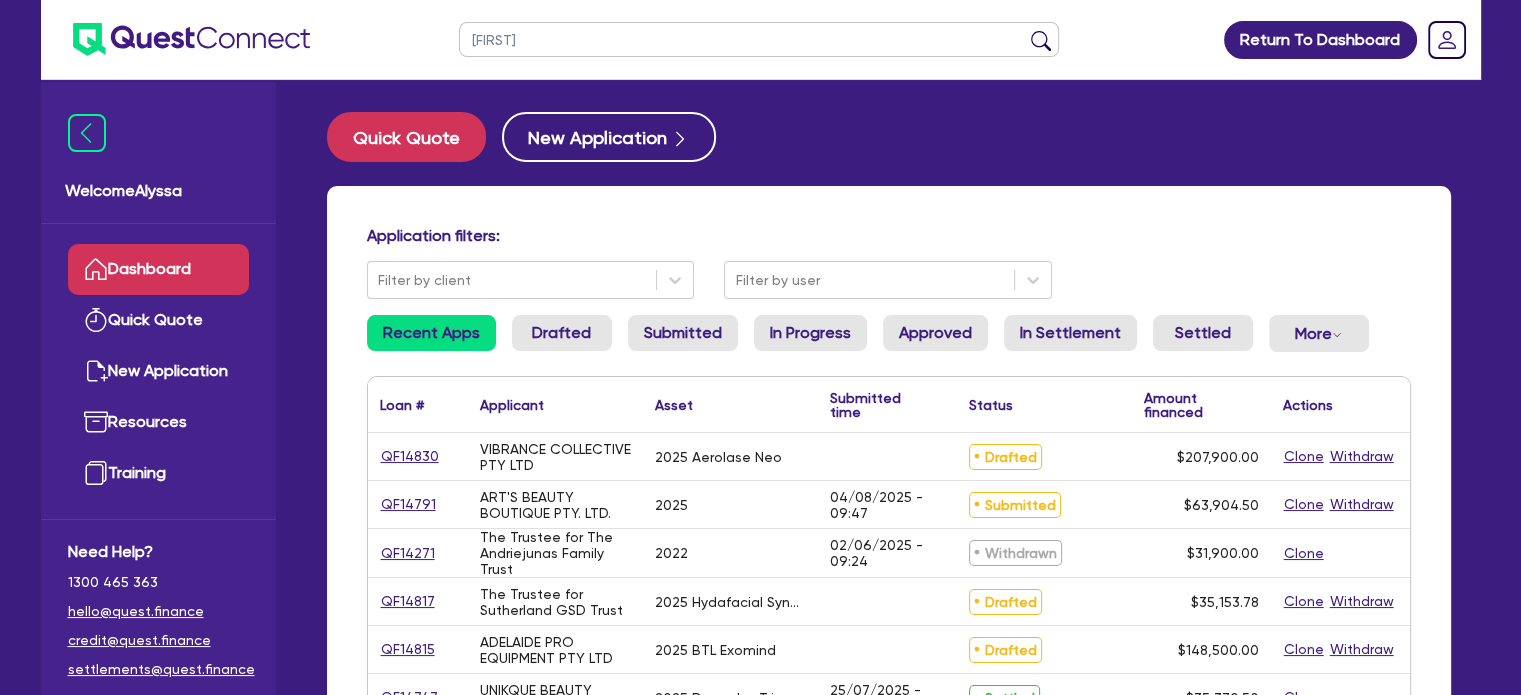 click at bounding box center [1041, 44] 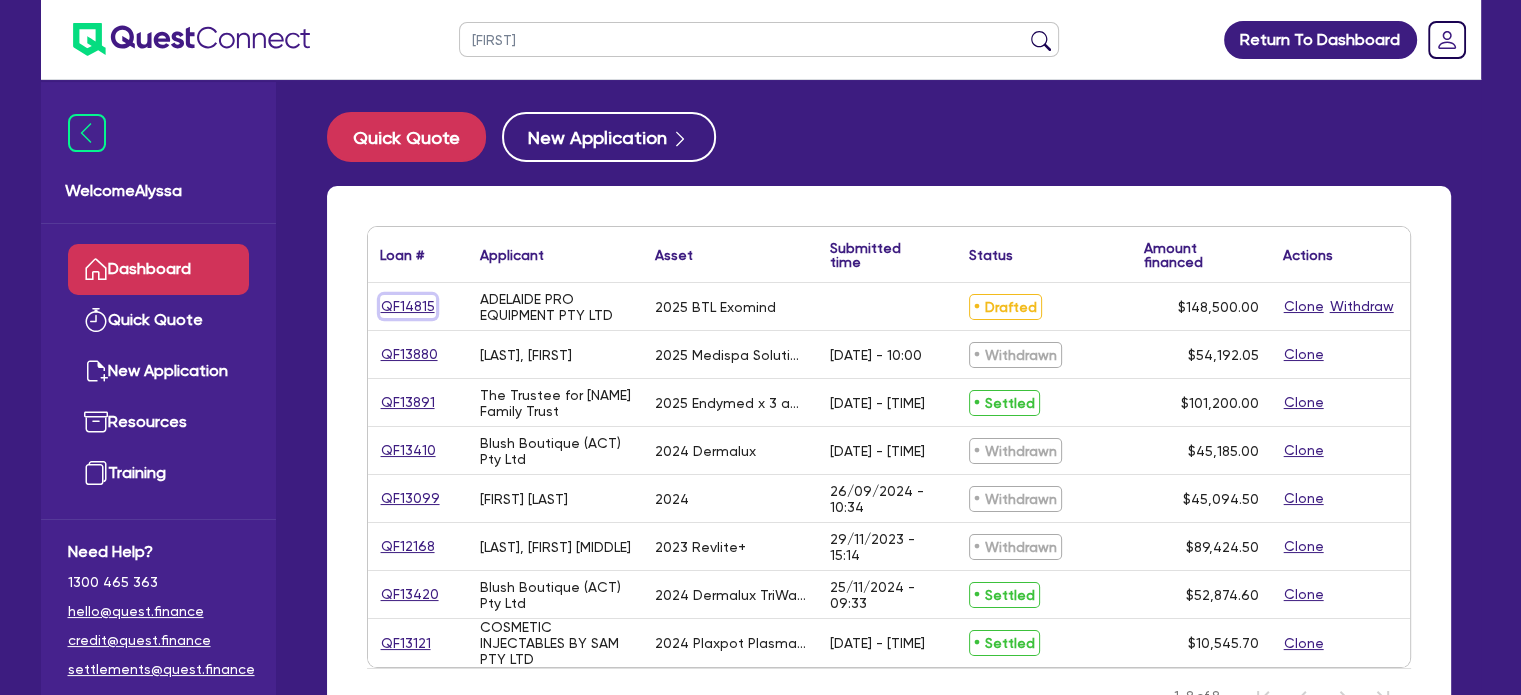 click on "QF14815" at bounding box center (408, 306) 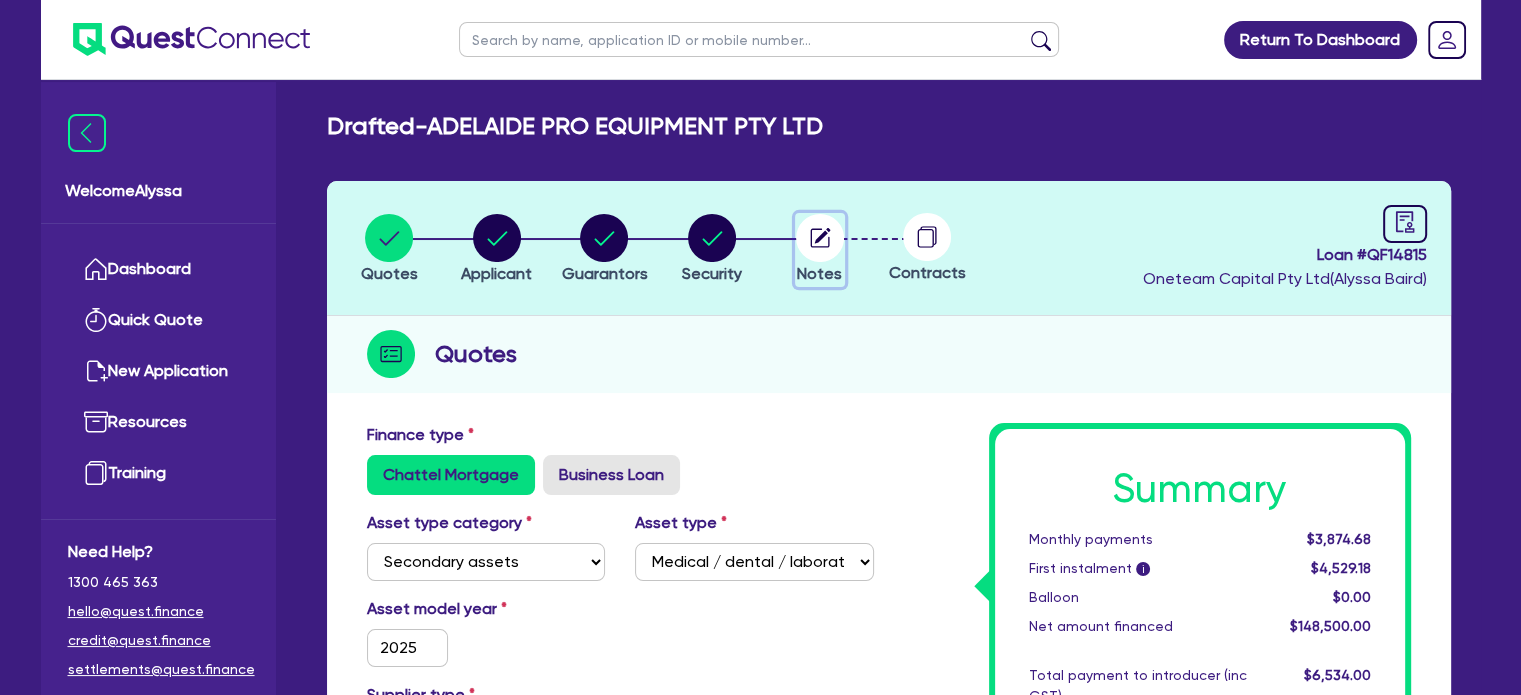 click 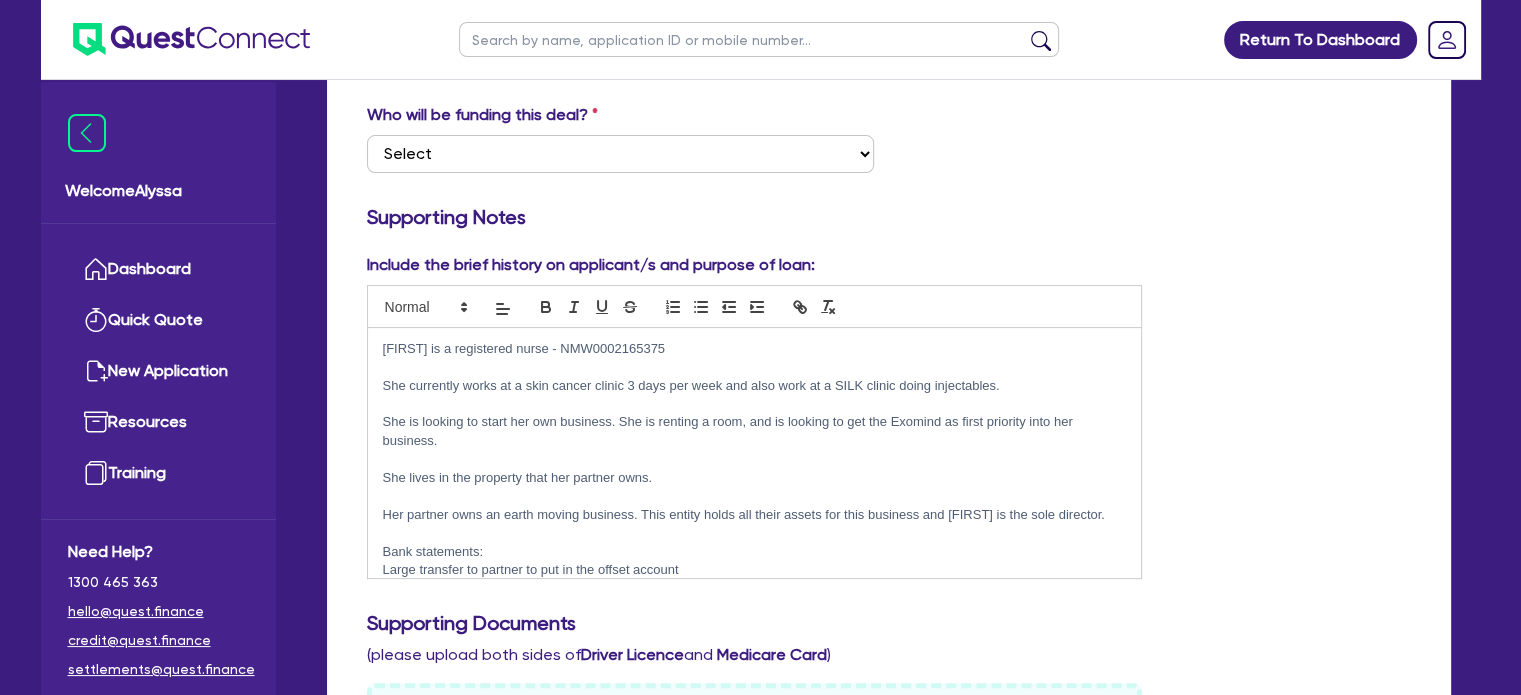 scroll, scrollTop: 386, scrollLeft: 0, axis: vertical 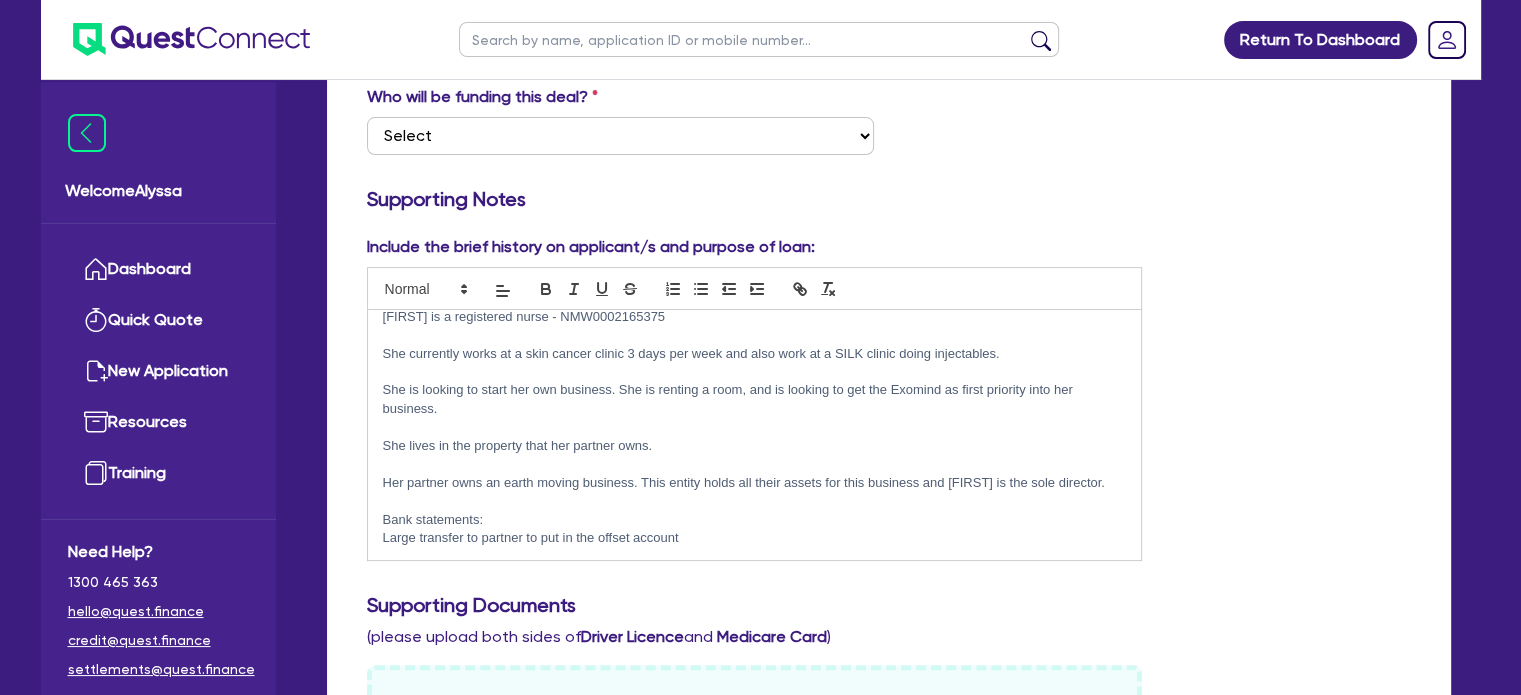 click on "Large transfer to partner to put in the offset account" at bounding box center (755, 538) 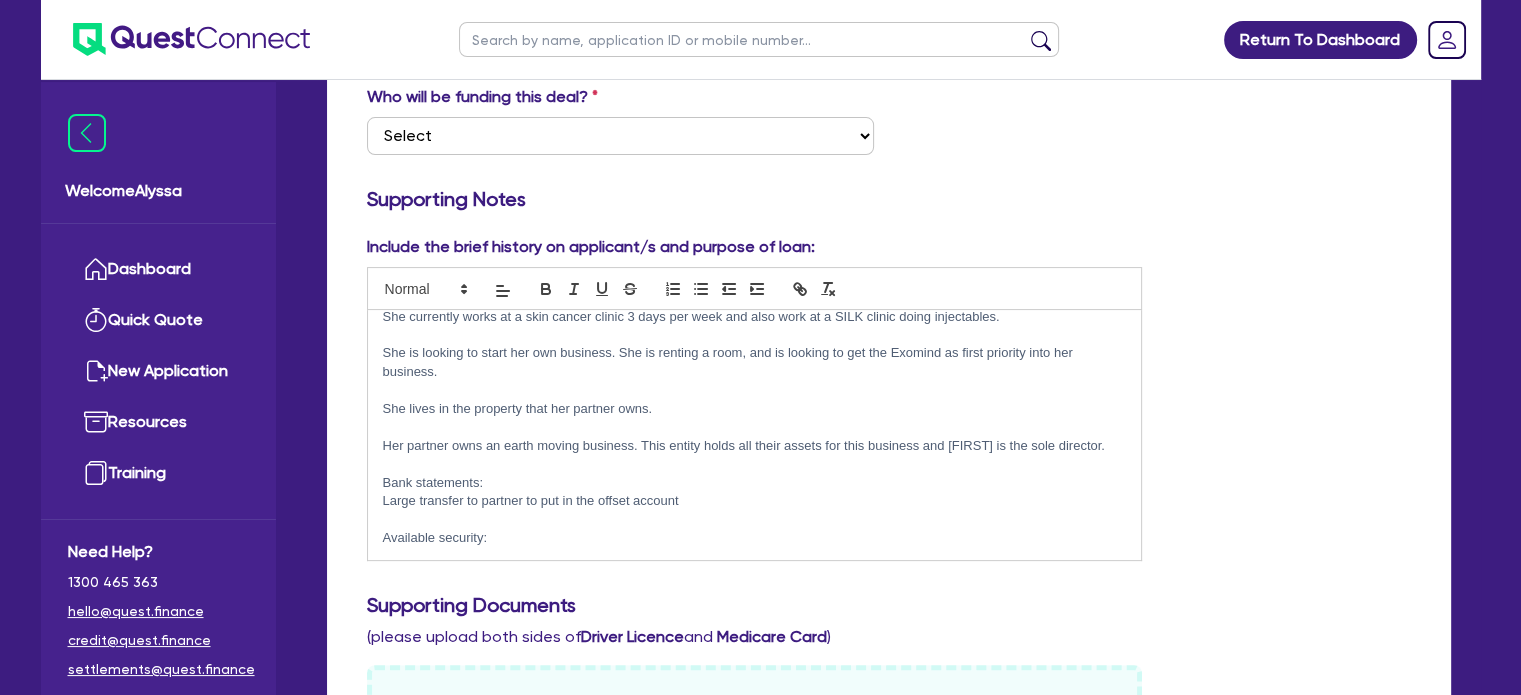 scroll, scrollTop: 73, scrollLeft: 0, axis: vertical 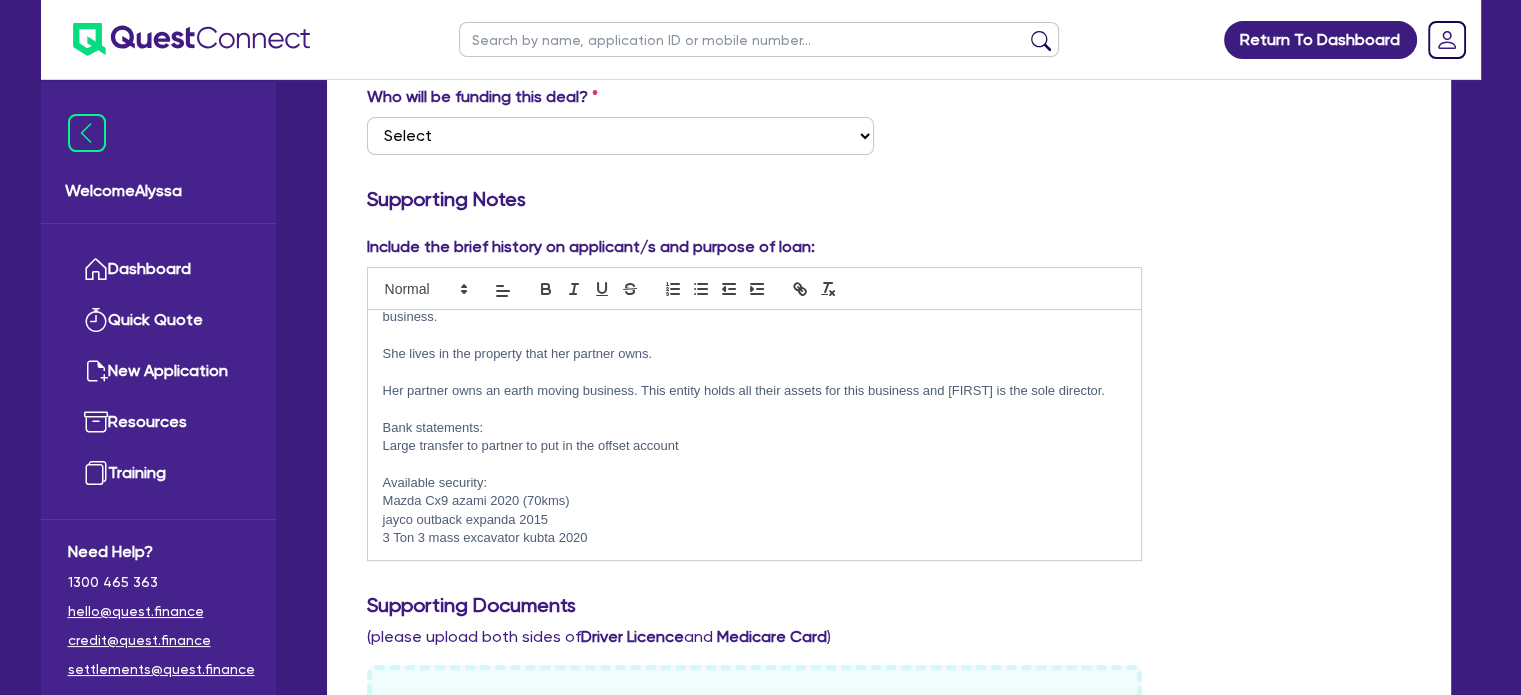 click on "3 Ton 3 mass excavator kubta 2020" at bounding box center [755, 538] 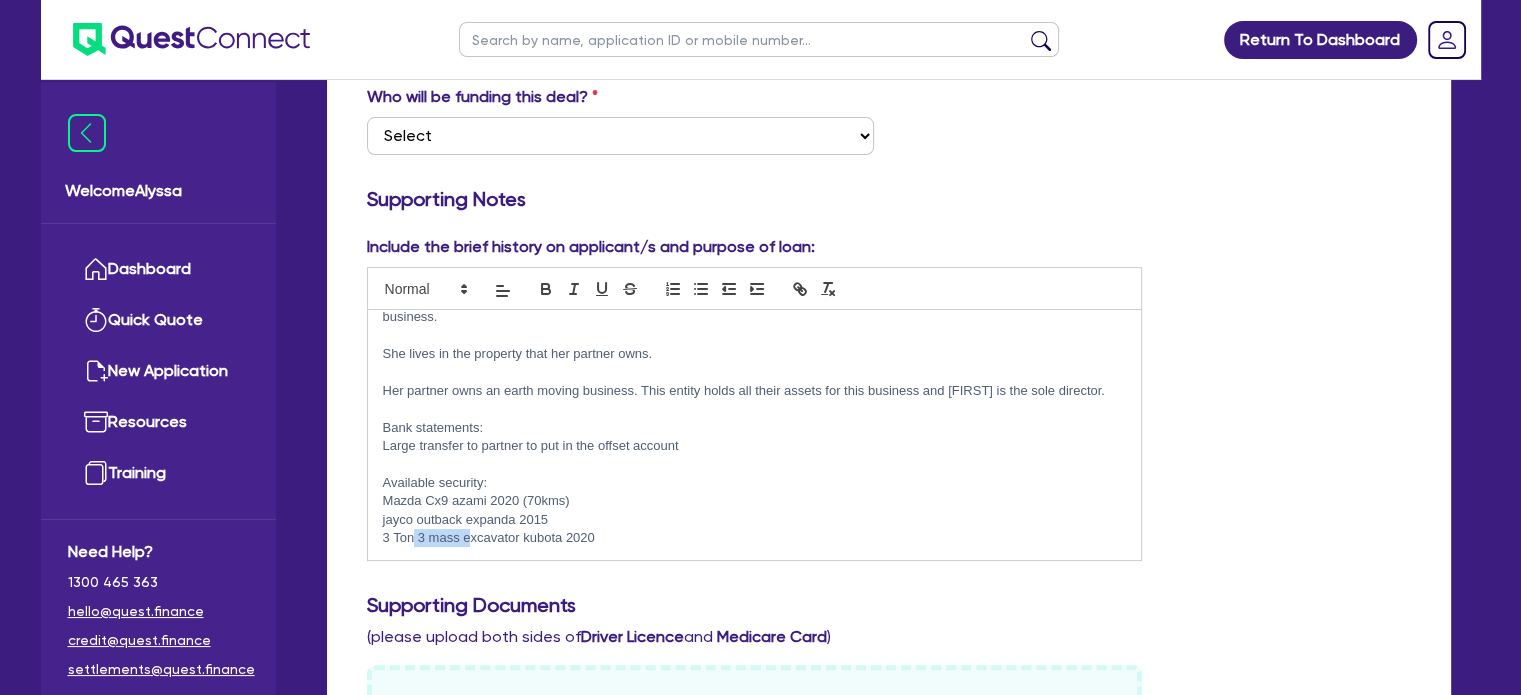 drag, startPoint x: 468, startPoint y: 538, endPoint x: 413, endPoint y: 535, distance: 55.081757 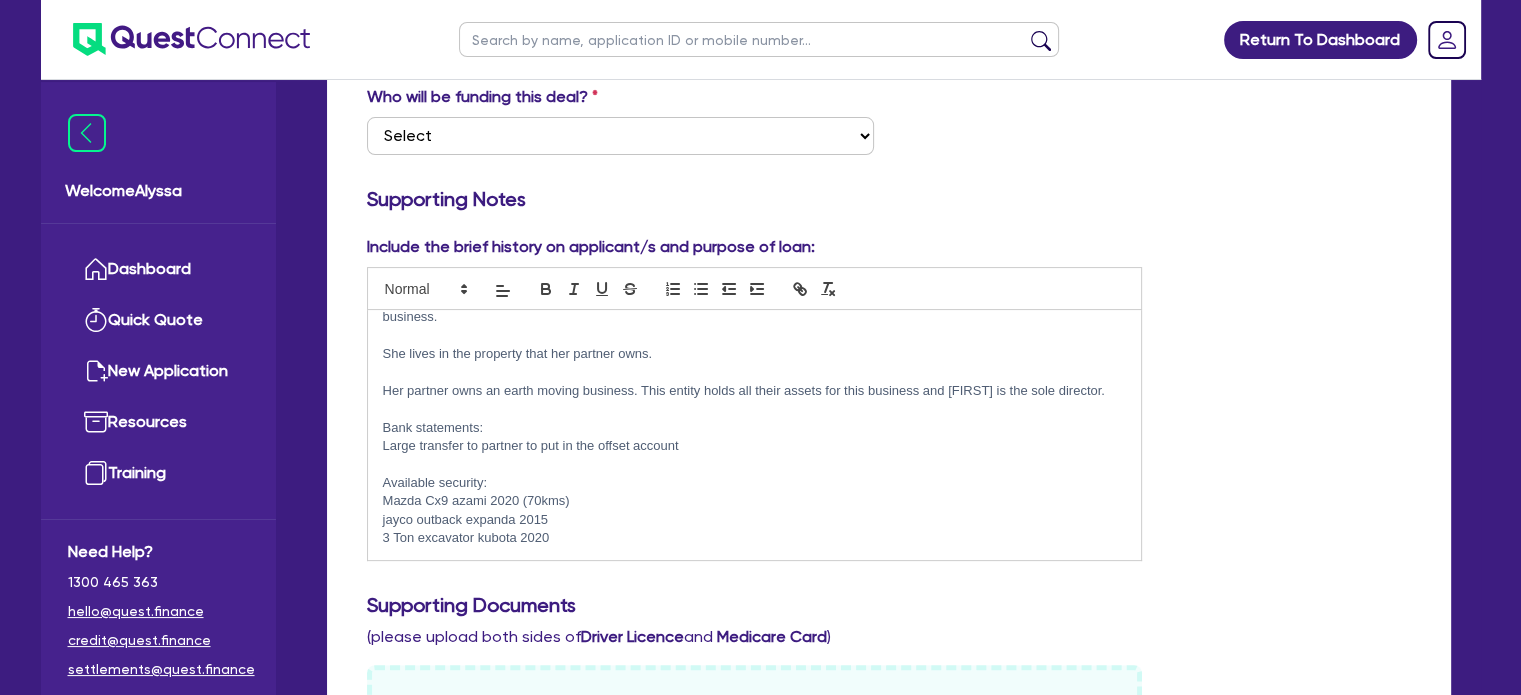 click on "jayco outback expanda 2015" at bounding box center (755, 520) 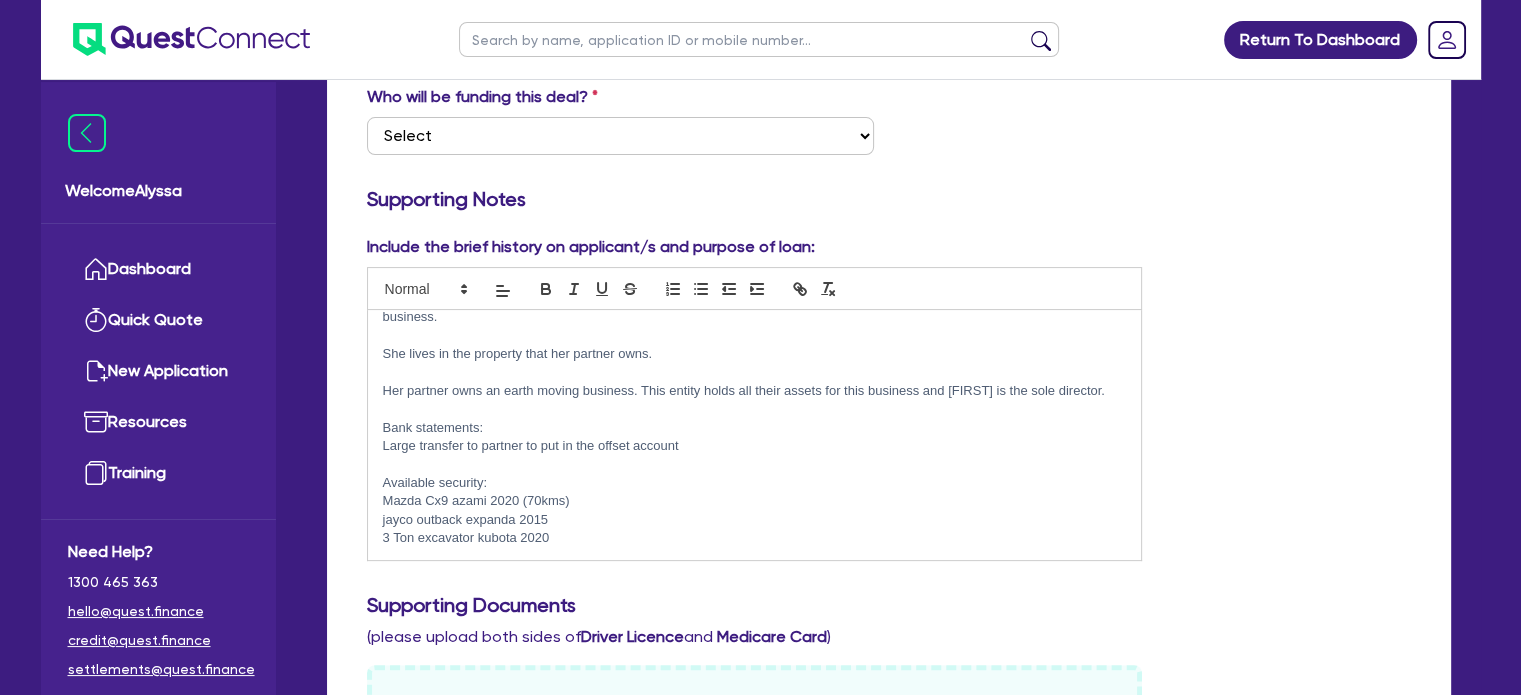 click on "3 Ton excavator kubota 2020" at bounding box center (755, 538) 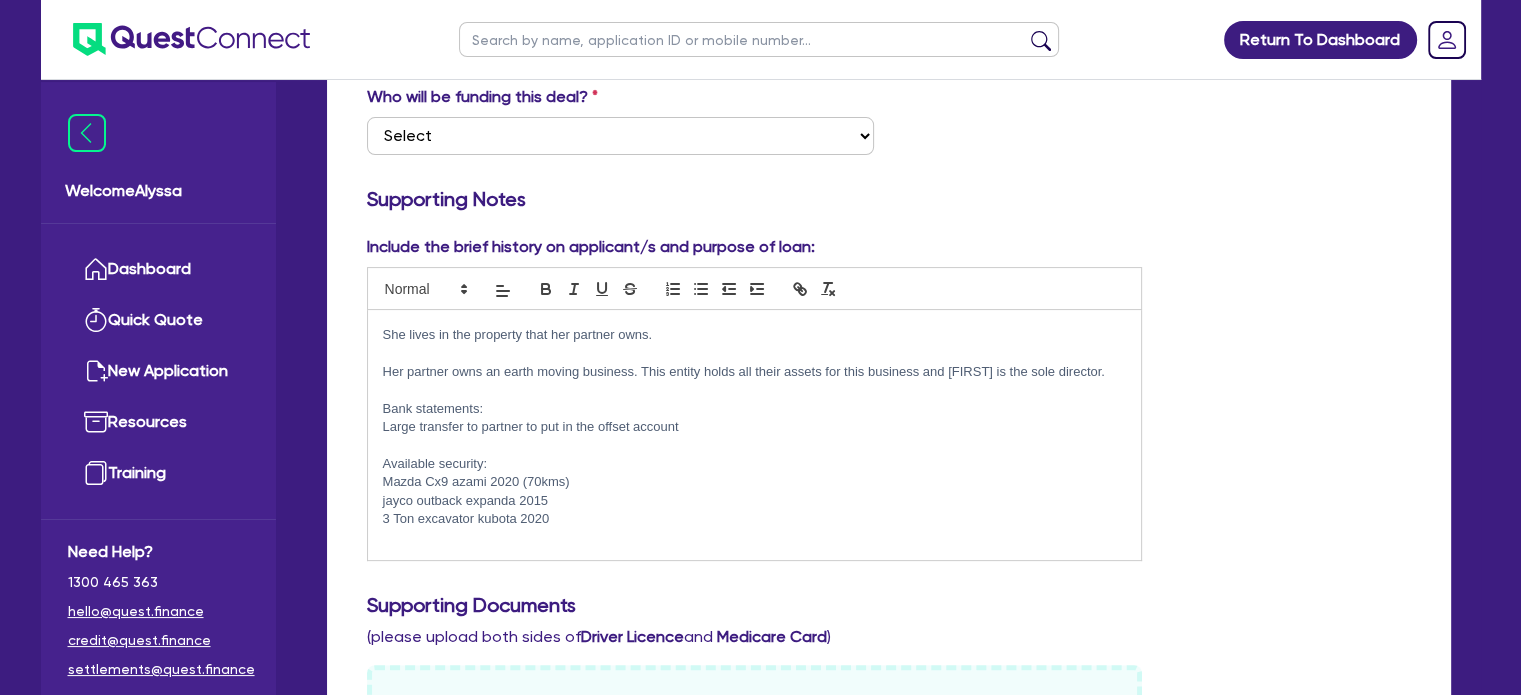 scroll, scrollTop: 129, scrollLeft: 0, axis: vertical 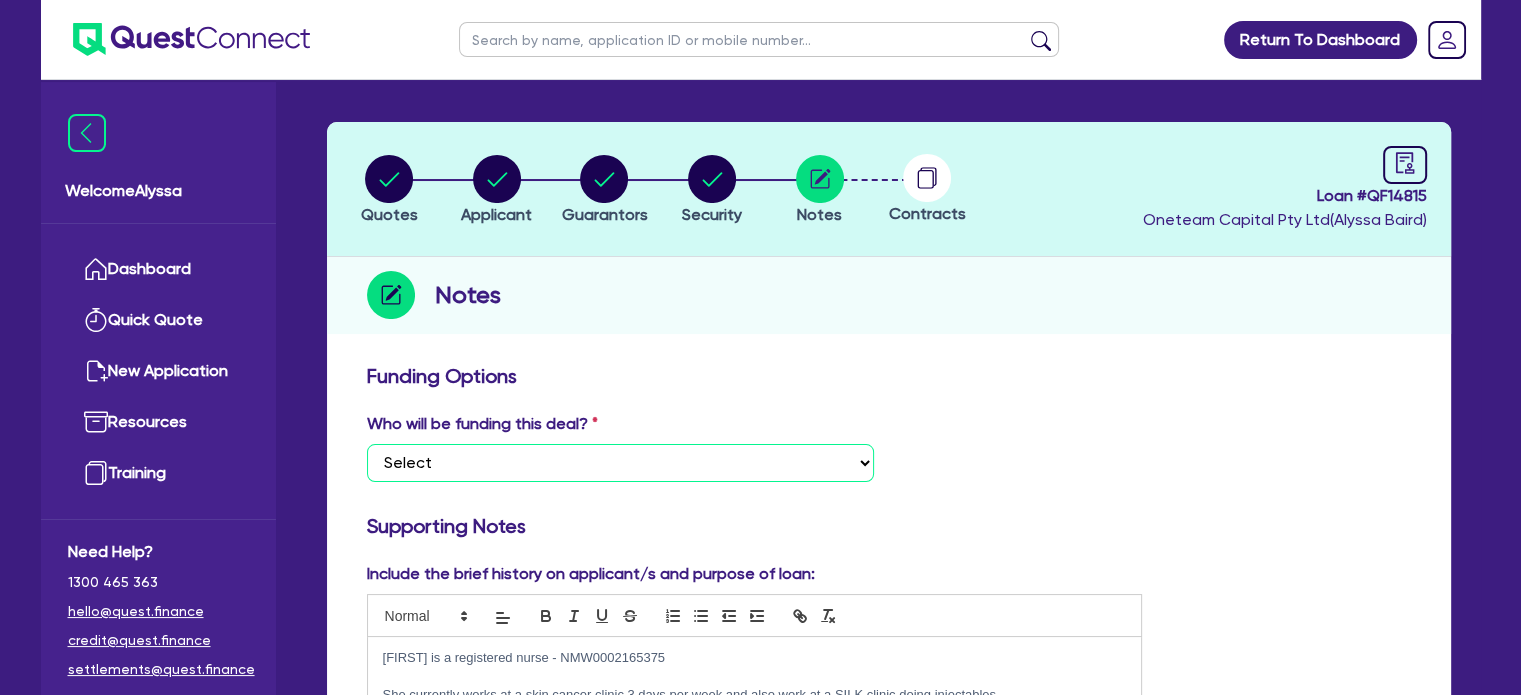 click on "Select I want Quest to fund 100% I will fund 100% I will co-fund with Quest Other - I am referring this deal in" at bounding box center (620, 463) 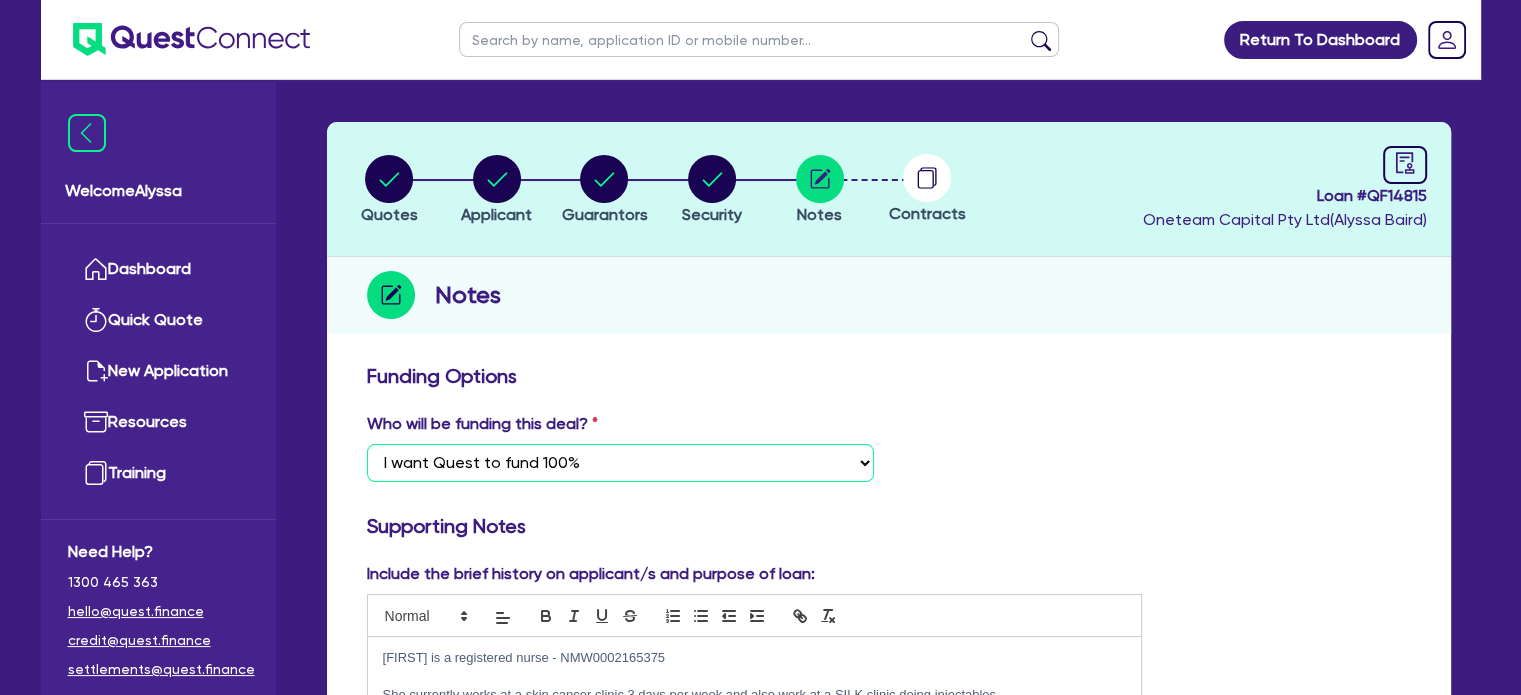 click on "Select I want Quest to fund 100% I will fund 100% I will co-fund with Quest Other - I am referring this deal in" at bounding box center [620, 463] 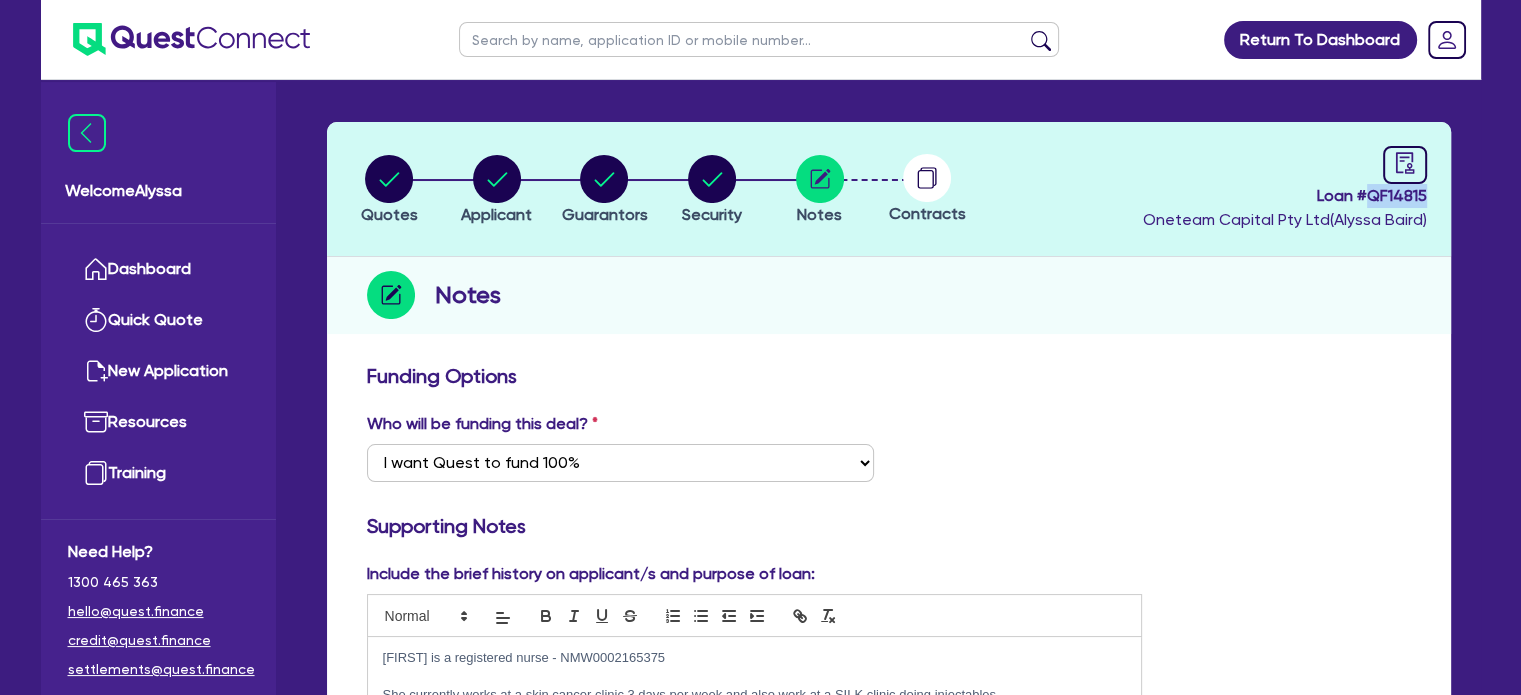 drag, startPoint x: 1428, startPoint y: 198, endPoint x: 1368, endPoint y: 191, distance: 60.40695 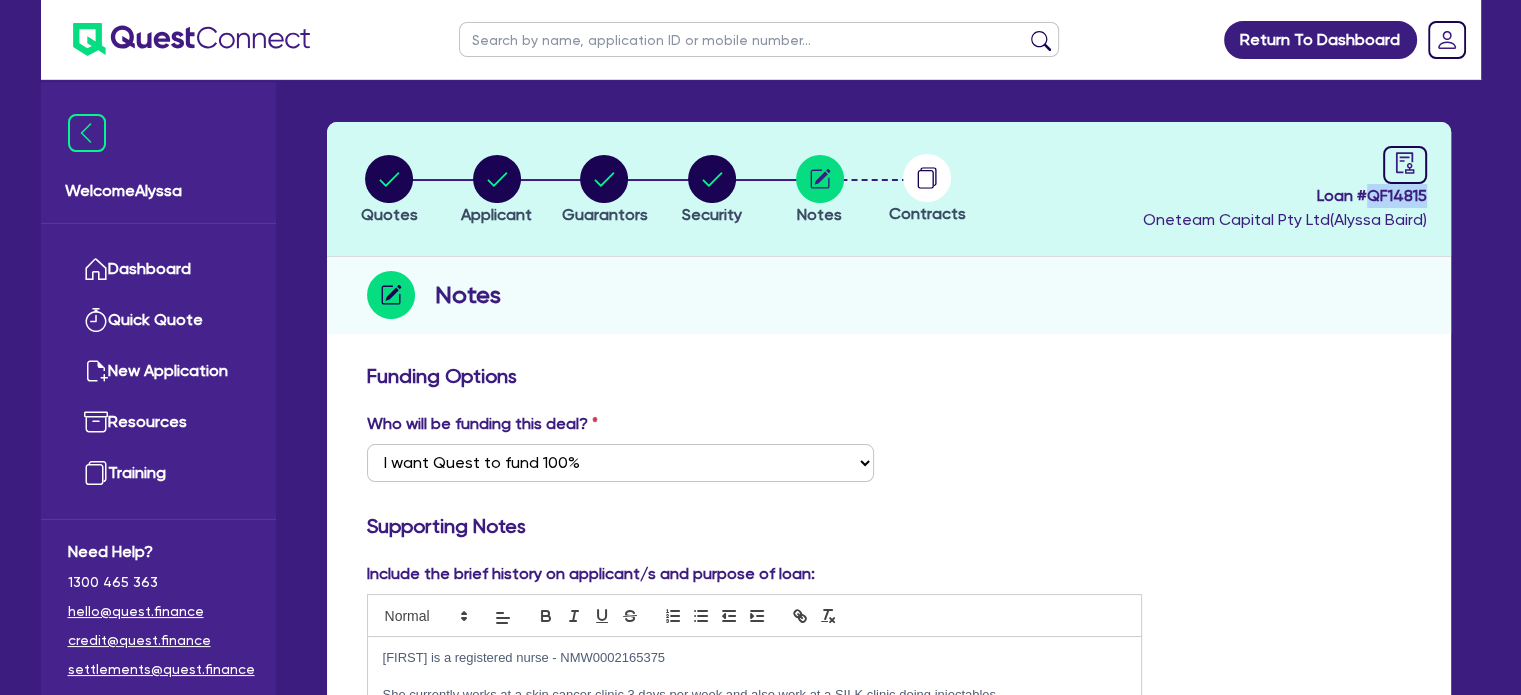 copy on "QF14815" 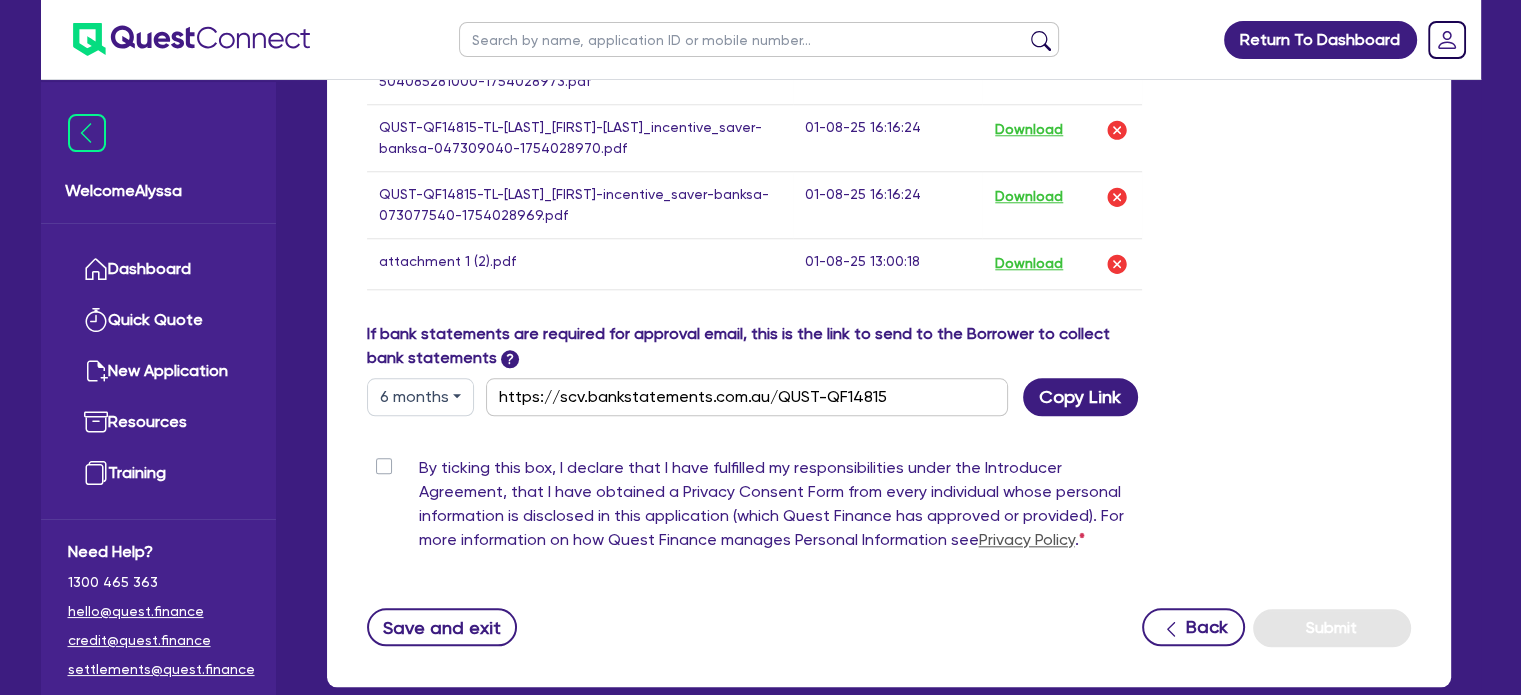 scroll, scrollTop: 2048, scrollLeft: 0, axis: vertical 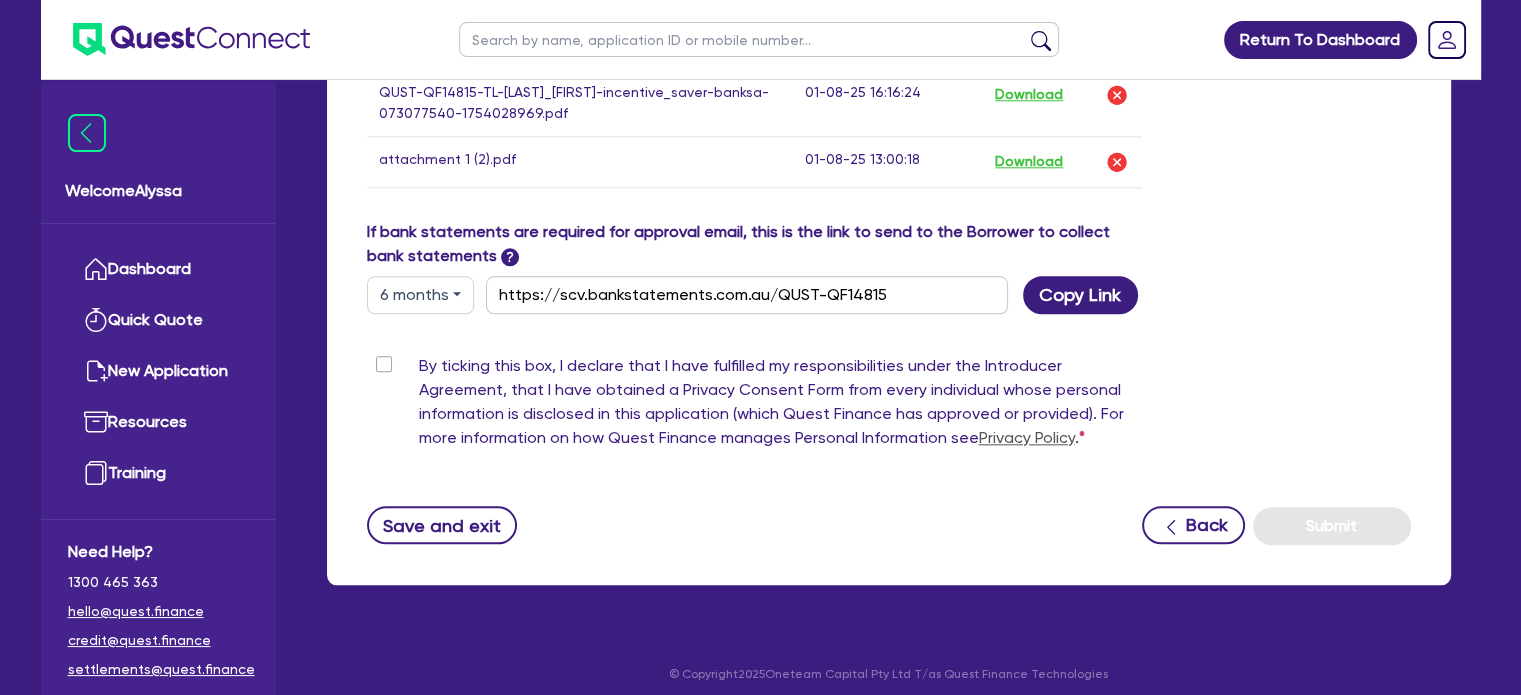 click on "By ticking this box, I declare that I have fulfilled my responsibilities under the Introducer Agreement, that I have obtained a Privacy Consent Form from every individual whose personal information is disclosed in this application (which Quest Finance has approved or provided). For more information on how Quest Finance manages Personal Information see   Privacy Policy ." at bounding box center [781, 406] 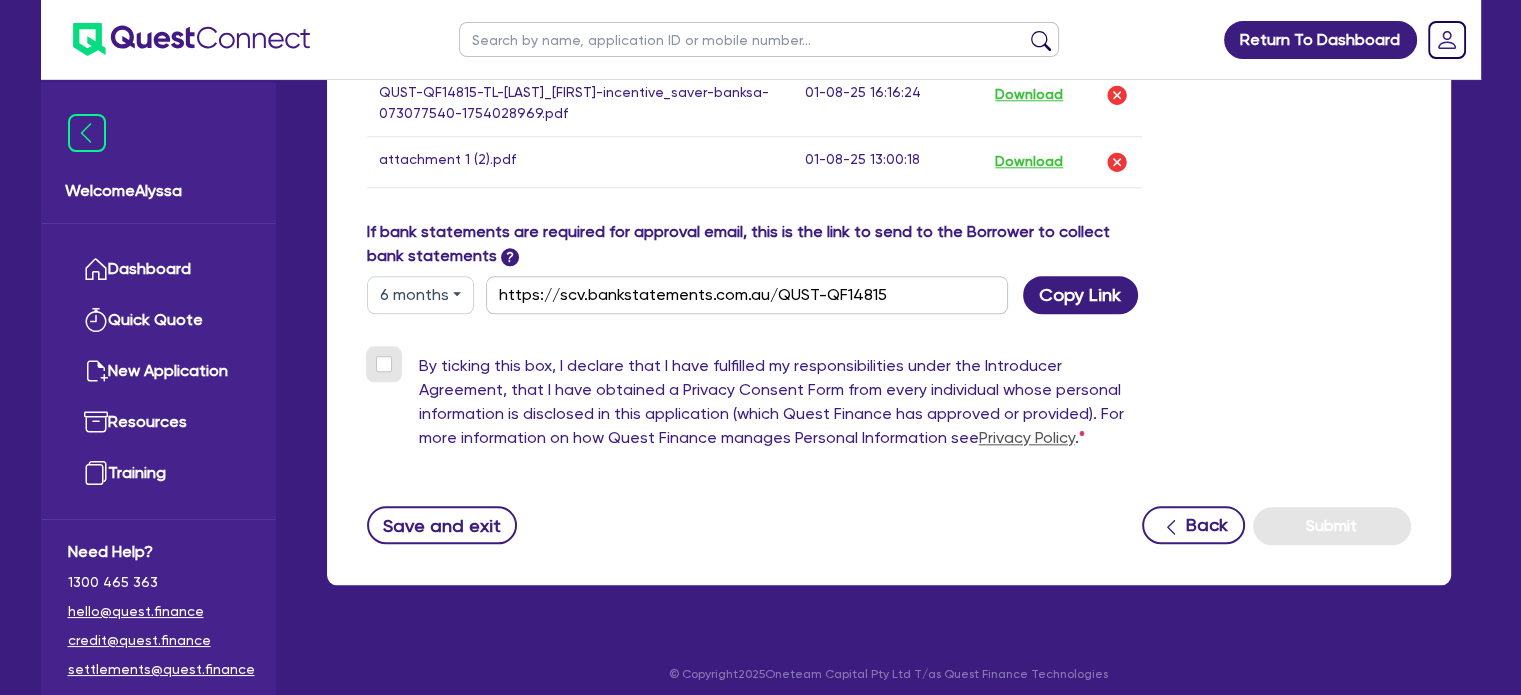 click on "By ticking this box, I declare that I have fulfilled my responsibilities under the Introducer Agreement, that I have obtained a Privacy Consent Form from every individual whose personal information is disclosed in this application (which Quest Finance has approved or provided). For more information on how Quest Finance manages Personal Information see   Privacy Policy ." at bounding box center (375, 363) 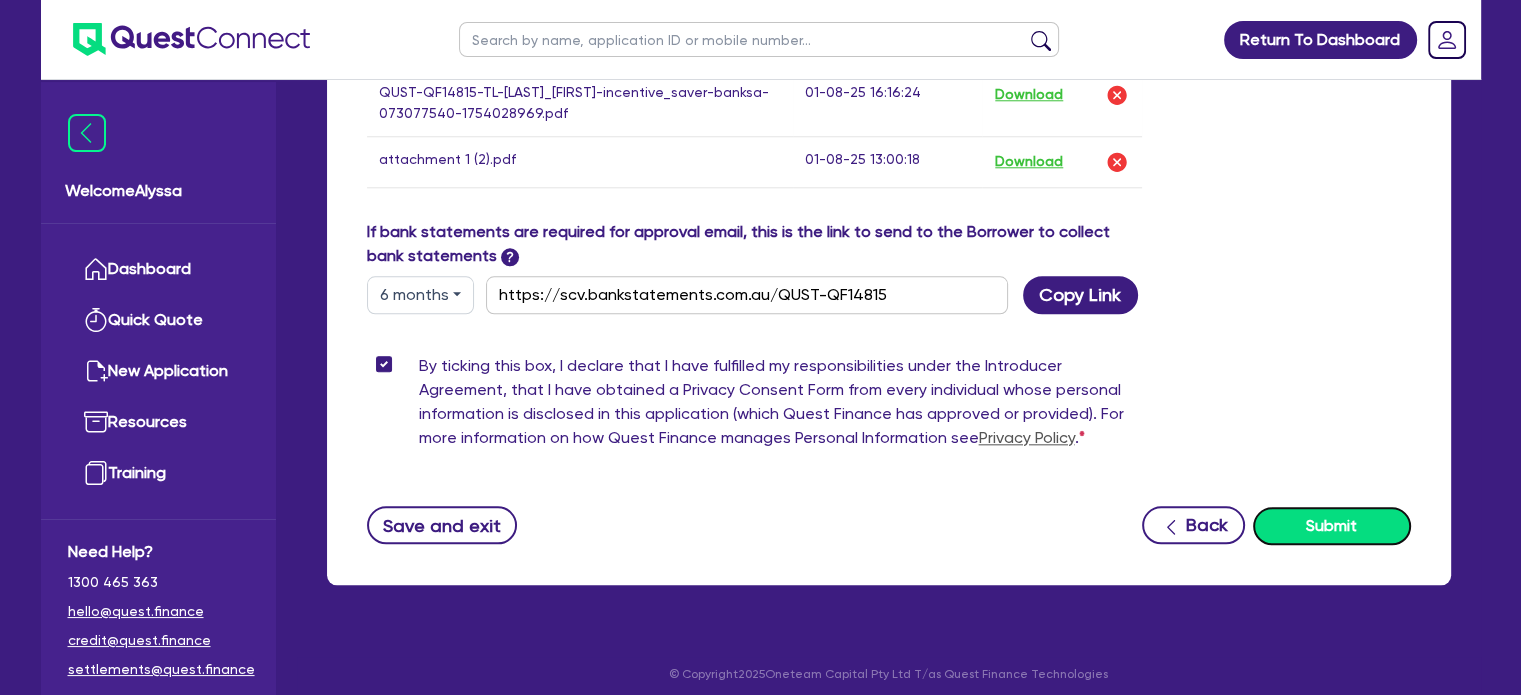click on "Submit" at bounding box center (1332, 526) 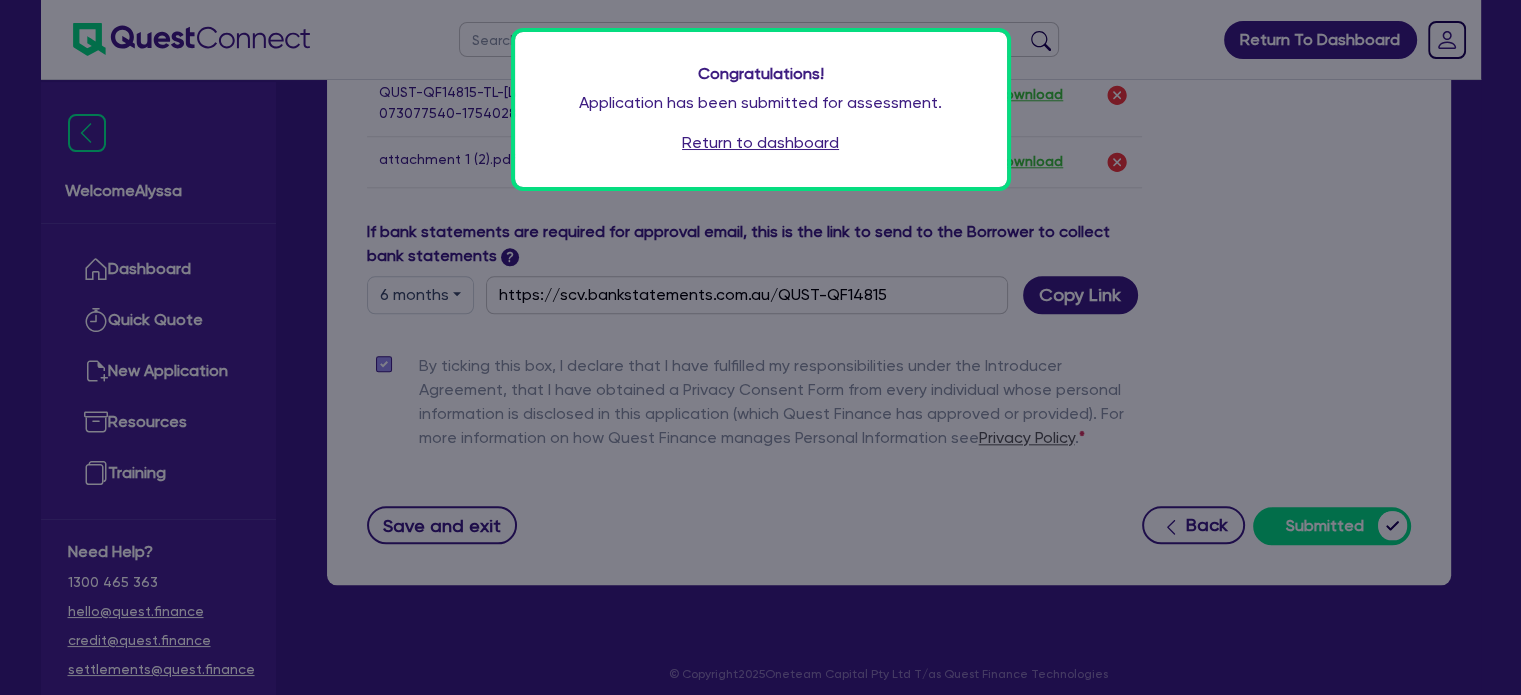 click on "Return to dashboard" at bounding box center (760, 143) 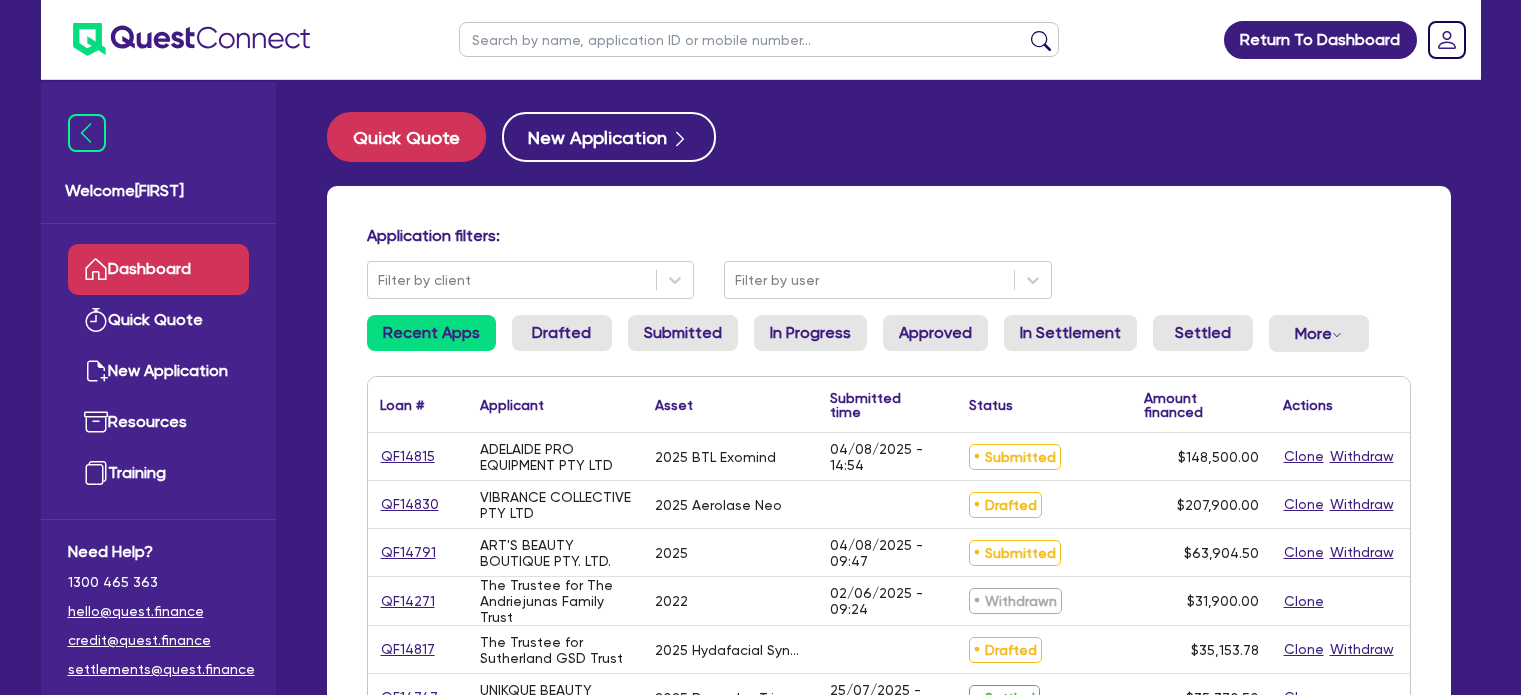 scroll, scrollTop: 0, scrollLeft: 0, axis: both 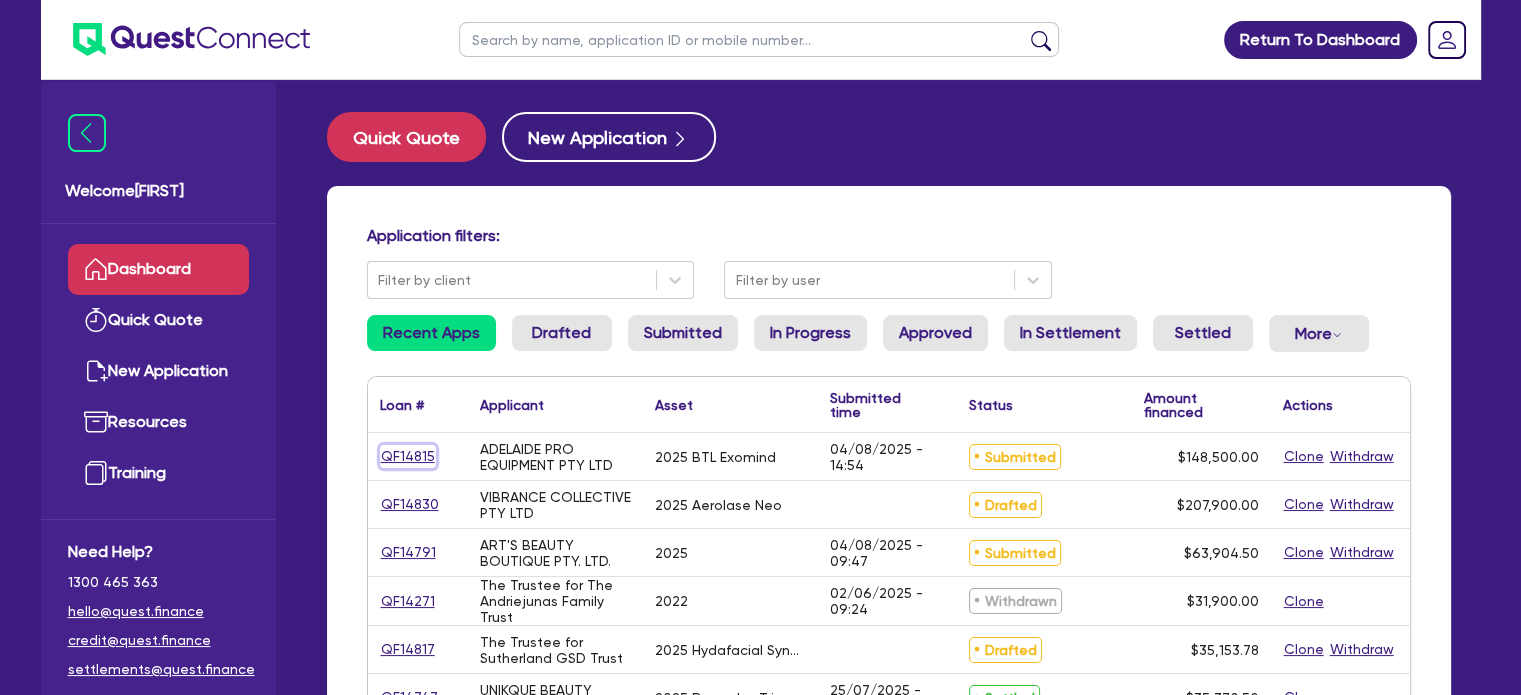 click on "QF14815" at bounding box center [408, 456] 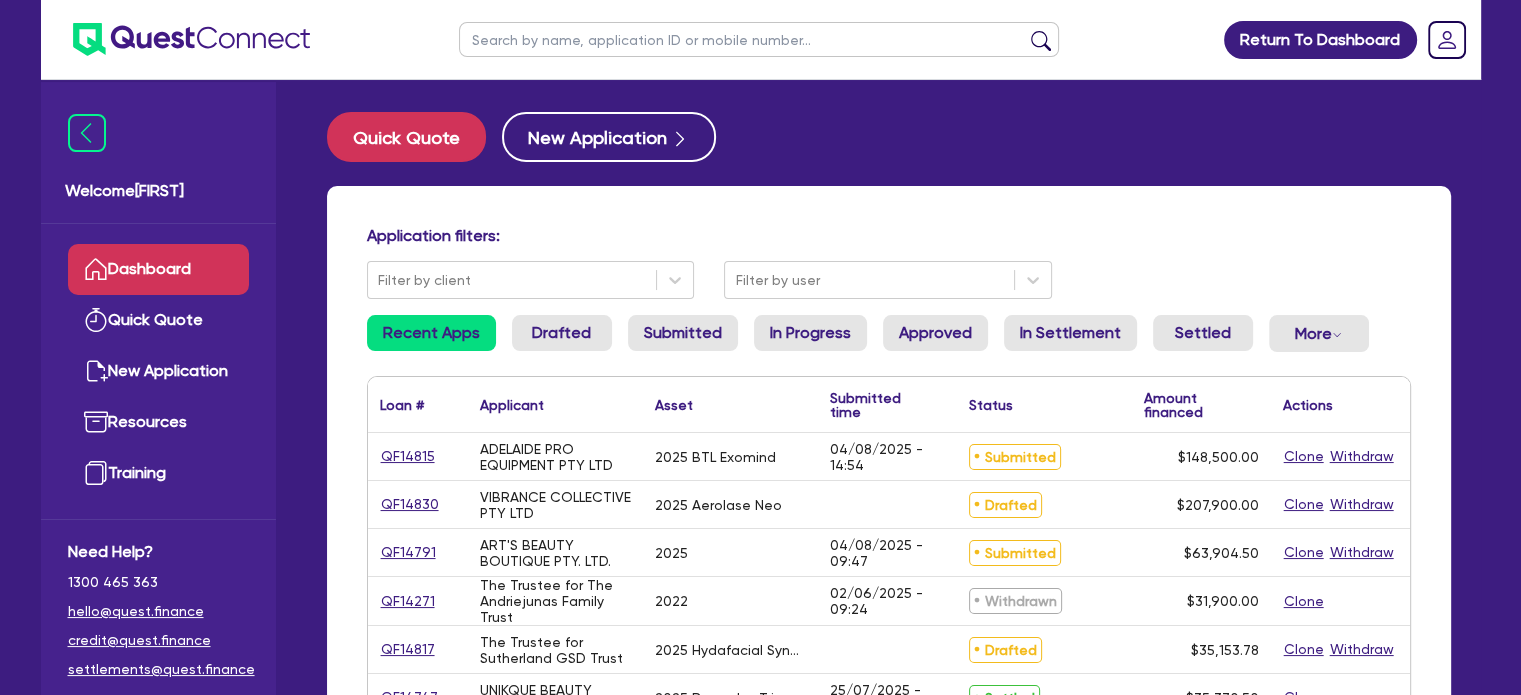 select on "SECONDARY_ASSETS" 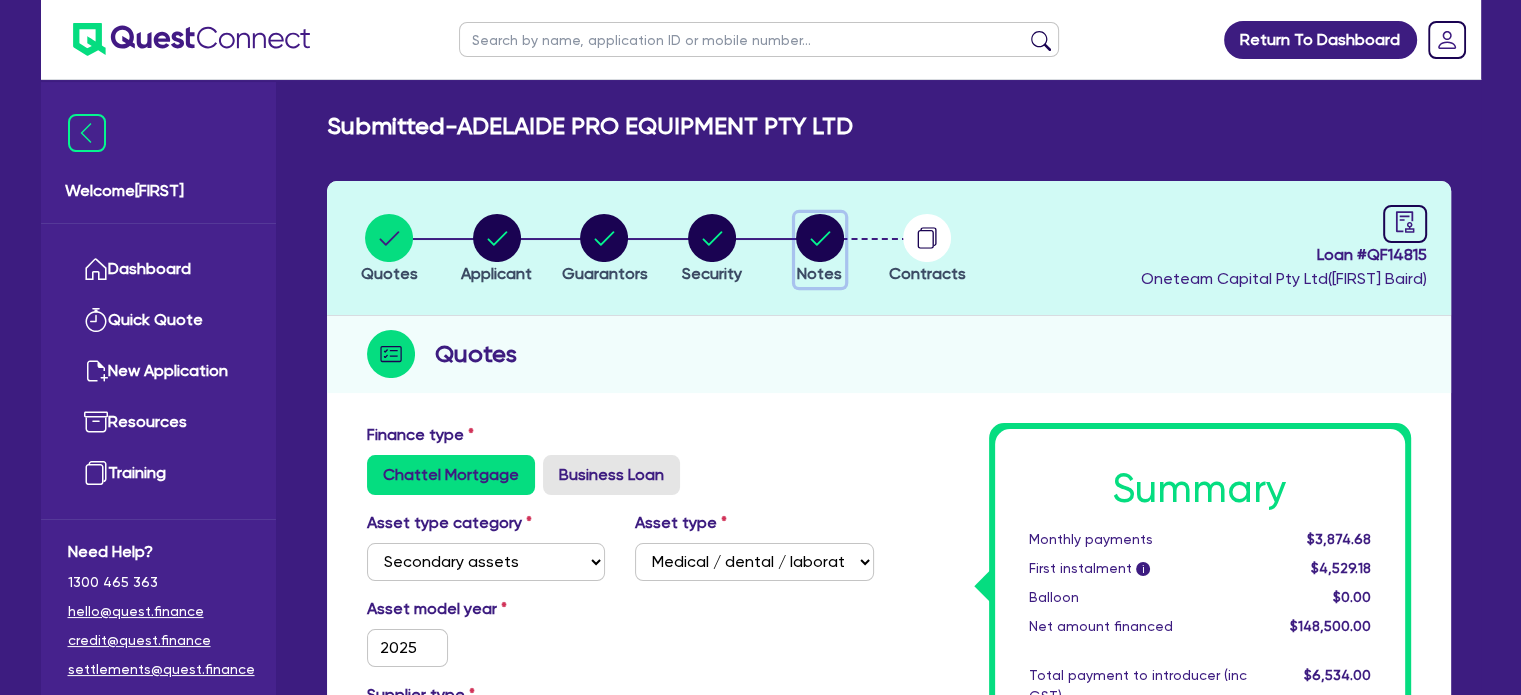click 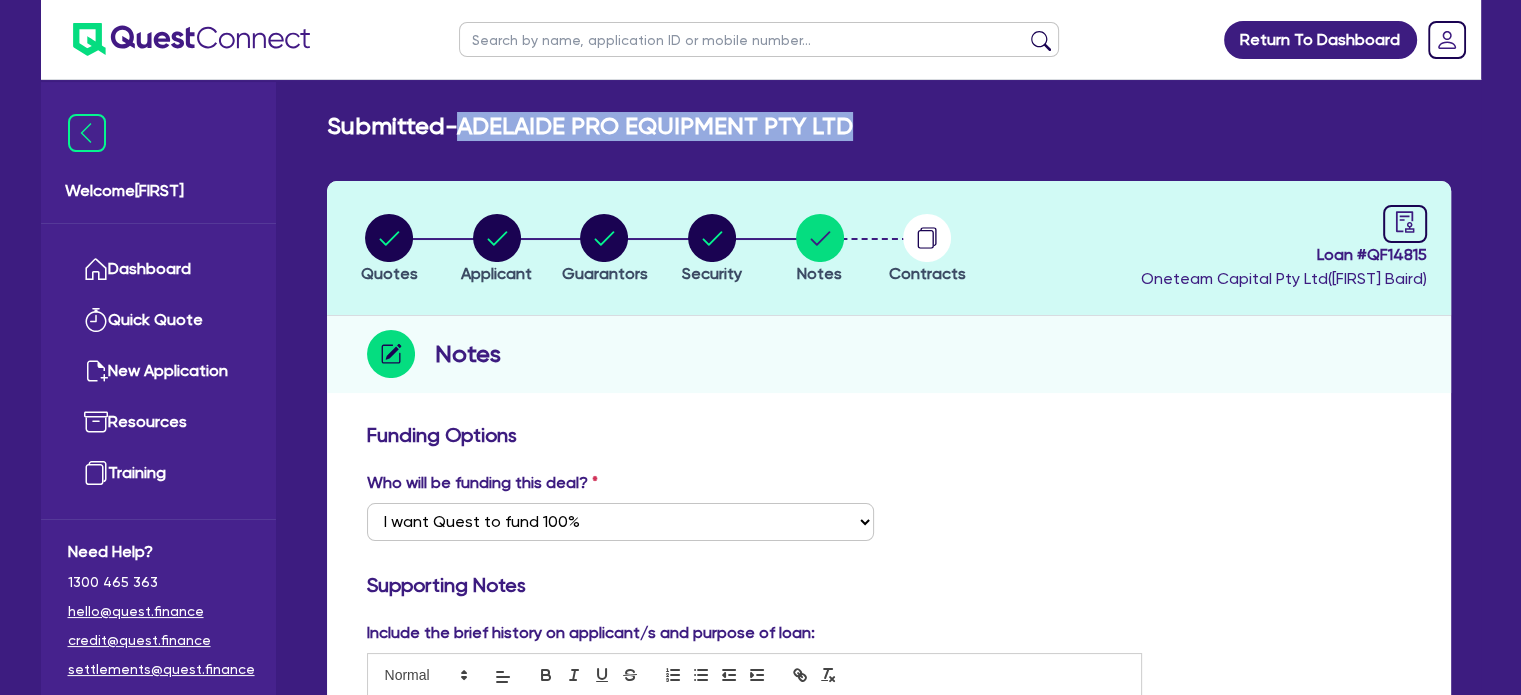 drag, startPoint x: 882, startPoint y: 127, endPoint x: 468, endPoint y: 104, distance: 414.6384 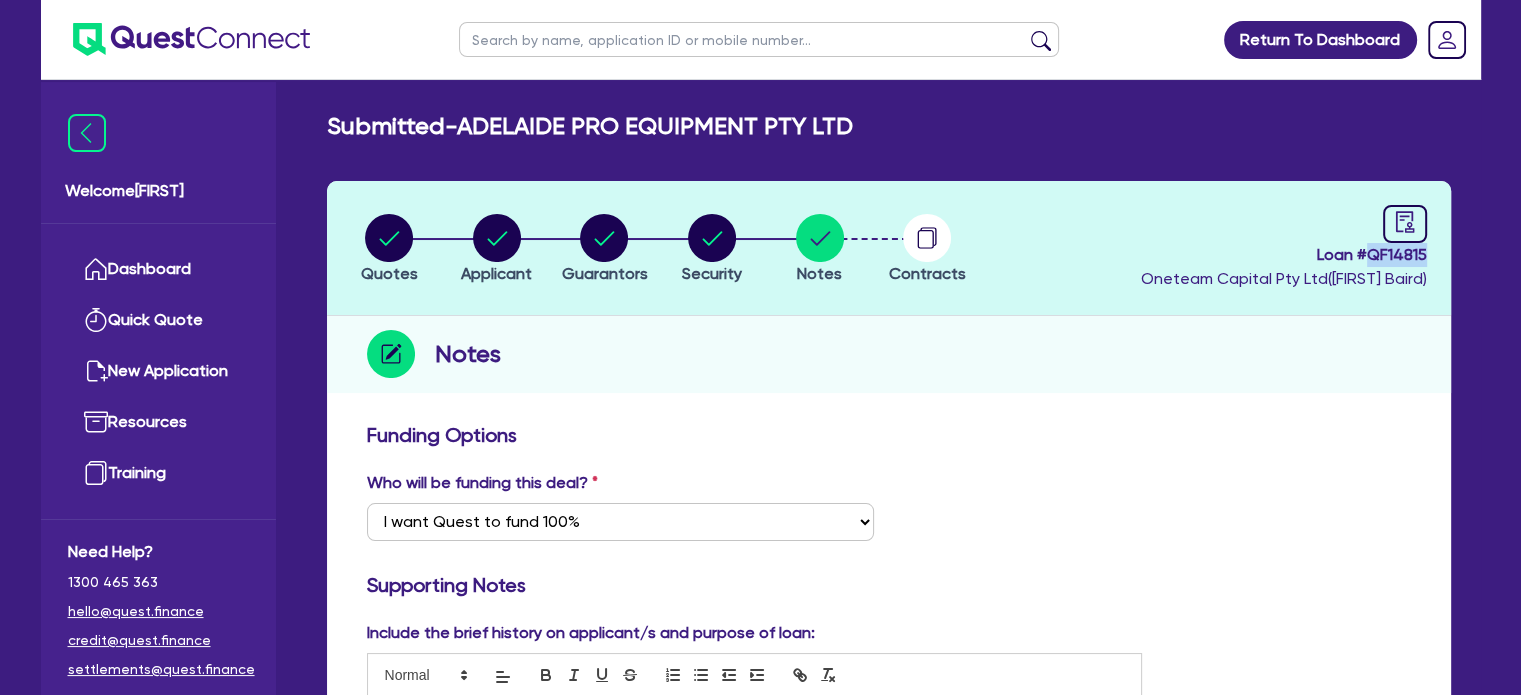 drag, startPoint x: 1425, startPoint y: 252, endPoint x: 1367, endPoint y: 247, distance: 58.21512 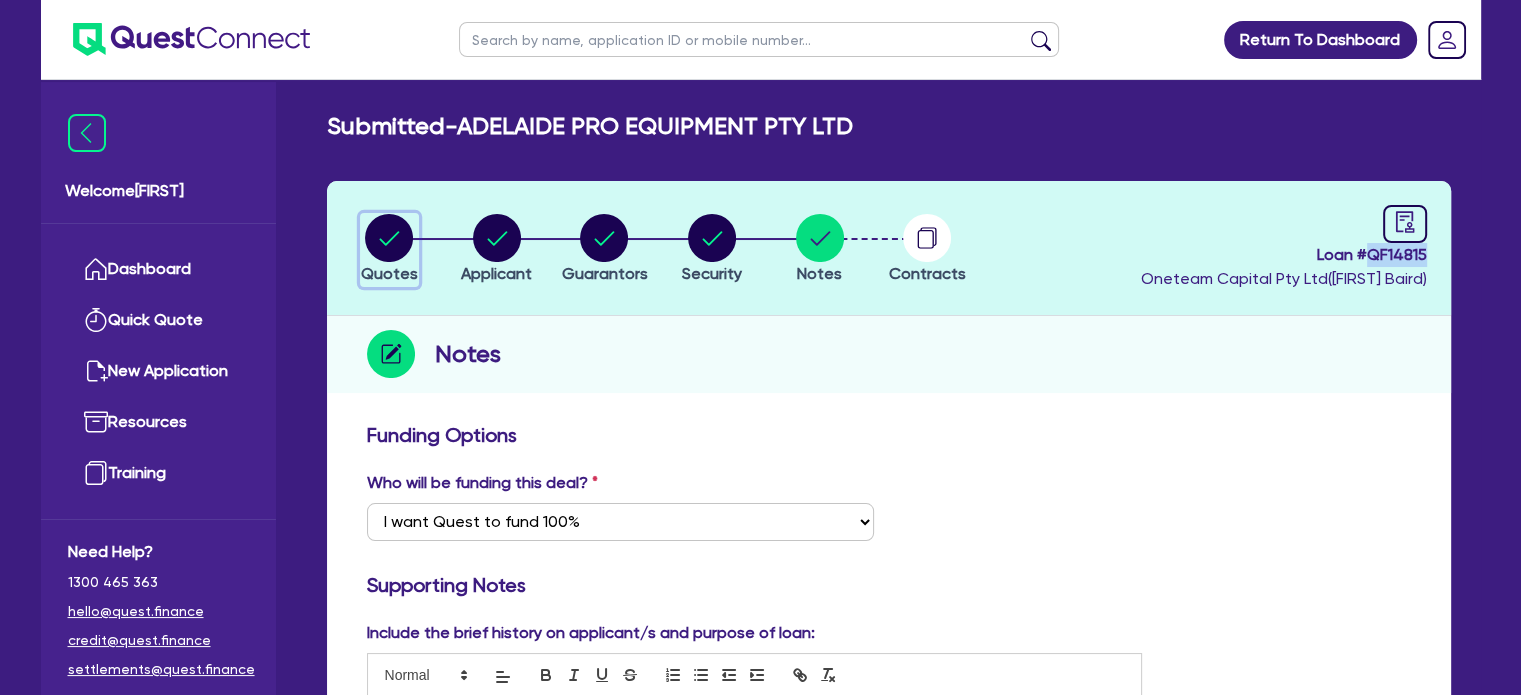 click 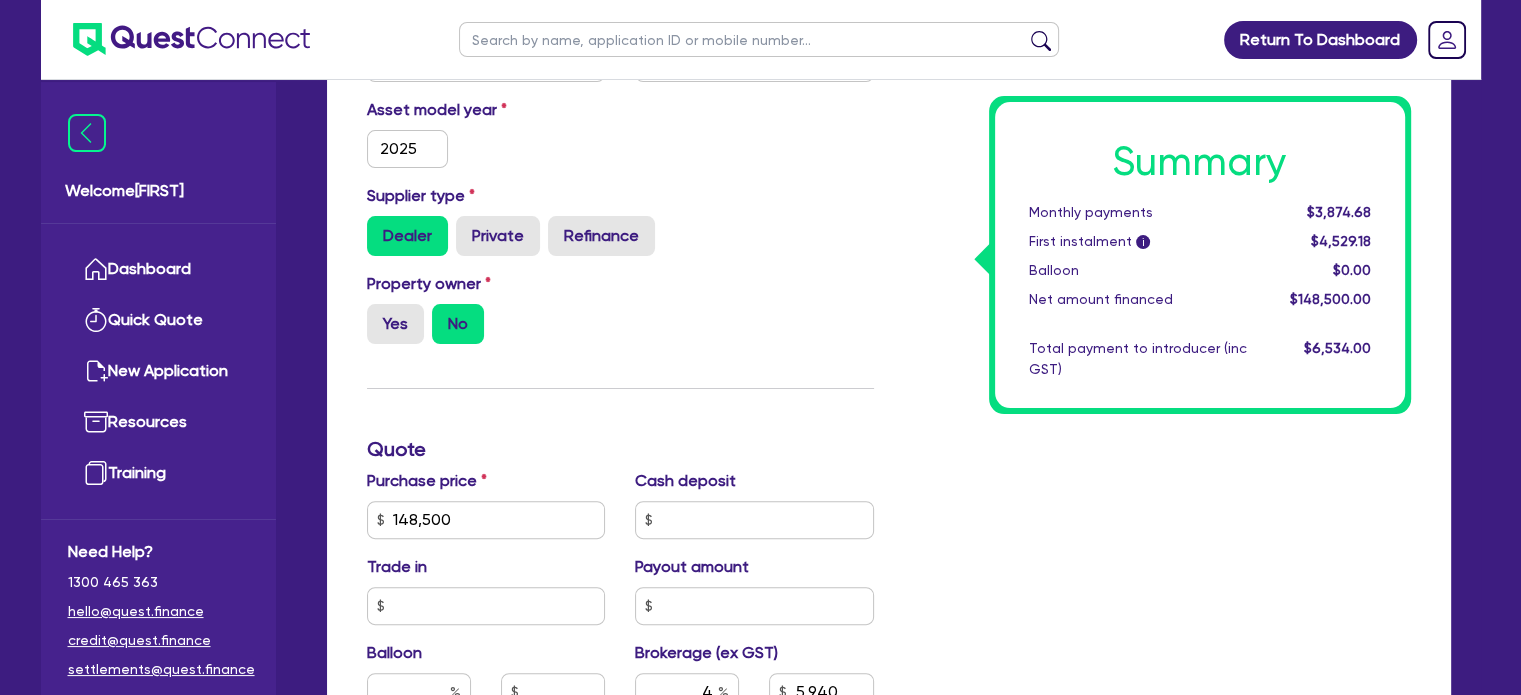scroll, scrollTop: 500, scrollLeft: 0, axis: vertical 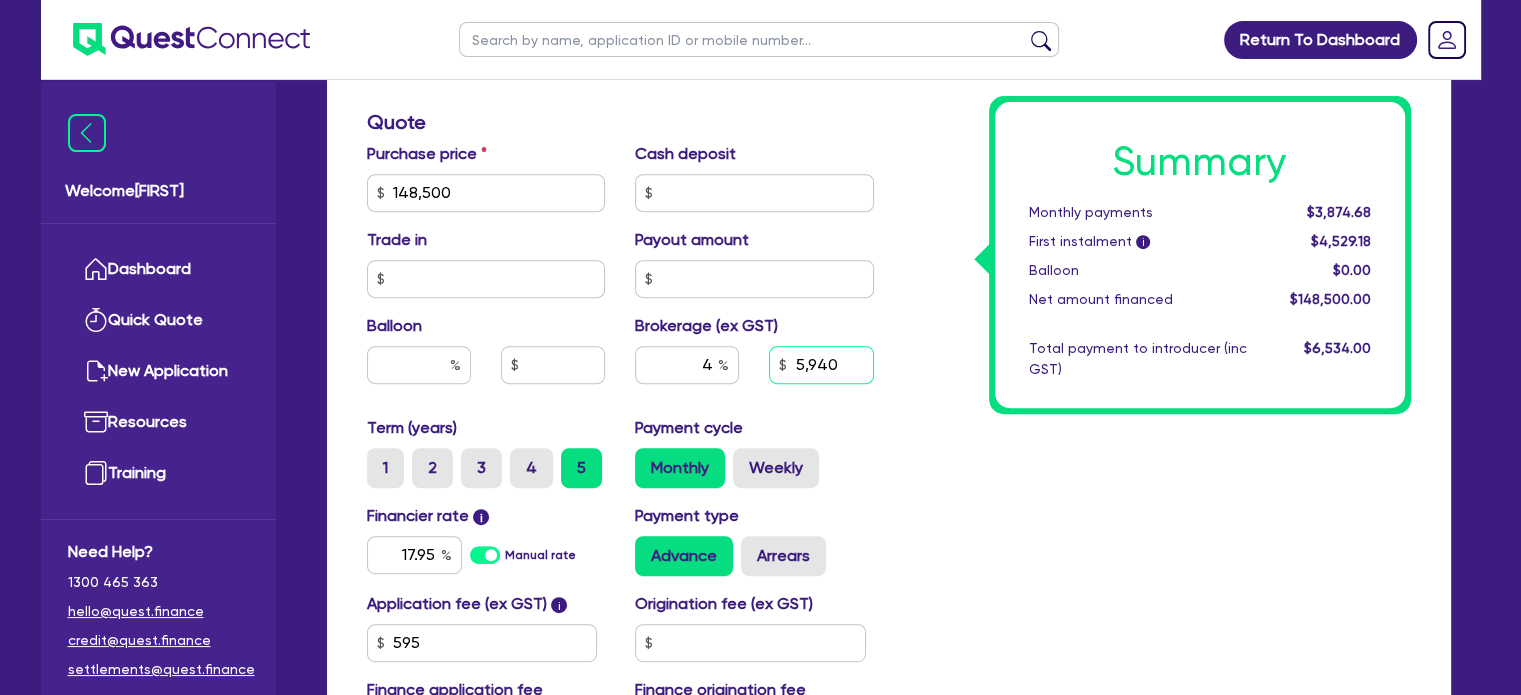 click on "5,940" at bounding box center [821, 365] 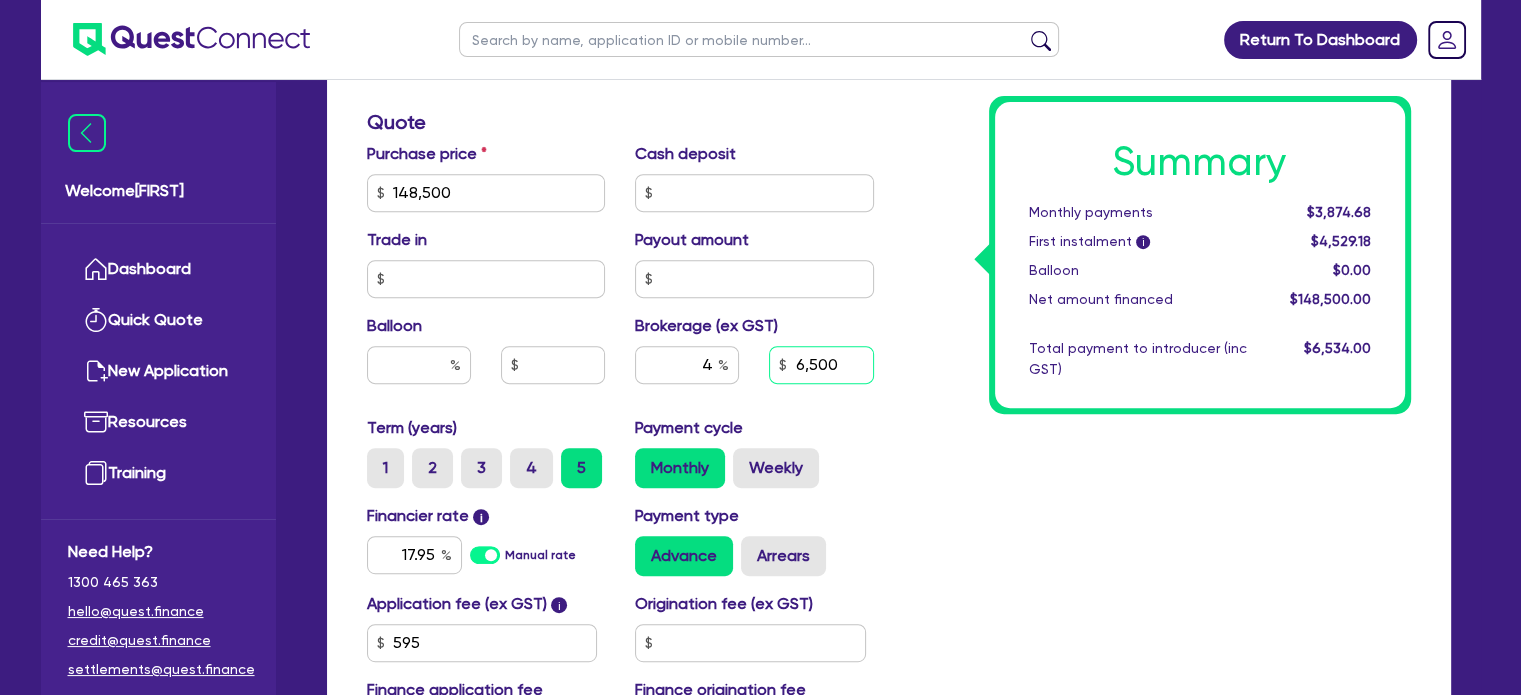 type on "6,500" 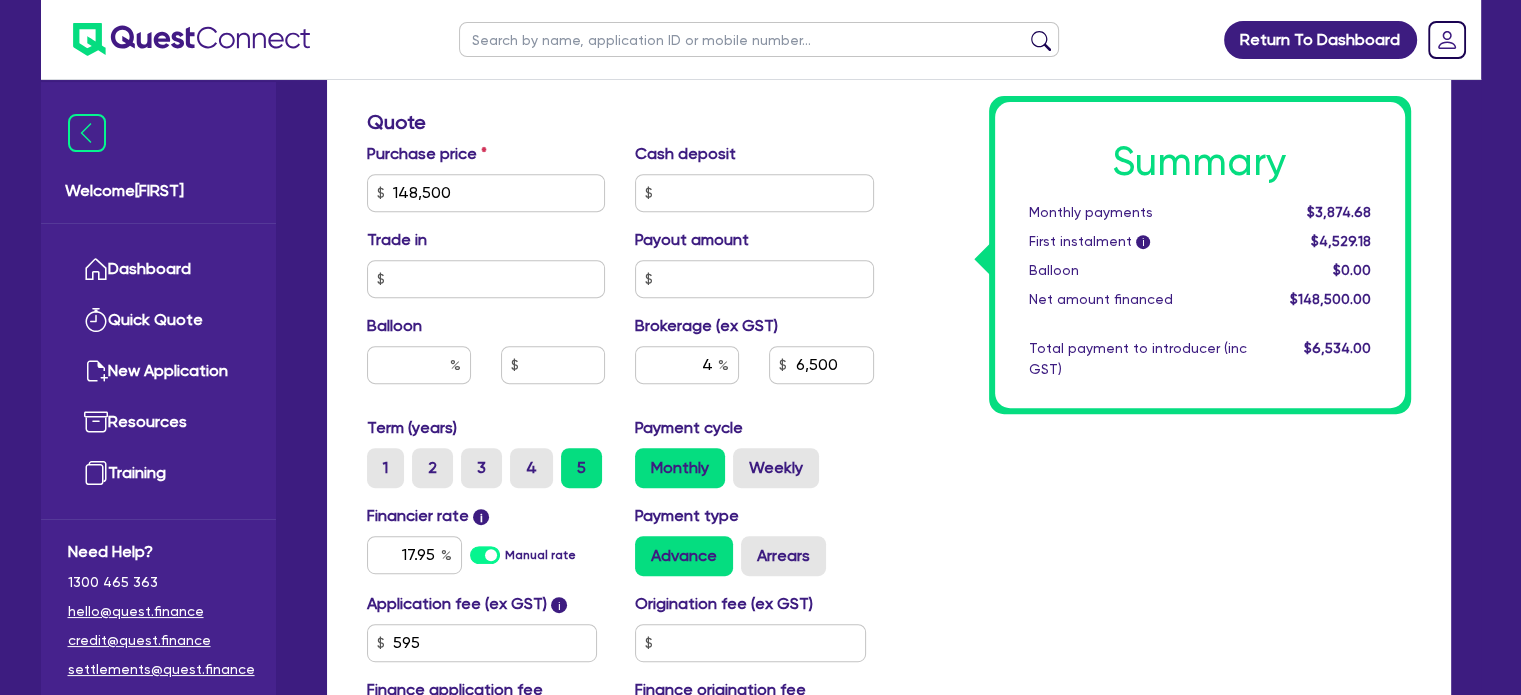 click on "Summary Monthly   payments $3,874.68 First instalment i $4,529.18 Balloon $0.00 Net amount financed $148,500.00 Total payment to introducer (inc GST) $6,534.00" at bounding box center (1157, 181) 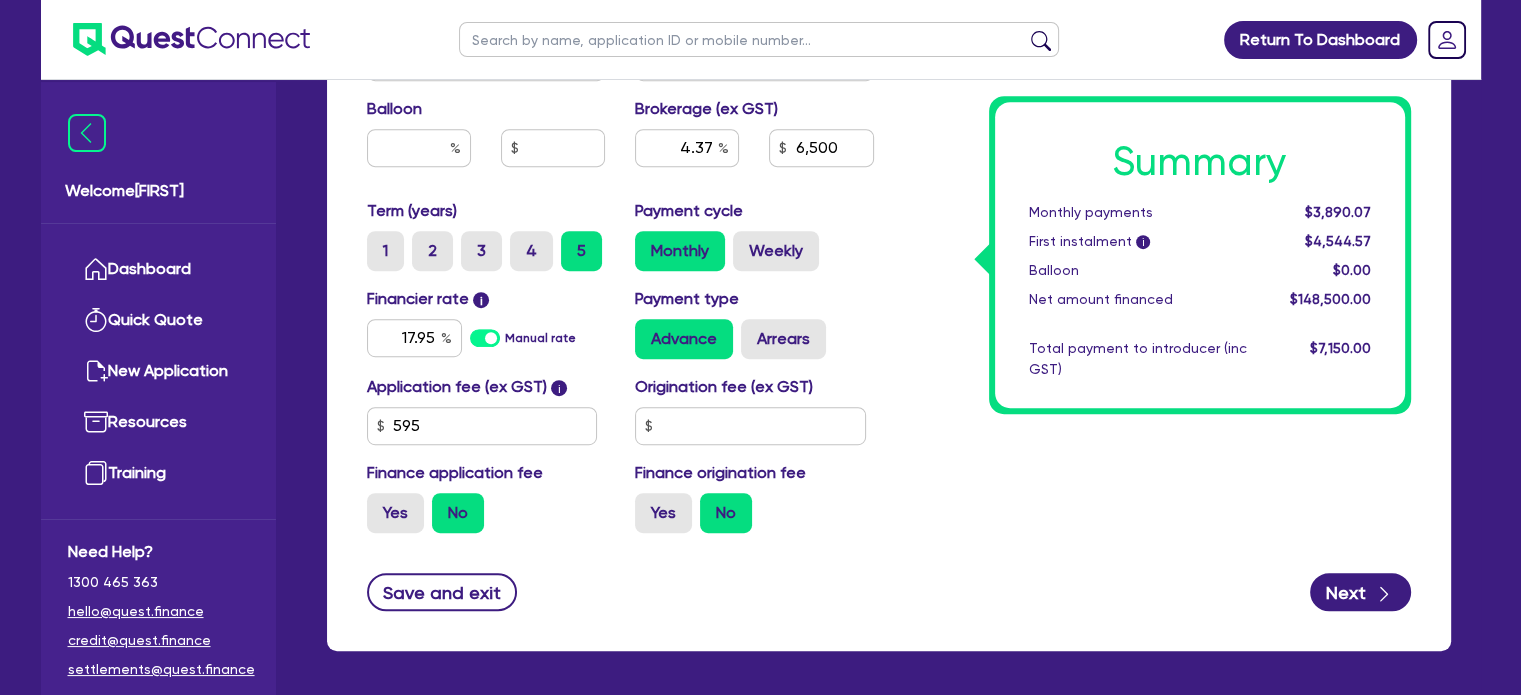 scroll, scrollTop: 1119, scrollLeft: 0, axis: vertical 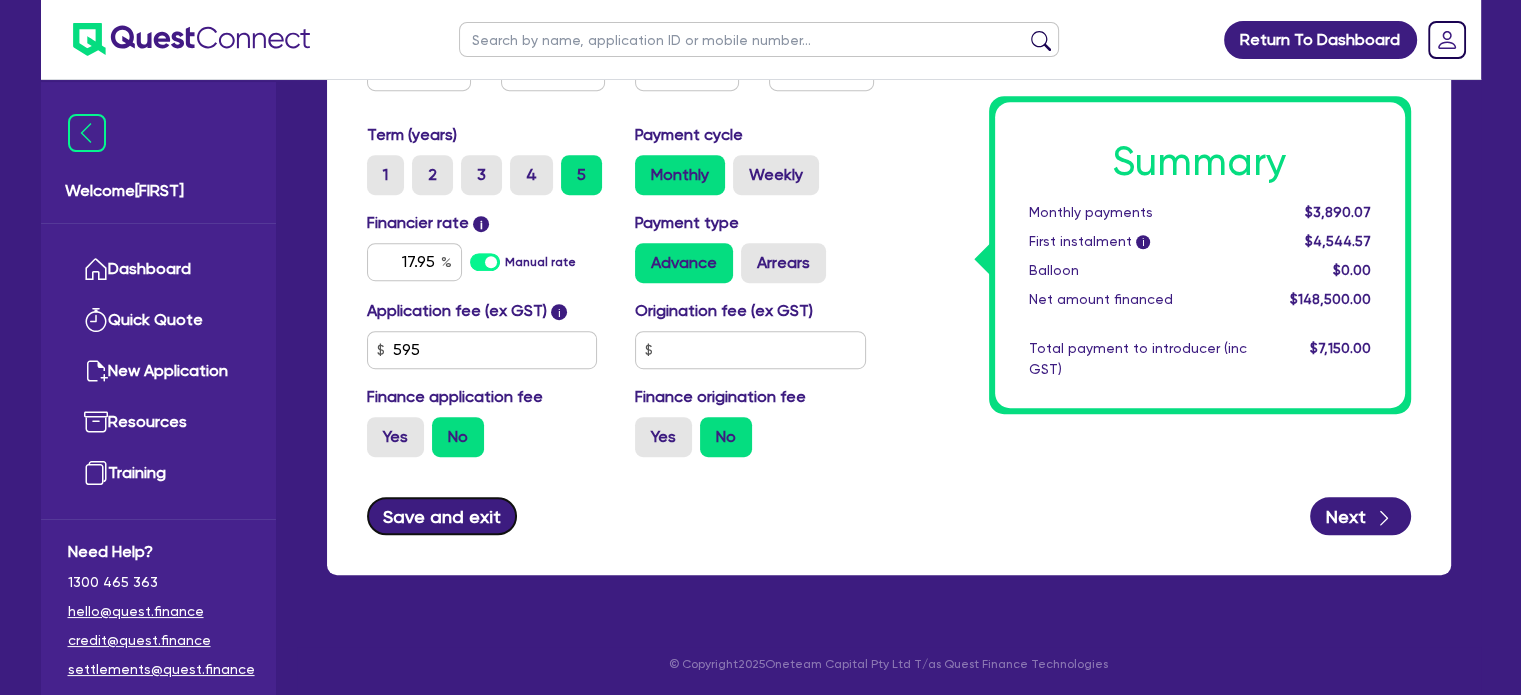 click on "Save and exit" at bounding box center [442, 516] 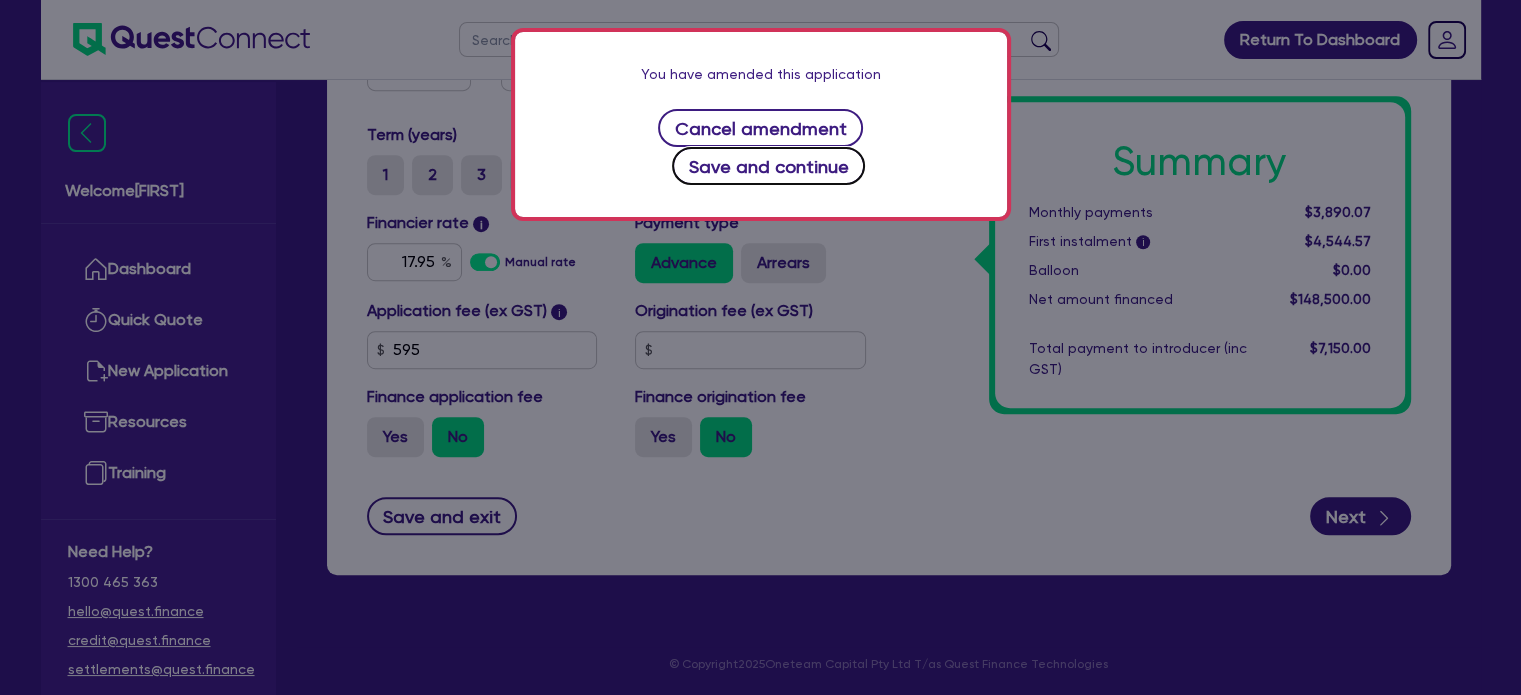 click on "Save and continue" at bounding box center [768, 166] 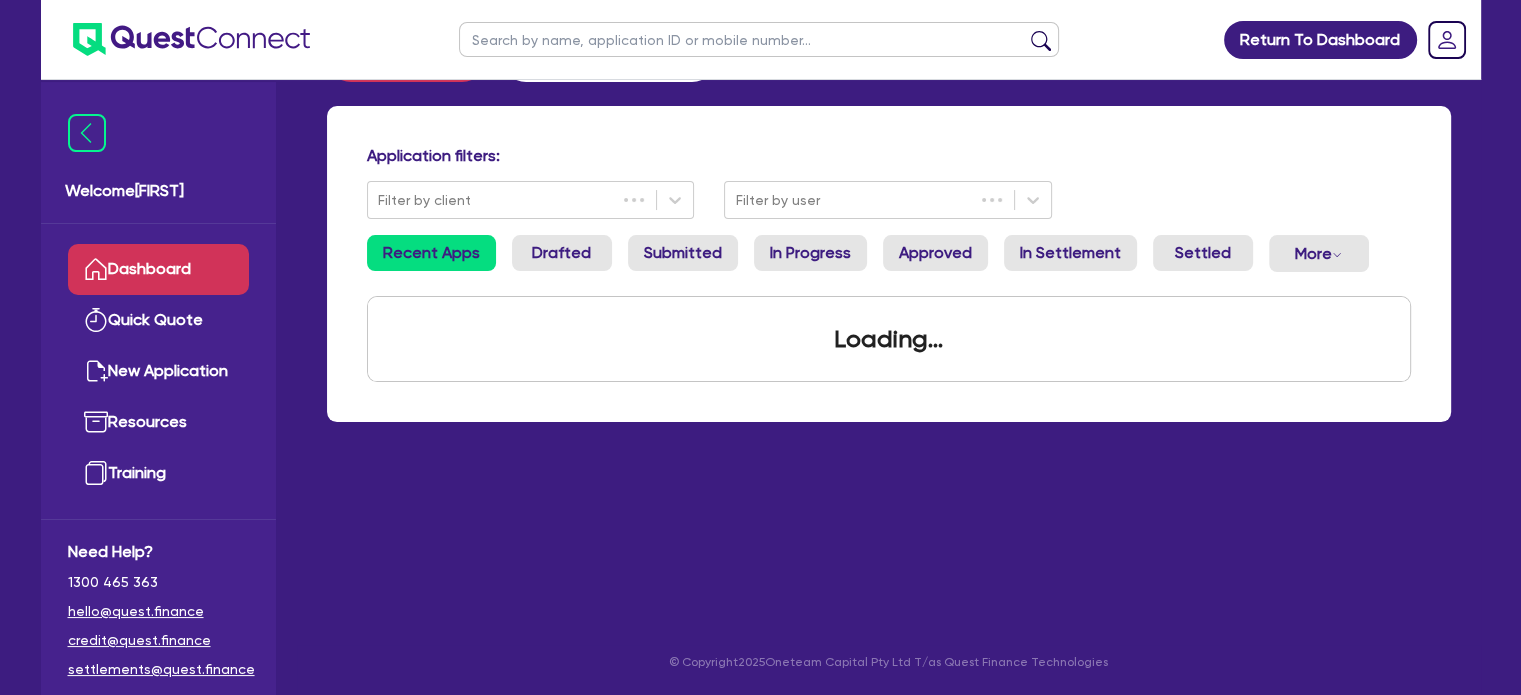 scroll, scrollTop: 0, scrollLeft: 0, axis: both 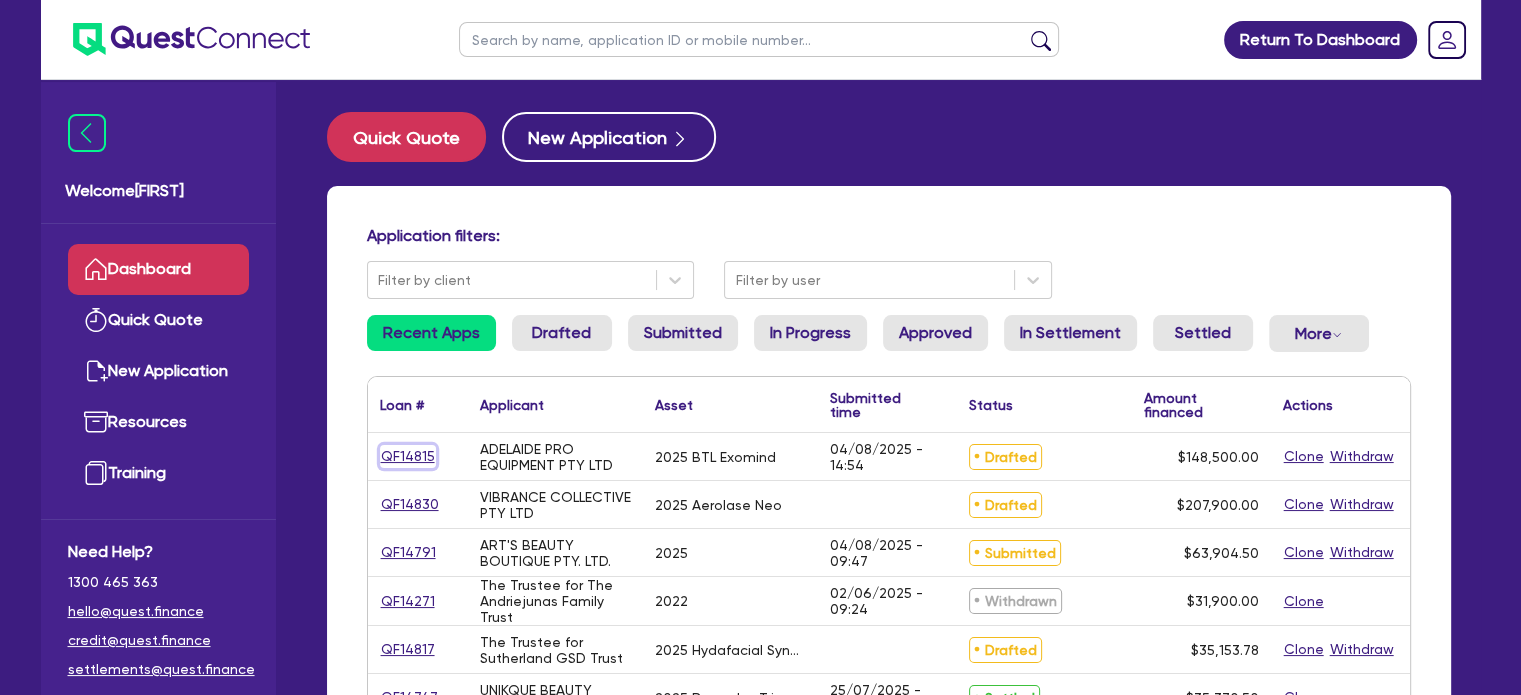 click on "QF14815" at bounding box center (408, 456) 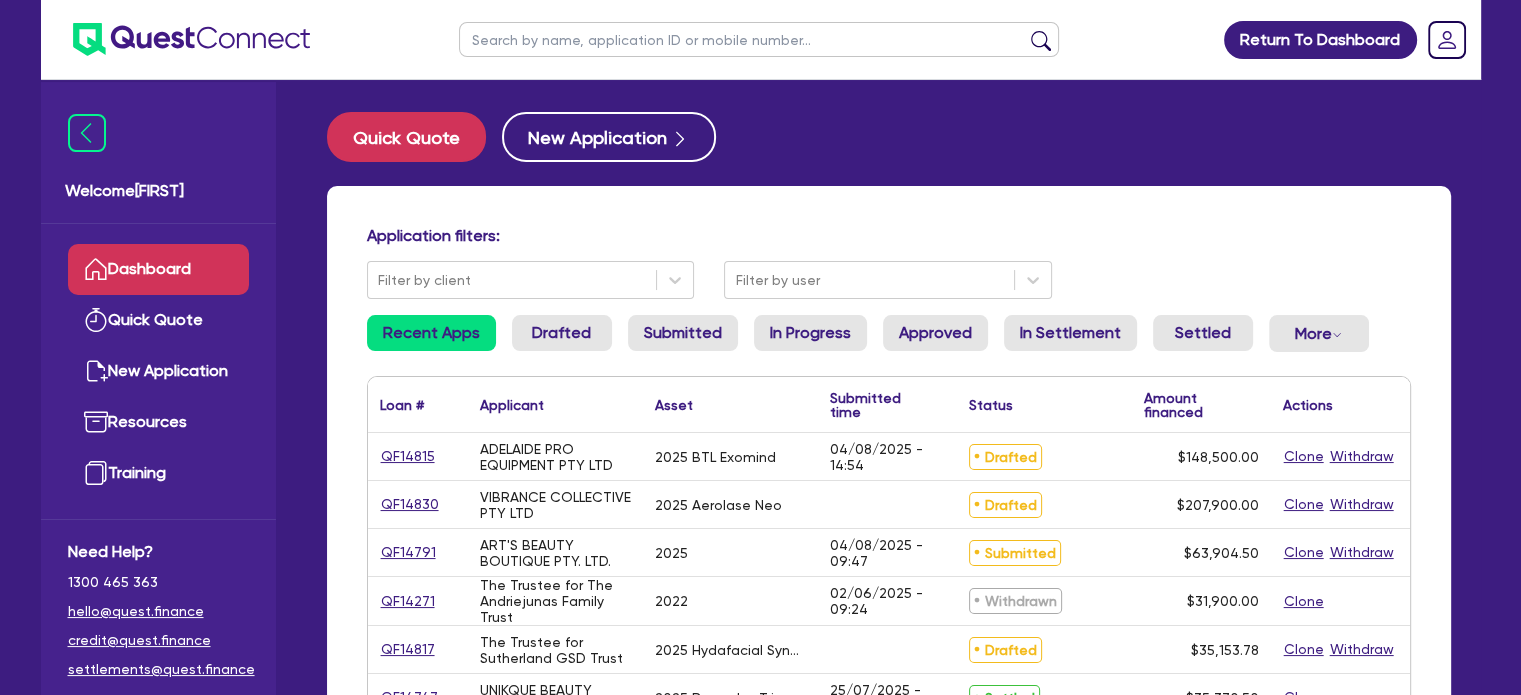 select on "SECONDARY_ASSETS" 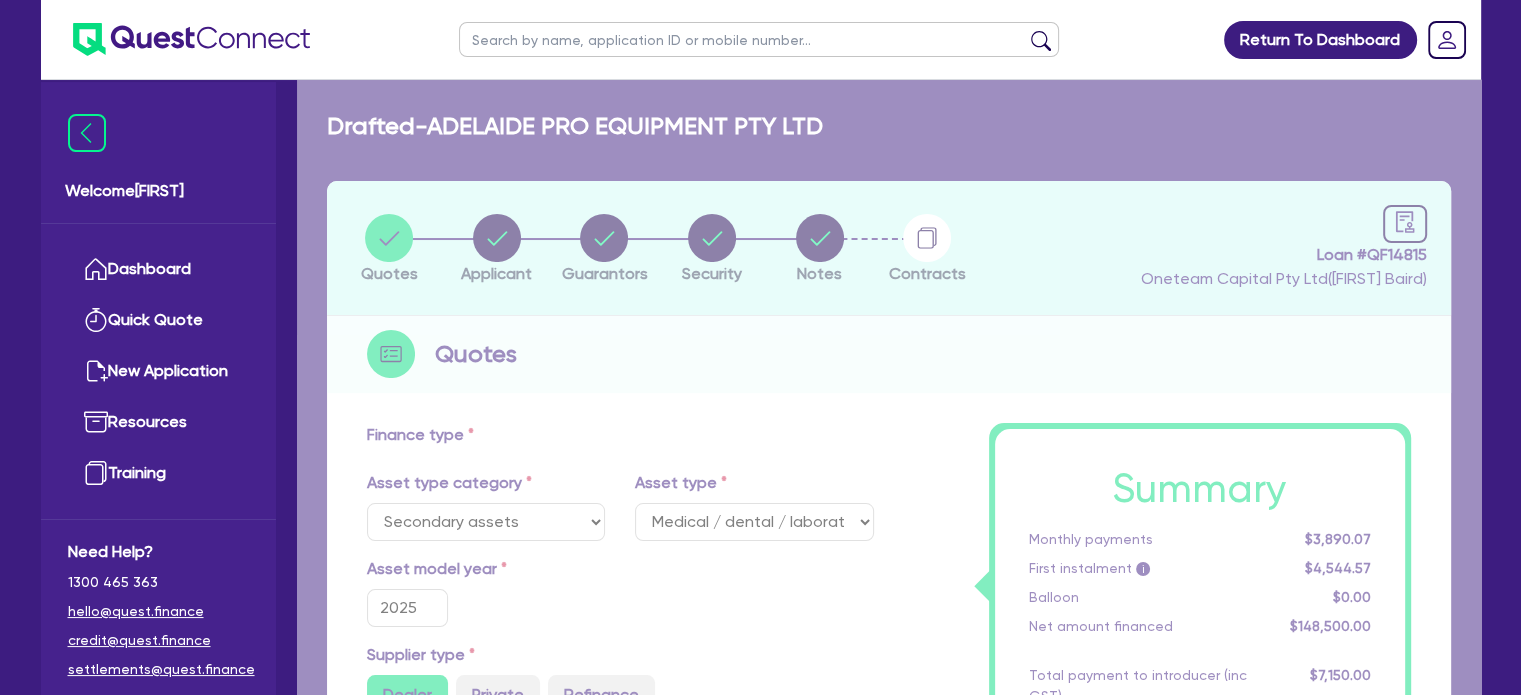 type on "148,500" 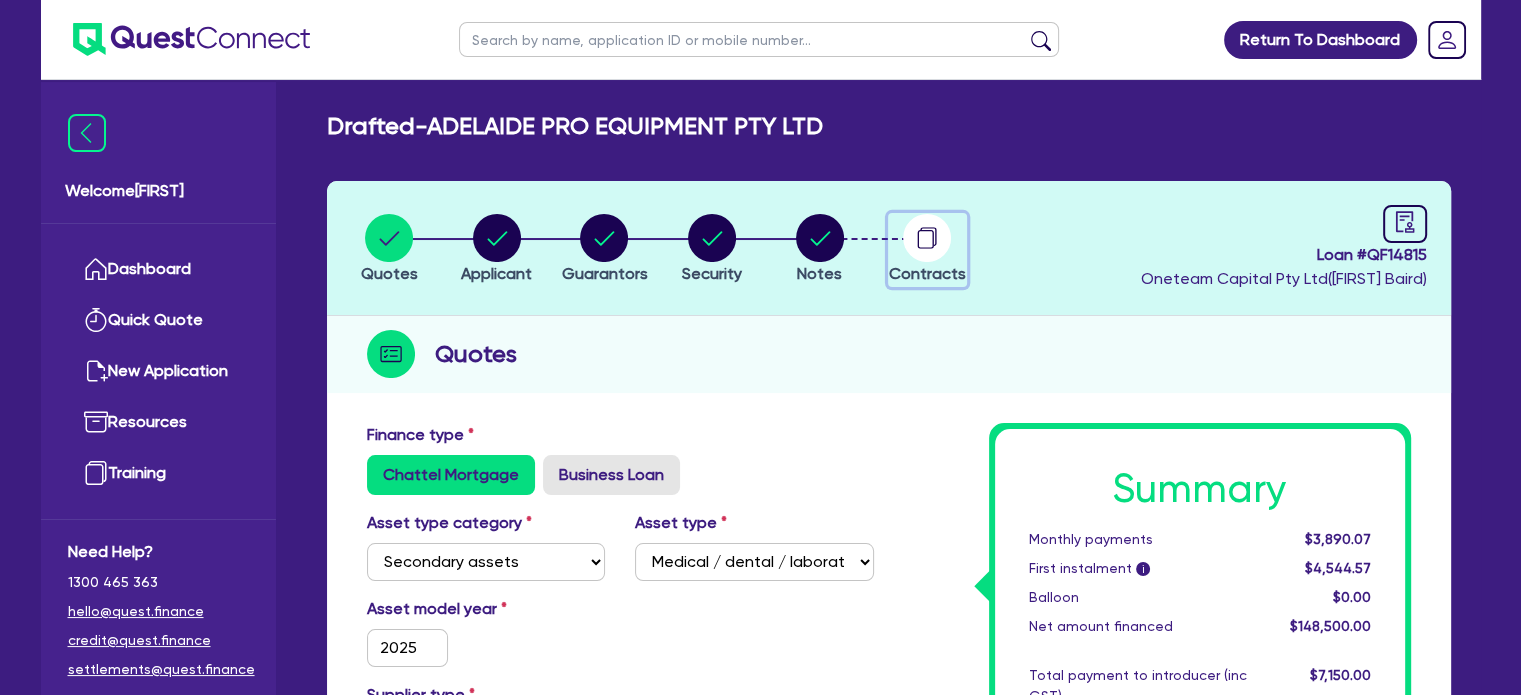 click 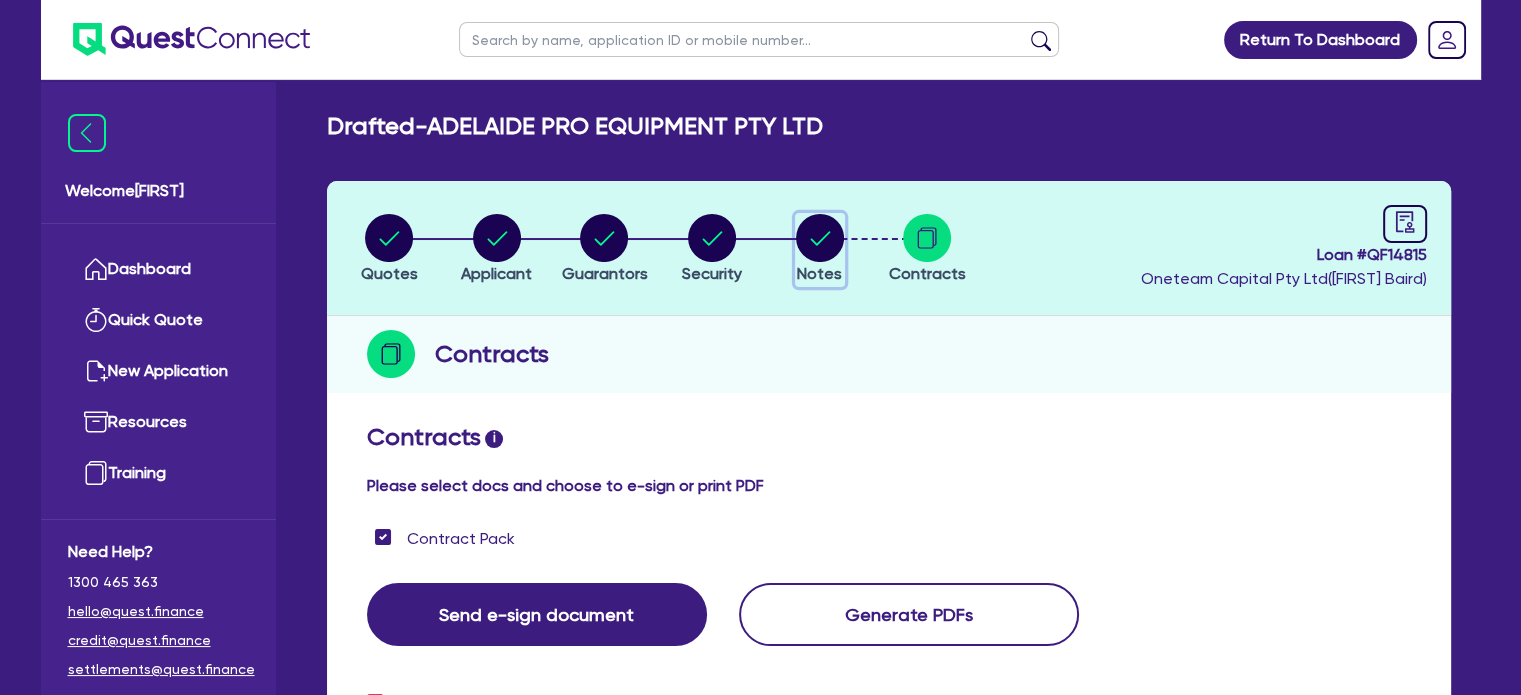 click 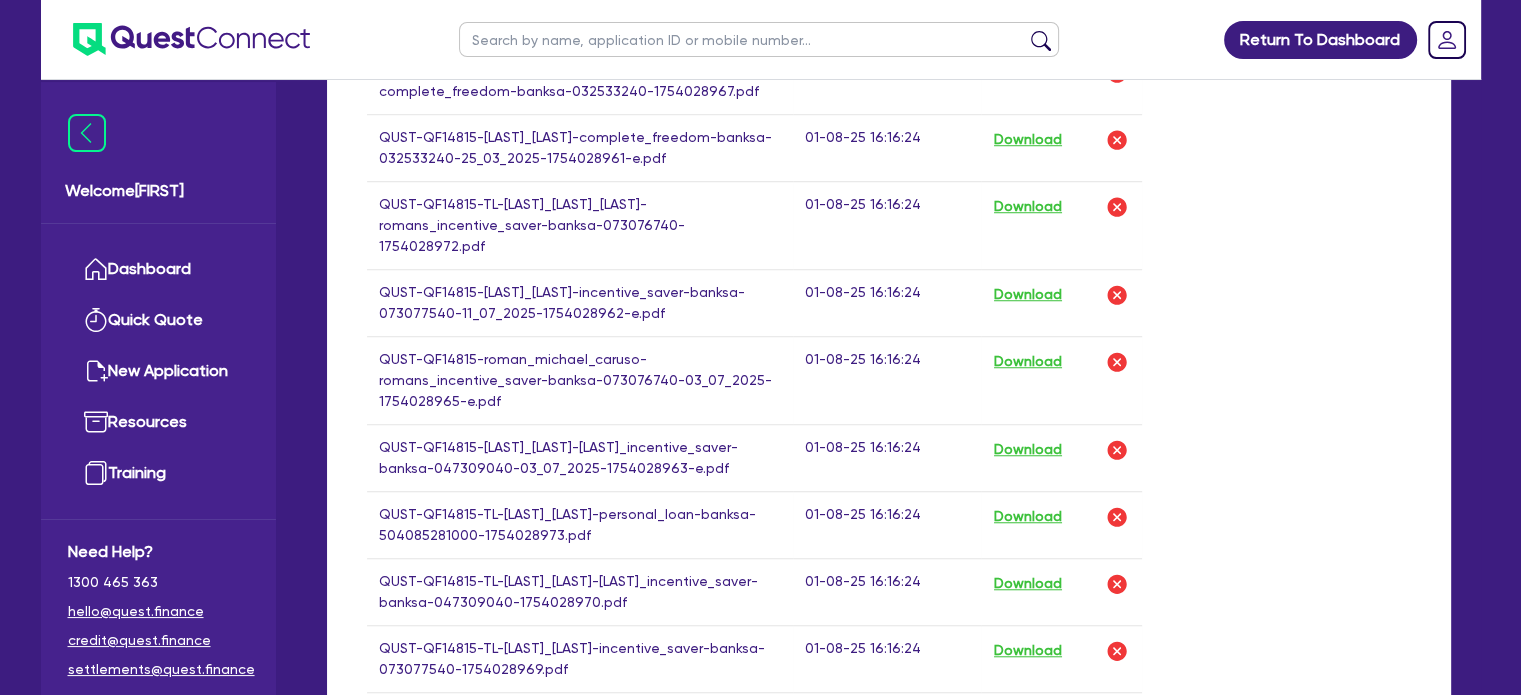 scroll, scrollTop: 2048, scrollLeft: 0, axis: vertical 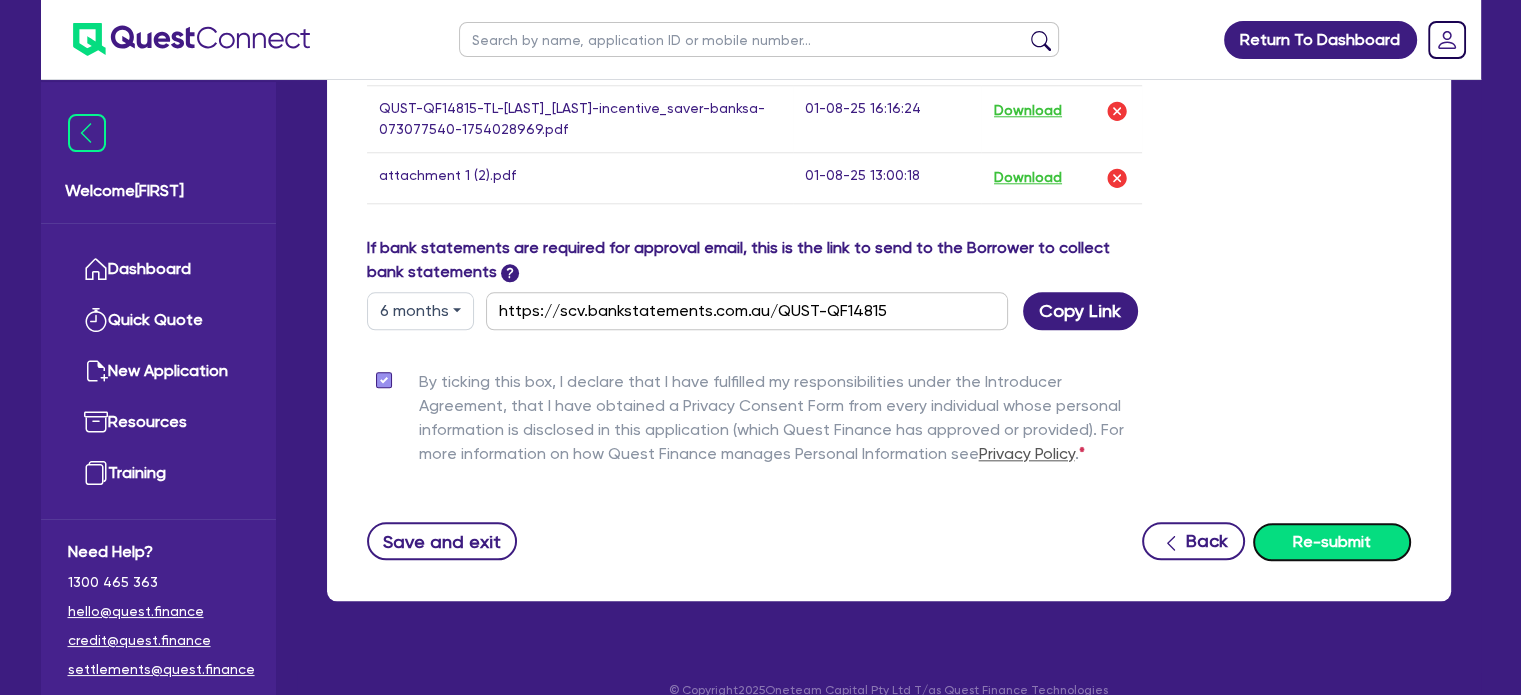click on "Re-submit" at bounding box center (1332, 542) 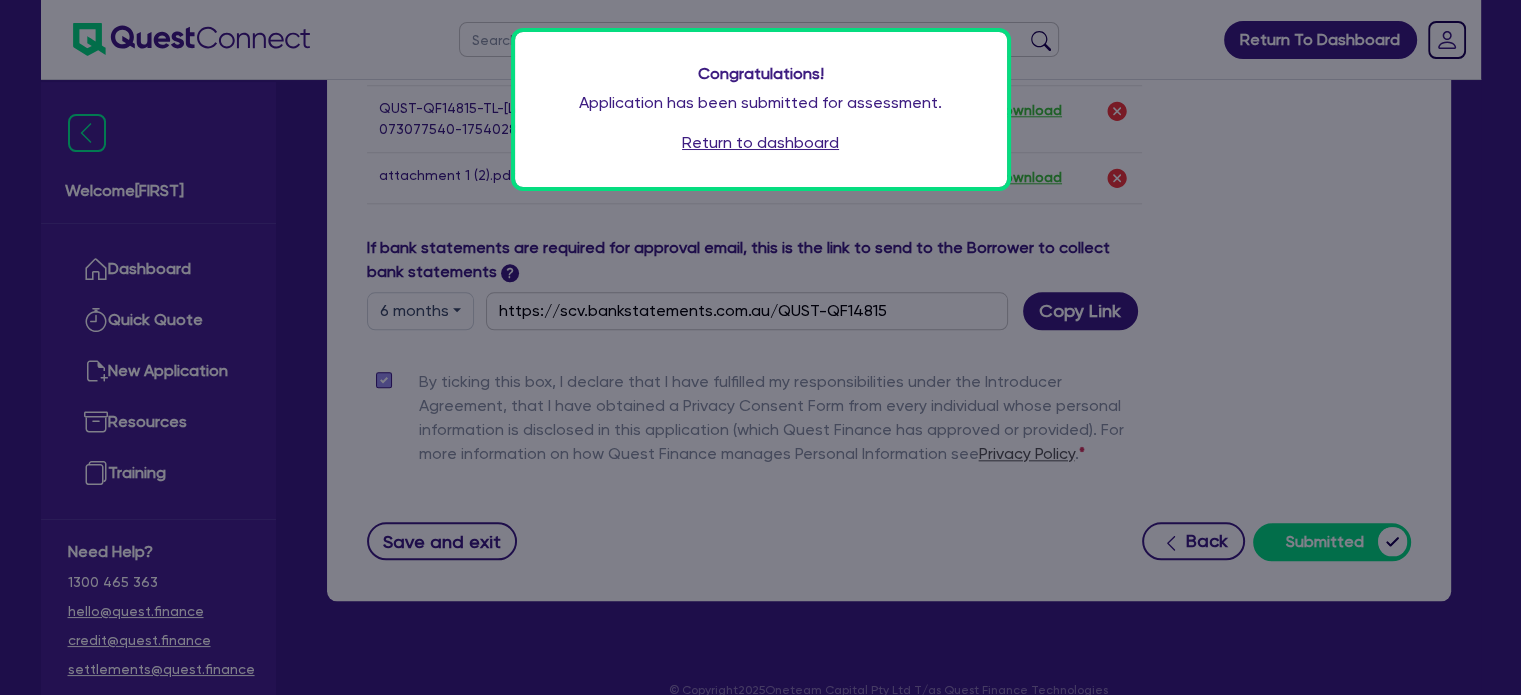 click on "Return to dashboard" at bounding box center [760, 143] 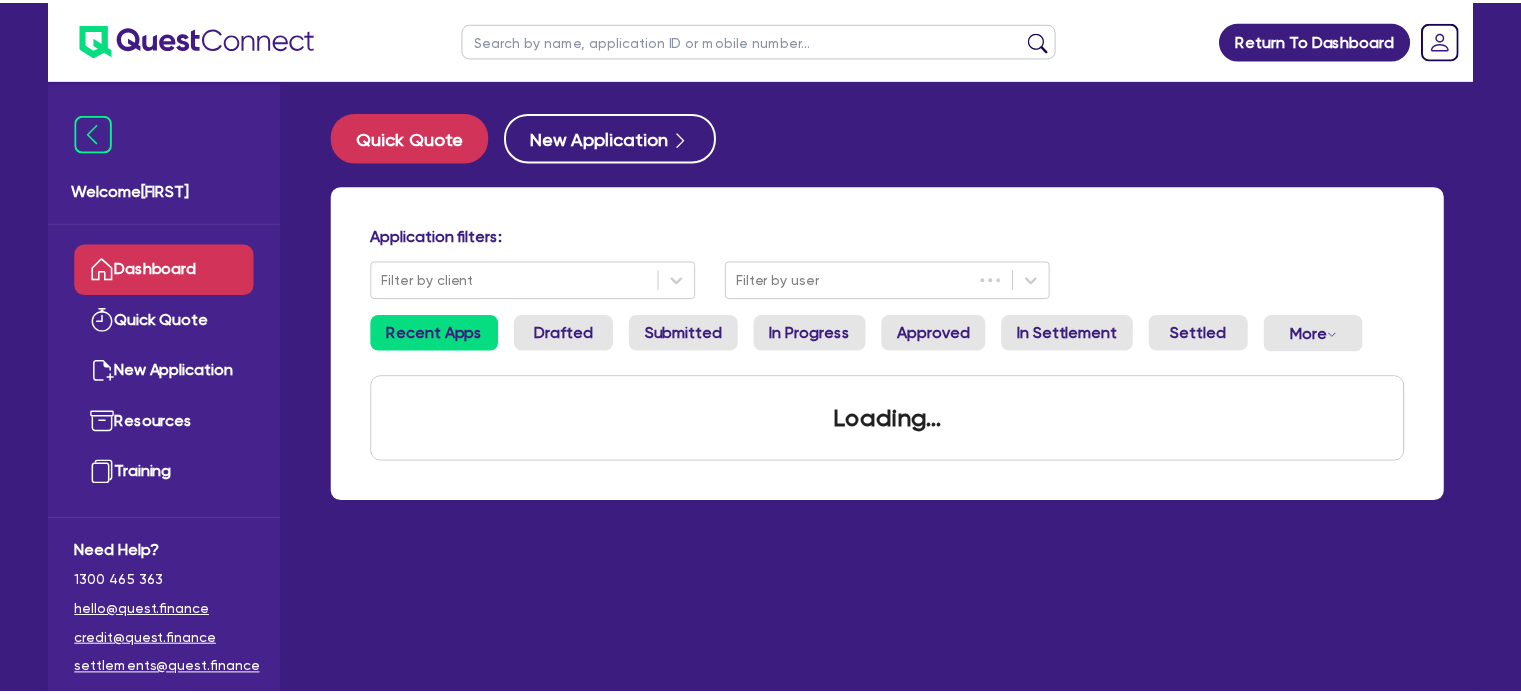 scroll, scrollTop: 0, scrollLeft: 0, axis: both 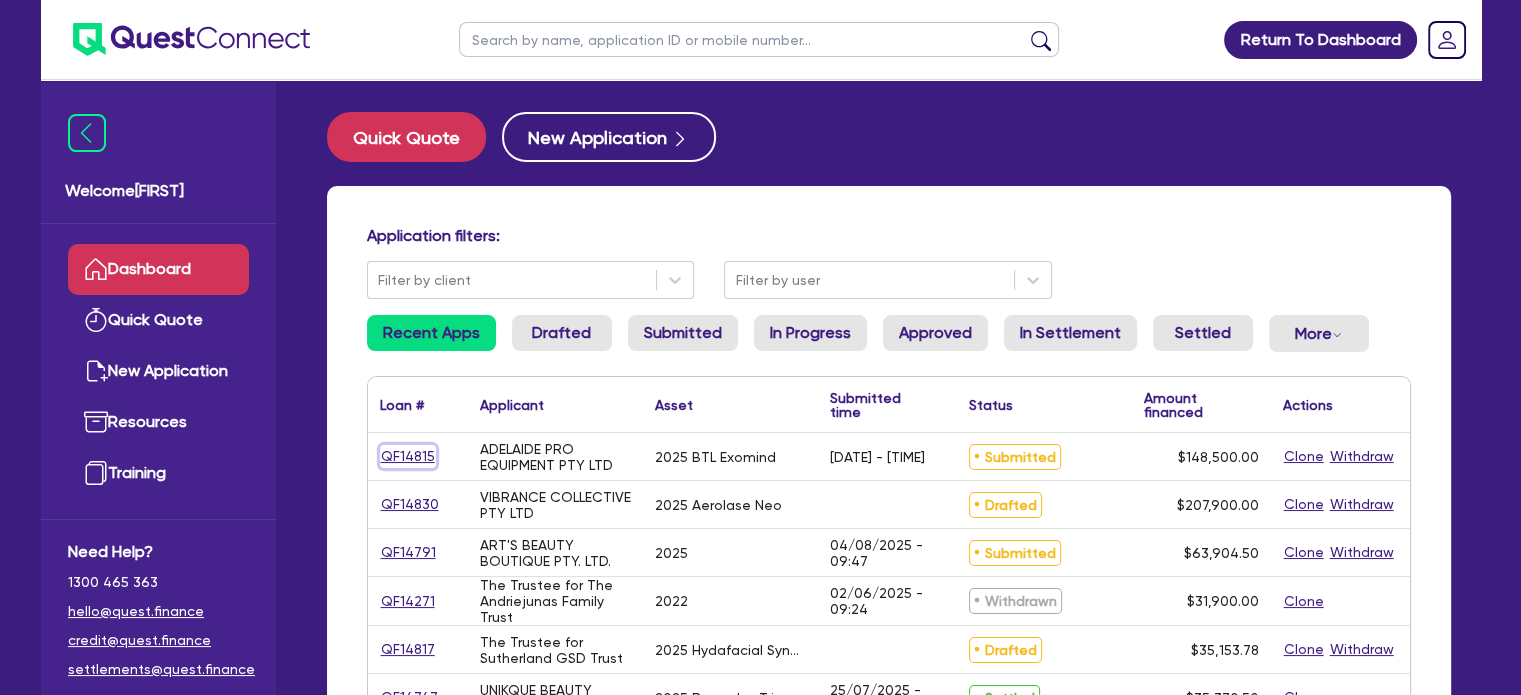 click on "QF14815" at bounding box center [408, 456] 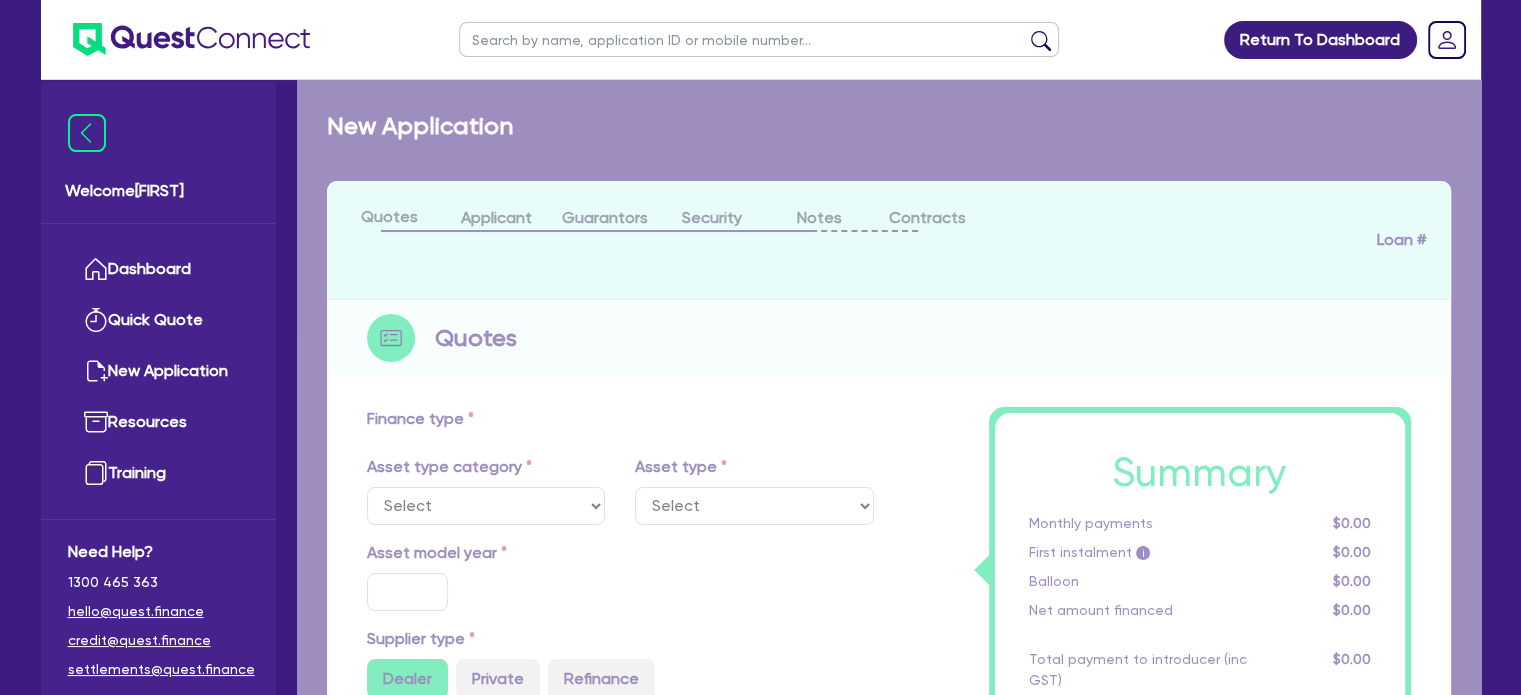 select on "SECONDARY_ASSETS" 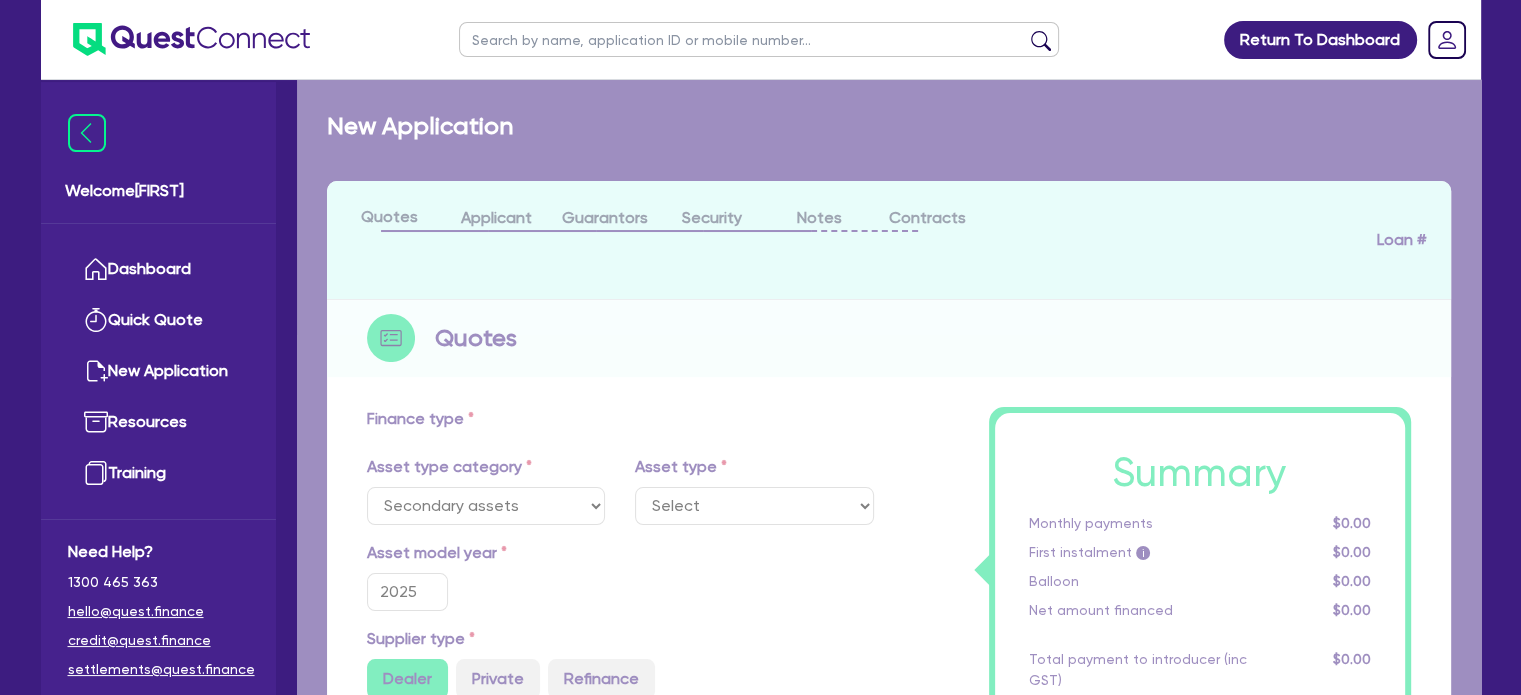 select on "MEDICAL_DENTAL_LABORATORY_EQUIPMENT" 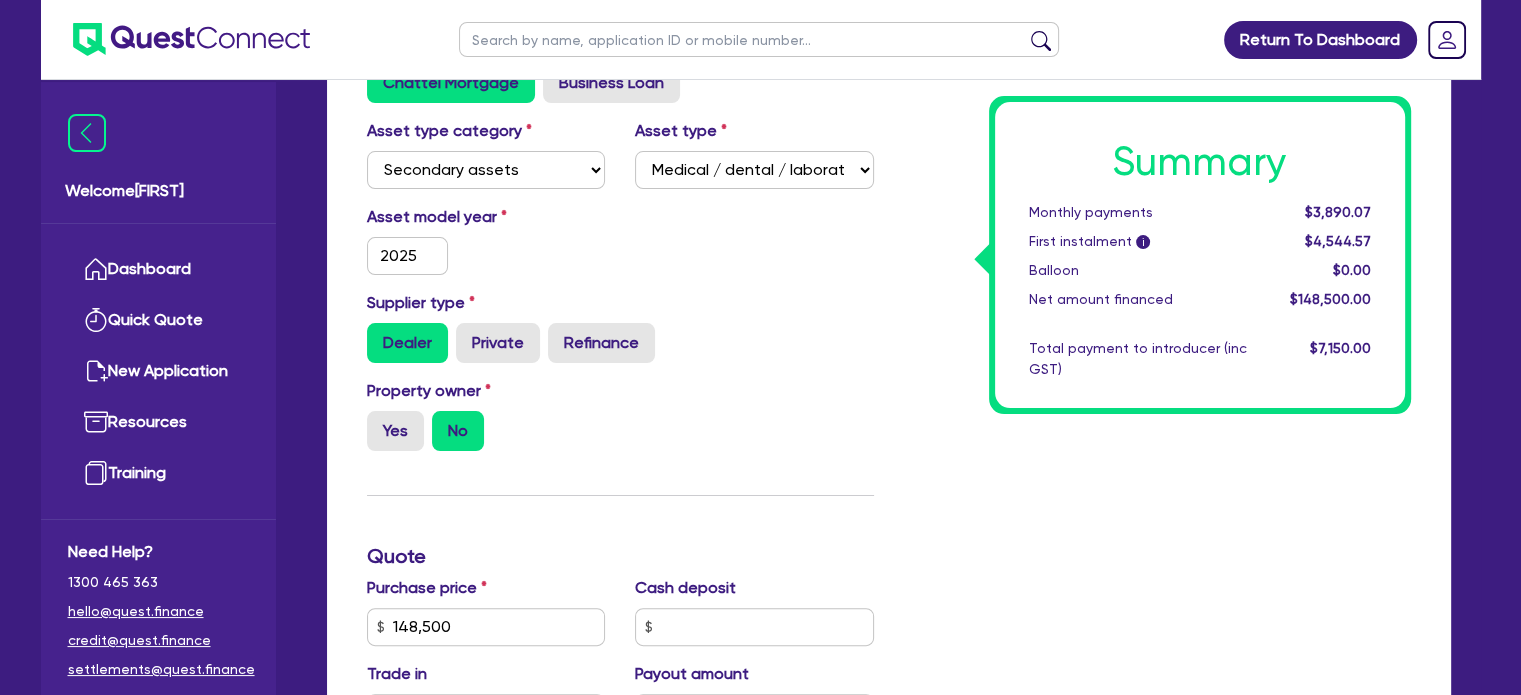 scroll, scrollTop: 812, scrollLeft: 0, axis: vertical 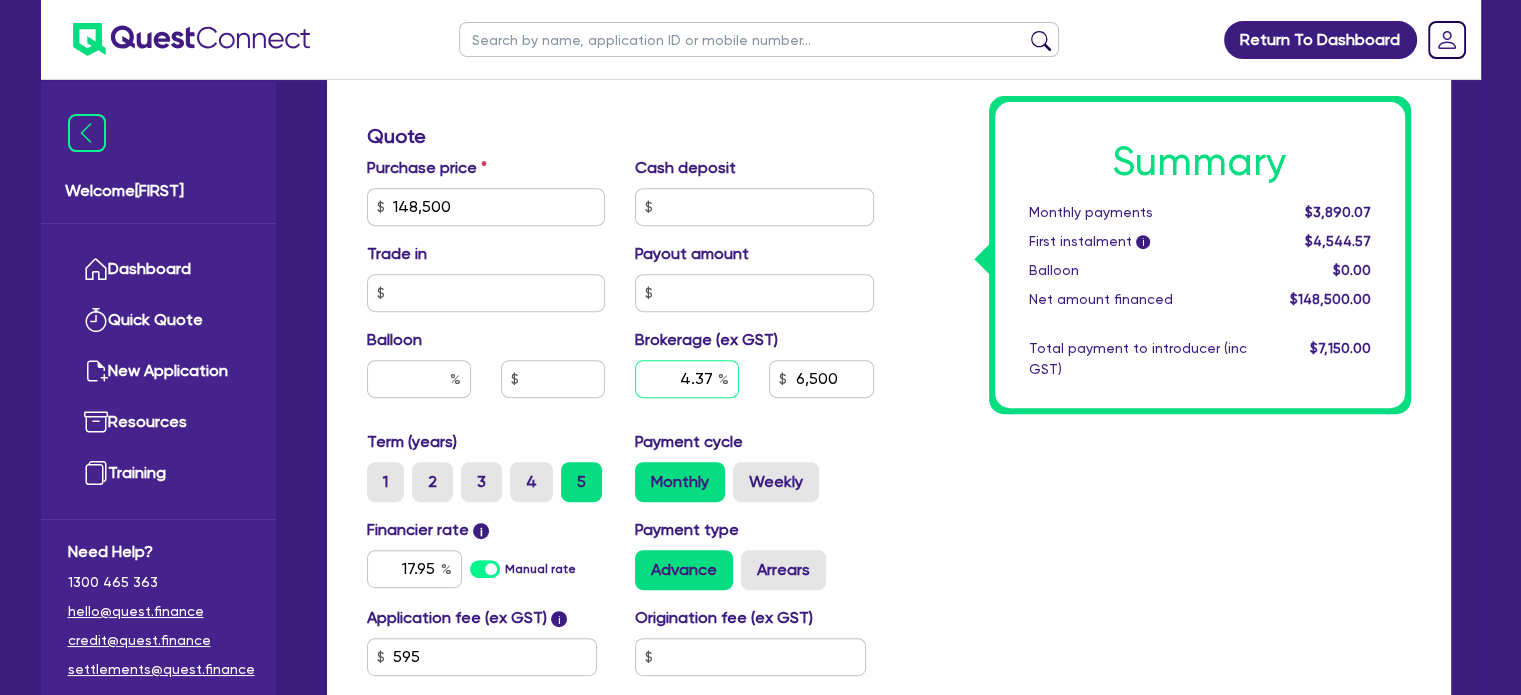 click on "4.37" at bounding box center (687, 379) 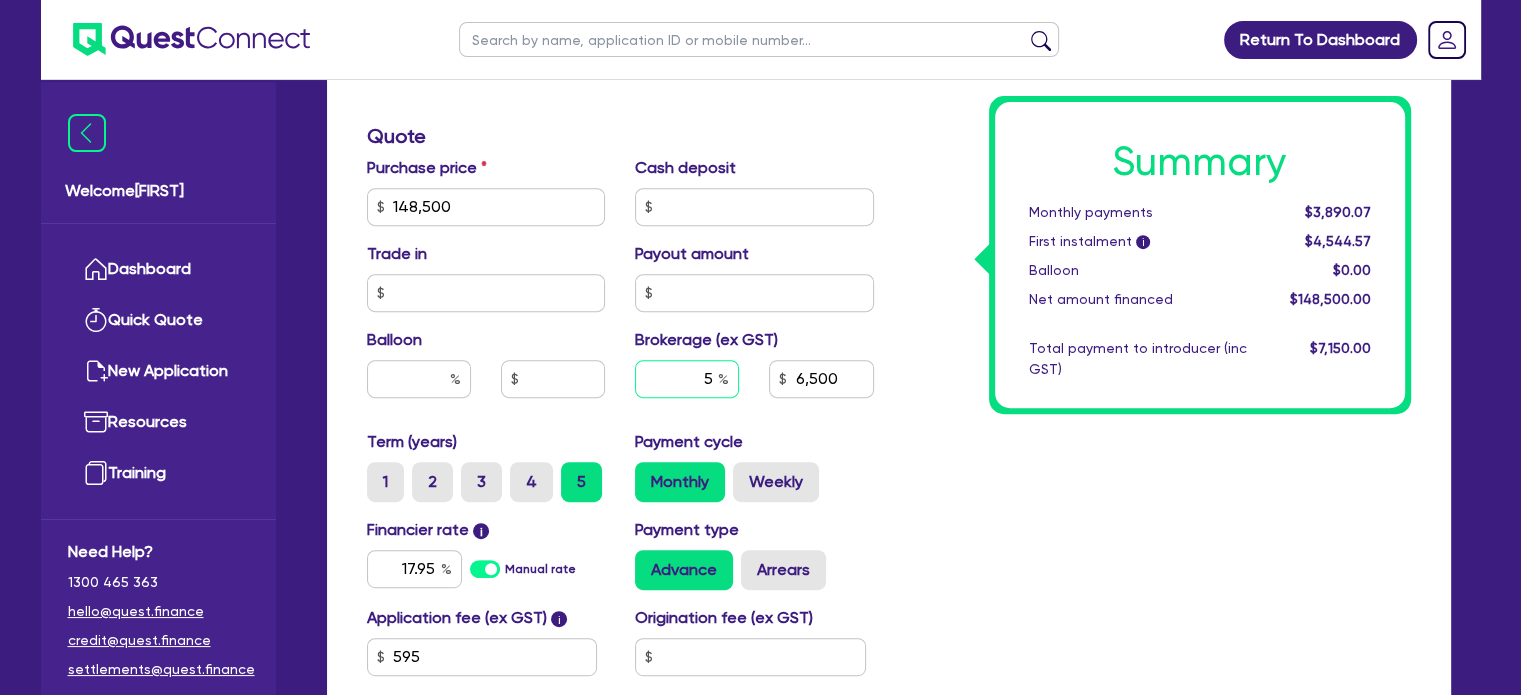 type on "5" 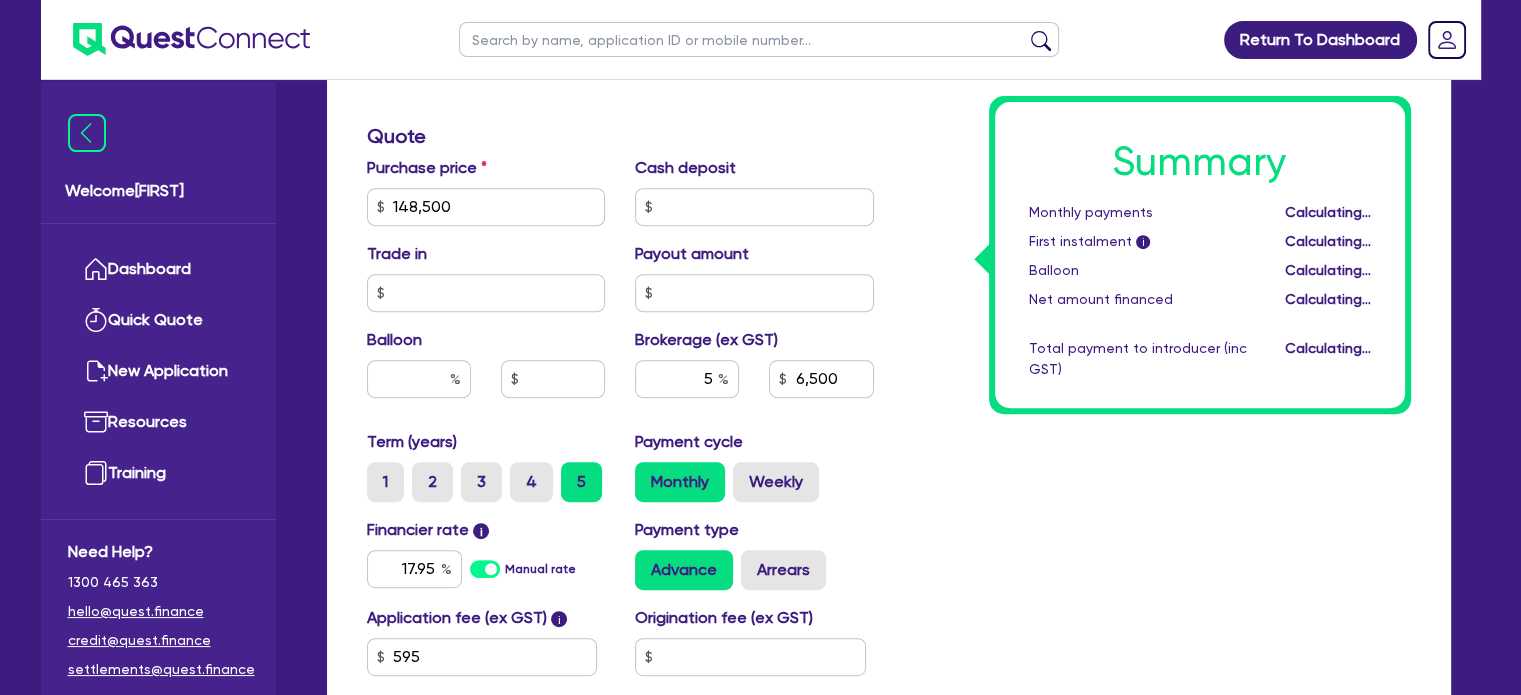 type on "148,500" 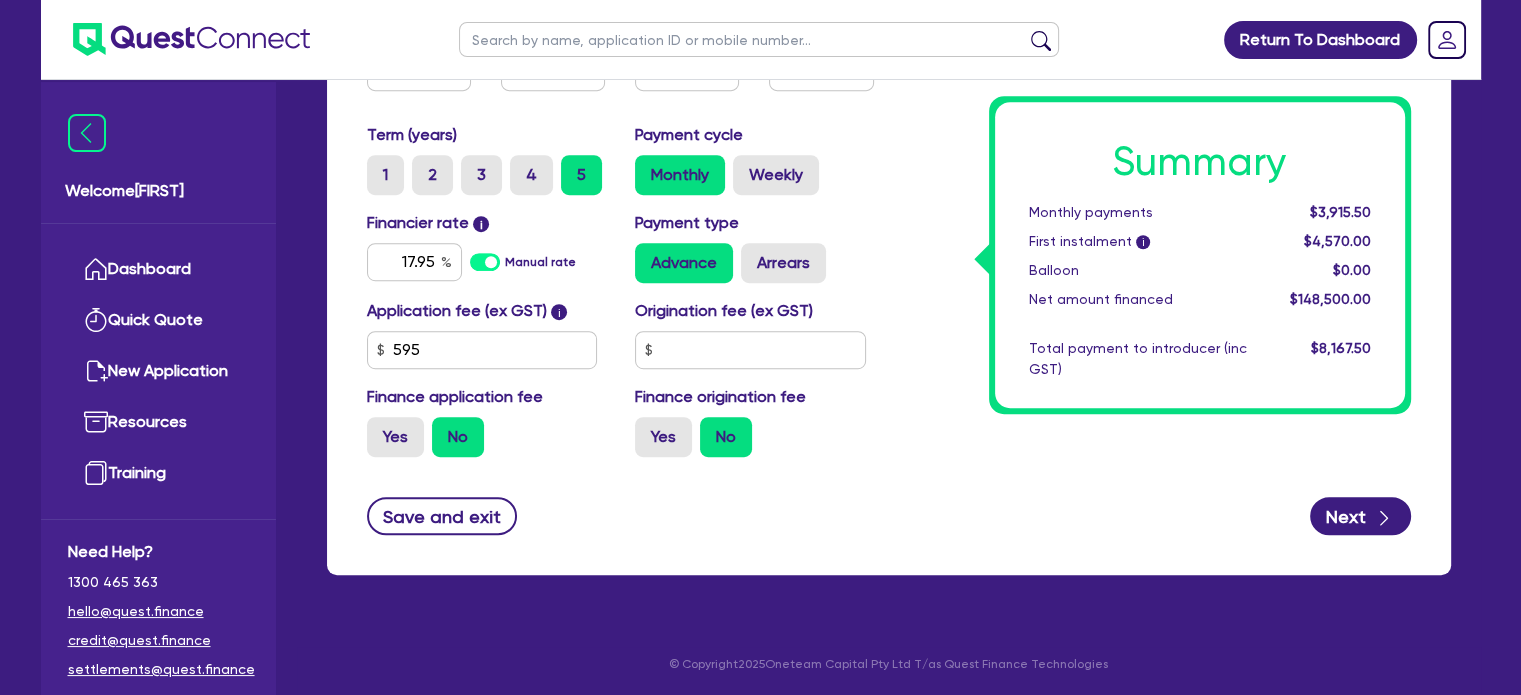 scroll, scrollTop: 1118, scrollLeft: 0, axis: vertical 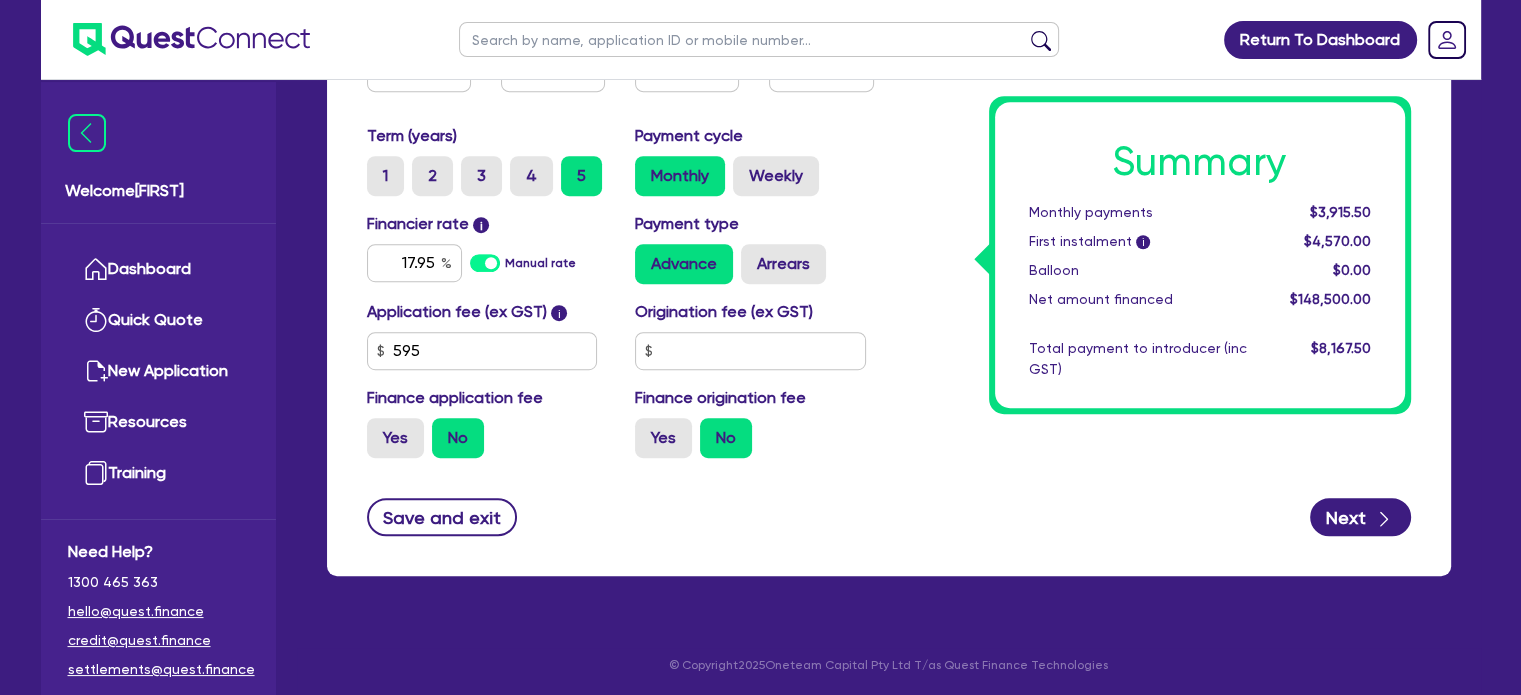click on "Save and exit Next" at bounding box center [889, 517] 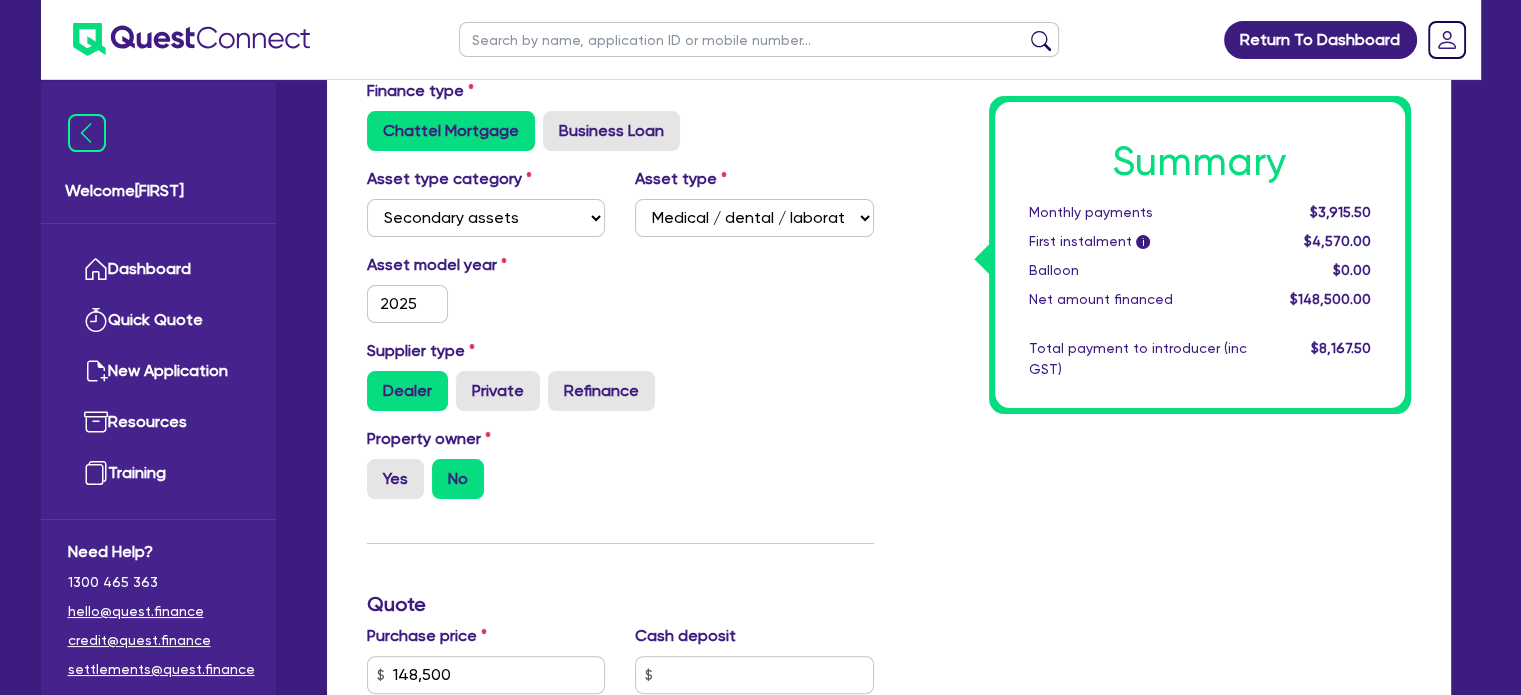scroll, scrollTop: 0, scrollLeft: 0, axis: both 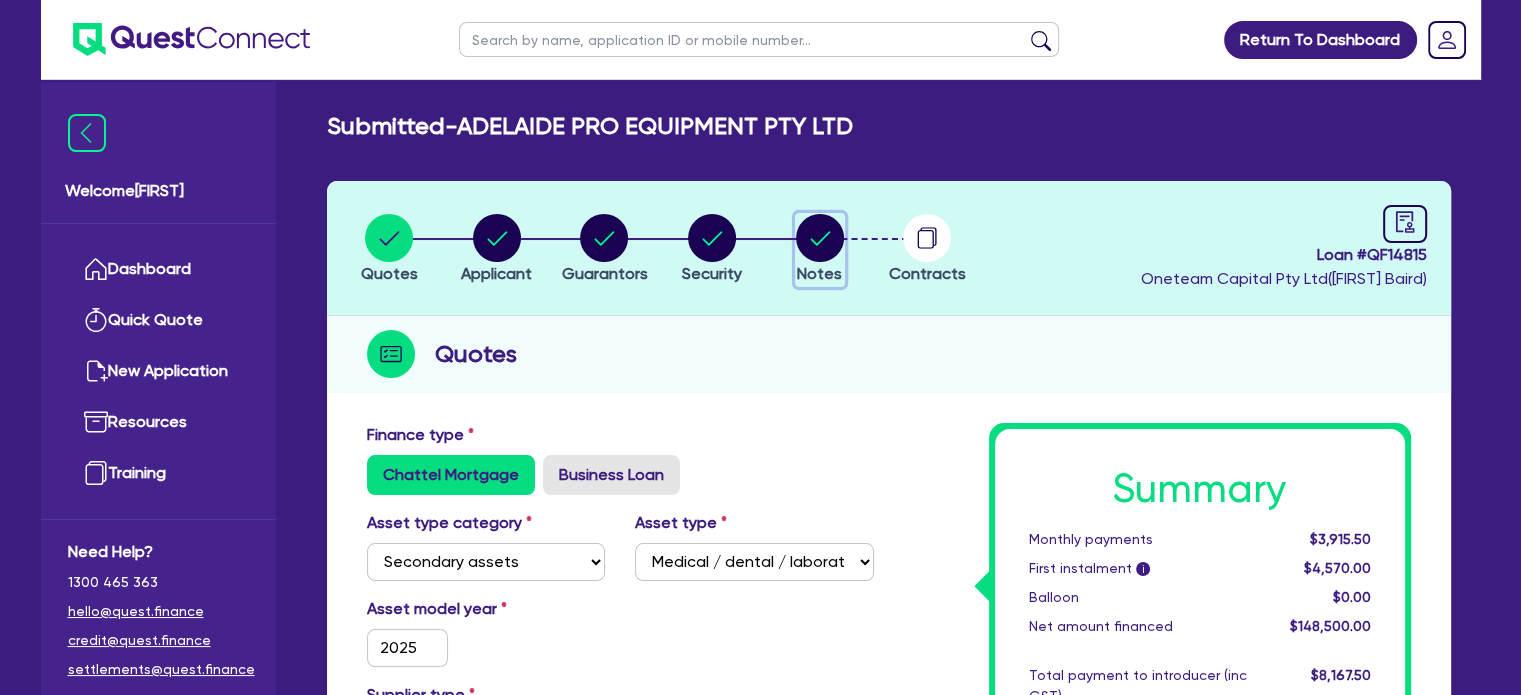 click 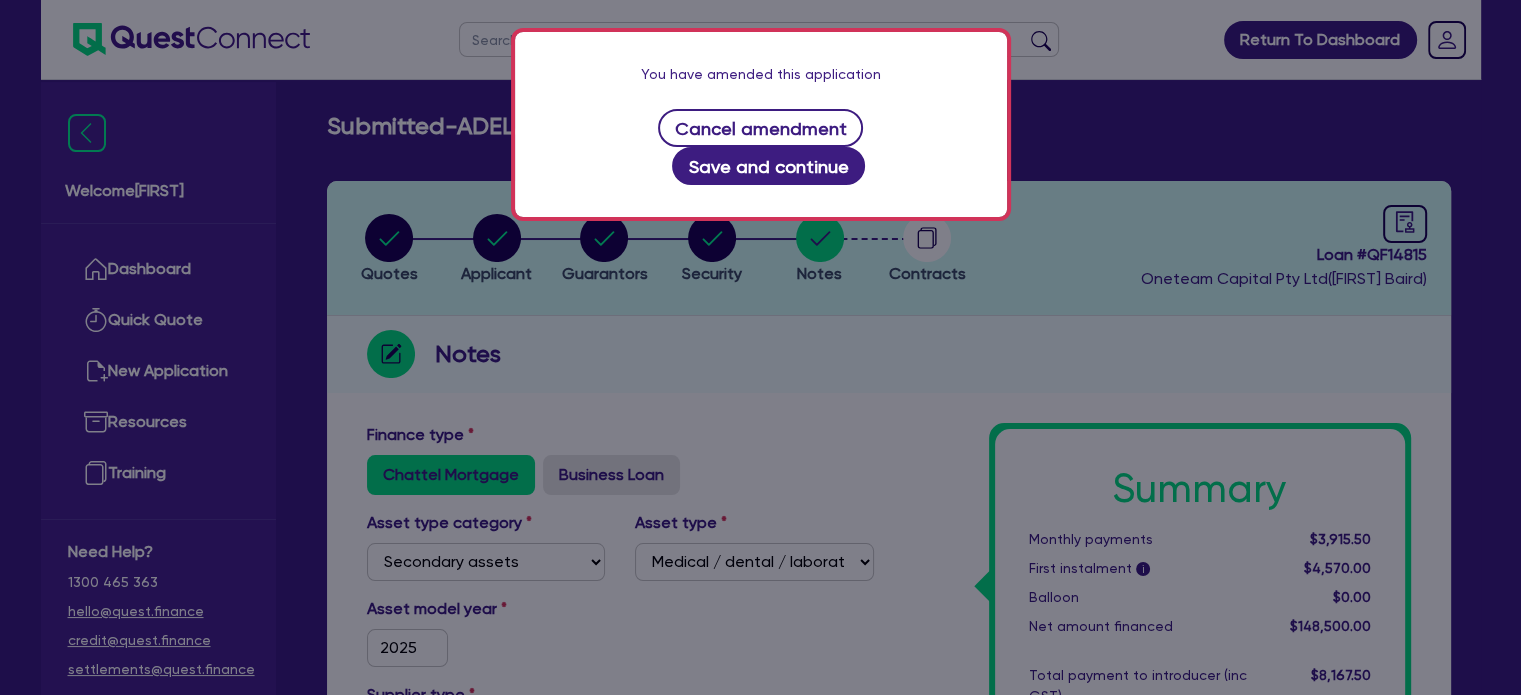 scroll, scrollTop: 39, scrollLeft: 0, axis: vertical 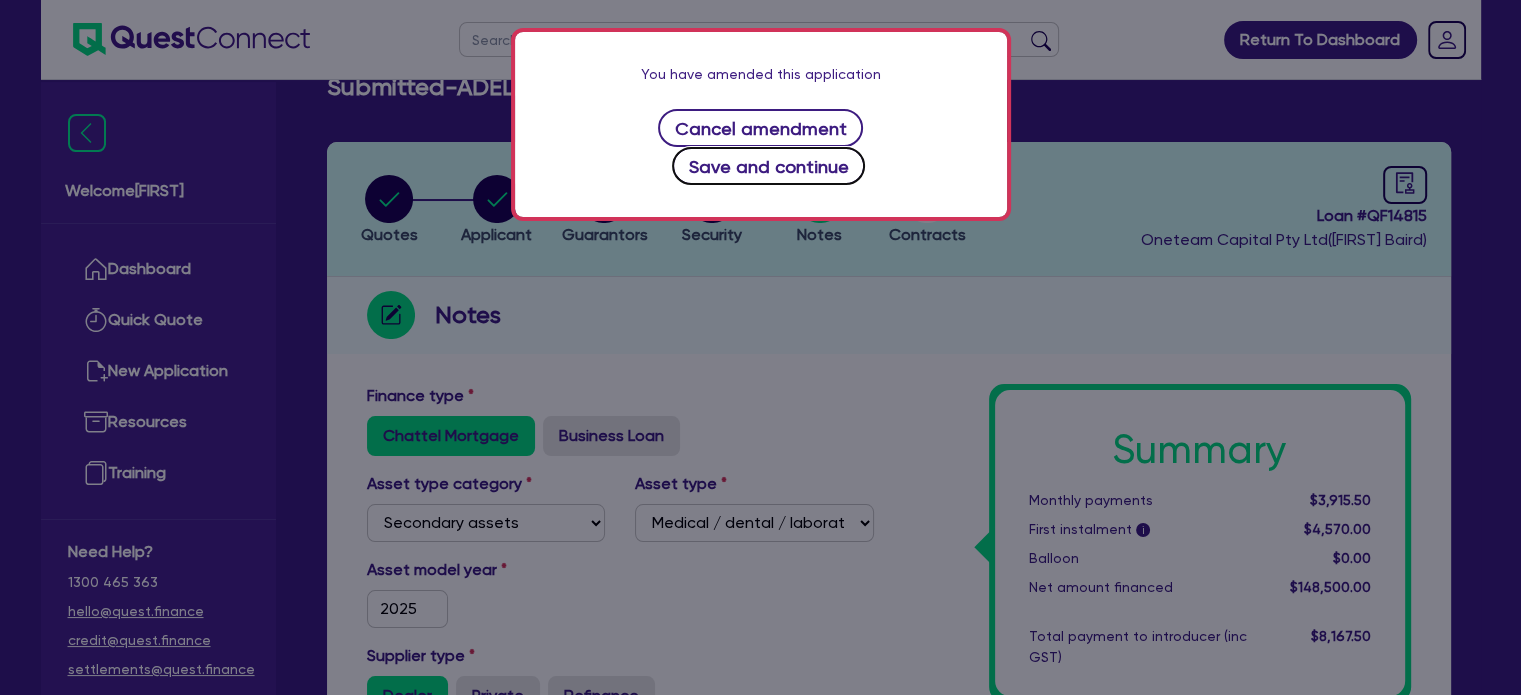 click on "Save and continue" at bounding box center [768, 166] 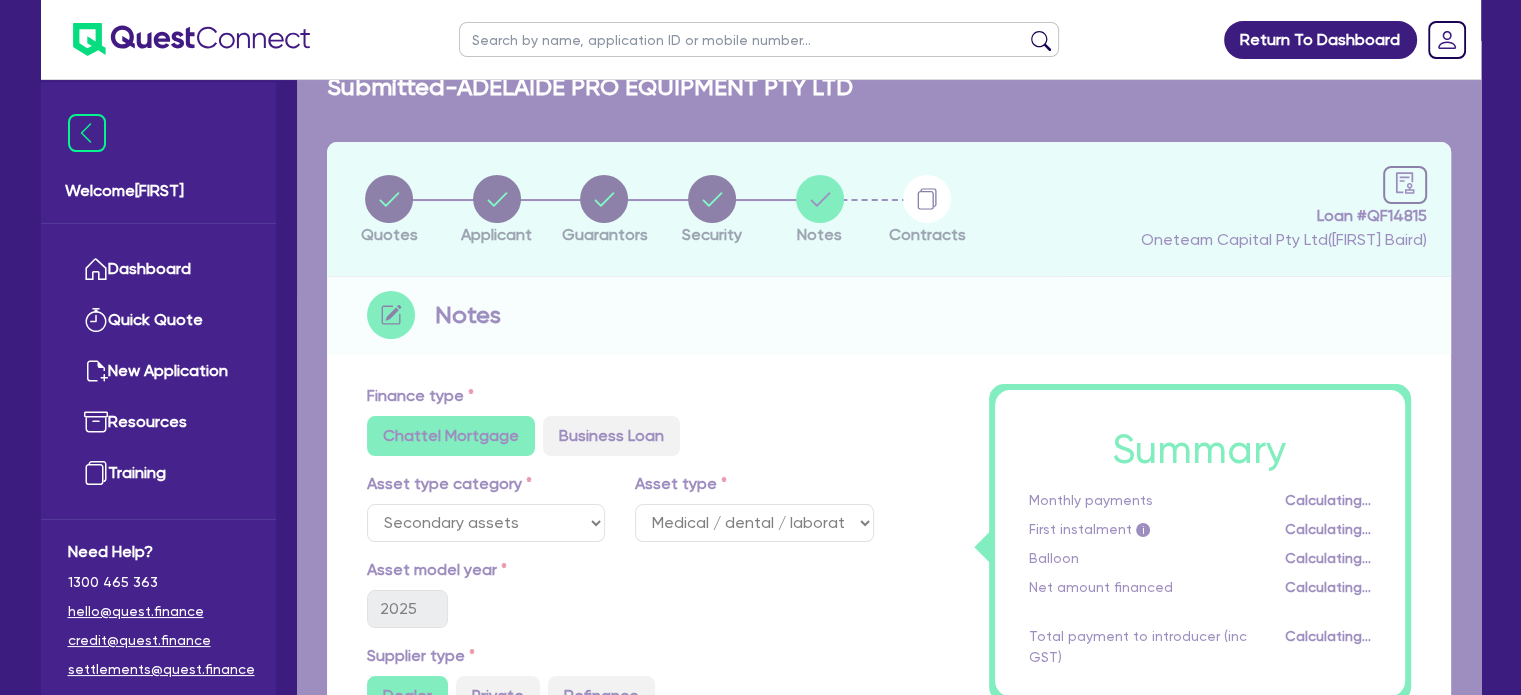 scroll, scrollTop: 0, scrollLeft: 0, axis: both 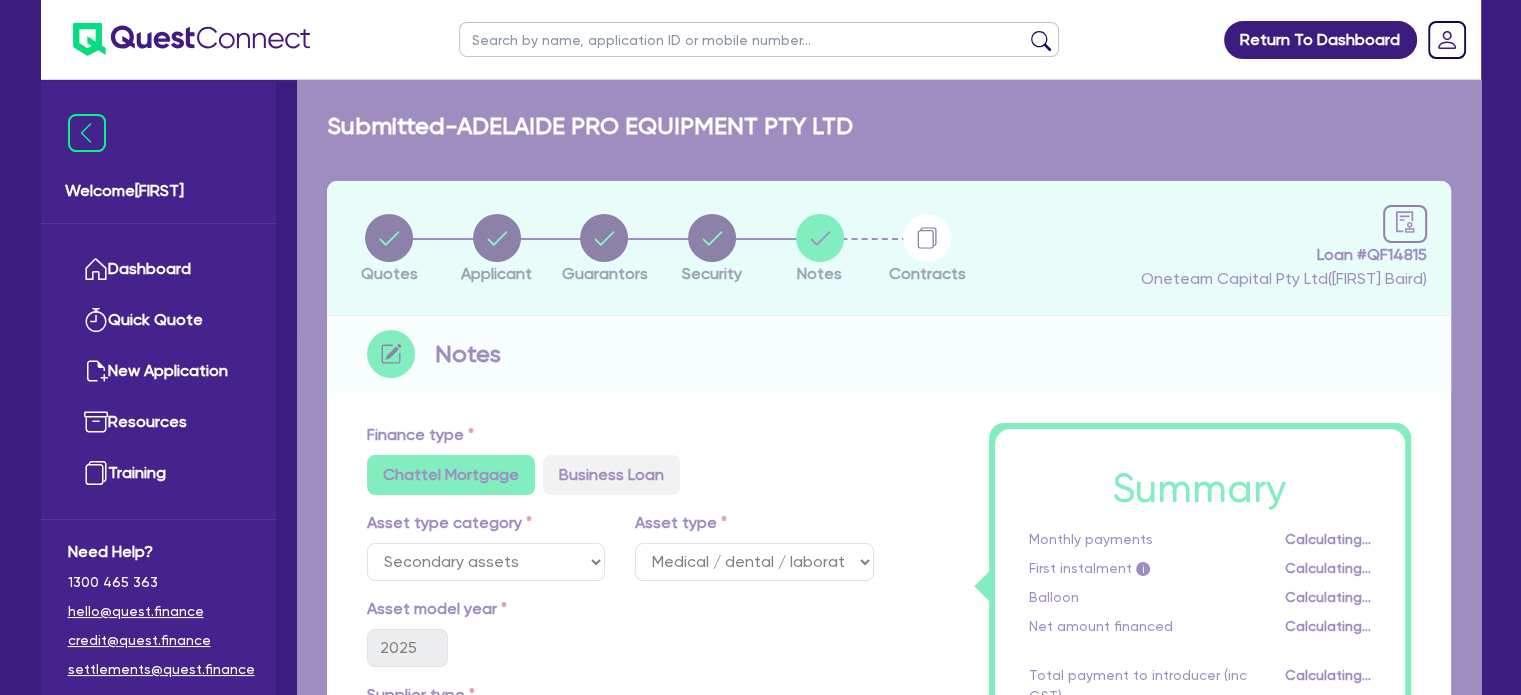 select on "Quest Finance - Own Book" 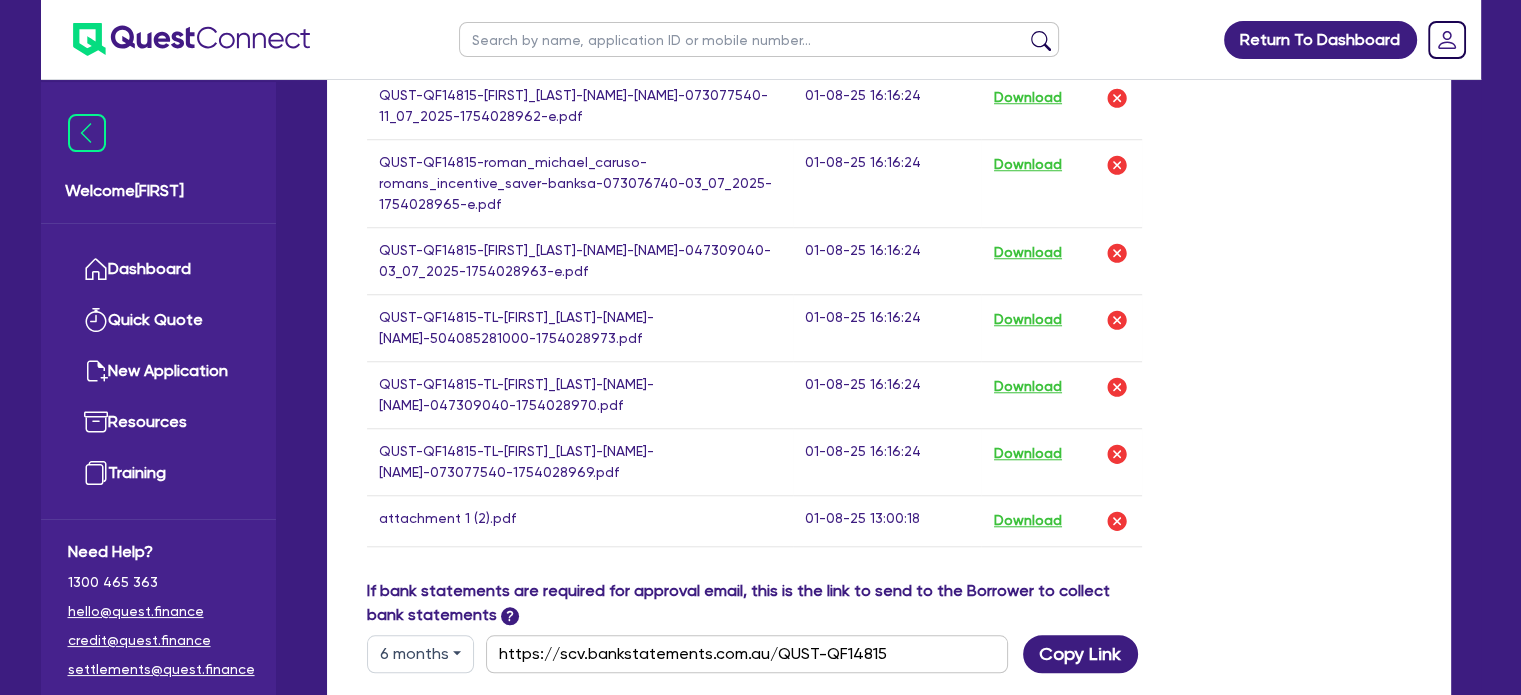 scroll, scrollTop: 2048, scrollLeft: 0, axis: vertical 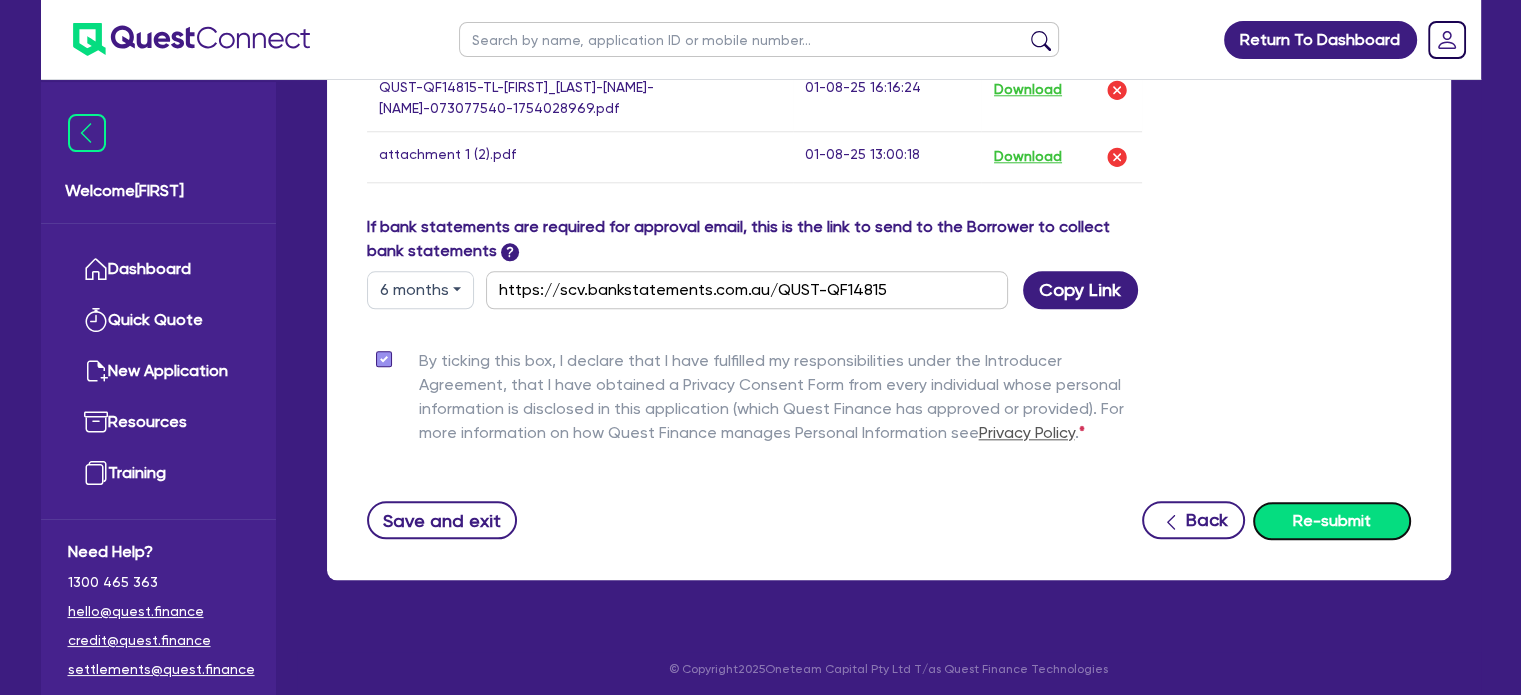 click on "Re-submit" at bounding box center [1332, 521] 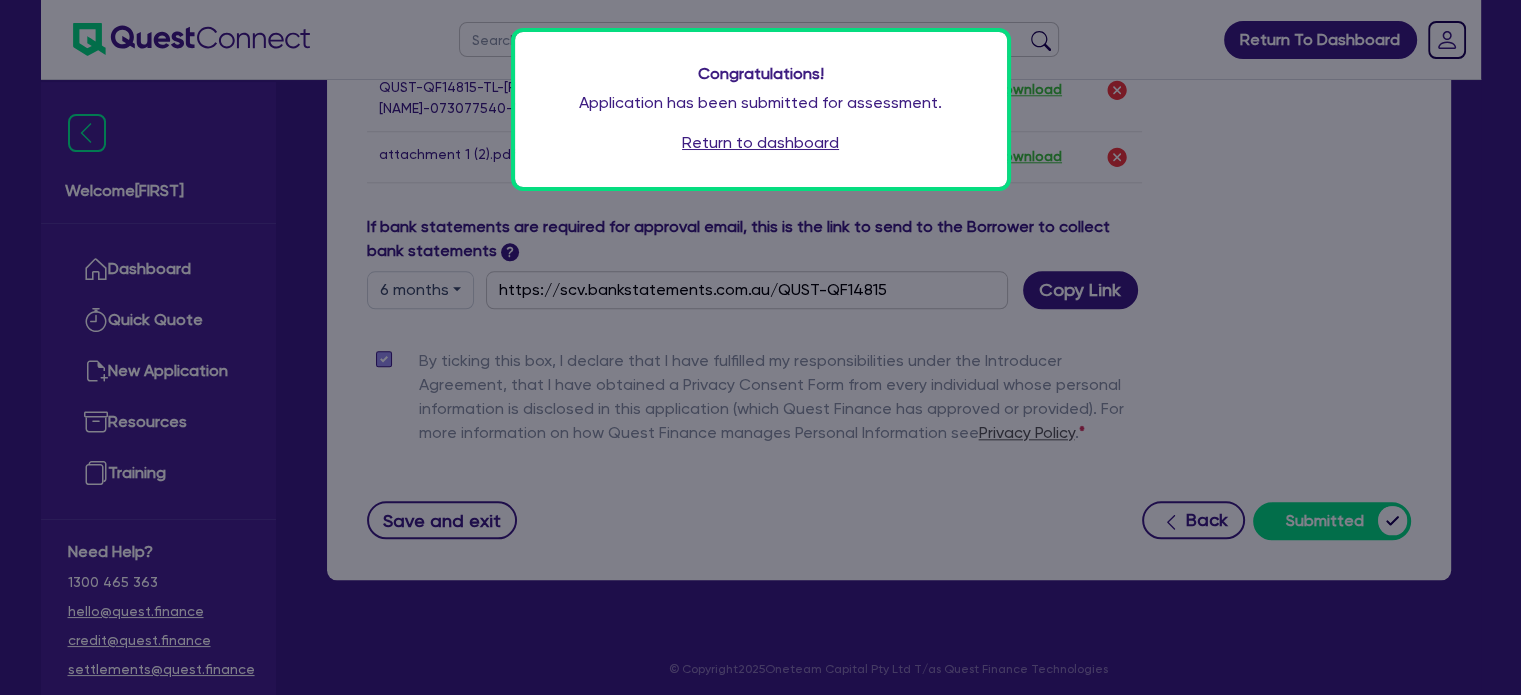 click on "Return to dashboard" at bounding box center [760, 143] 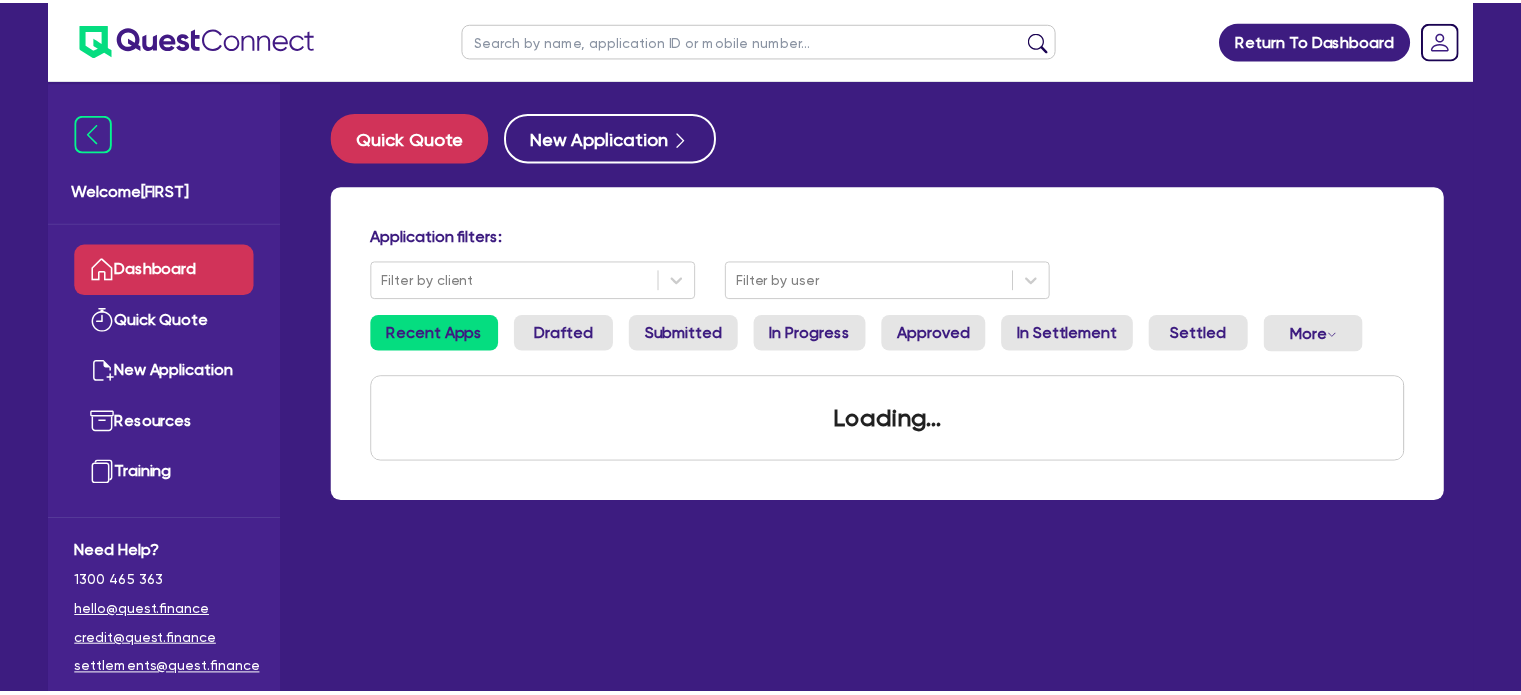 scroll, scrollTop: 0, scrollLeft: 0, axis: both 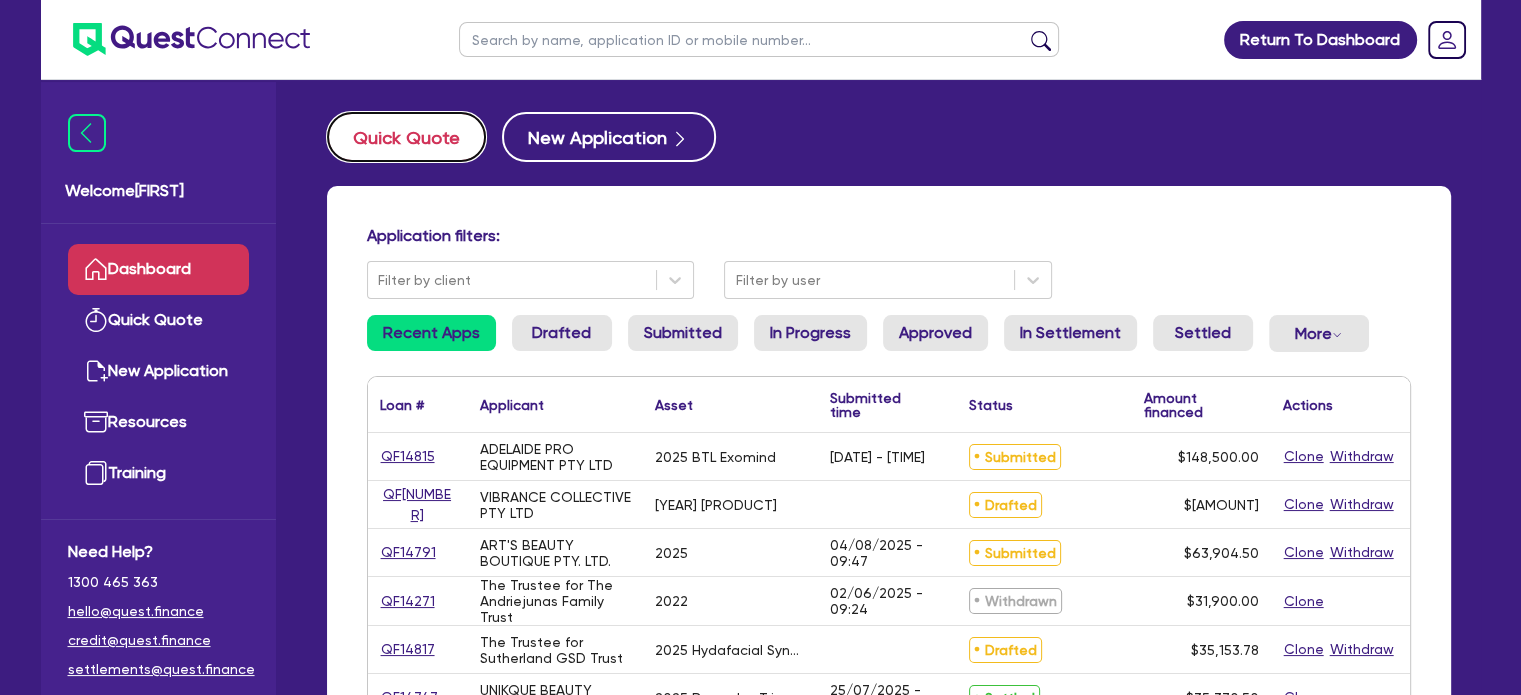 click on "Quick Quote" at bounding box center (406, 137) 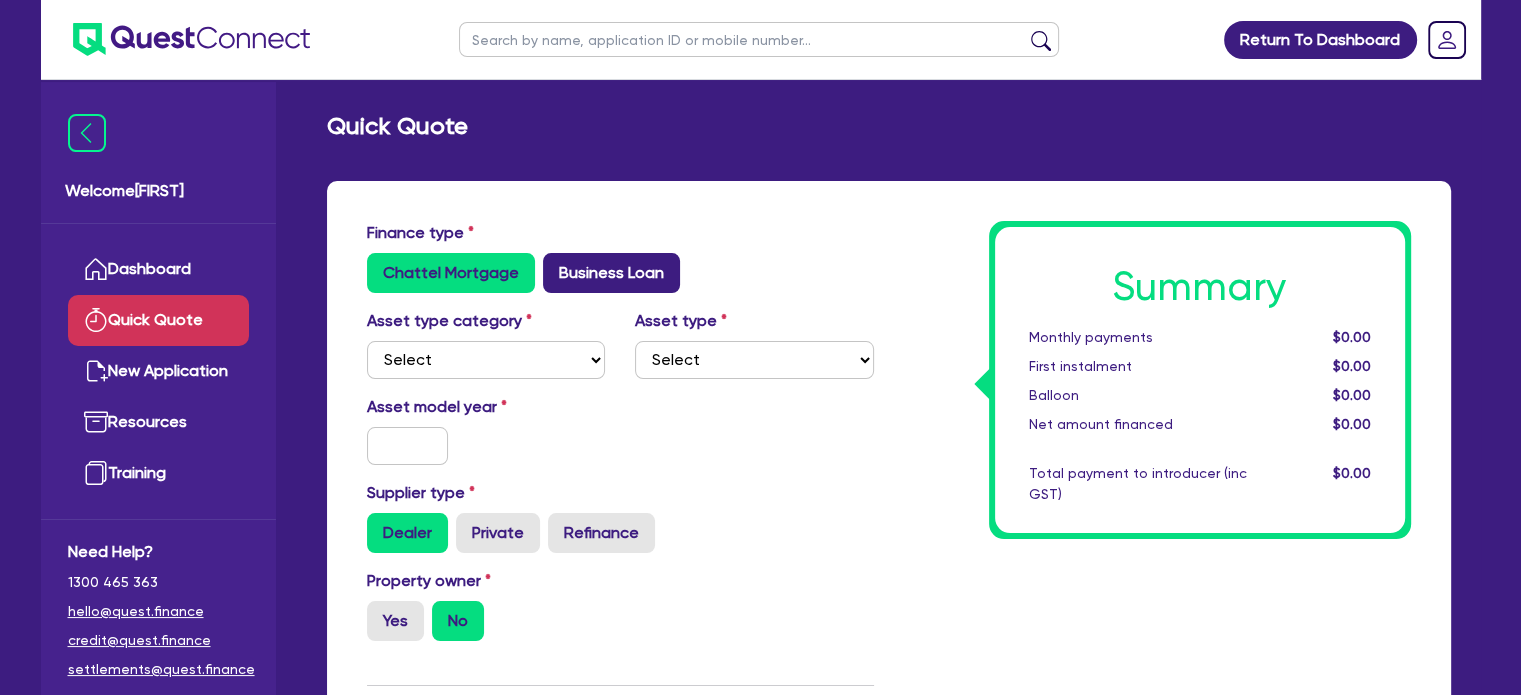 click on "Business Loan" at bounding box center (611, 273) 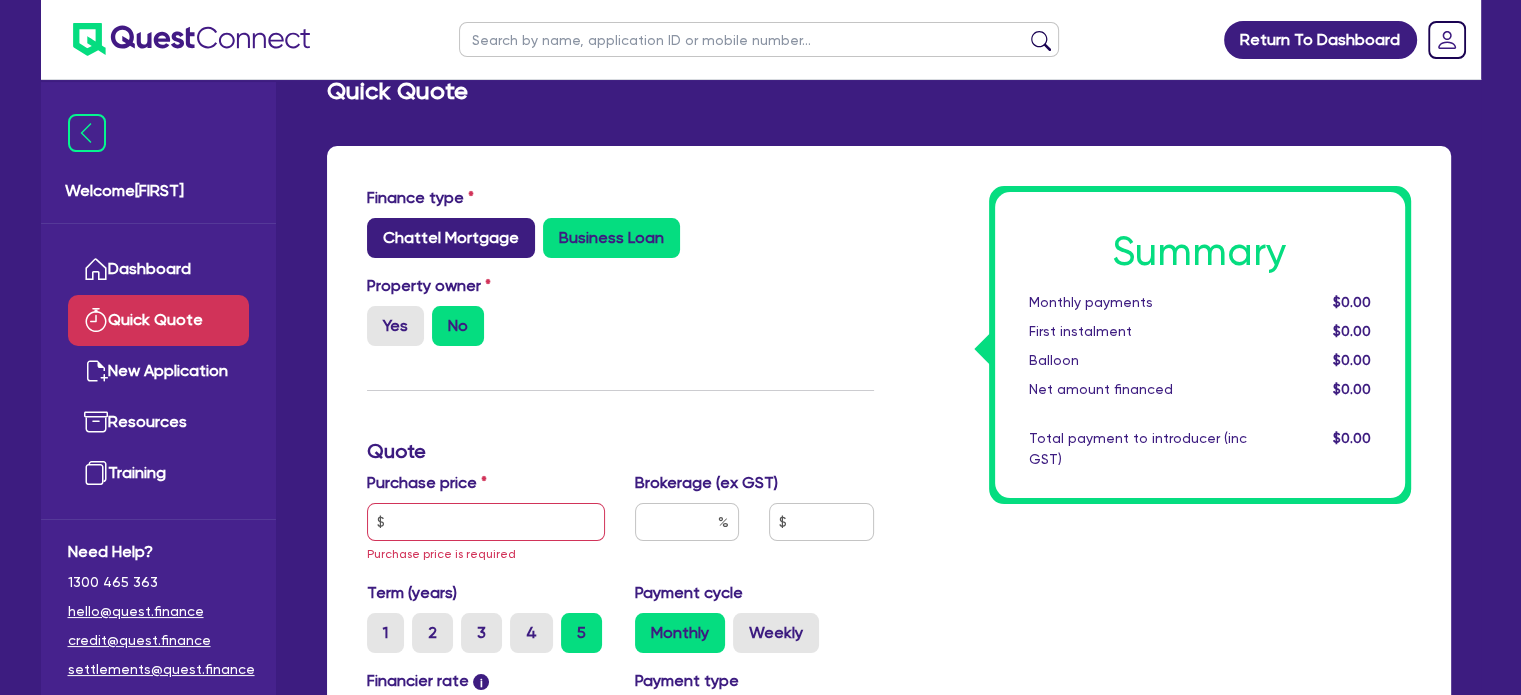 click on "Chattel Mortgage" at bounding box center [451, 238] 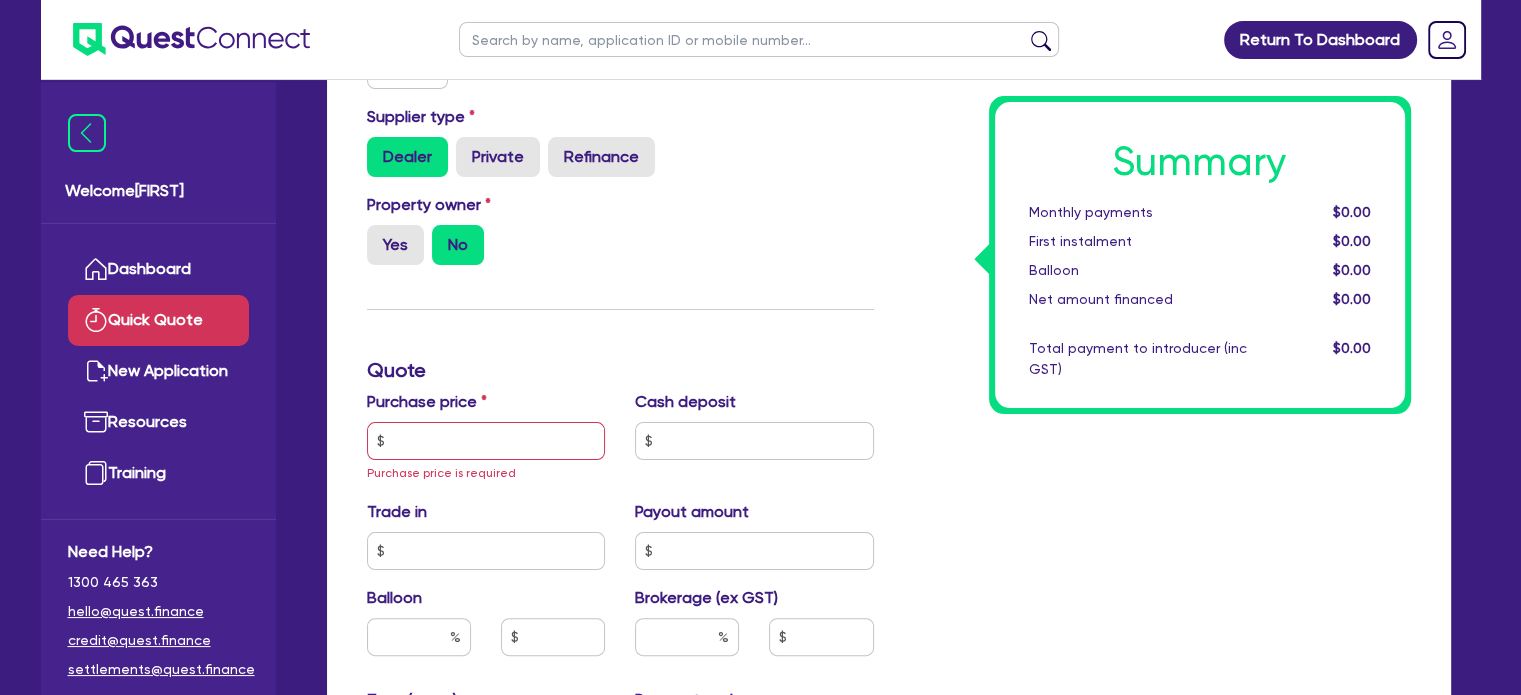 scroll, scrollTop: 384, scrollLeft: 0, axis: vertical 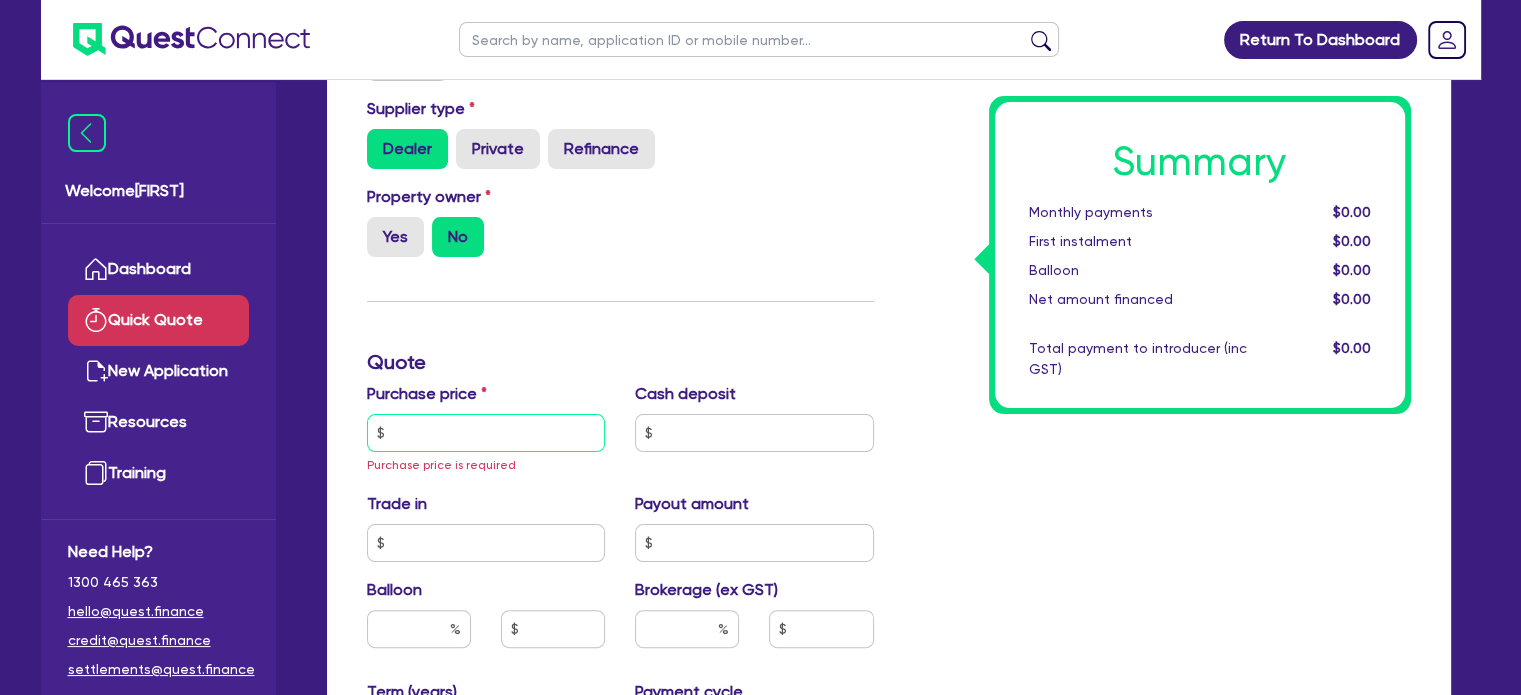 click at bounding box center (486, 433) 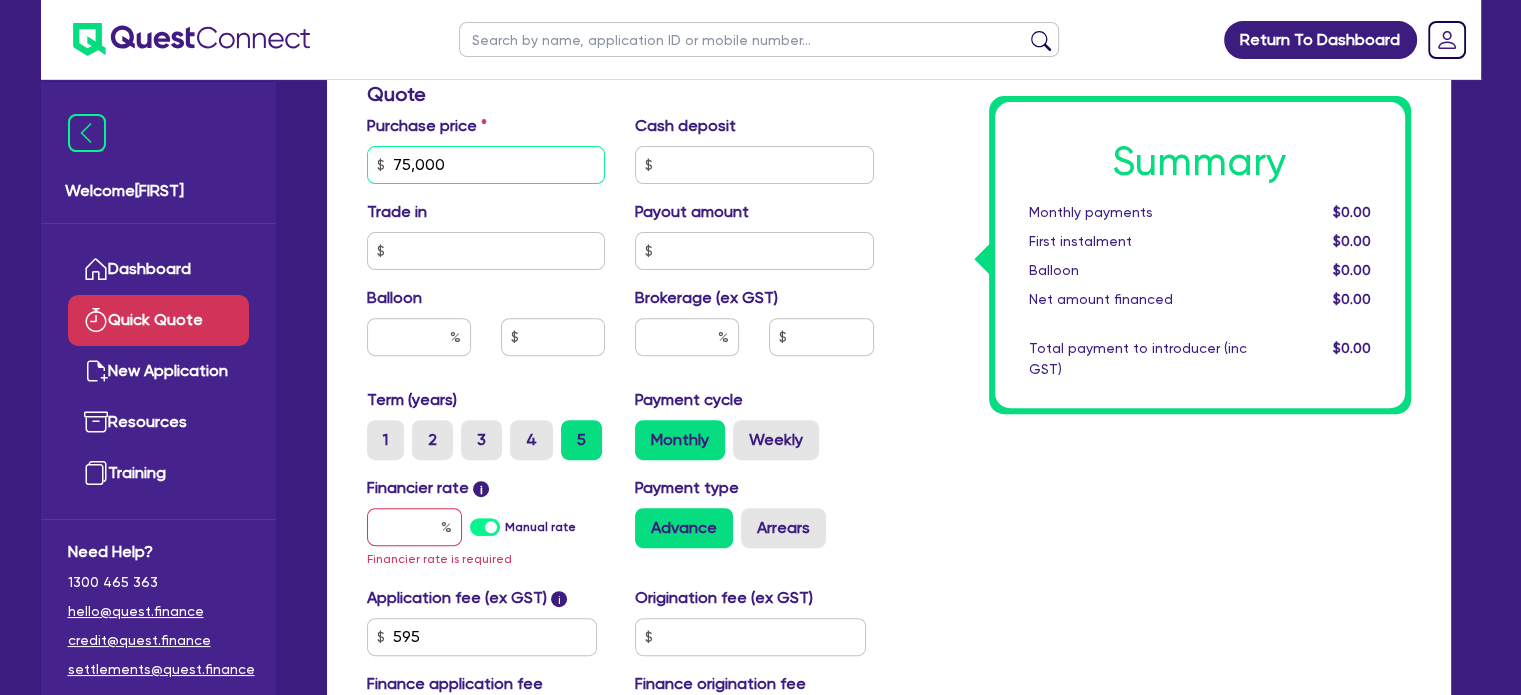 scroll, scrollTop: 704, scrollLeft: 0, axis: vertical 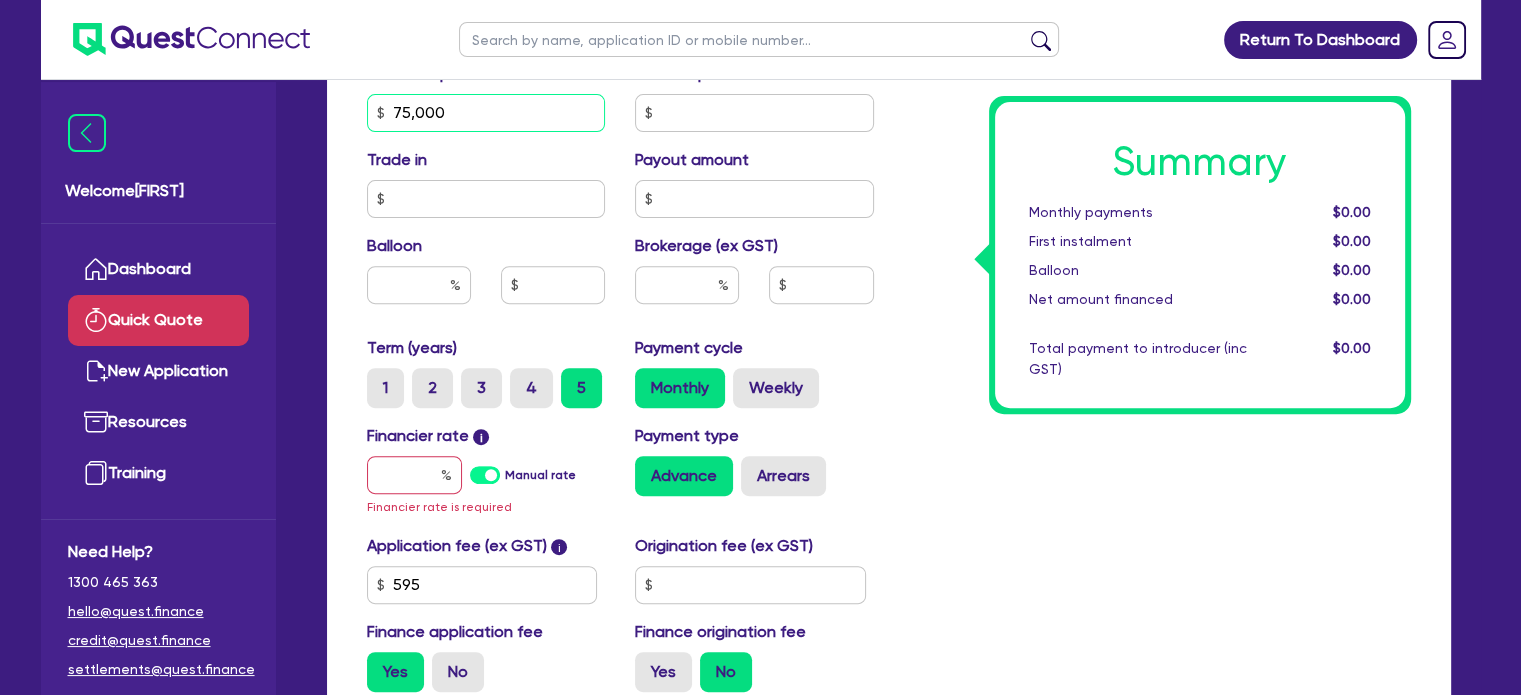 type on "75,000" 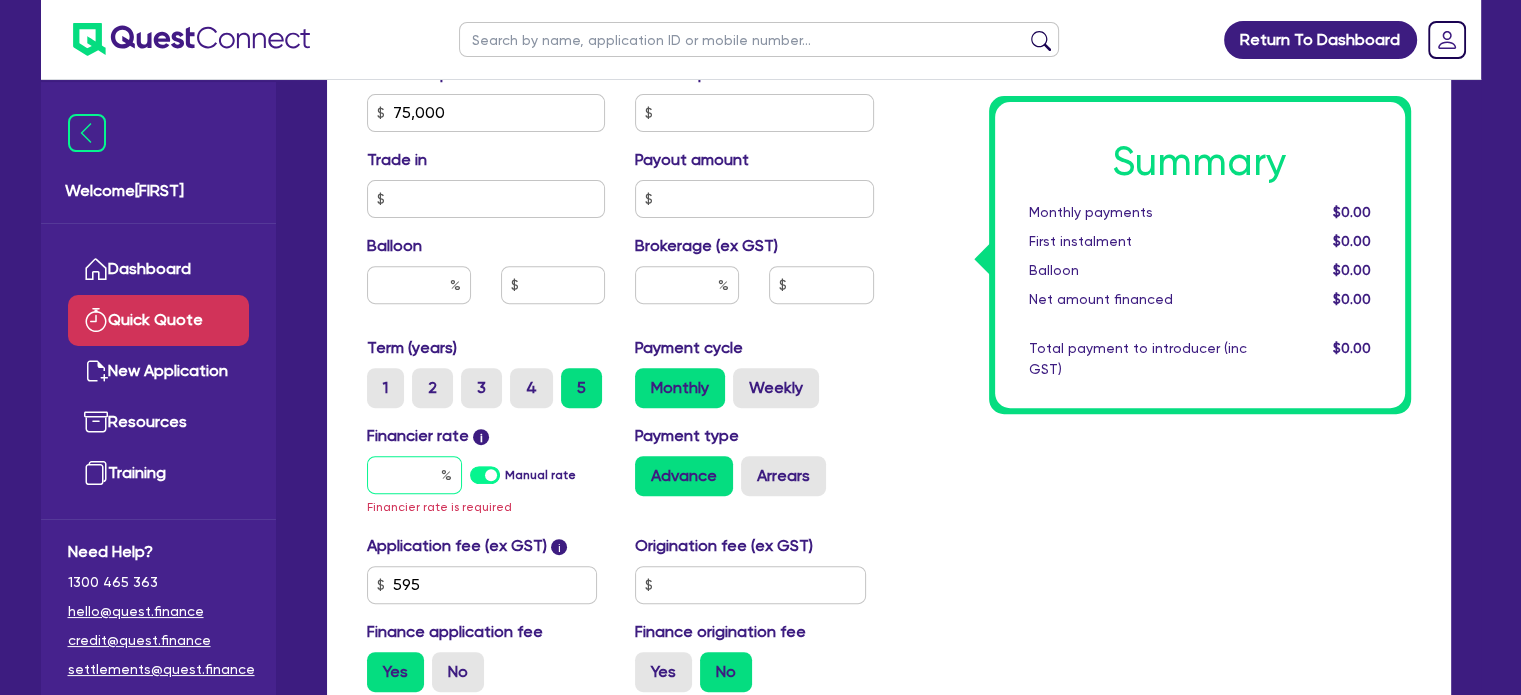 click at bounding box center (414, 475) 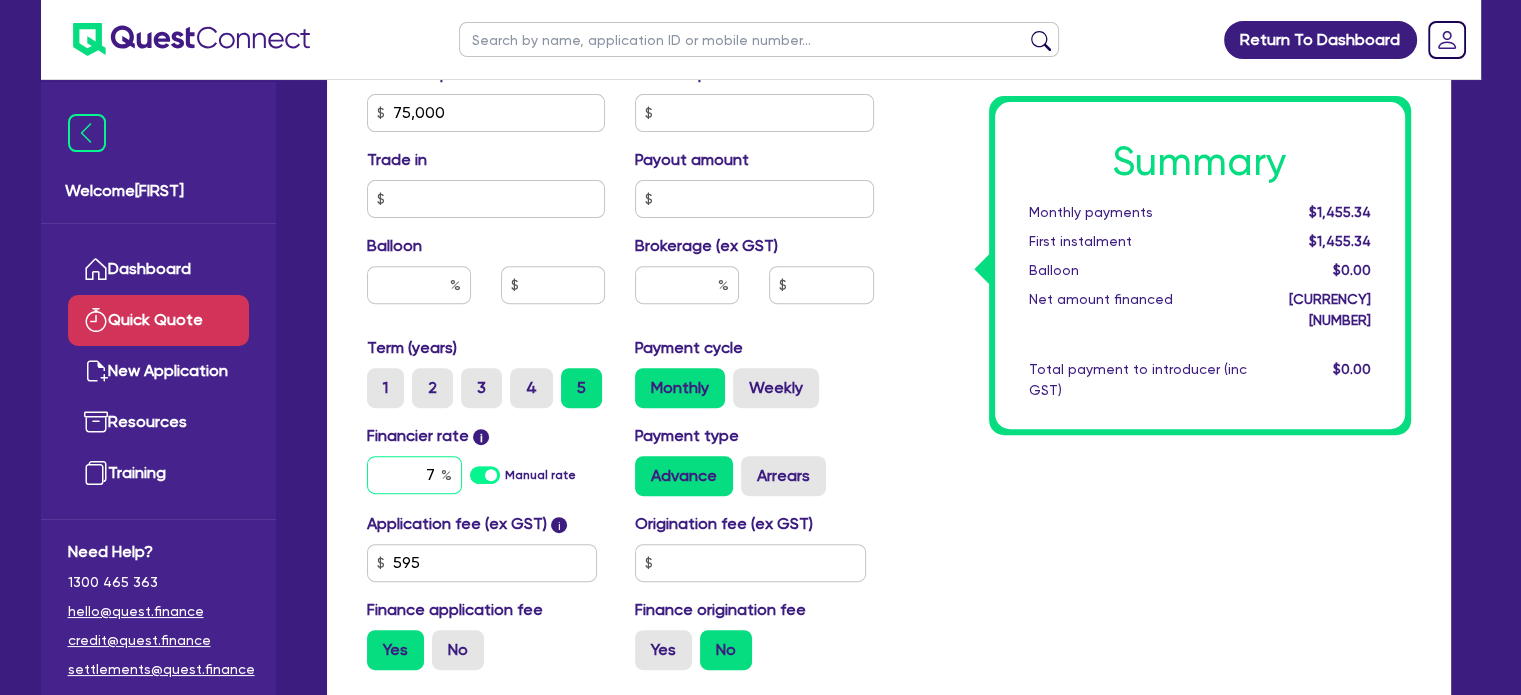 type on "7" 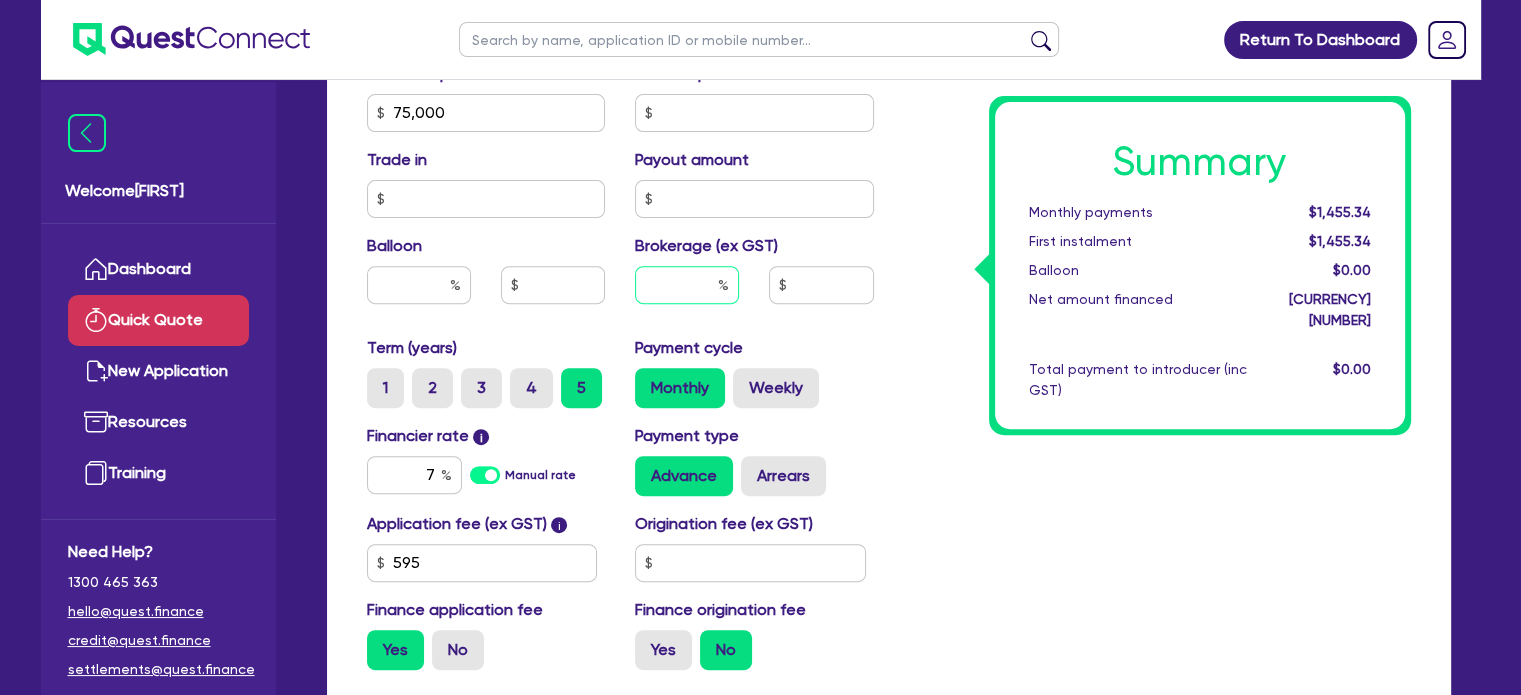 click at bounding box center (687, 285) 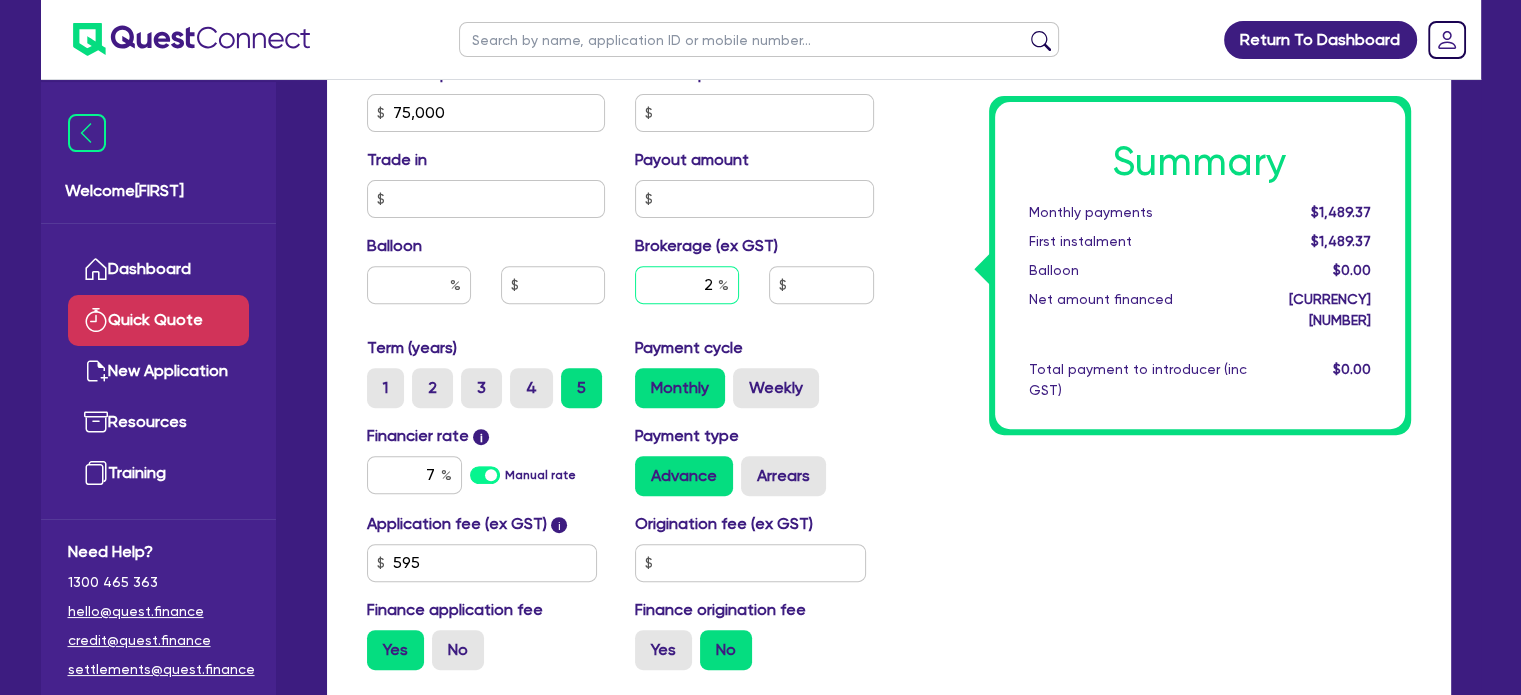 type on "2" 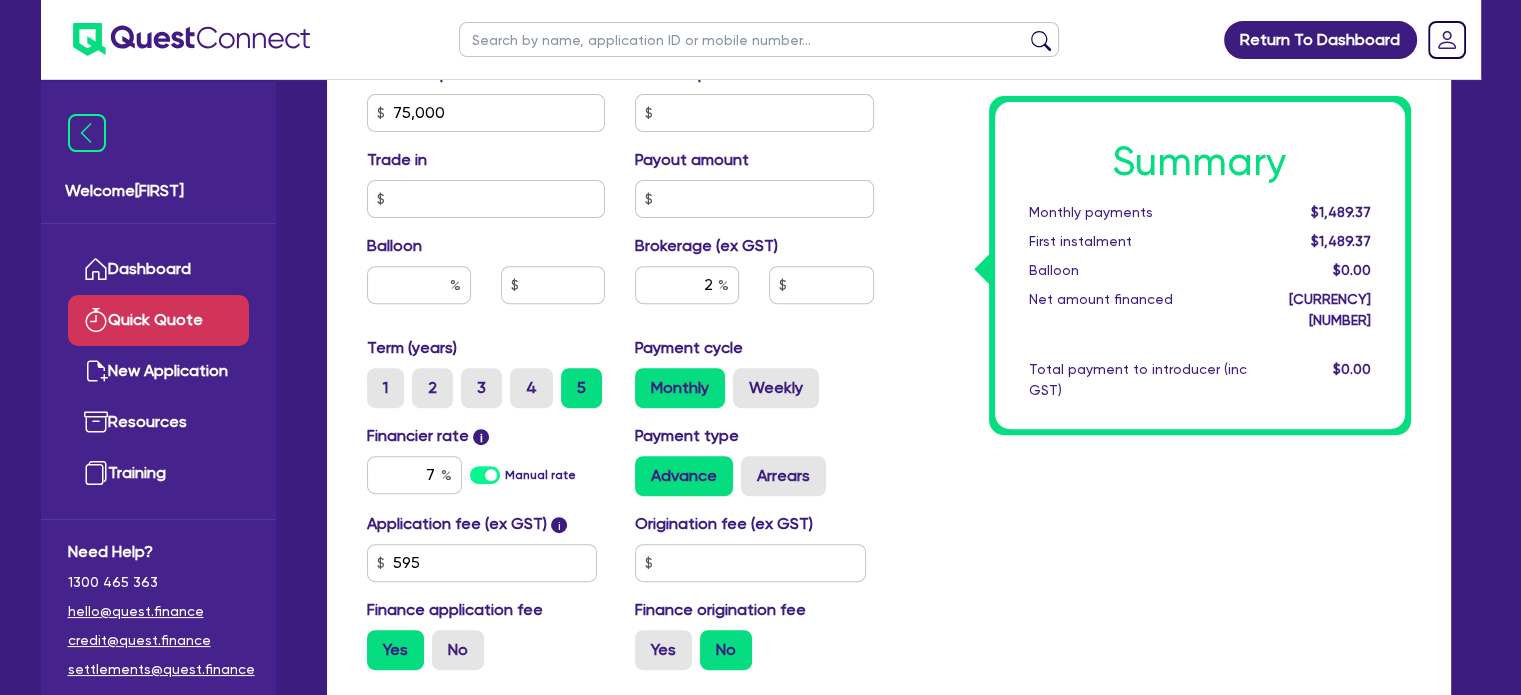 click on "Payment type Advance Arrears" at bounding box center (754, 460) 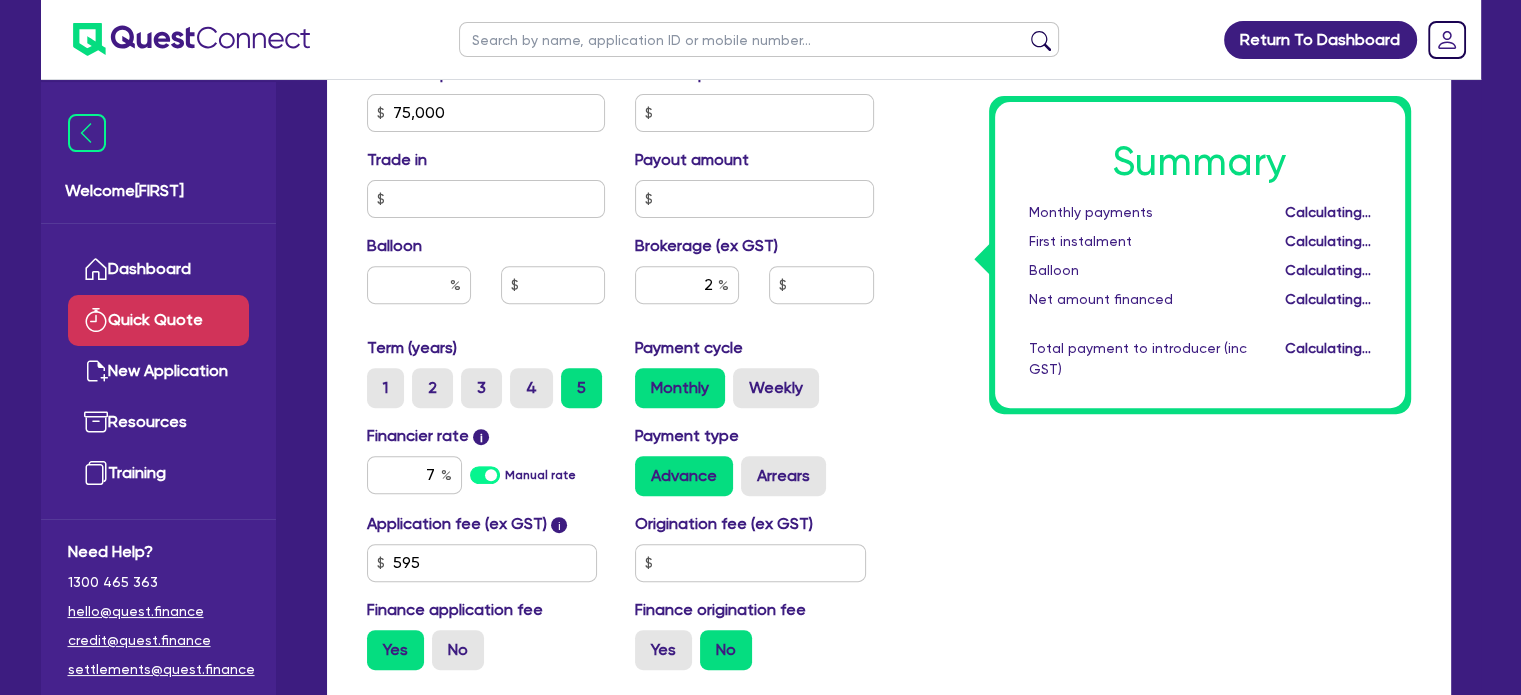 type on "1,513.09" 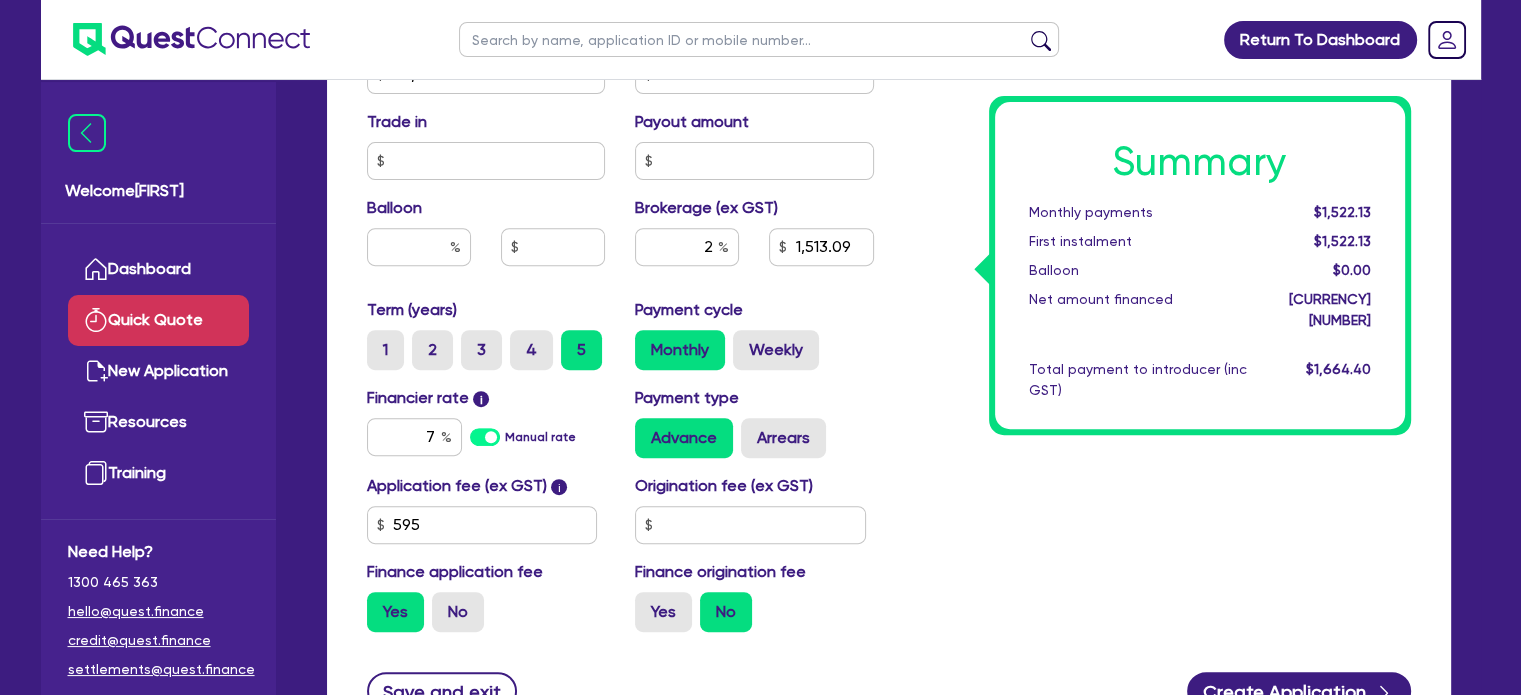 scroll, scrollTop: 743, scrollLeft: 0, axis: vertical 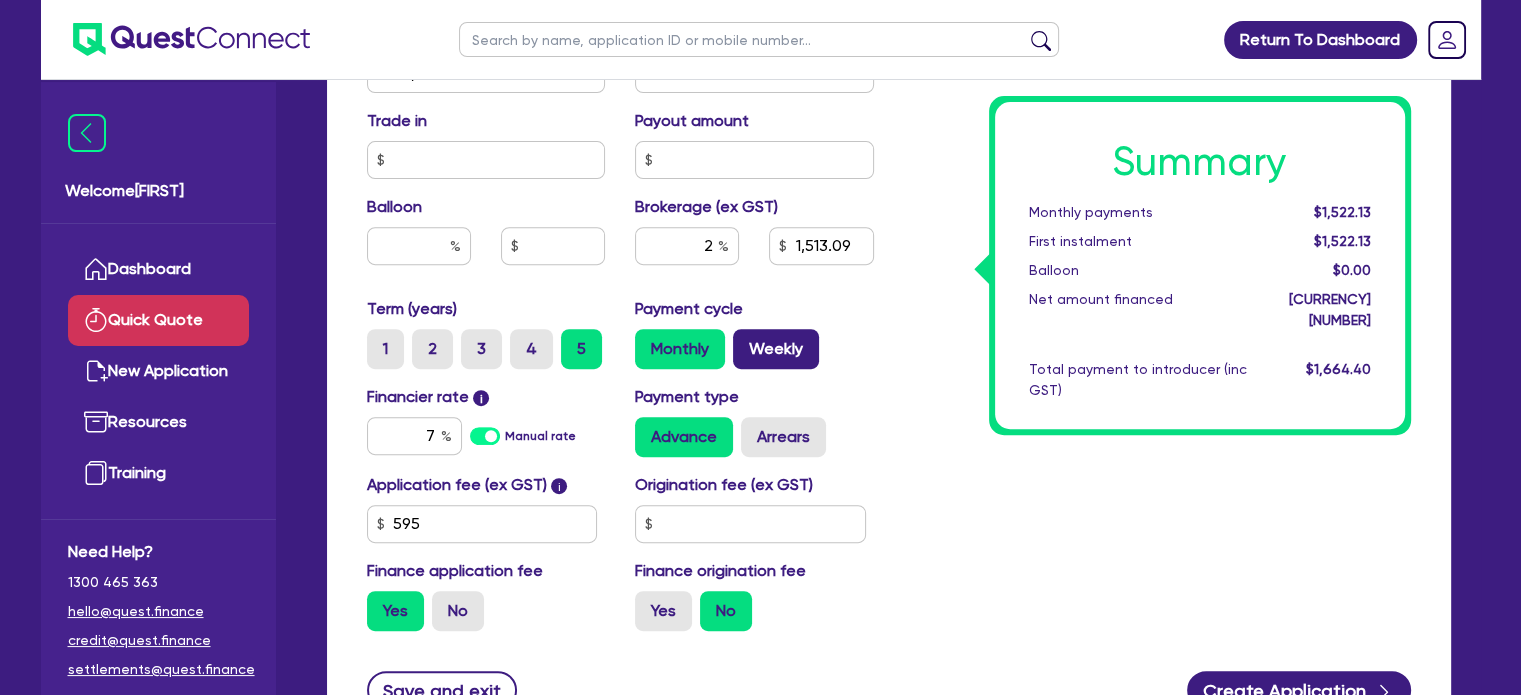 click on "Weekly" at bounding box center (776, 349) 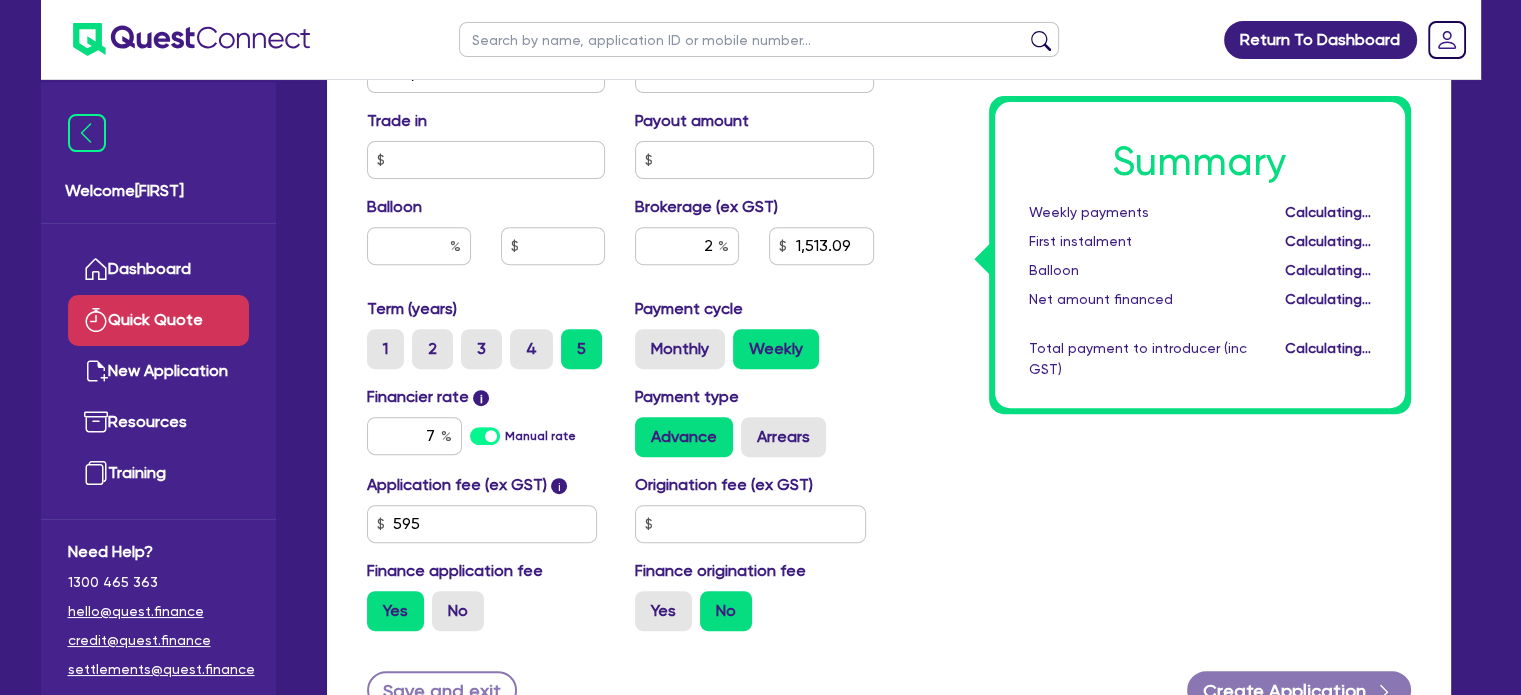 type on "1,513.09" 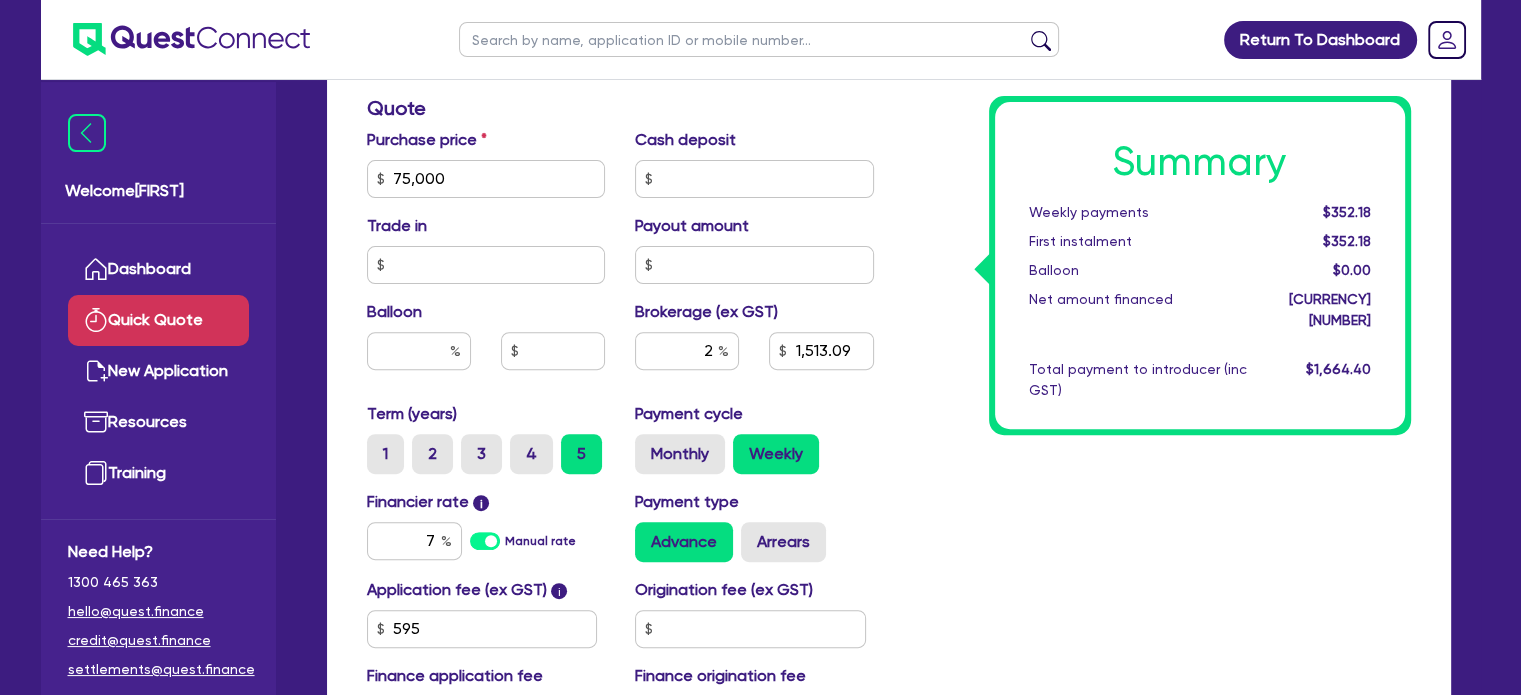 scroll, scrollTop: 636, scrollLeft: 0, axis: vertical 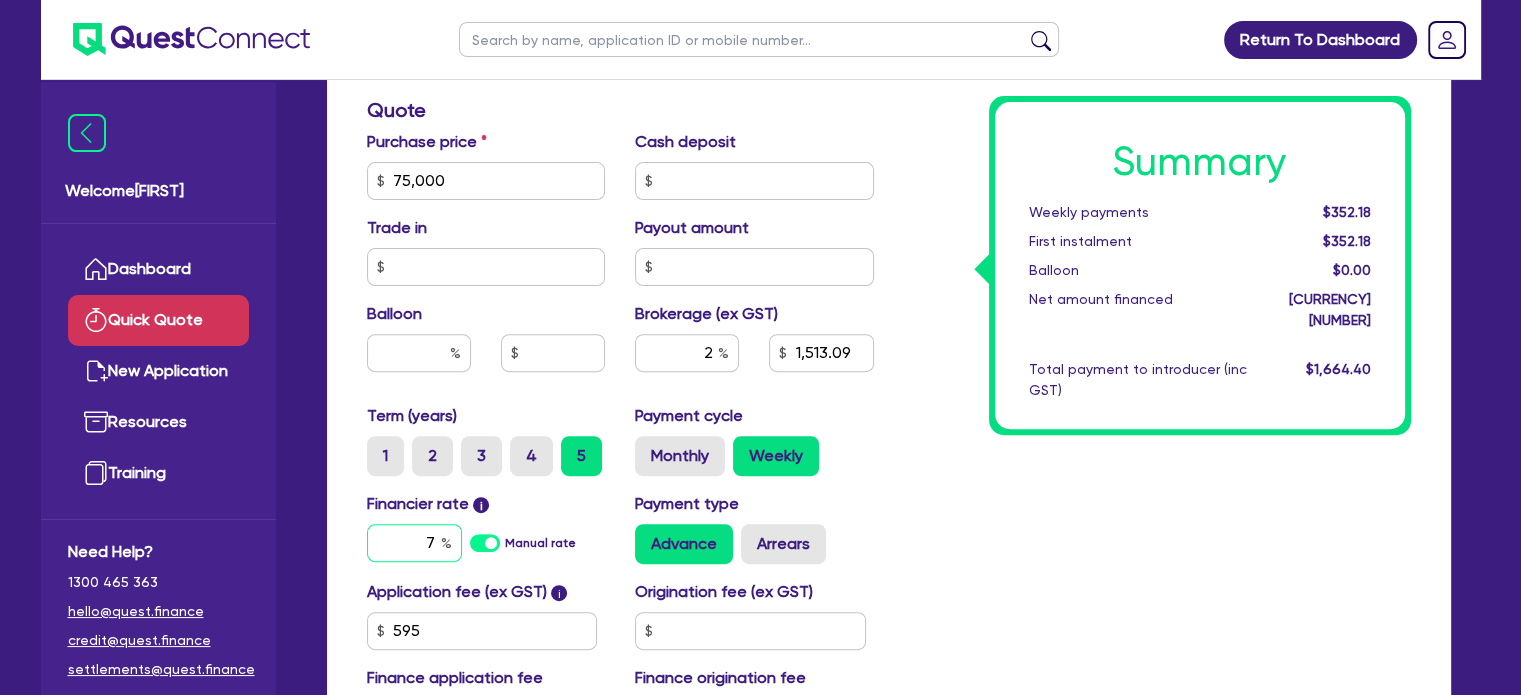 click on "7" at bounding box center [414, 543] 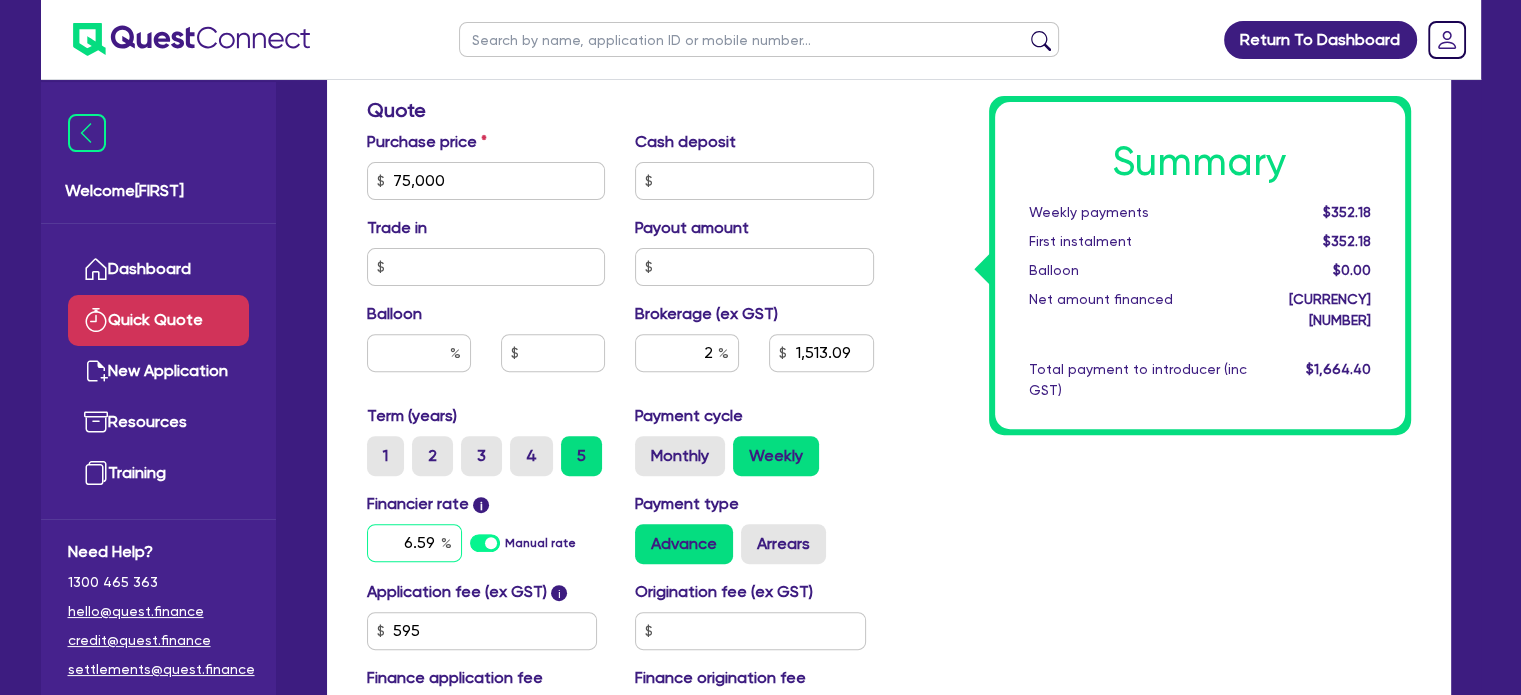 type on "6.59" 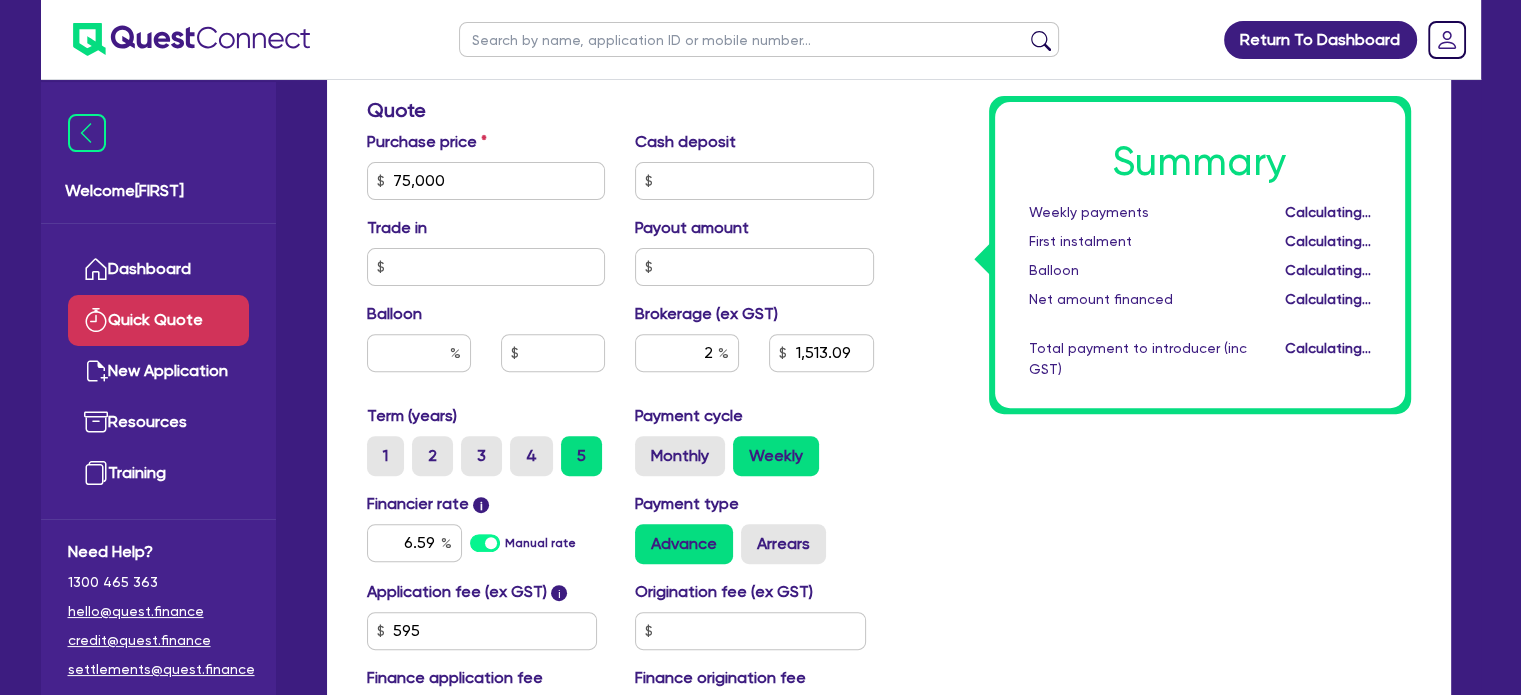 click on "Summary Weekly   payments Calculating... First instalment Calculating... Balloon Calculating... Net amount financed Calculating... Total payment to introducer (inc GST) Calculating..." at bounding box center [1157, 169] 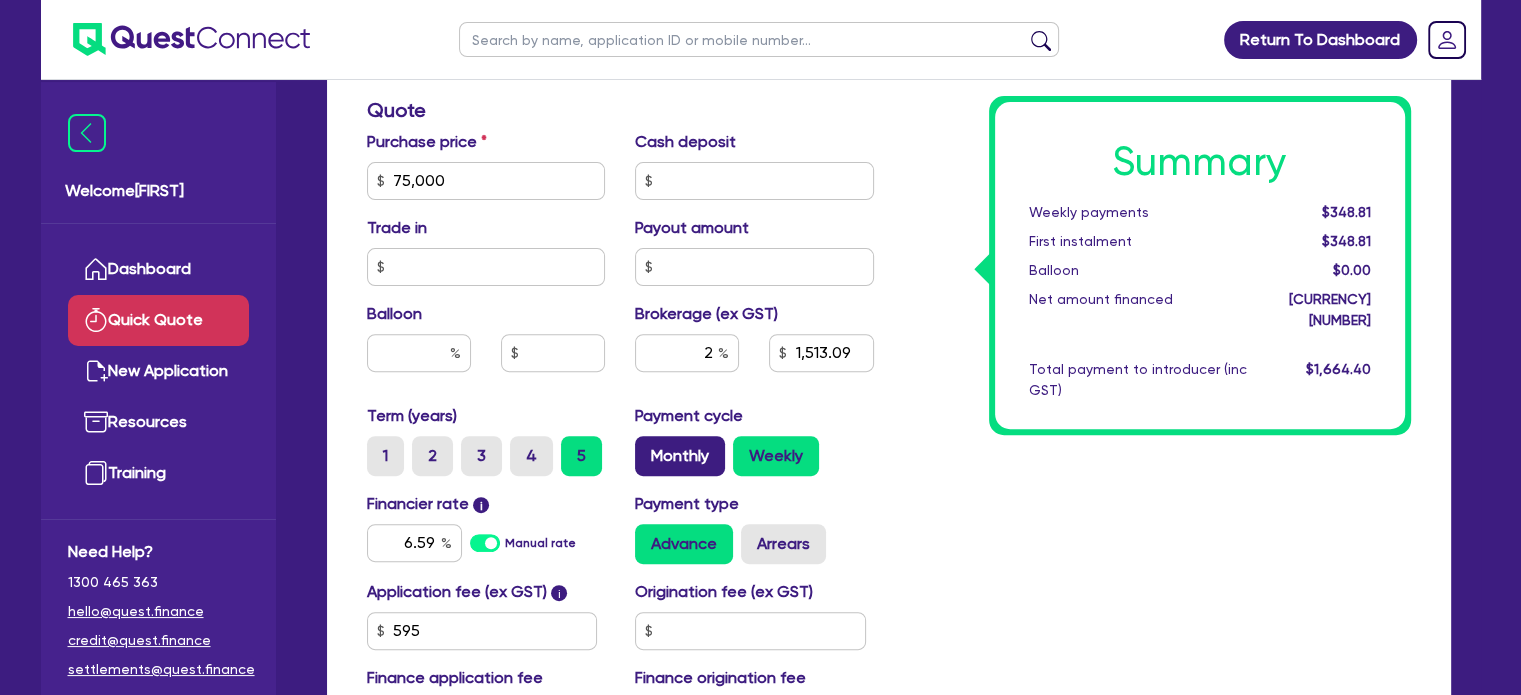 click on "Monthly" at bounding box center (680, 456) 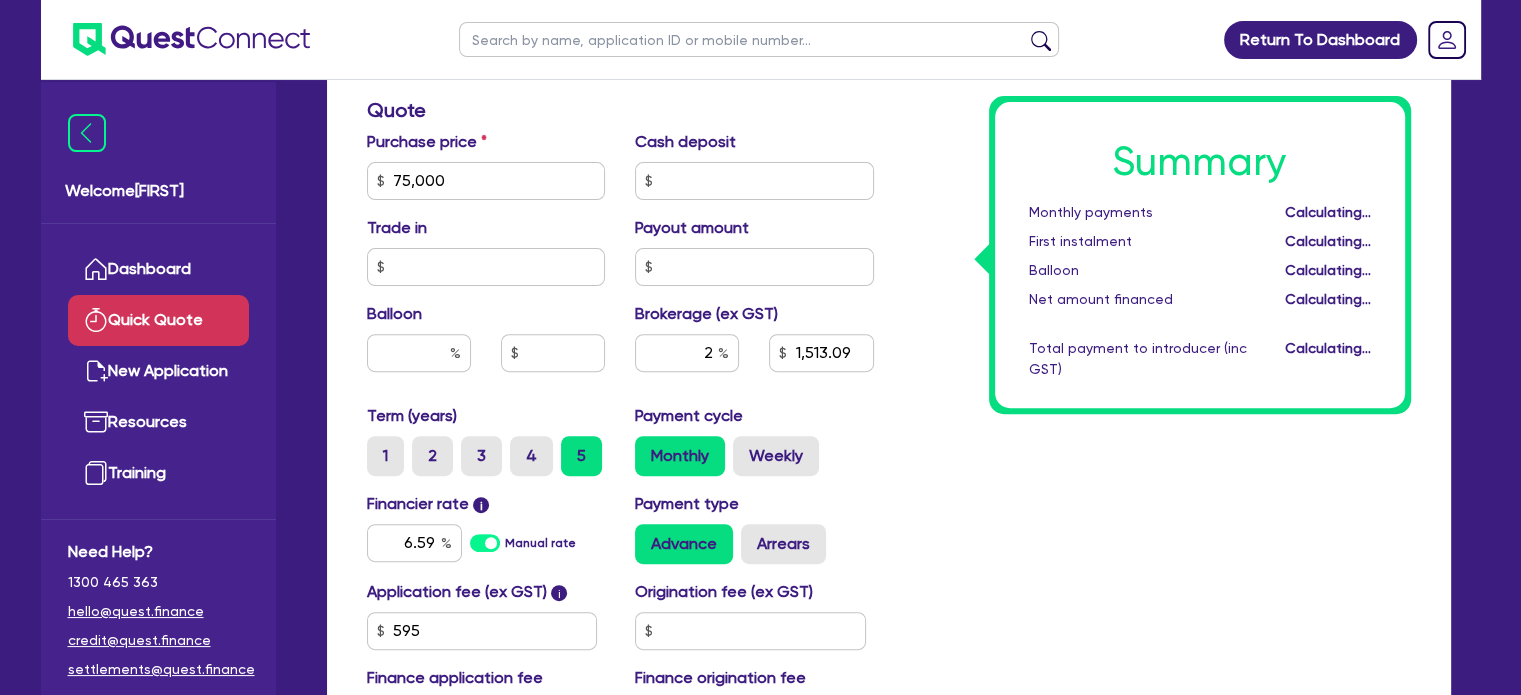 type on "1,513.09" 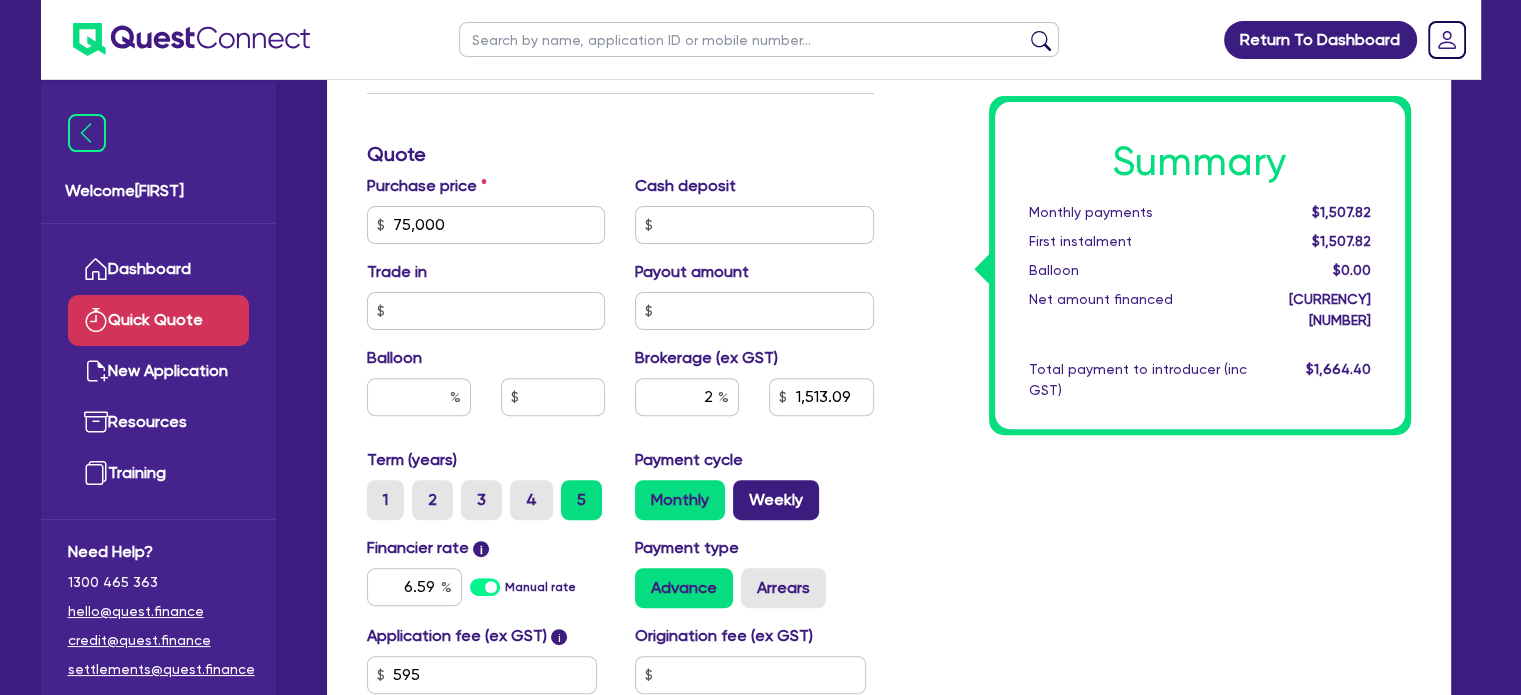 scroll, scrollTop: 595, scrollLeft: 0, axis: vertical 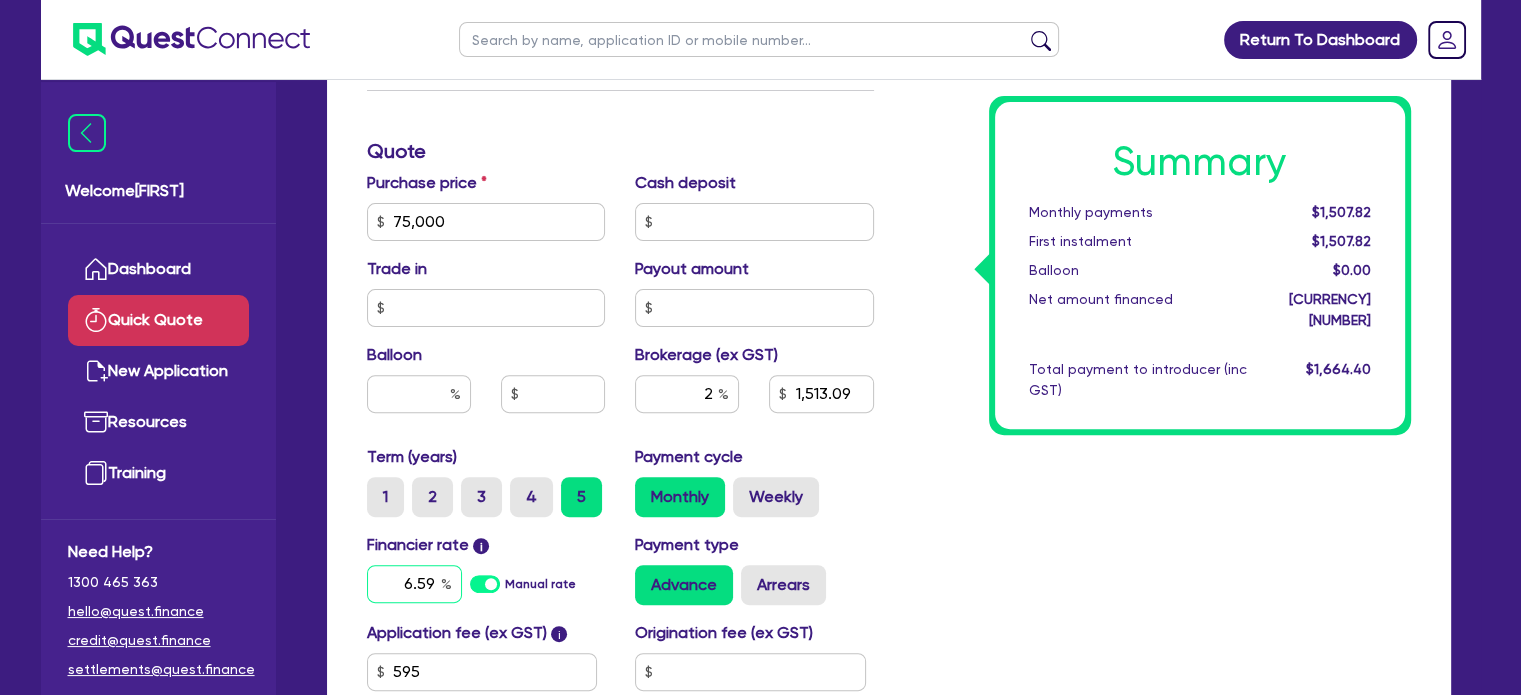 click on "6.59" at bounding box center [414, 584] 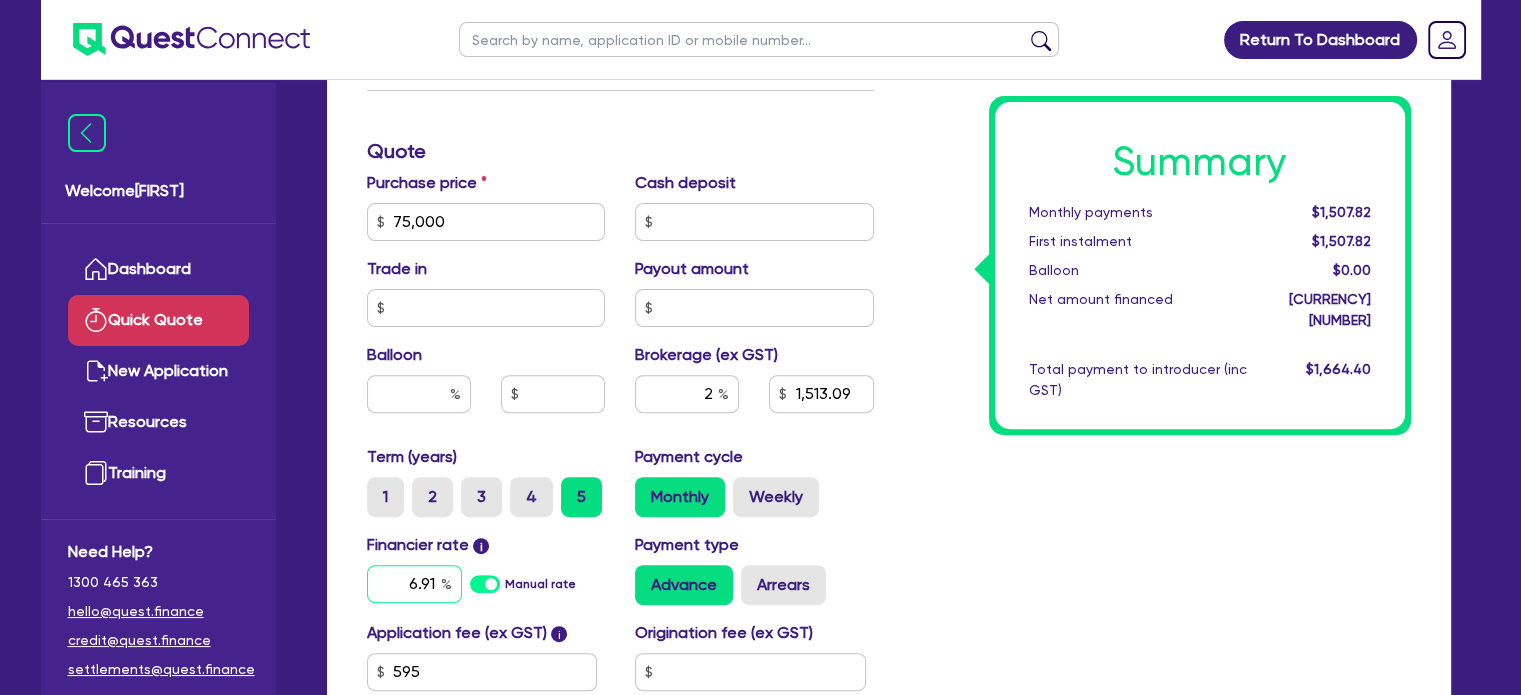 type on "6.91" 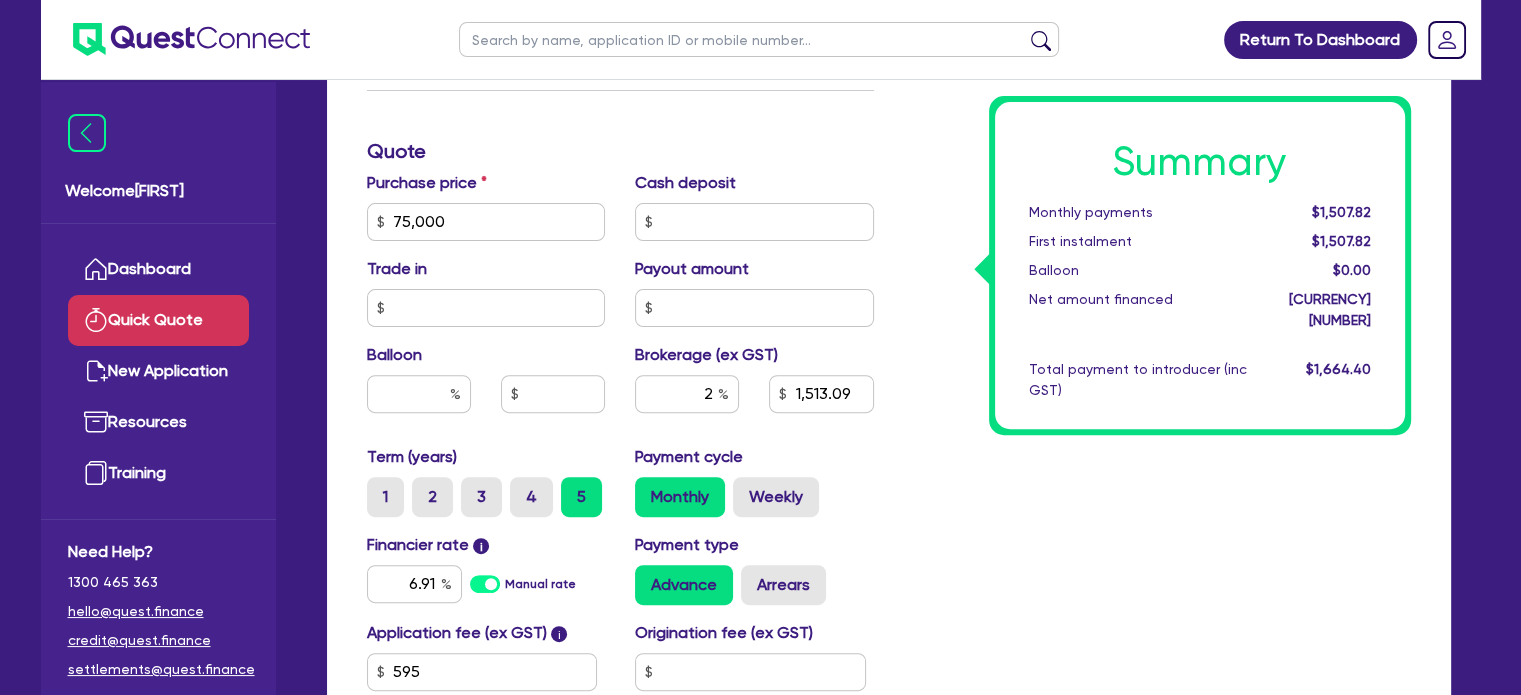 click on "Summary Monthly   payments $1,507.82 First instalment $1,507.82 Balloon $0.00 Net amount financed $75,654.50 Total payment to introducer (inc GST) $1,664.40" at bounding box center [1157, 210] 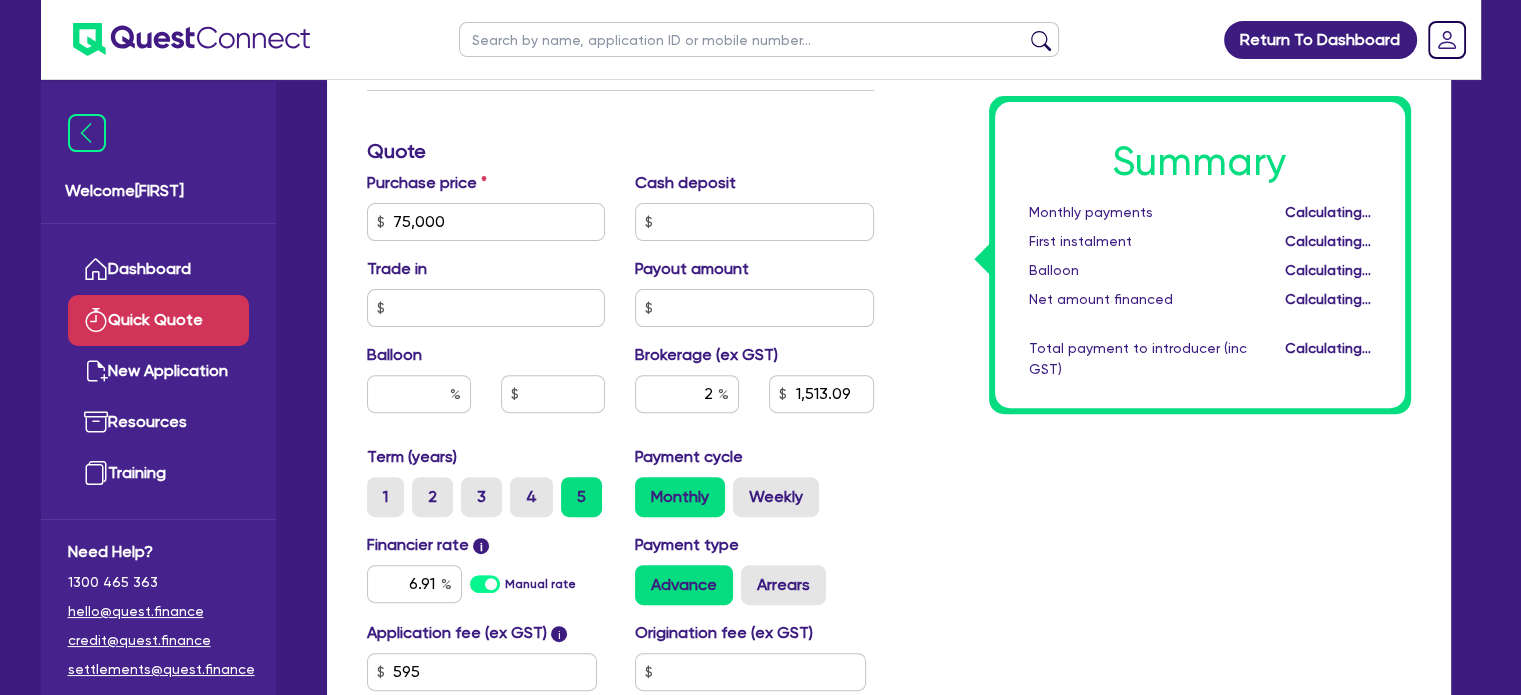 type on "1,513.09" 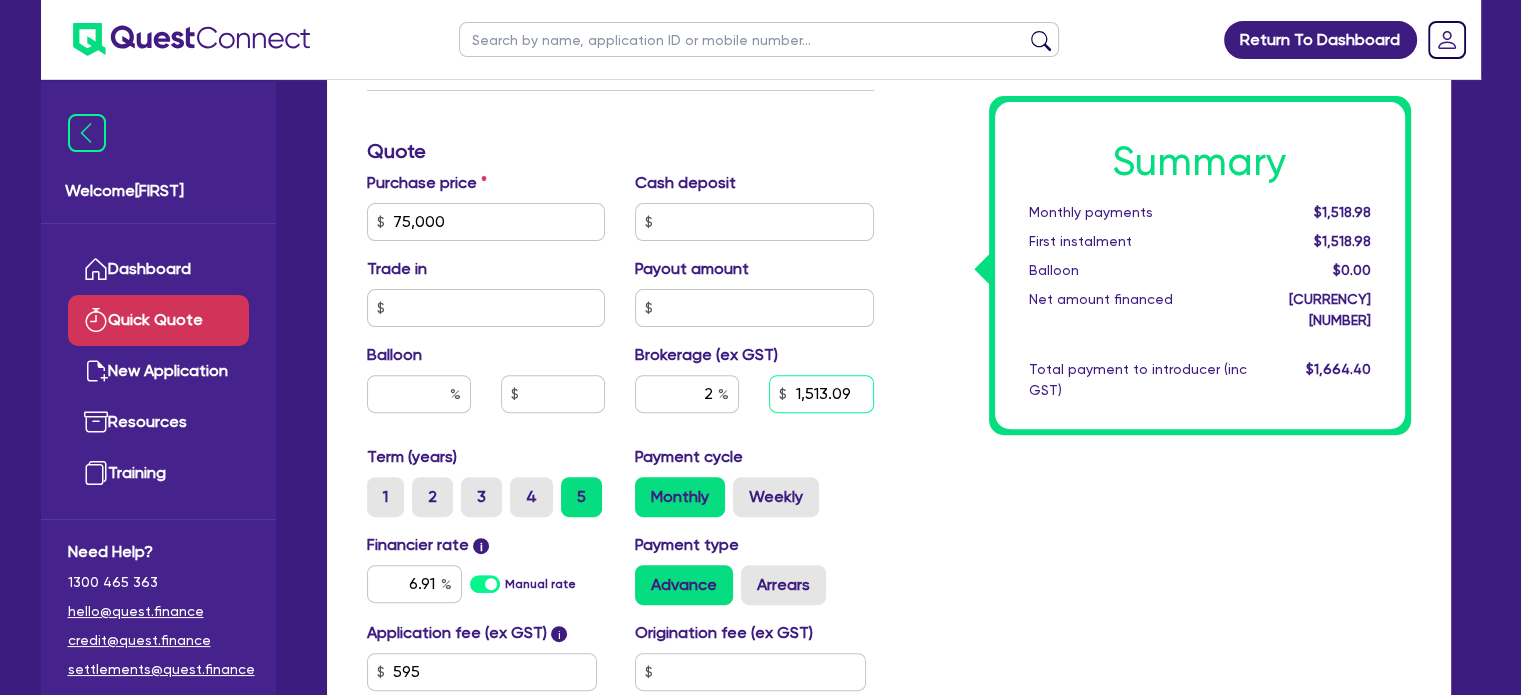 drag, startPoint x: 858, startPoint y: 400, endPoint x: 718, endPoint y: 384, distance: 140.91132 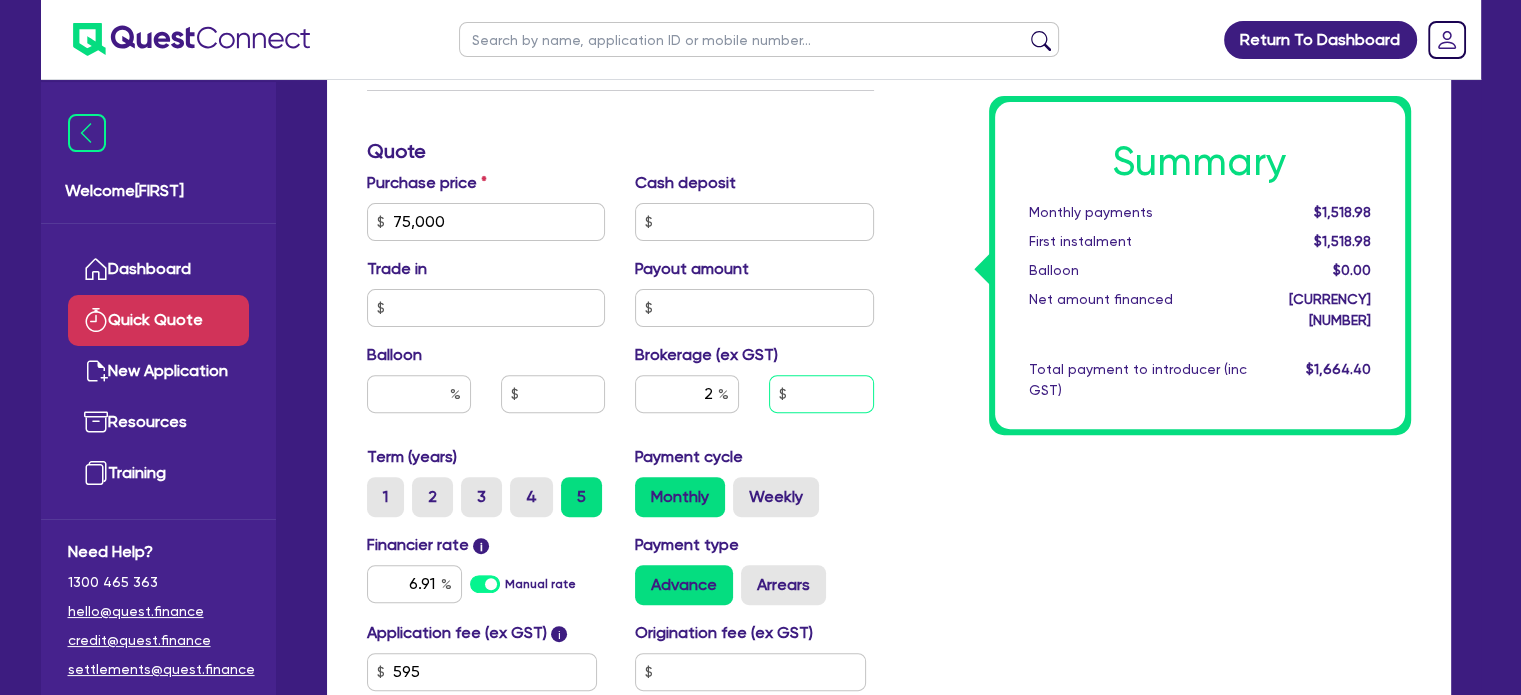type 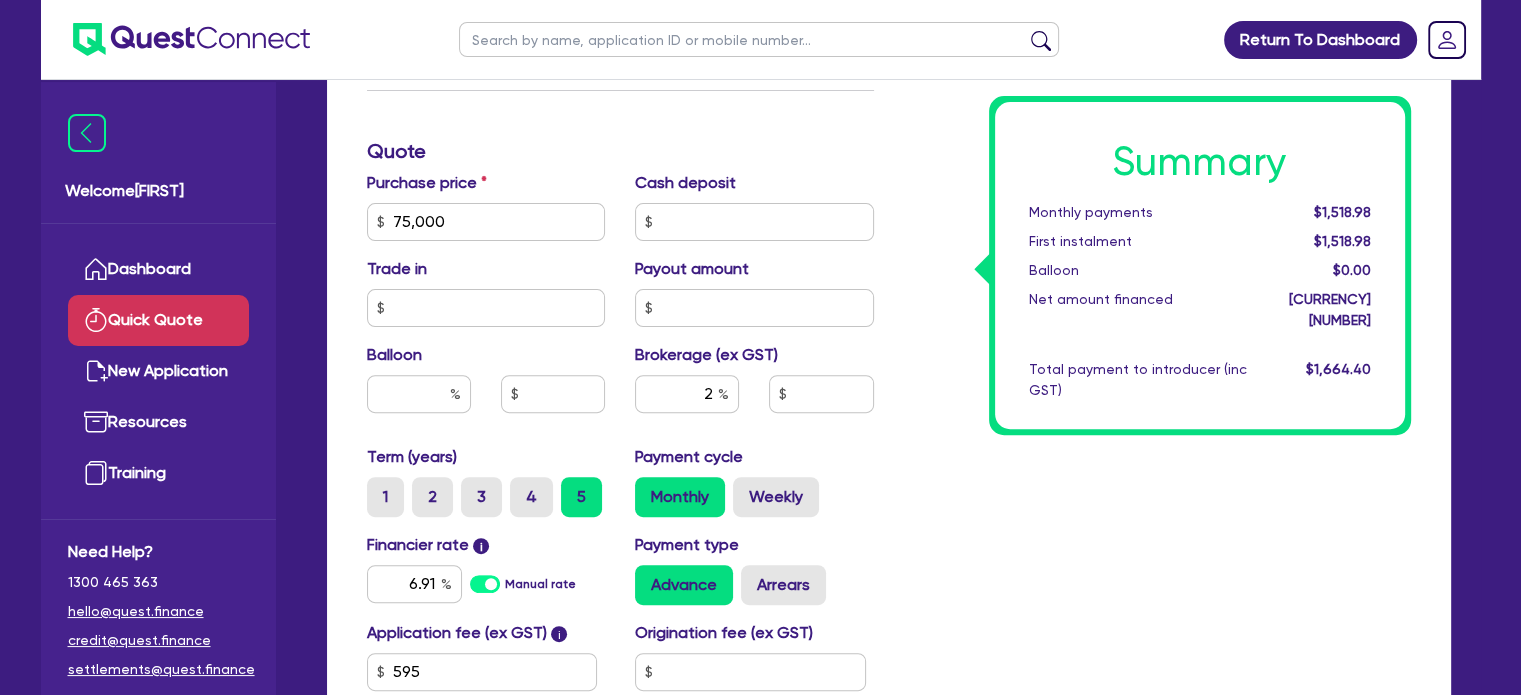 click on "Summary Monthly   payments $1,518.98 First instalment $1,518.98 Balloon $0.00 Net amount financed $75,654.50 Total payment to introducer (inc GST) $1,664.40" at bounding box center (1157, 210) 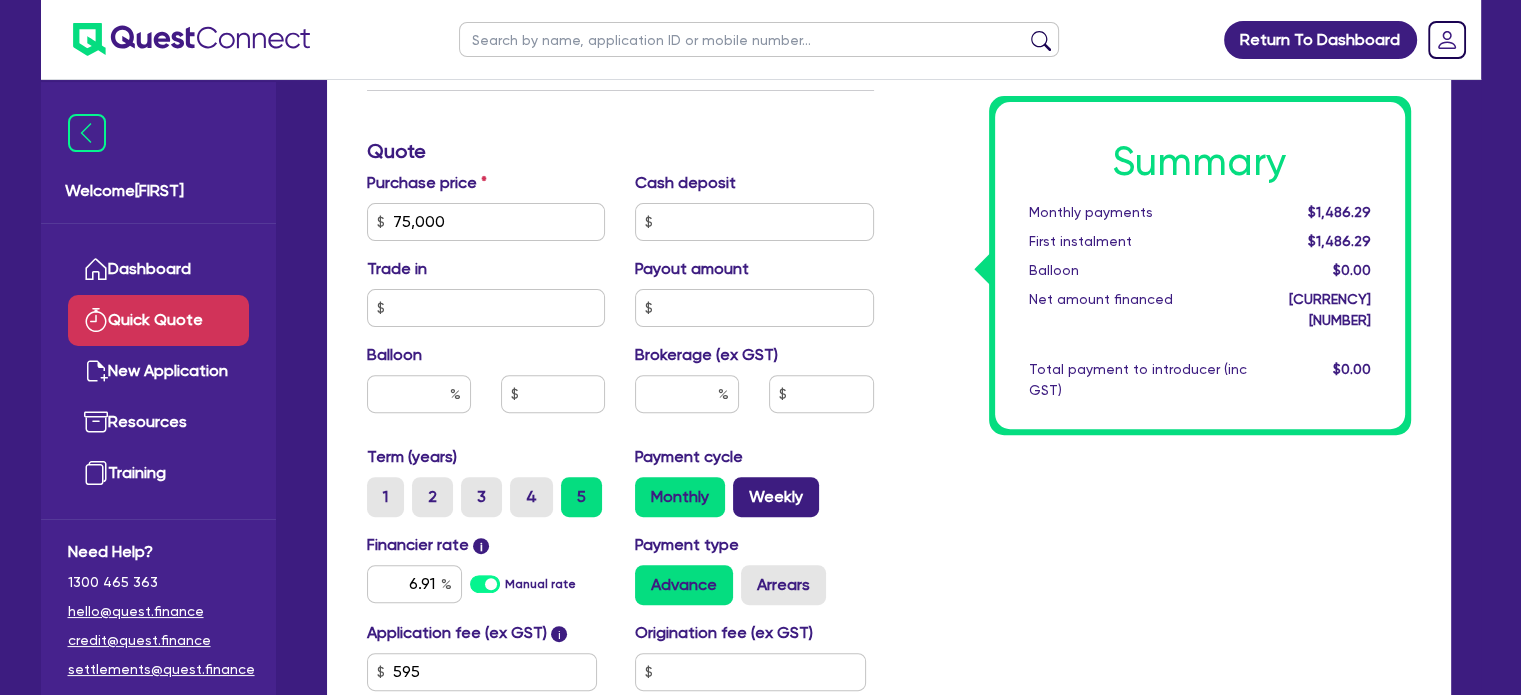 click on "Weekly" at bounding box center (776, 497) 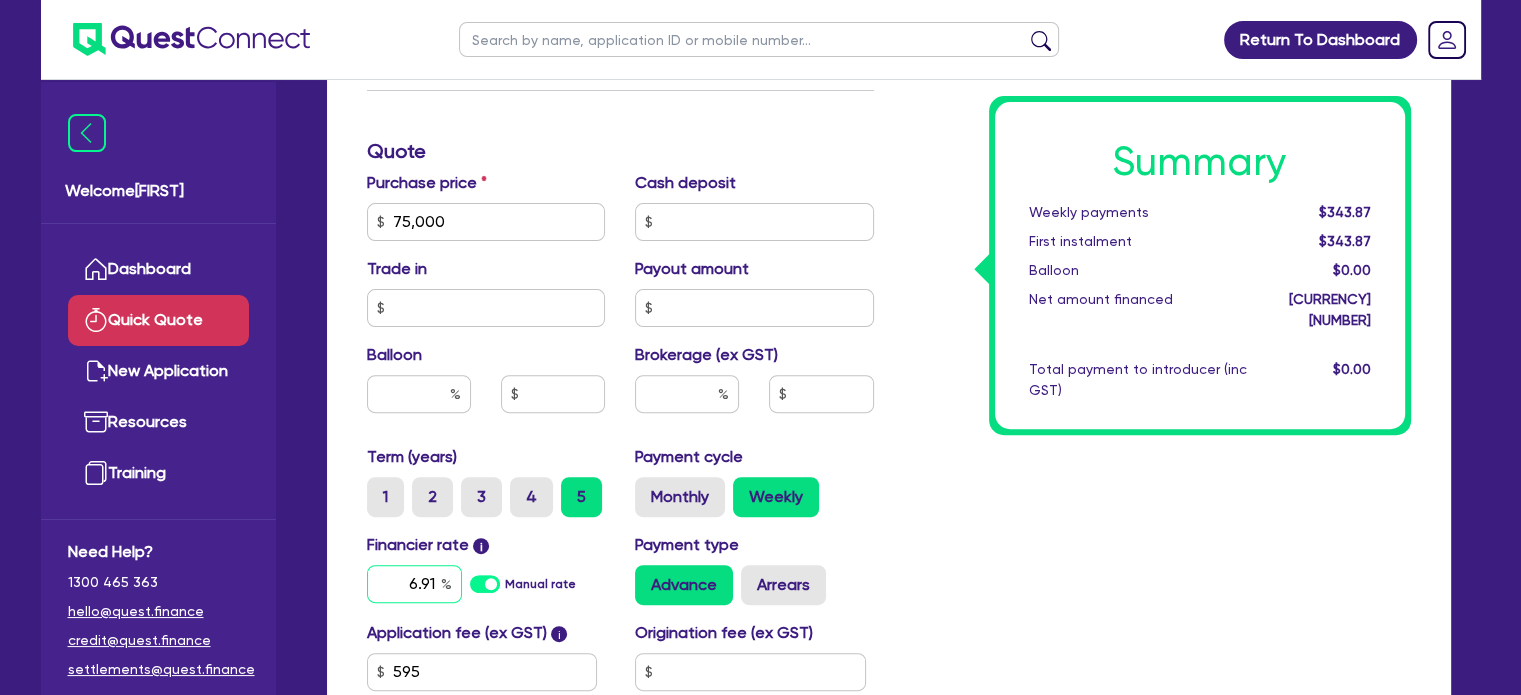 click on "6.91" at bounding box center [414, 584] 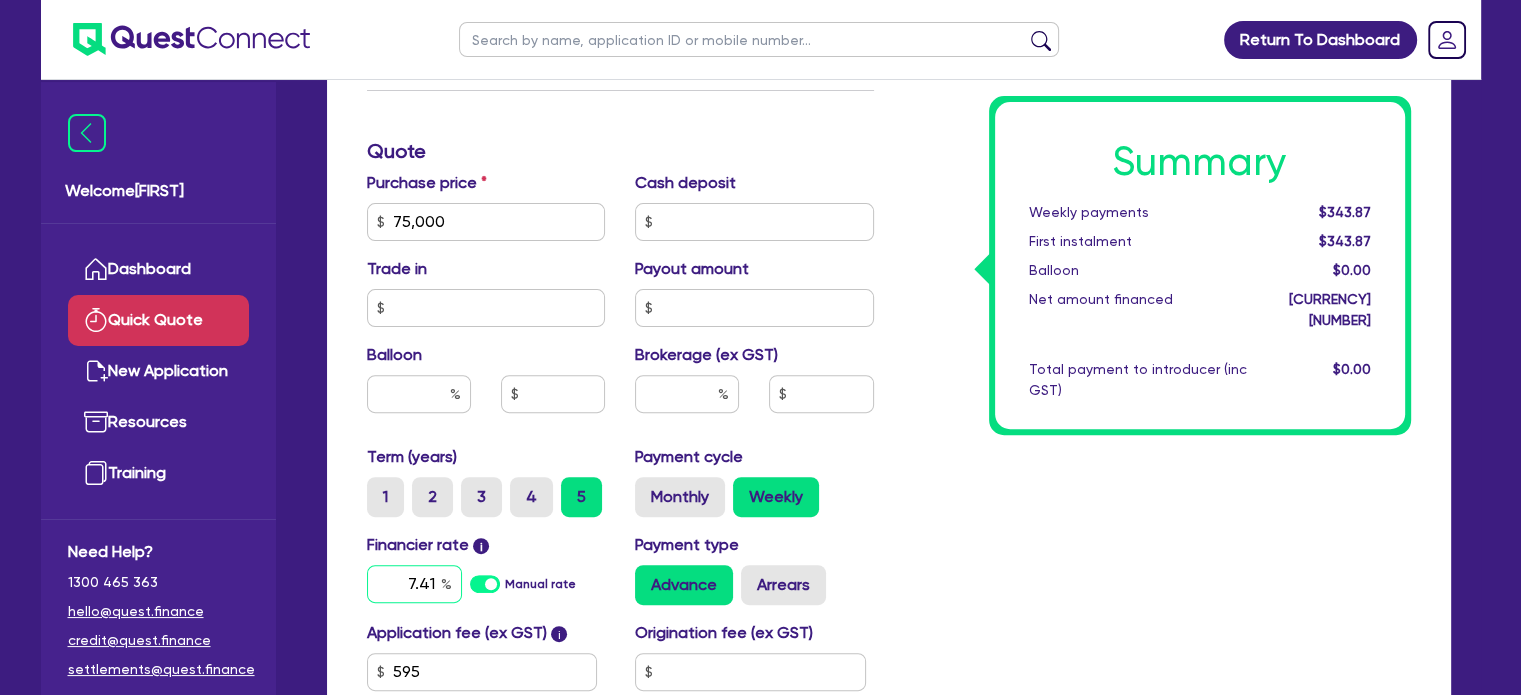 type on "7.41" 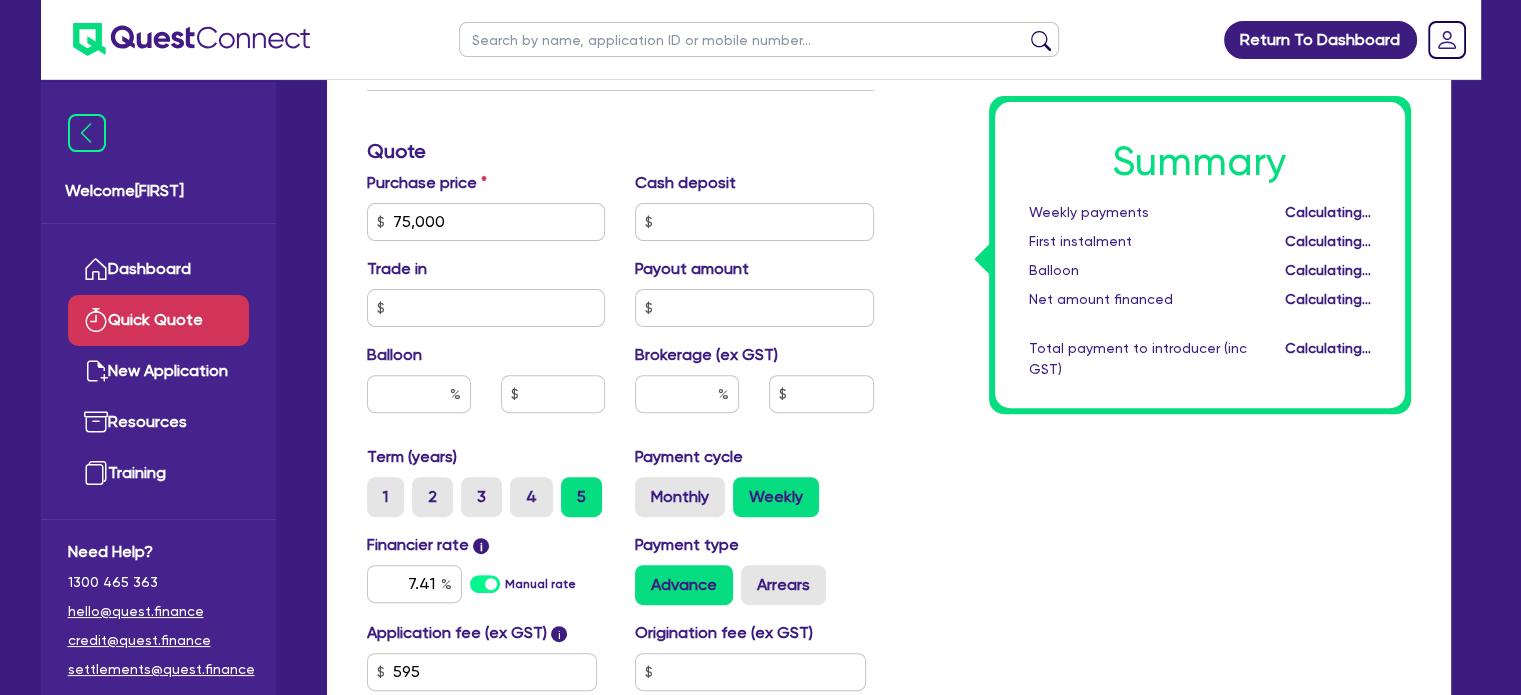 click on "Summary Weekly   payments Calculating... First instalment Calculating... Balloon Calculating... Net amount financed Calculating... Total payment to introducer (inc GST) Calculating..." at bounding box center [1157, 210] 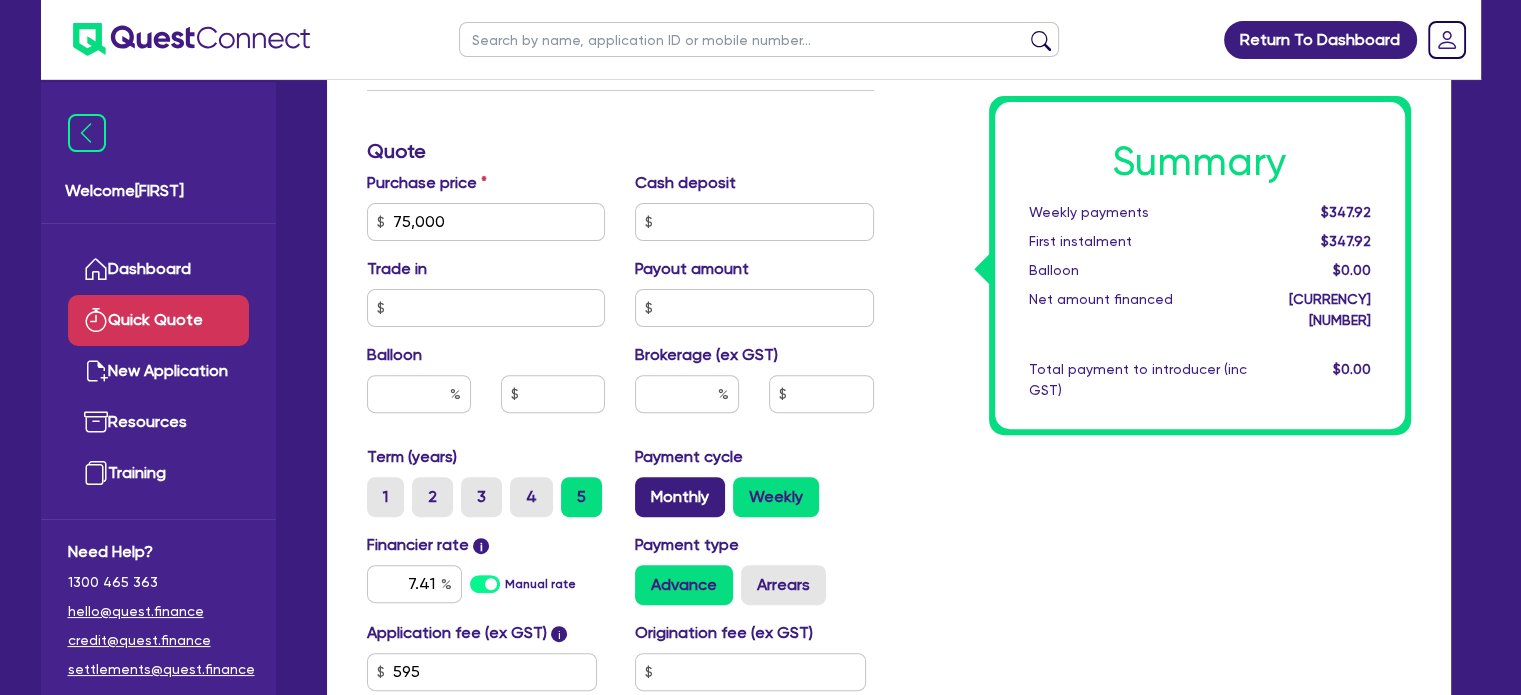 click on "Monthly" at bounding box center [680, 497] 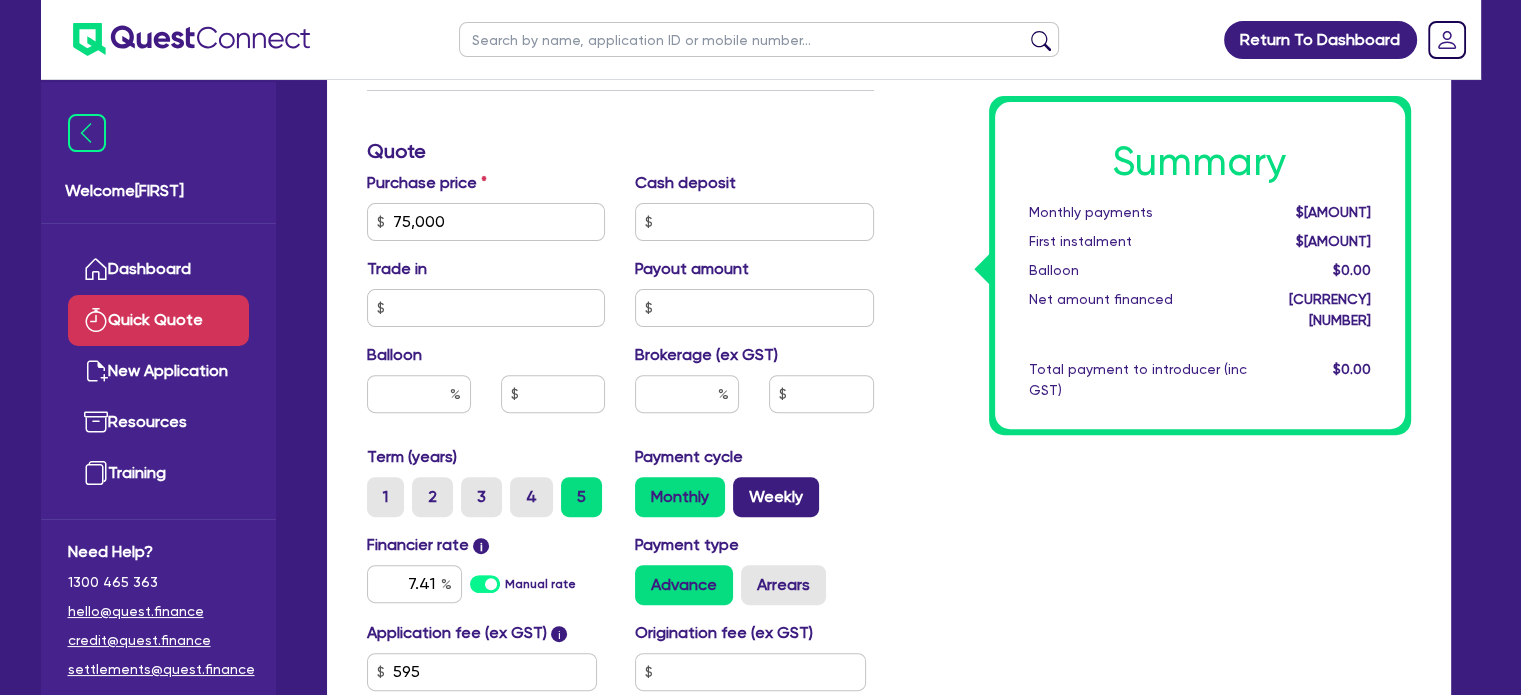 click on "Weekly" at bounding box center [776, 497] 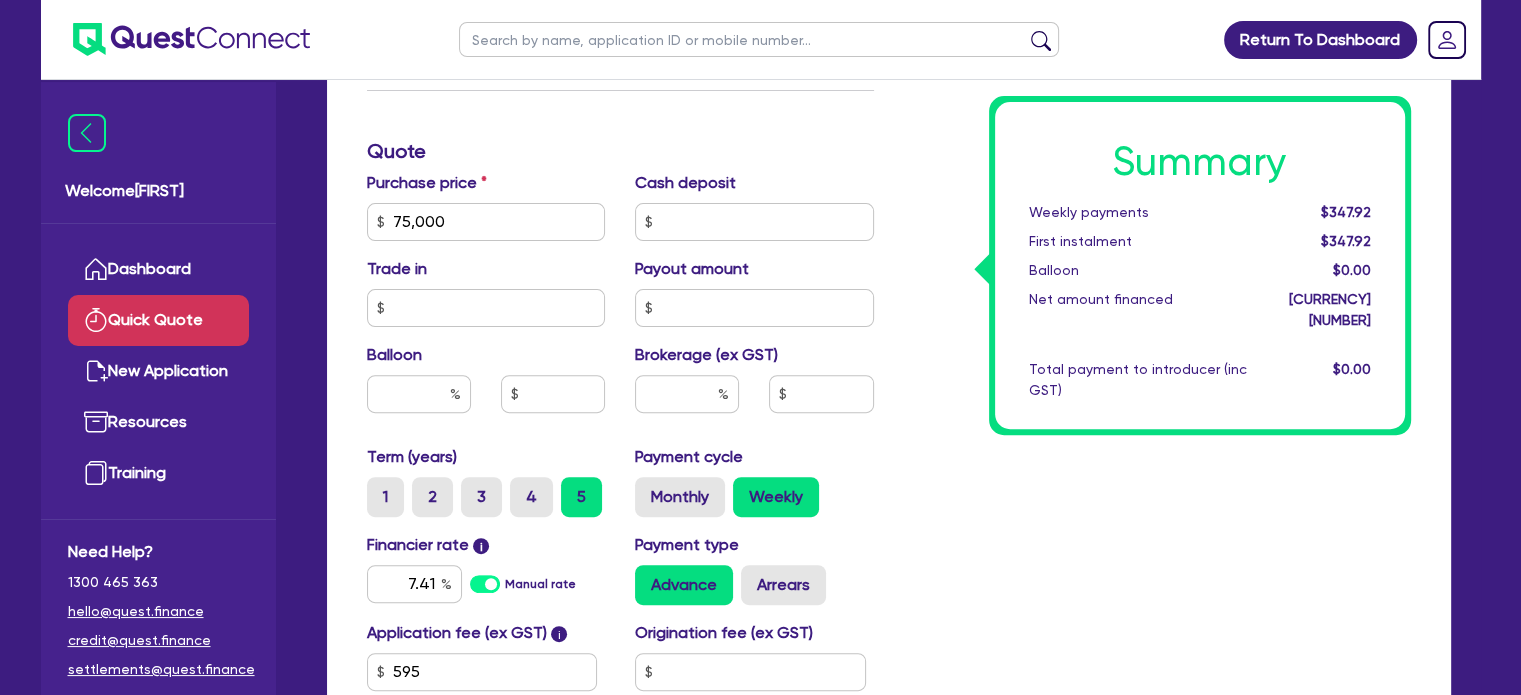 click on "Quick Quote" at bounding box center (158, 320) 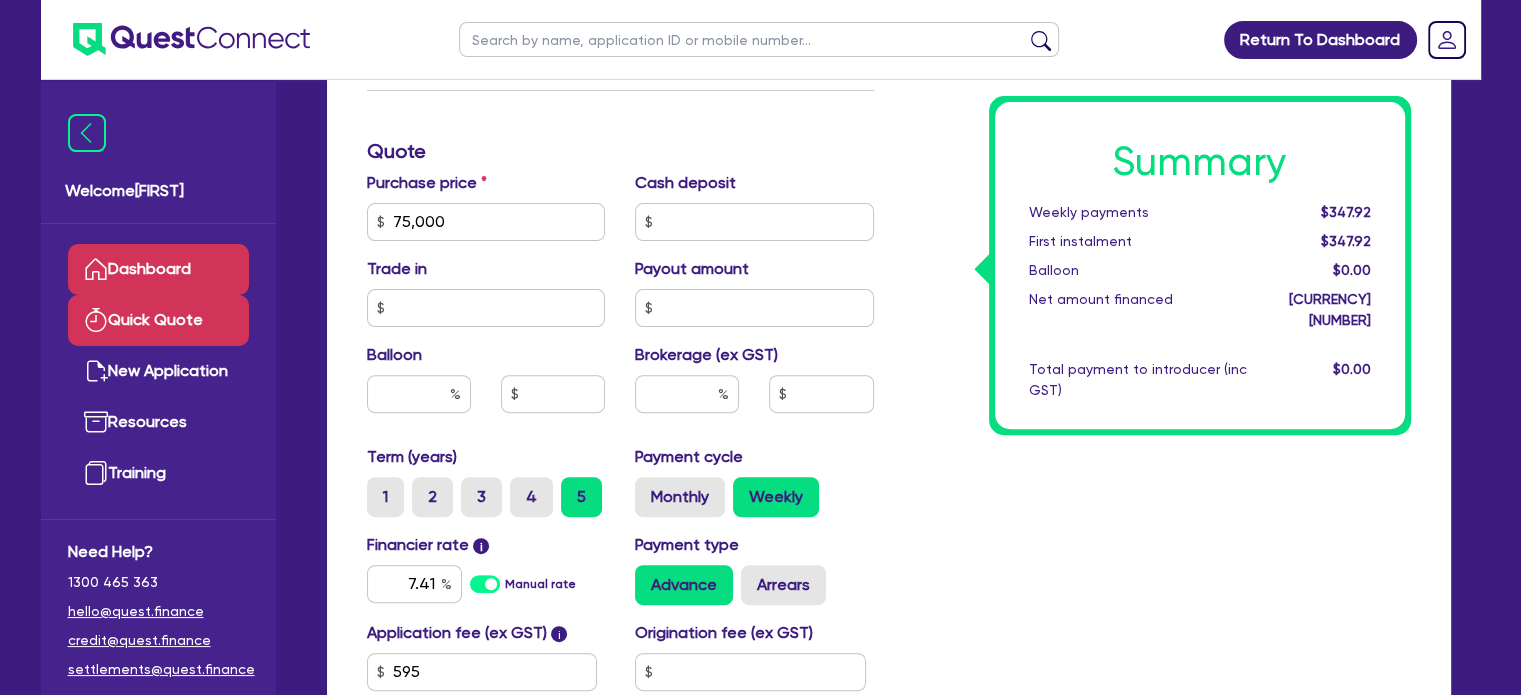 click on "Dashboard" at bounding box center (158, 269) 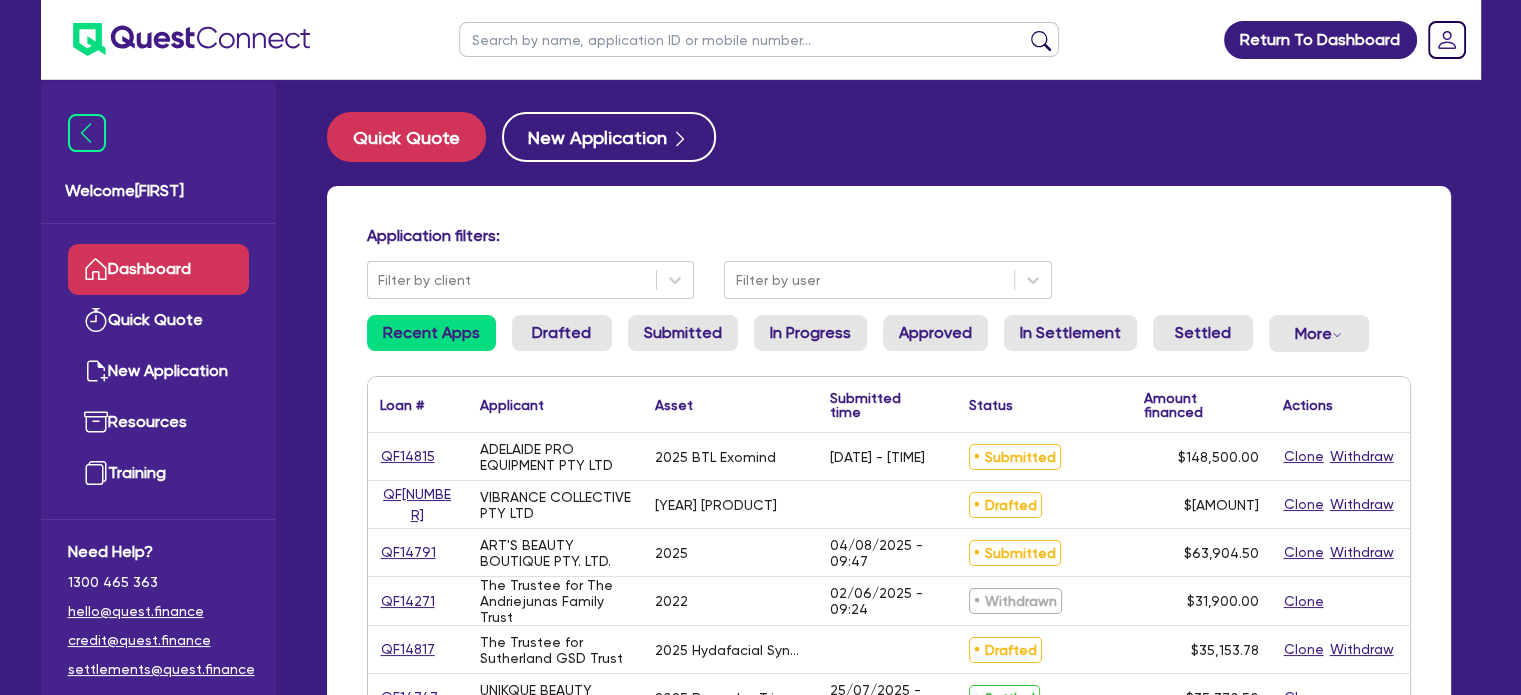 click at bounding box center (759, 39) 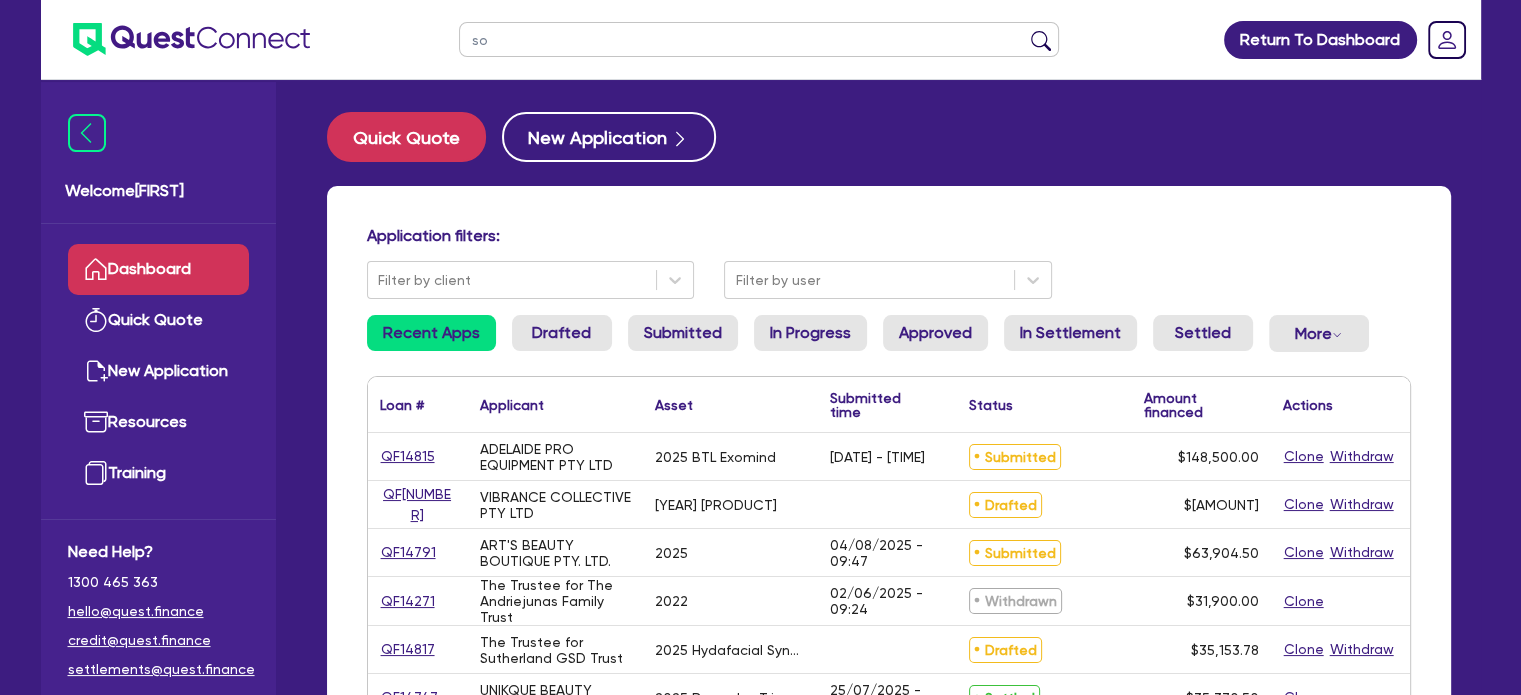 type on "s" 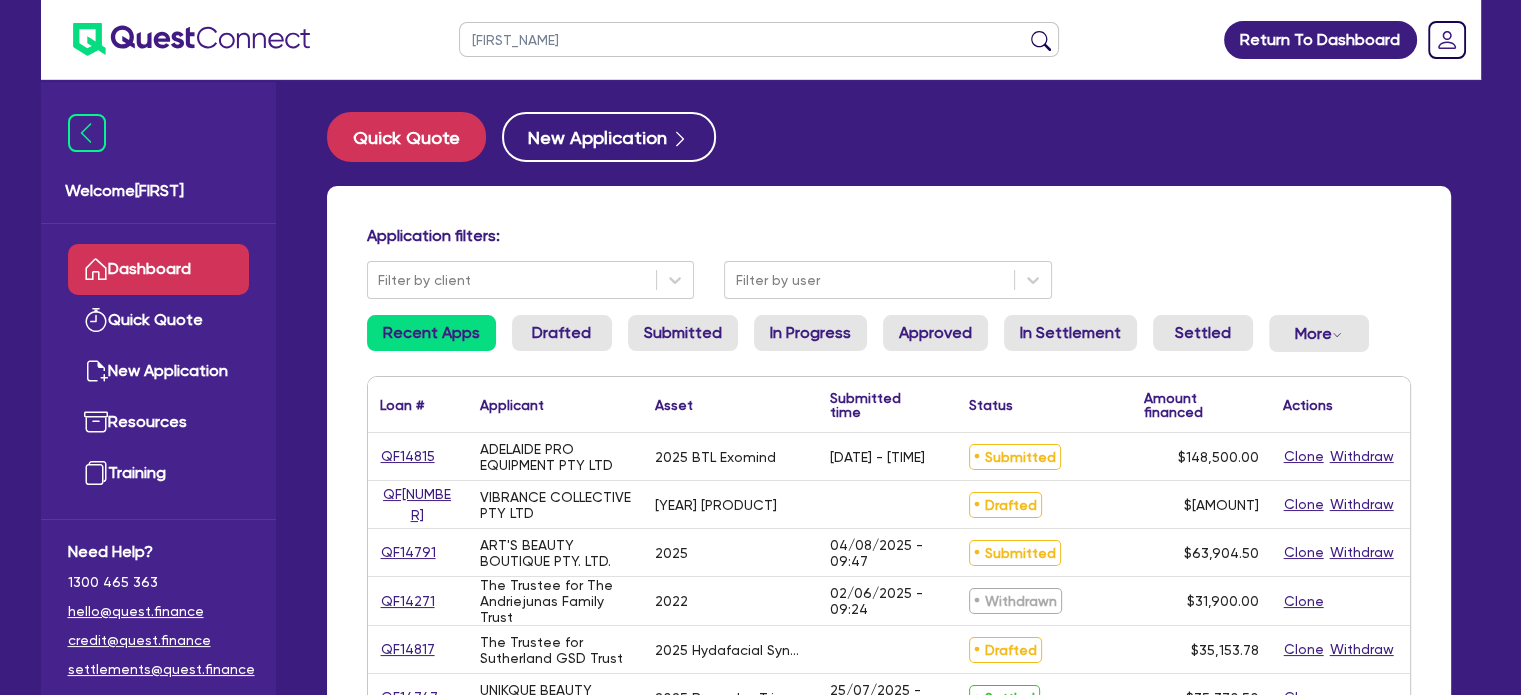 type on "sophie" 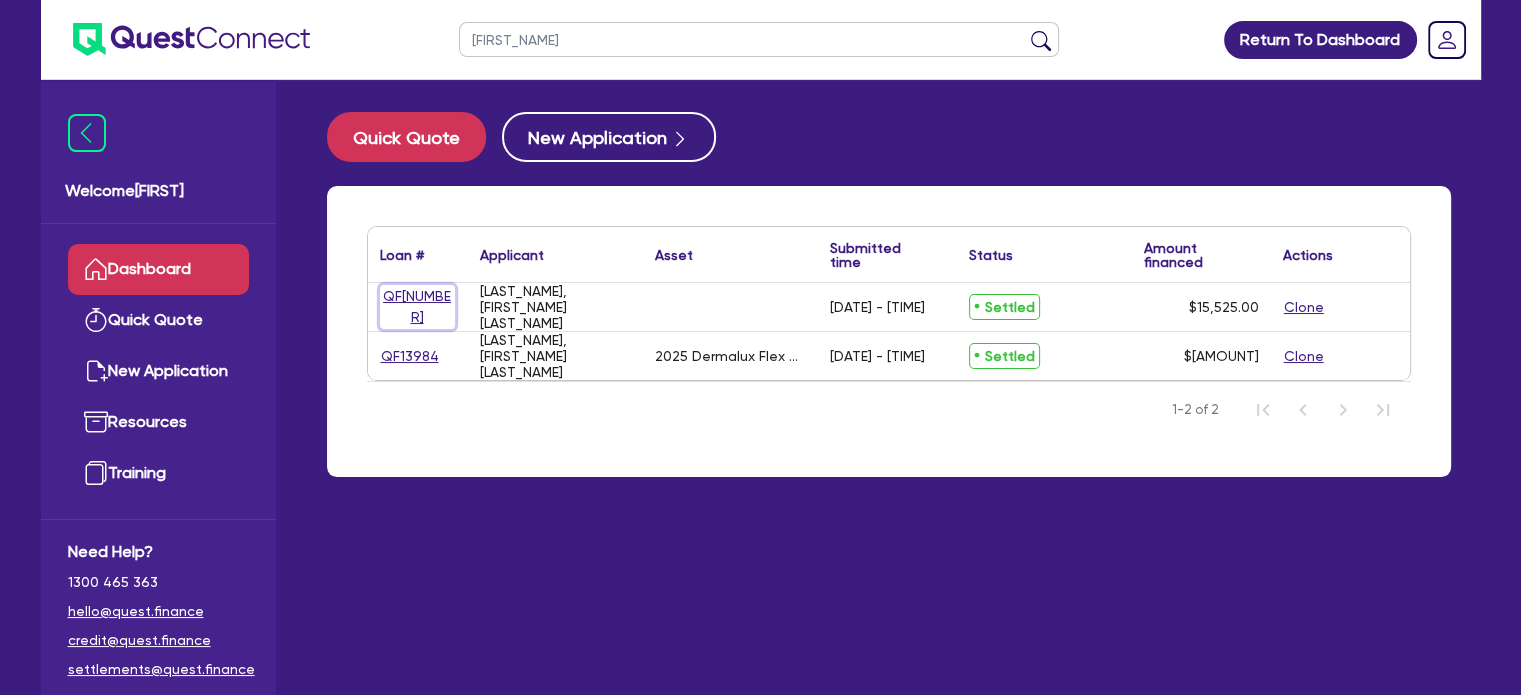 click on "QF14570" at bounding box center (417, 307) 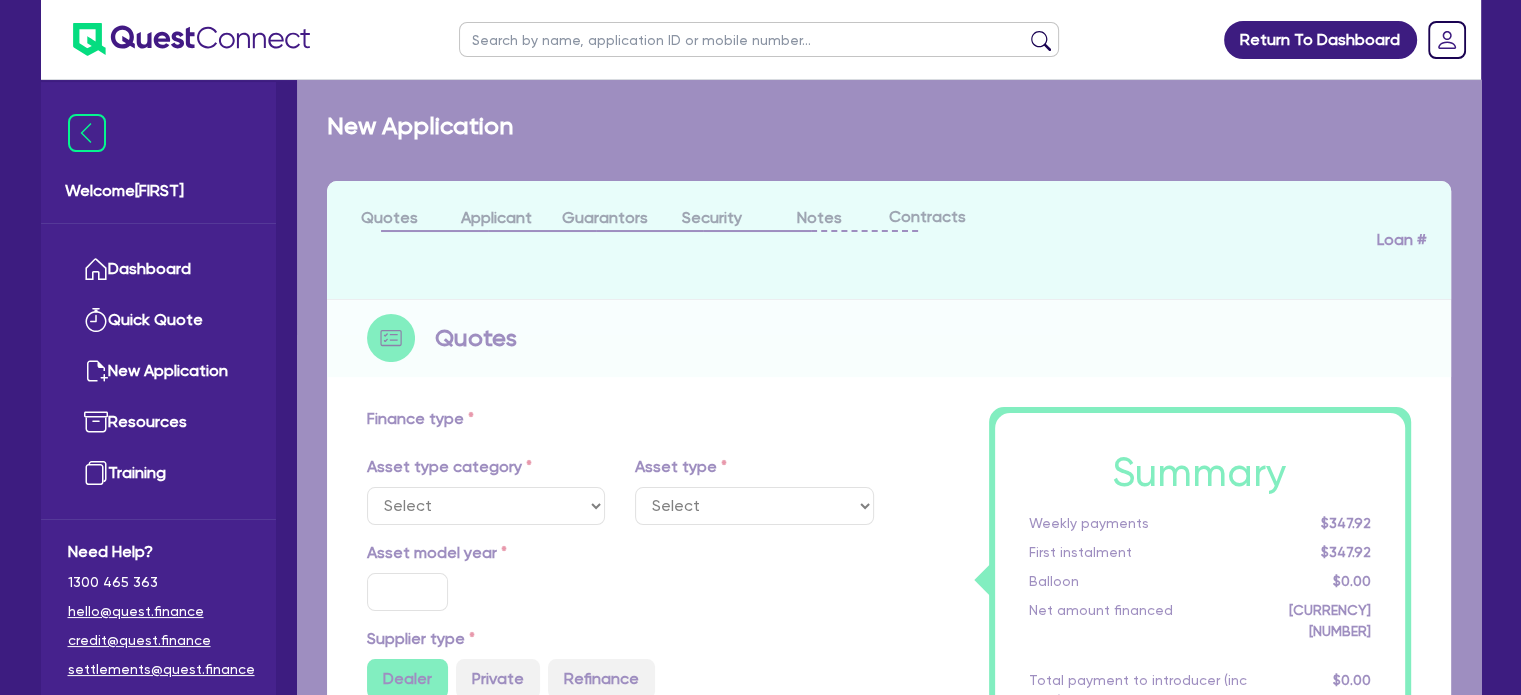 type on "15,000" 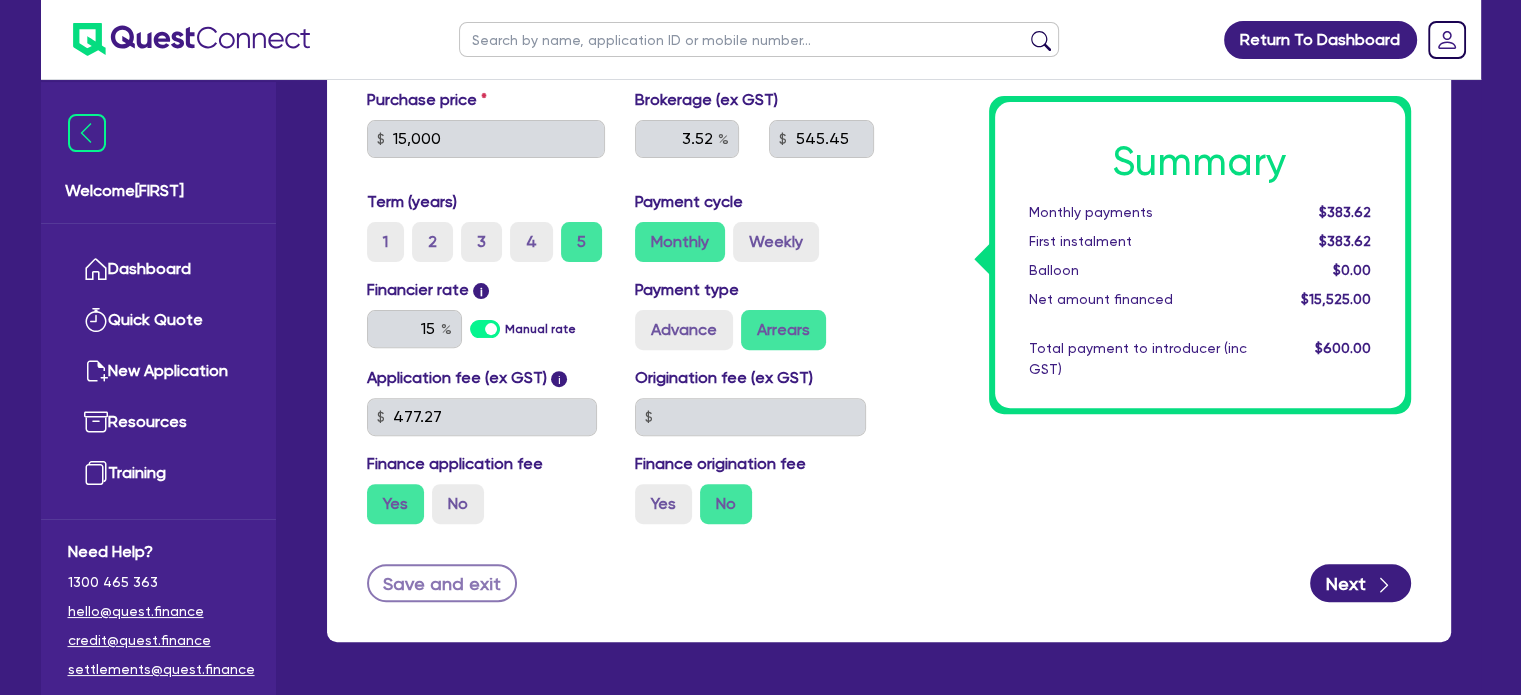scroll, scrollTop: 0, scrollLeft: 0, axis: both 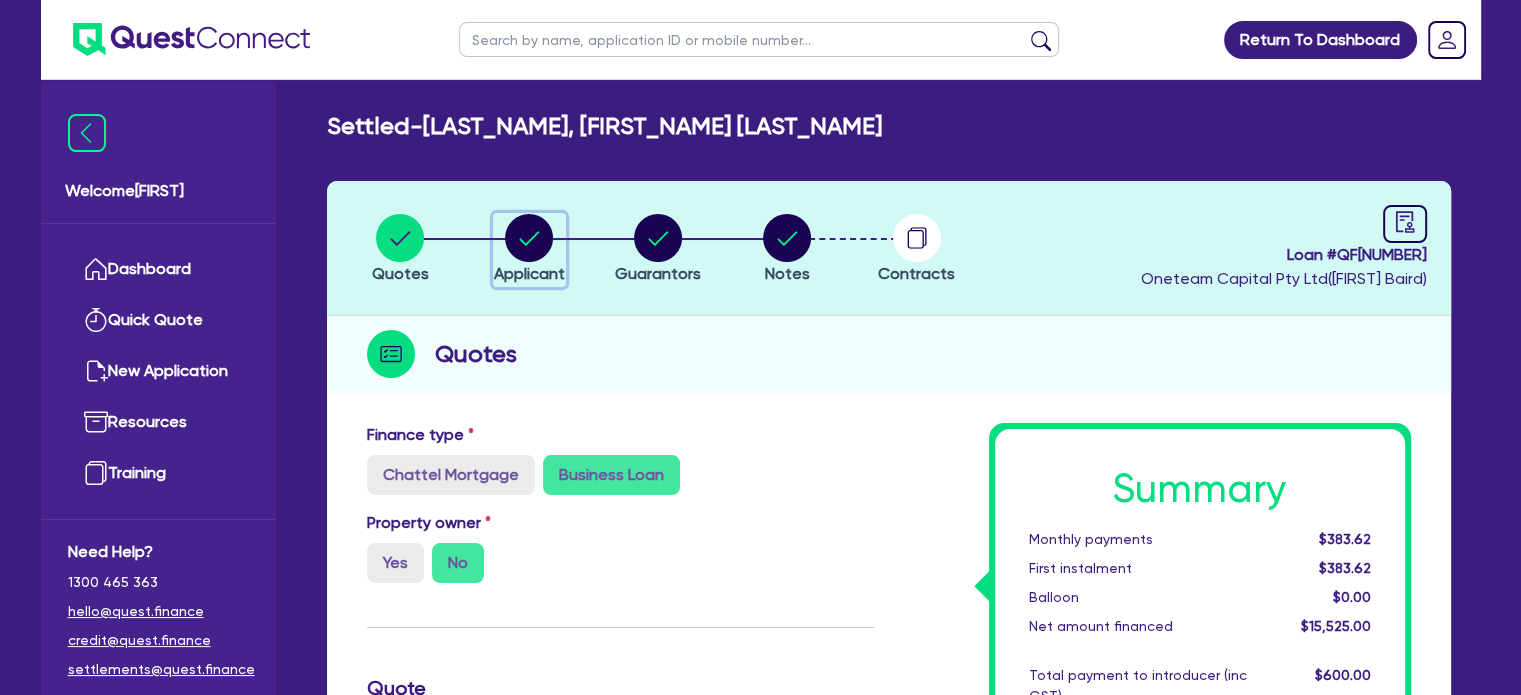 click 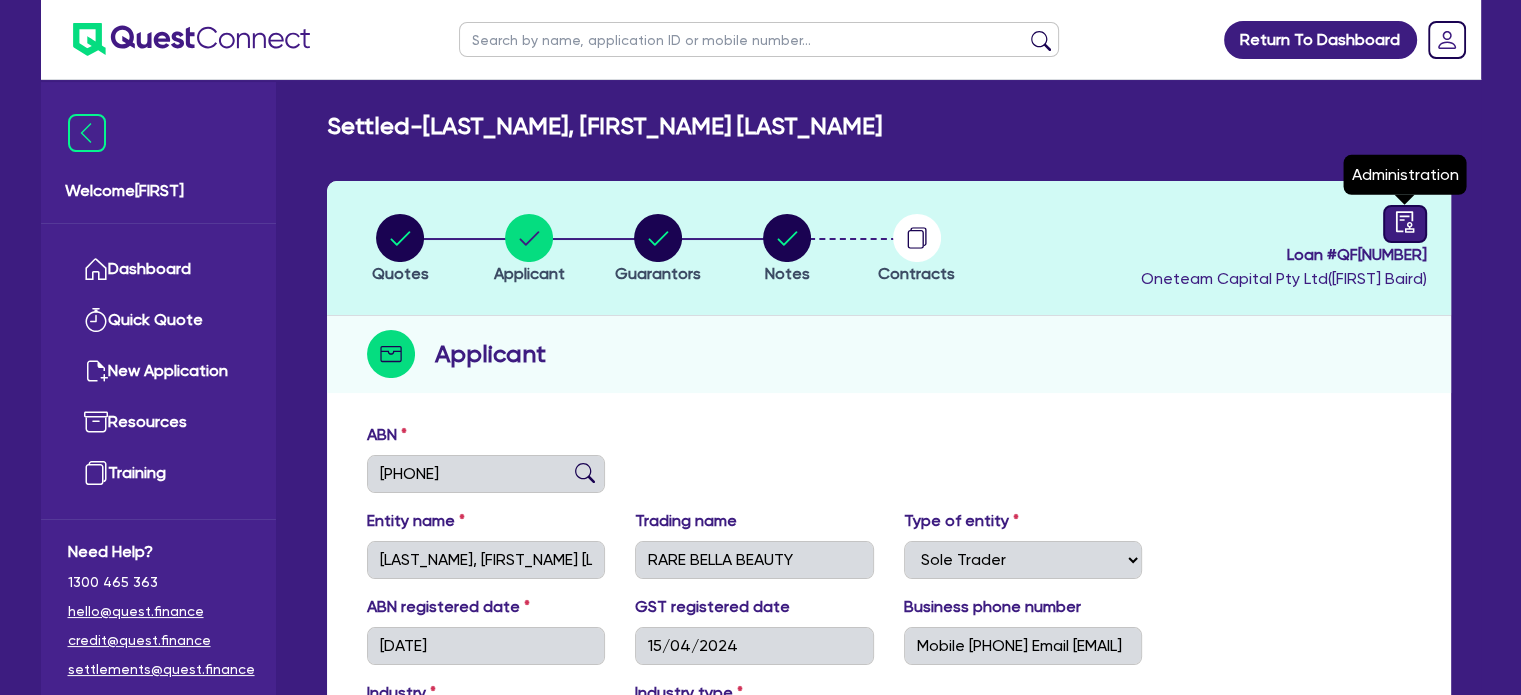 click at bounding box center (1405, 224) 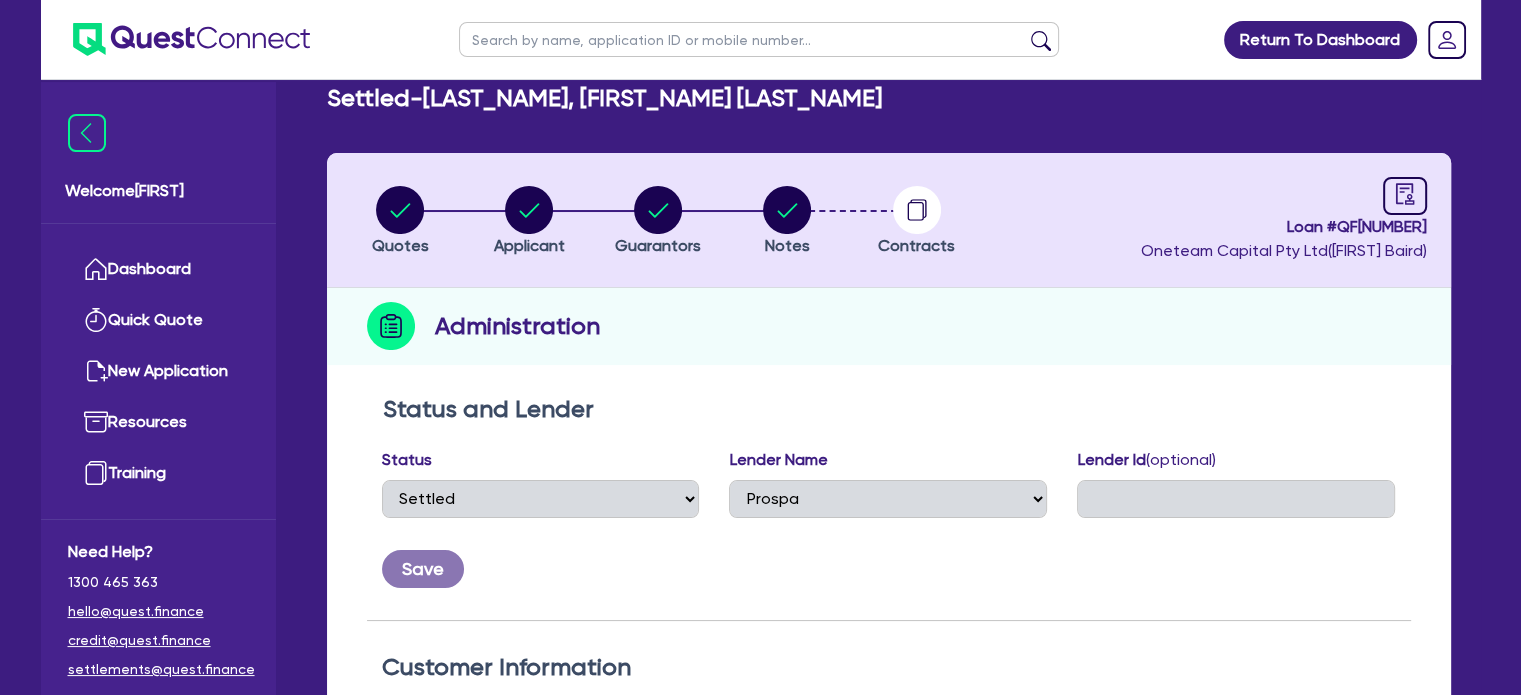scroll, scrollTop: 26, scrollLeft: 0, axis: vertical 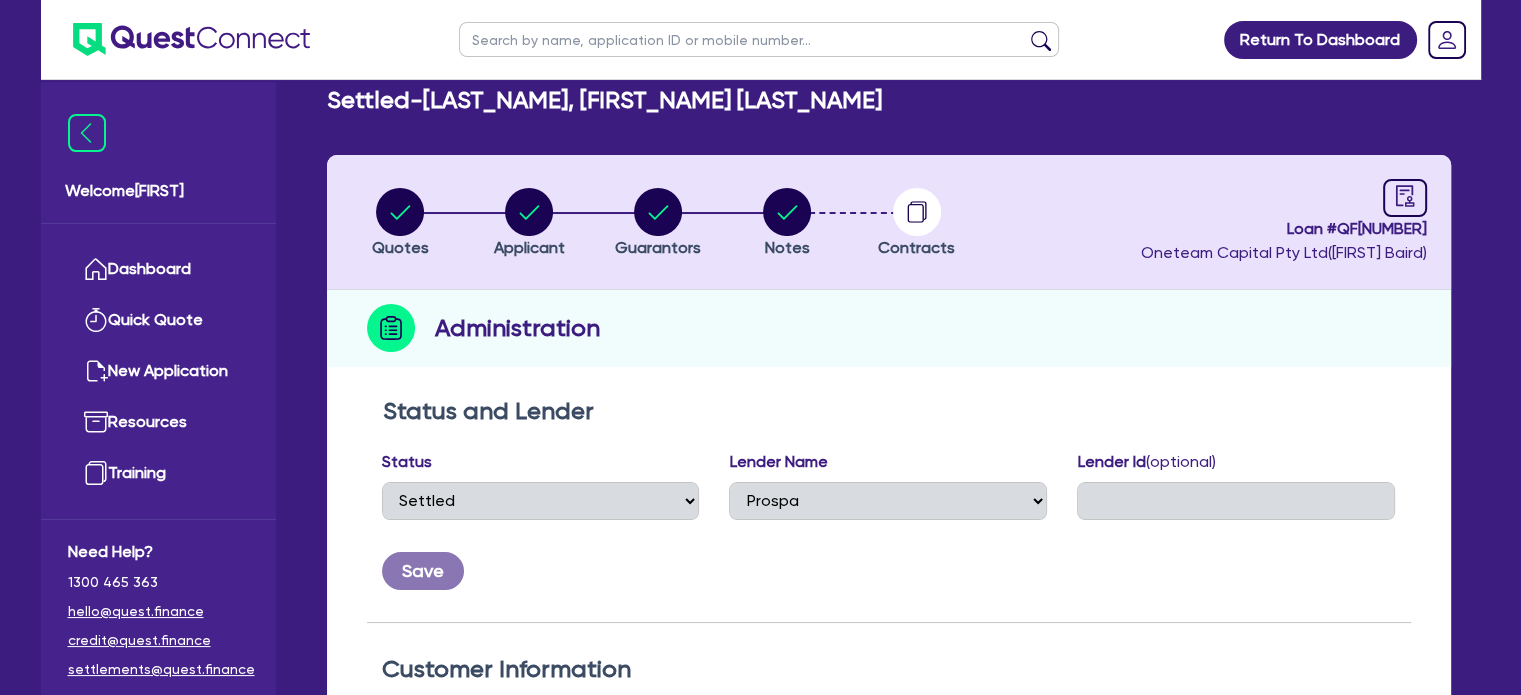 click at bounding box center (759, 39) 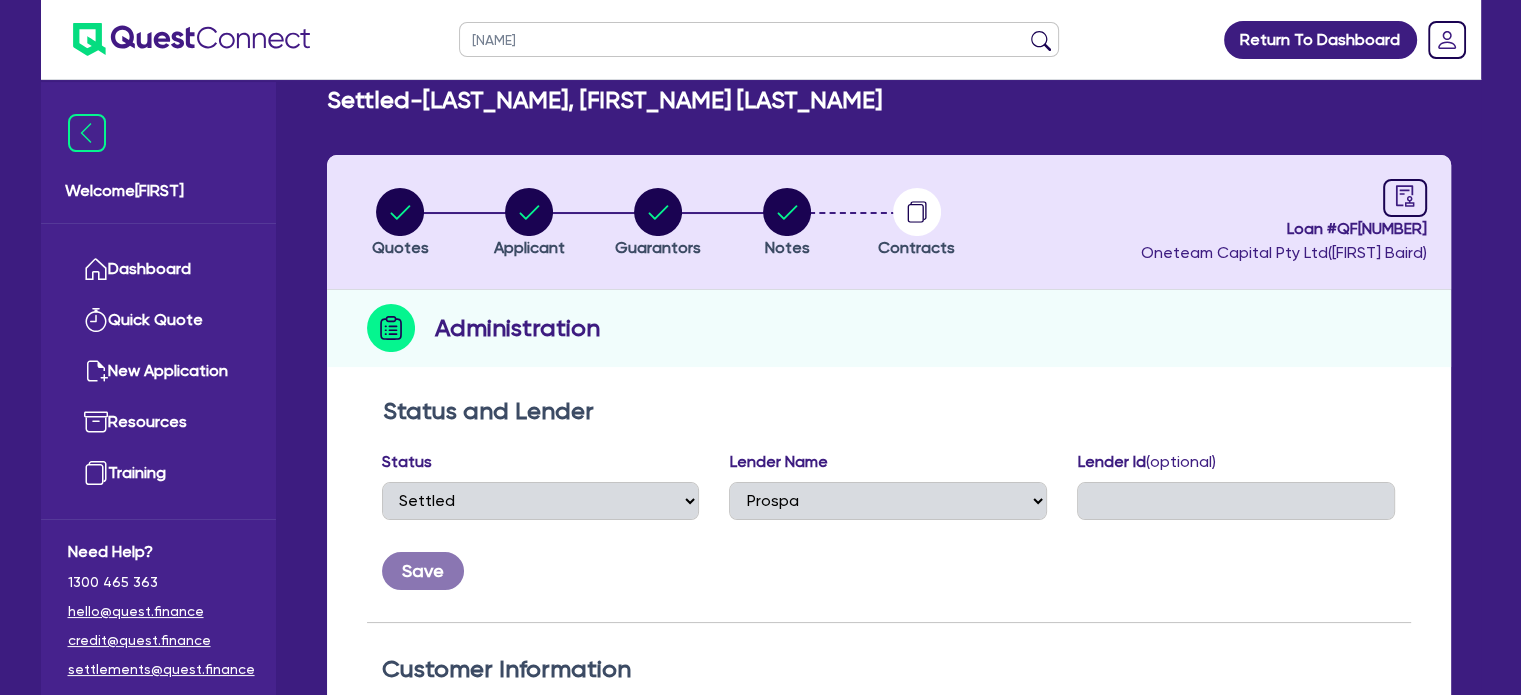 type on "sophie" 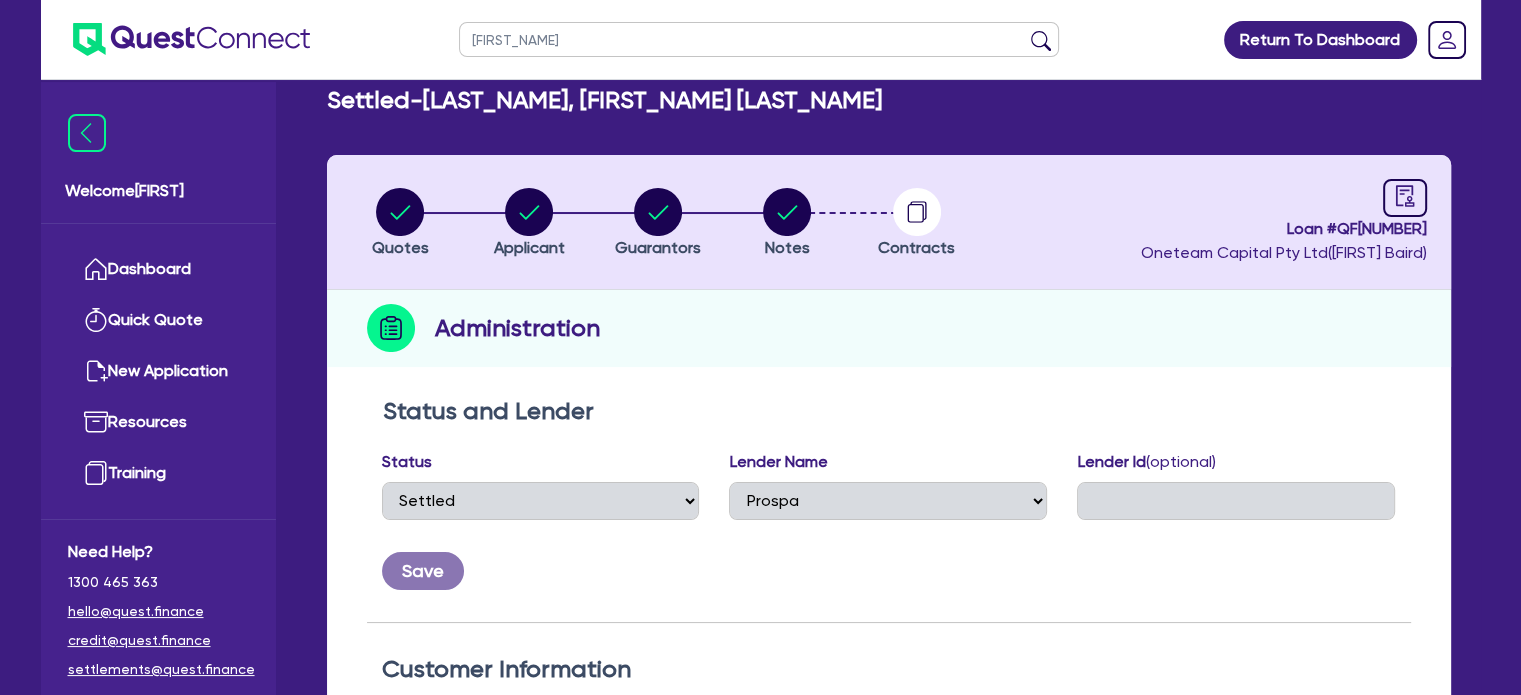 click at bounding box center (1041, 44) 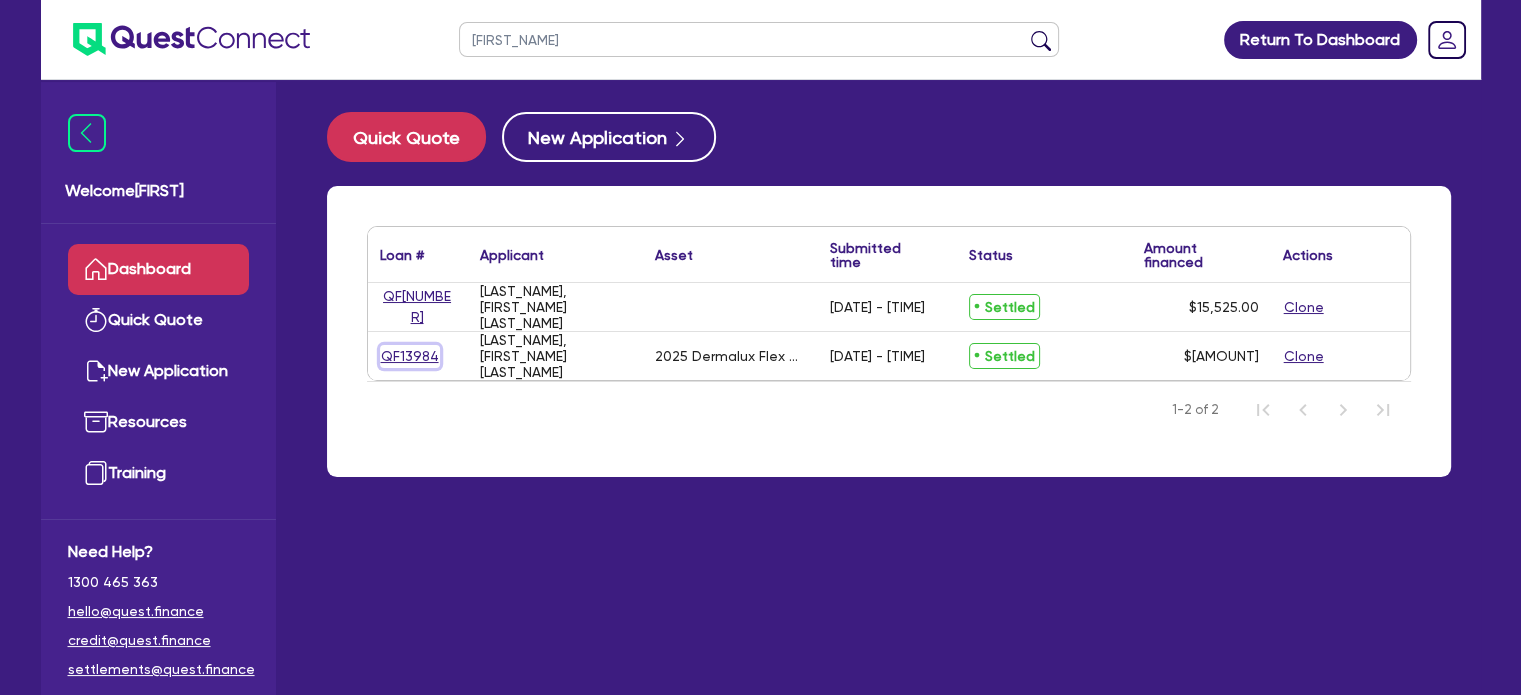 click on "QF13984" at bounding box center [410, 356] 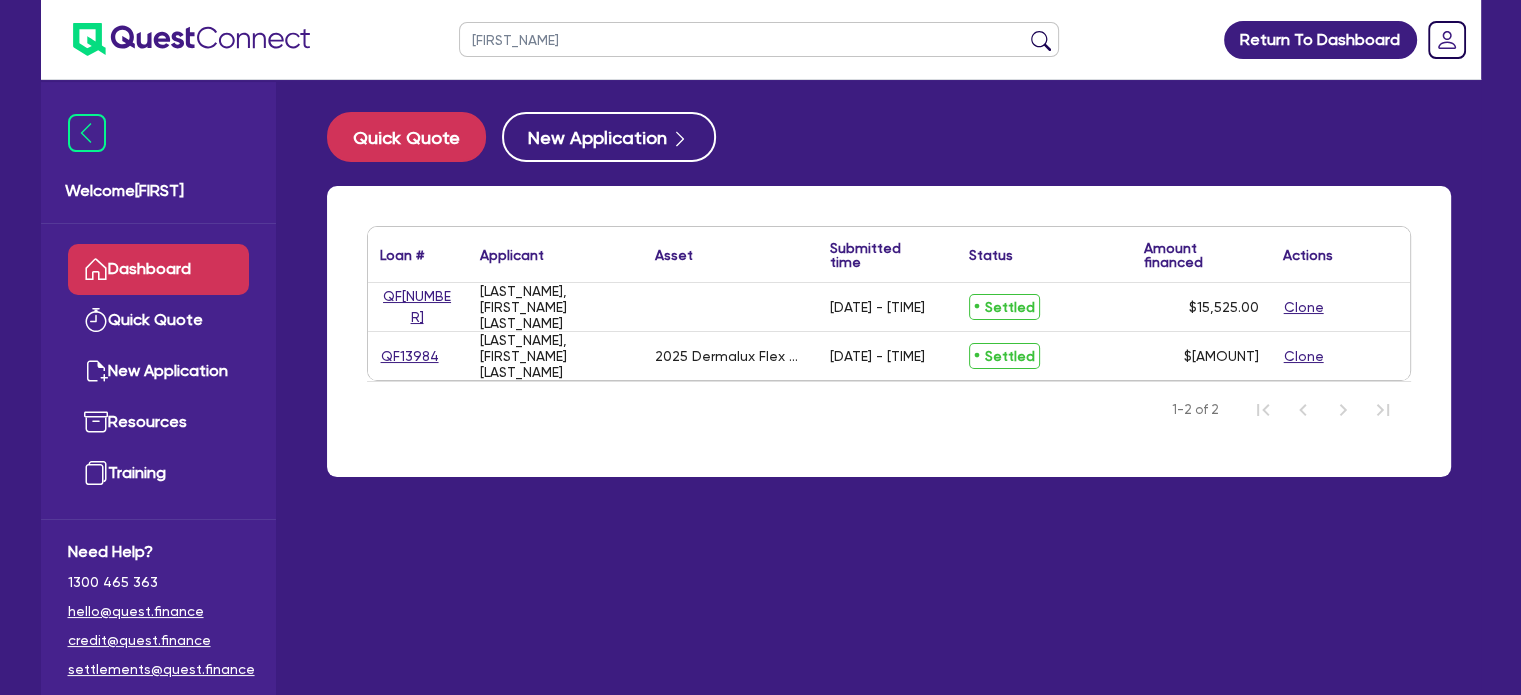 select on "TERTIARY_ASSETS" 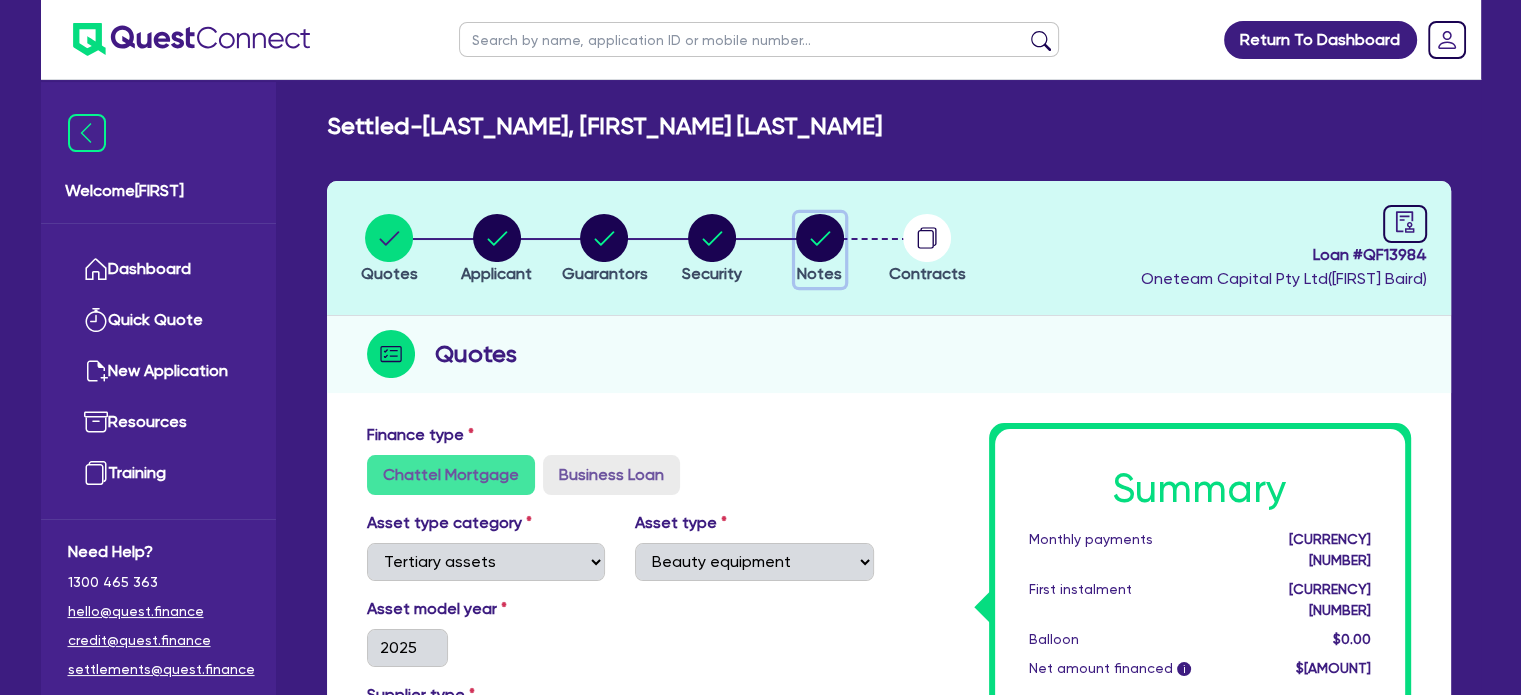 click 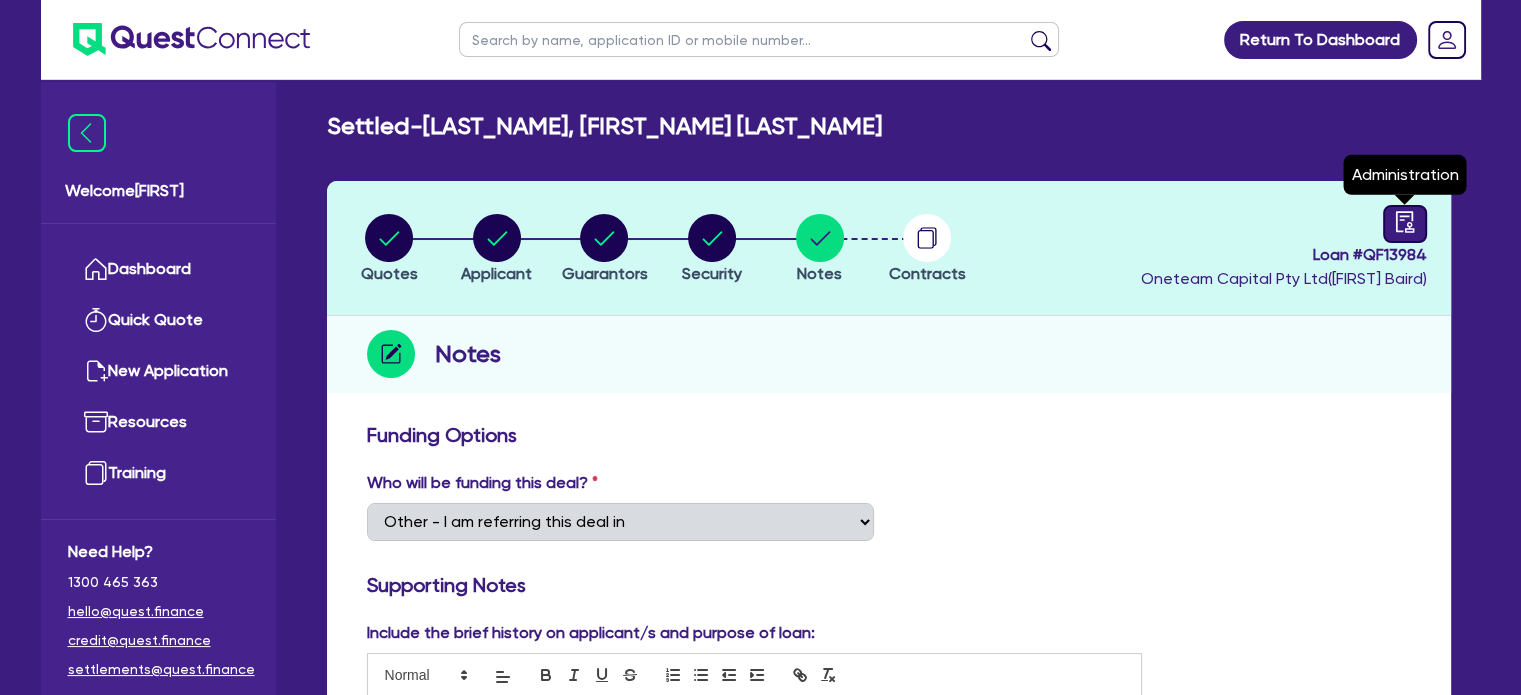 click 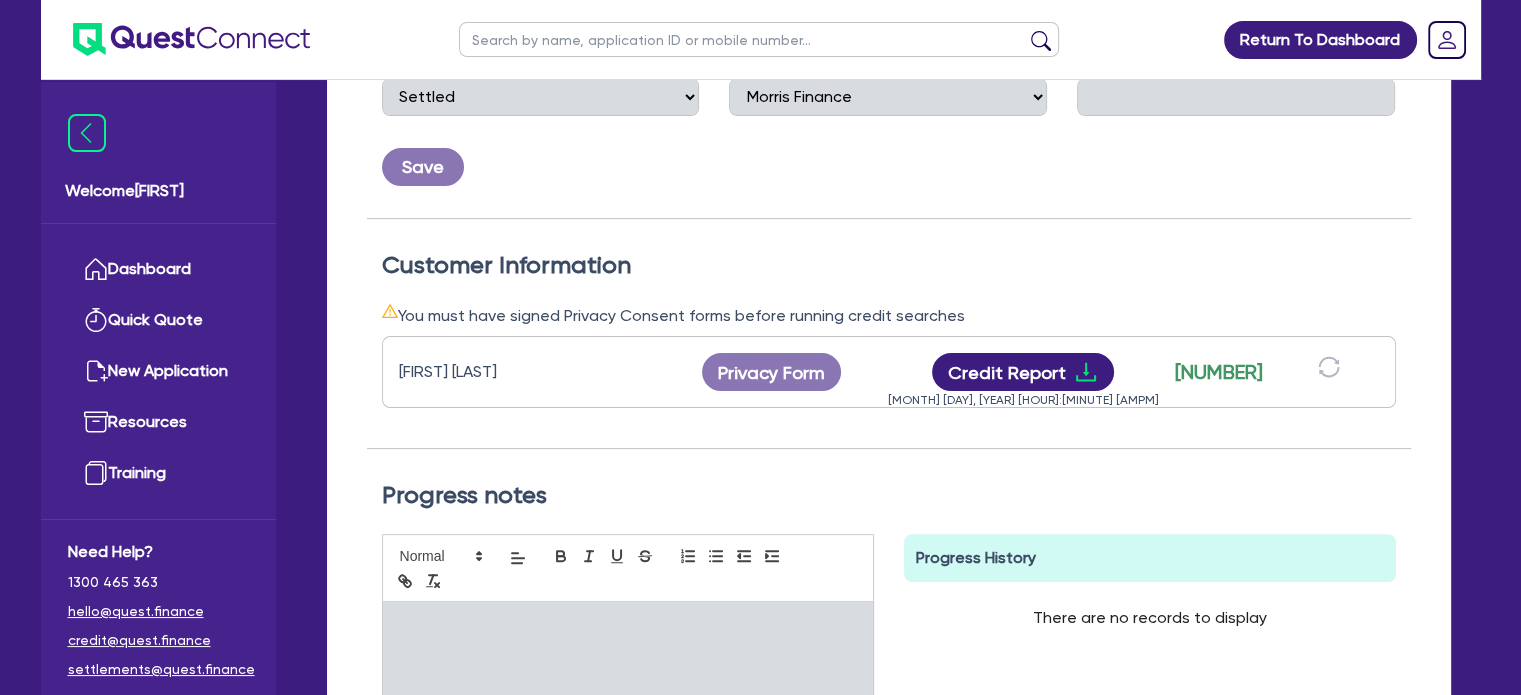 scroll, scrollTop: 429, scrollLeft: 0, axis: vertical 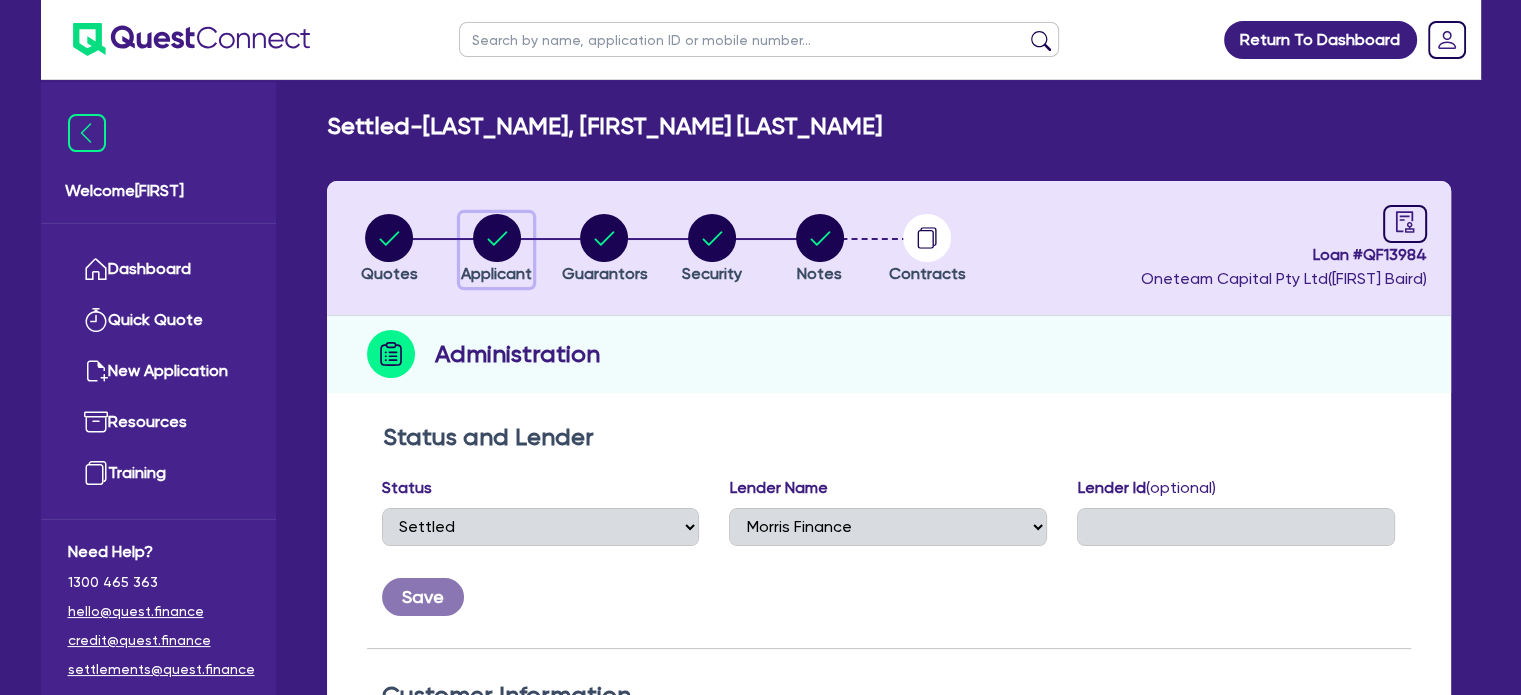 click on "Applicant" at bounding box center [496, 250] 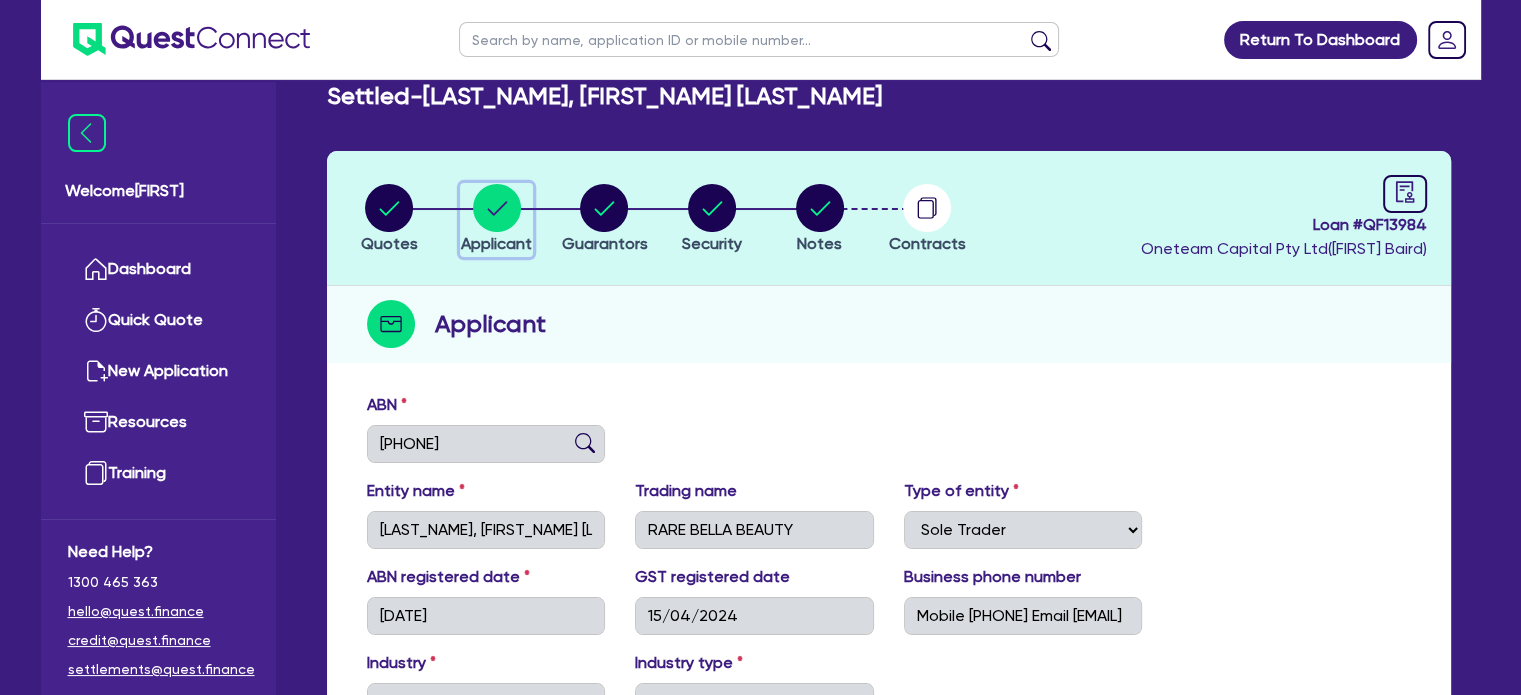 scroll, scrollTop: 28, scrollLeft: 0, axis: vertical 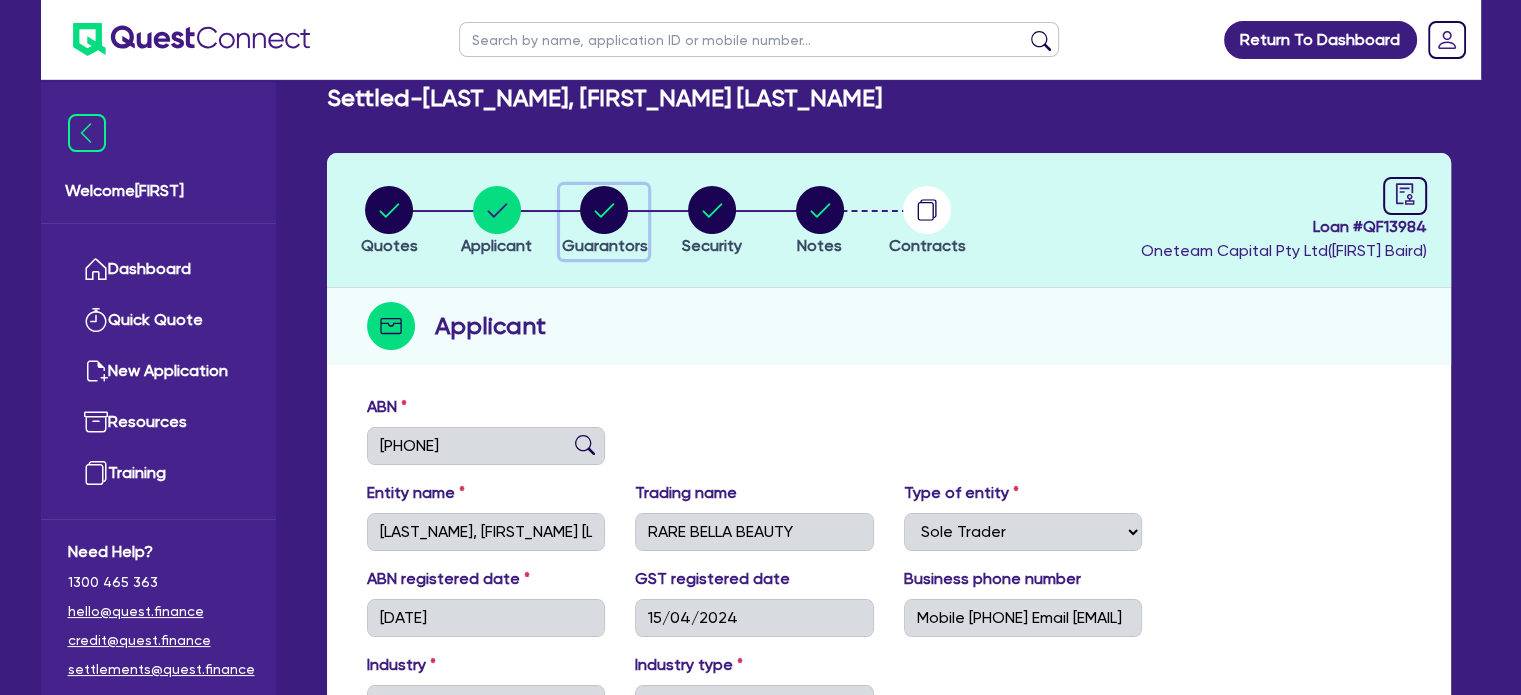 click 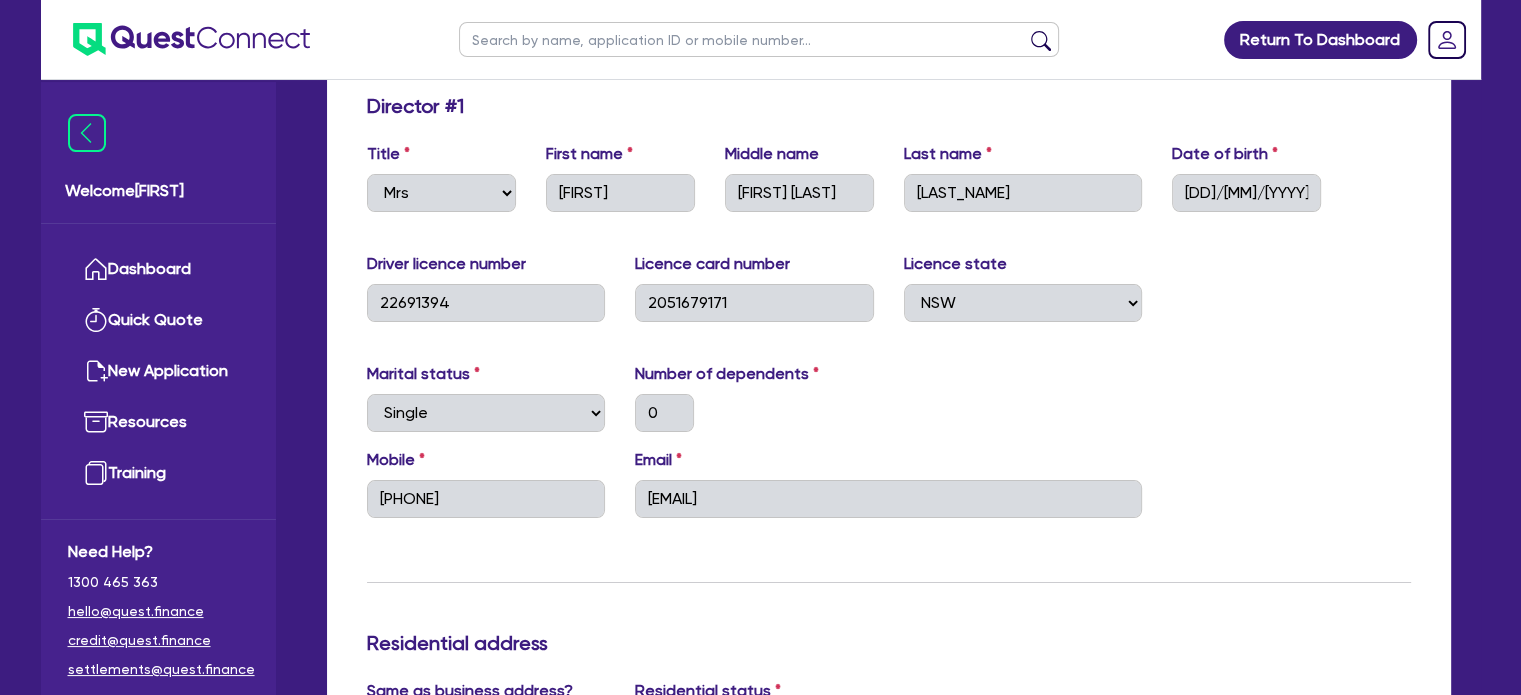 scroll, scrollTop: 332, scrollLeft: 0, axis: vertical 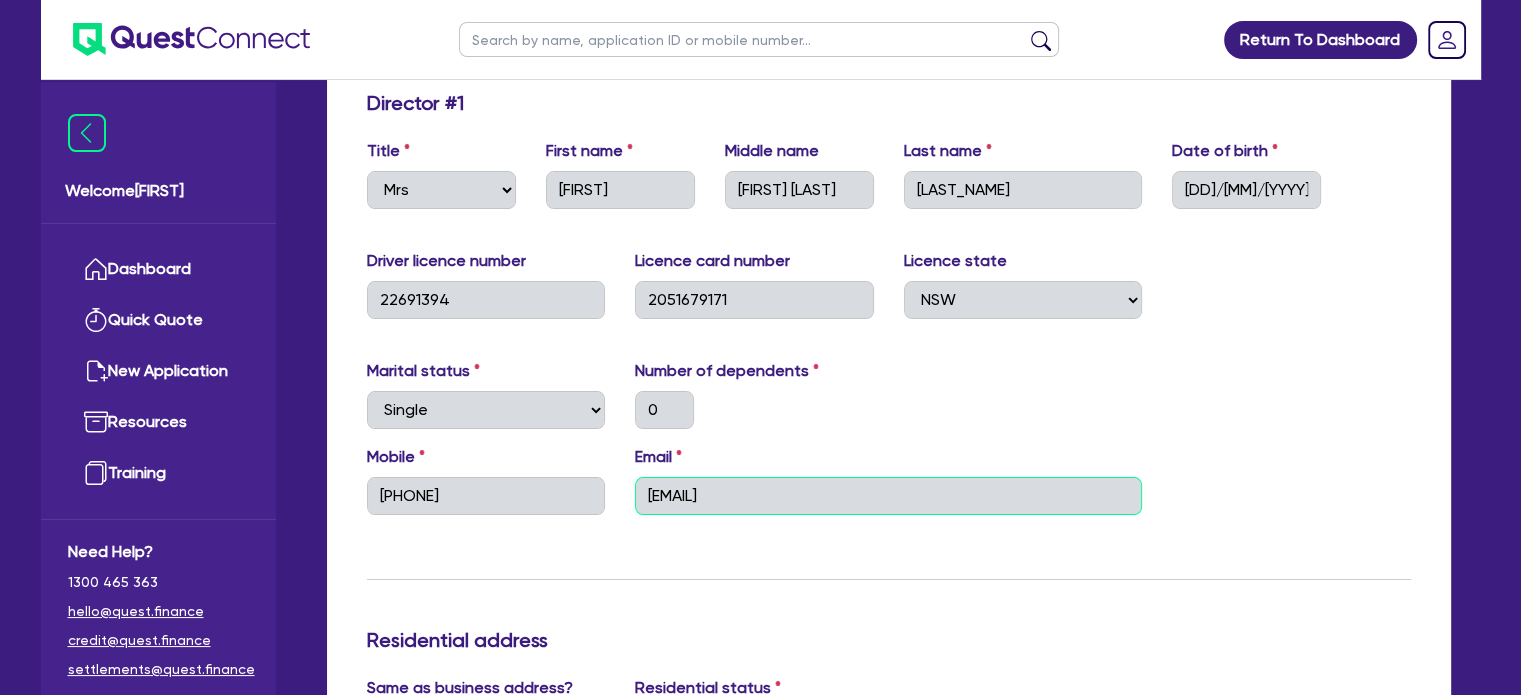 drag, startPoint x: 766, startPoint y: 498, endPoint x: 607, endPoint y: 493, distance: 159.0786 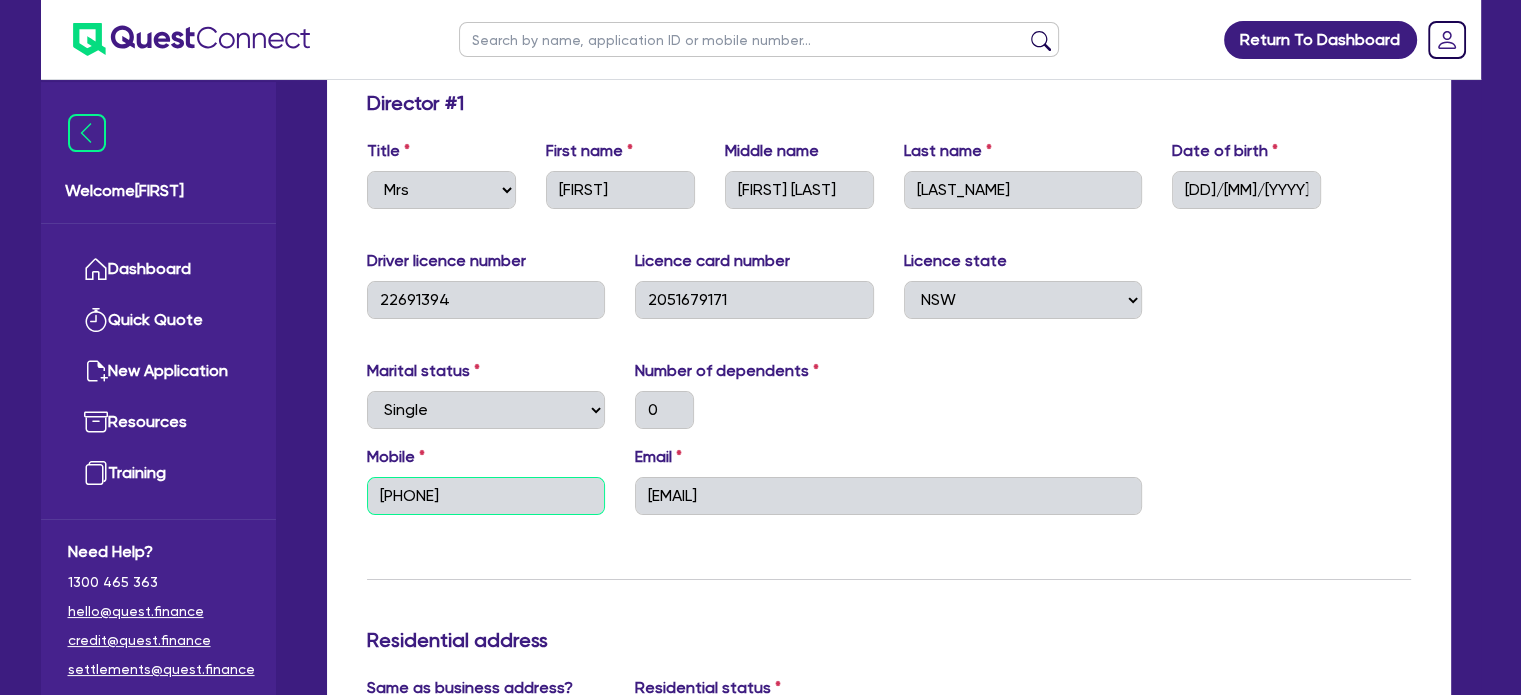 drag, startPoint x: 496, startPoint y: 499, endPoint x: 326, endPoint y: 480, distance: 171.05847 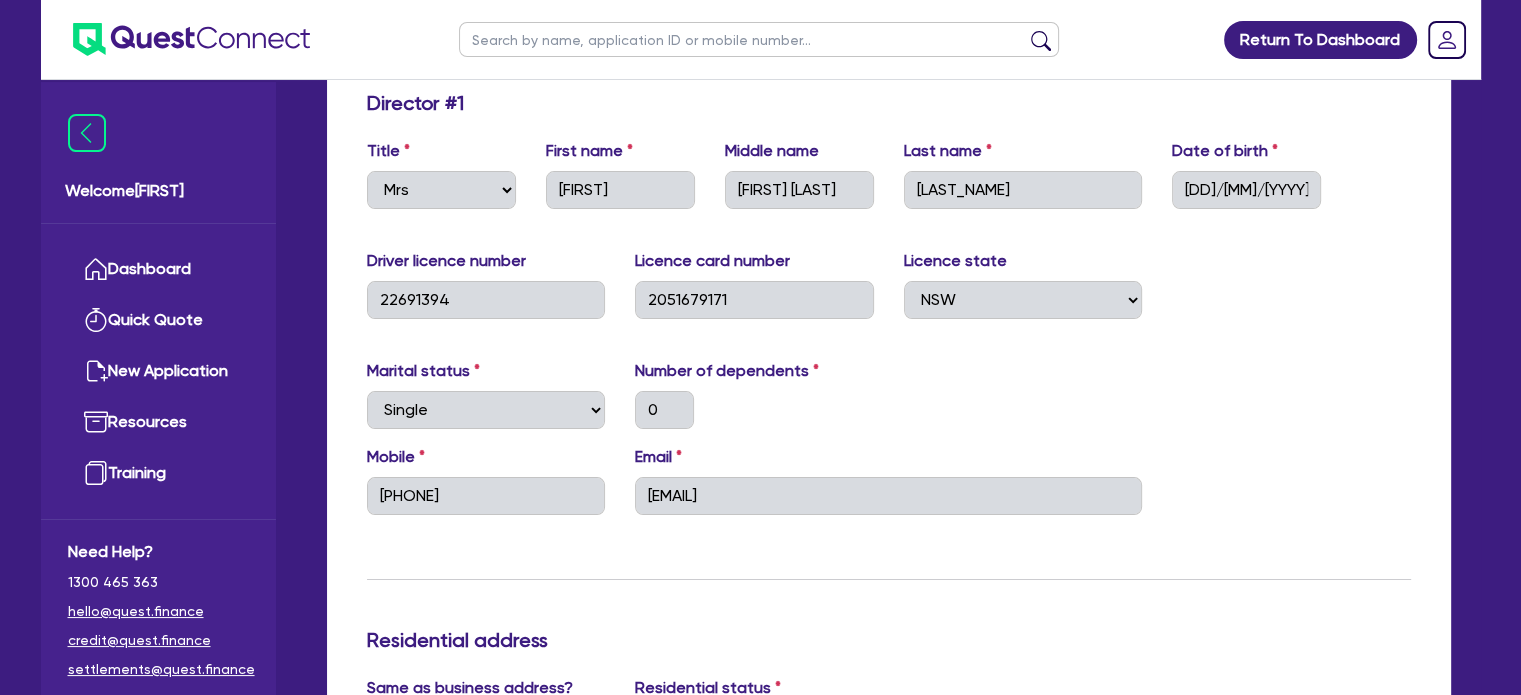 click at bounding box center (759, 39) 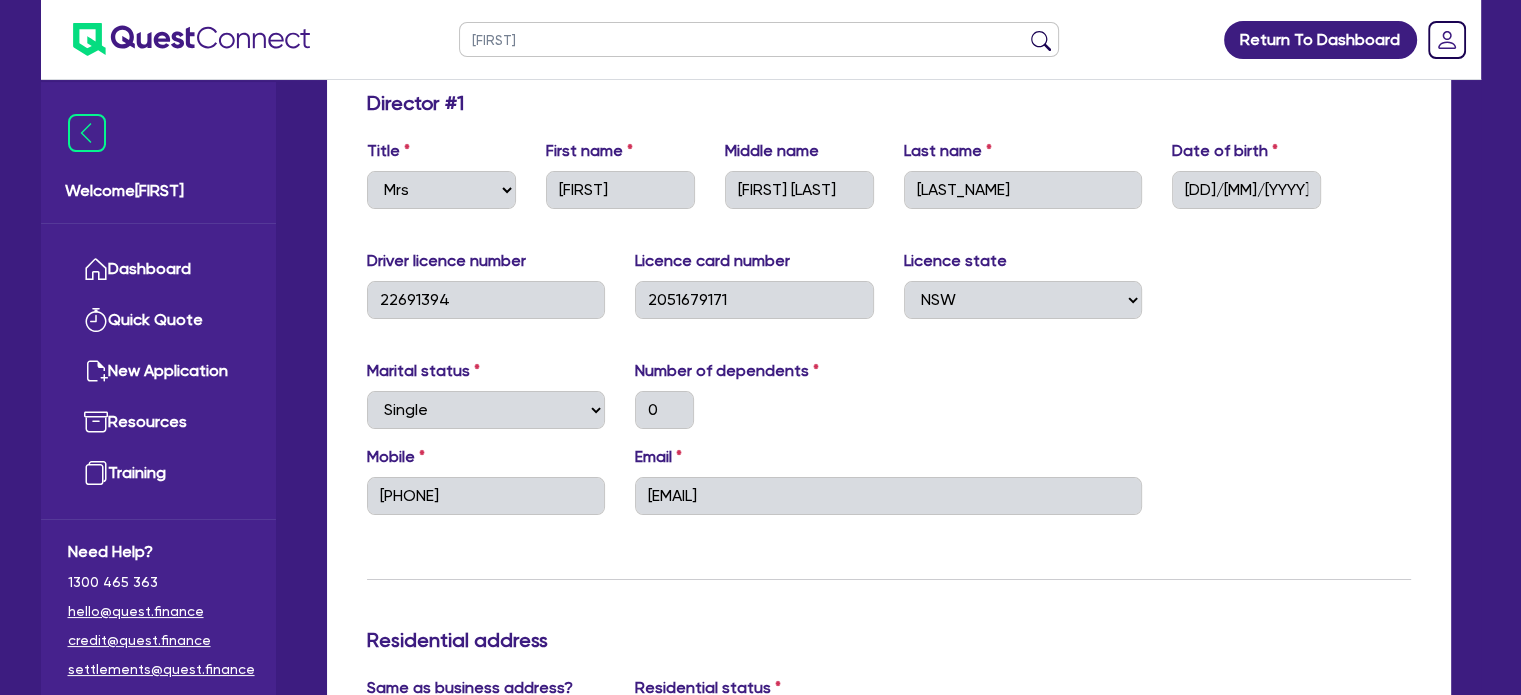 type on "samantha" 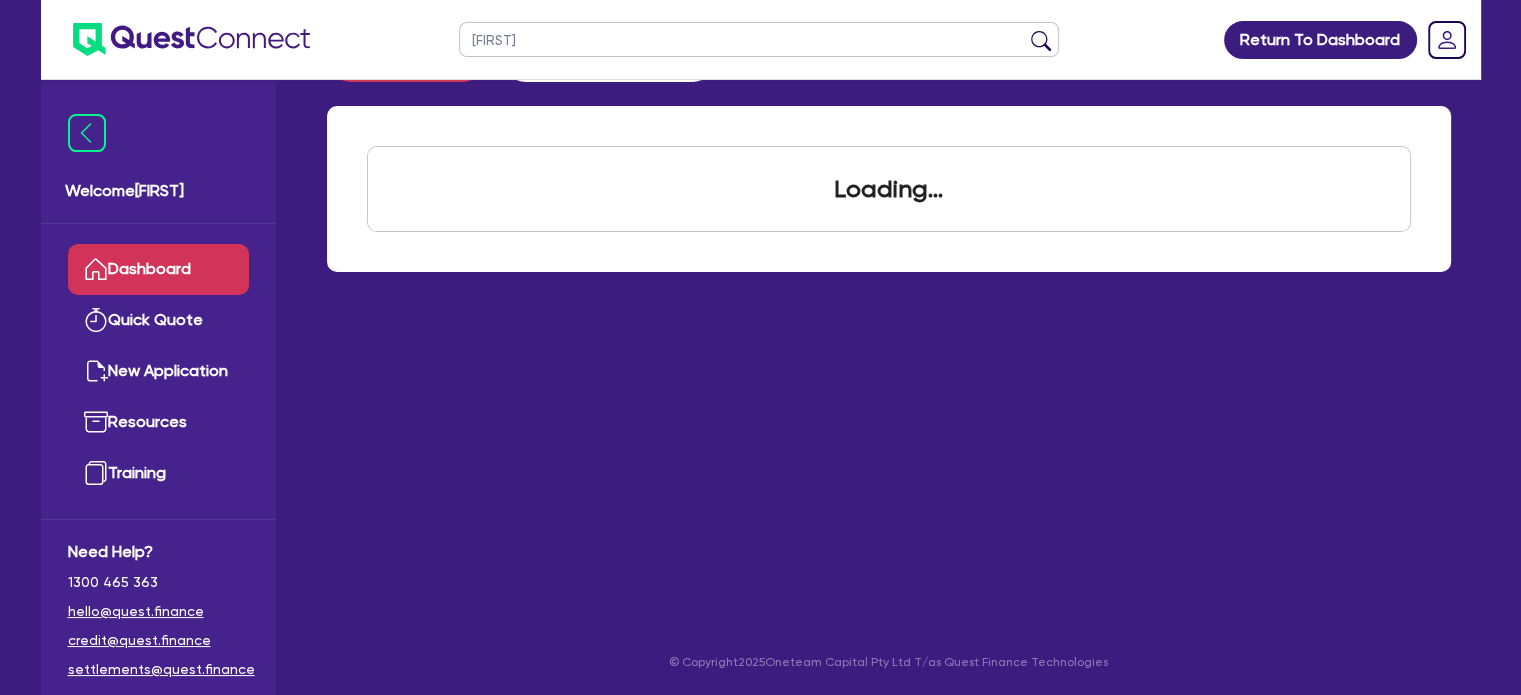 scroll, scrollTop: 0, scrollLeft: 0, axis: both 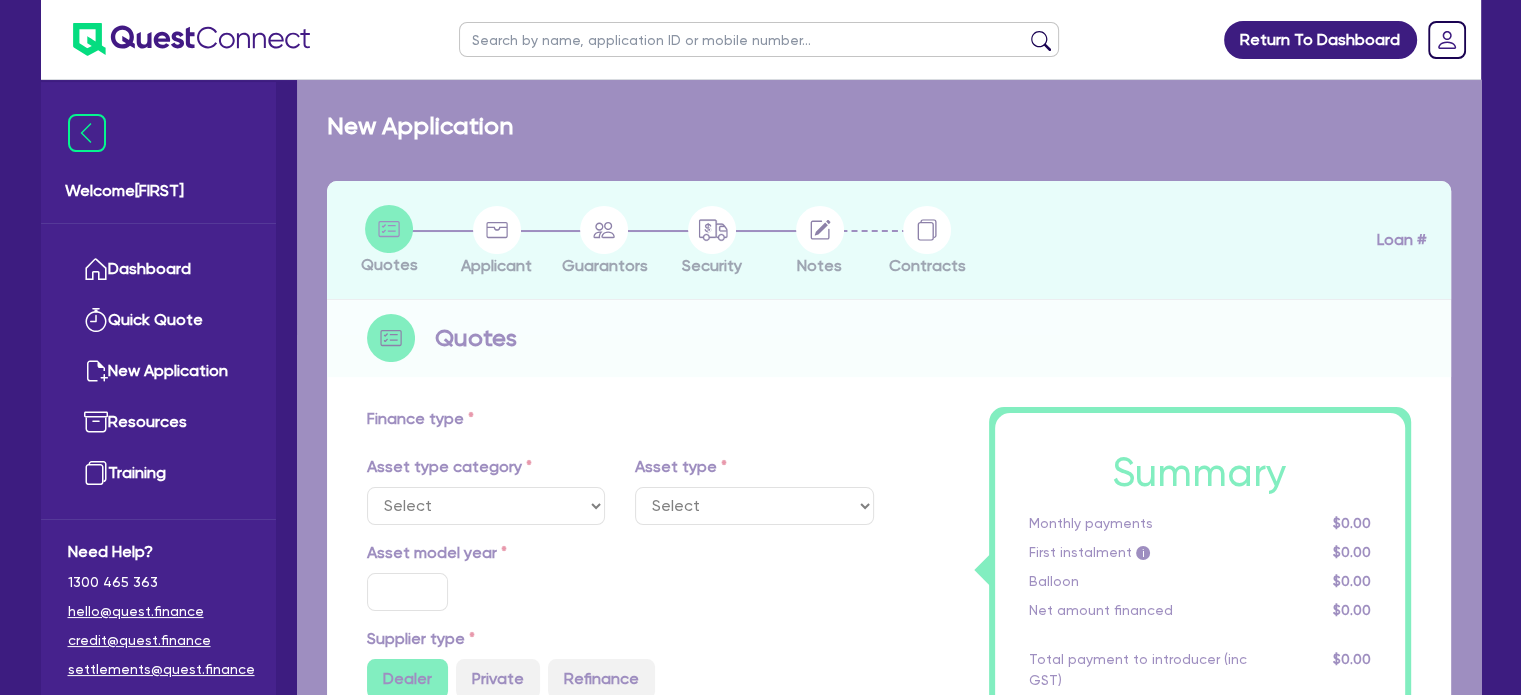 select on "SECONDARY_ASSETS" 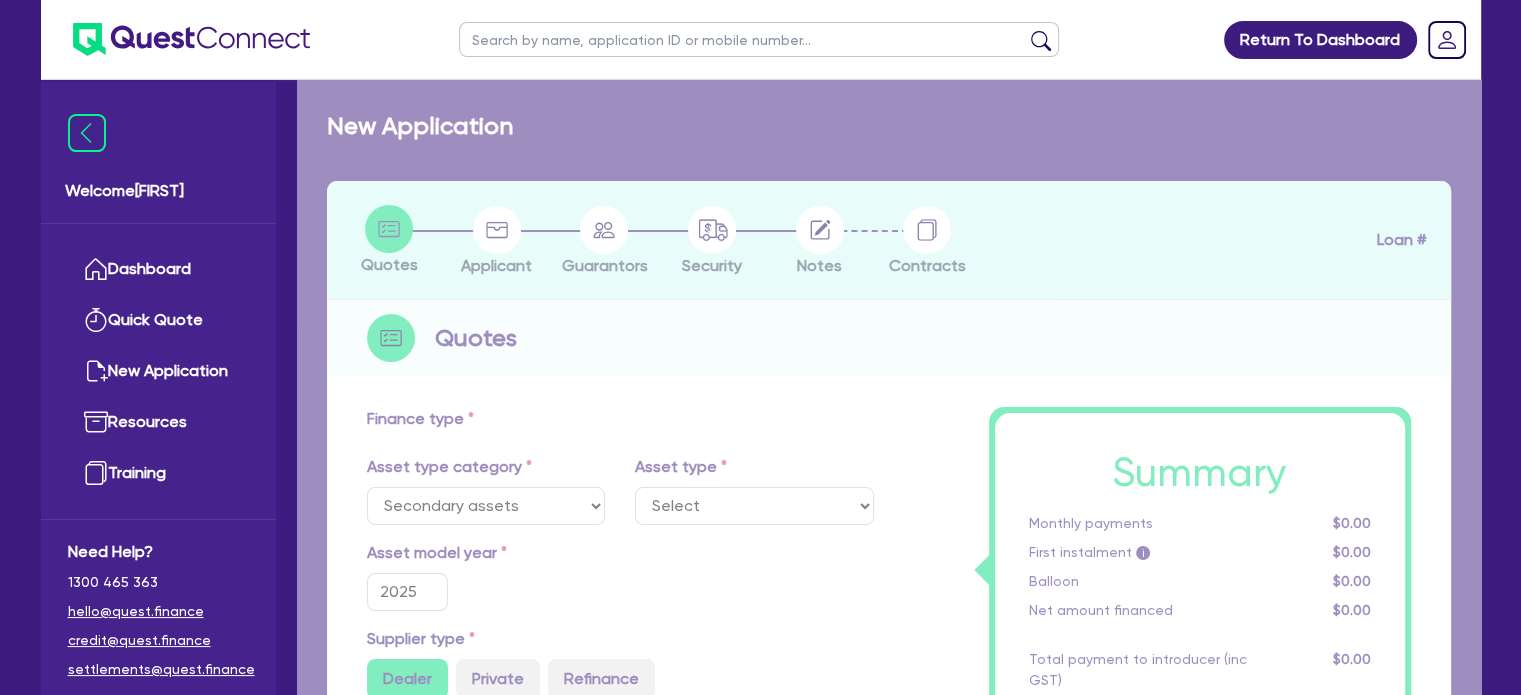 select on "MEDICAL_DENTAL_LABORATORY_EQUIPMENT" 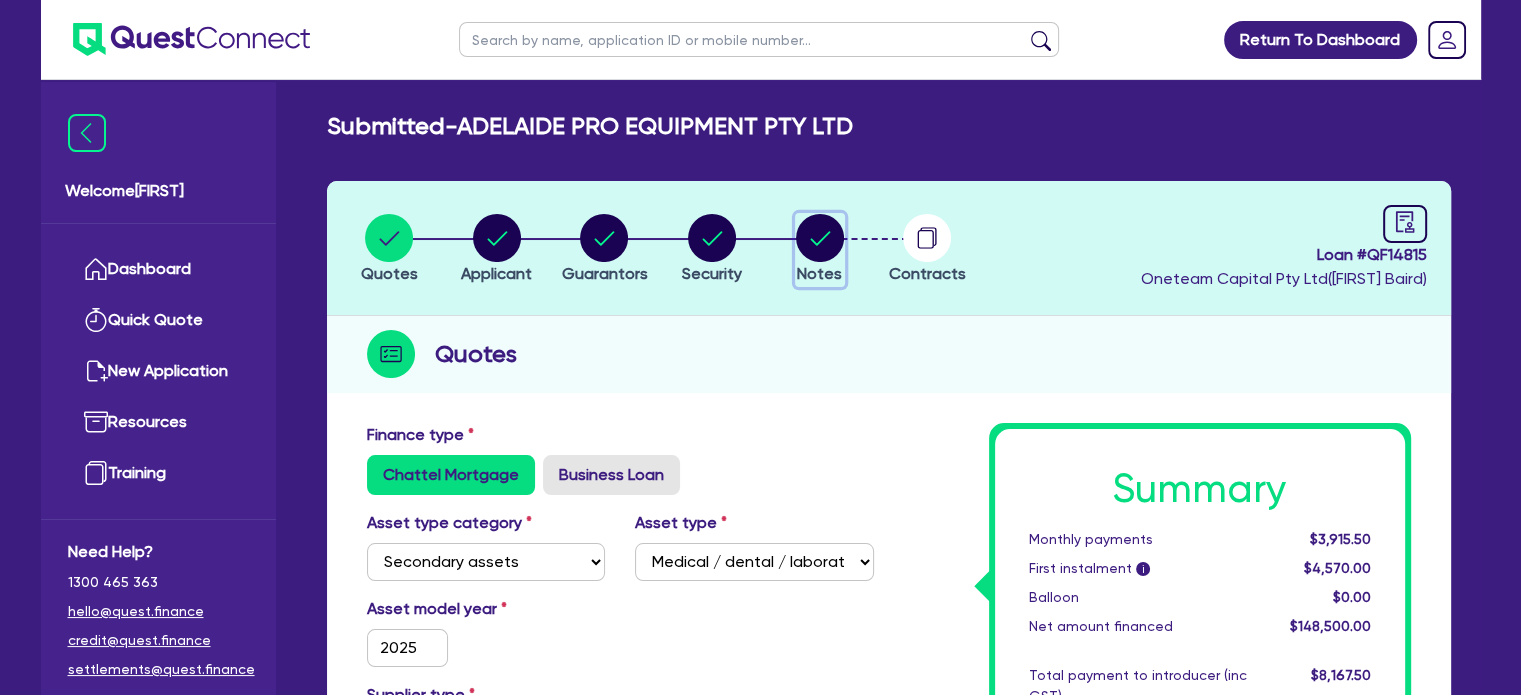 click 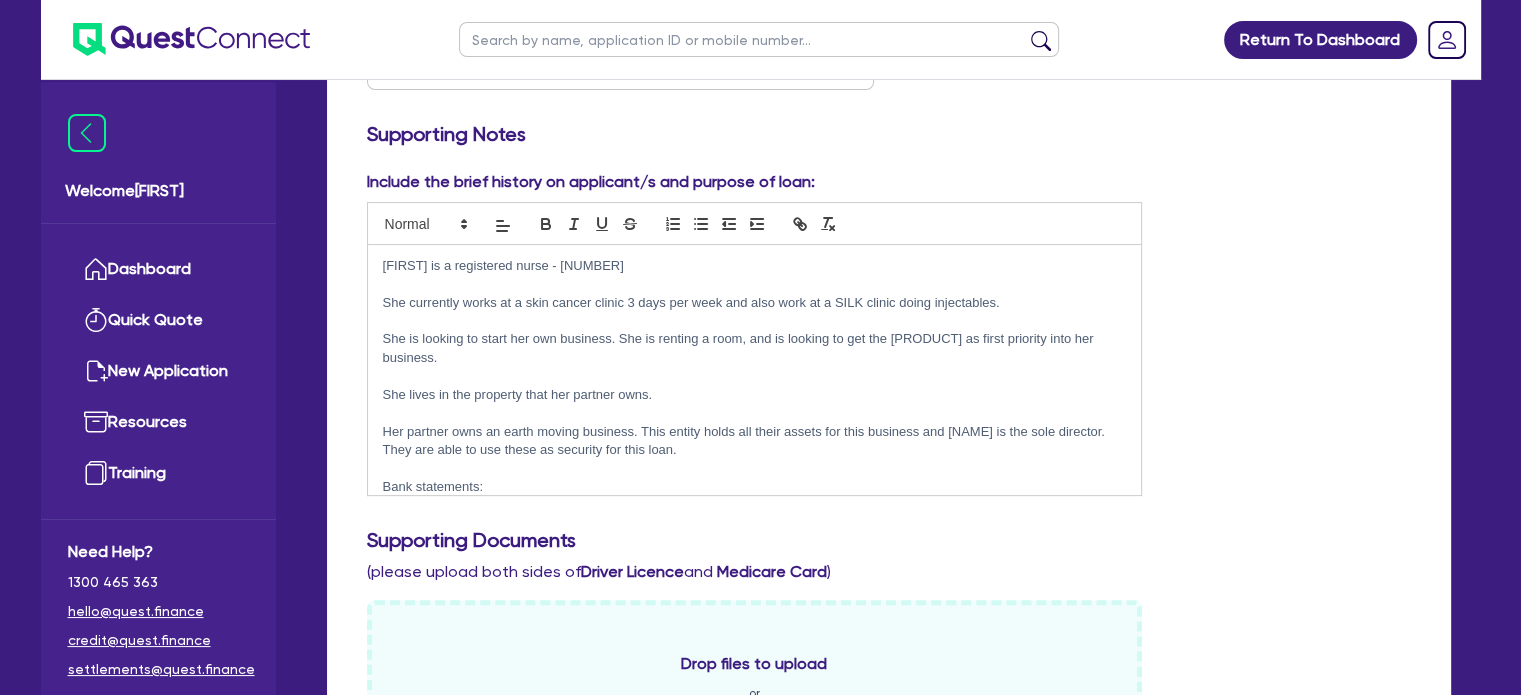 scroll, scrollTop: 604, scrollLeft: 0, axis: vertical 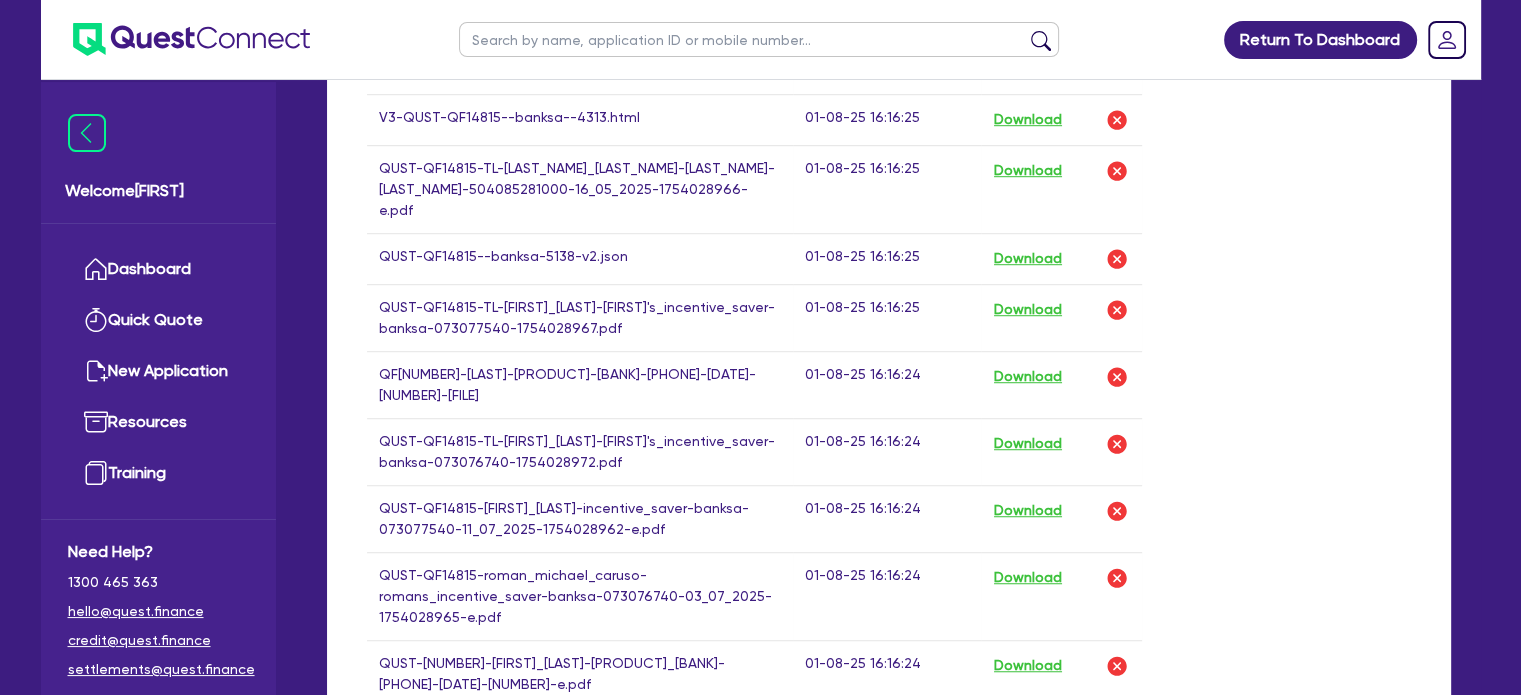 click at bounding box center (759, 39) 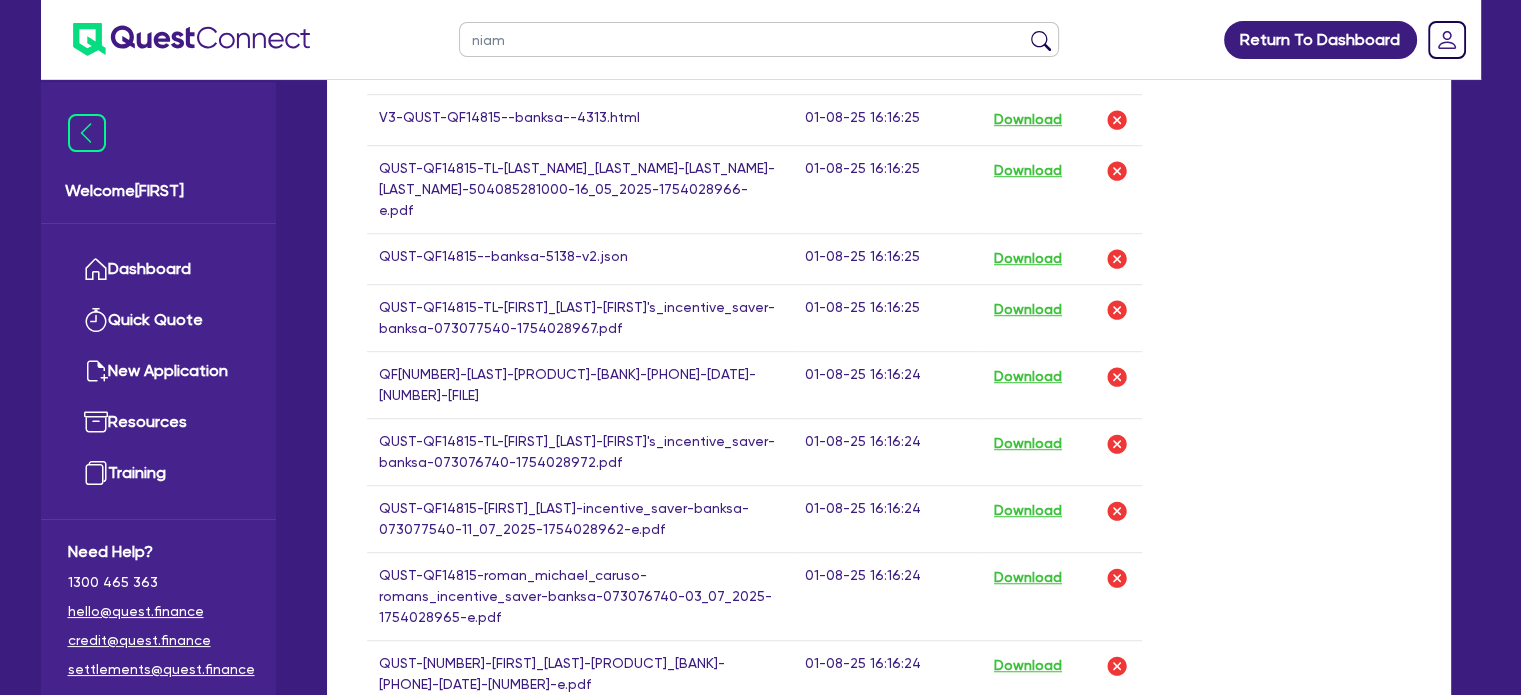 type on "niamh" 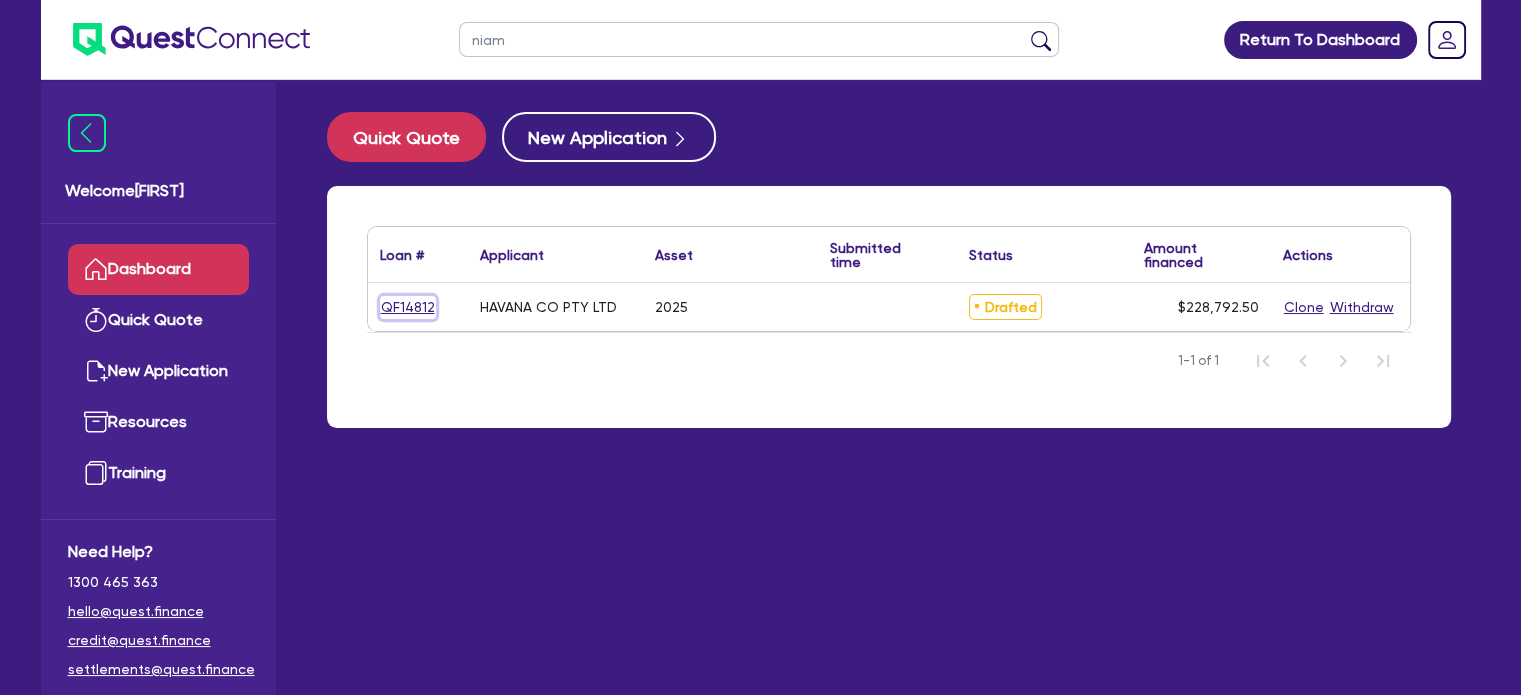 click on "QF14812" at bounding box center (408, 307) 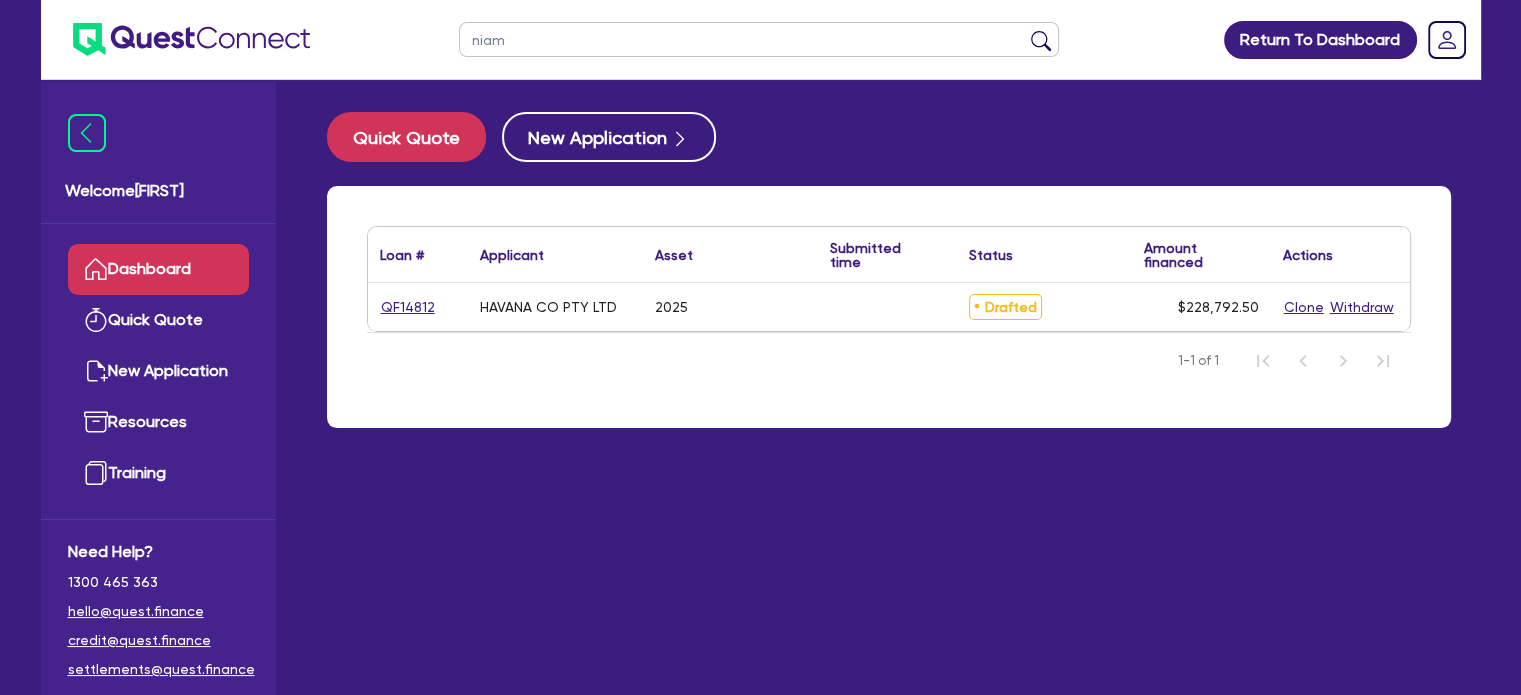 select on "TERTIARY_ASSETS" 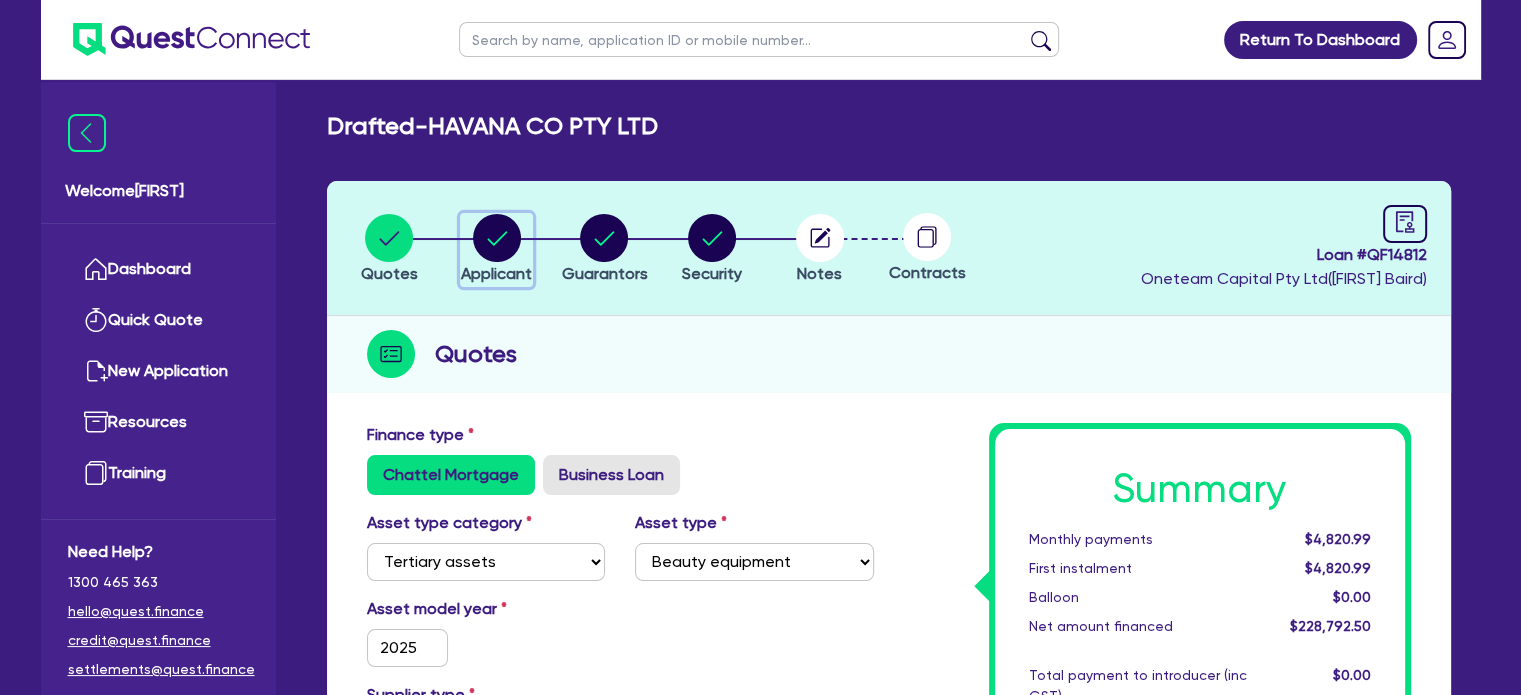 click 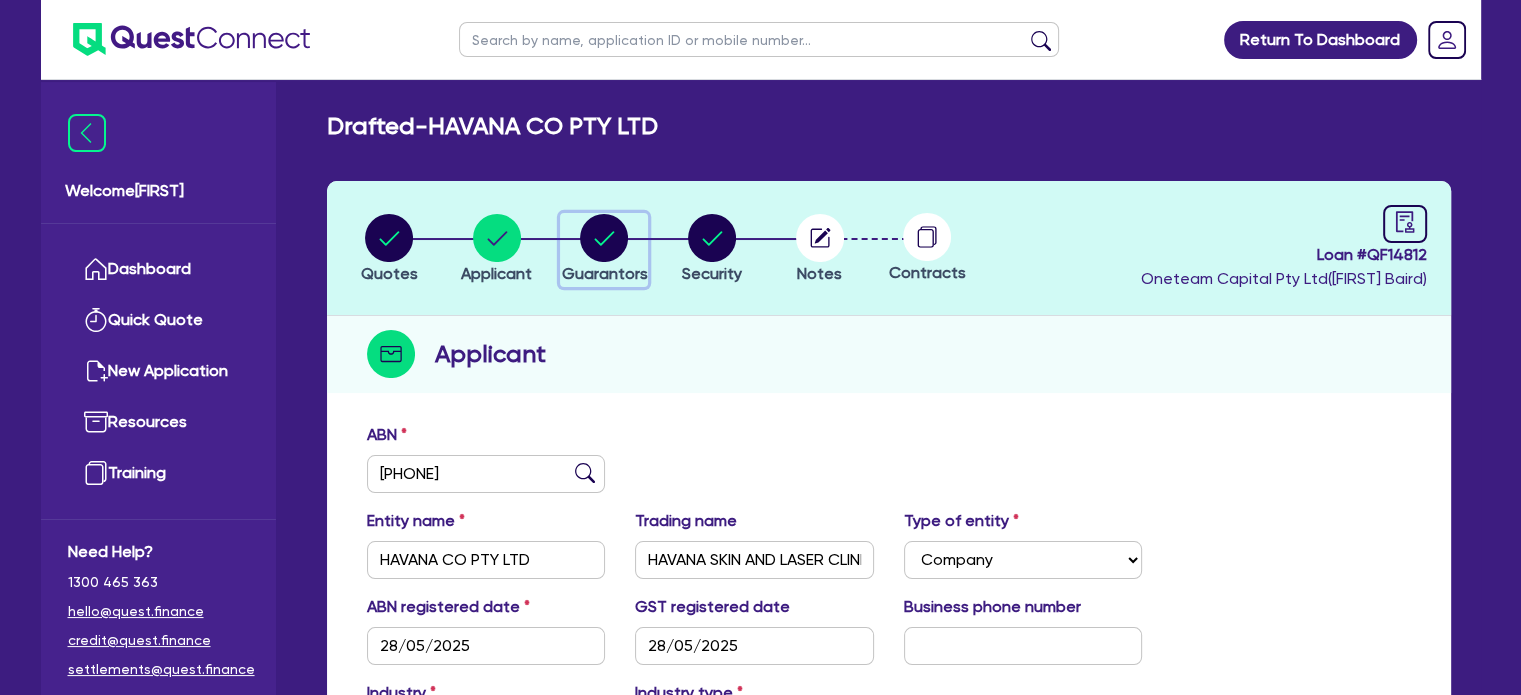 click 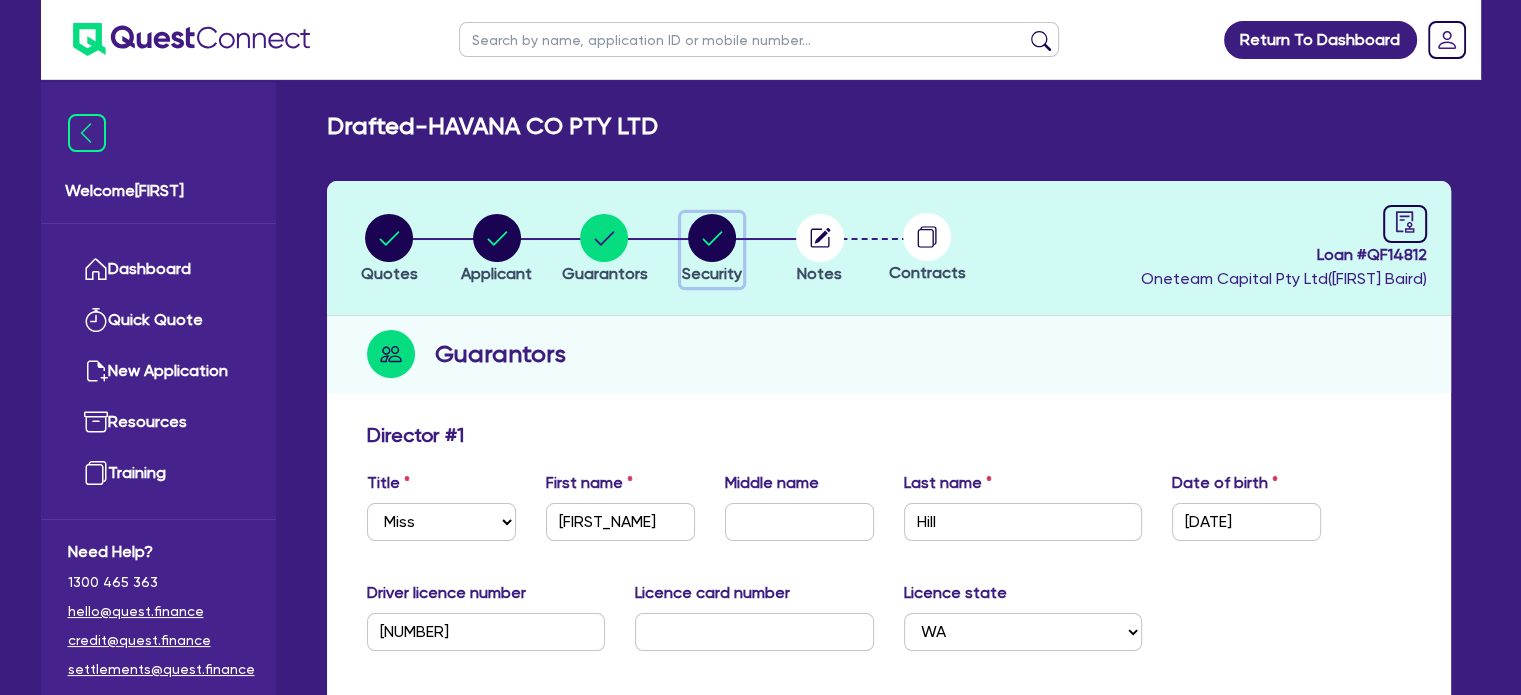 click 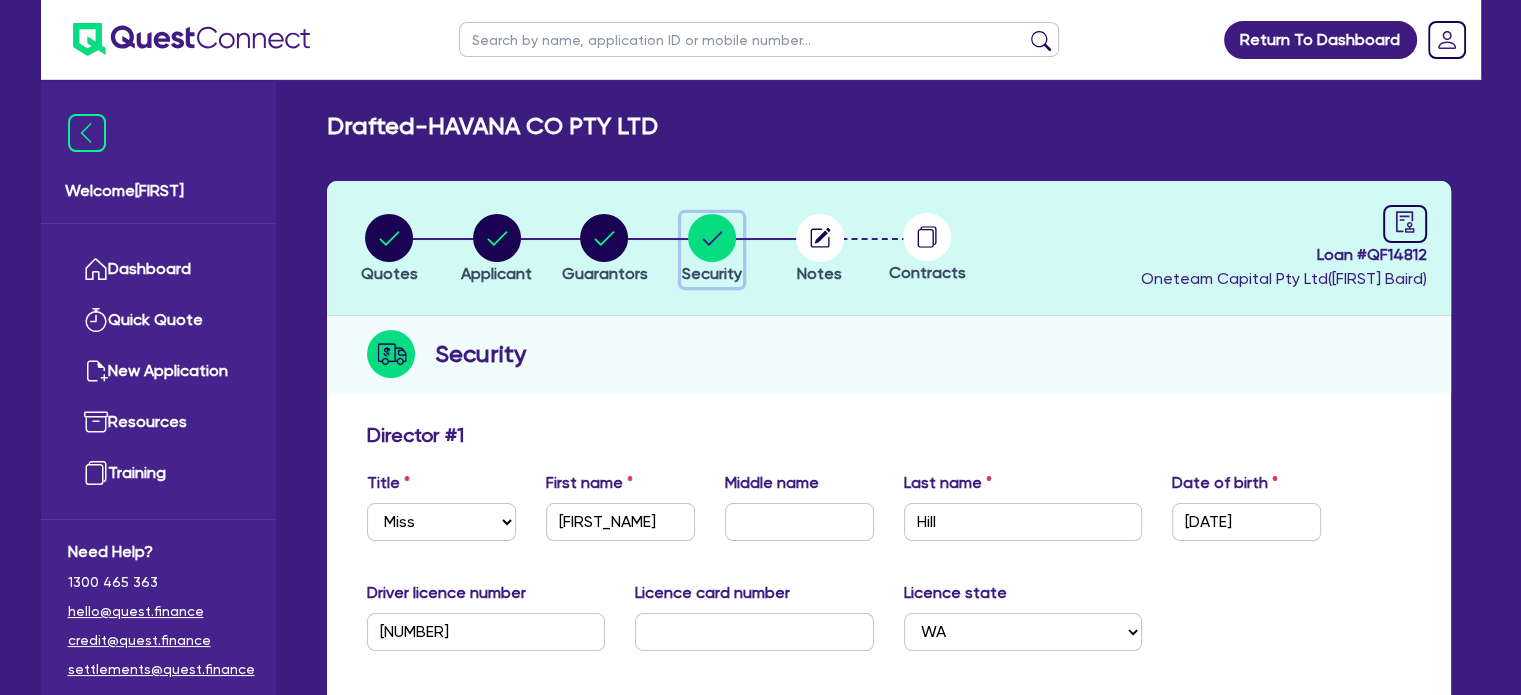 select on "TERTIARY_ASSETS" 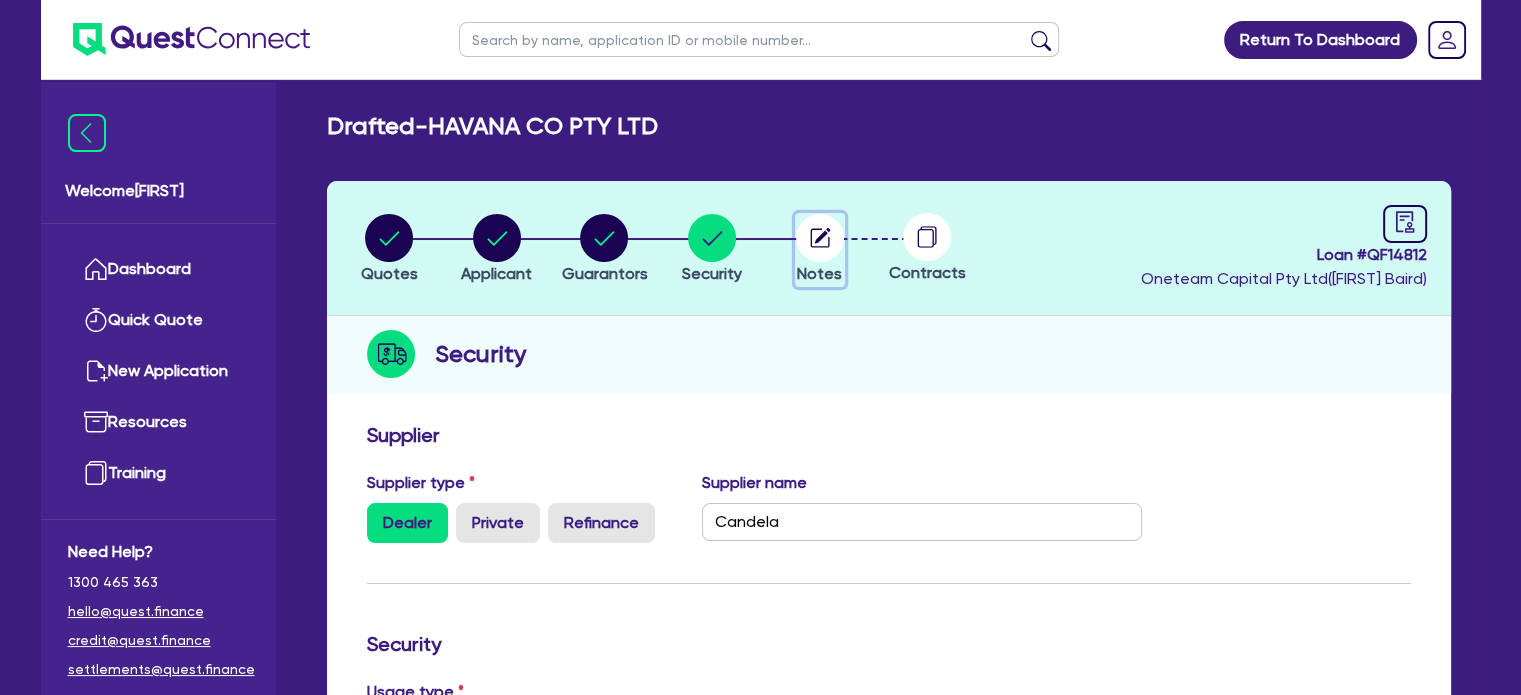 click 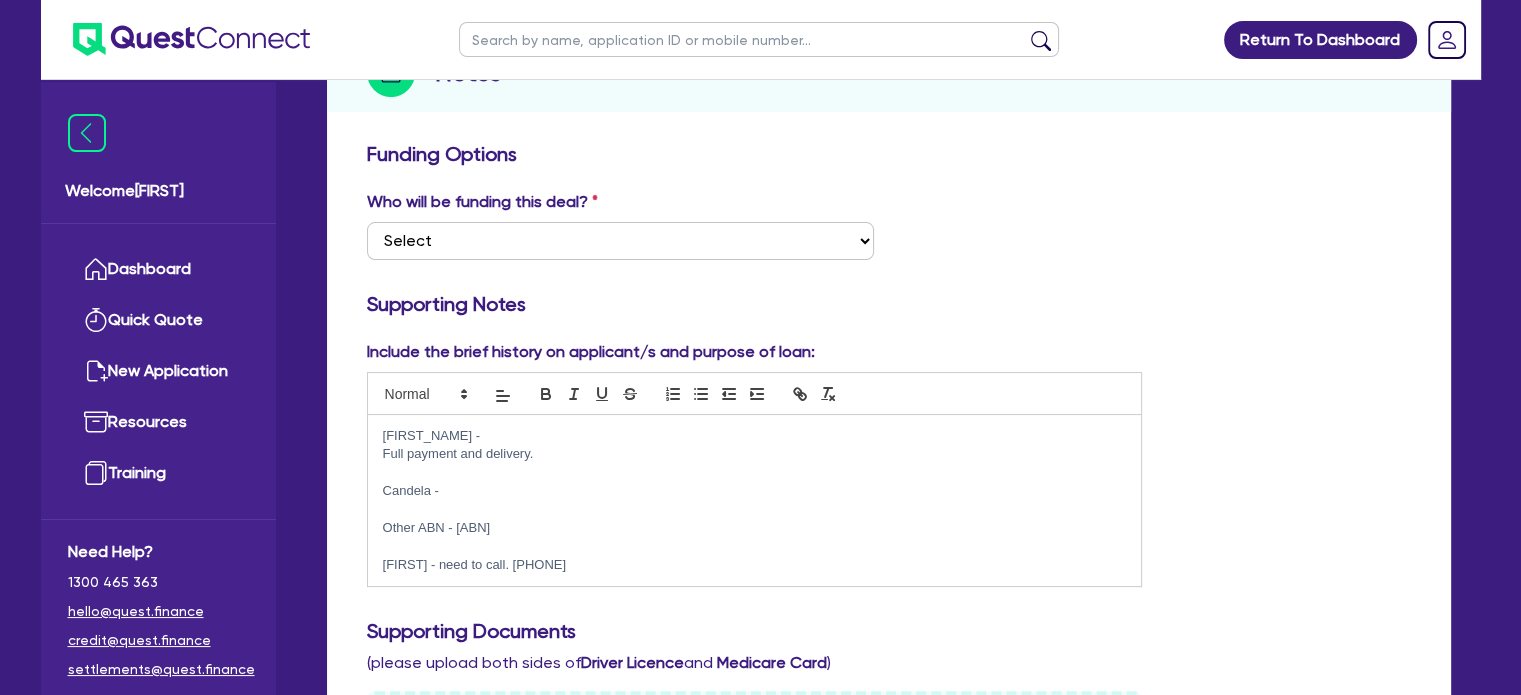 scroll, scrollTop: 282, scrollLeft: 0, axis: vertical 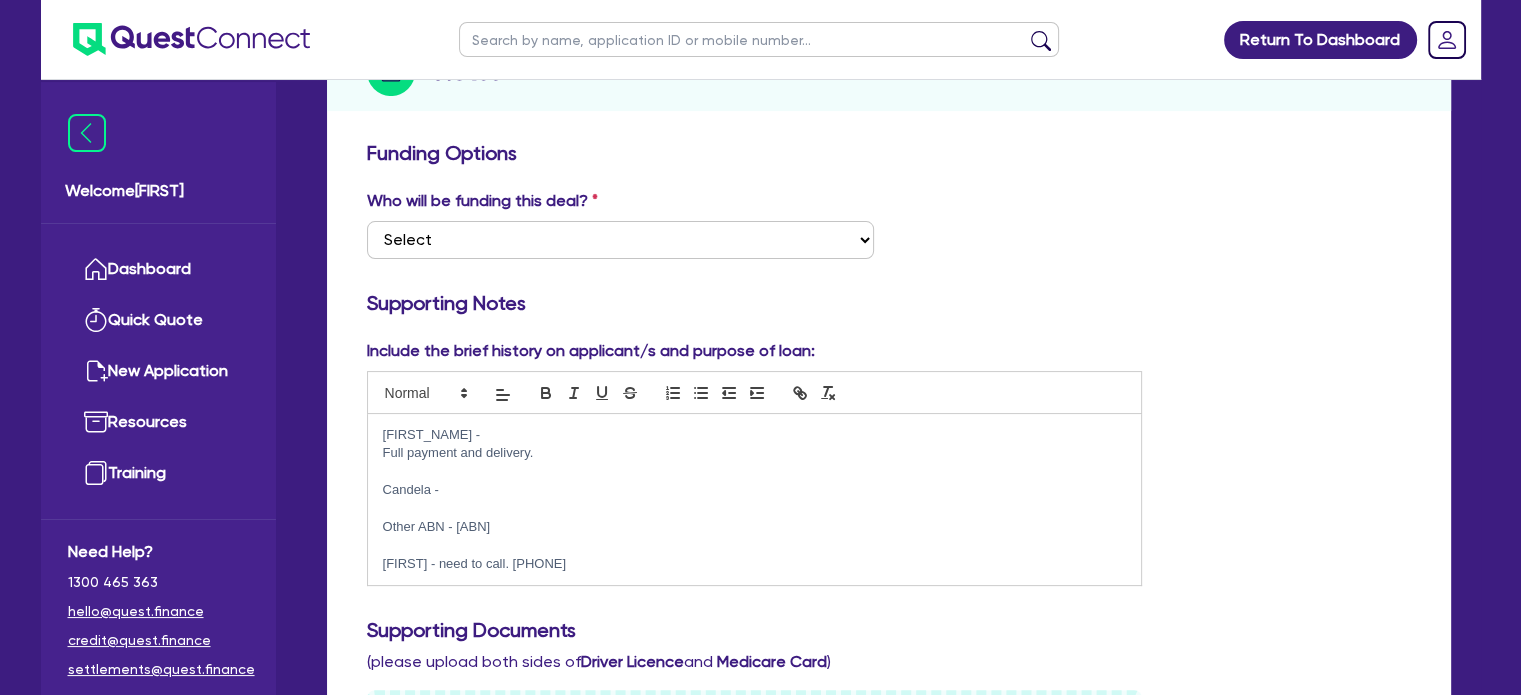 click on "Mick - need to call. 0415 411 168" at bounding box center (755, 564) 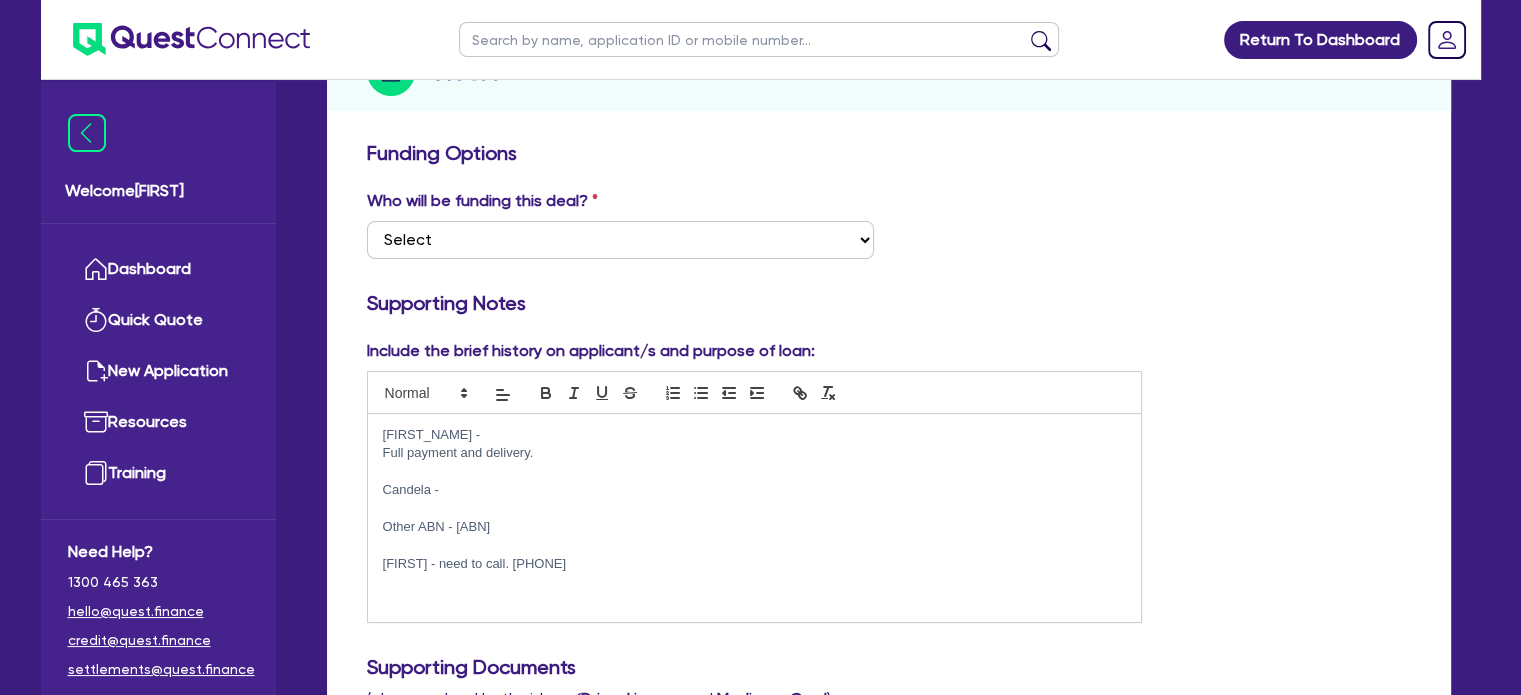 type 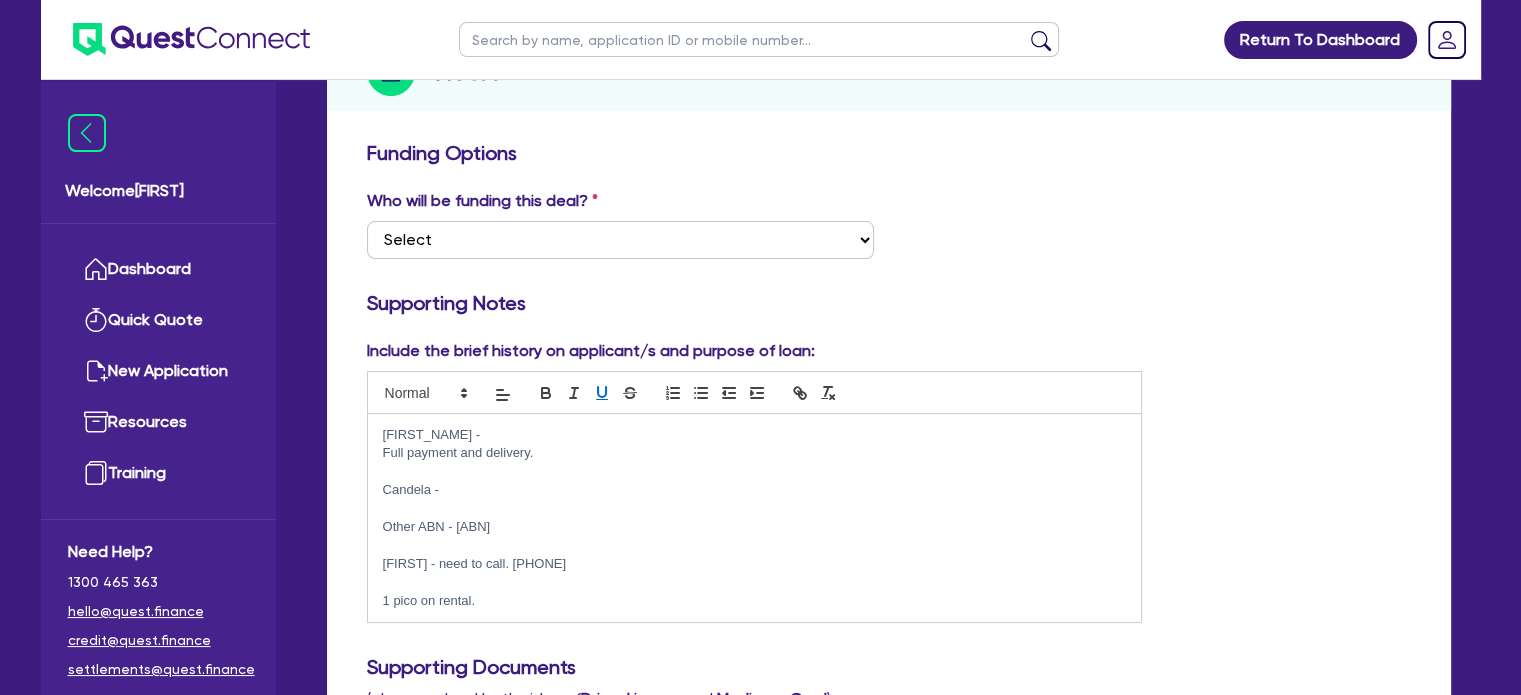 scroll, scrollTop: 0, scrollLeft: 0, axis: both 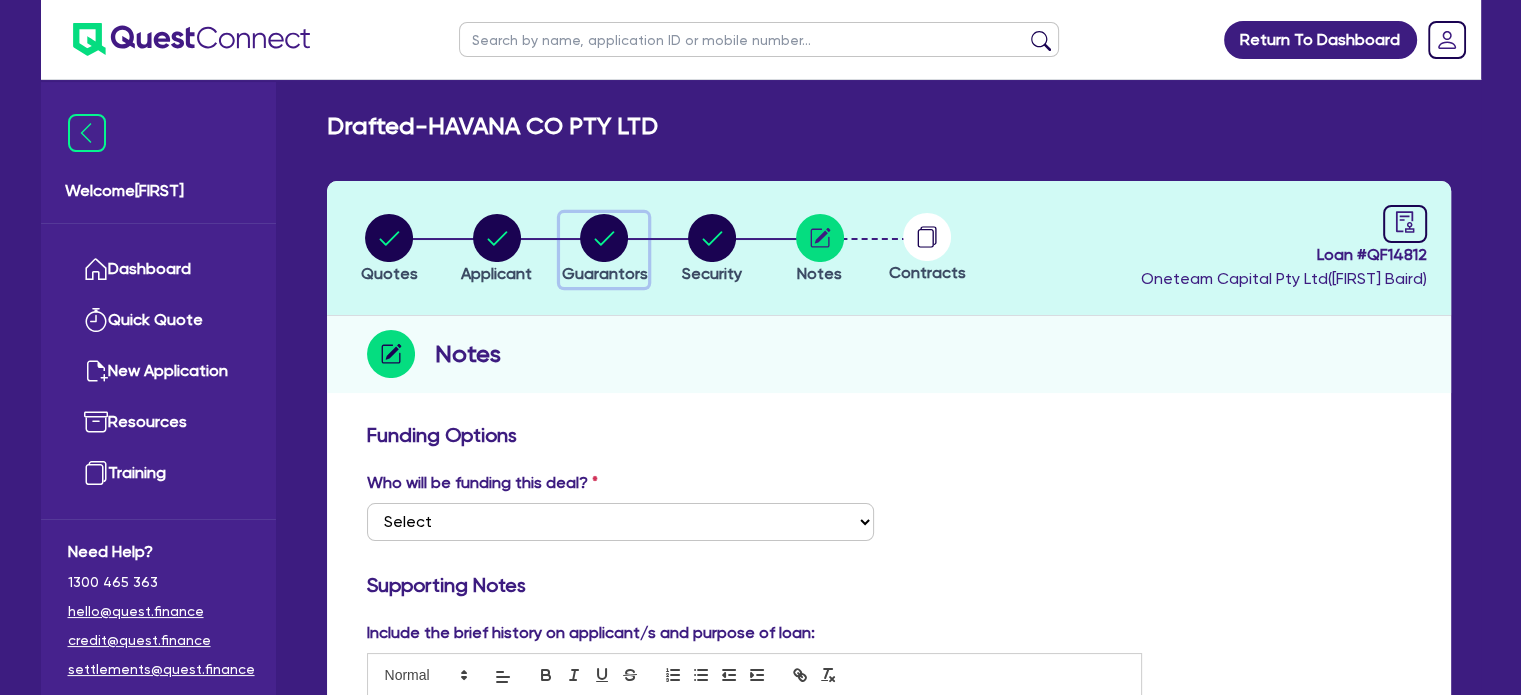 click 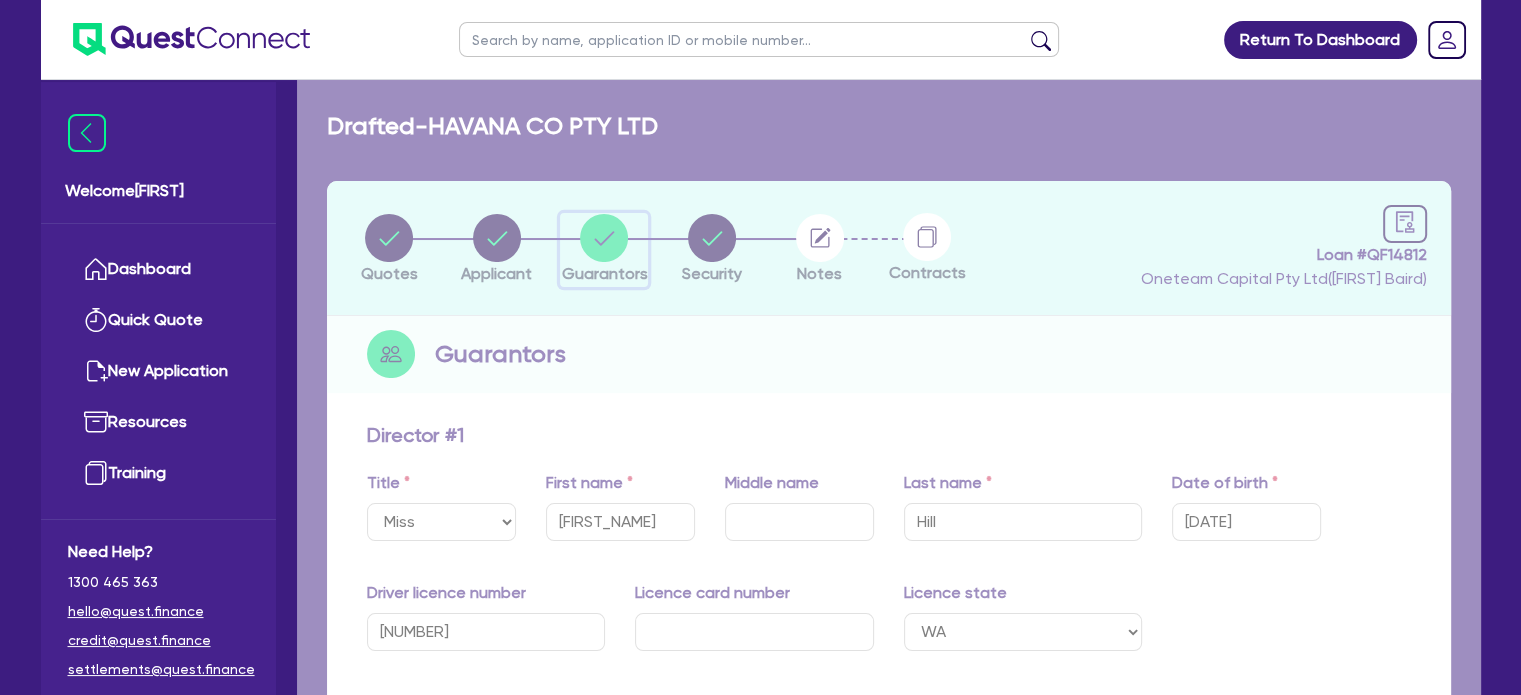 type on "0" 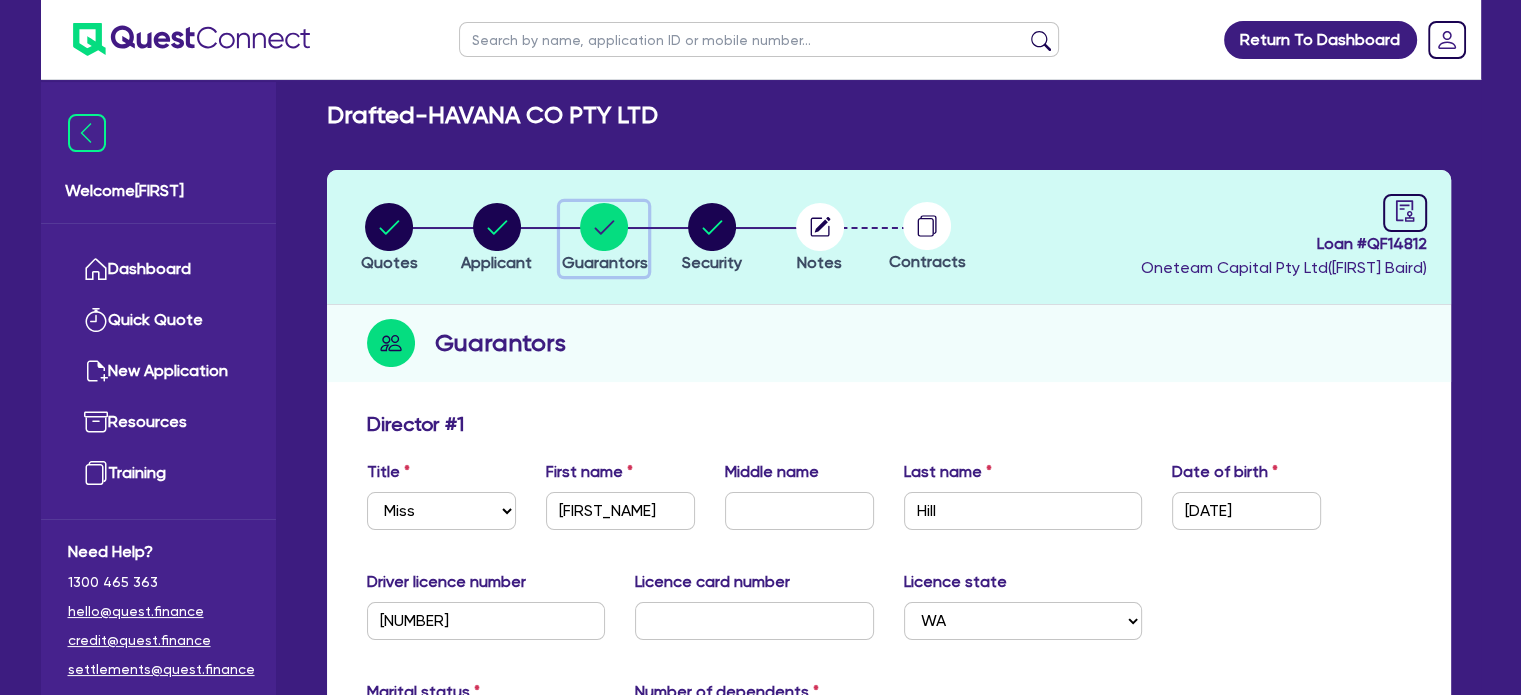 scroll, scrollTop: 0, scrollLeft: 0, axis: both 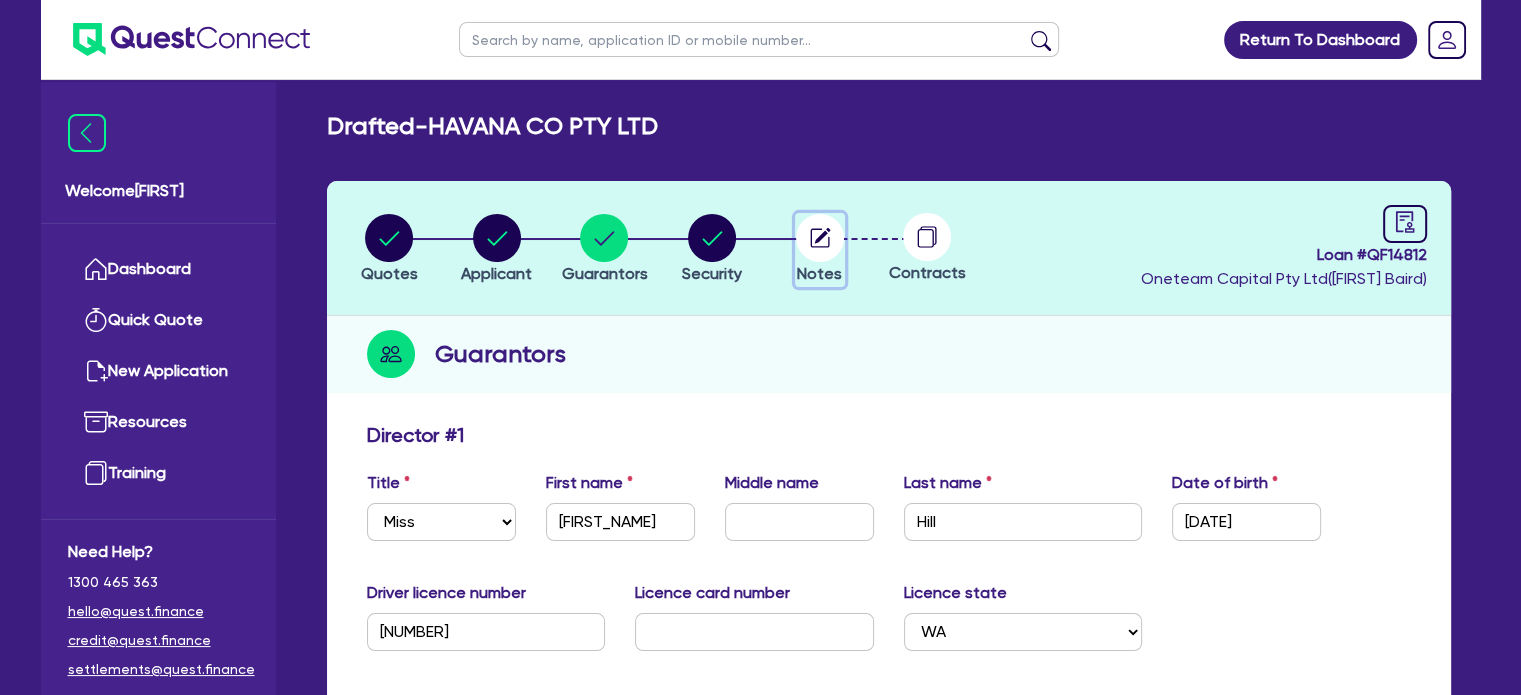 click 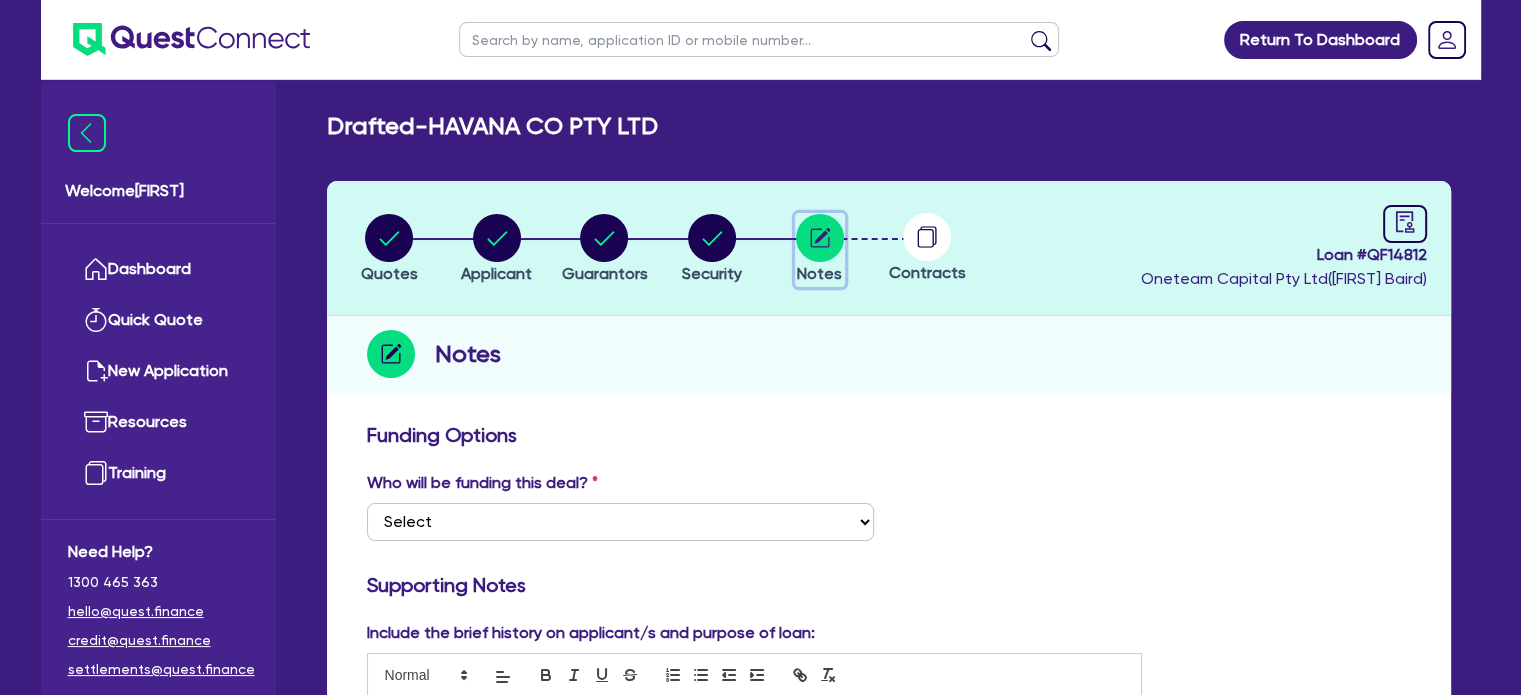 scroll, scrollTop: 468, scrollLeft: 0, axis: vertical 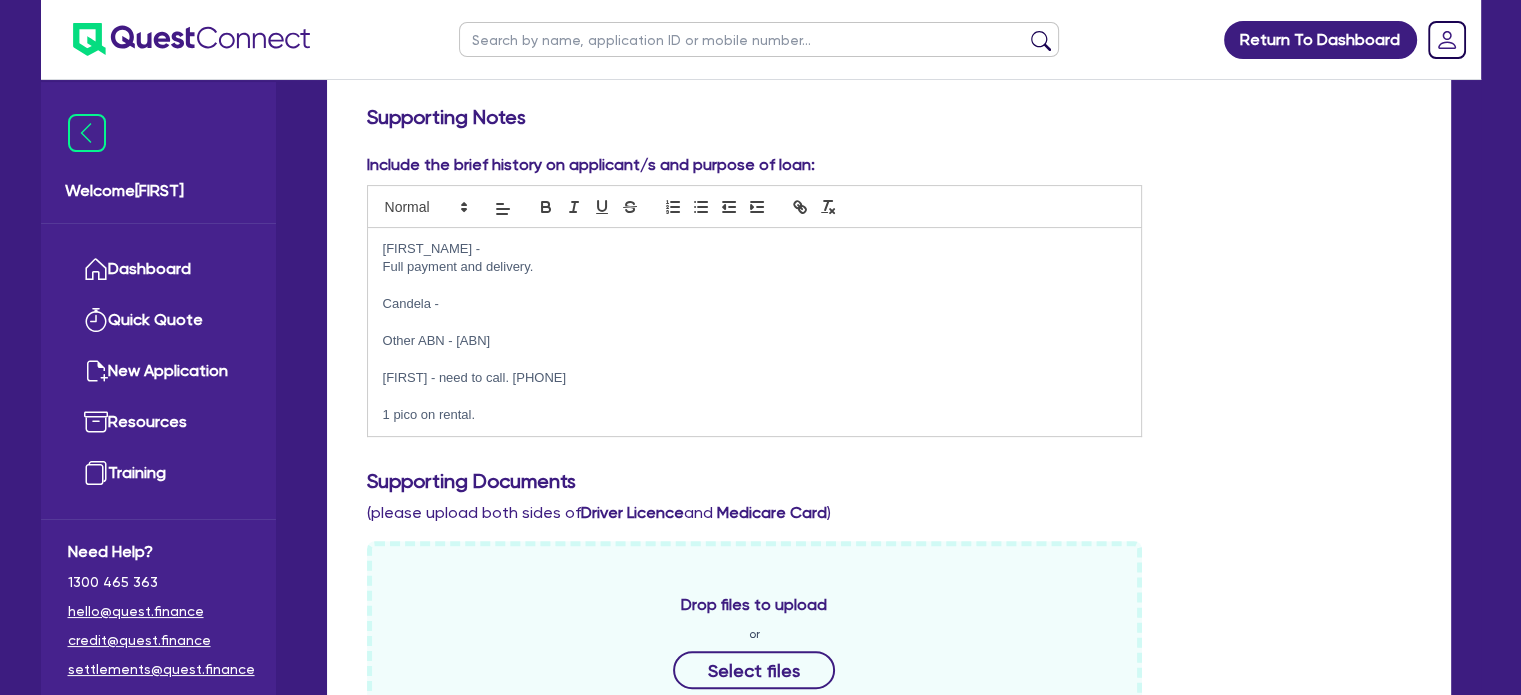 click on "1 pico on rental." at bounding box center (755, 415) 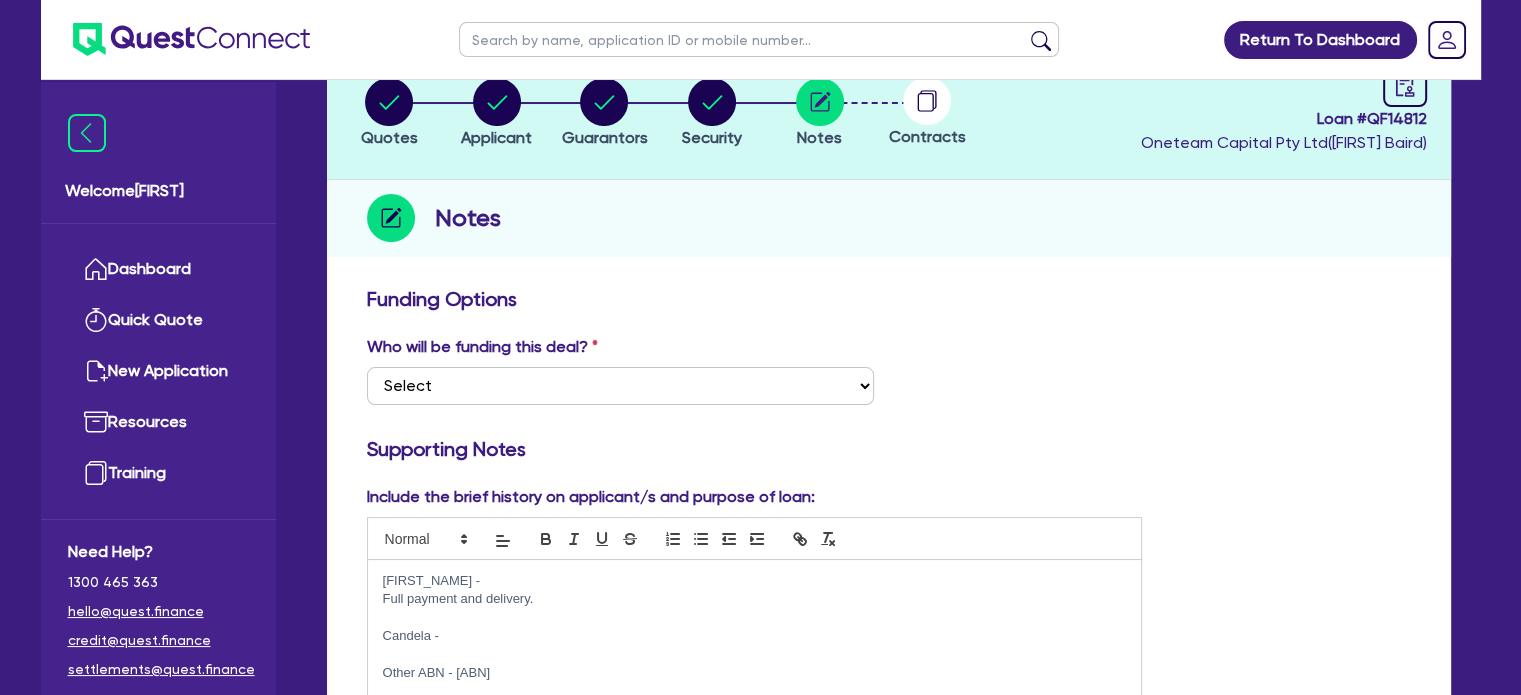 scroll, scrollTop: 0, scrollLeft: 0, axis: both 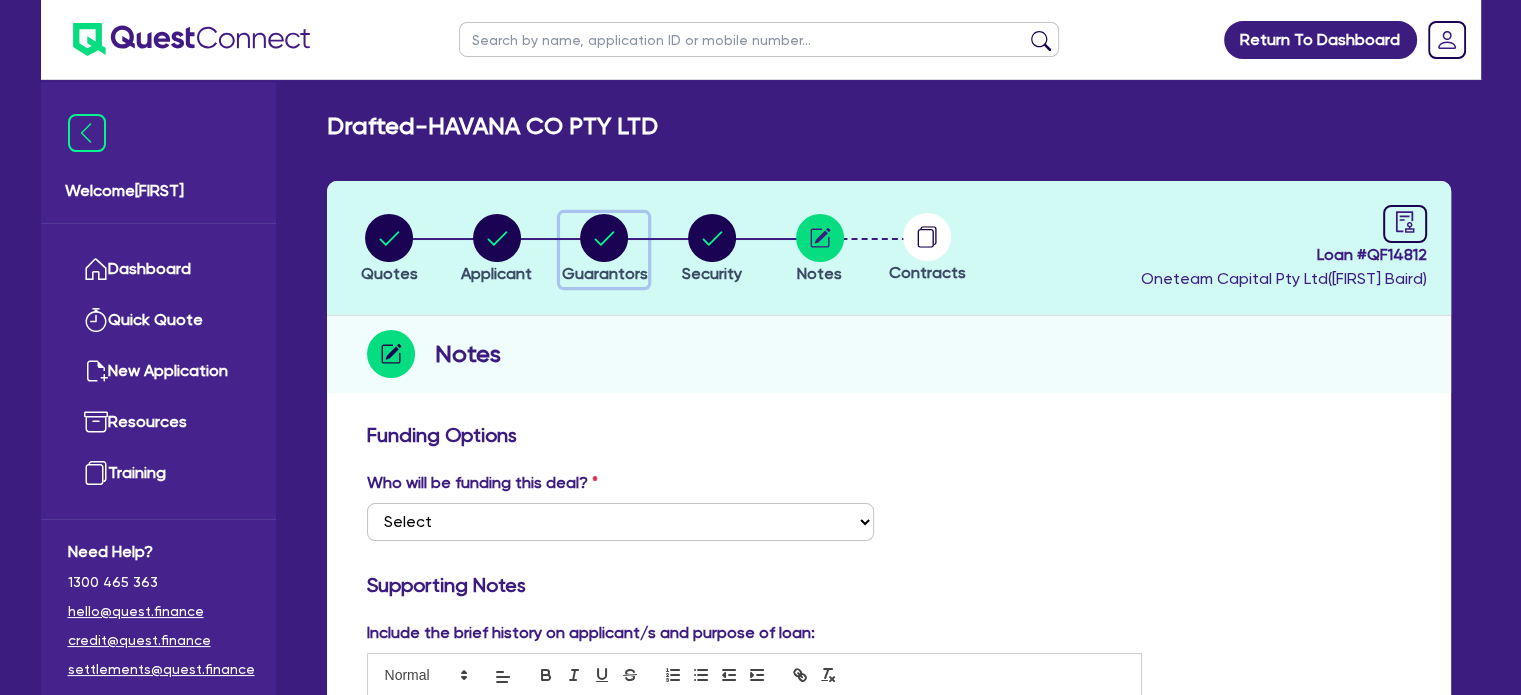 click 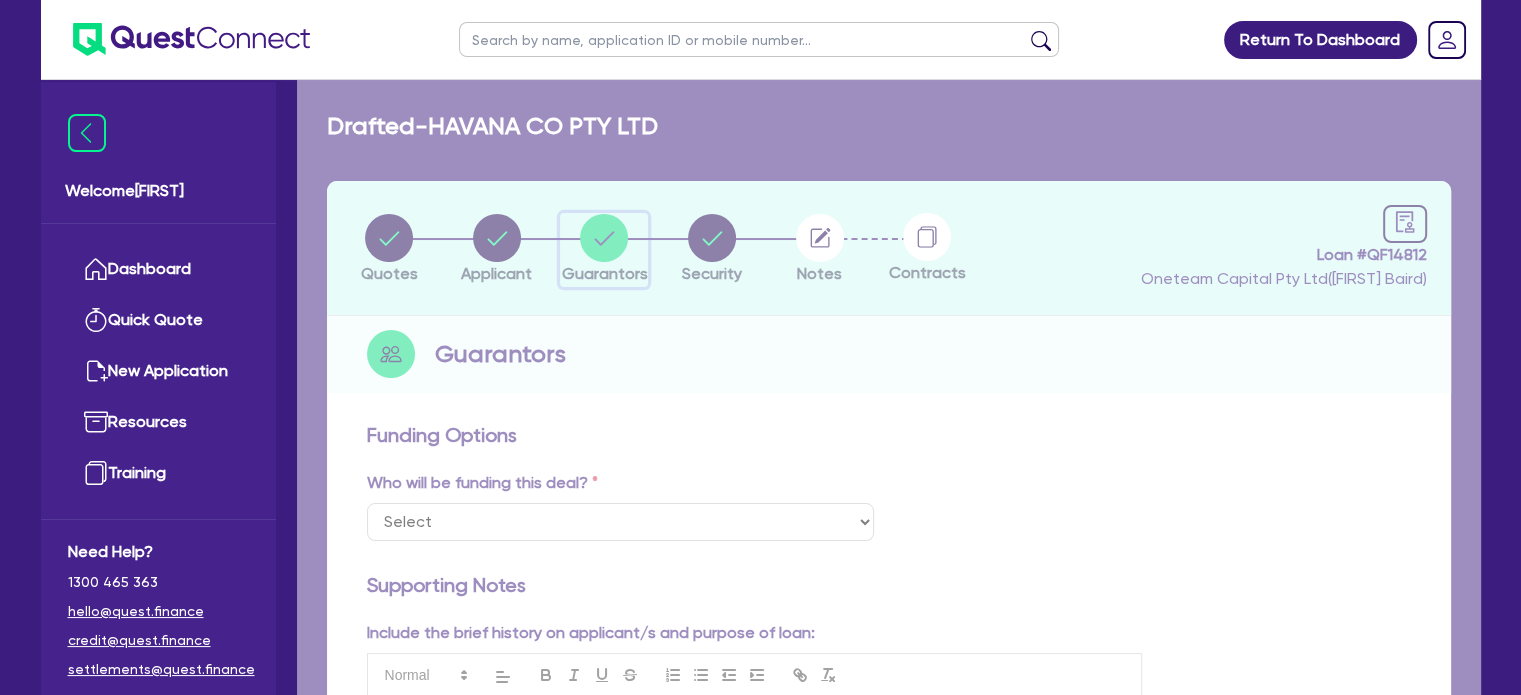 select on "MISS" 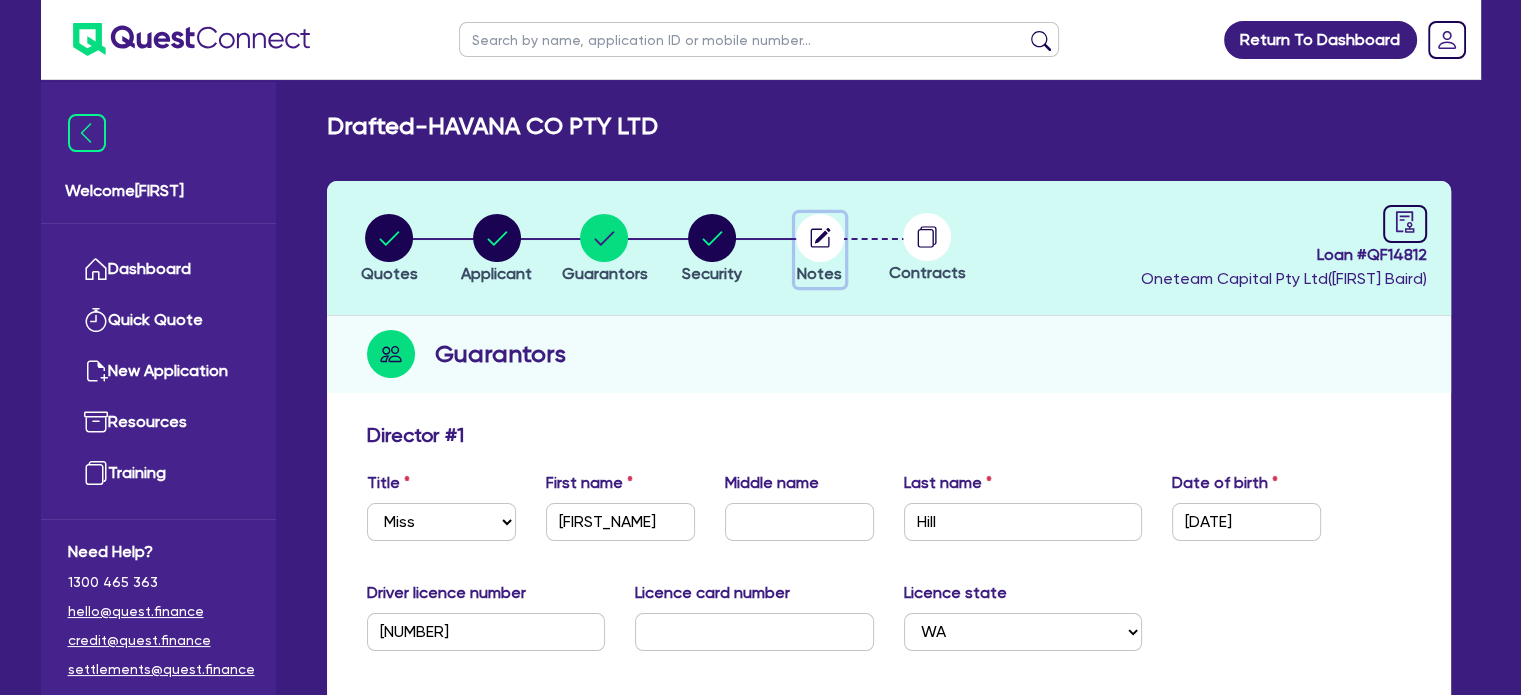 click on "Notes" at bounding box center (820, 250) 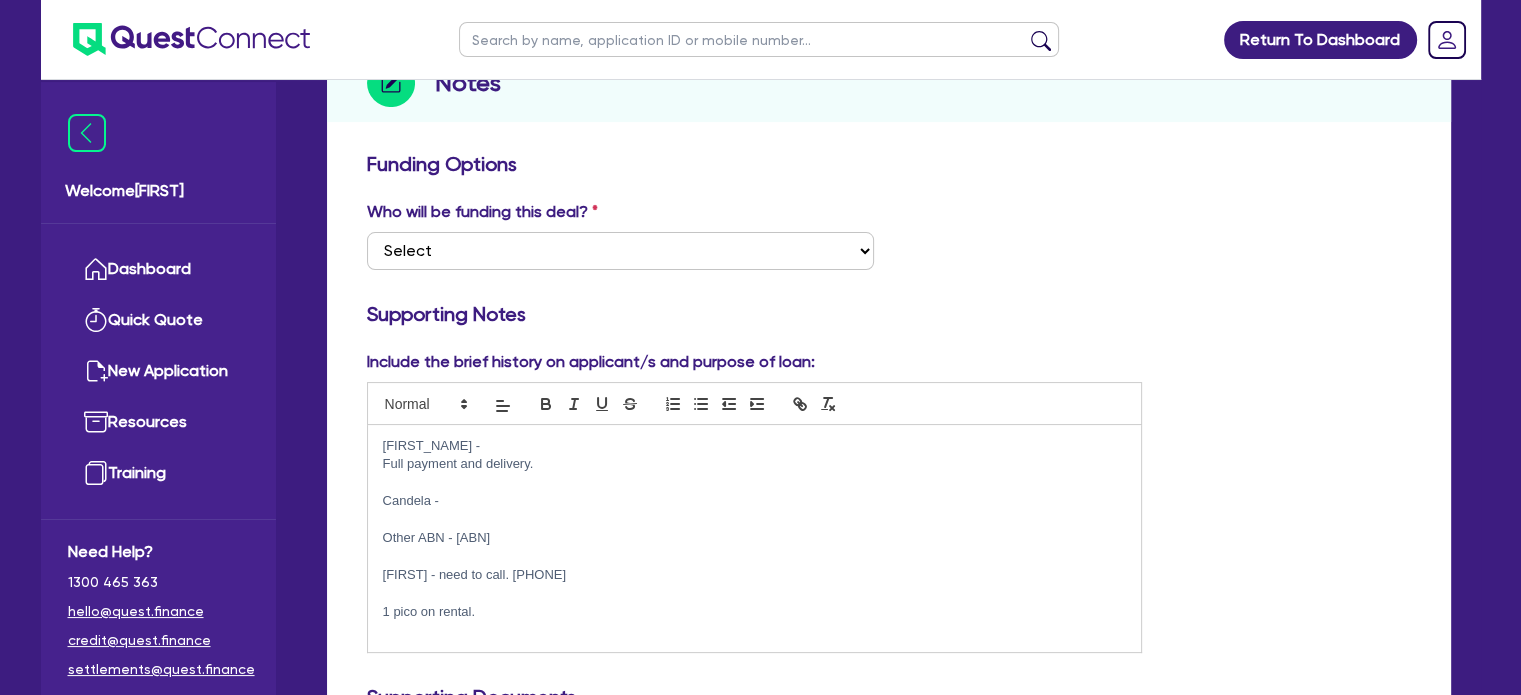 scroll, scrollTop: 276, scrollLeft: 0, axis: vertical 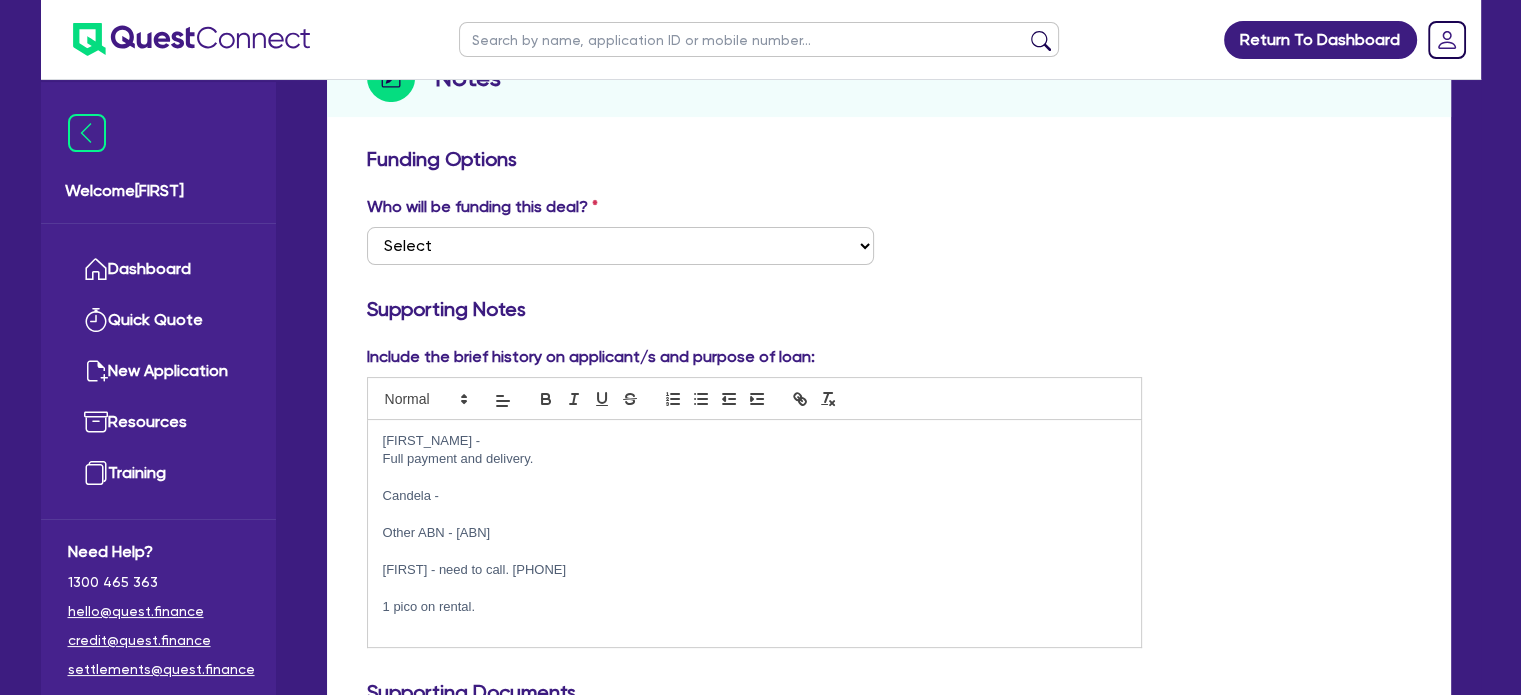 click at bounding box center [755, 625] 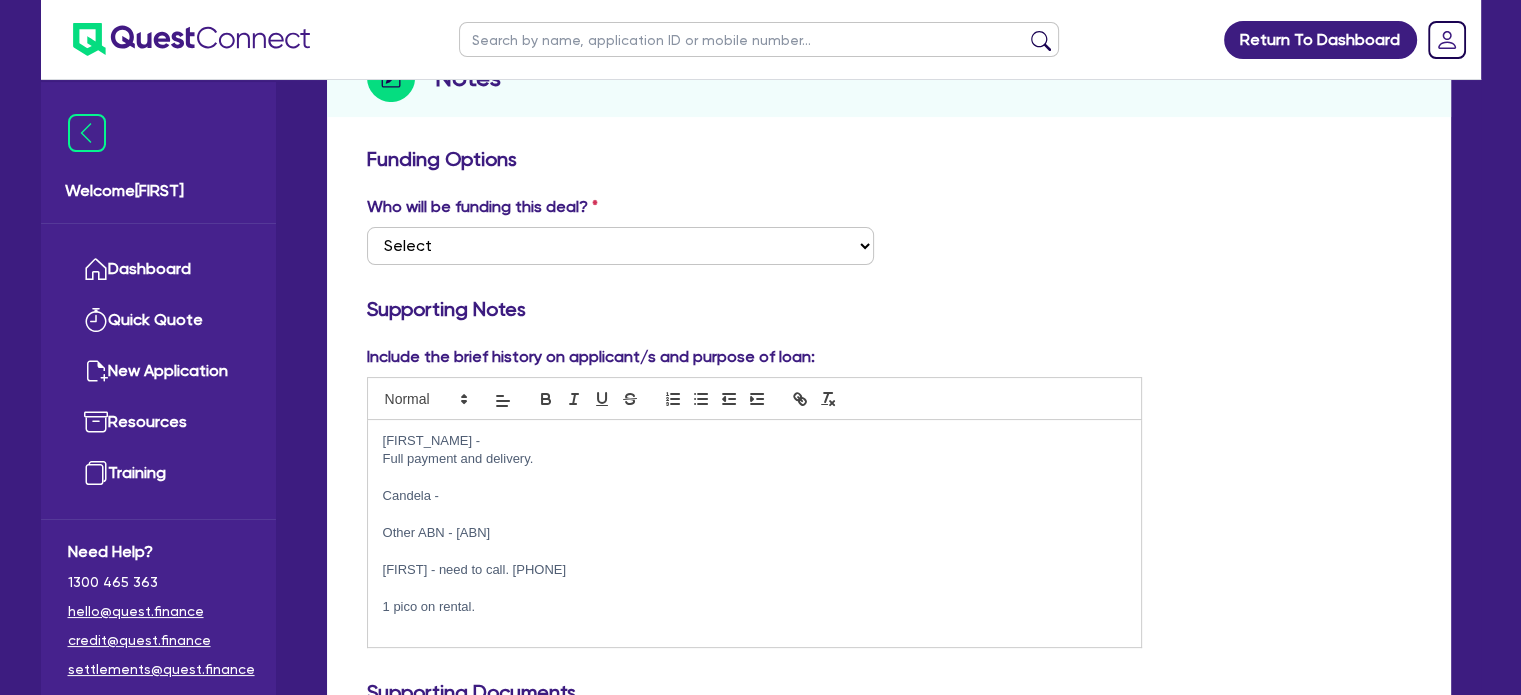 scroll, scrollTop: 0, scrollLeft: 0, axis: both 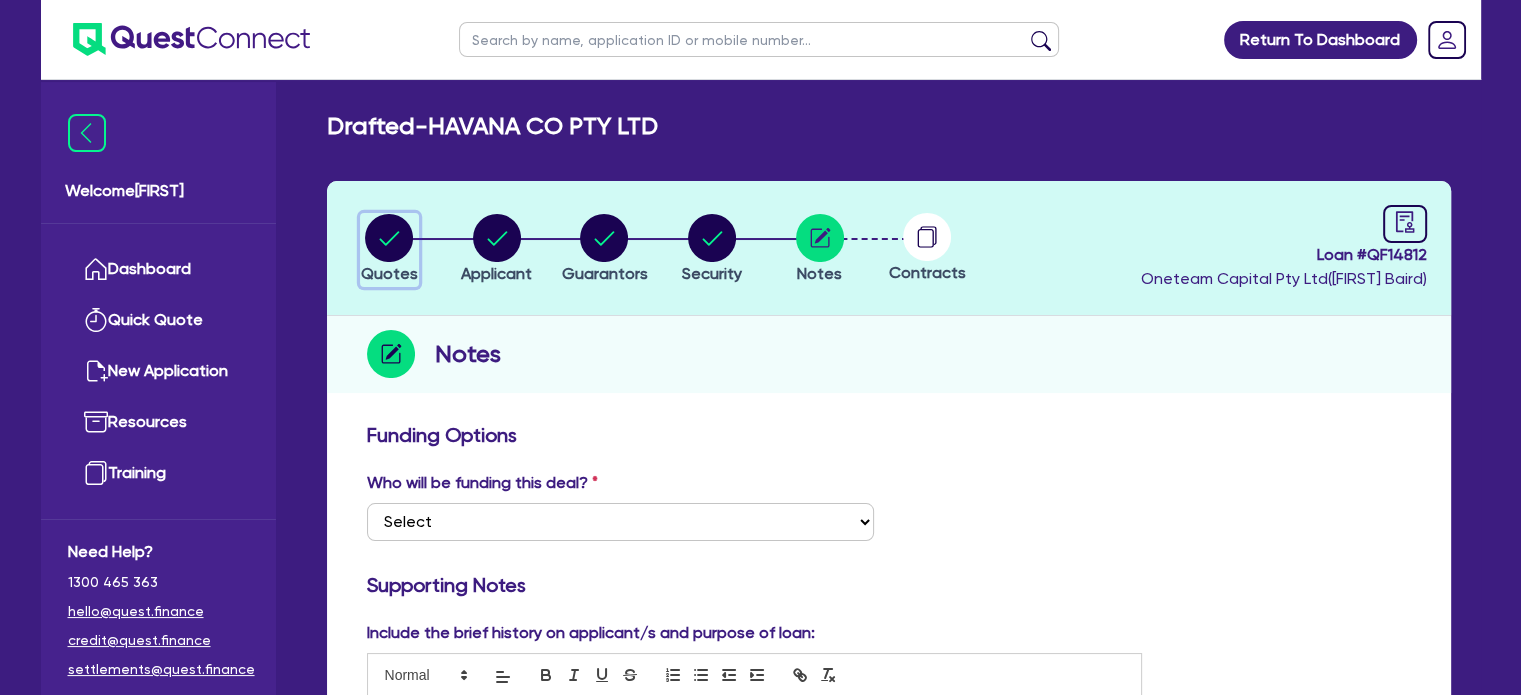 click 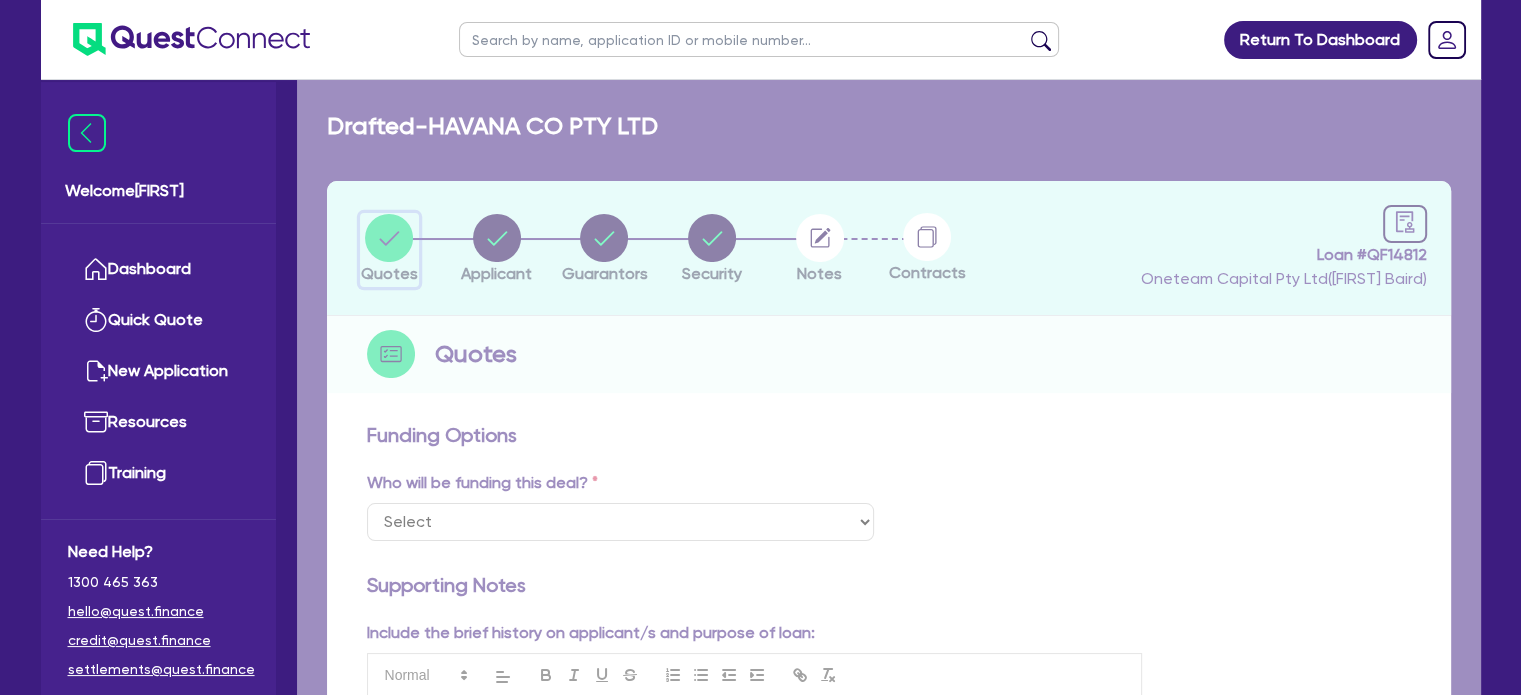 select on "TERTIARY_ASSETS" 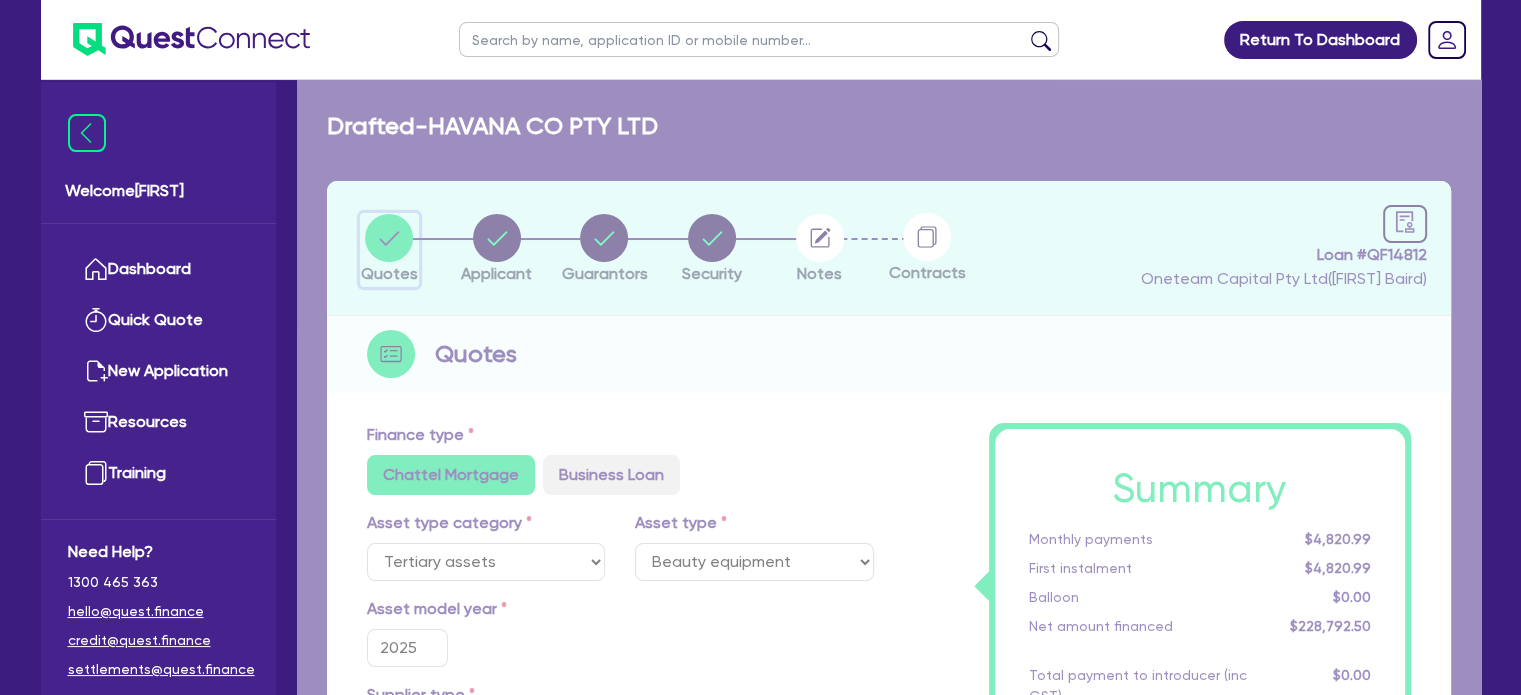 type on "248,138" 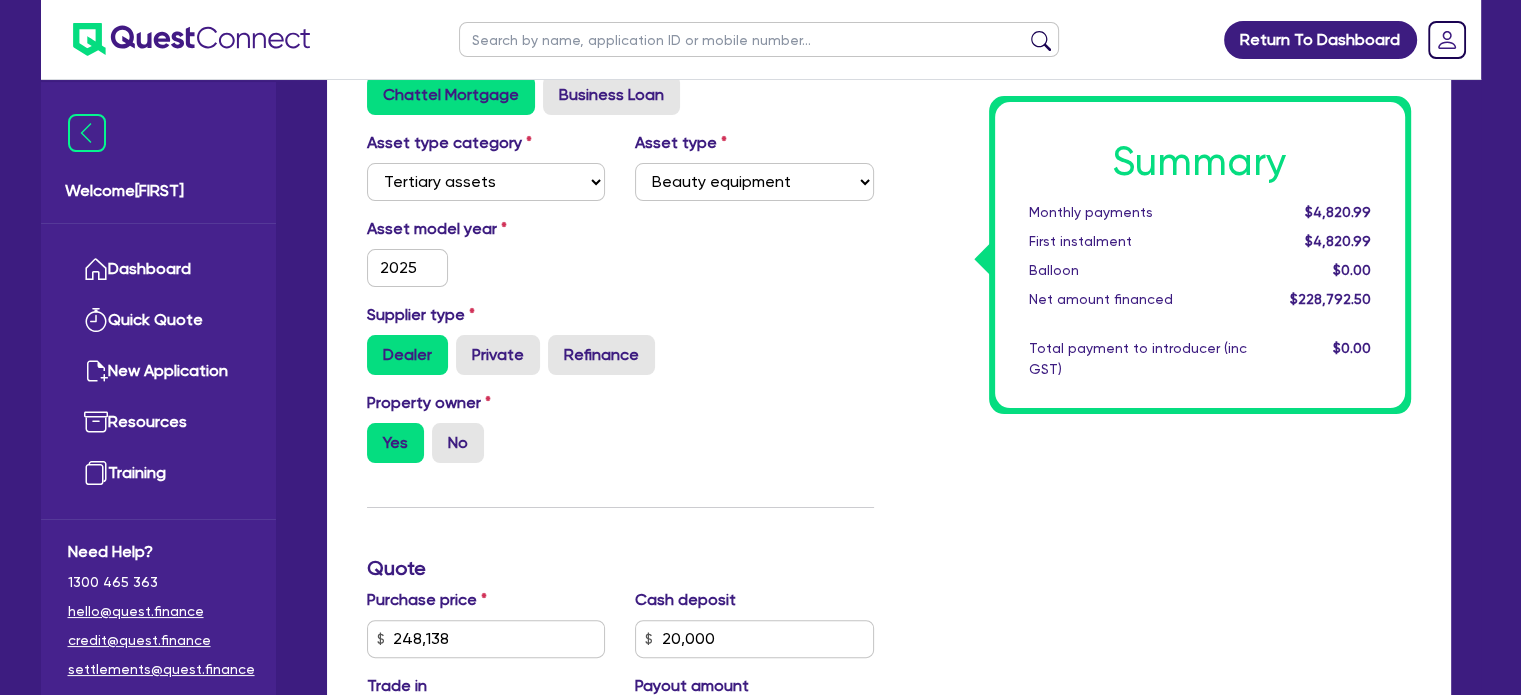 scroll, scrollTop: 383, scrollLeft: 0, axis: vertical 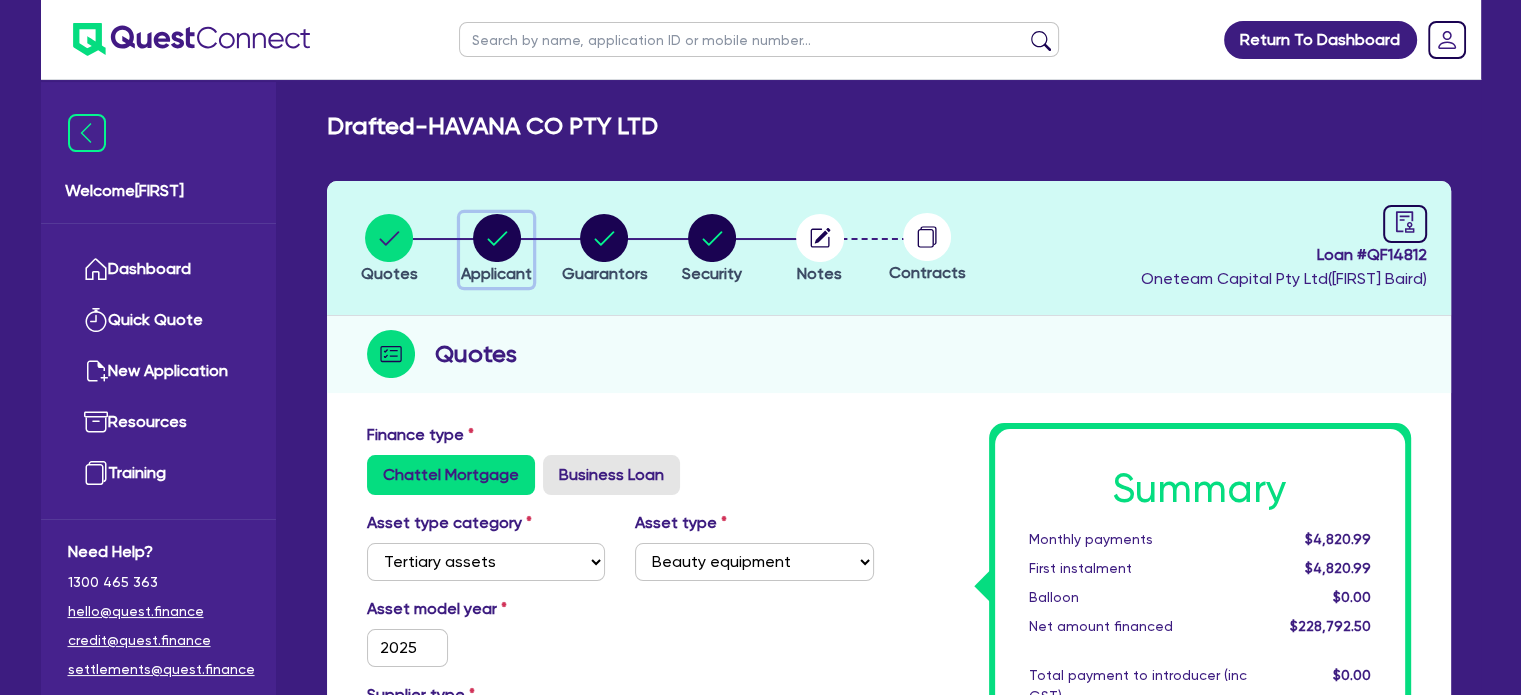 click 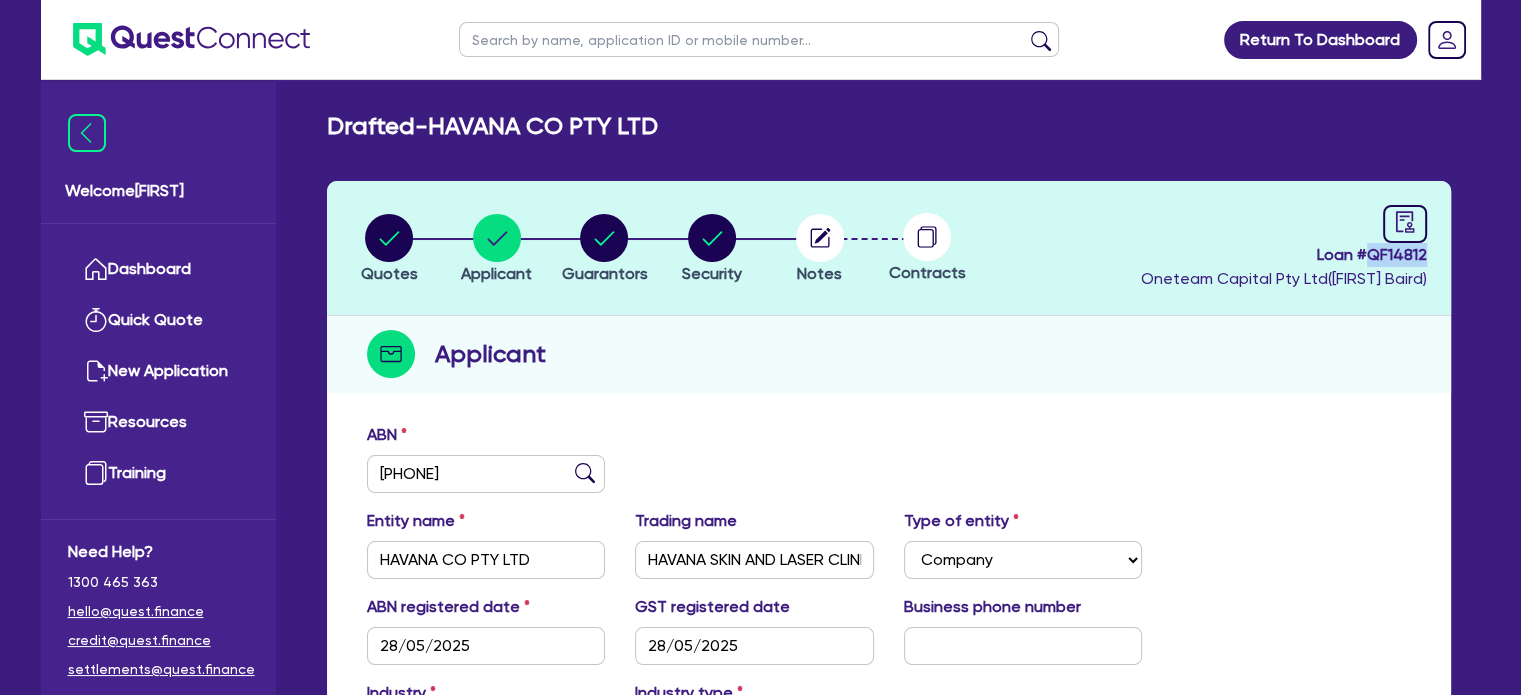 drag, startPoint x: 1426, startPoint y: 250, endPoint x: 1370, endPoint y: 255, distance: 56.22277 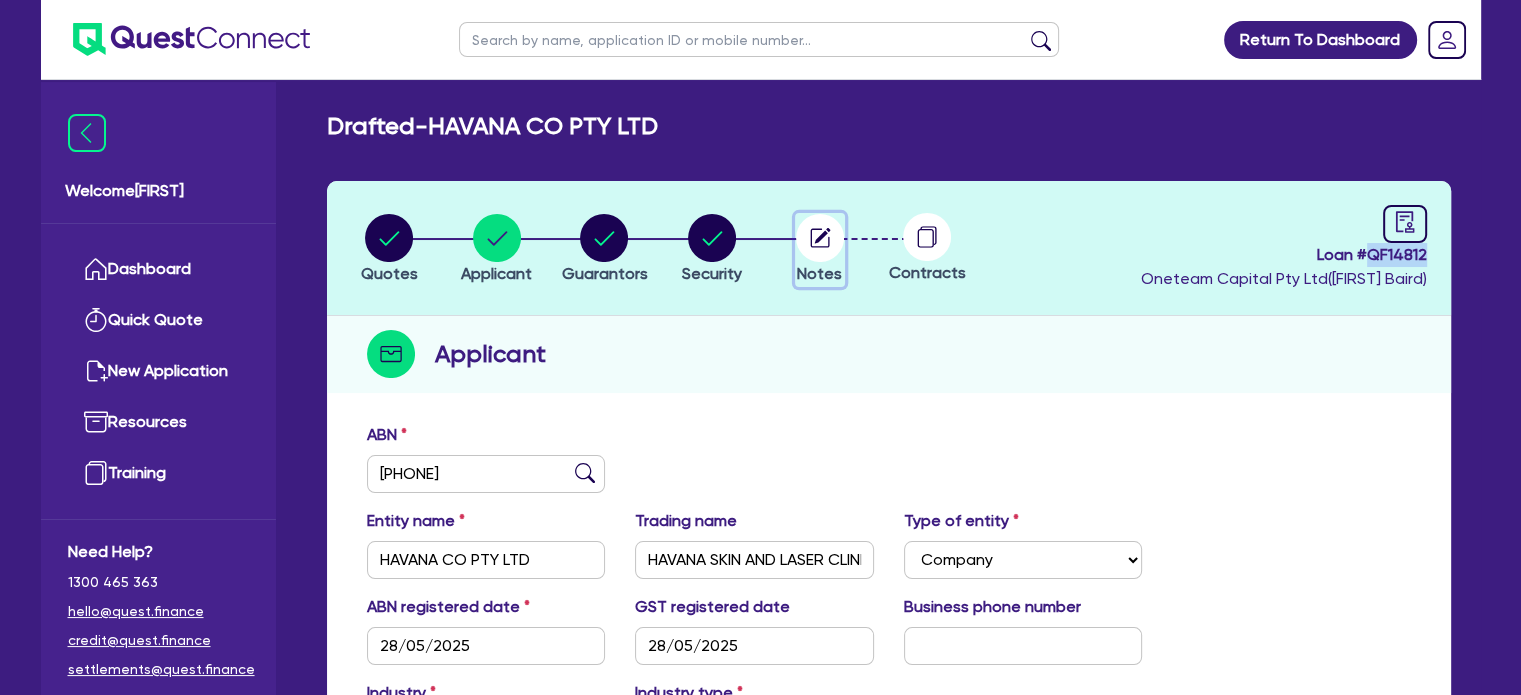 click 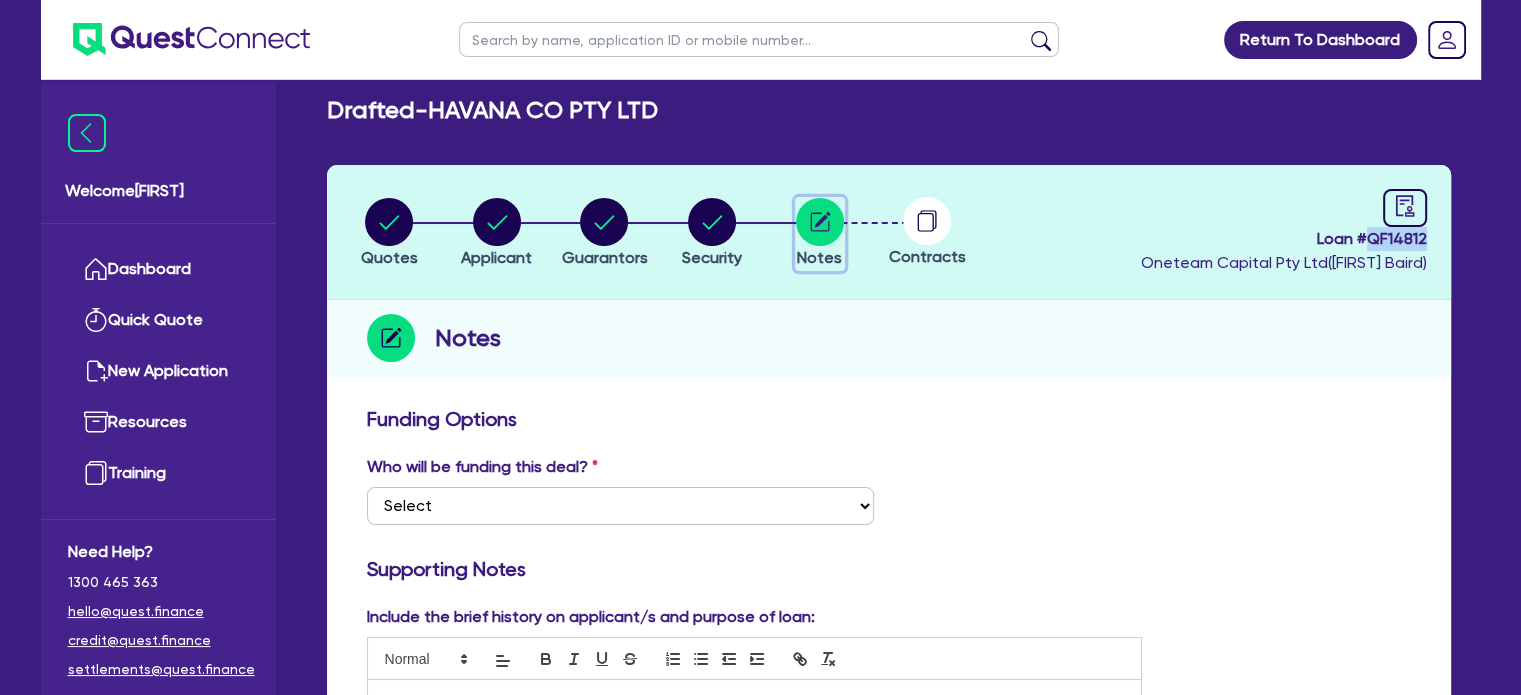 scroll, scrollTop: 0, scrollLeft: 0, axis: both 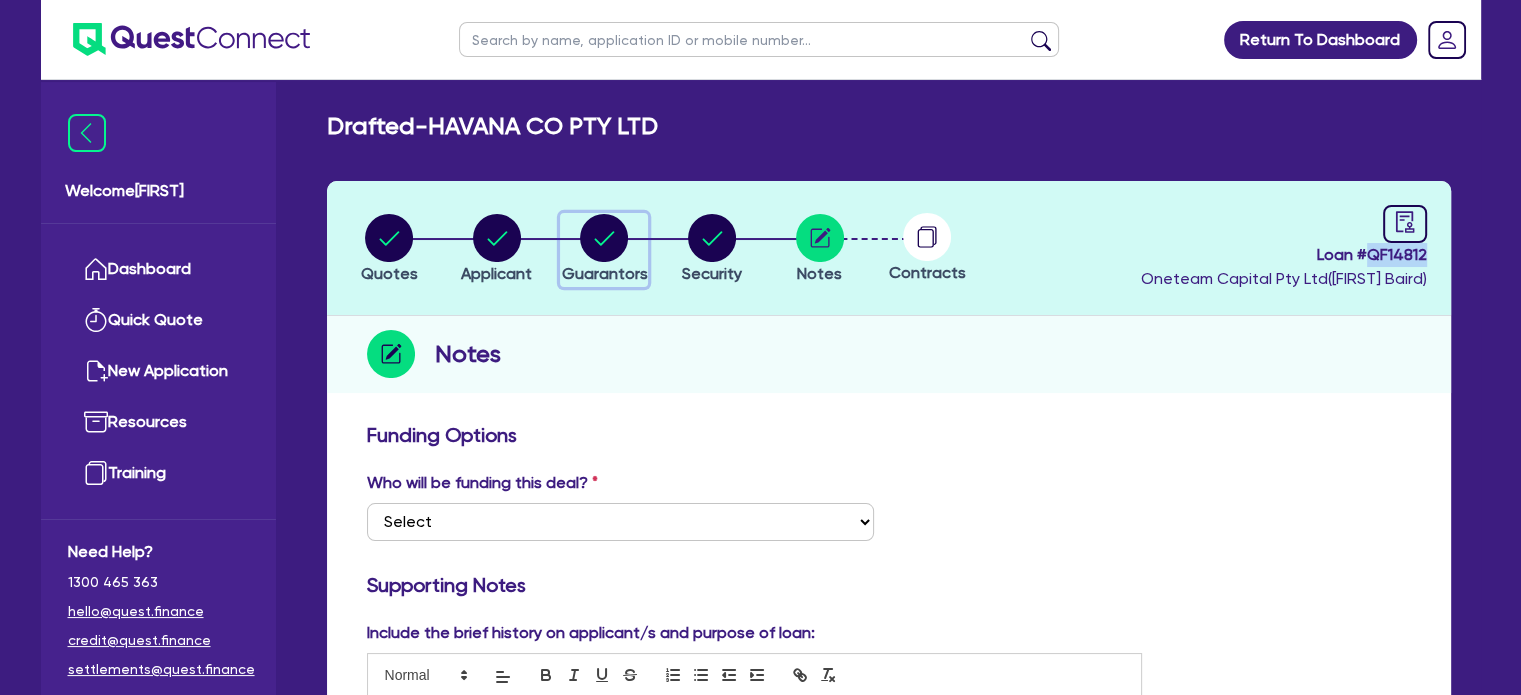 click 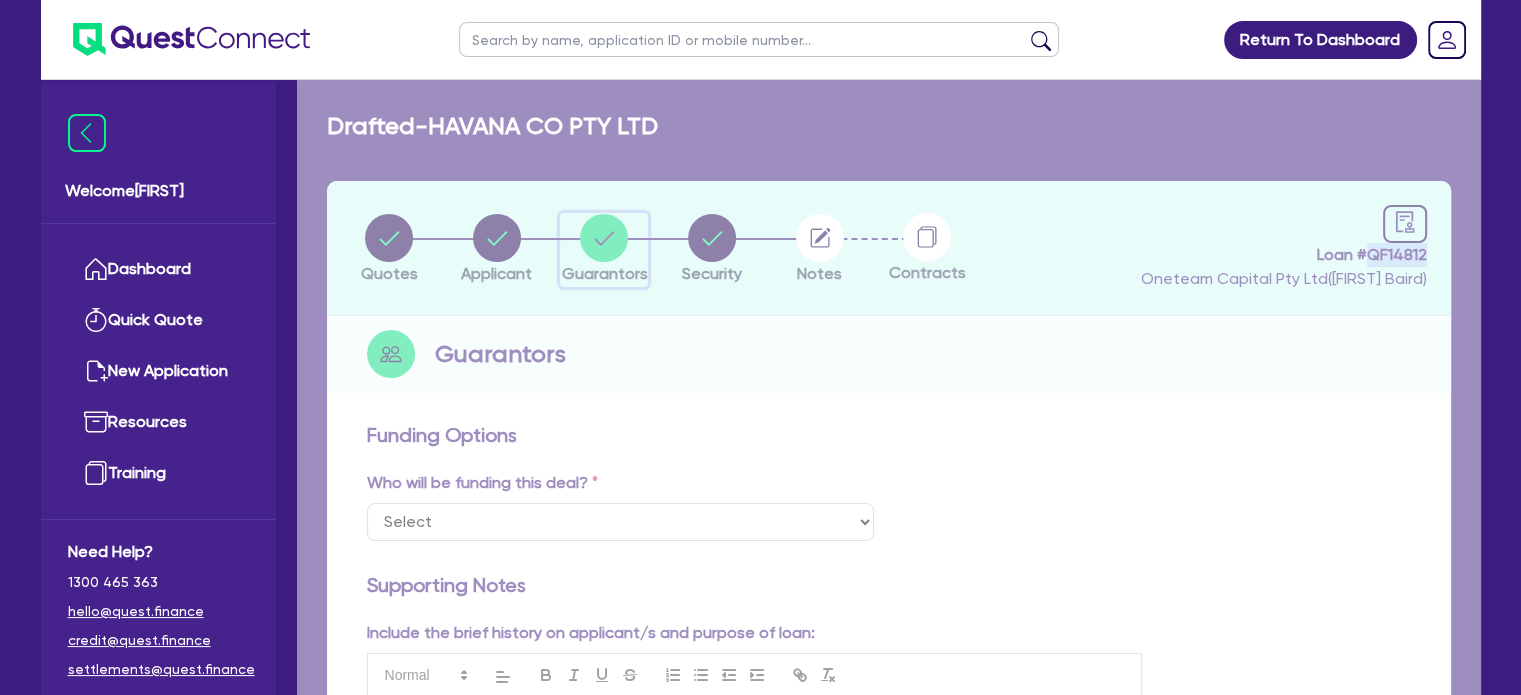 select on "MISS" 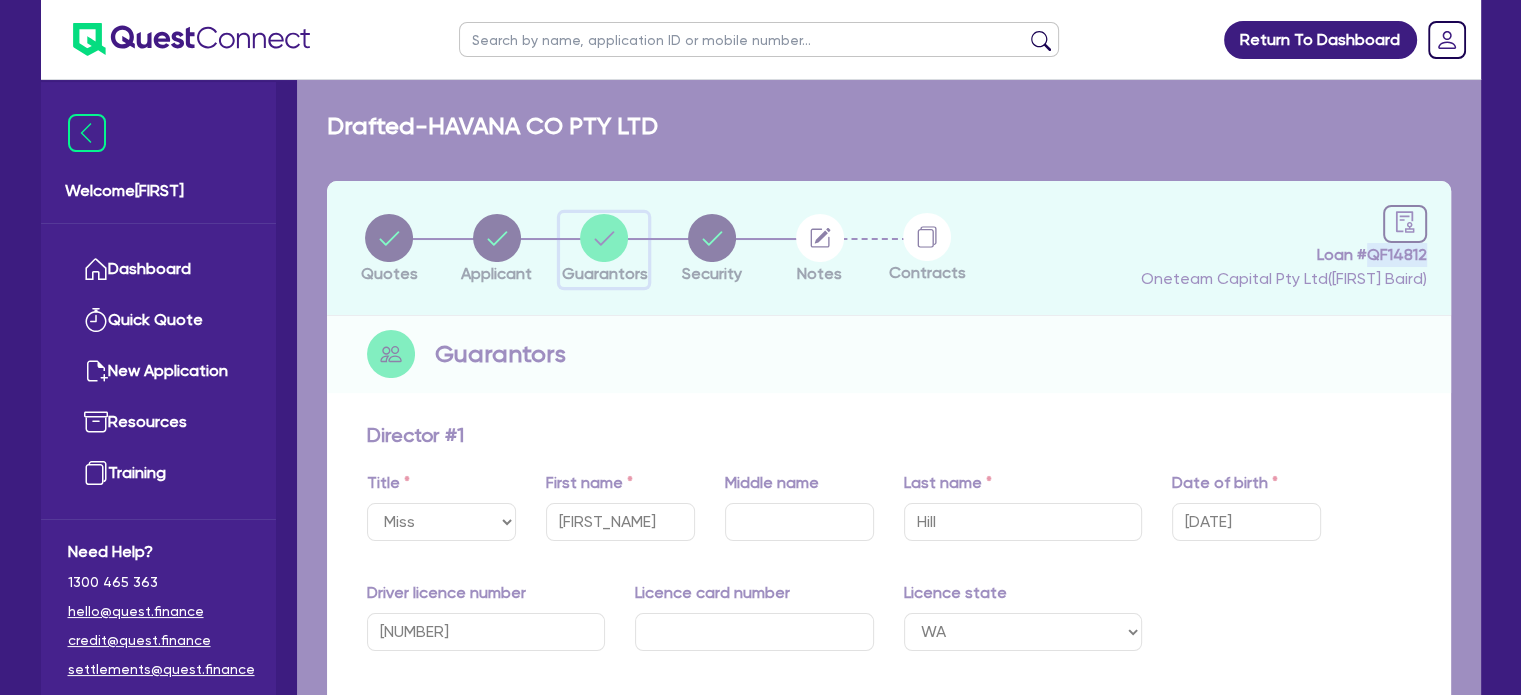 type on "0" 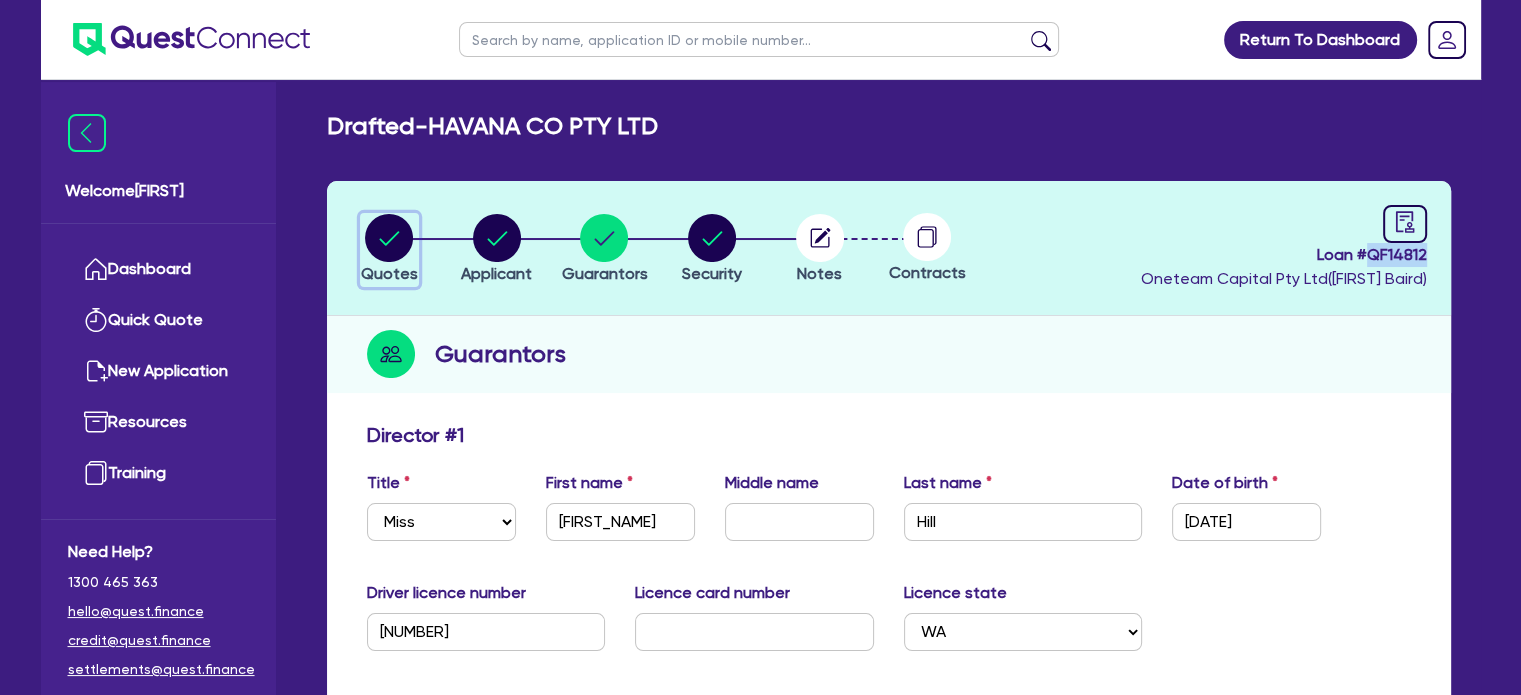 click 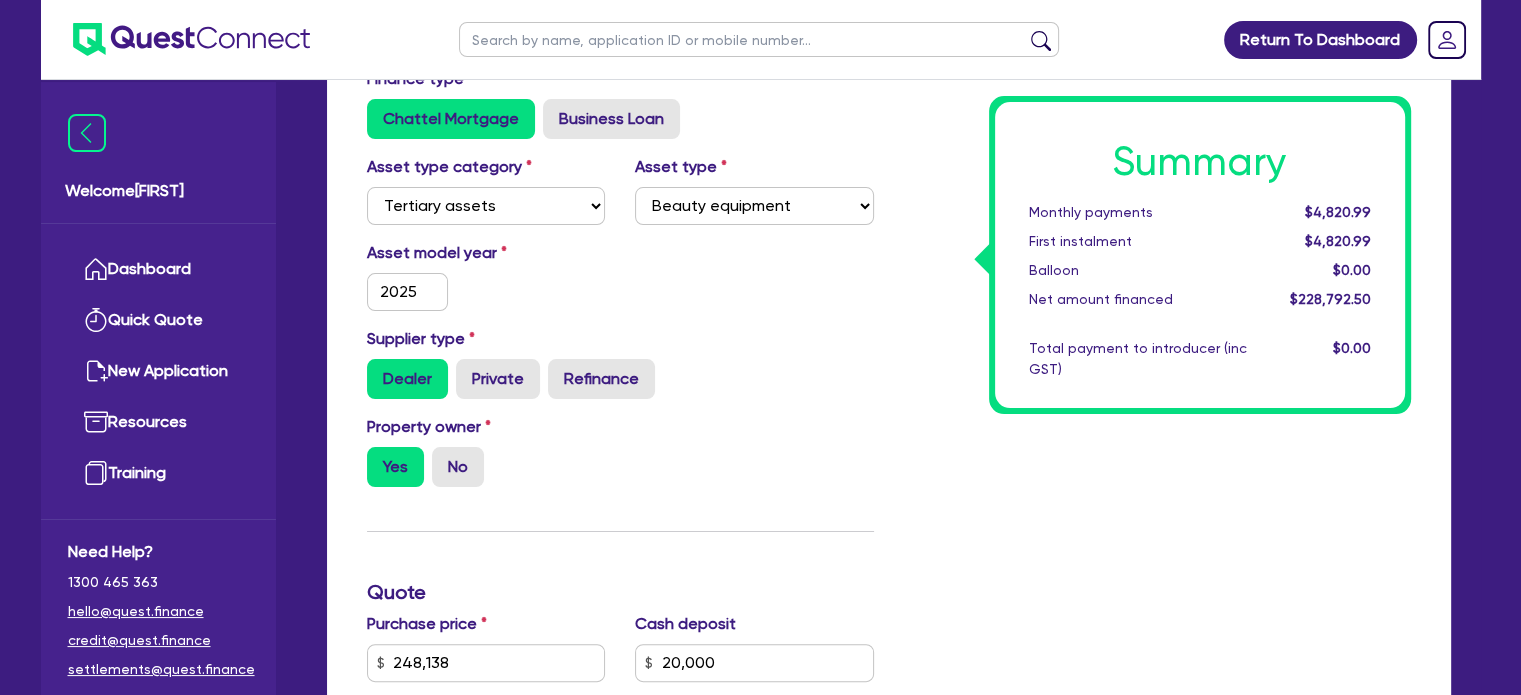 scroll, scrollTop: 0, scrollLeft: 0, axis: both 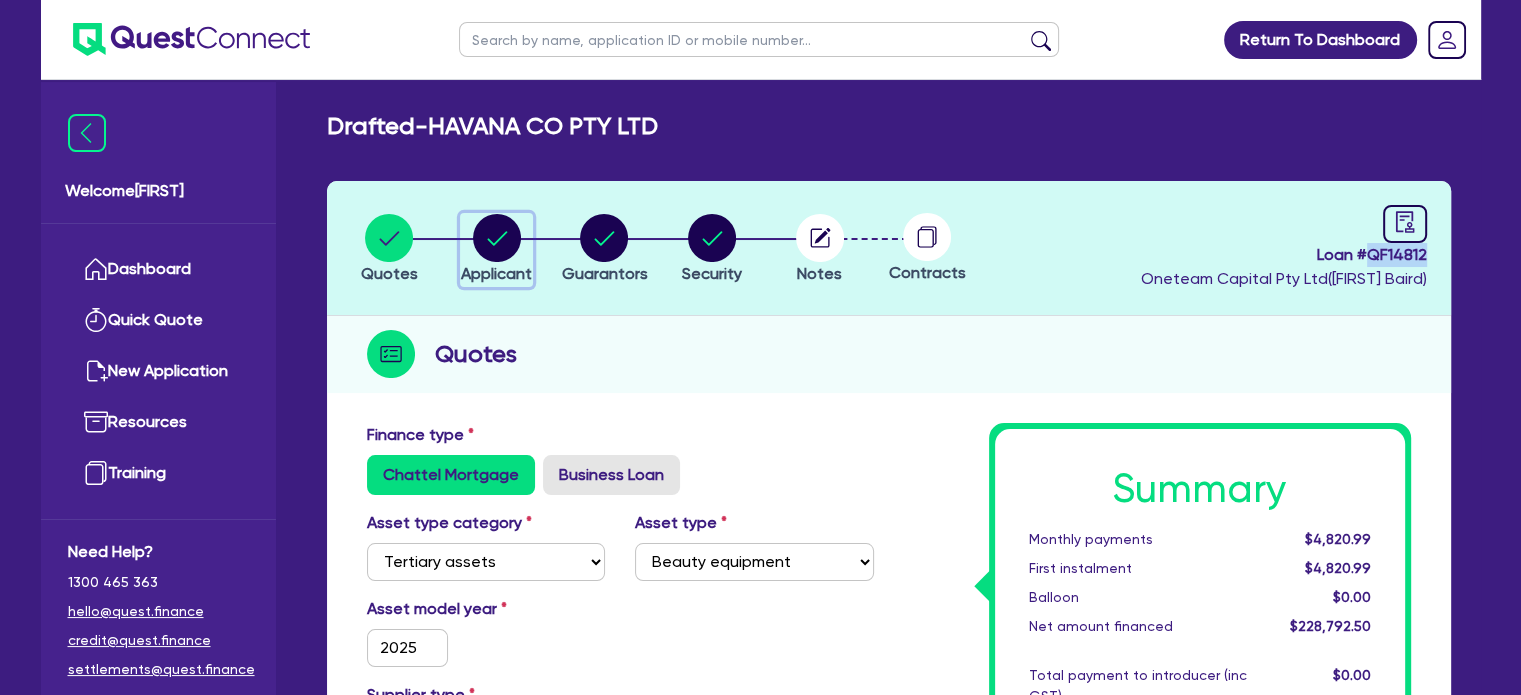 click 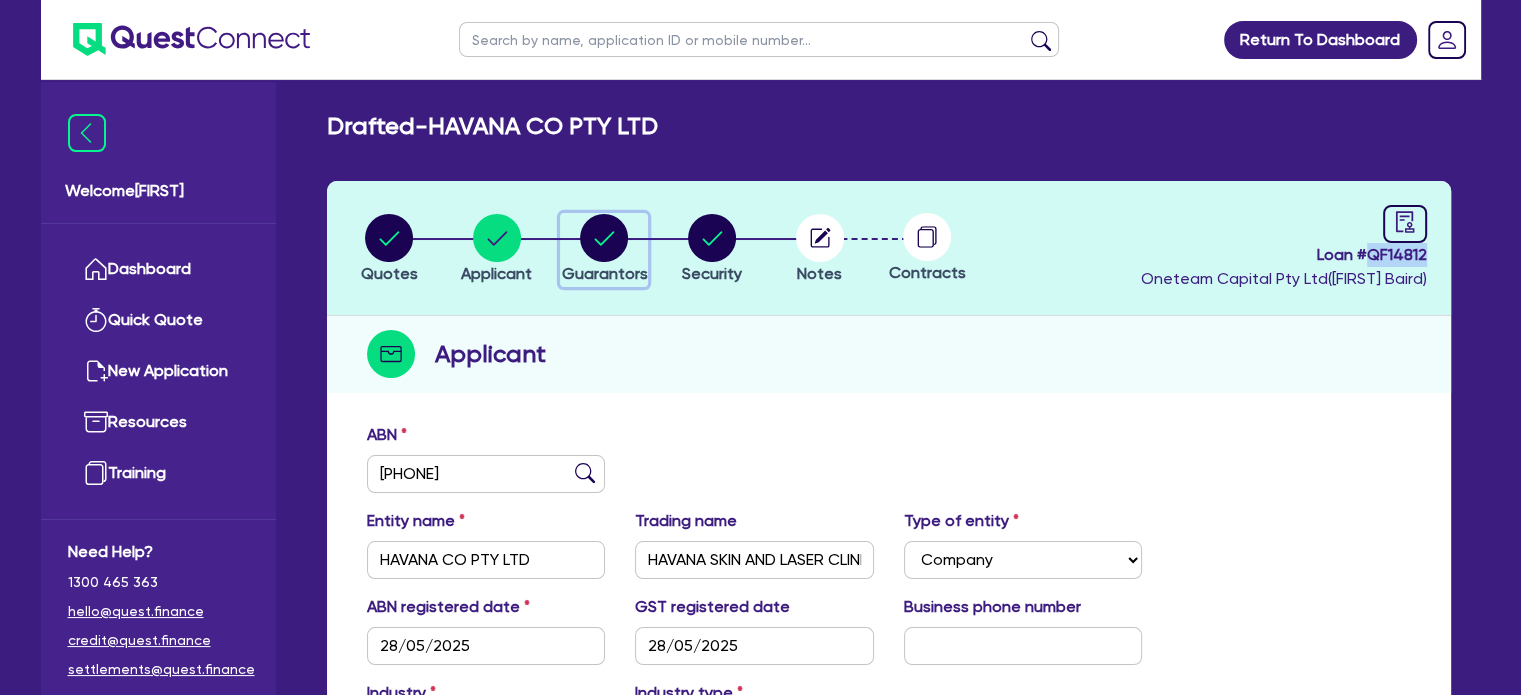 click on "Guarantors" at bounding box center (604, 250) 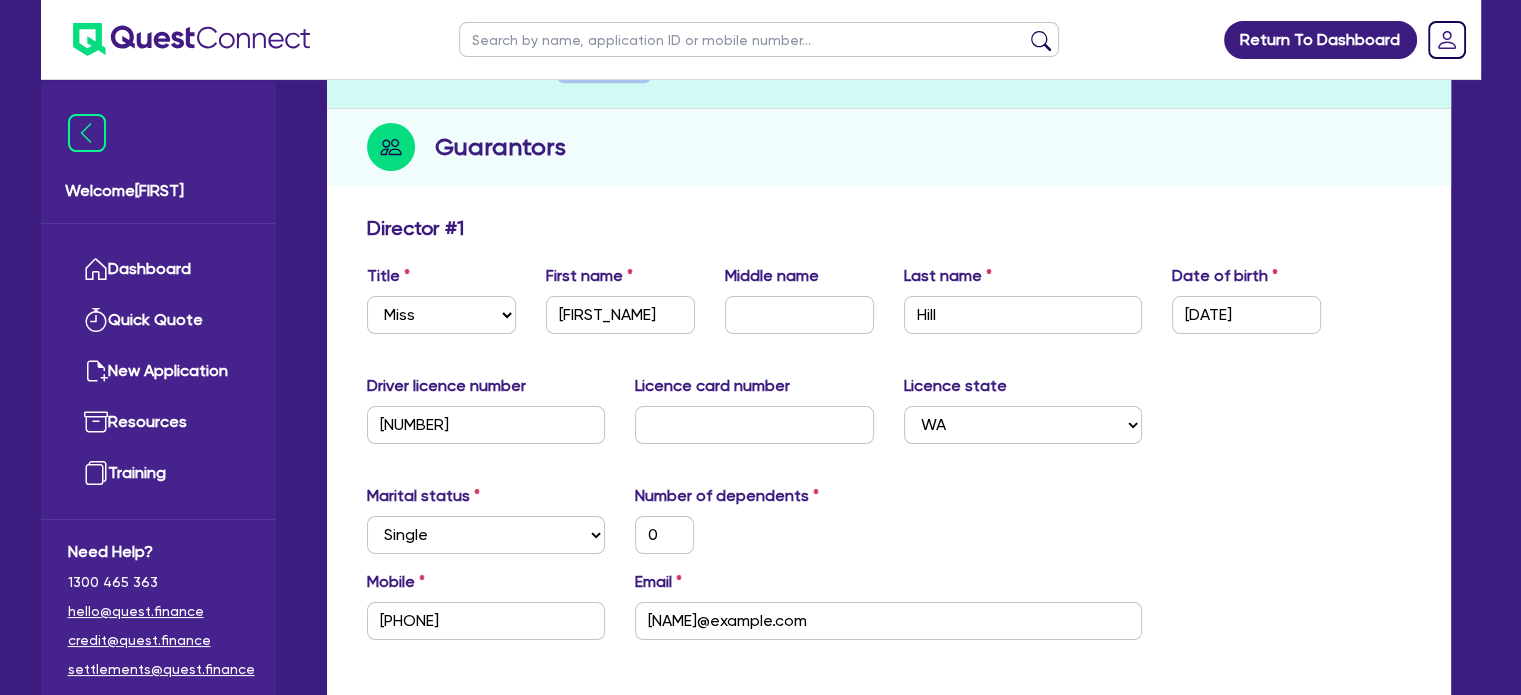 scroll, scrollTop: 0, scrollLeft: 0, axis: both 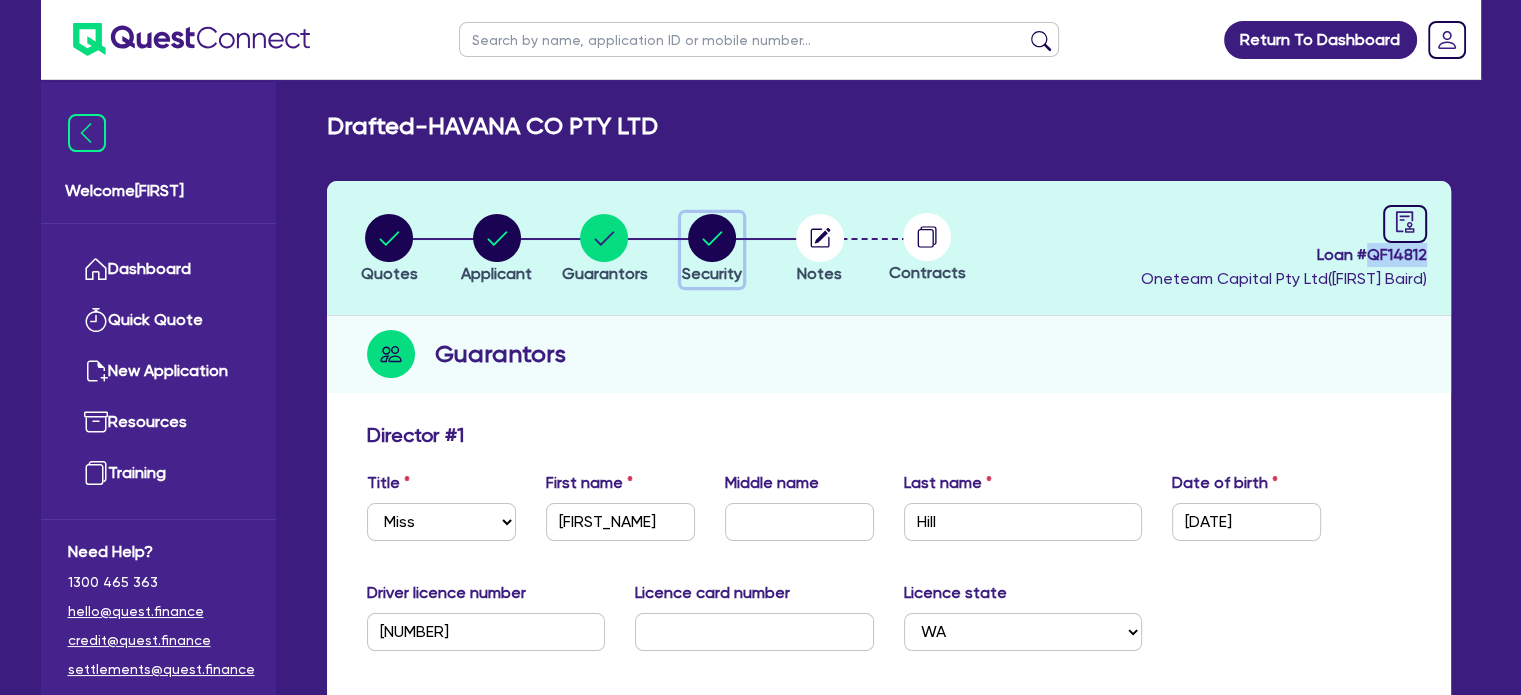 click 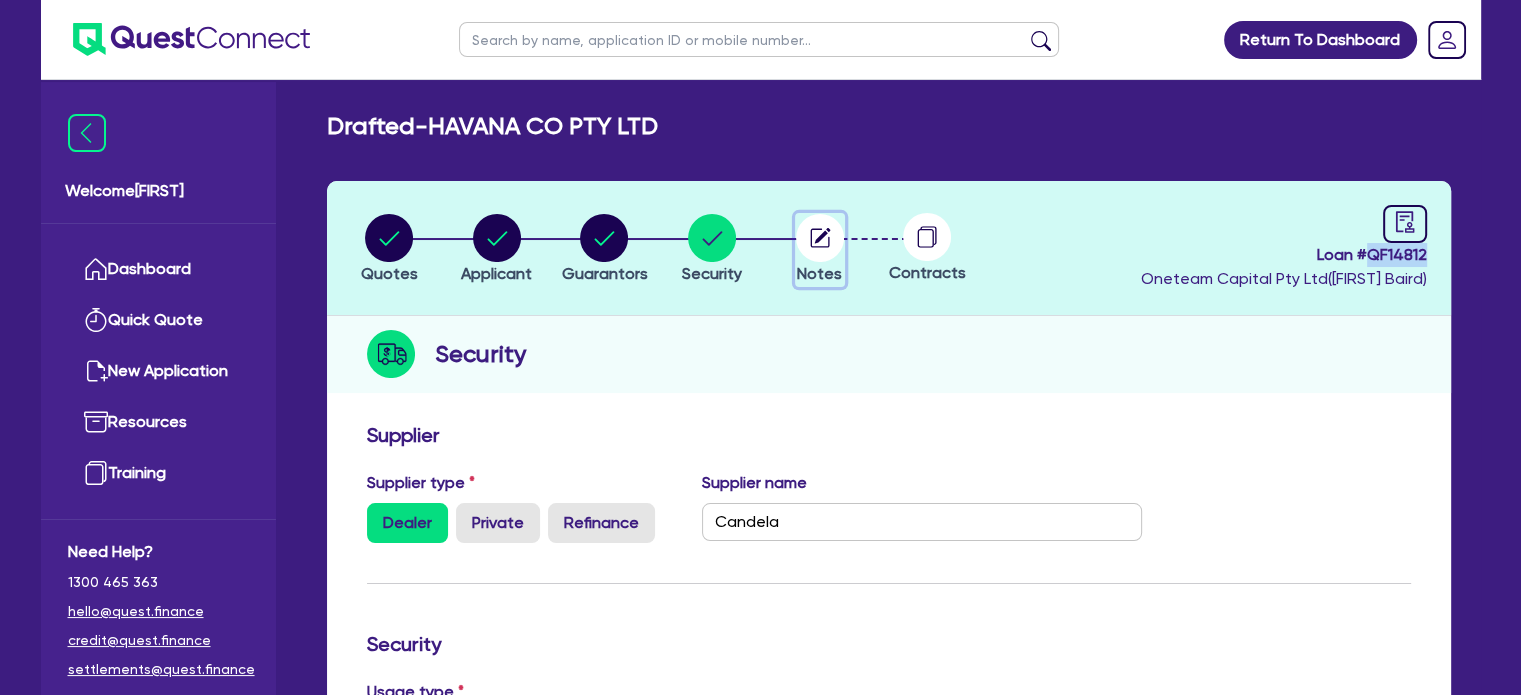 click 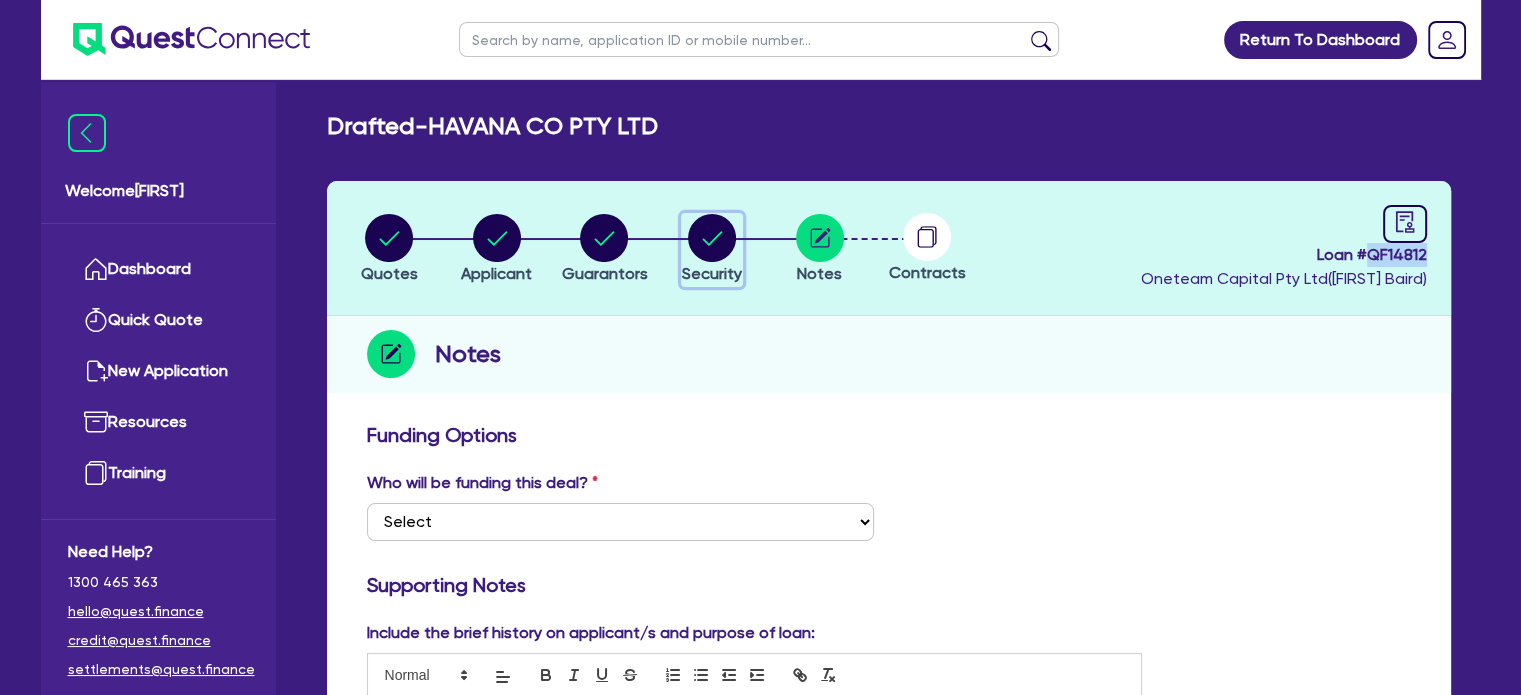click 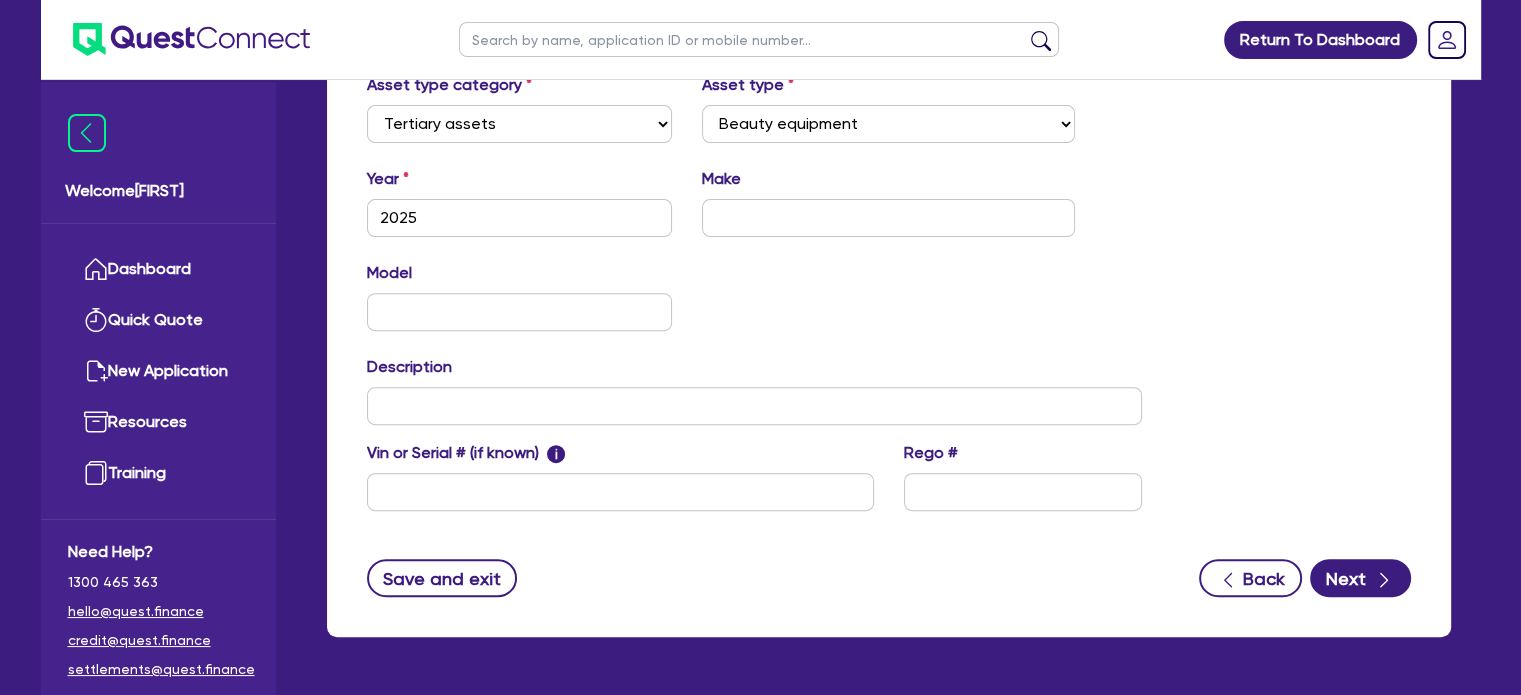scroll, scrollTop: 0, scrollLeft: 0, axis: both 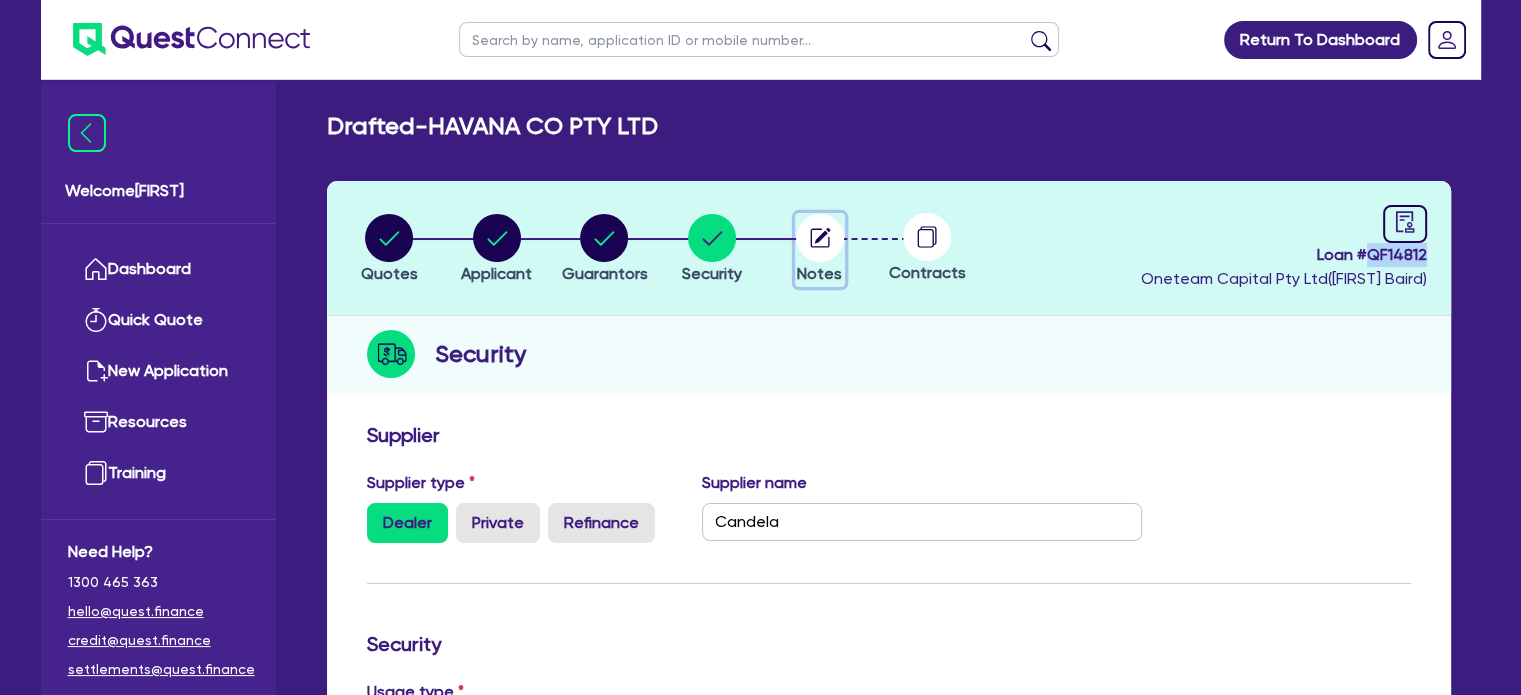 click on "Notes" at bounding box center (820, 250) 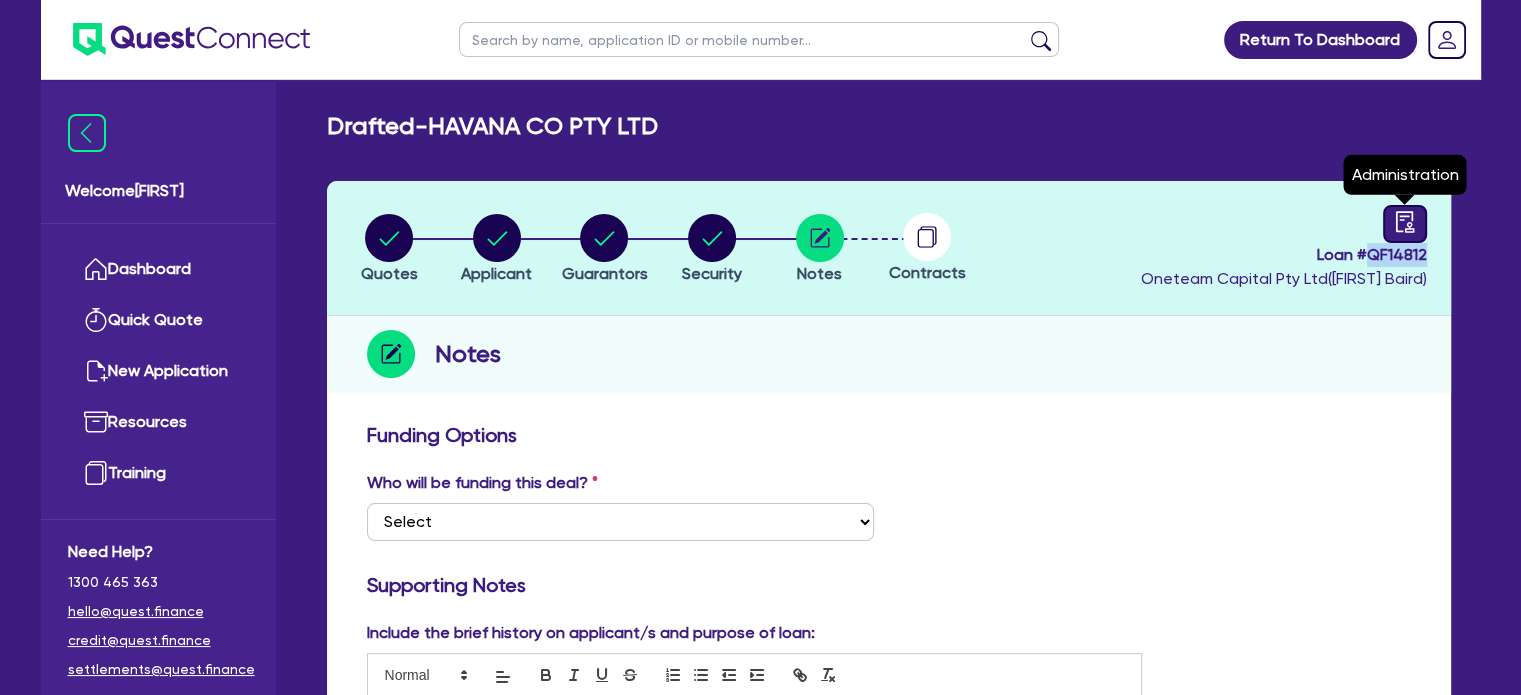 click at bounding box center (1405, 224) 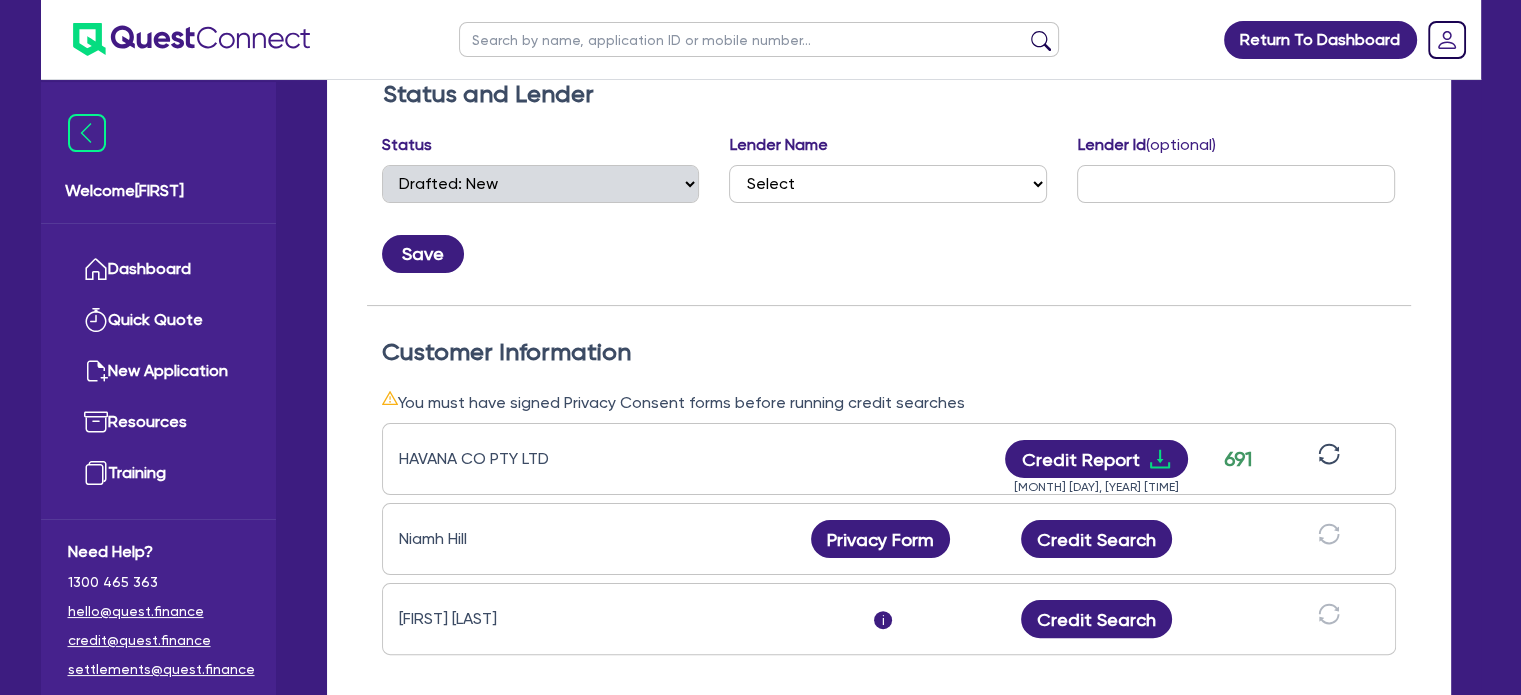 scroll, scrollTop: 344, scrollLeft: 0, axis: vertical 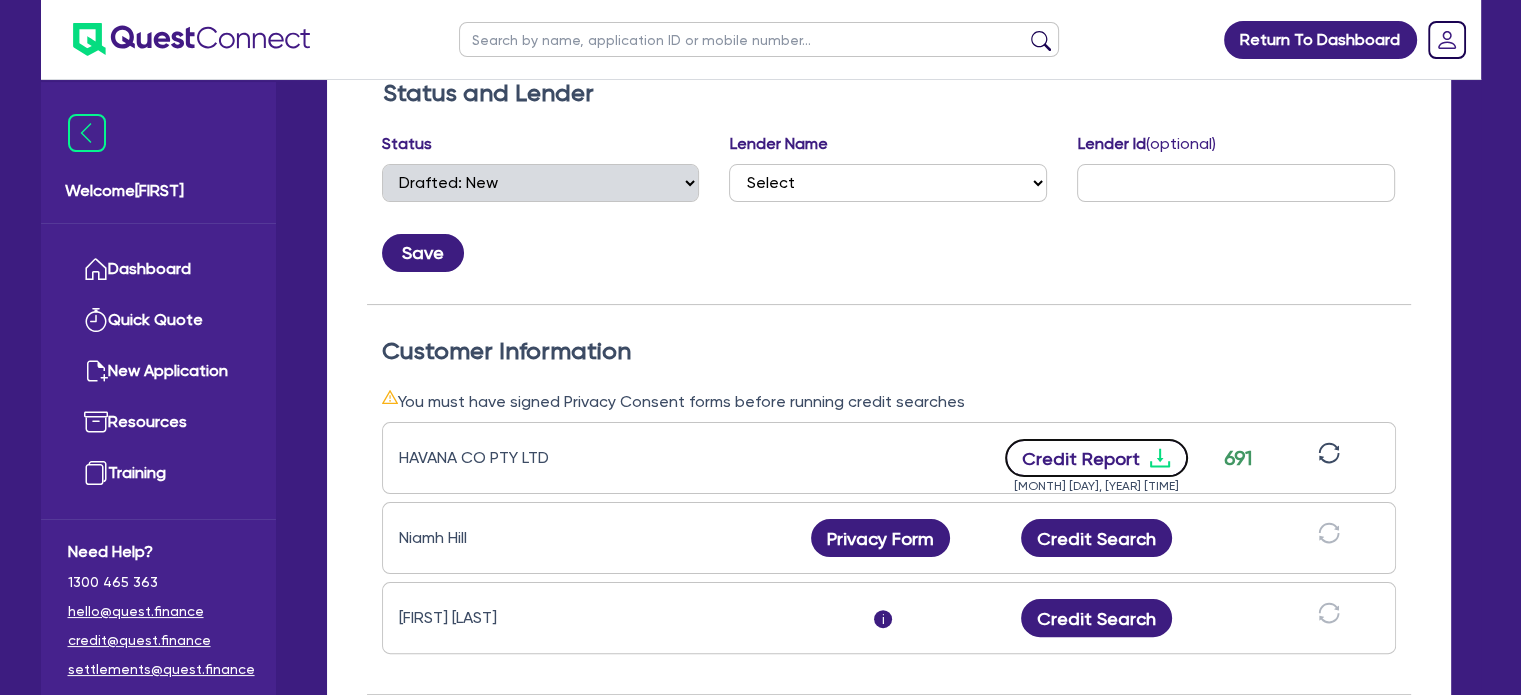 click on "Credit Report" at bounding box center [1096, 458] 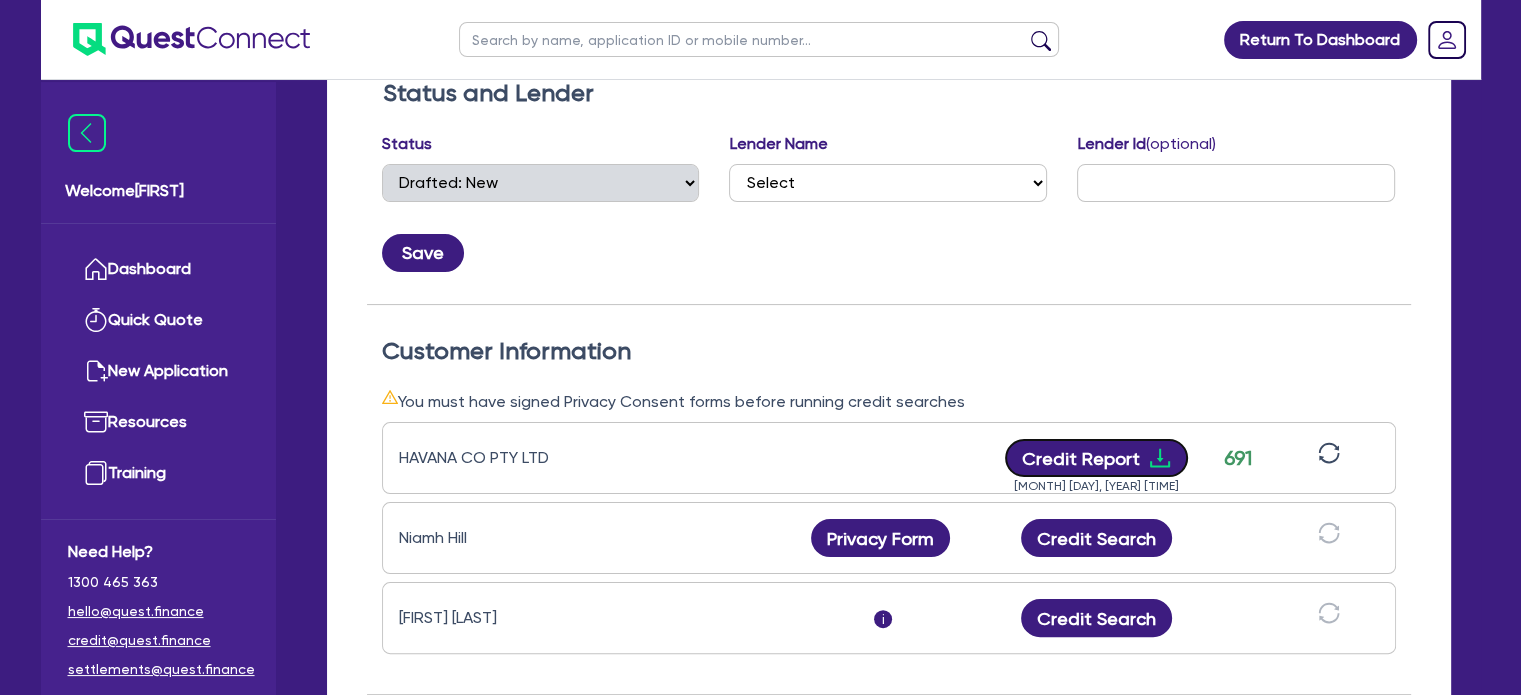 scroll, scrollTop: 0, scrollLeft: 0, axis: both 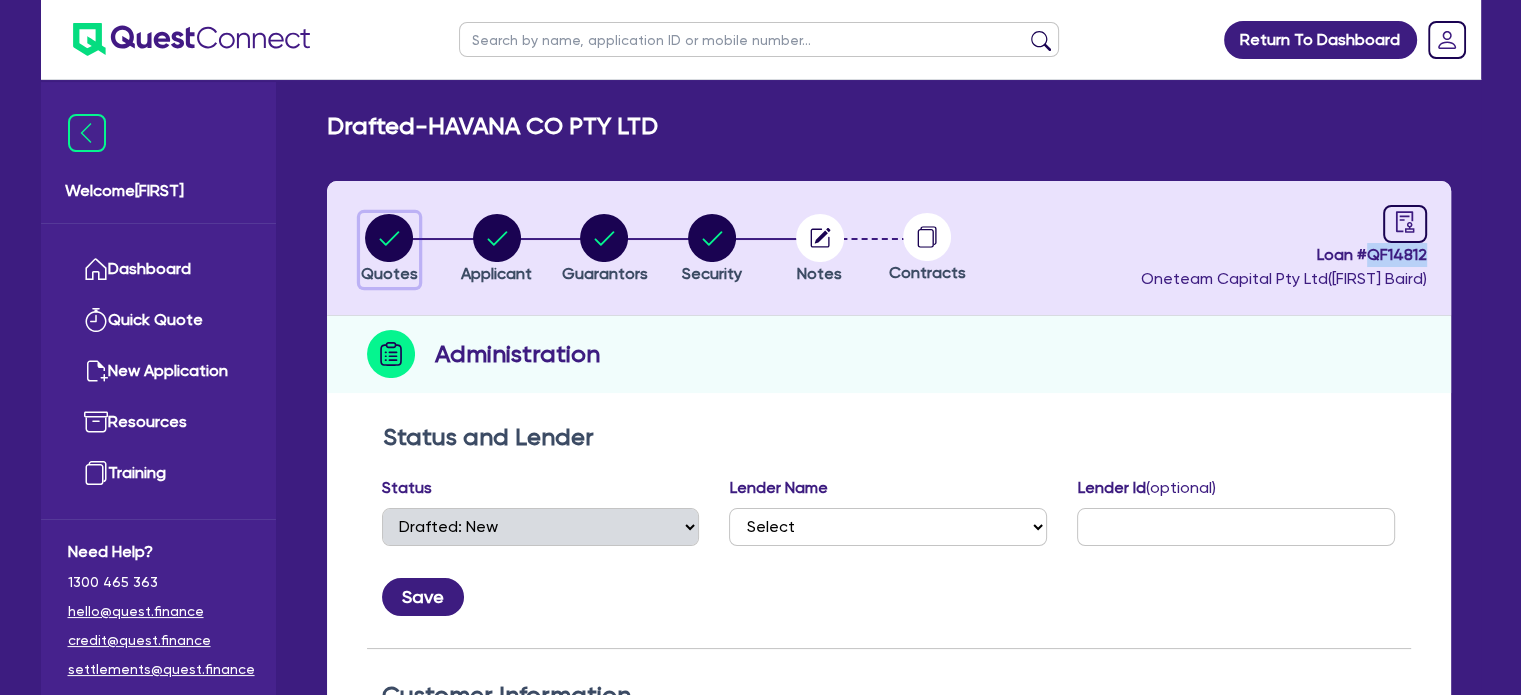 click 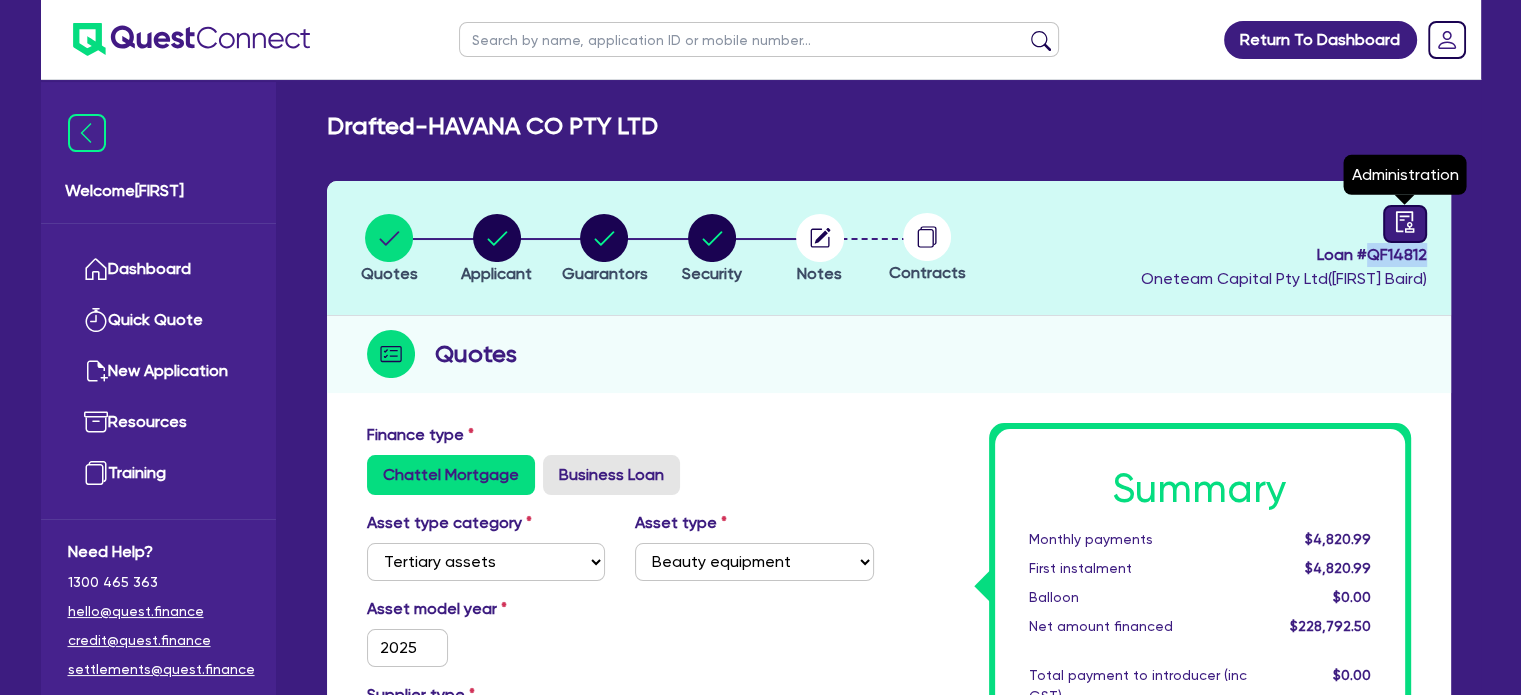click 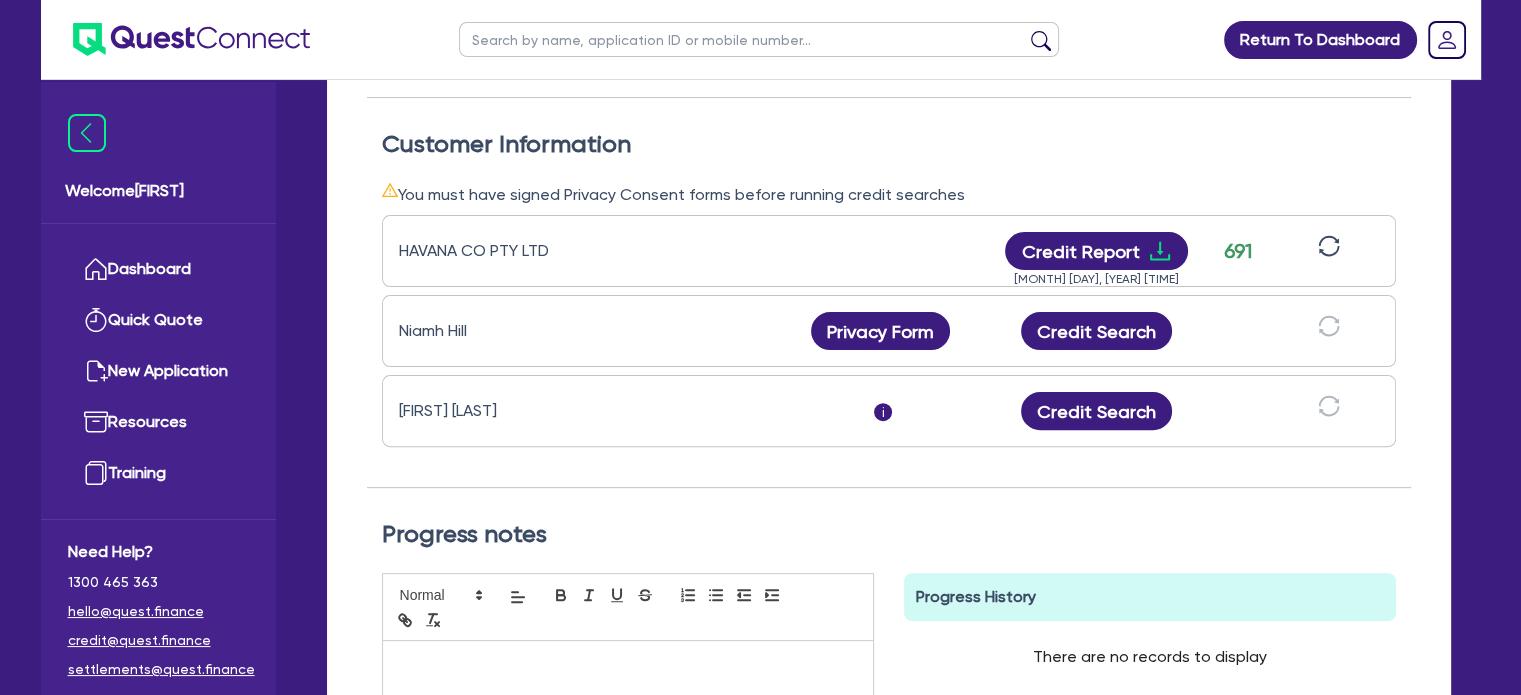 scroll, scrollTop: 0, scrollLeft: 0, axis: both 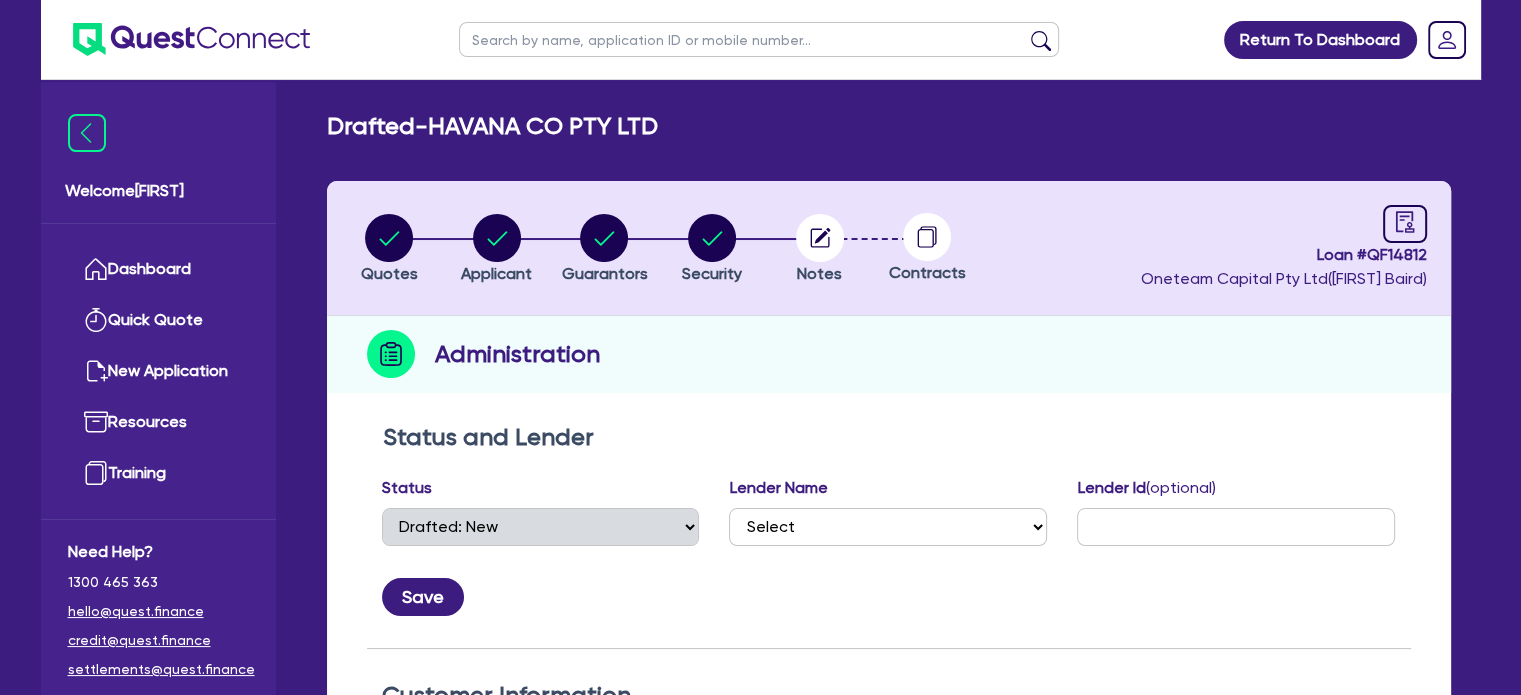 click at bounding box center (759, 39) 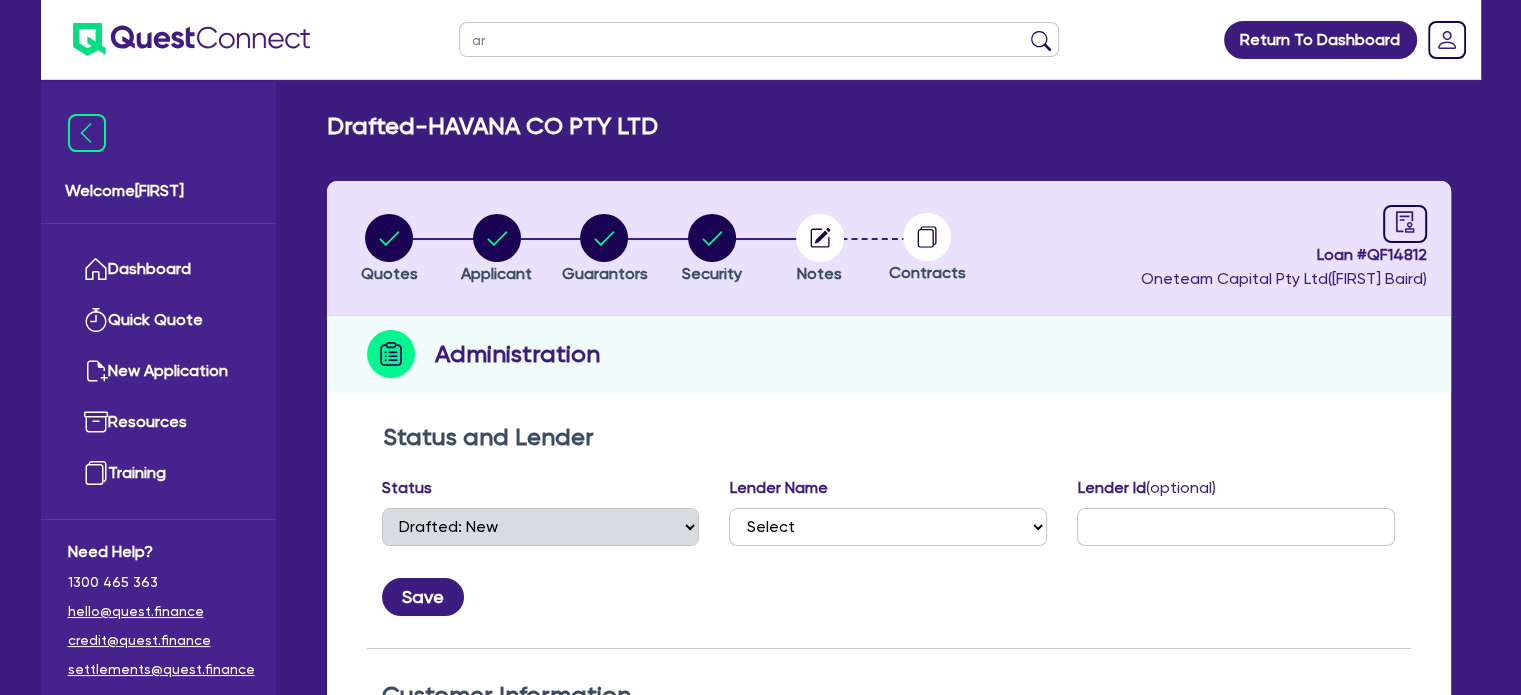 type on "a" 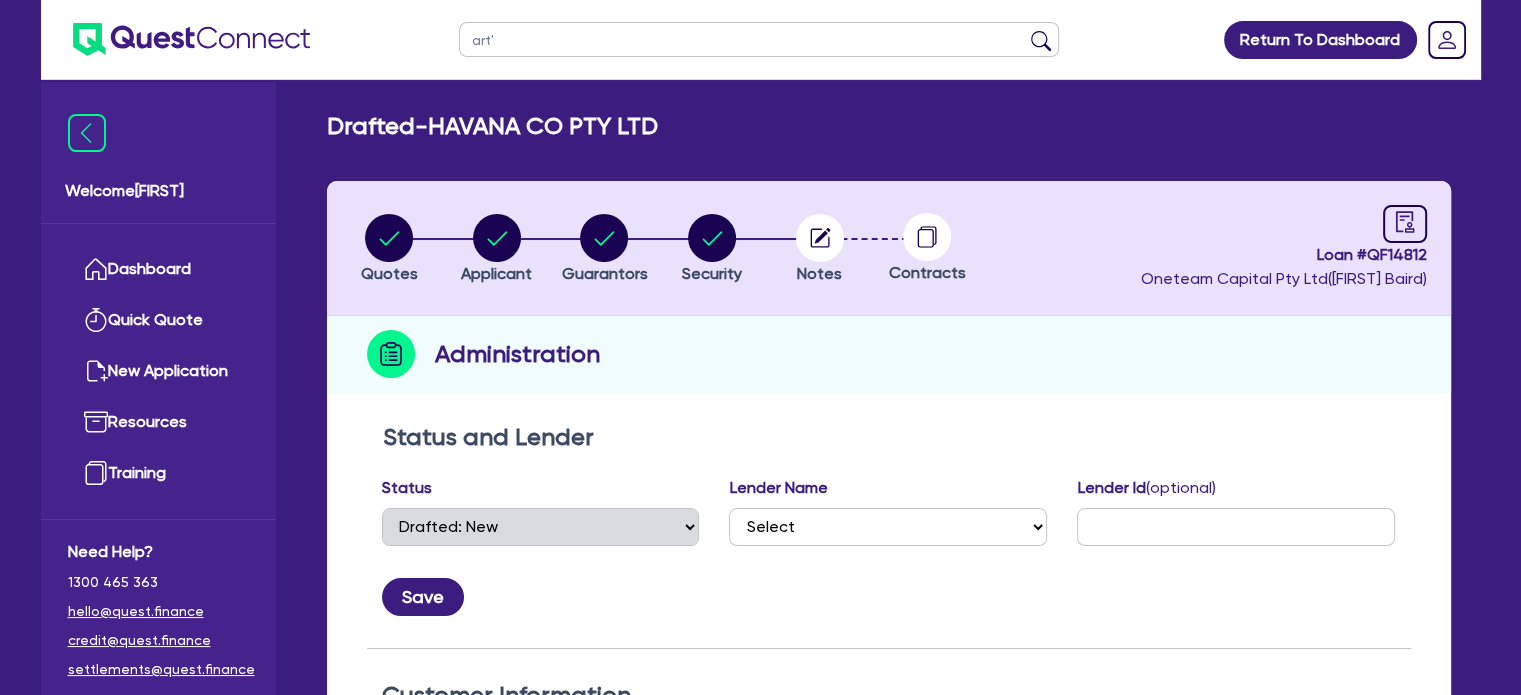 type on "art's" 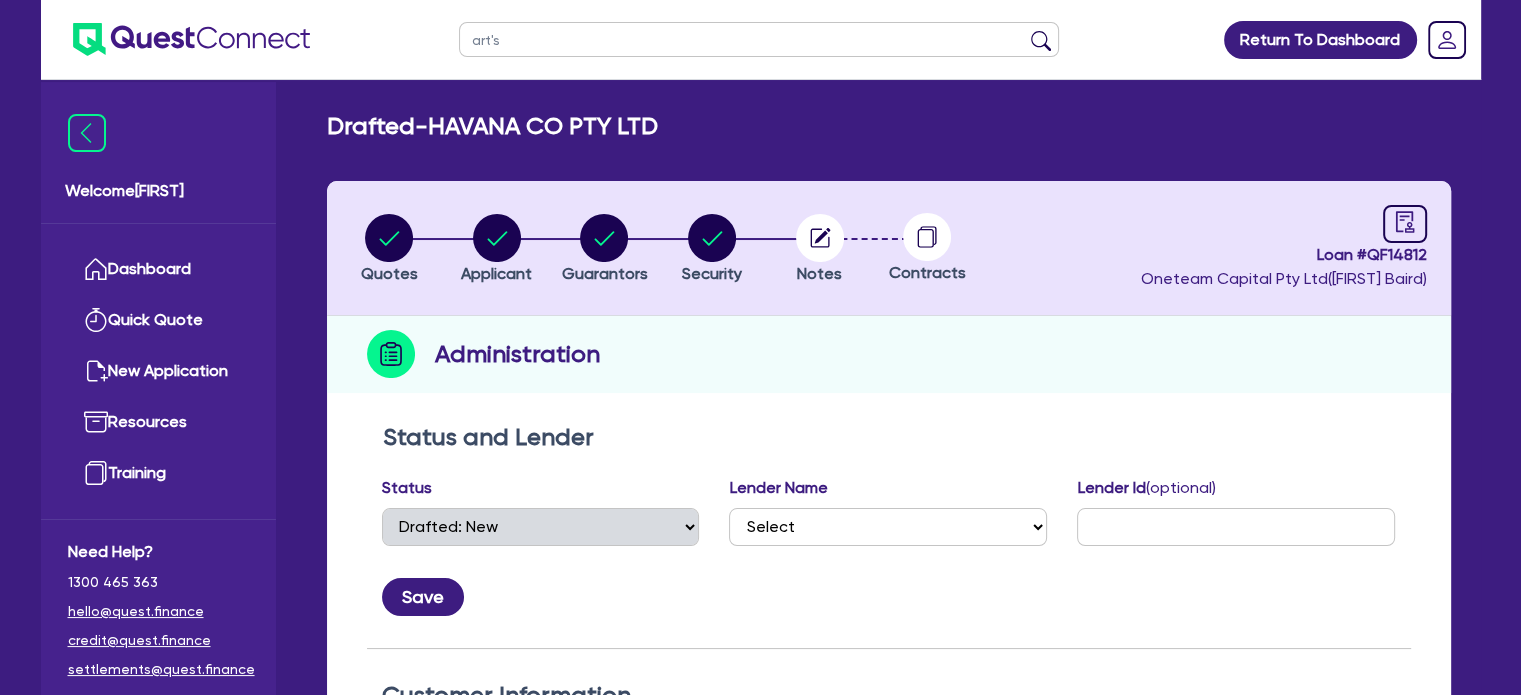 click at bounding box center [1041, 44] 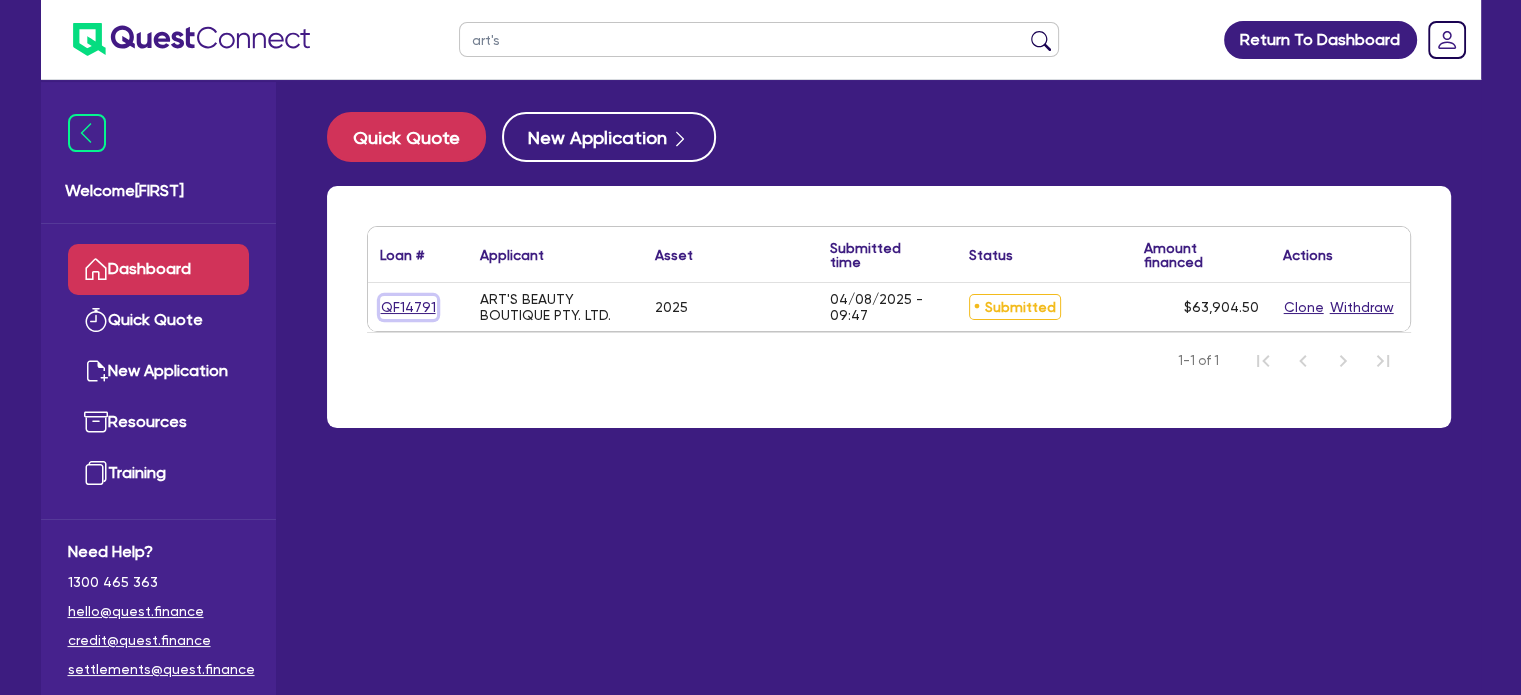click on "QF14791" at bounding box center [408, 307] 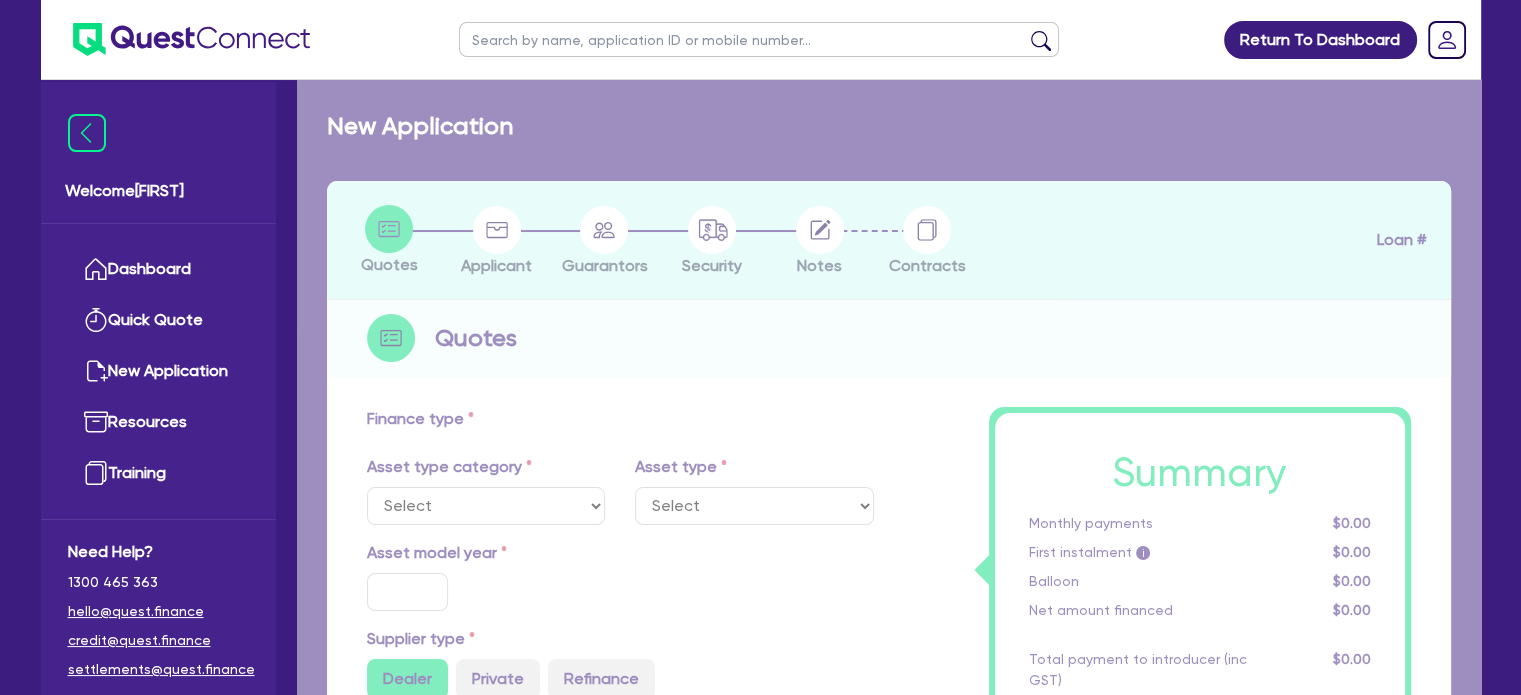 select on "TERTIARY_ASSETS" 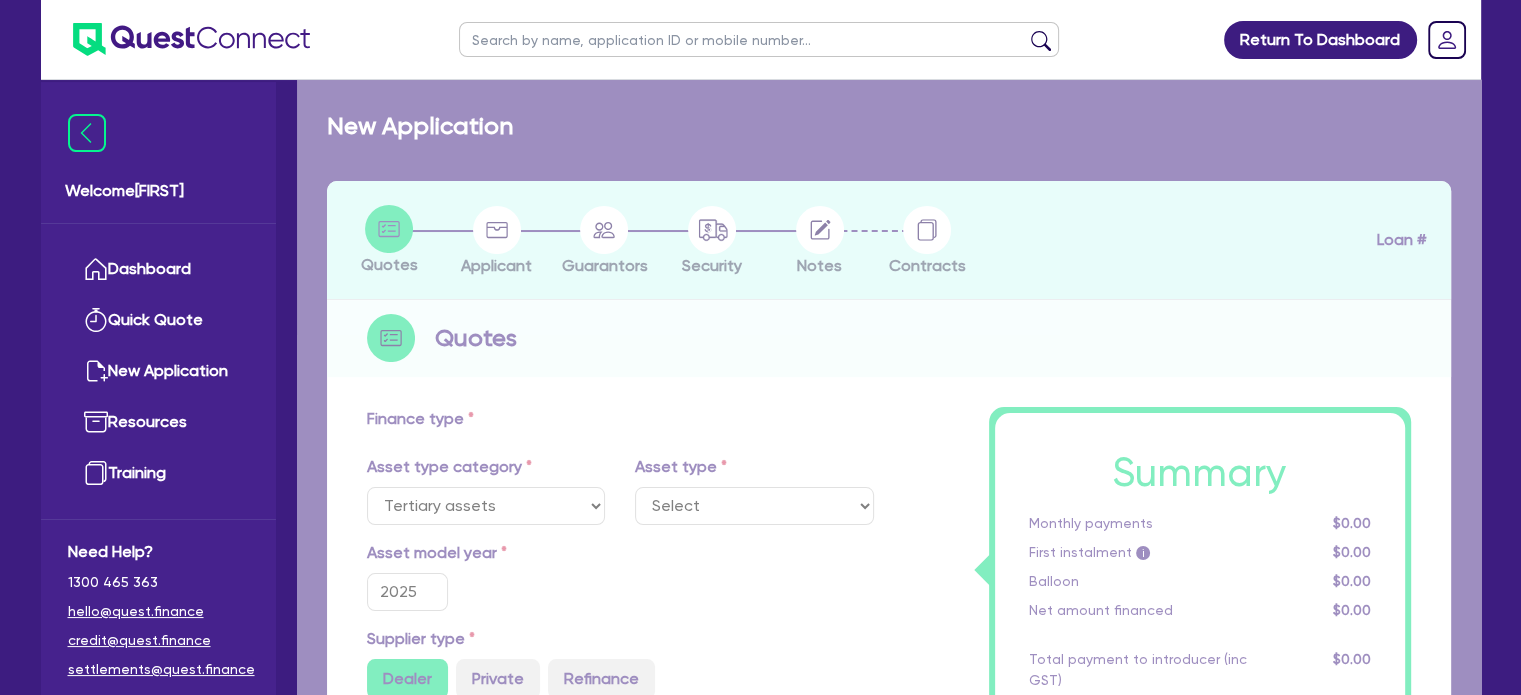 select on "BEAUTY_EQUIPMENT" 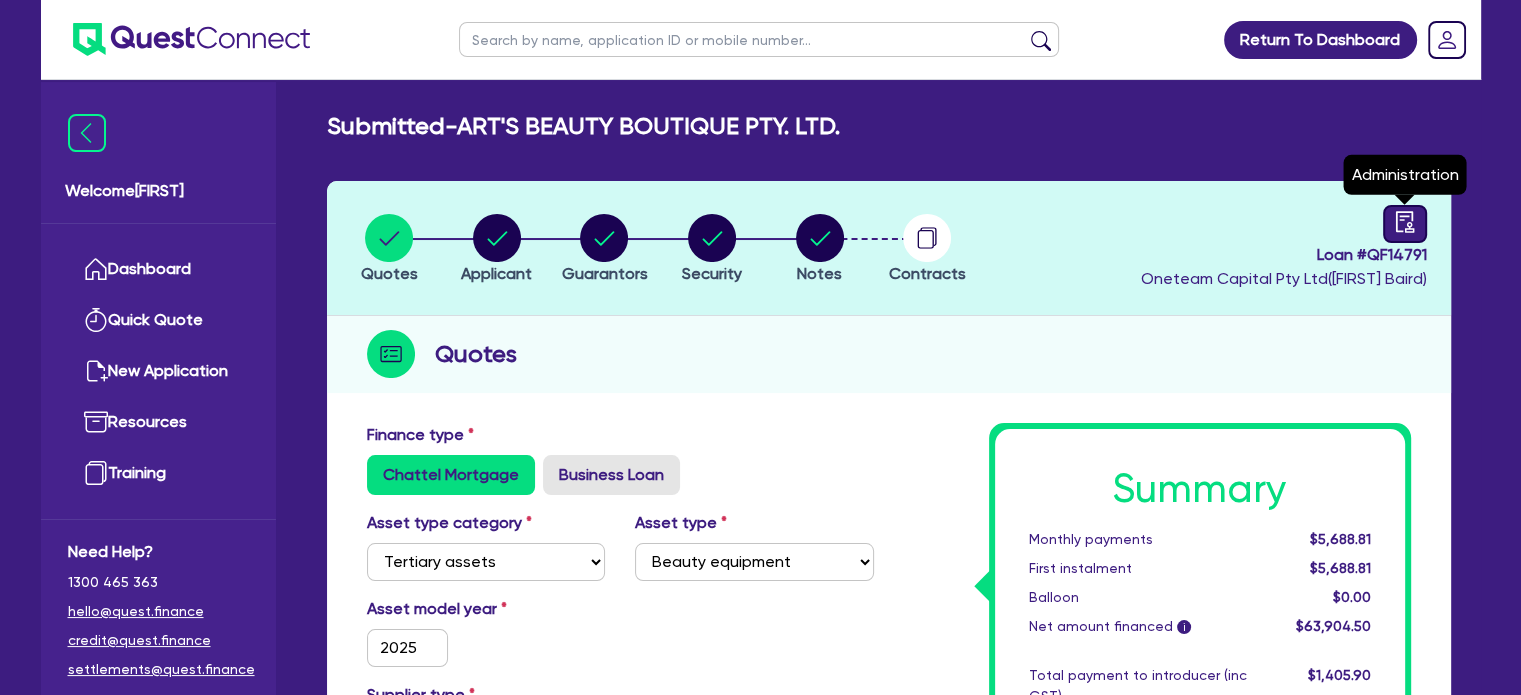 click 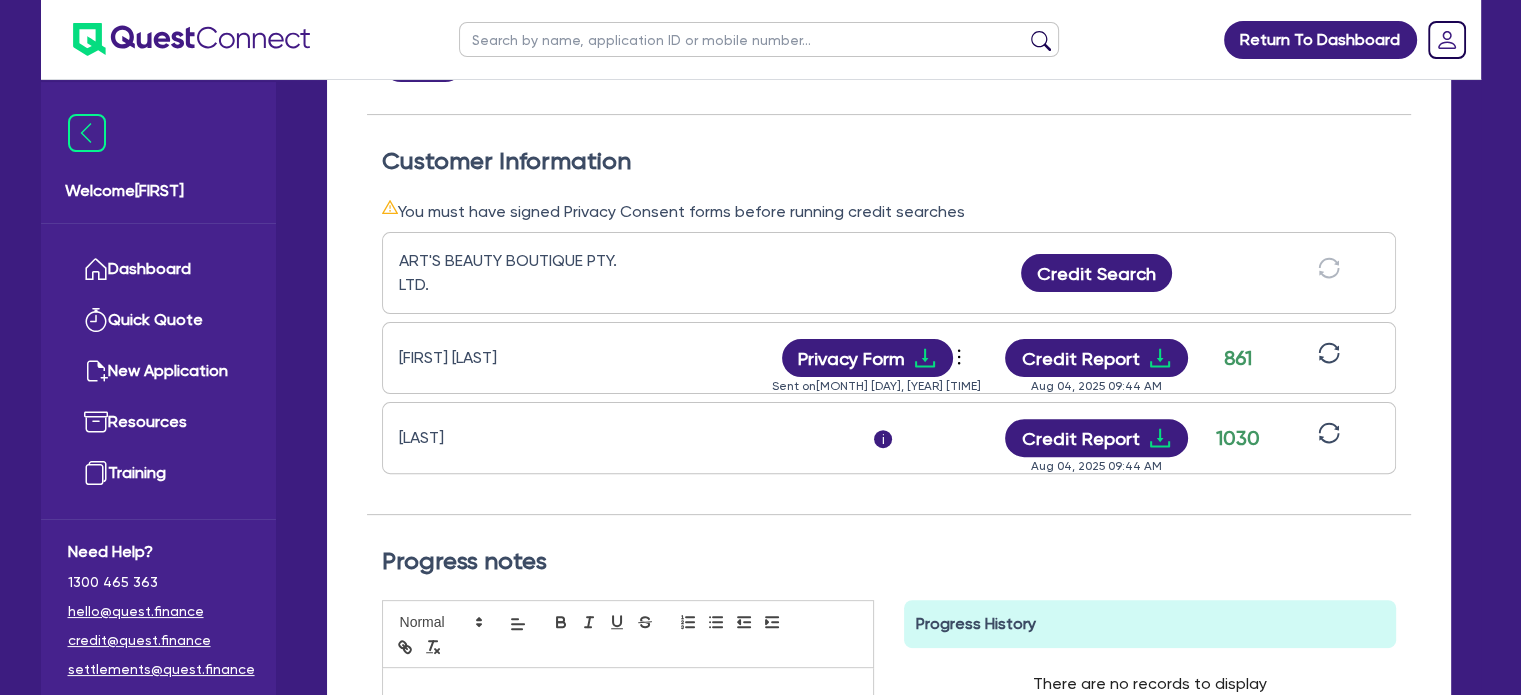 scroll, scrollTop: 0, scrollLeft: 0, axis: both 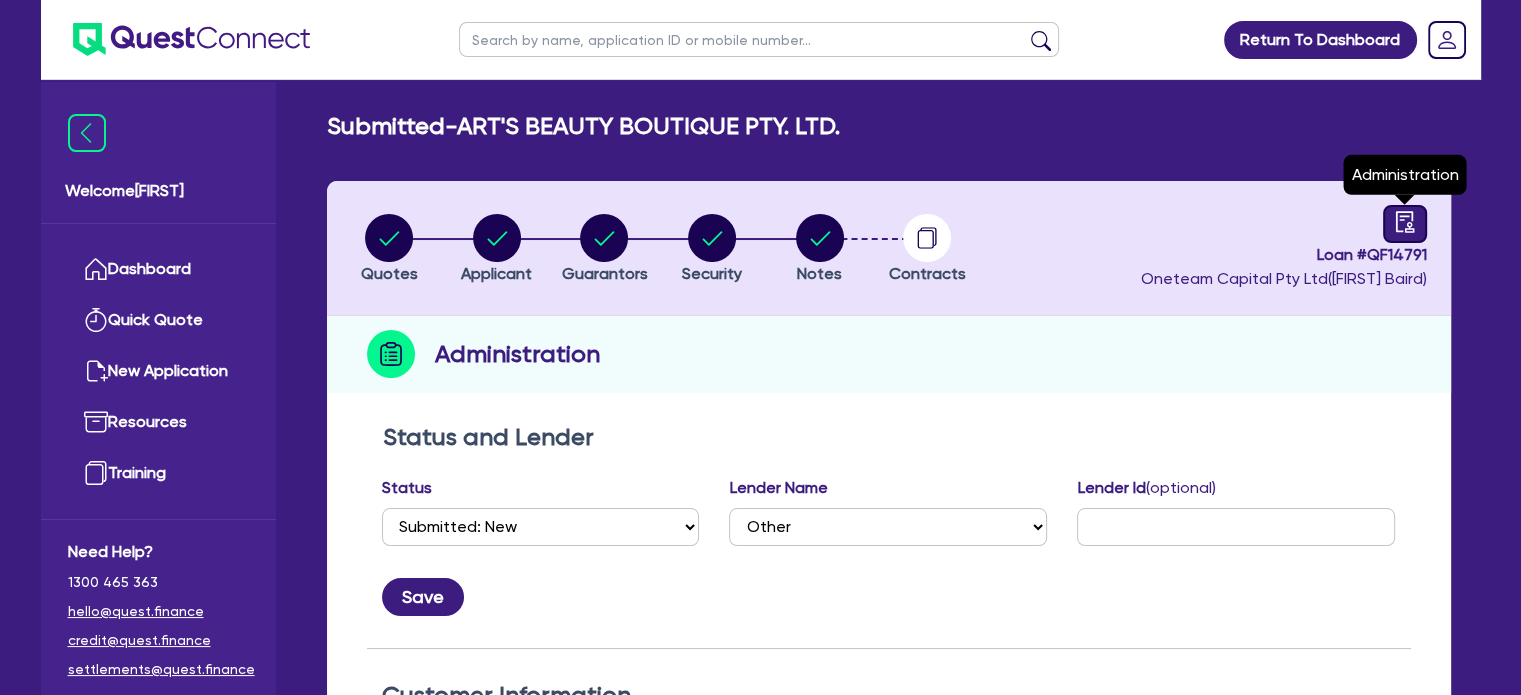 click 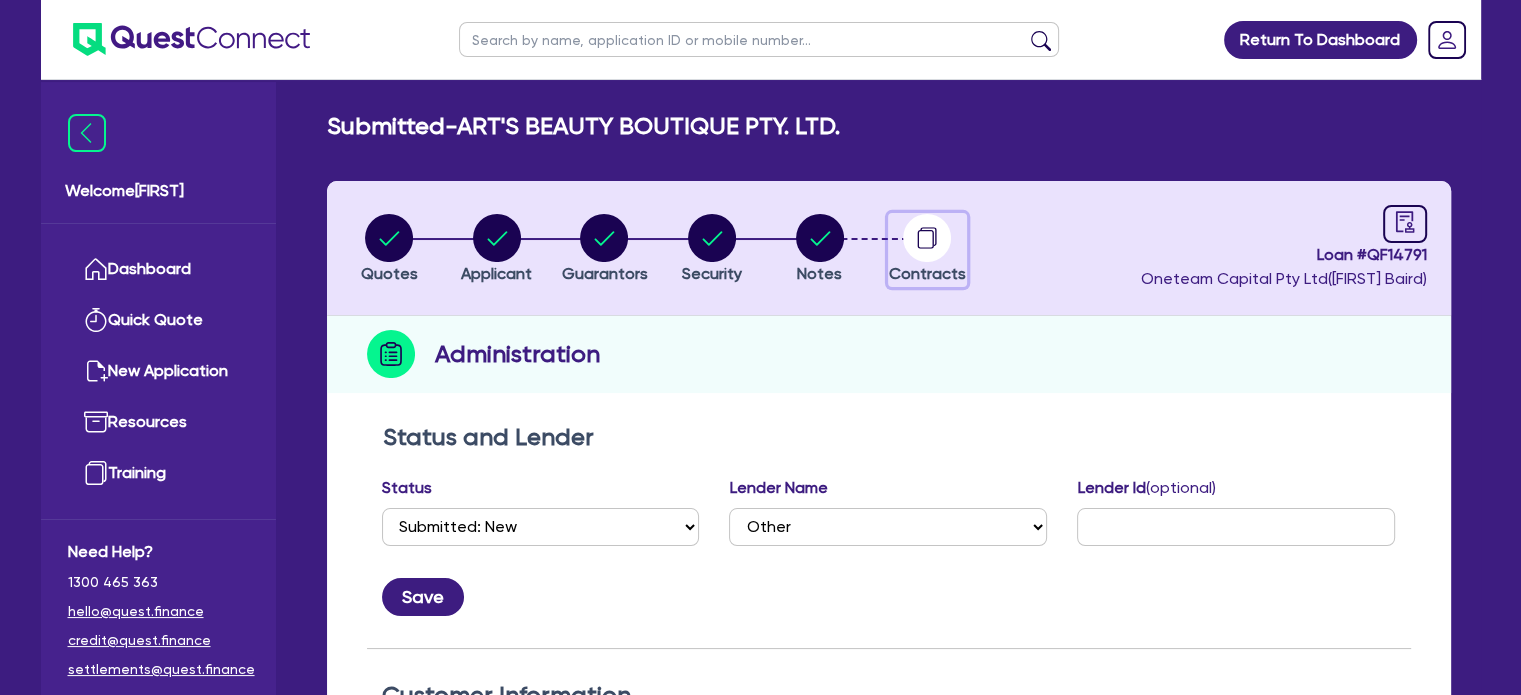 click 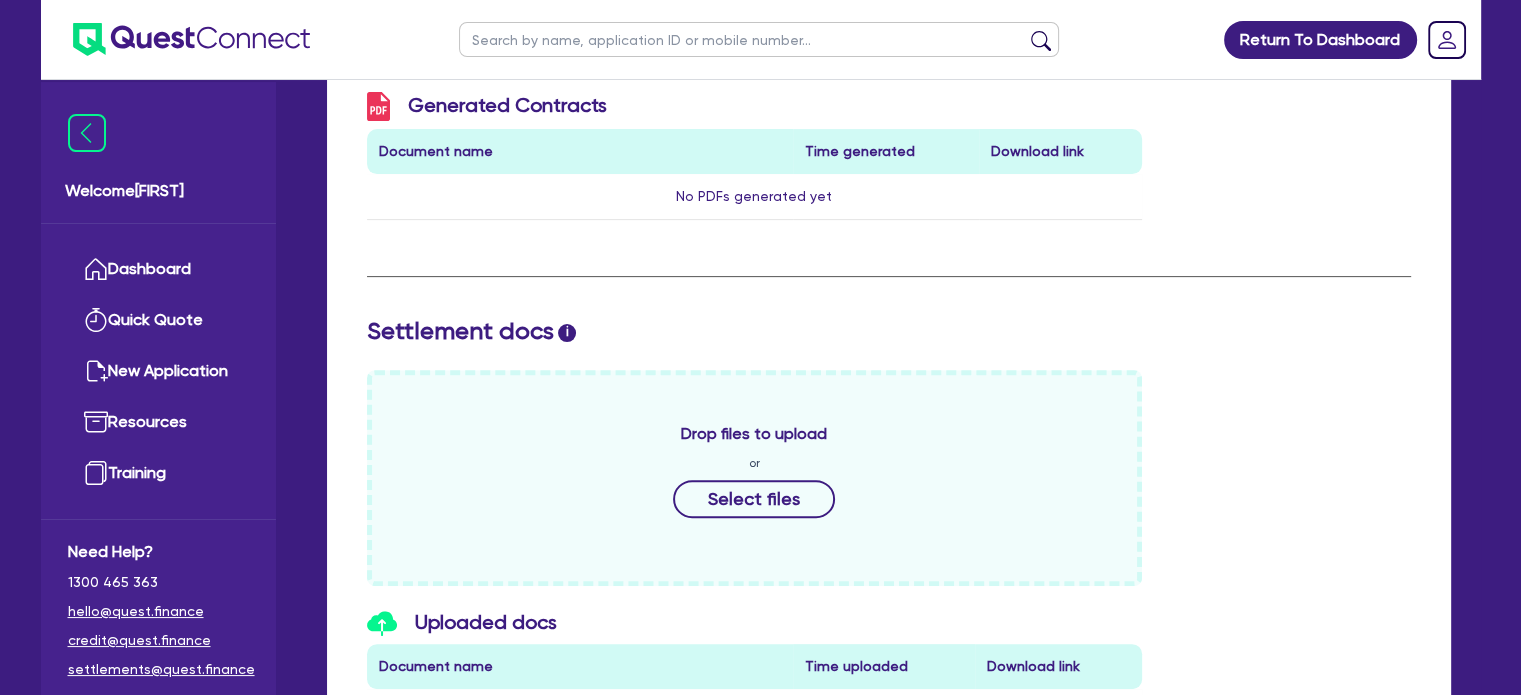 scroll, scrollTop: 603, scrollLeft: 0, axis: vertical 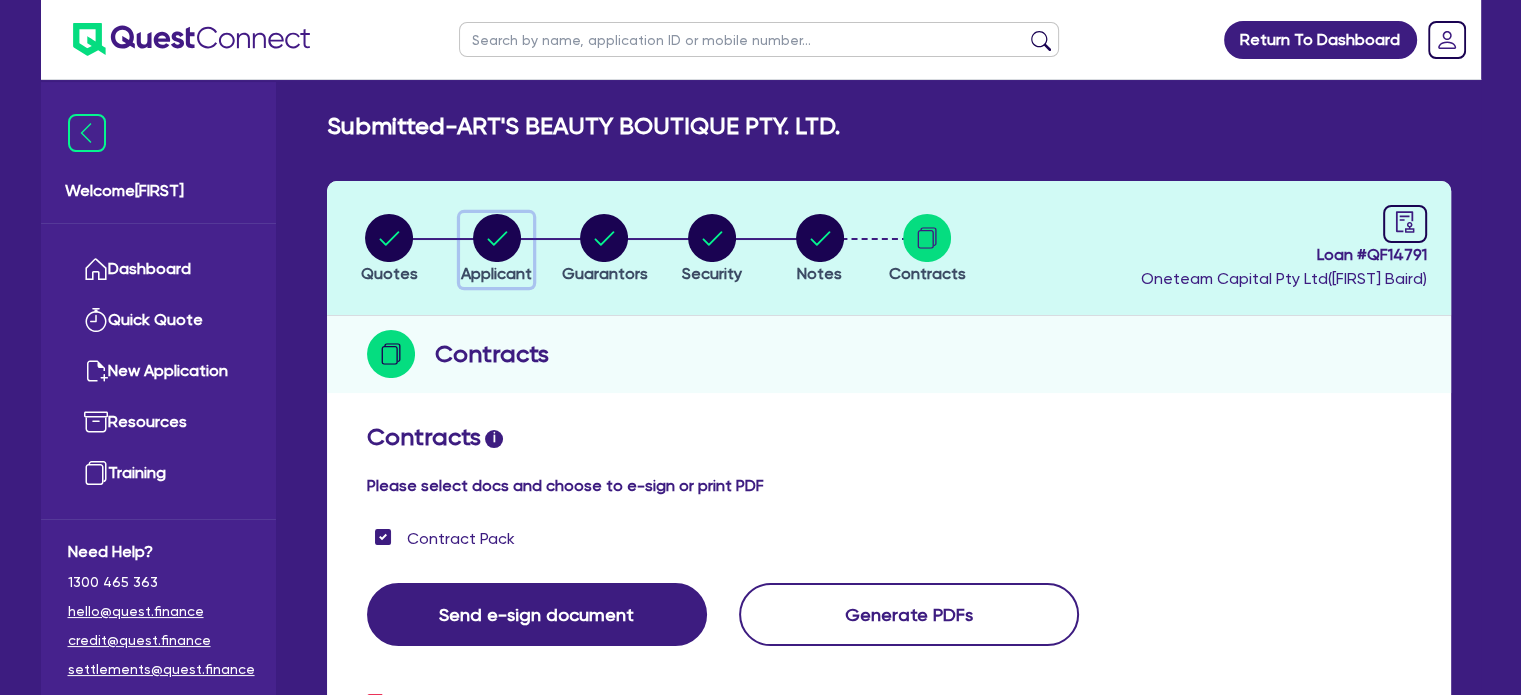 click 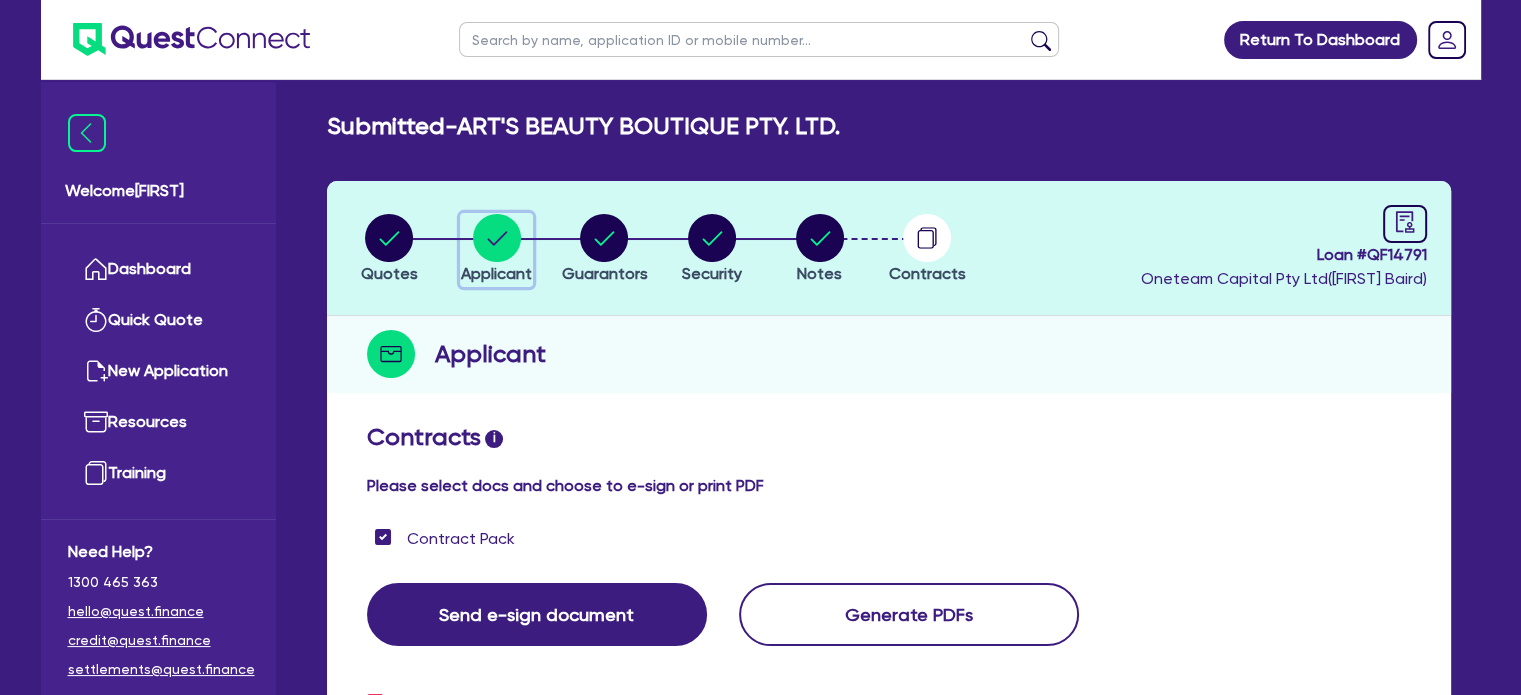 select on "COMPANY" 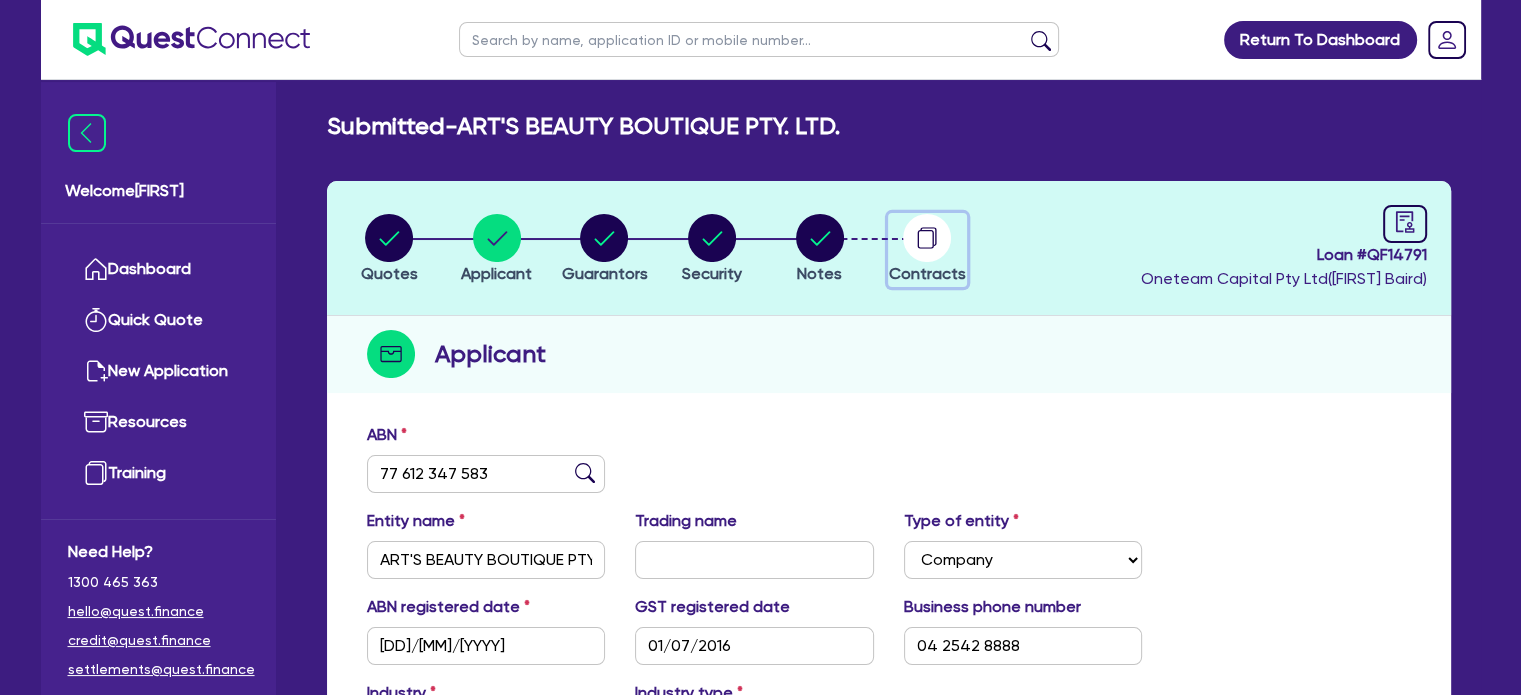click 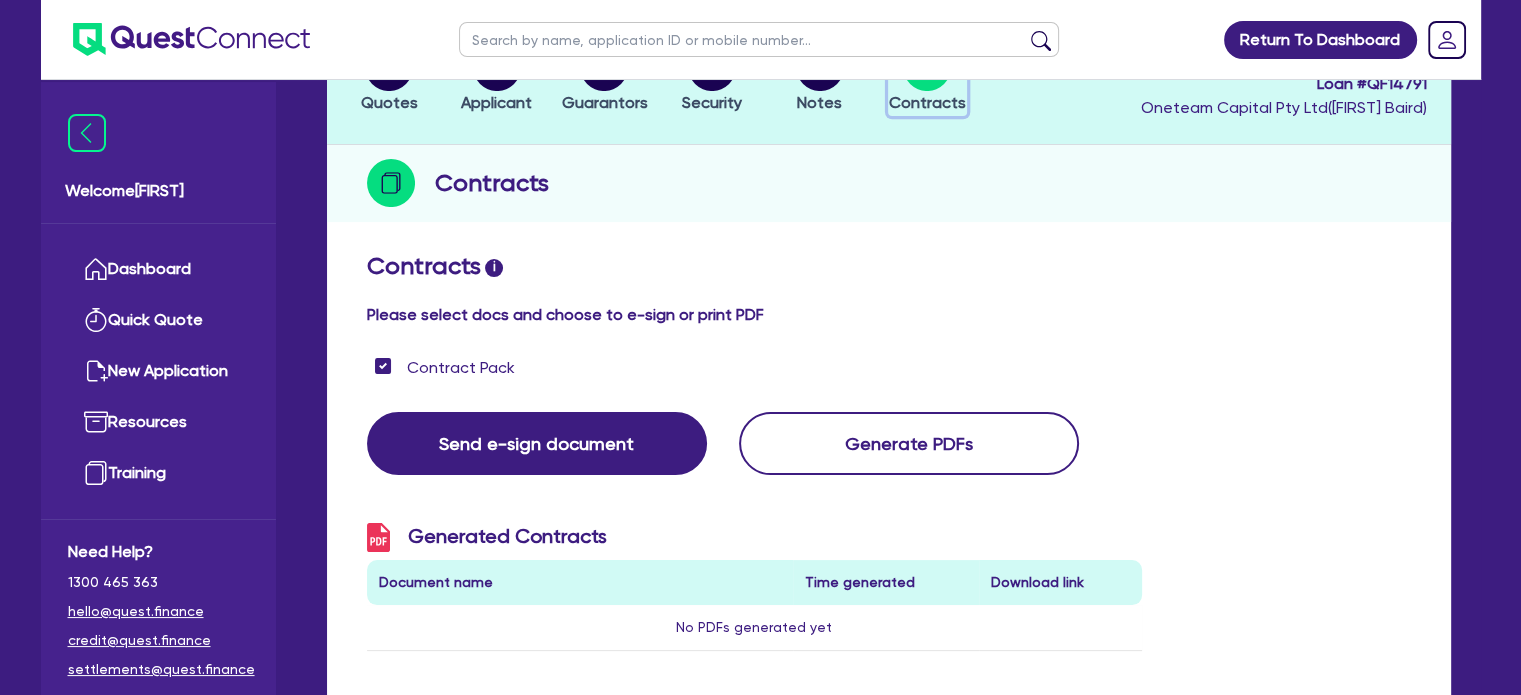 scroll, scrollTop: 146, scrollLeft: 0, axis: vertical 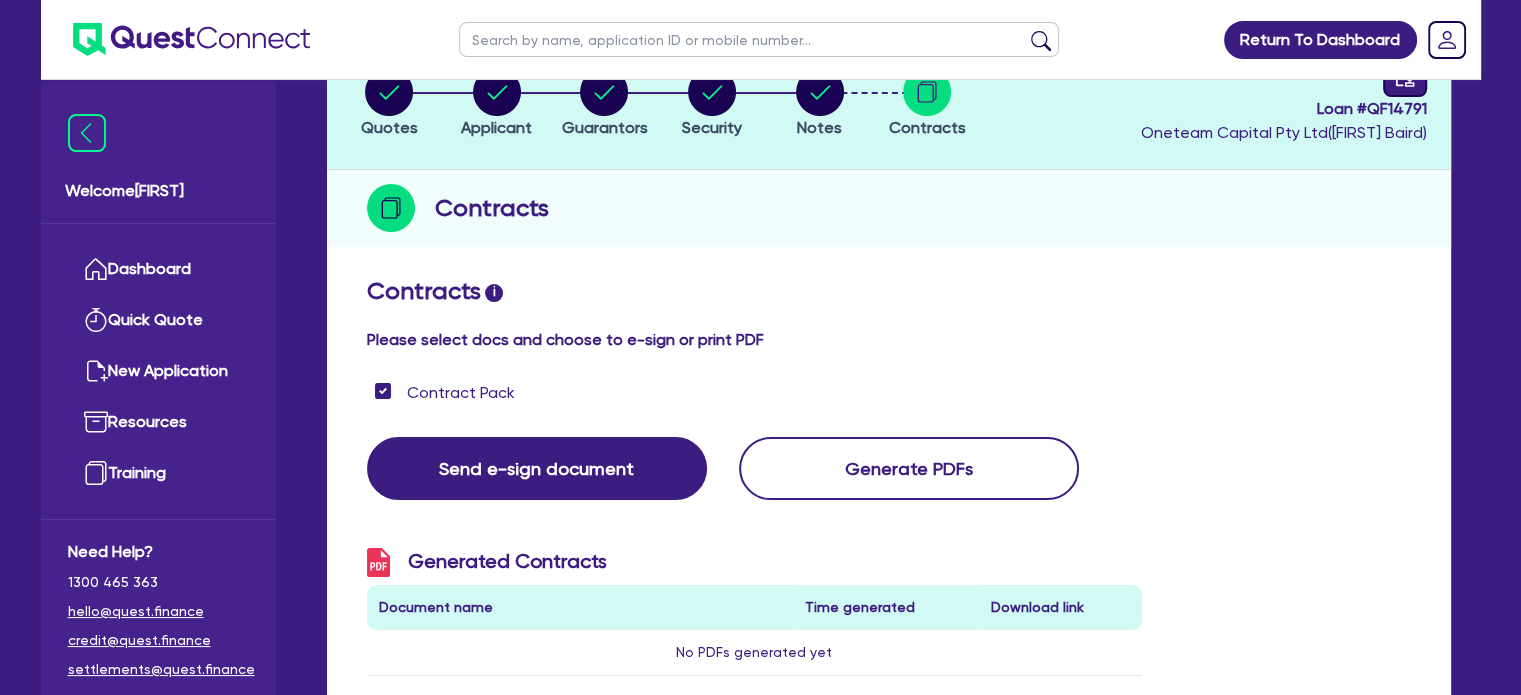 click at bounding box center (1405, 78) 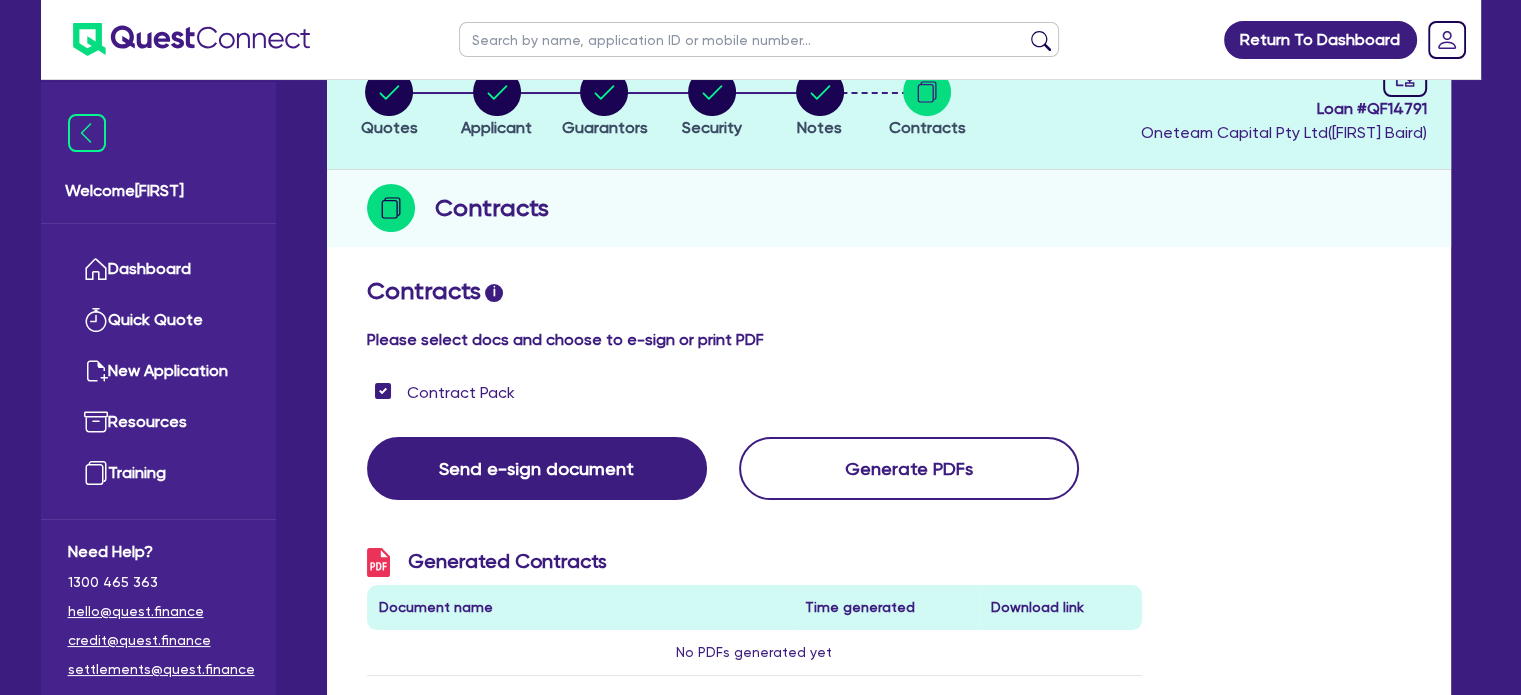 scroll, scrollTop: 0, scrollLeft: 0, axis: both 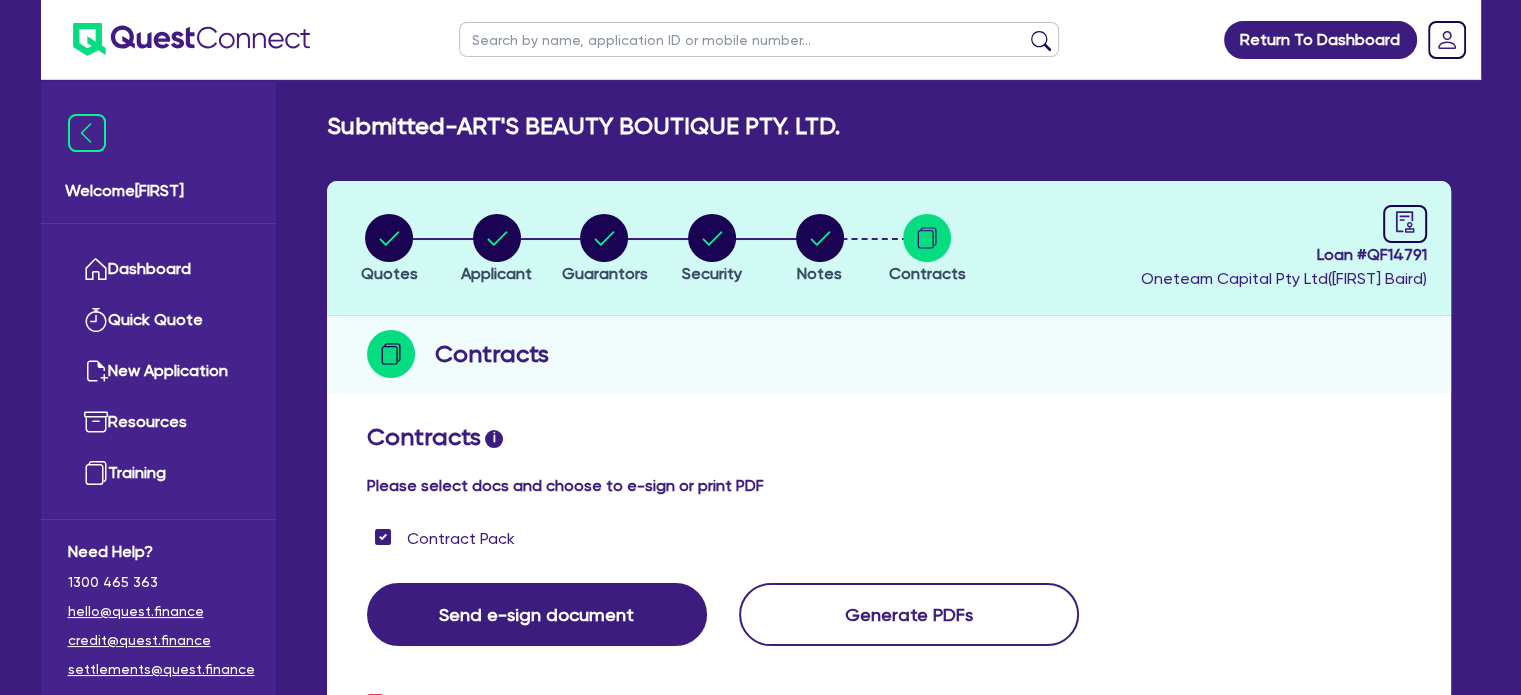 select on "SUBMITTED_NEW" 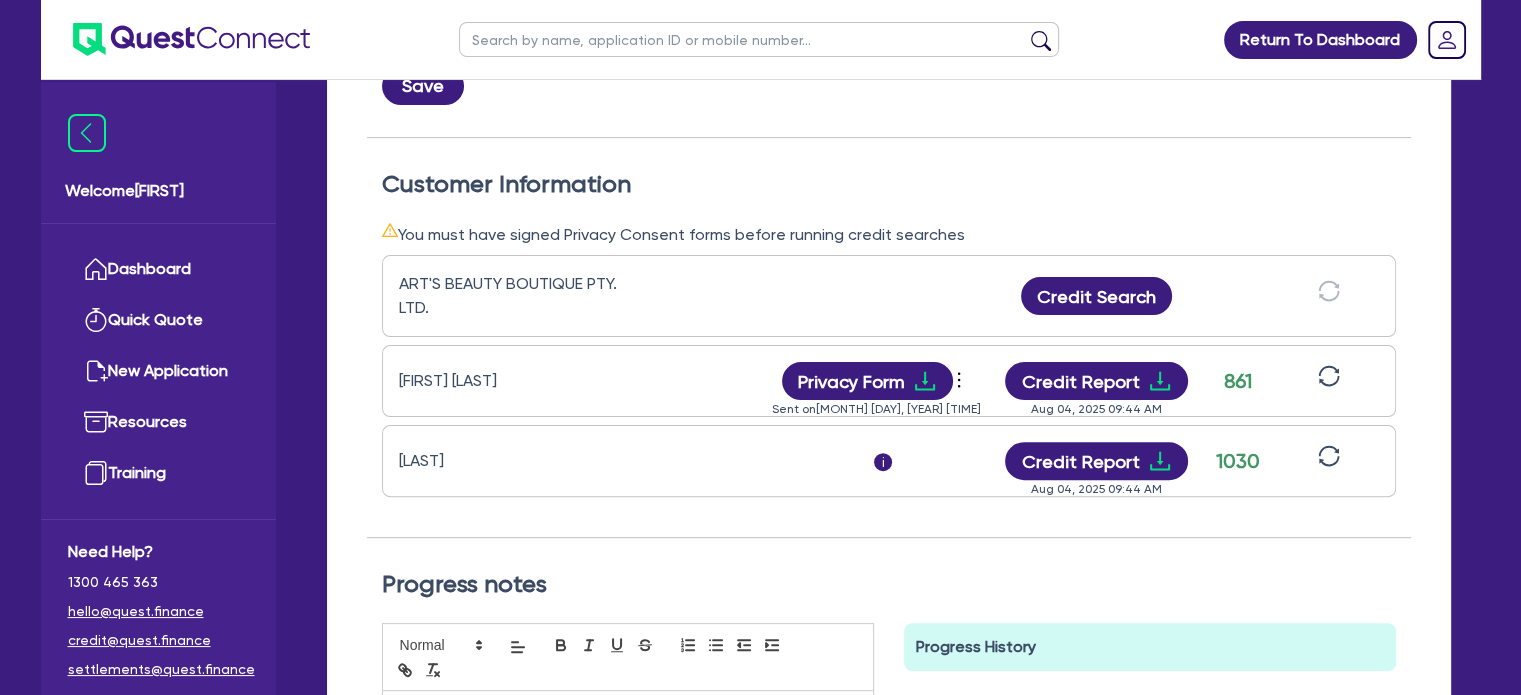 scroll, scrollTop: 512, scrollLeft: 0, axis: vertical 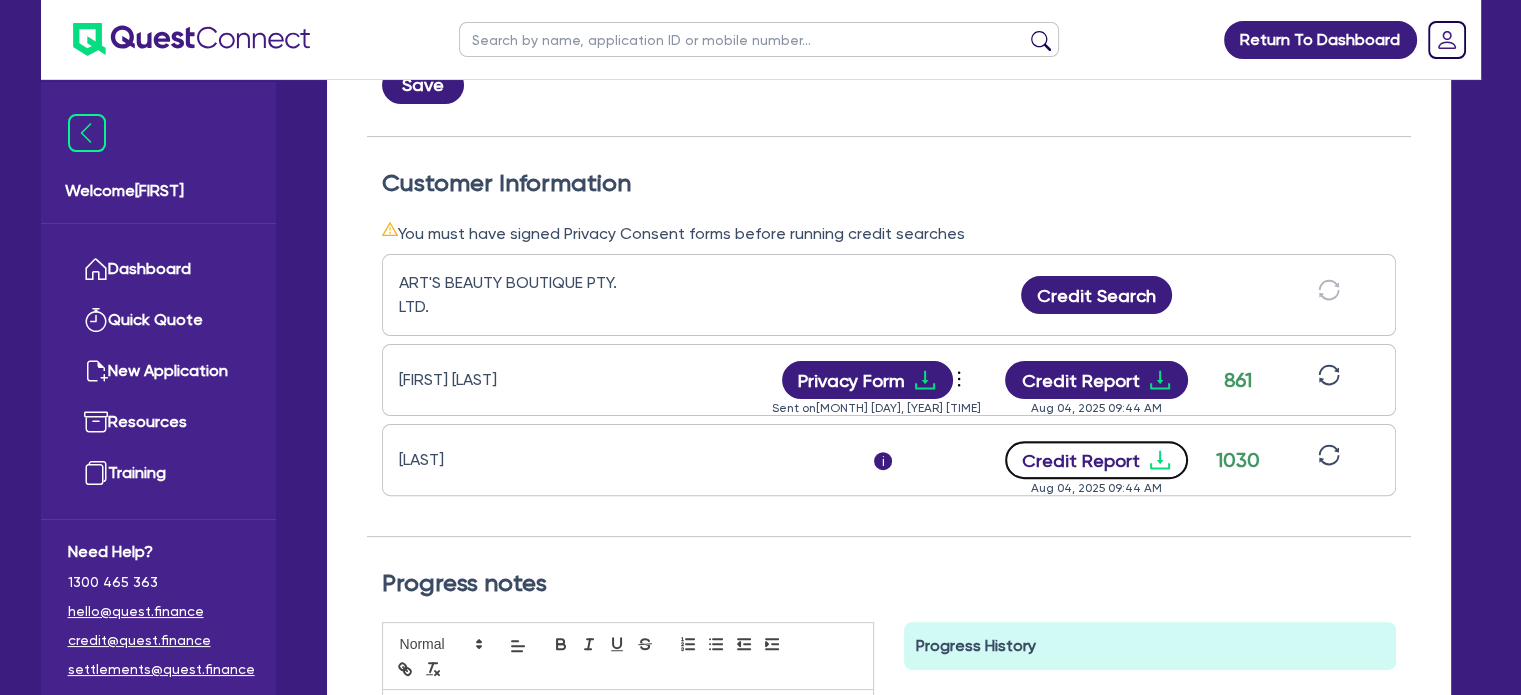 click on "Credit Report" at bounding box center [1096, 460] 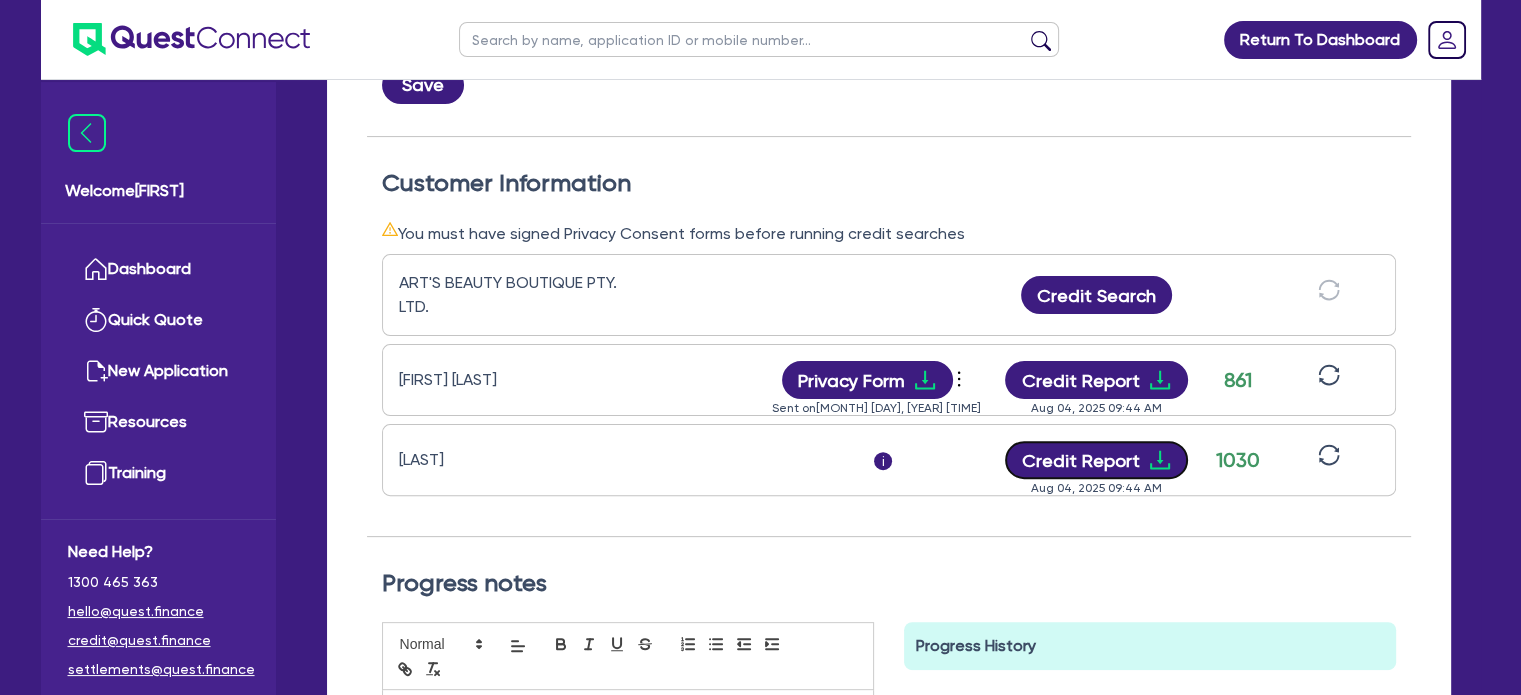 scroll, scrollTop: 0, scrollLeft: 0, axis: both 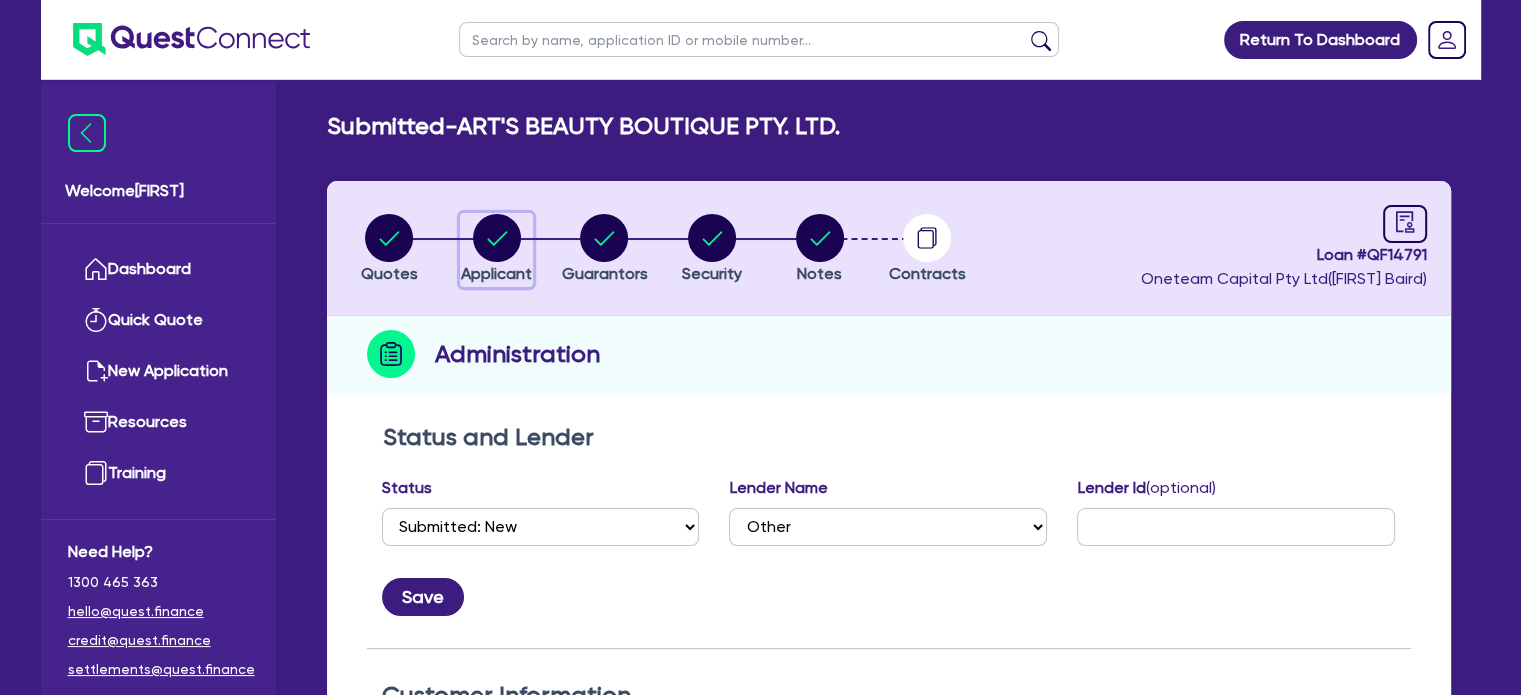 click 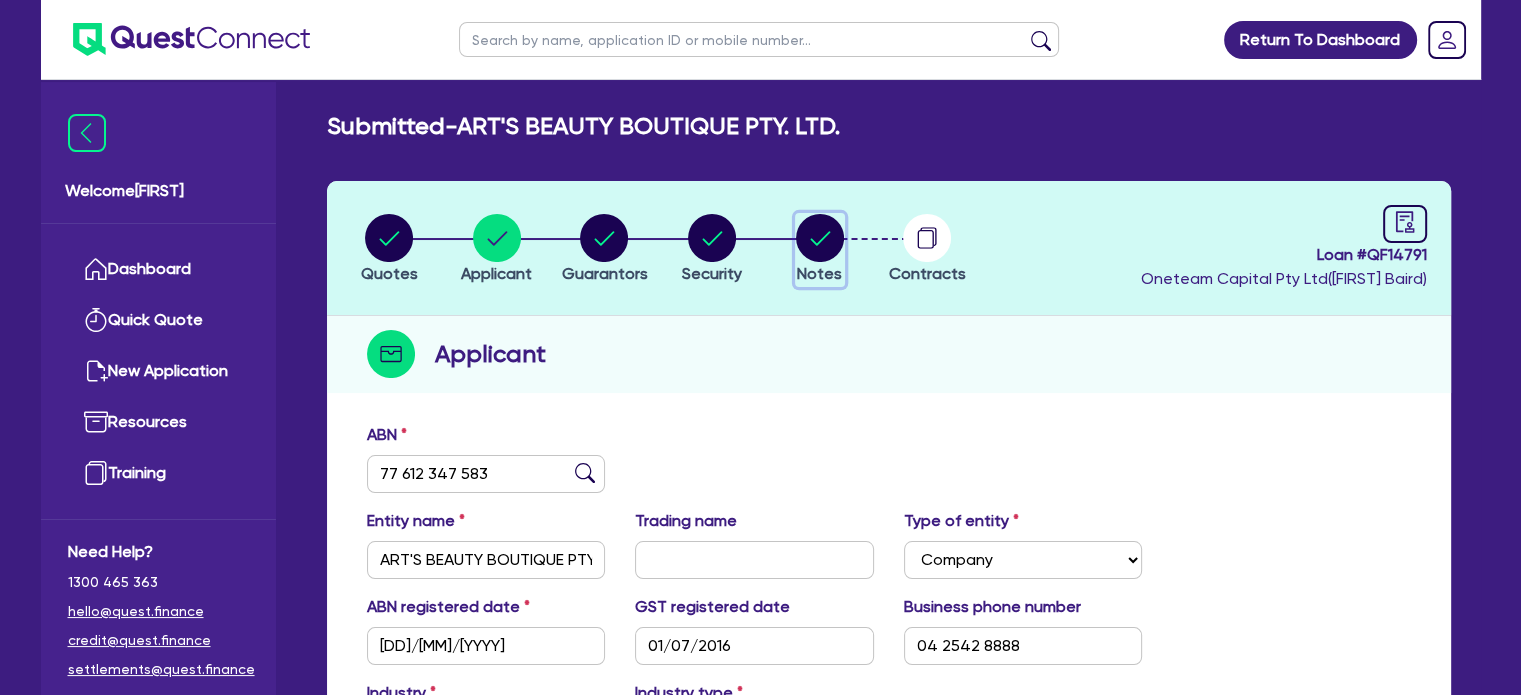 click 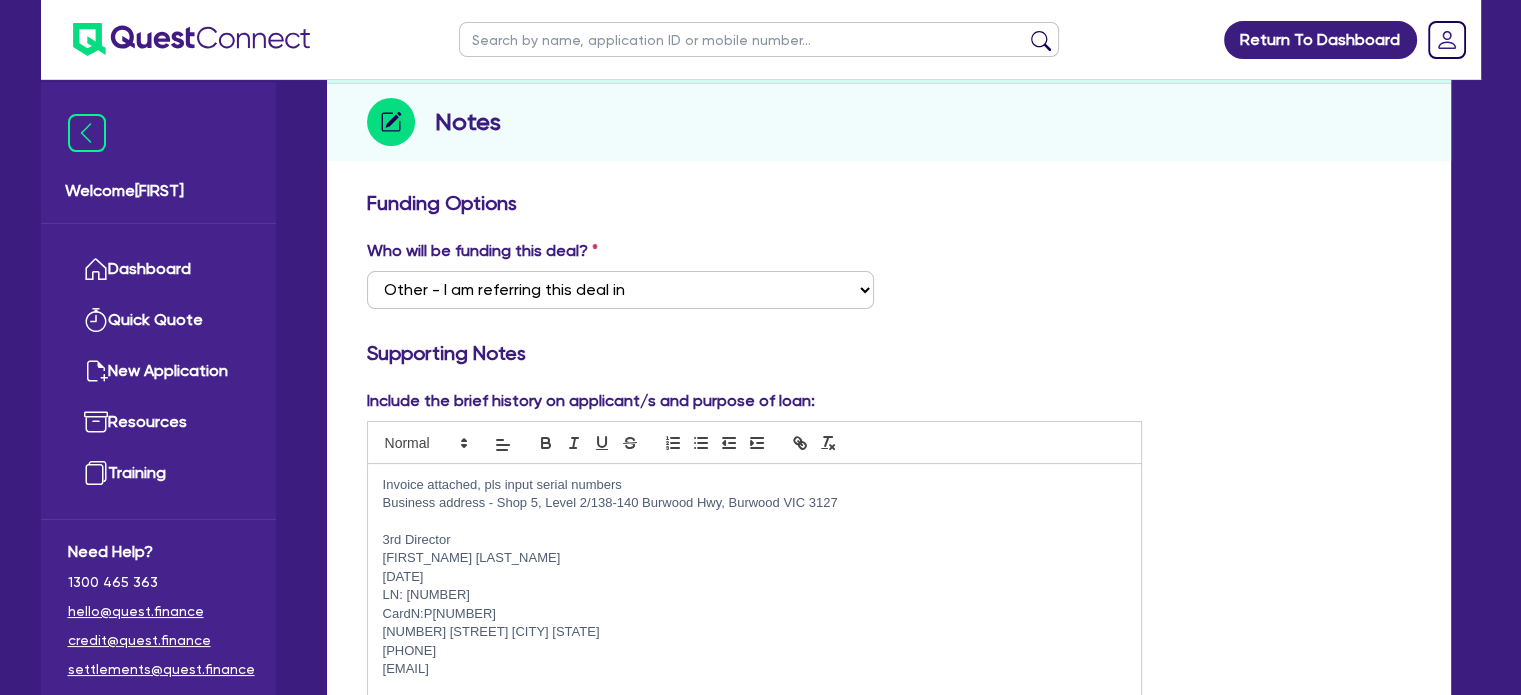 scroll, scrollTop: 0, scrollLeft: 0, axis: both 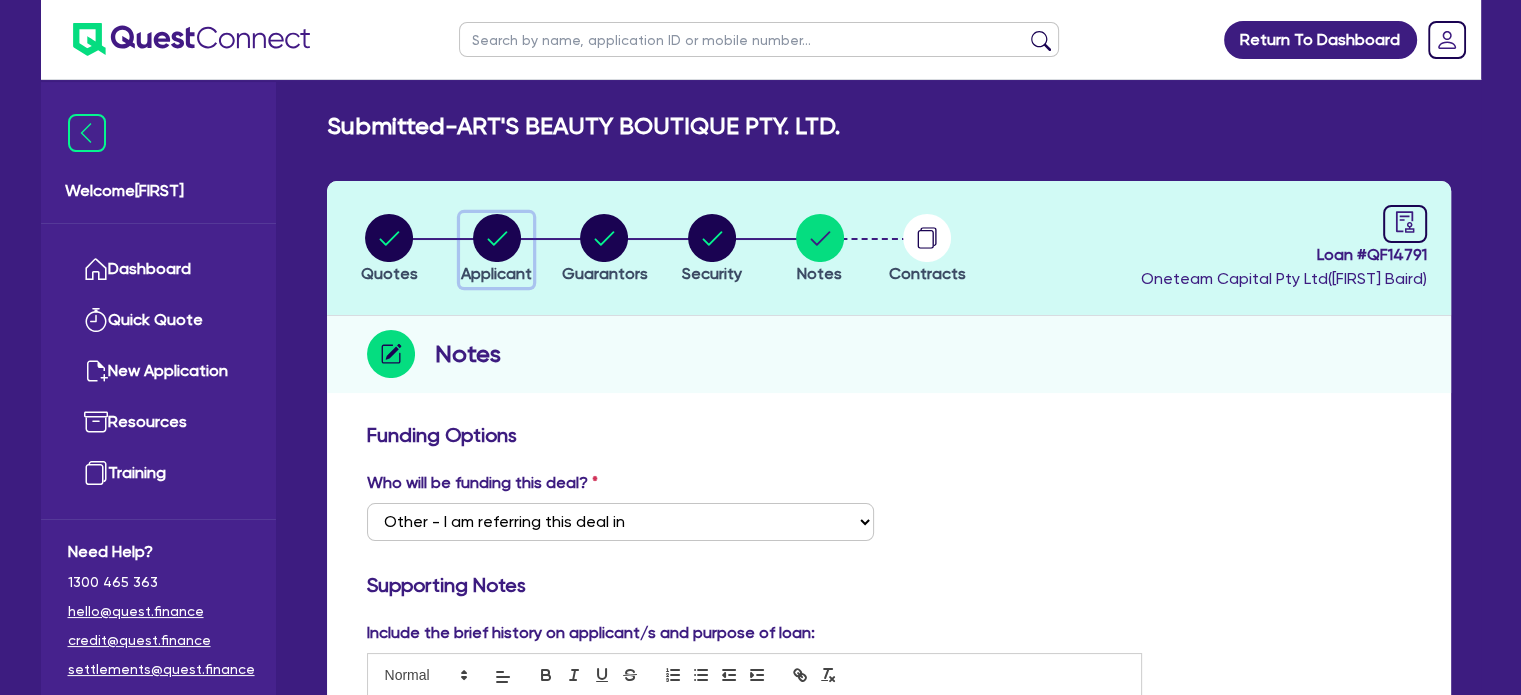 click 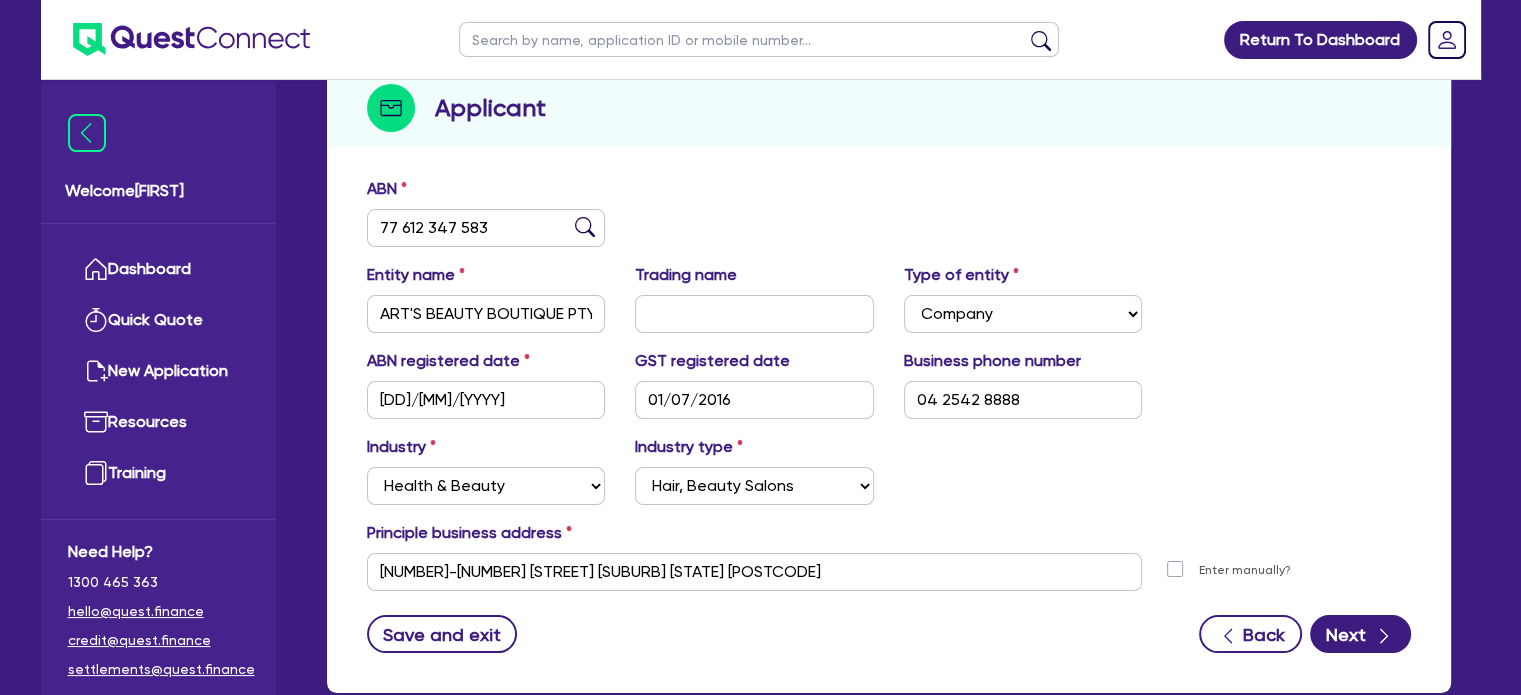scroll, scrollTop: 0, scrollLeft: 0, axis: both 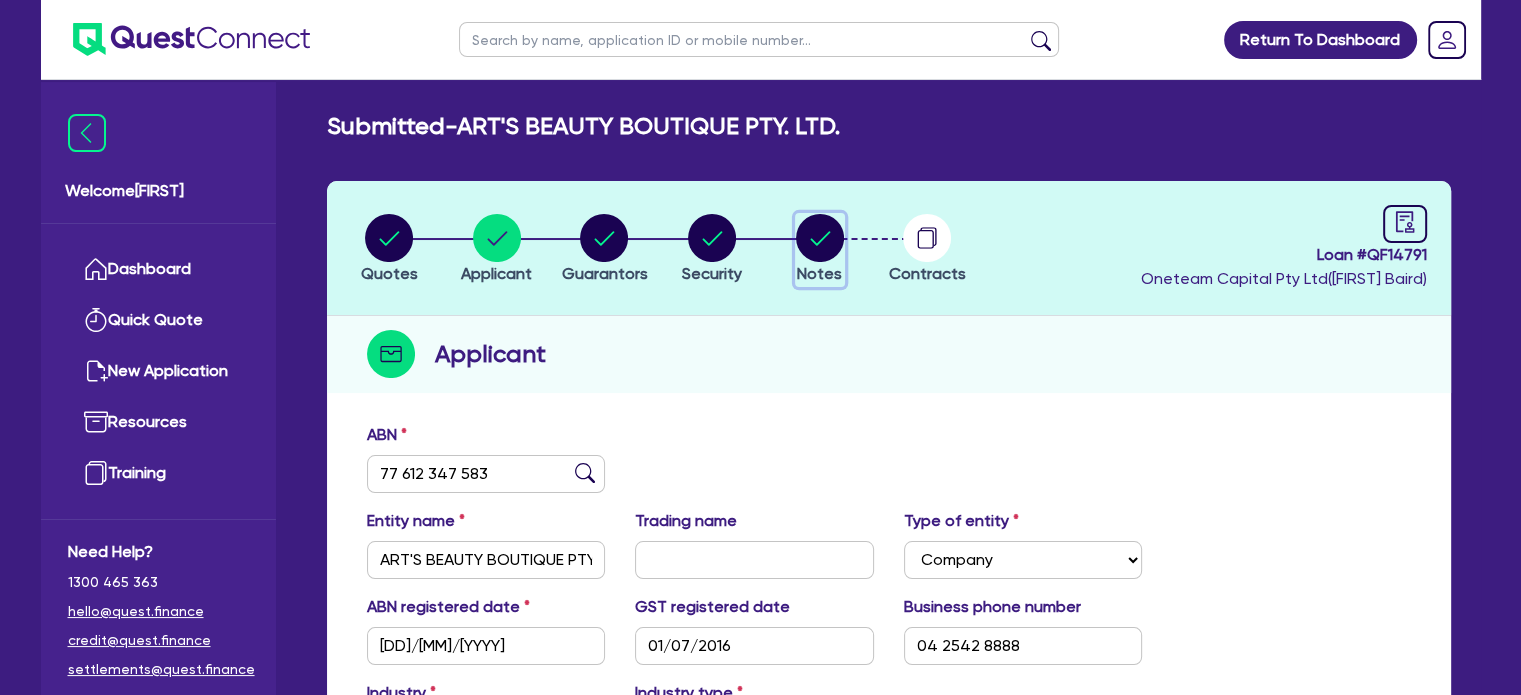 click 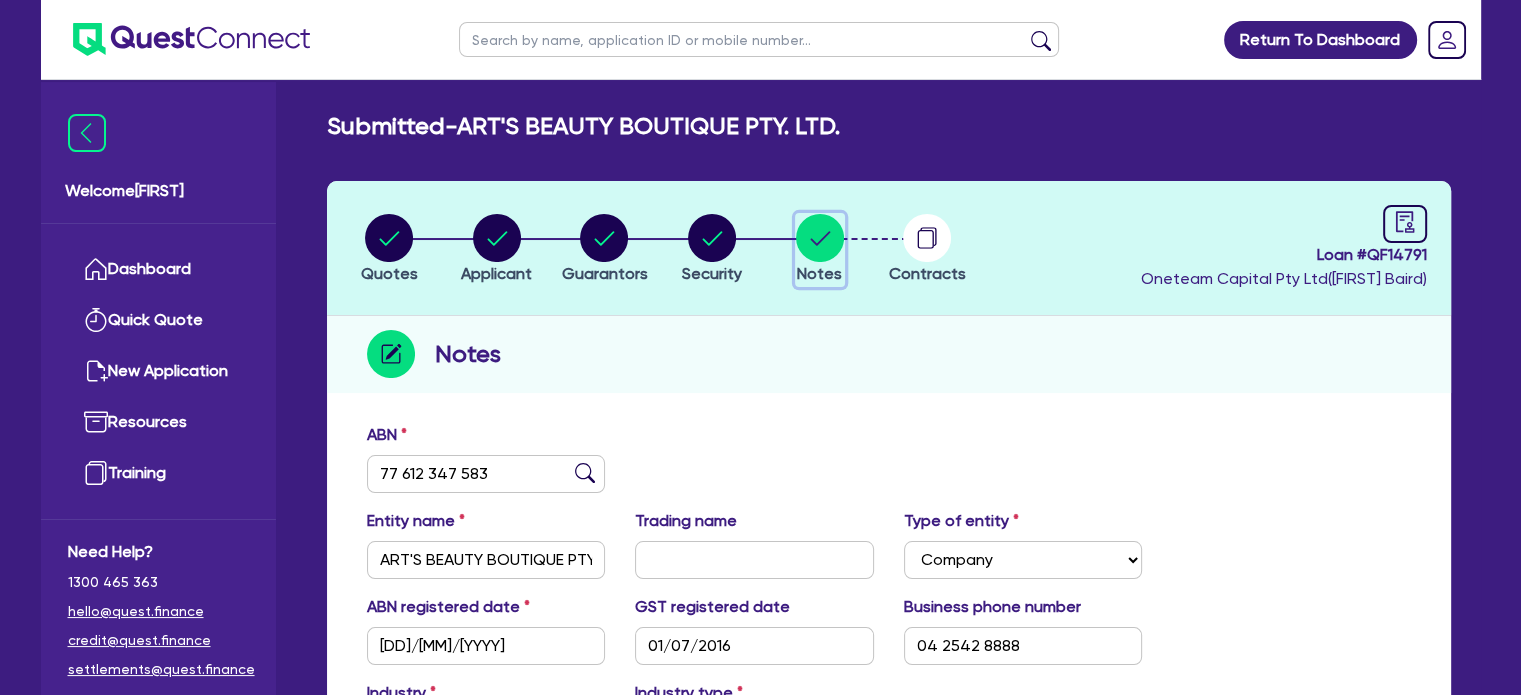 select on "Other" 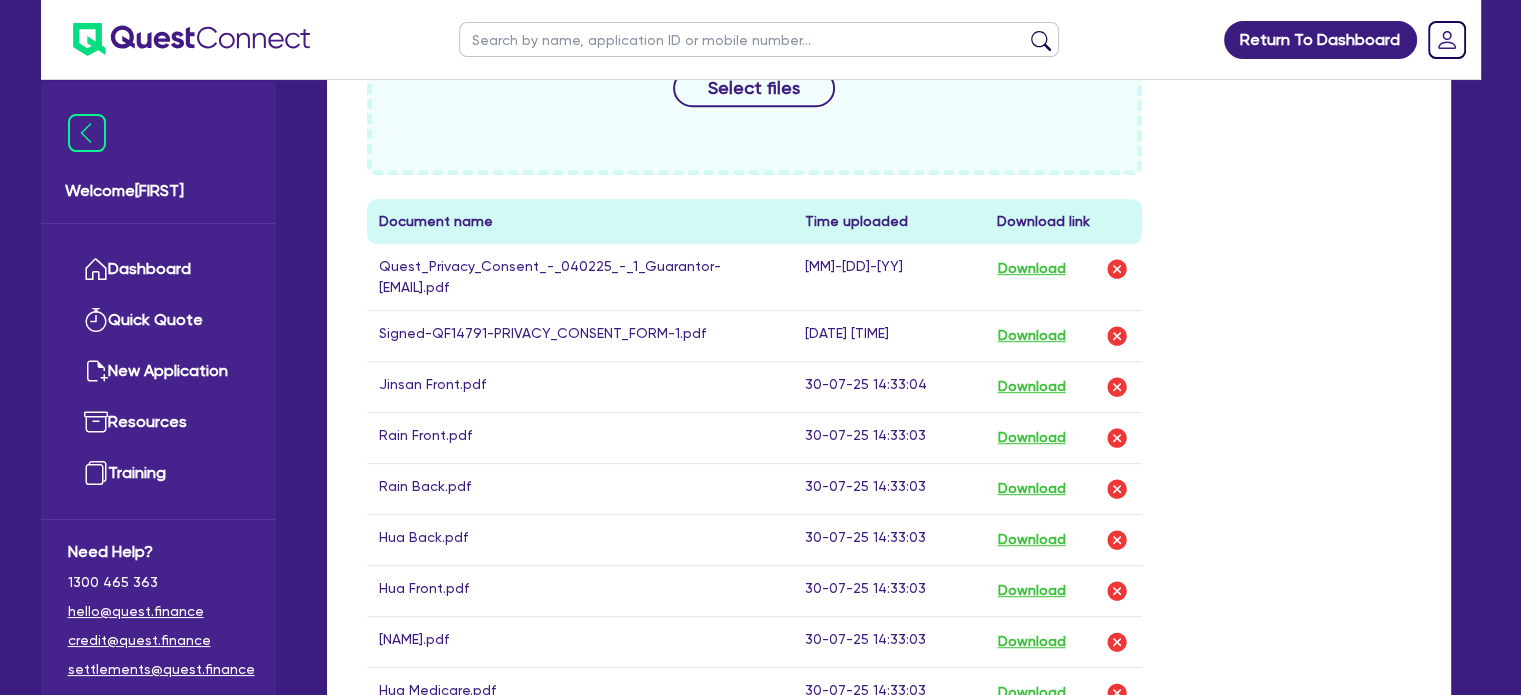 scroll, scrollTop: 1176, scrollLeft: 0, axis: vertical 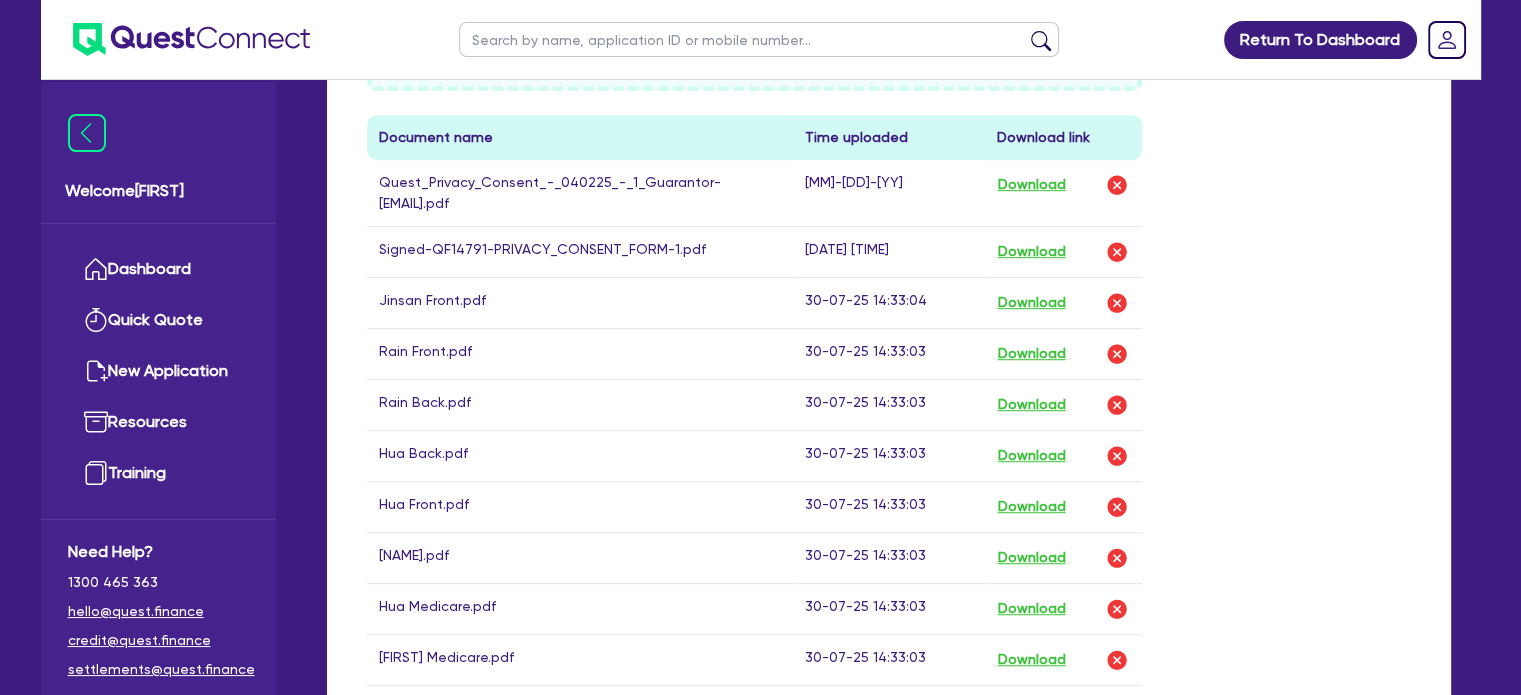 click on "Drop files to upload or Select files Document name Time uploaded Download link Quest_Privacy_Consent_-_040225_-_1_Guarantor-rainli0716_gmail.com.pdf 04-08-25 9:44:45 Download Signed-QF14791-PRIVACY_CONSENT_FORM-1.pdf 04-08-25 9:44:31 Download Jinsan Front.pdf 30-07-25 14:33:04 Download Rain Front.pdf 30-07-25 14:33:03 Download Rain Back.pdf 30-07-25 14:33:03 Download Hua Back.pdf 30-07-25 14:33:03 Download Hua Front.pdf 30-07-25 14:33:03 Download Jinsan medicare.pdf 30-07-25 14:33:03 Download Hua Medicare.pdf 30-07-25 14:33:03 Download Rain Medicare.pdf 30-07-25 14:33:03 Download Jinsan Back.pdf 30-07-25 14:33:02 Download Invoice INV-48770 for ArtsBeautyBoutiquePtyLtd (1).pdf 30-07-25 14:30:28 Download Delete "undefined" Are you sure you want to proceed with this action? Cancel Proceed" at bounding box center (889, 347) 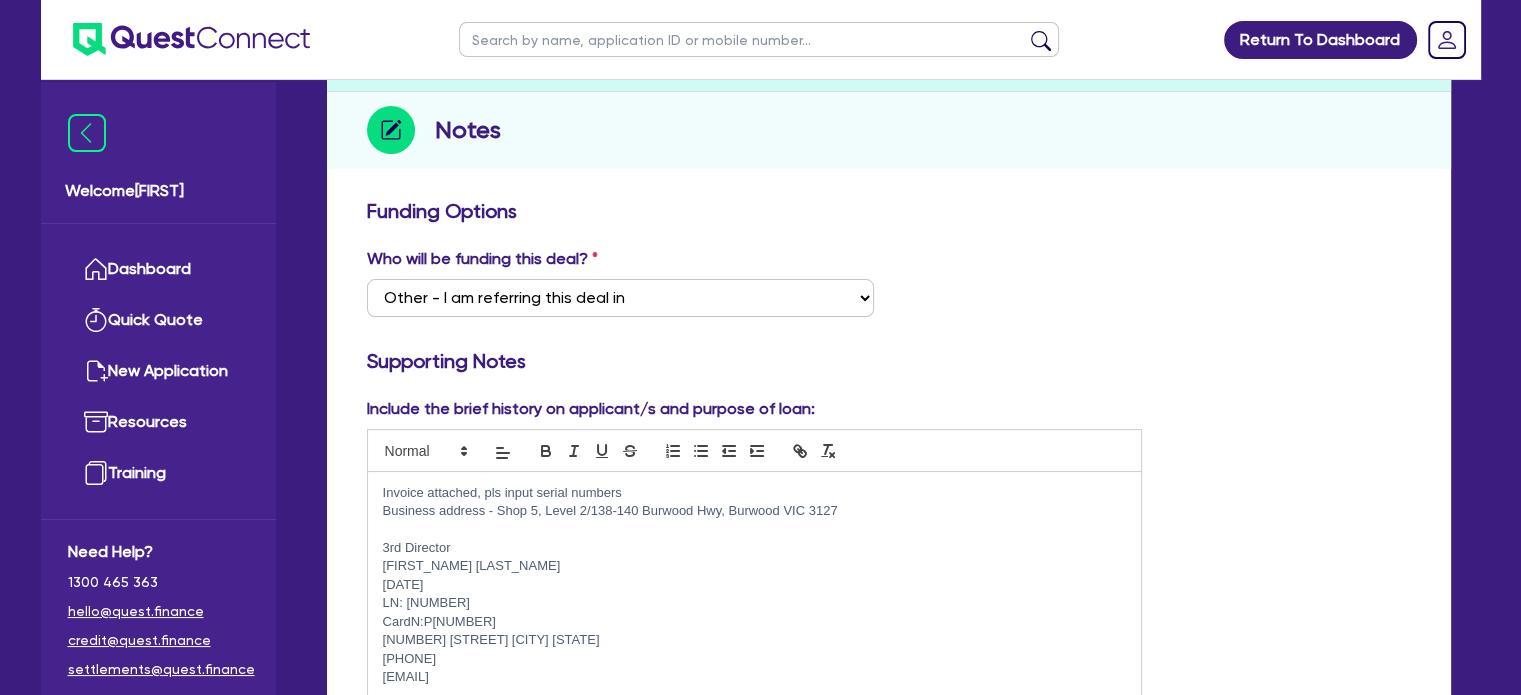 scroll, scrollTop: 227, scrollLeft: 0, axis: vertical 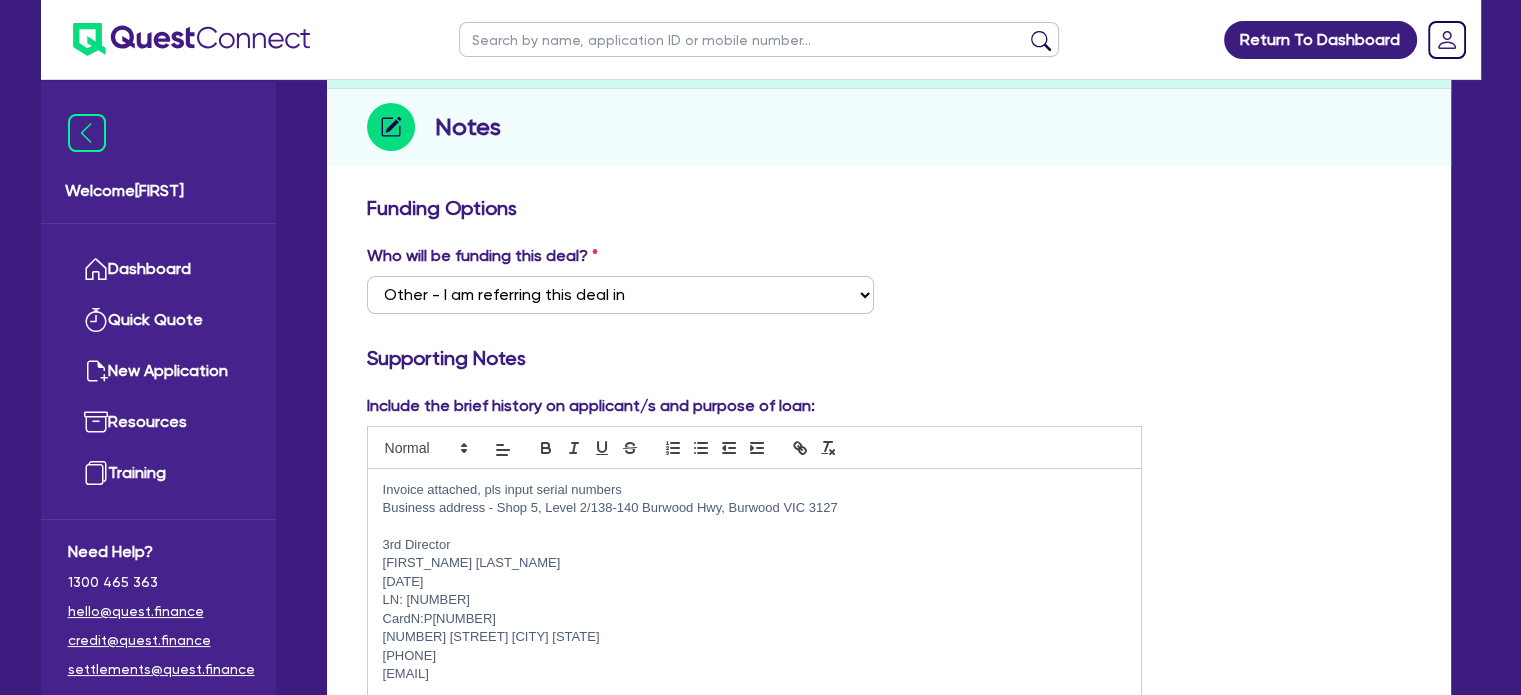click on "Business address - Shop 5, Level 2/138-140 Burwood Hwy, Burwood VIC 3127" at bounding box center (755, 508) 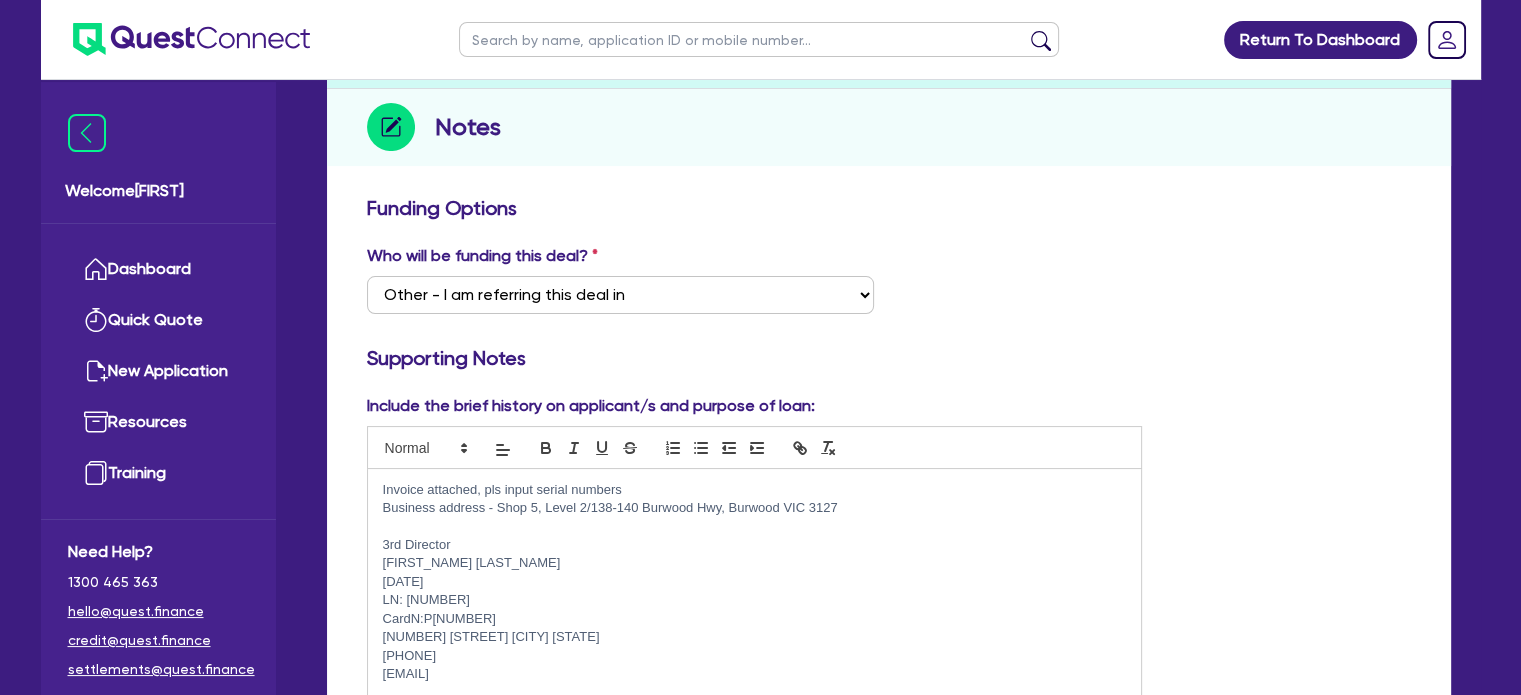 click on "Business address - Shop 5, Level 2/138-140 Burwood Hwy, Burwood VIC 3127" at bounding box center [755, 508] 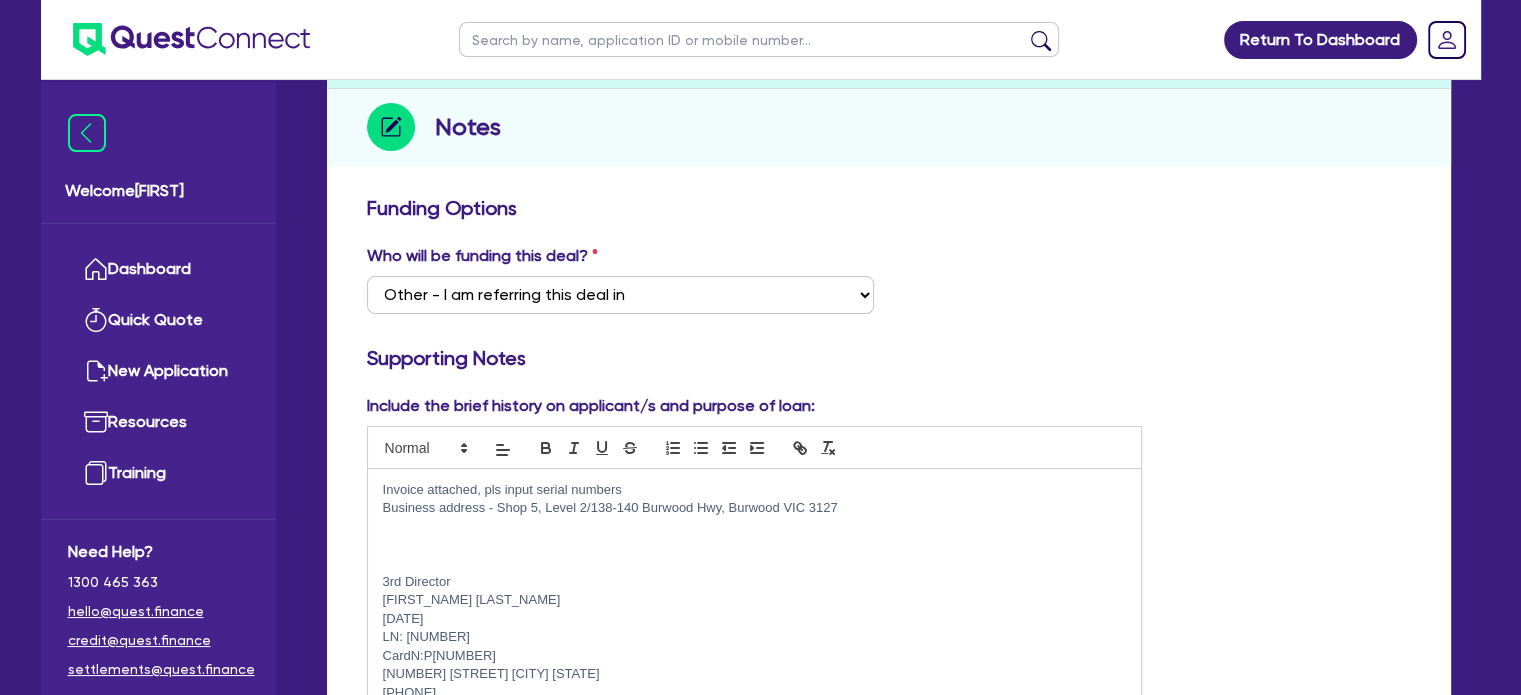type 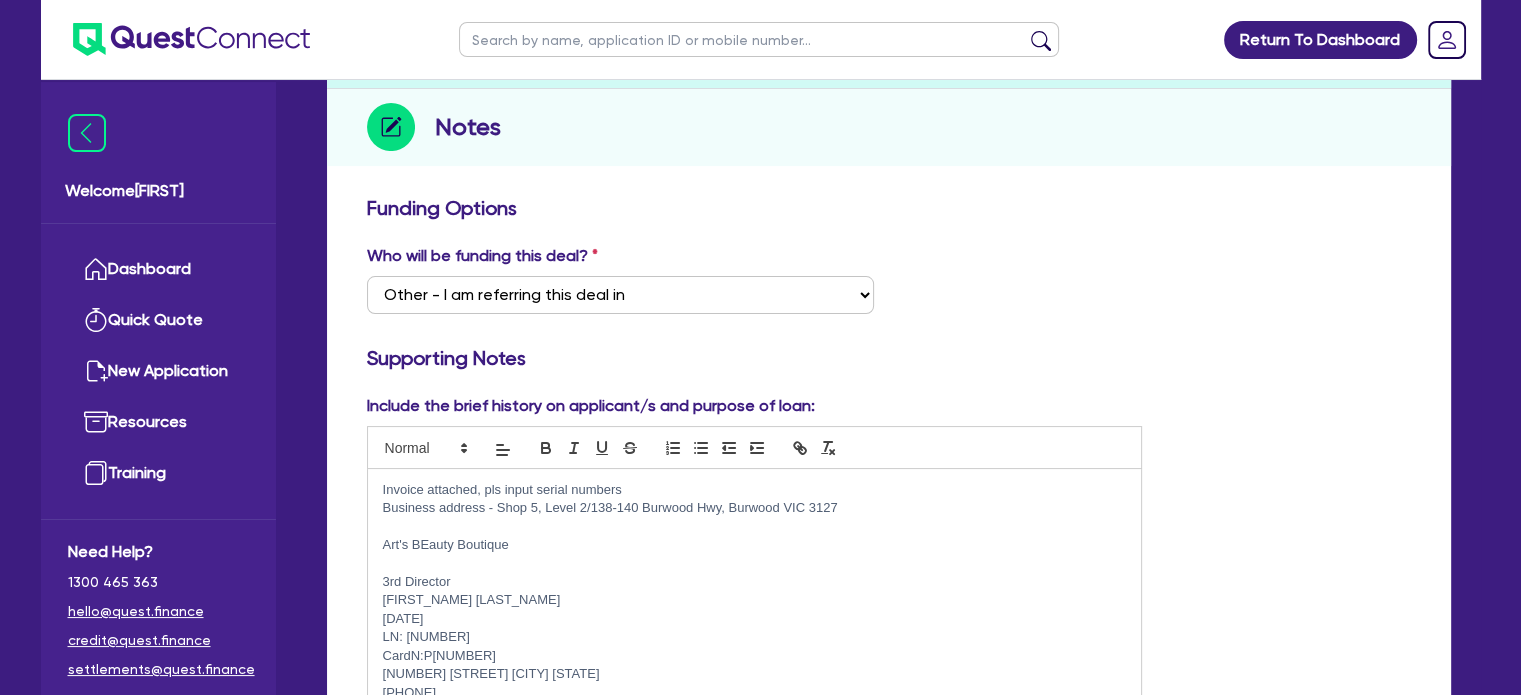 click on "Art's BEauty Boutique" at bounding box center (755, 545) 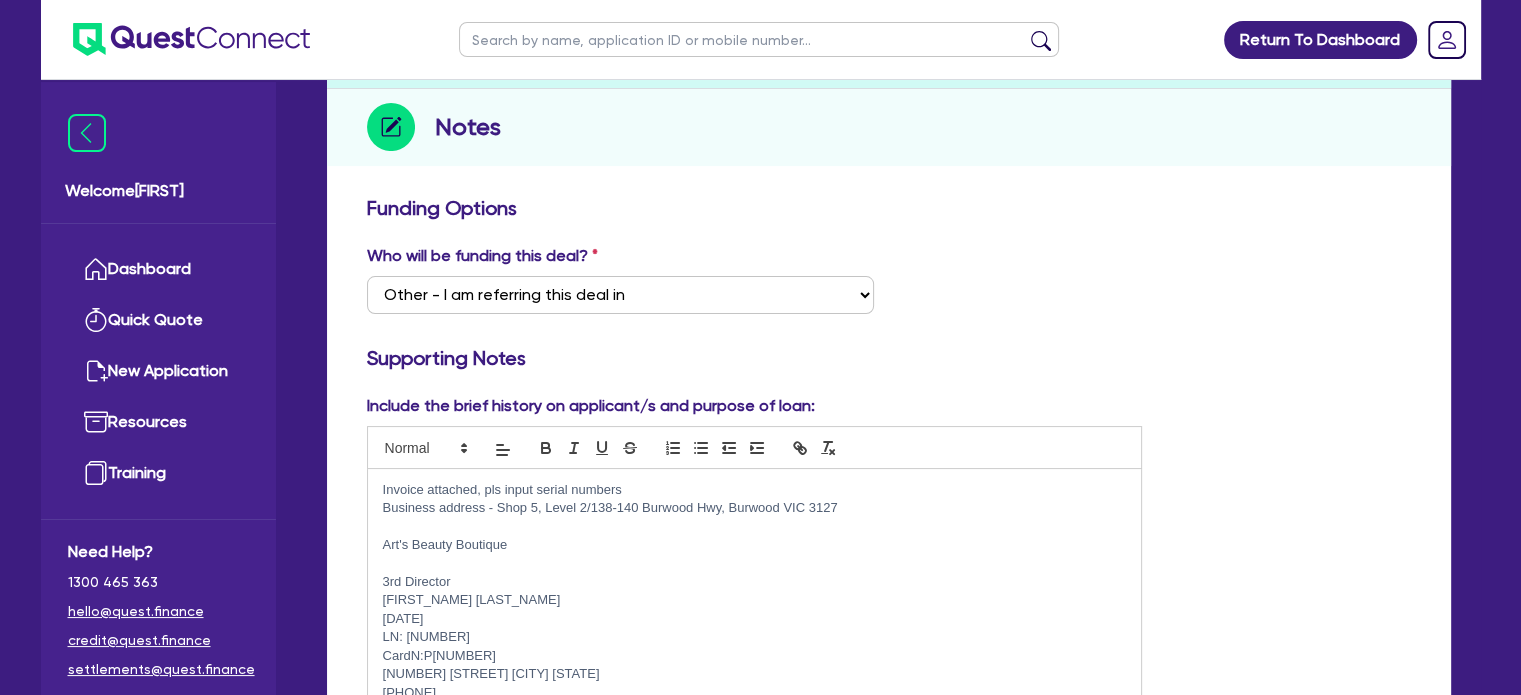 click on "Art's Beauty Boutique" at bounding box center [755, 545] 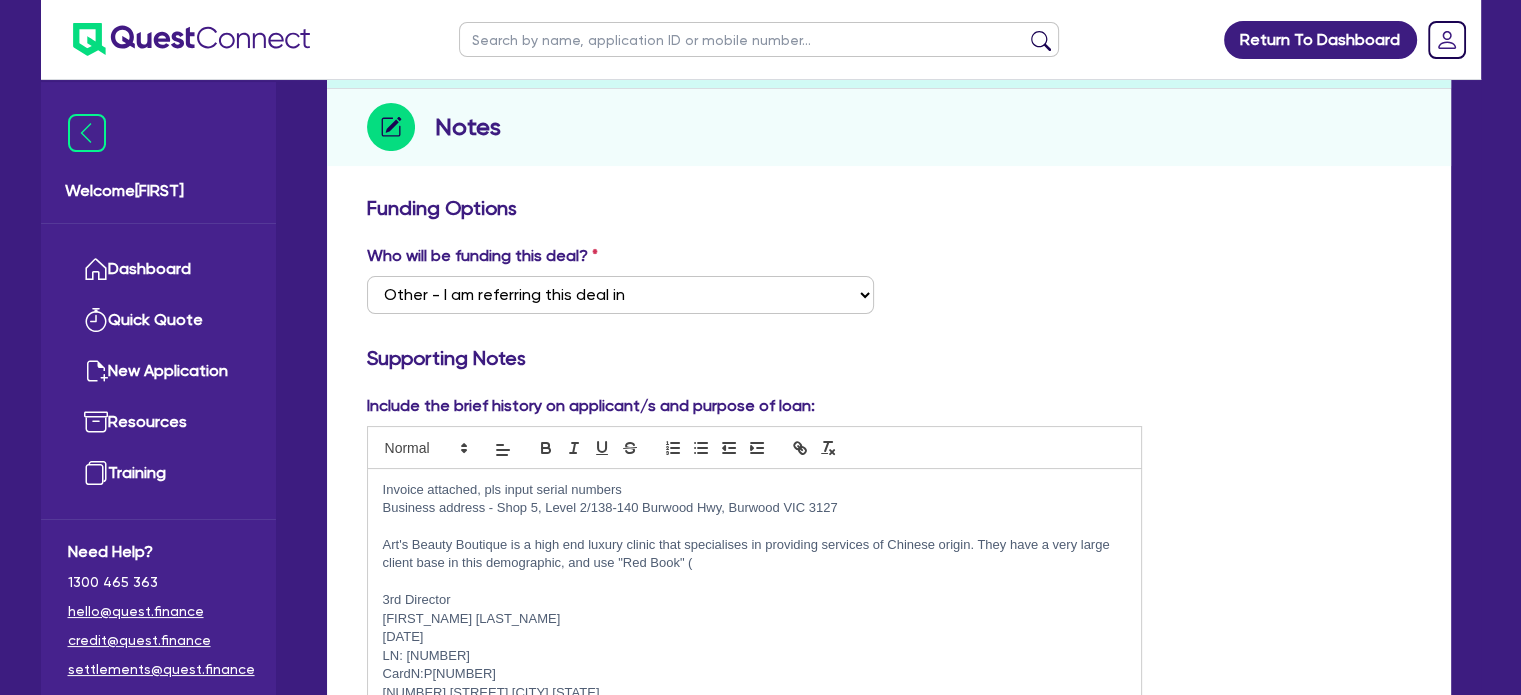 paste 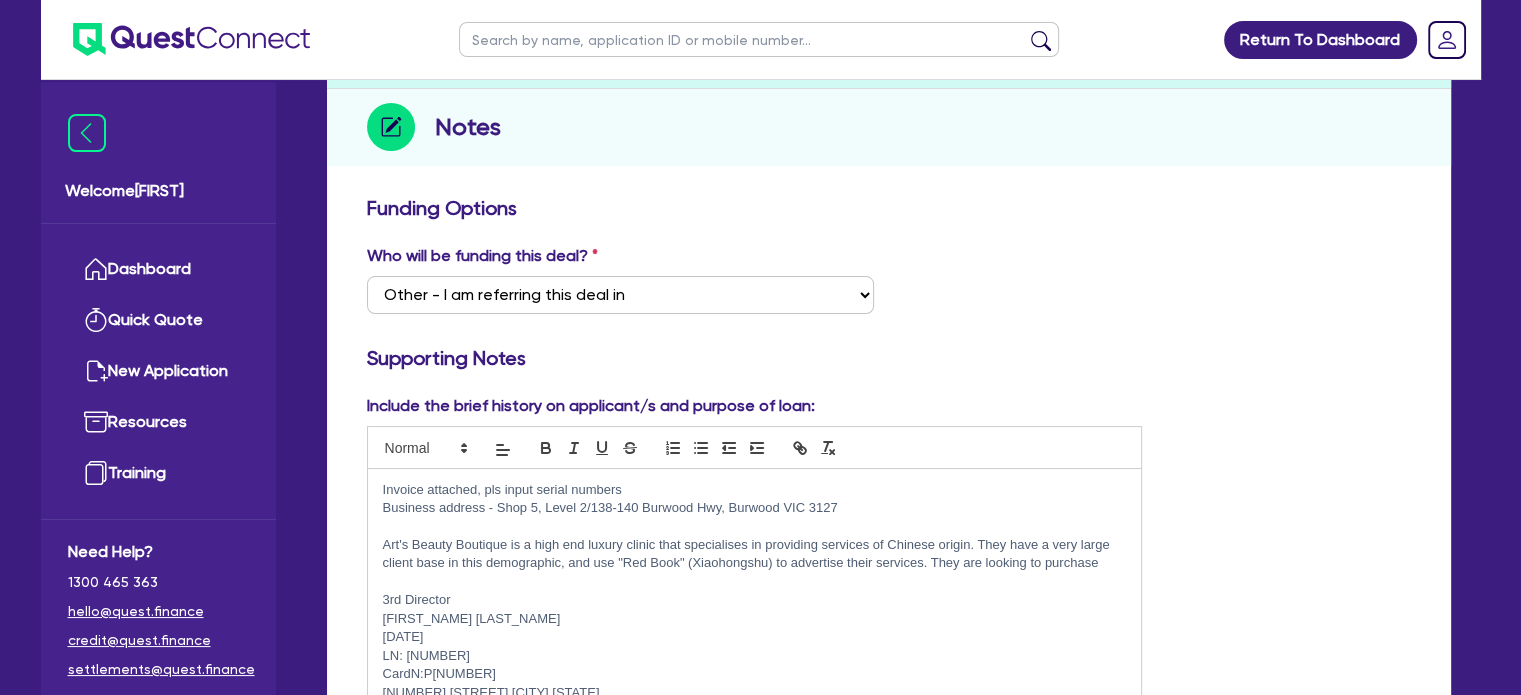scroll, scrollTop: 0, scrollLeft: 0, axis: both 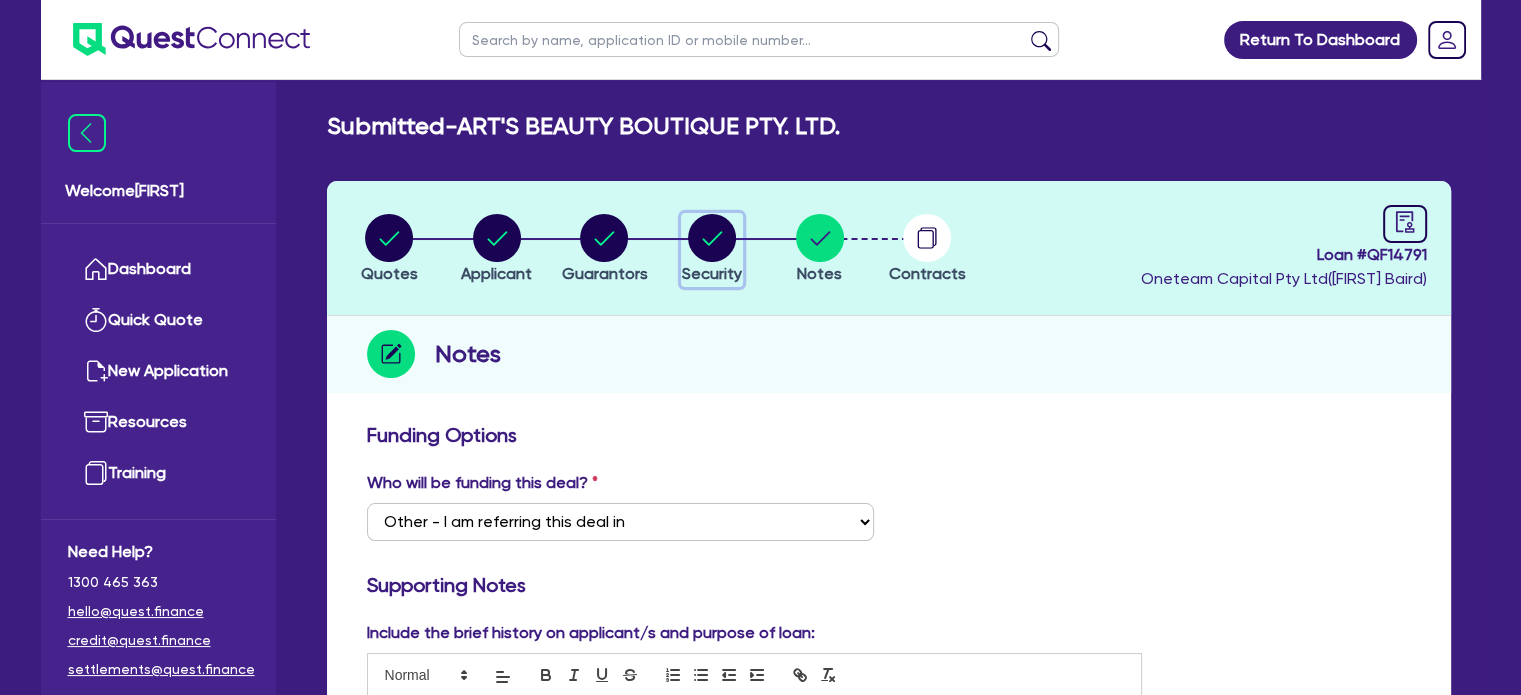 click 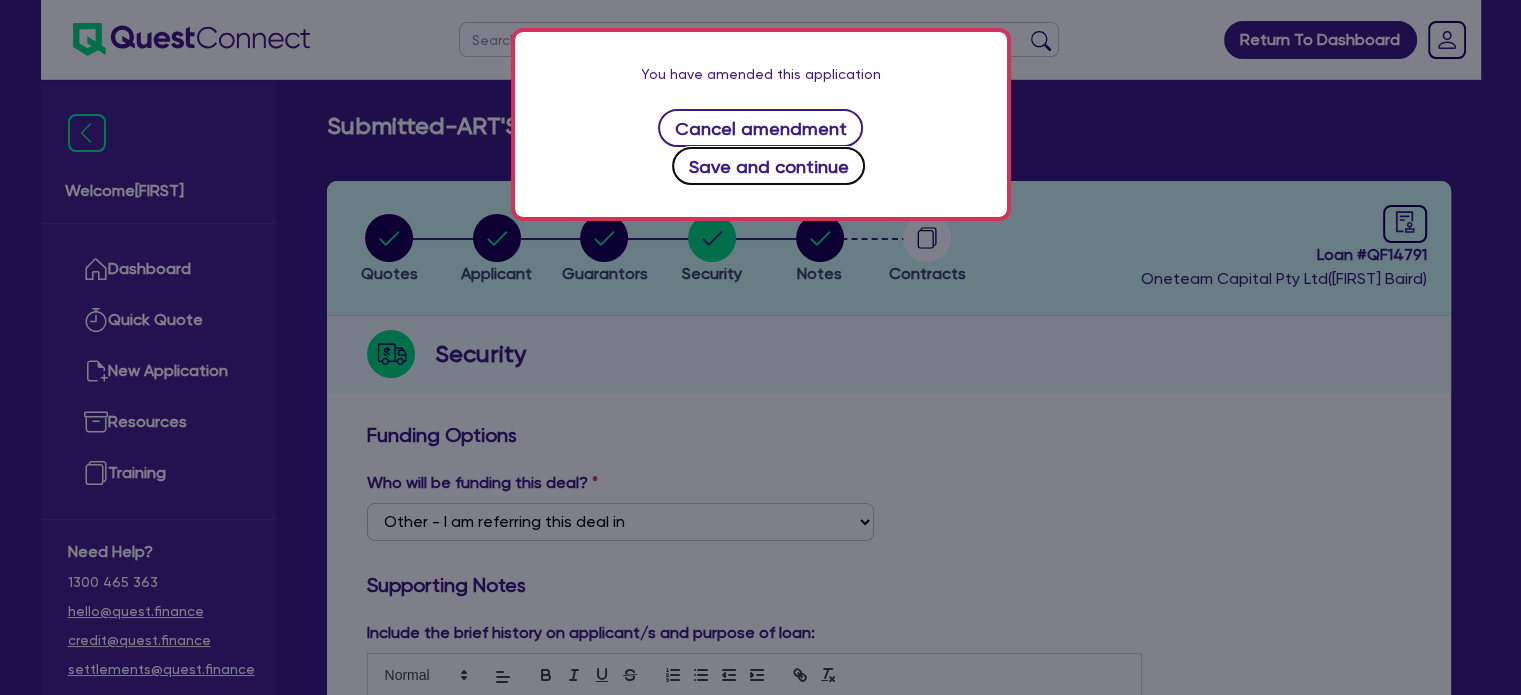 click on "Save and continue" at bounding box center (768, 166) 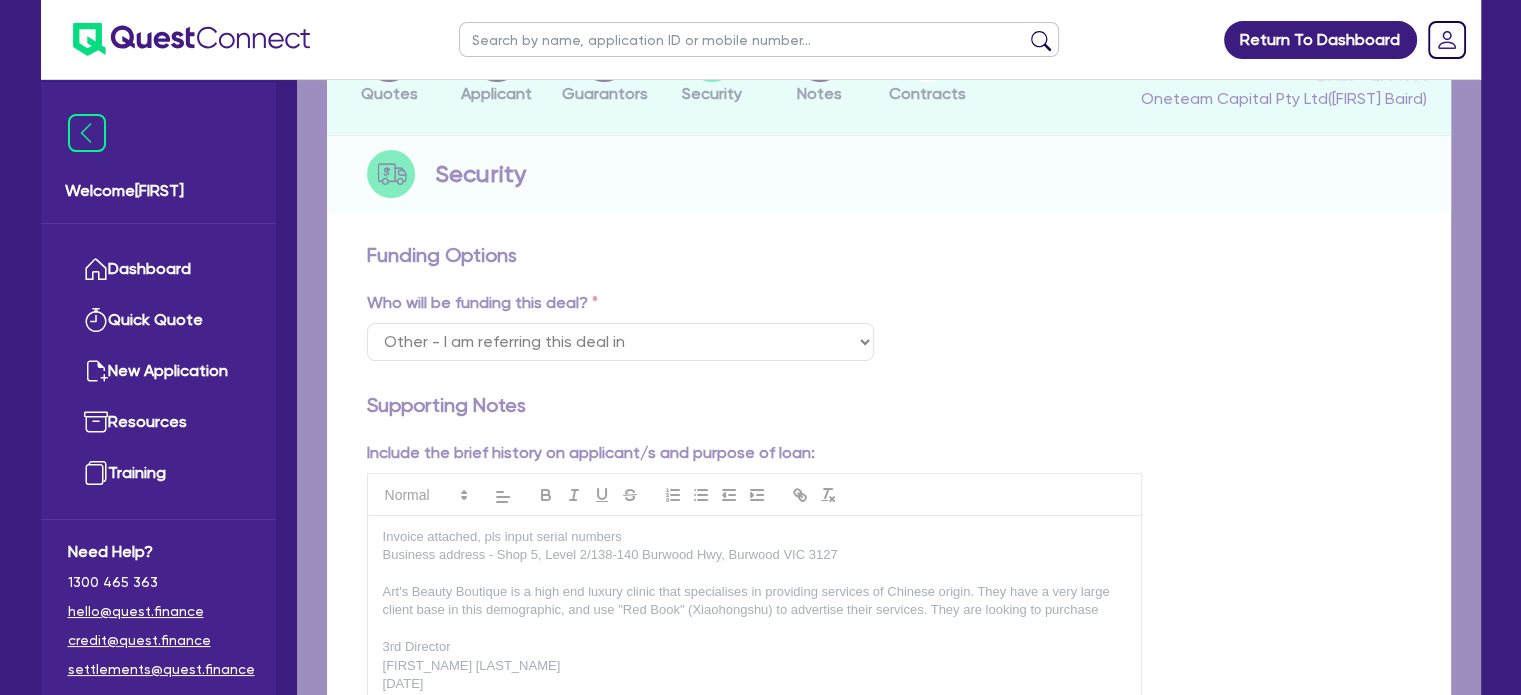 select on "TERTIARY_ASSETS" 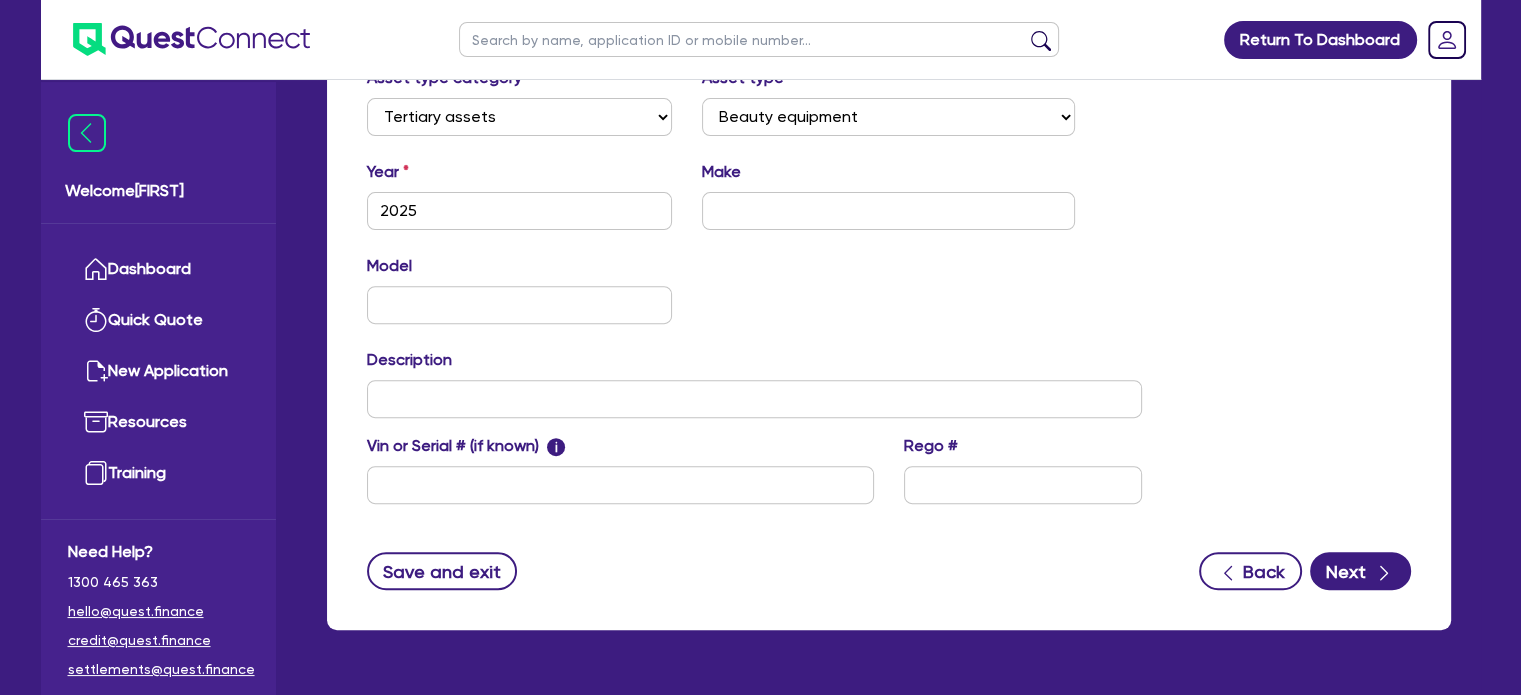 scroll, scrollTop: 0, scrollLeft: 0, axis: both 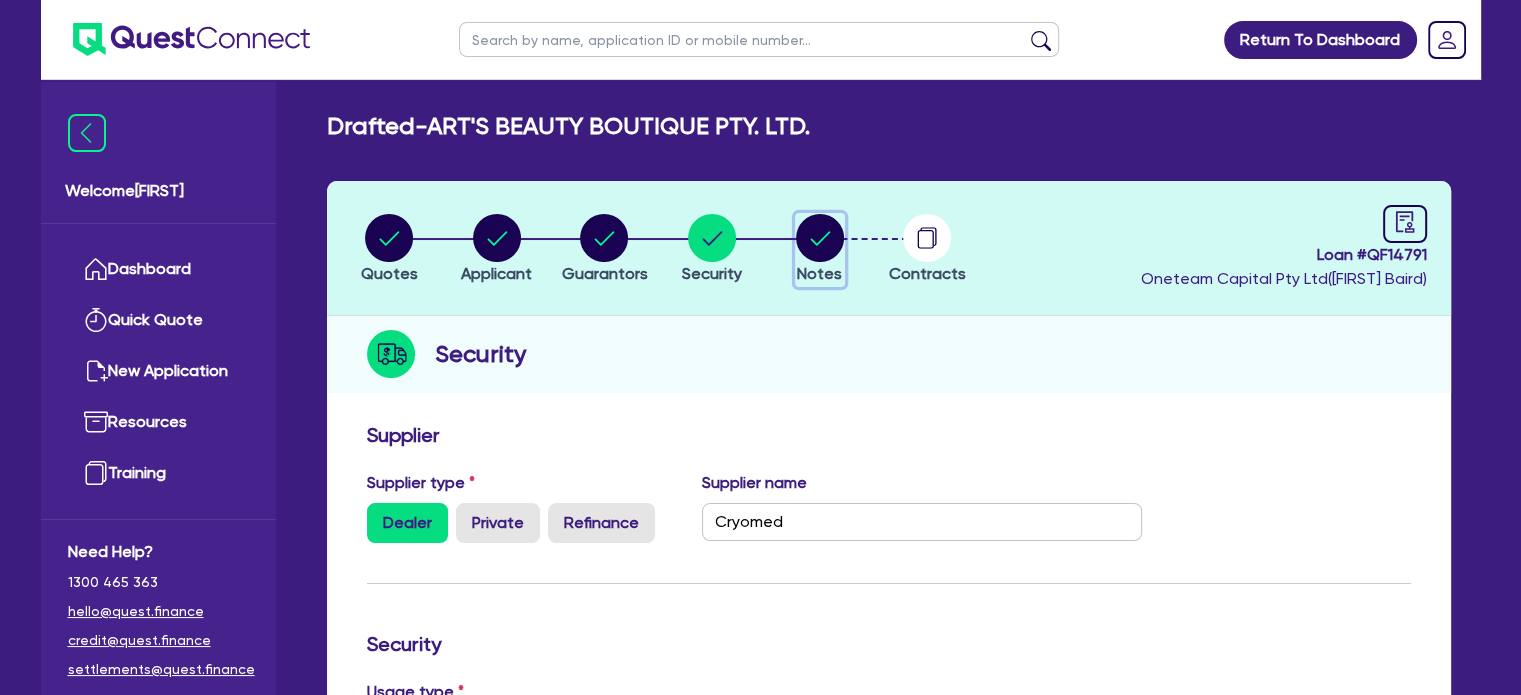 click 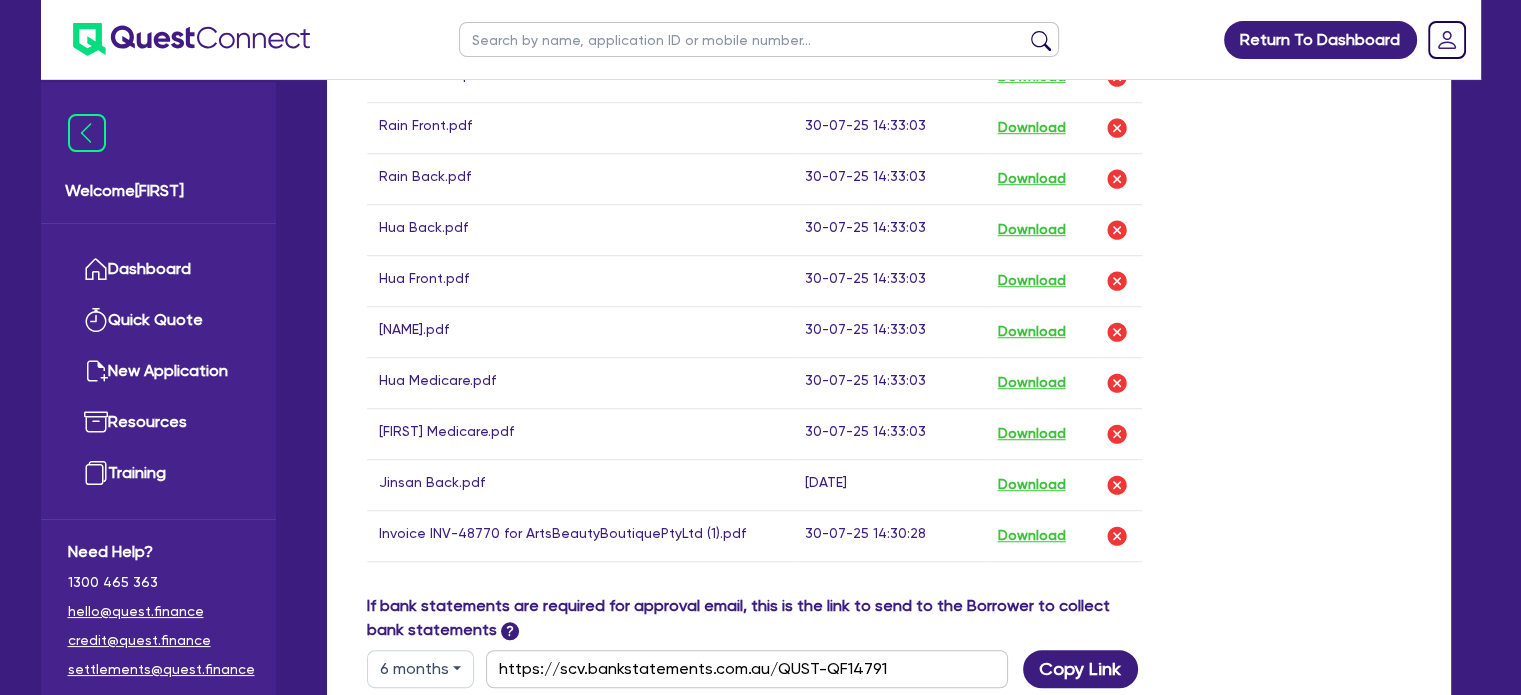 scroll, scrollTop: 1402, scrollLeft: 0, axis: vertical 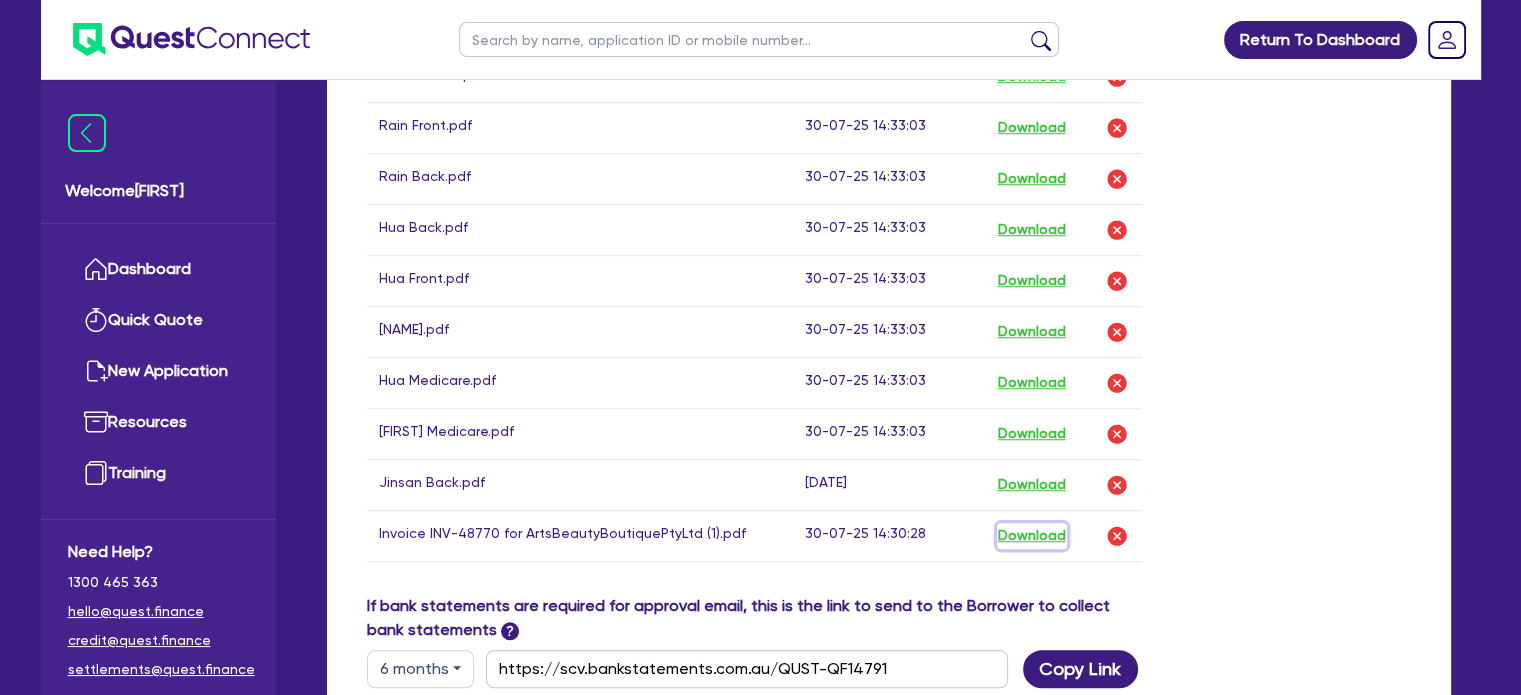 click on "Download" at bounding box center (1032, 536) 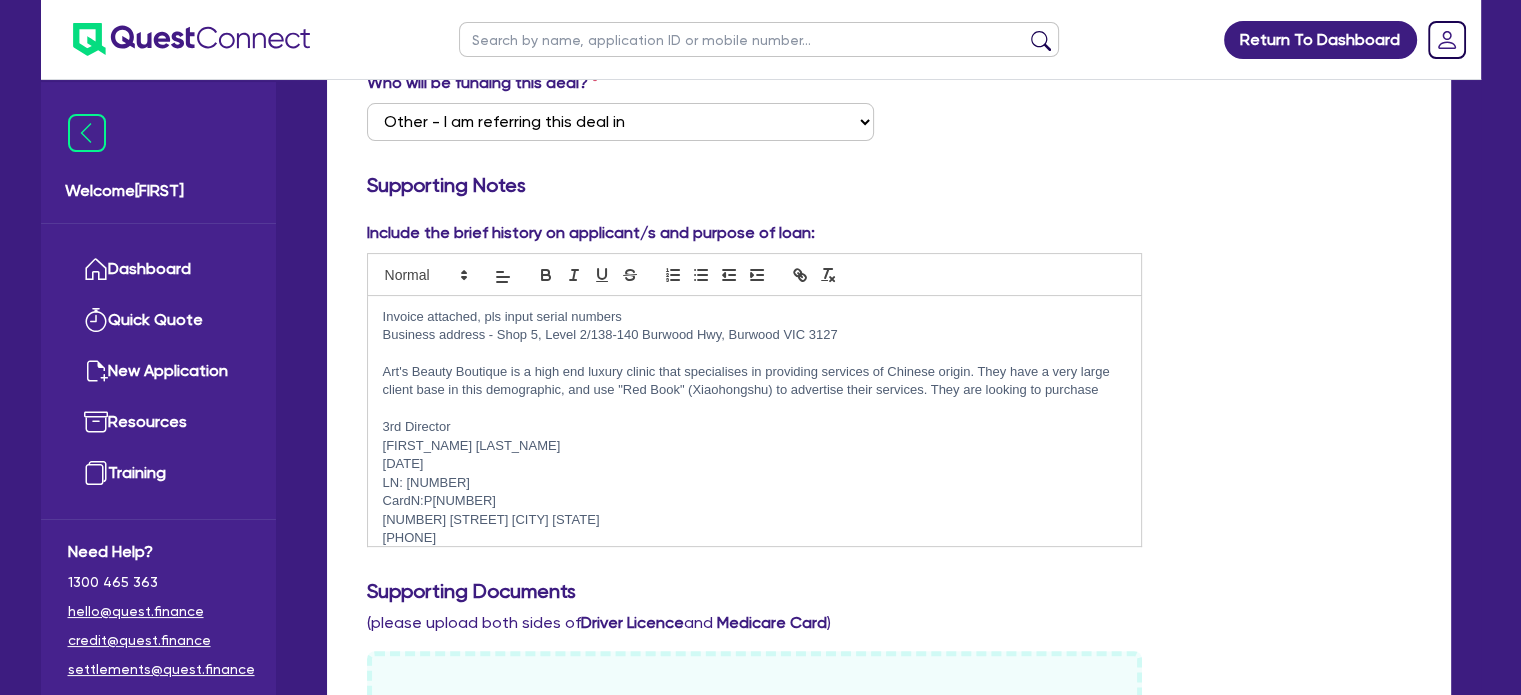 scroll, scrollTop: 396, scrollLeft: 0, axis: vertical 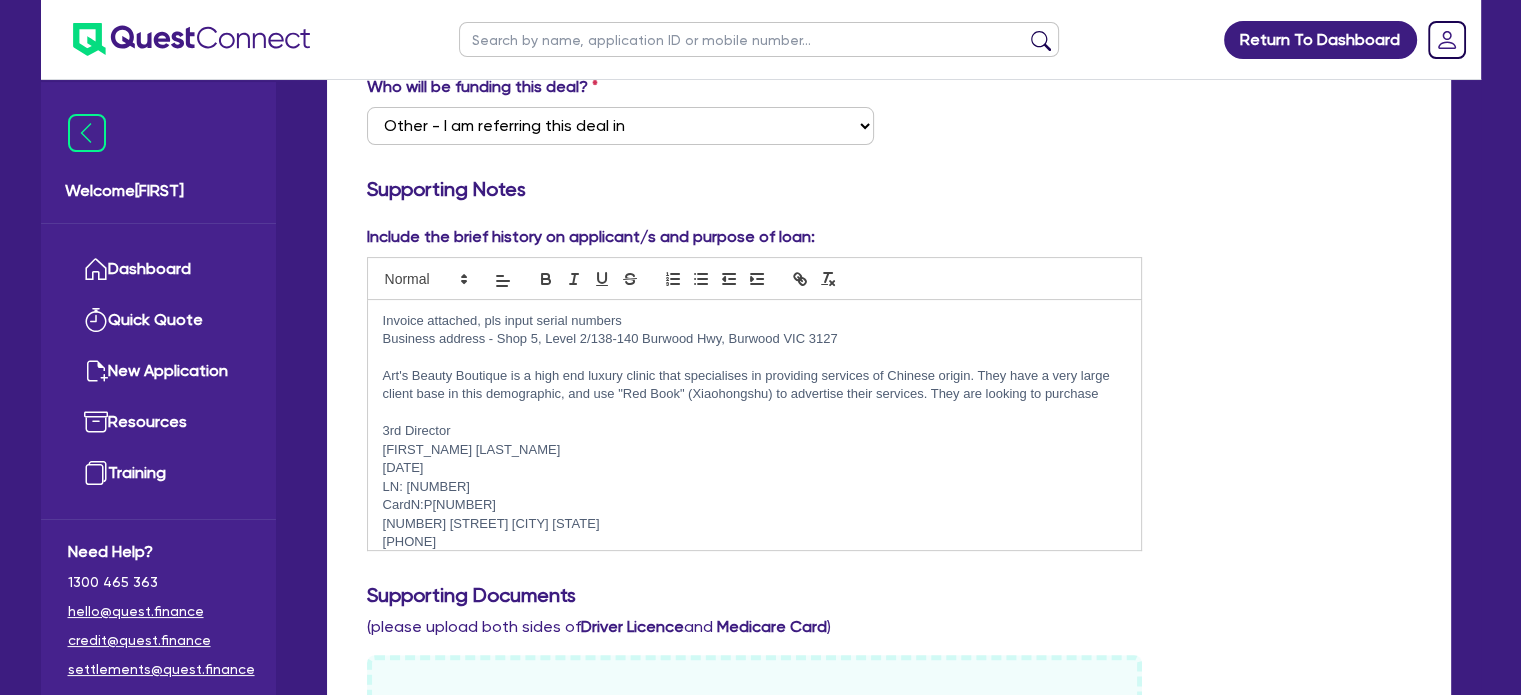 click on "Art's Beauty Boutique is a high end luxury clinic that specialises in providing services of Chinese origin. They have a very large client base in this demographic, and use "Red Book" (Xiaohongshu) to advertise their services. They are looking to purchase" at bounding box center (755, 385) 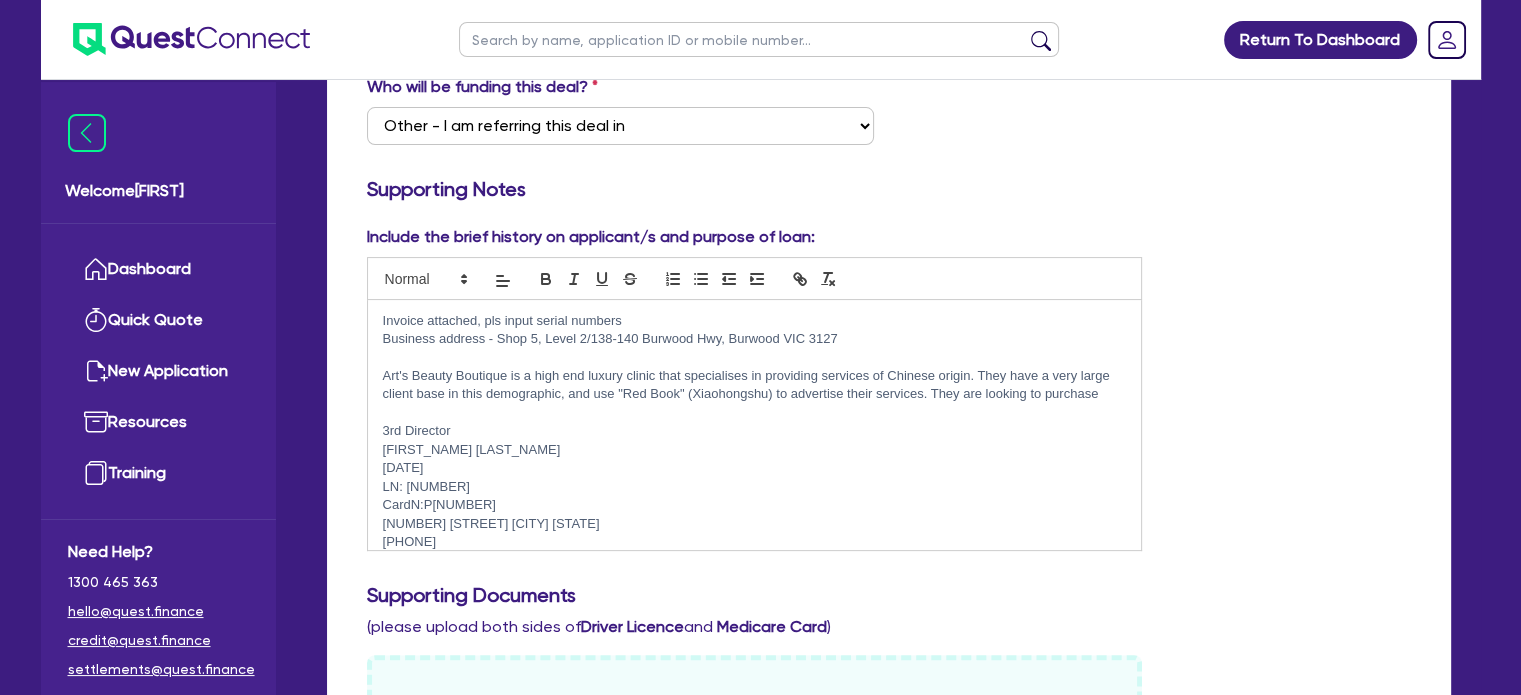 type 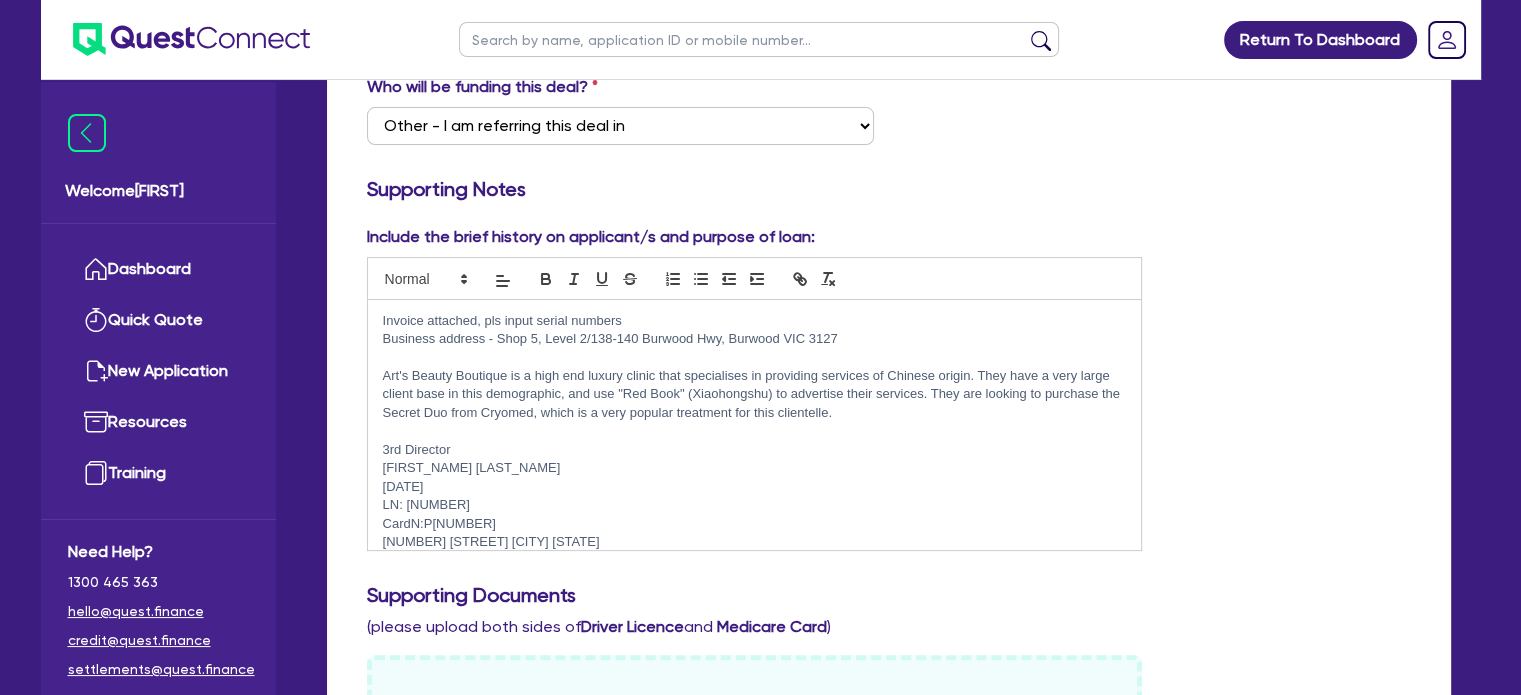click on "Art's Beauty Boutique is a high end luxury clinic that specialises in providing services of Chinese origin. They have a very large client base in this demographic, and use "Red Book" (Xiaohongshu) to advertise their services. They are looking to purchase the Secret Duo from Cryomed, which is a very popular treatment for this clientelle." at bounding box center (755, 394) 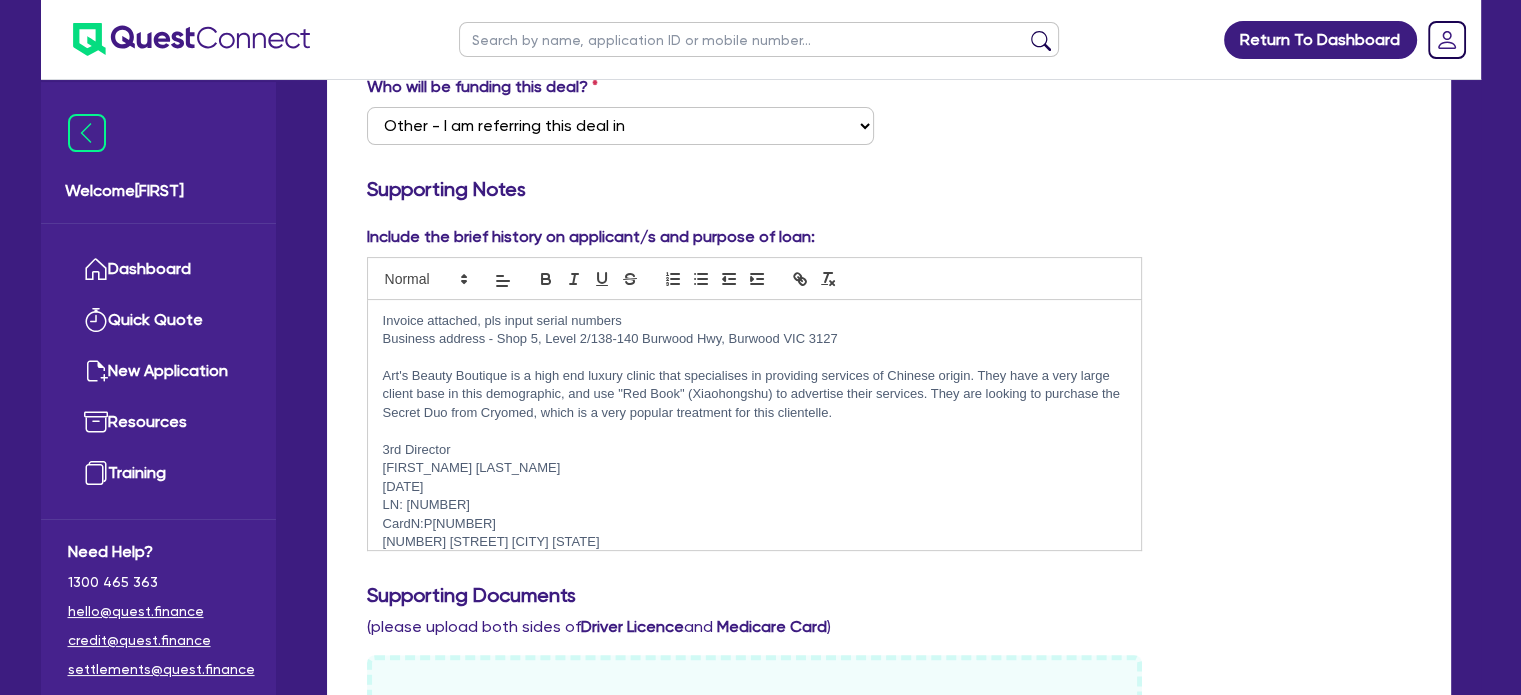 click on "Art's Beauty Boutique is a high end luxury clinic that specialises in providing services of Chinese origin. They have a very large client base in this demographic, and use "Red Book" (Xiaohongshu) to advertise their services. They are looking to purchase the Secret Duo from Cryomed, which is a very popular treatment for this clientelle." at bounding box center [755, 394] 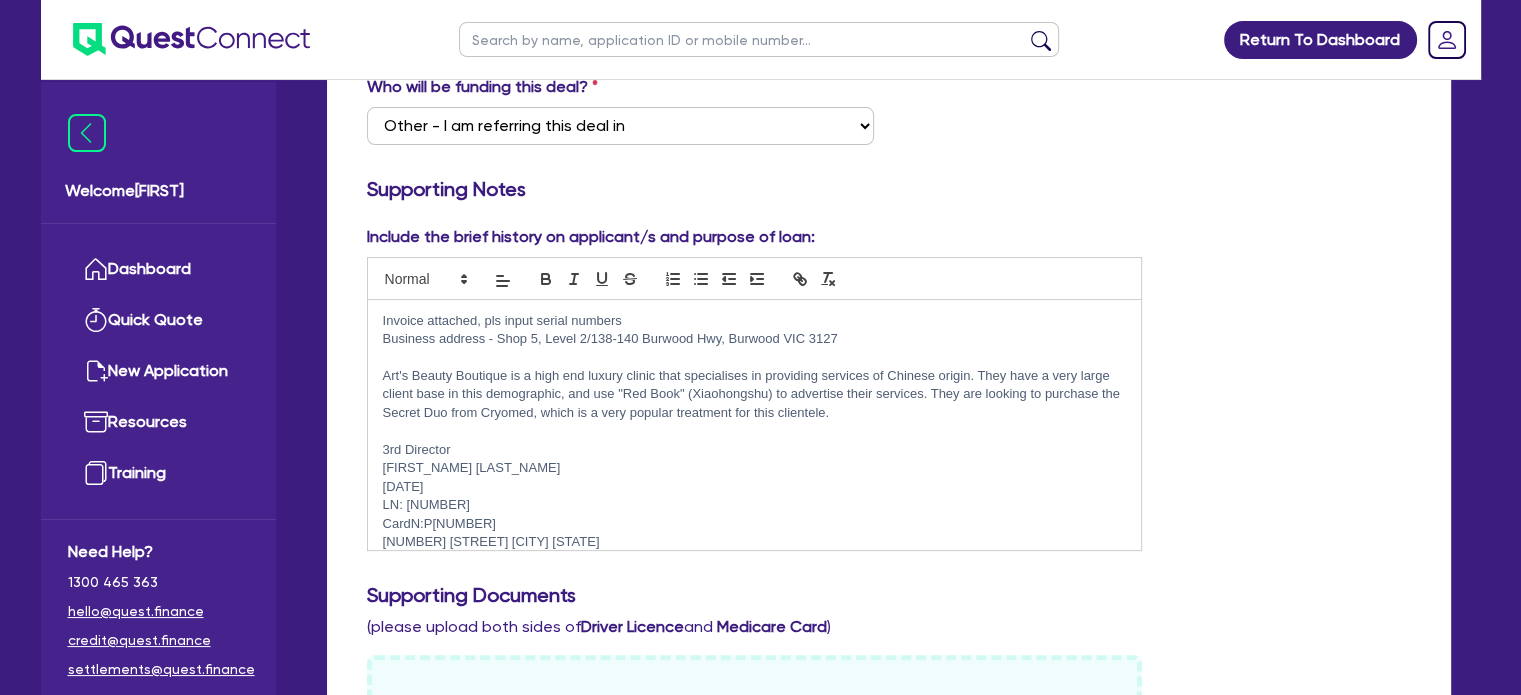 scroll, scrollTop: 0, scrollLeft: 0, axis: both 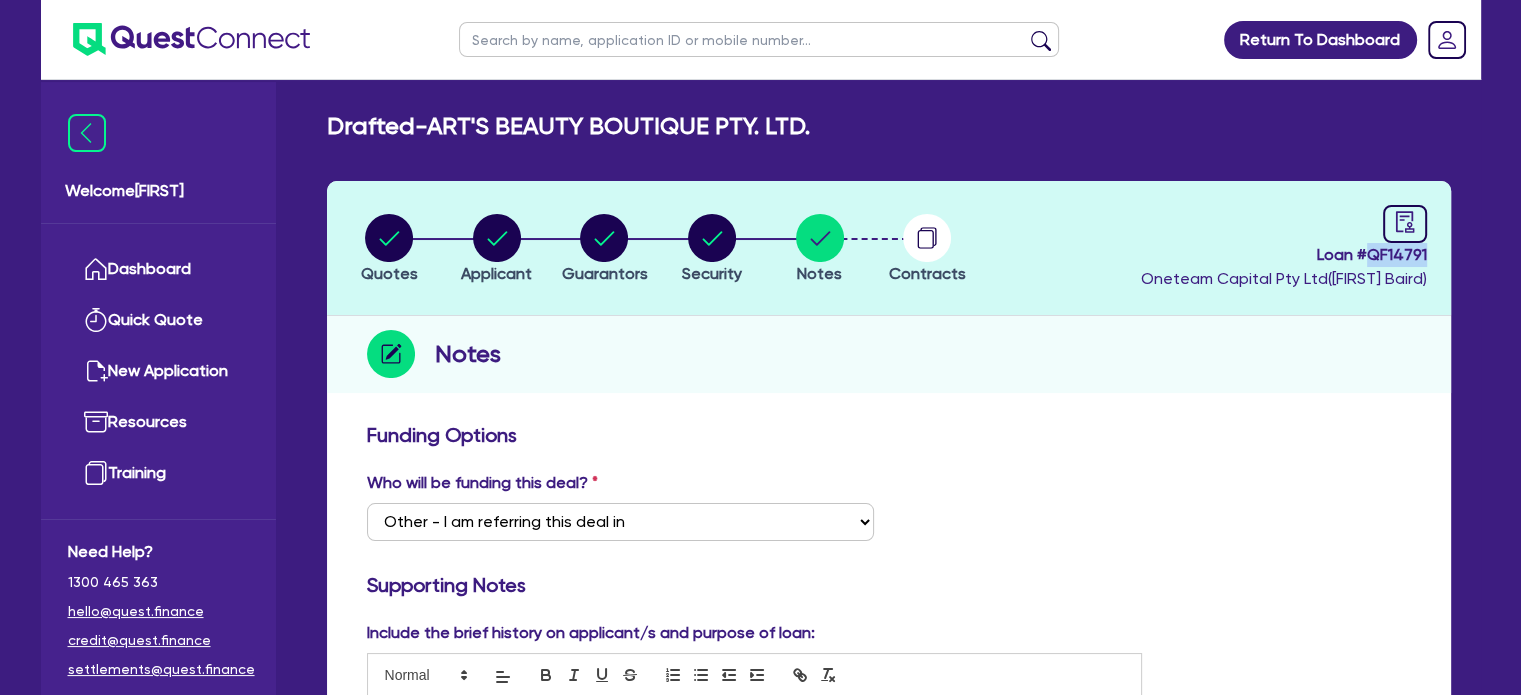 drag, startPoint x: 1432, startPoint y: 254, endPoint x: 1368, endPoint y: 258, distance: 64.12488 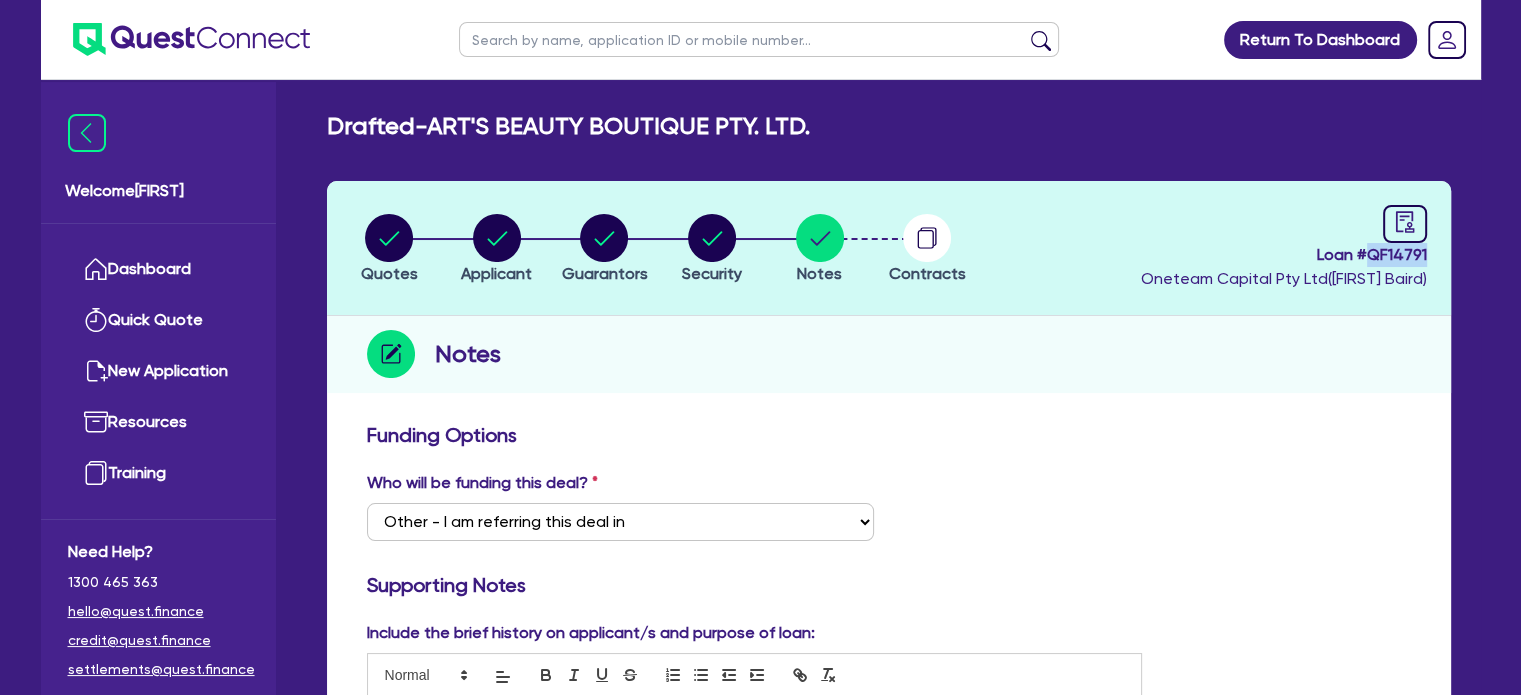 copy on "QF14791" 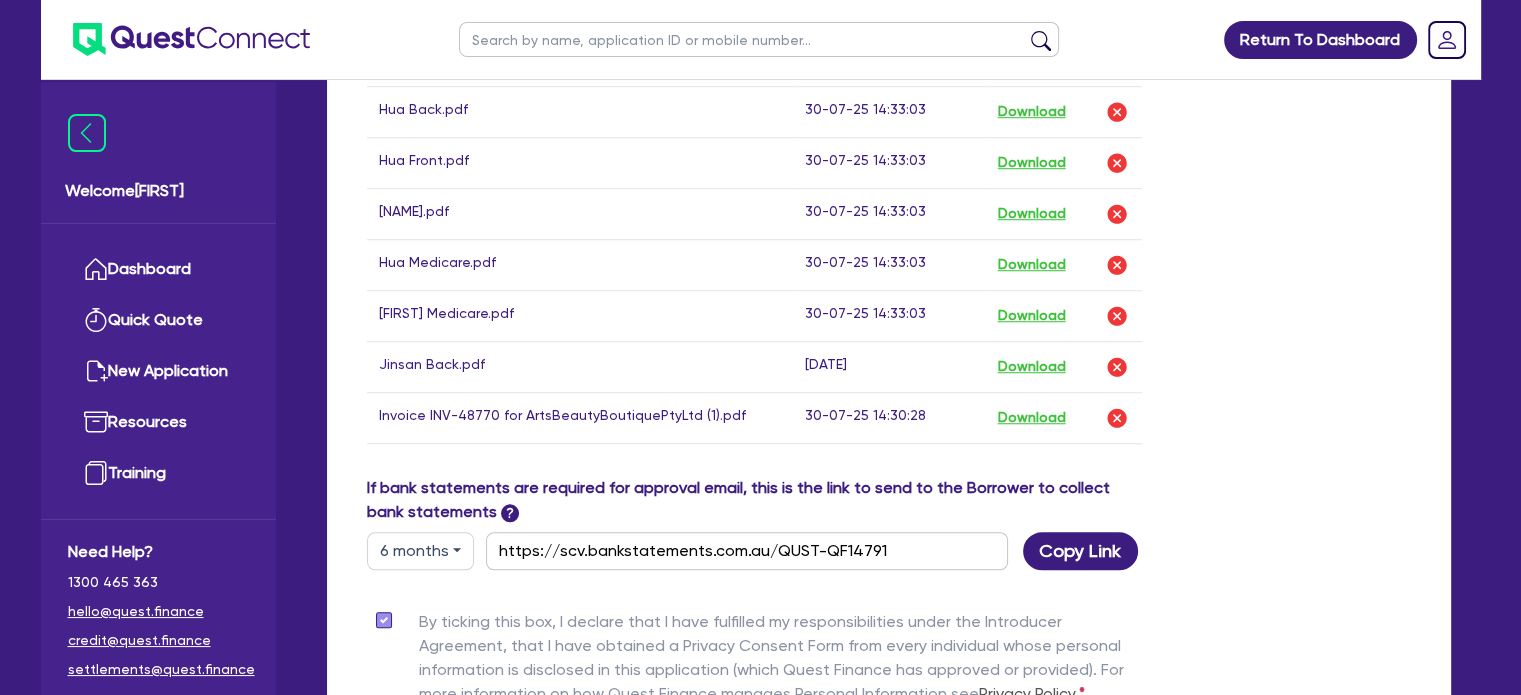 scroll, scrollTop: 1779, scrollLeft: 0, axis: vertical 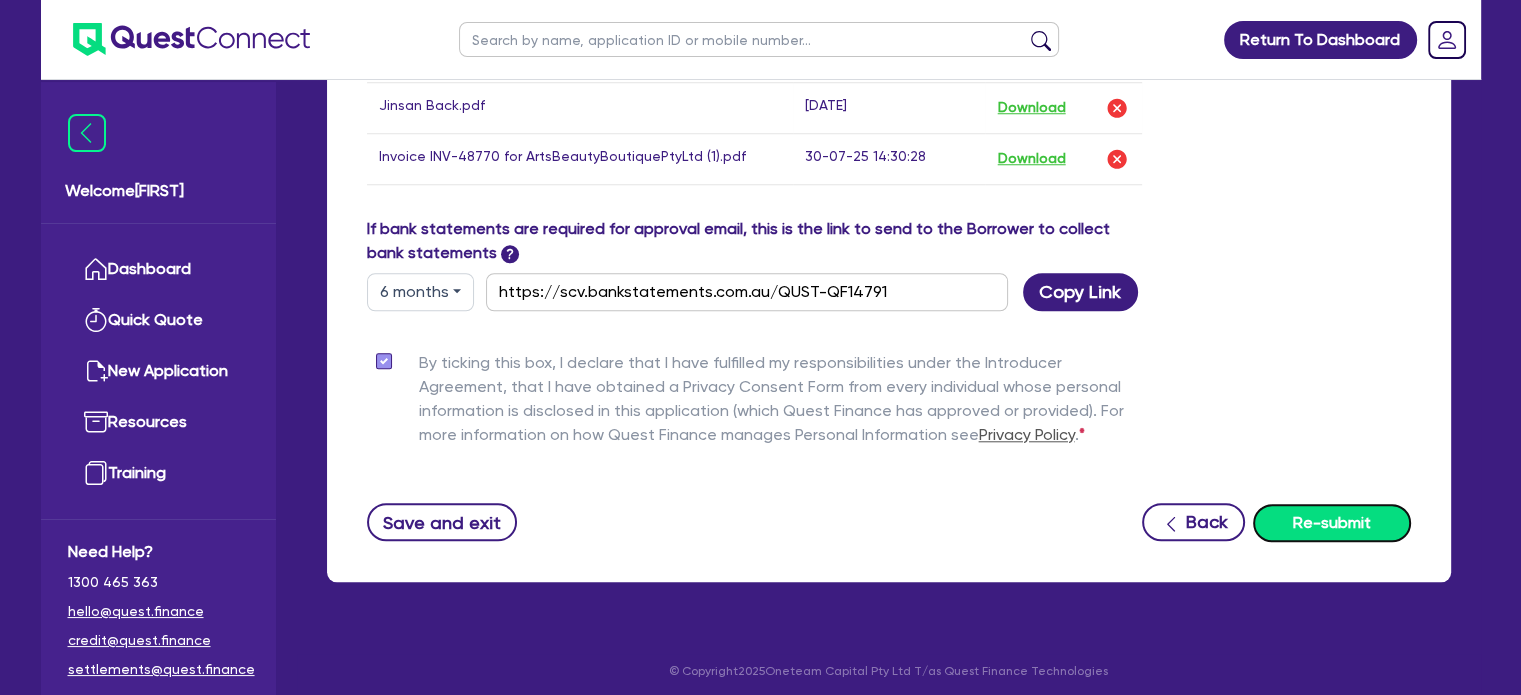 click on "Re-submit" at bounding box center (1332, 523) 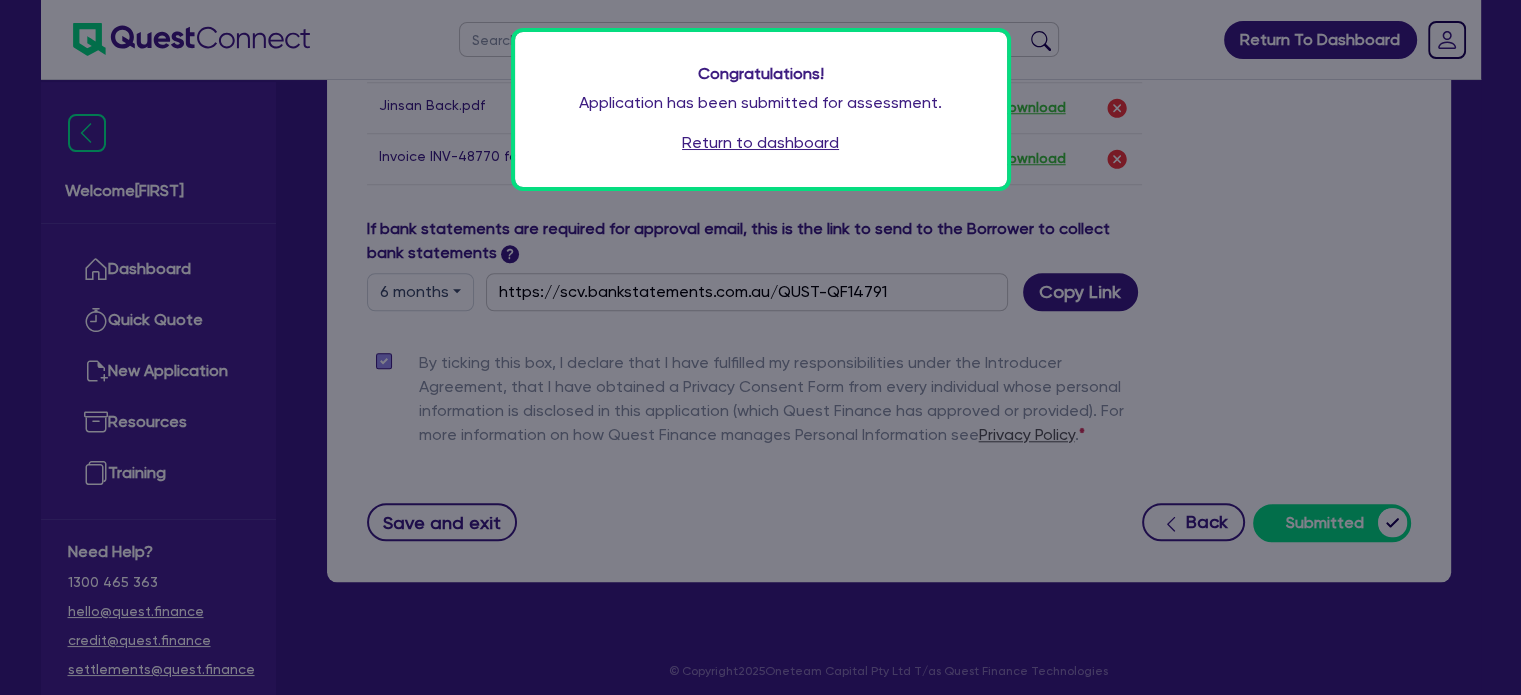 click on "Return to dashboard" at bounding box center [760, 143] 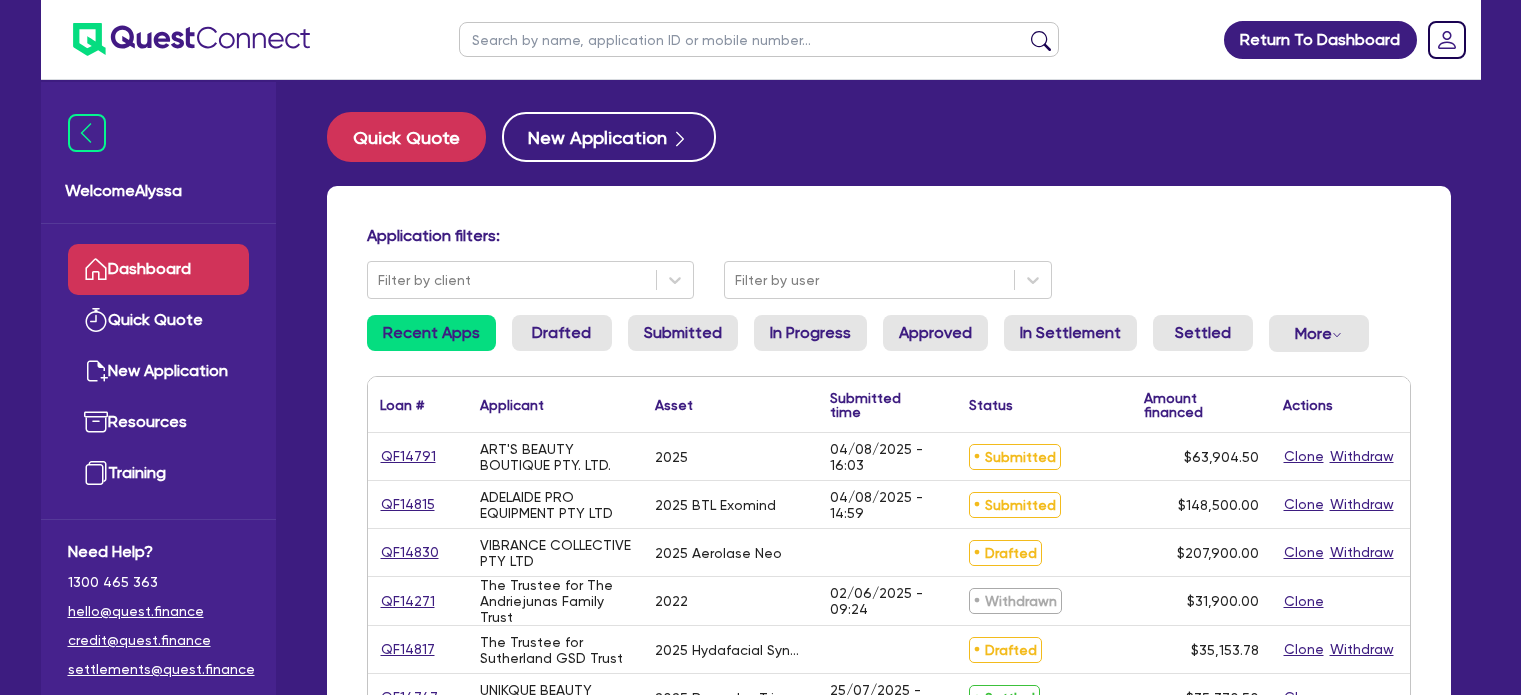 scroll, scrollTop: 0, scrollLeft: 0, axis: both 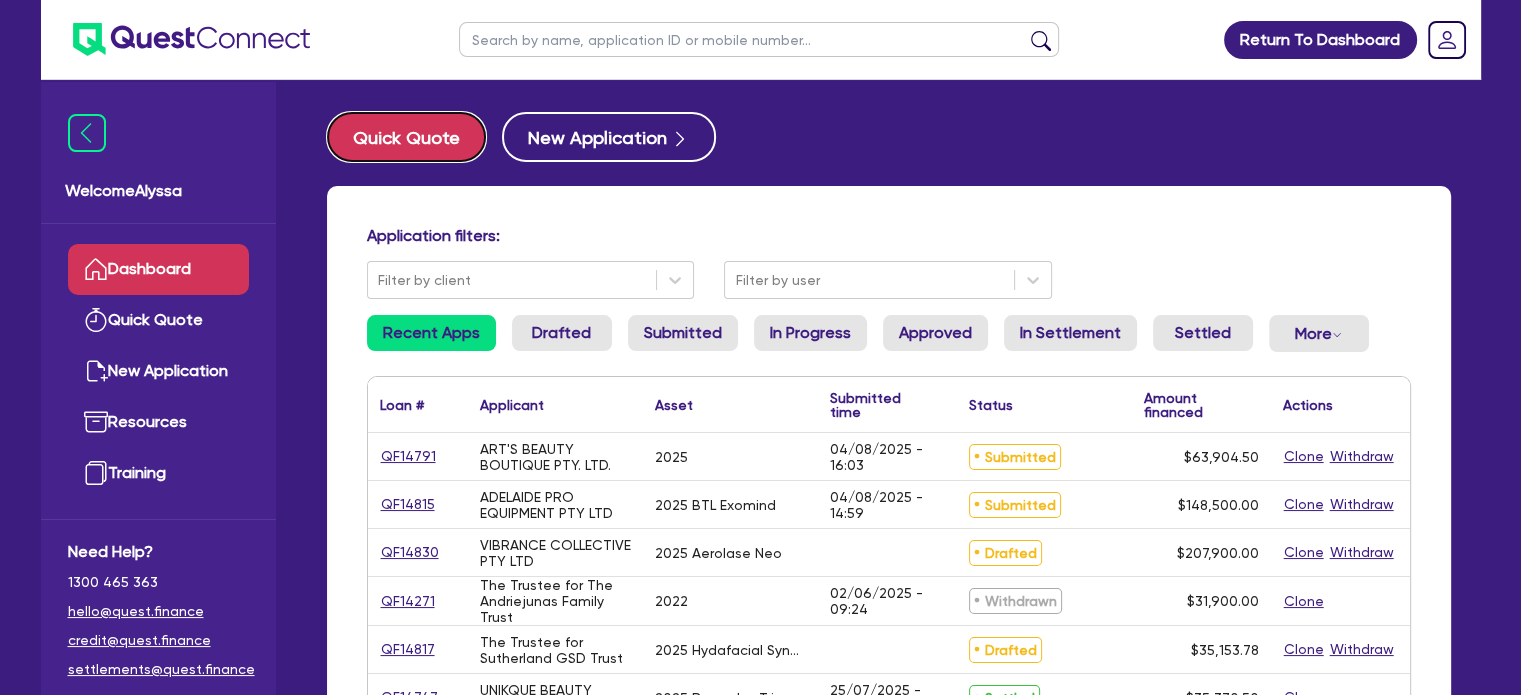 click on "Quick Quote" at bounding box center [406, 137] 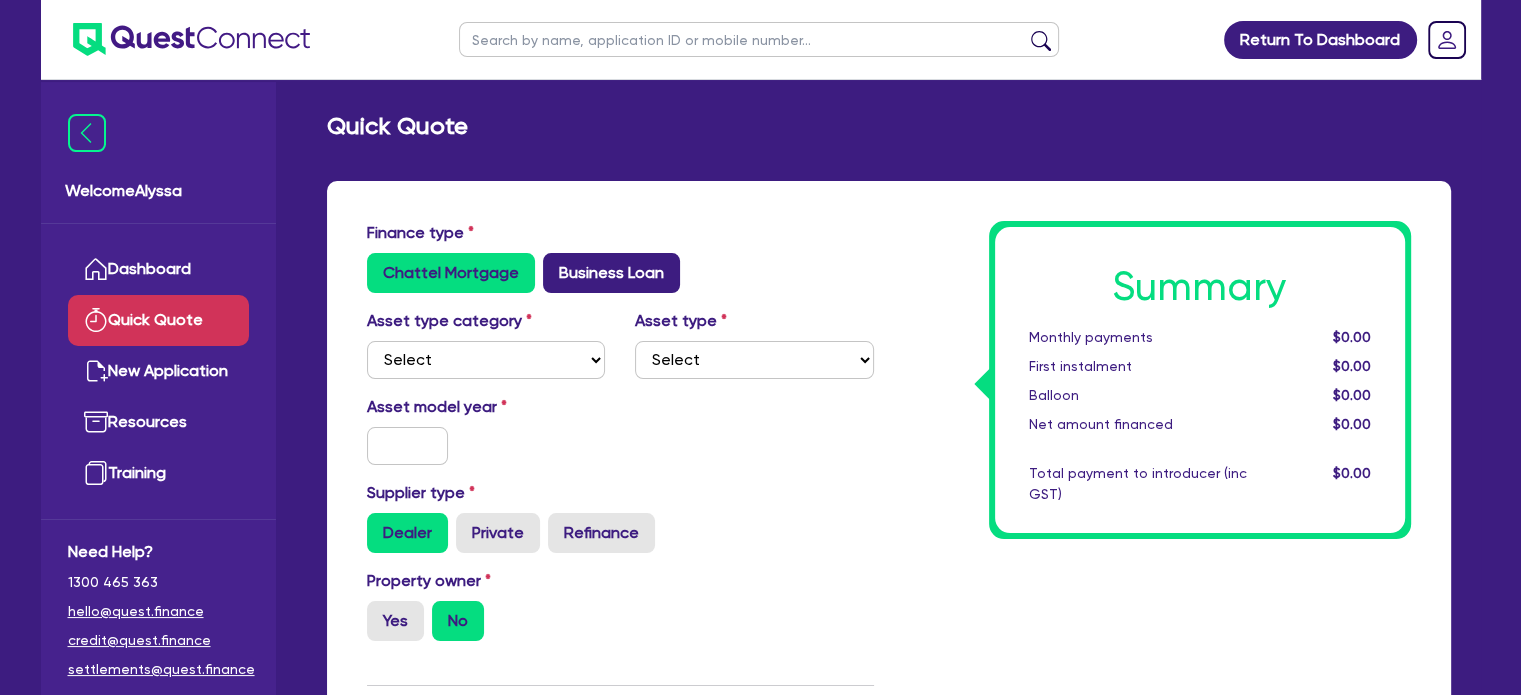 click on "Business Loan" at bounding box center (611, 273) 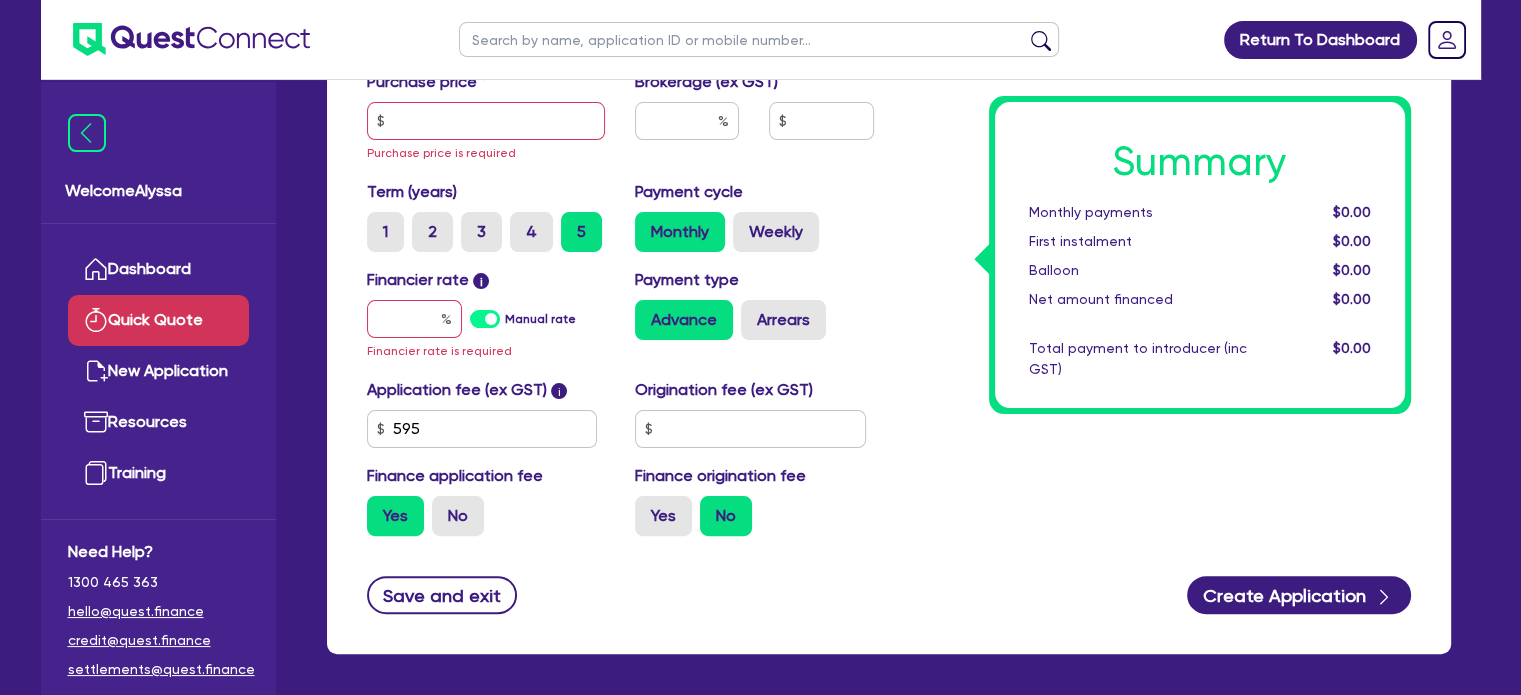scroll, scrollTop: 444, scrollLeft: 0, axis: vertical 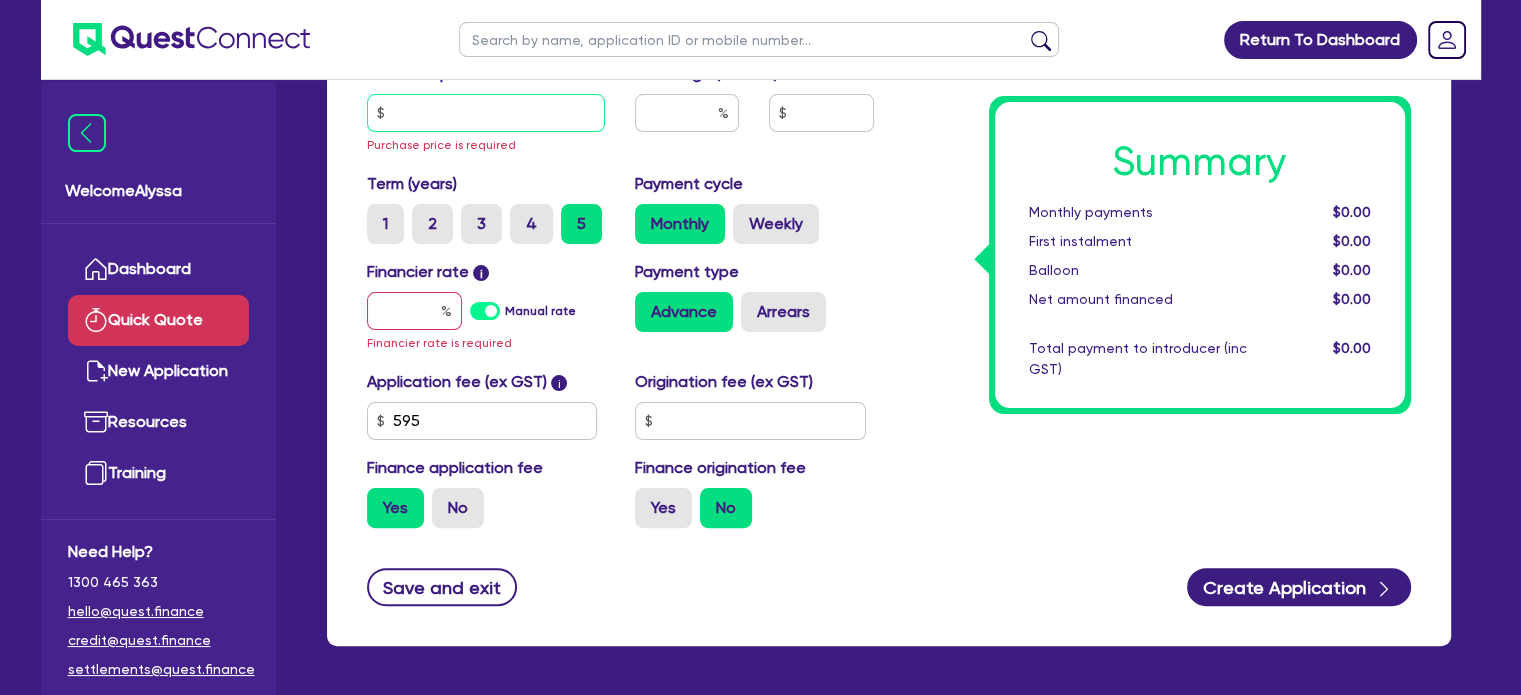 click at bounding box center [486, 113] 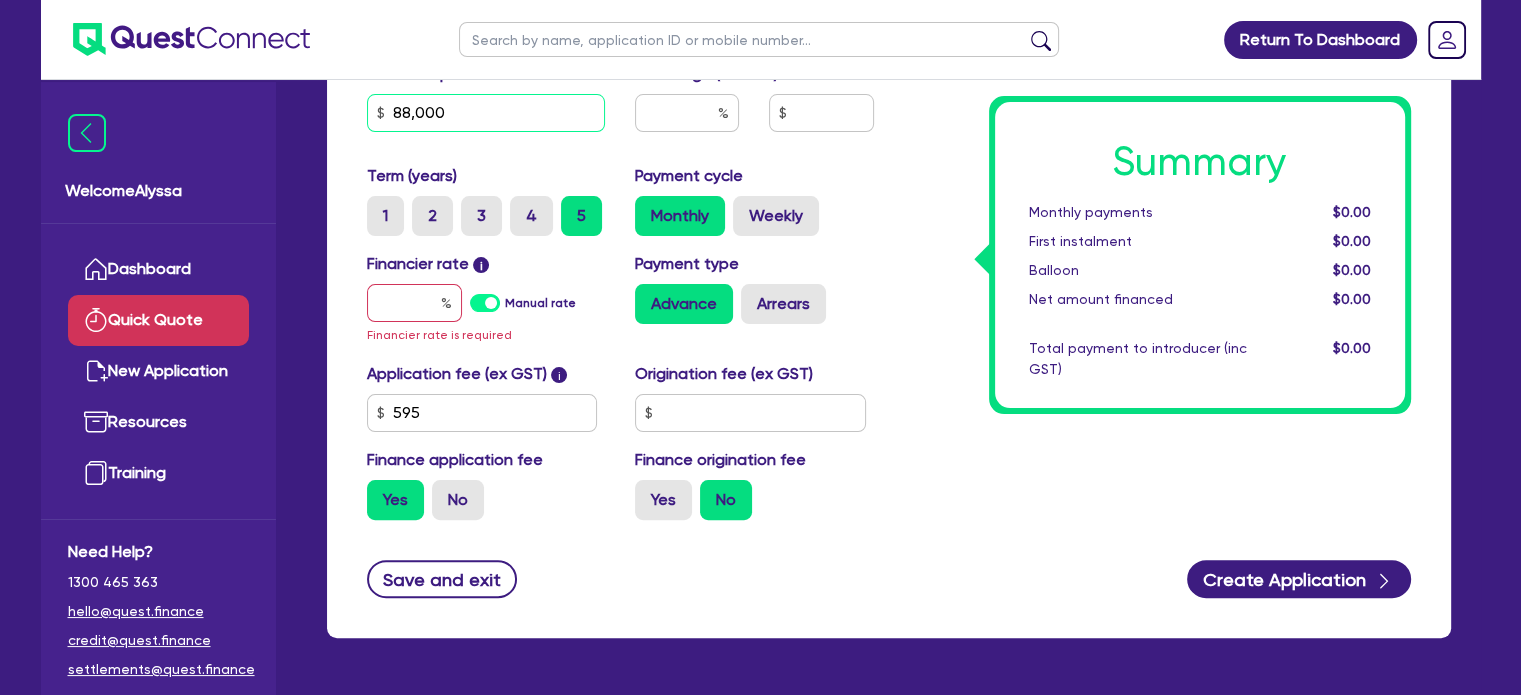 type on "88,000" 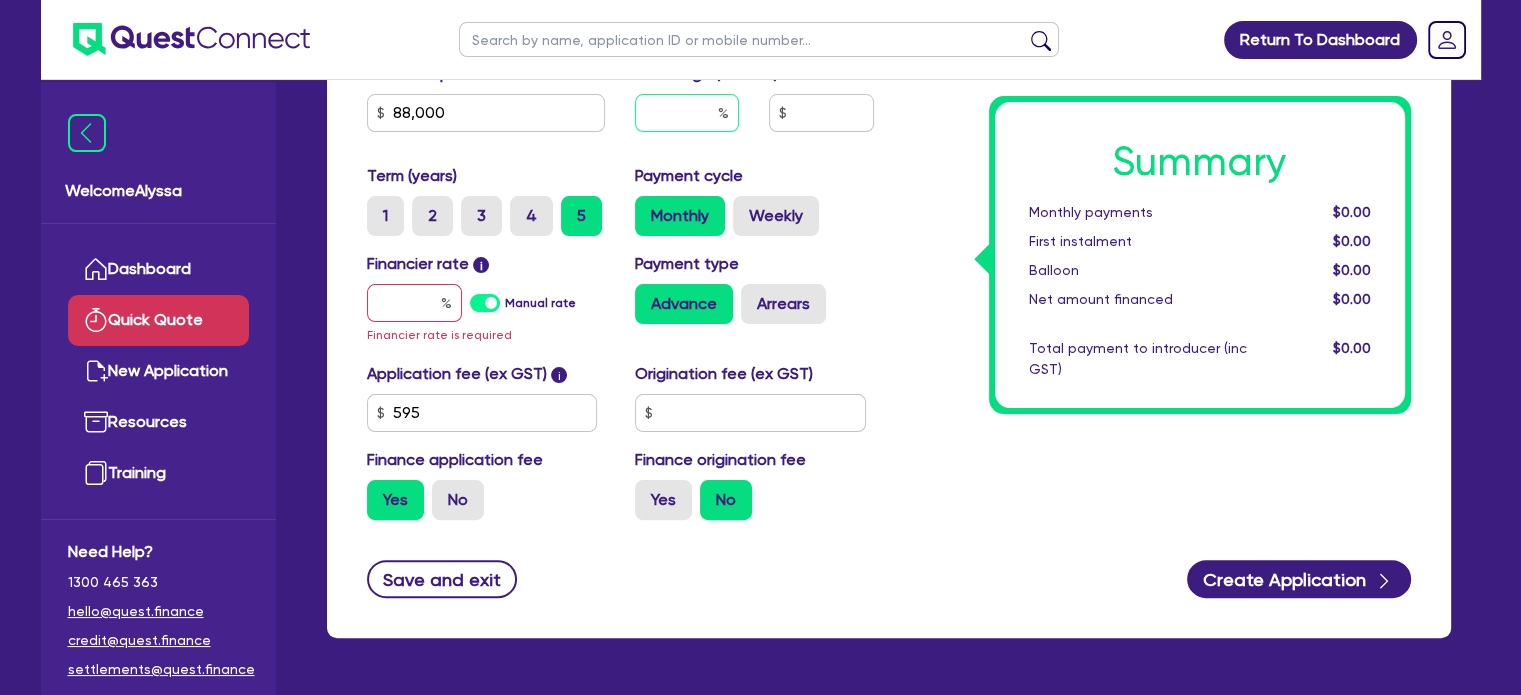 click at bounding box center [687, 113] 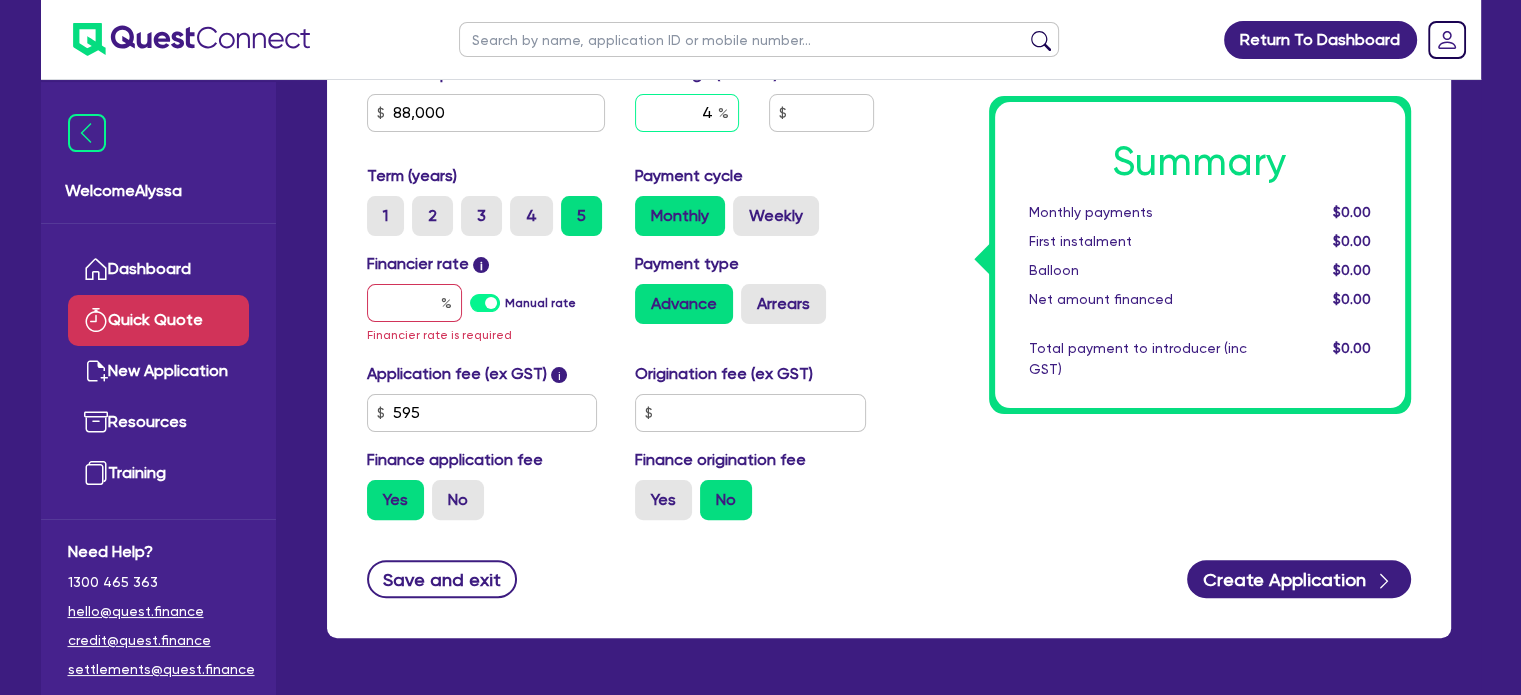 type on "4" 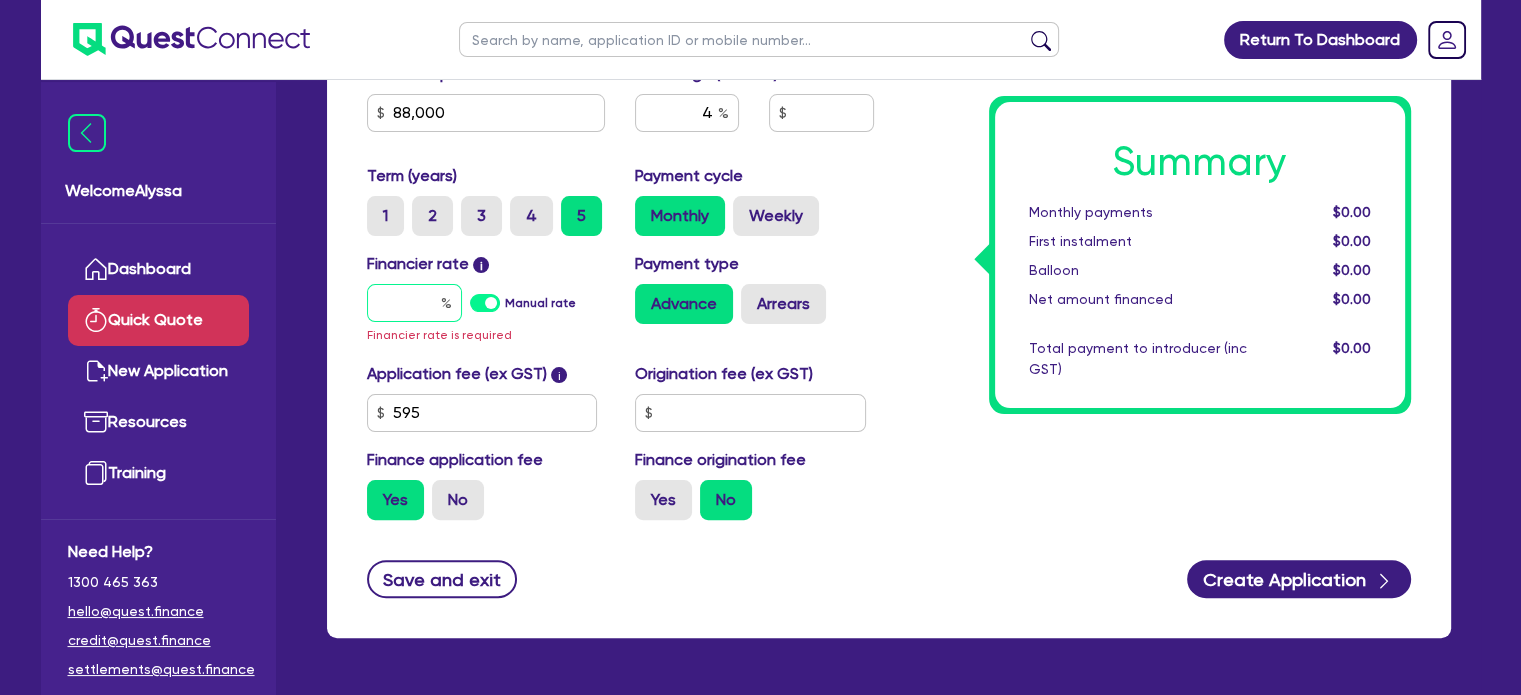 click at bounding box center (414, 303) 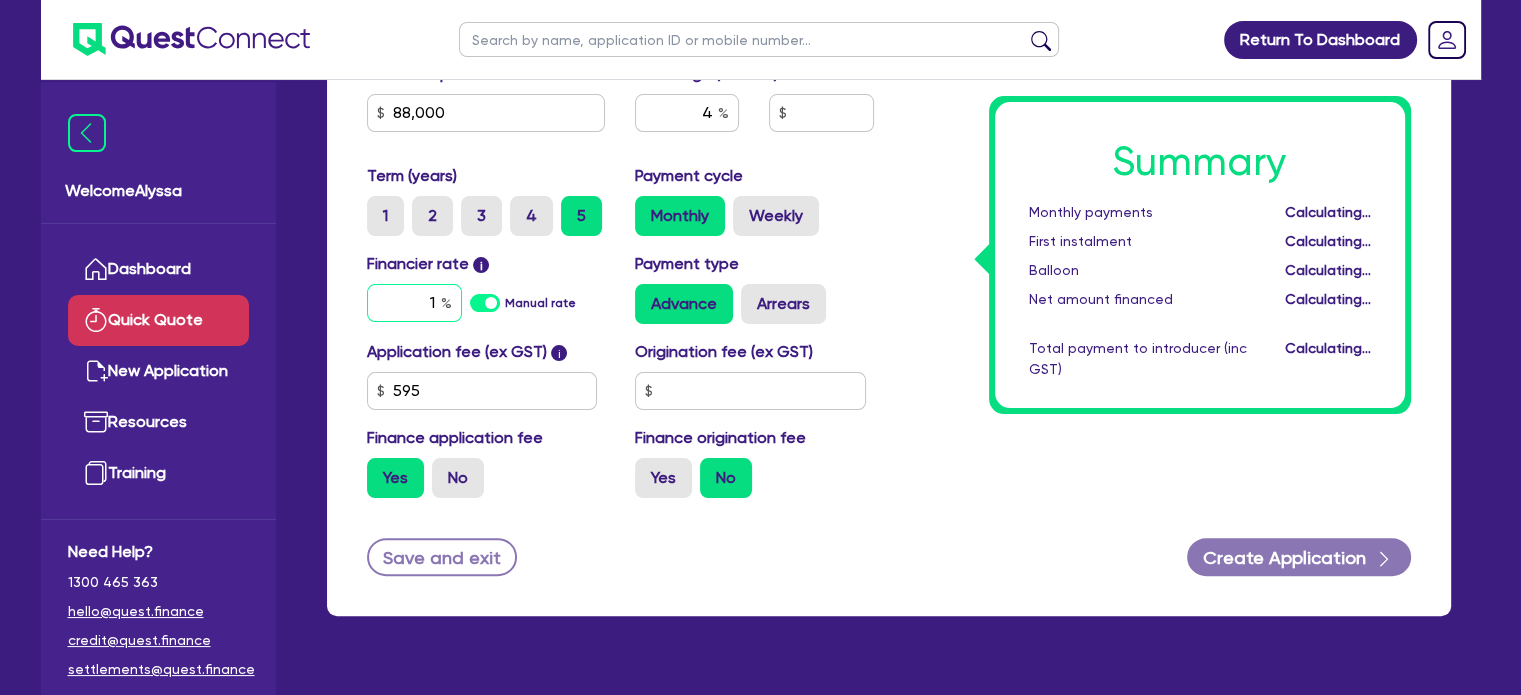 type on "3,546.18" 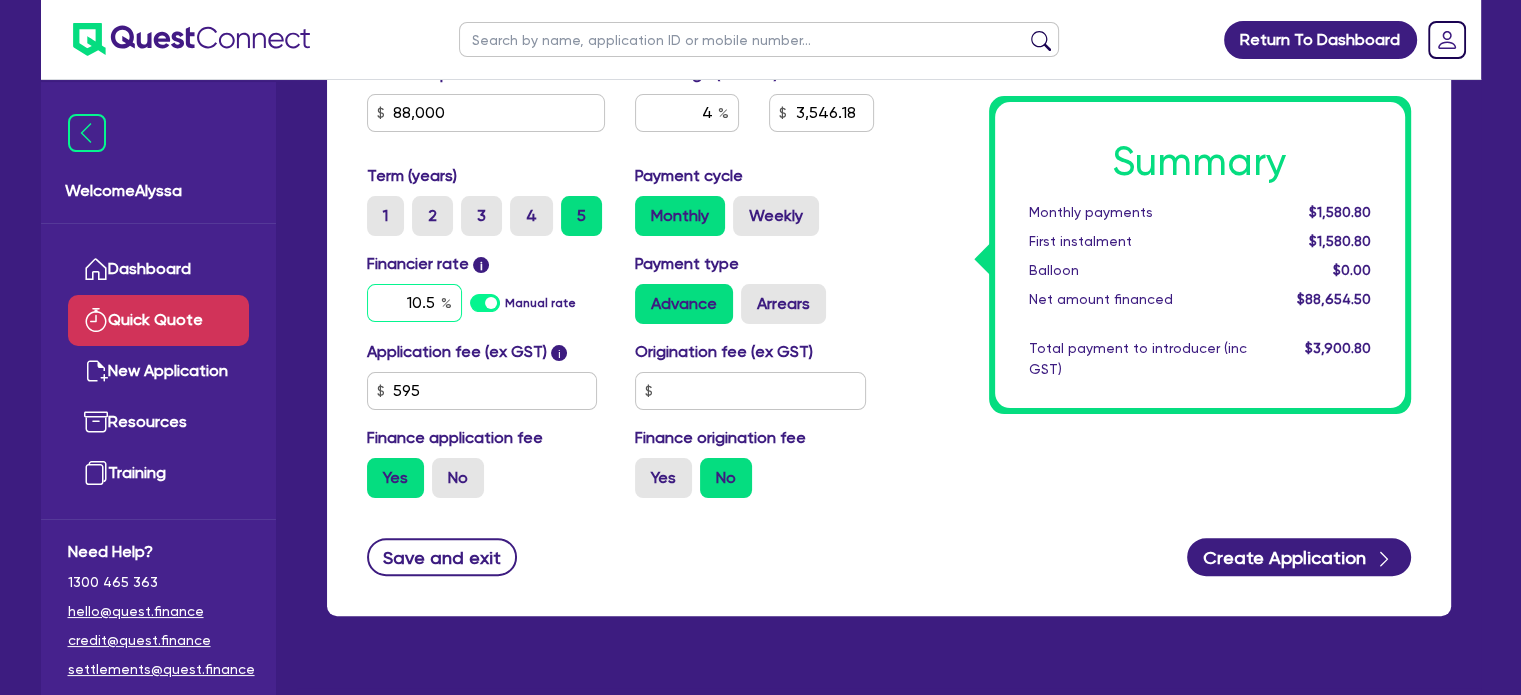 type on "10.5" 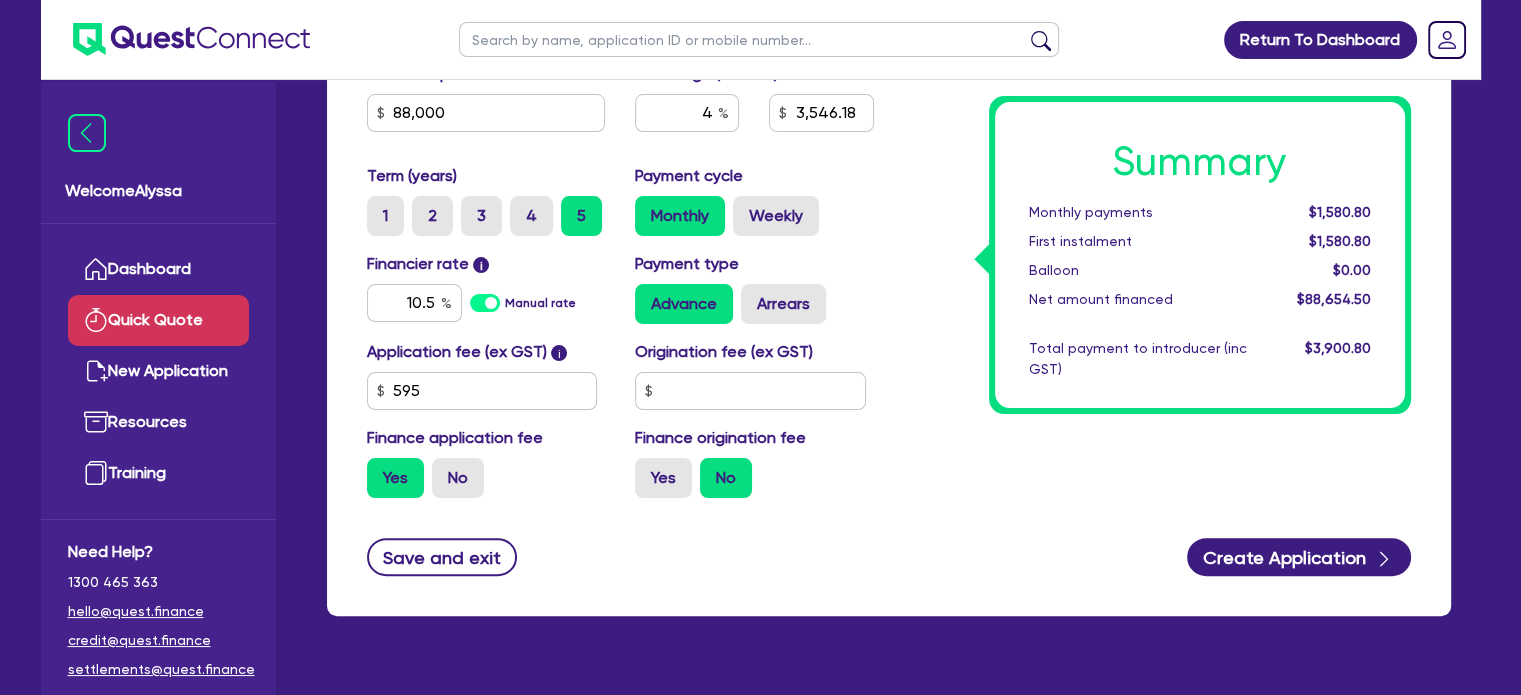 click on "Yes No" at bounding box center (486, 478) 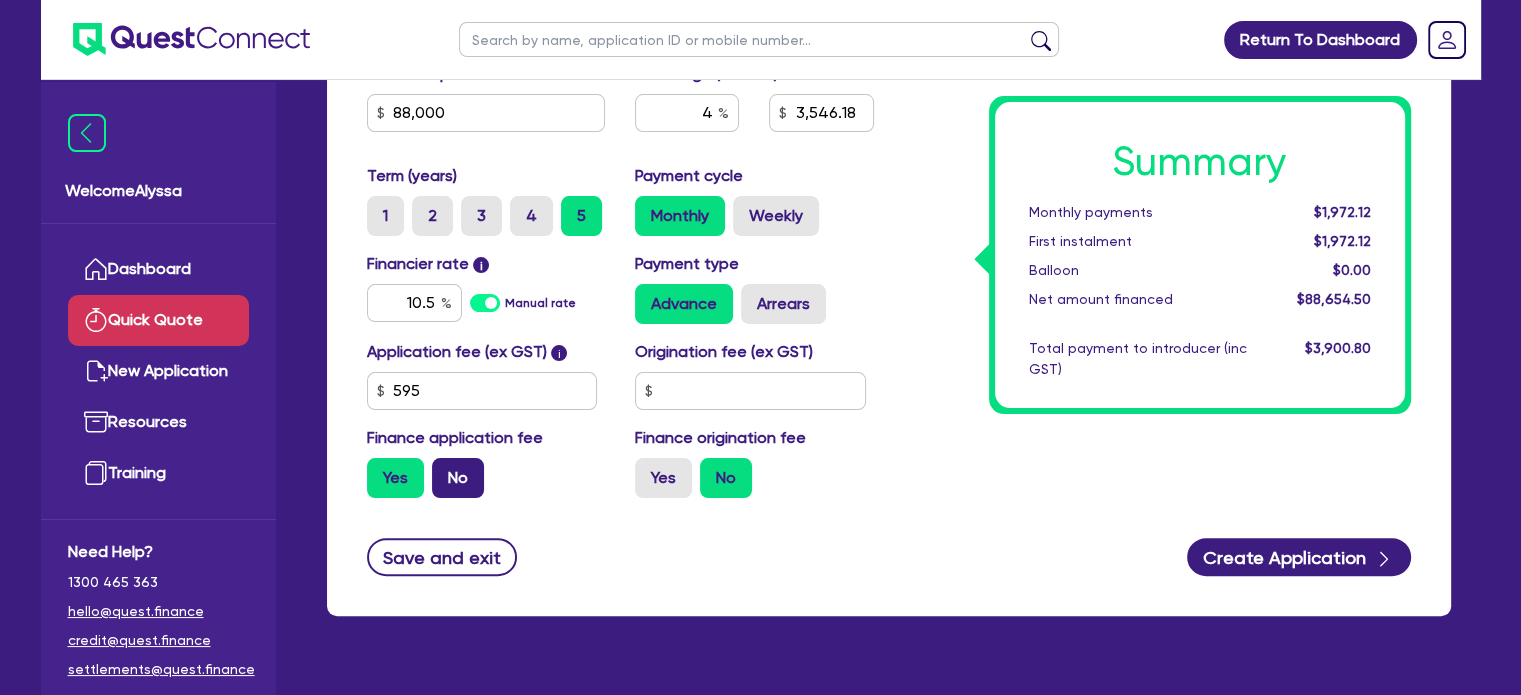 click on "No" at bounding box center (458, 478) 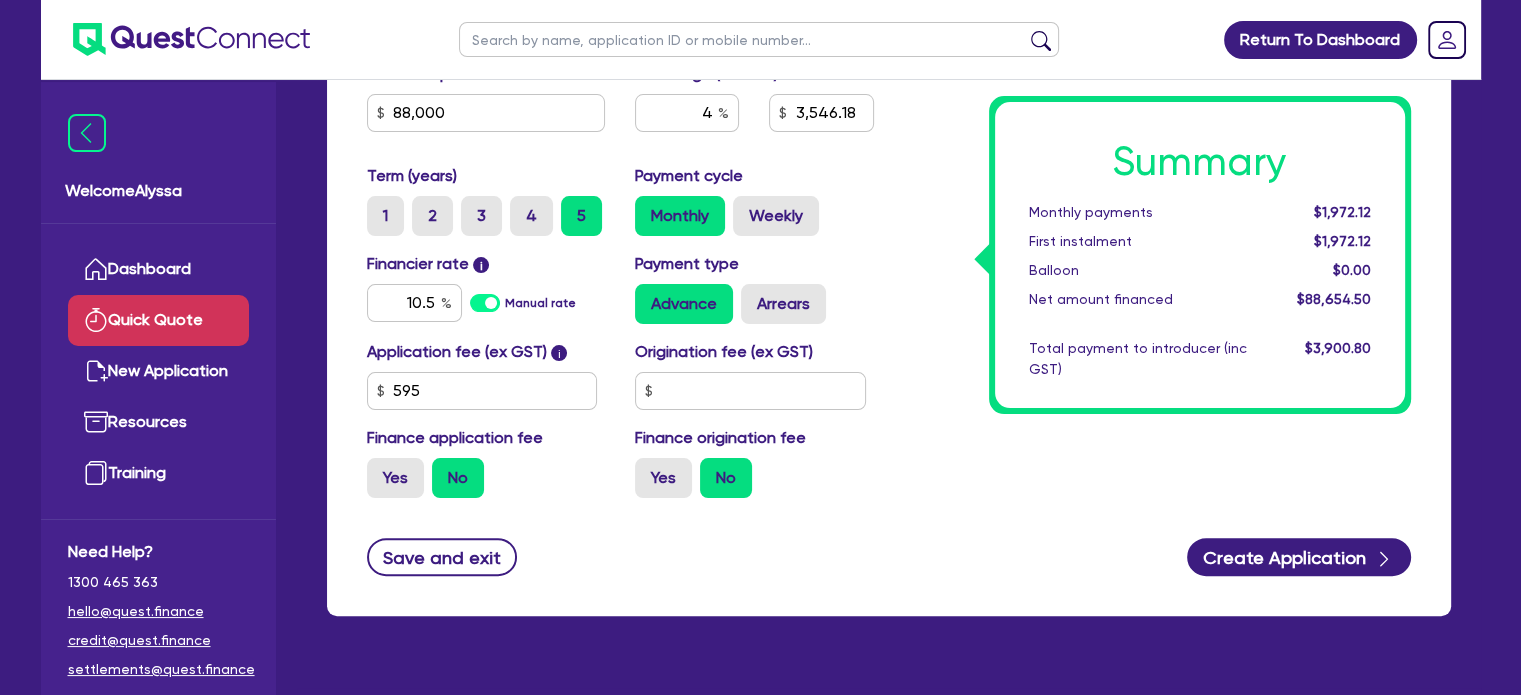 type on "3,520" 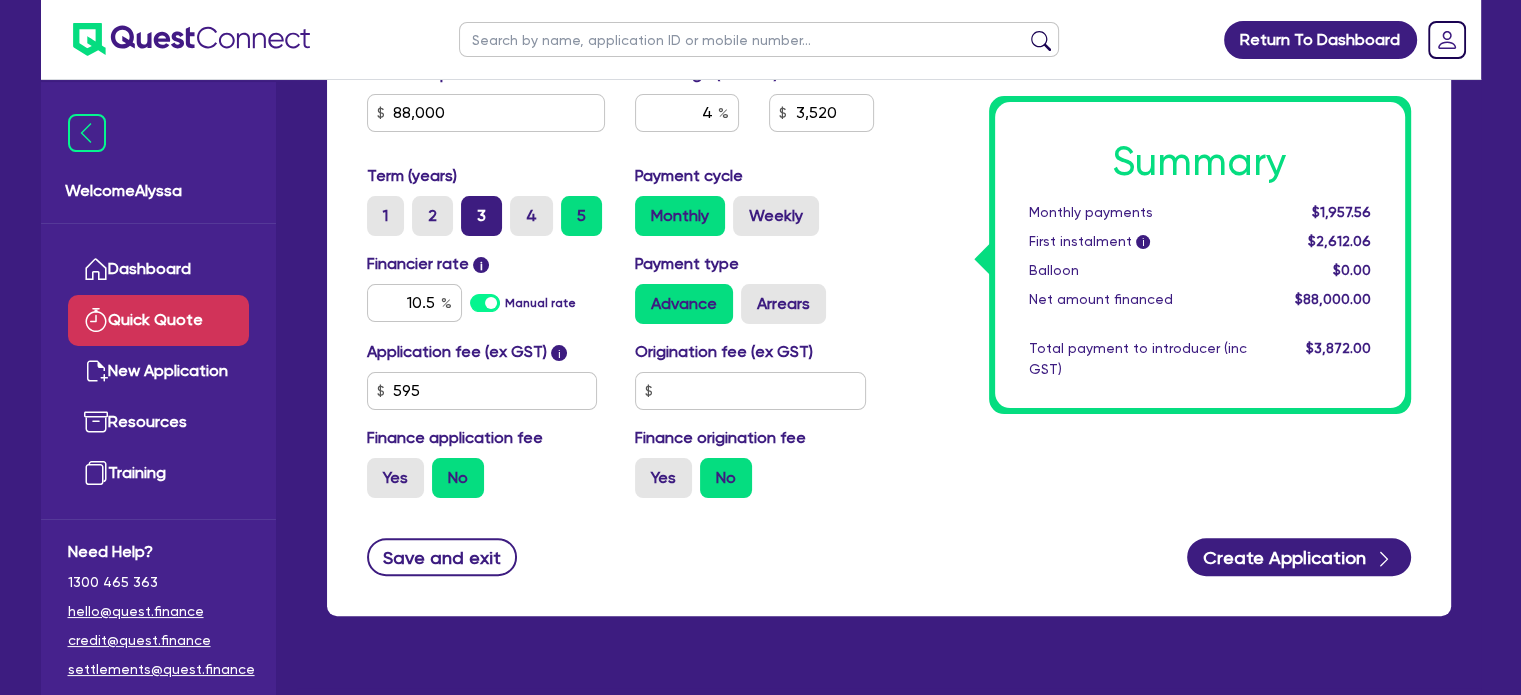 click on "3" at bounding box center [481, 216] 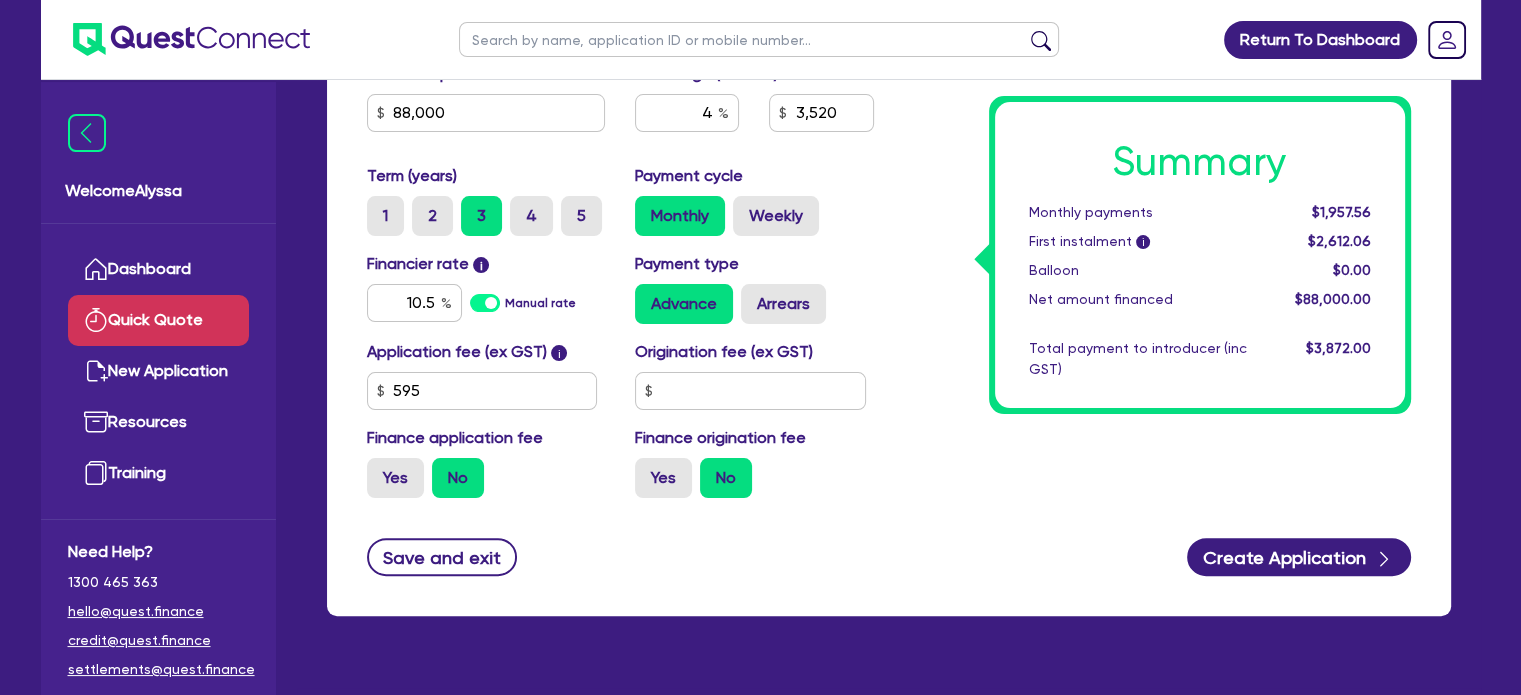 type on "3,520" 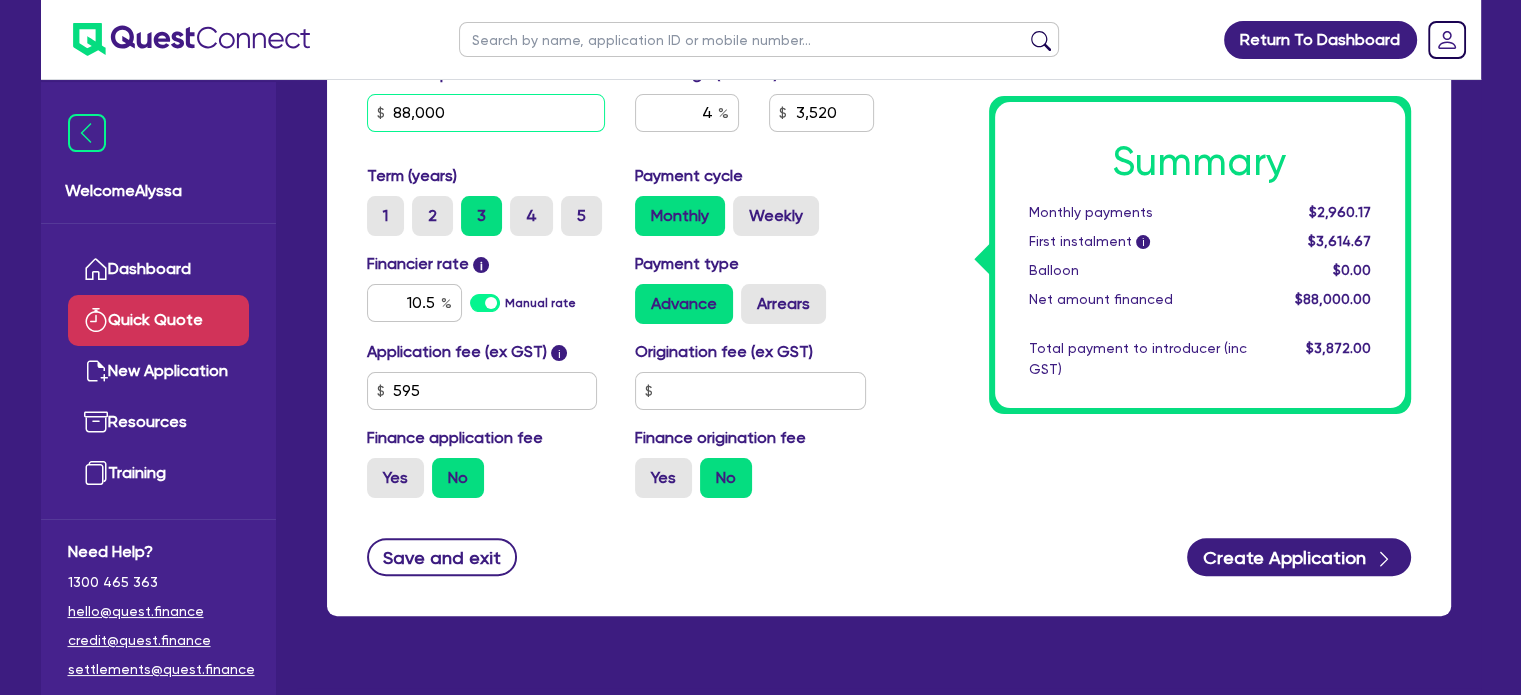 drag, startPoint x: 498, startPoint y: 119, endPoint x: 394, endPoint y: 126, distance: 104.23531 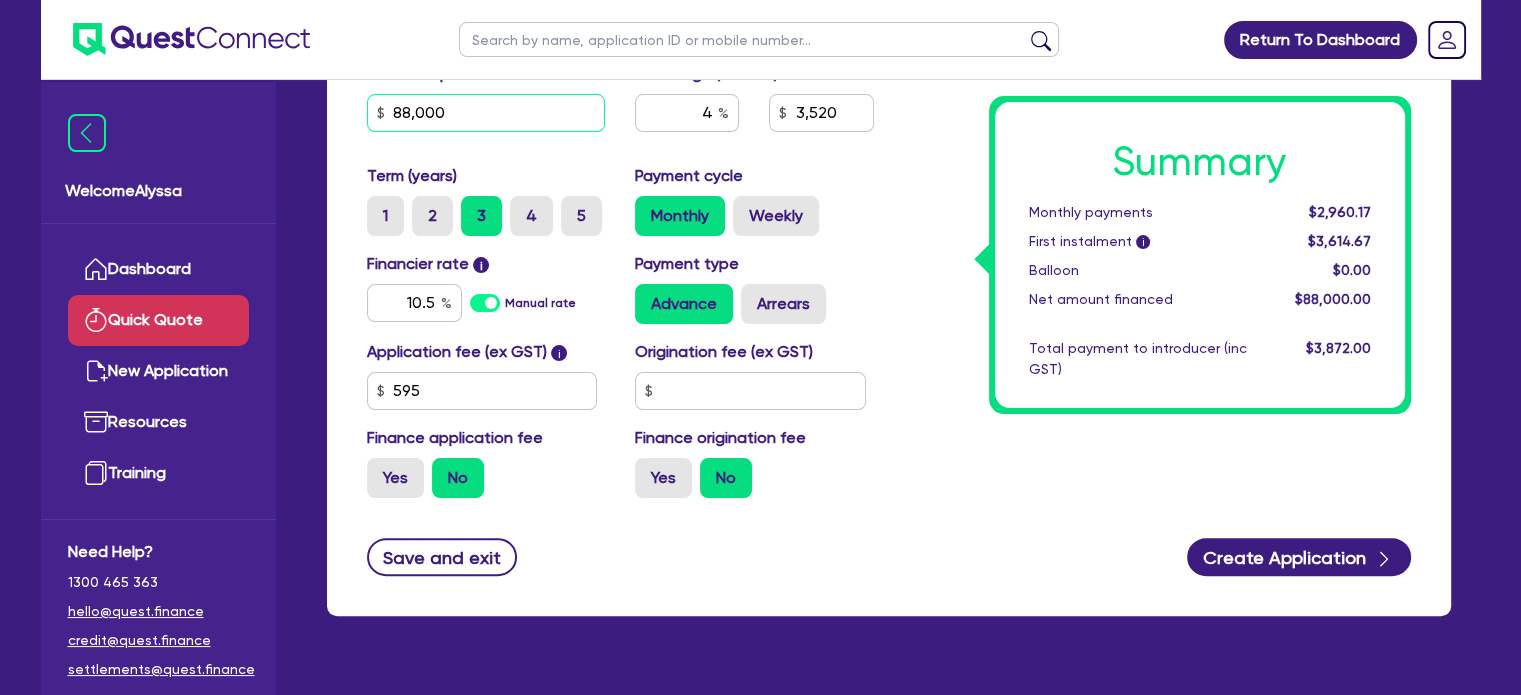 click on "88,000" at bounding box center [486, 113] 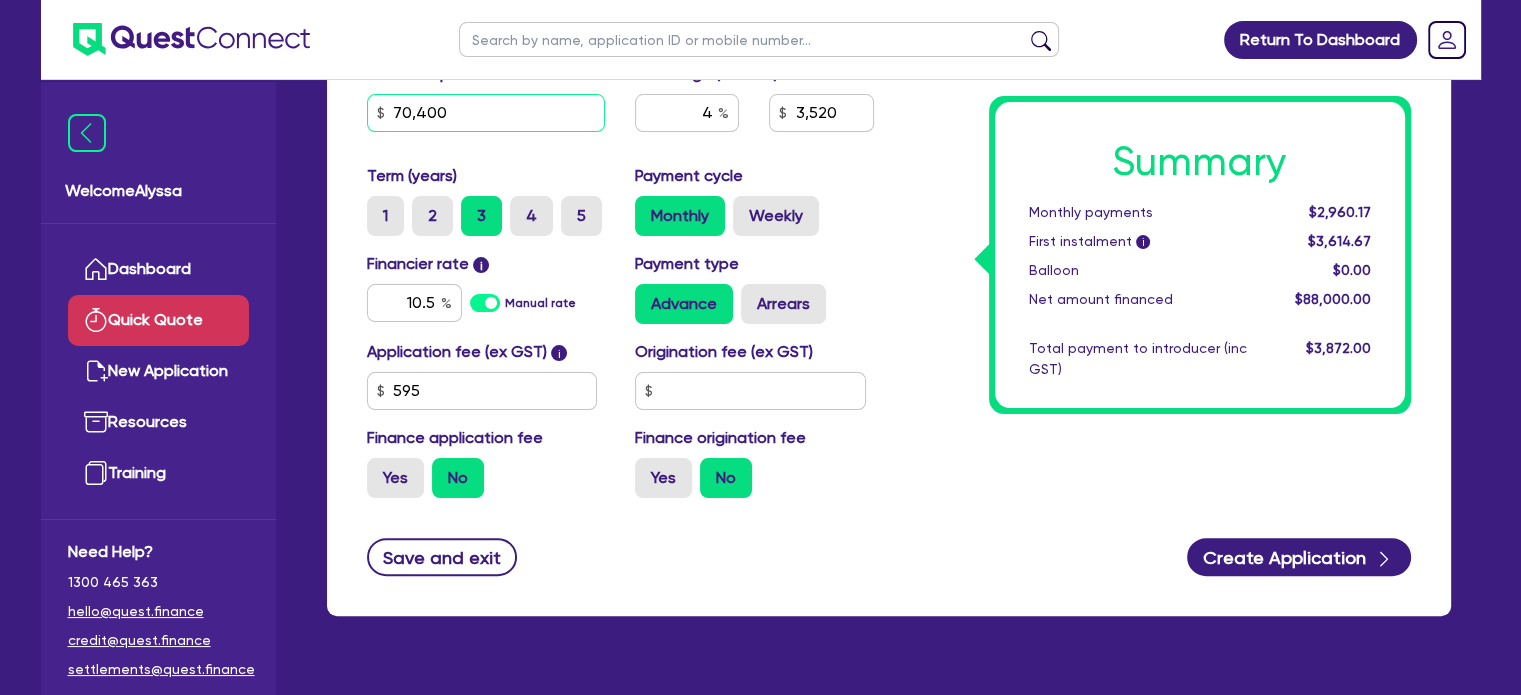 type on "70,400" 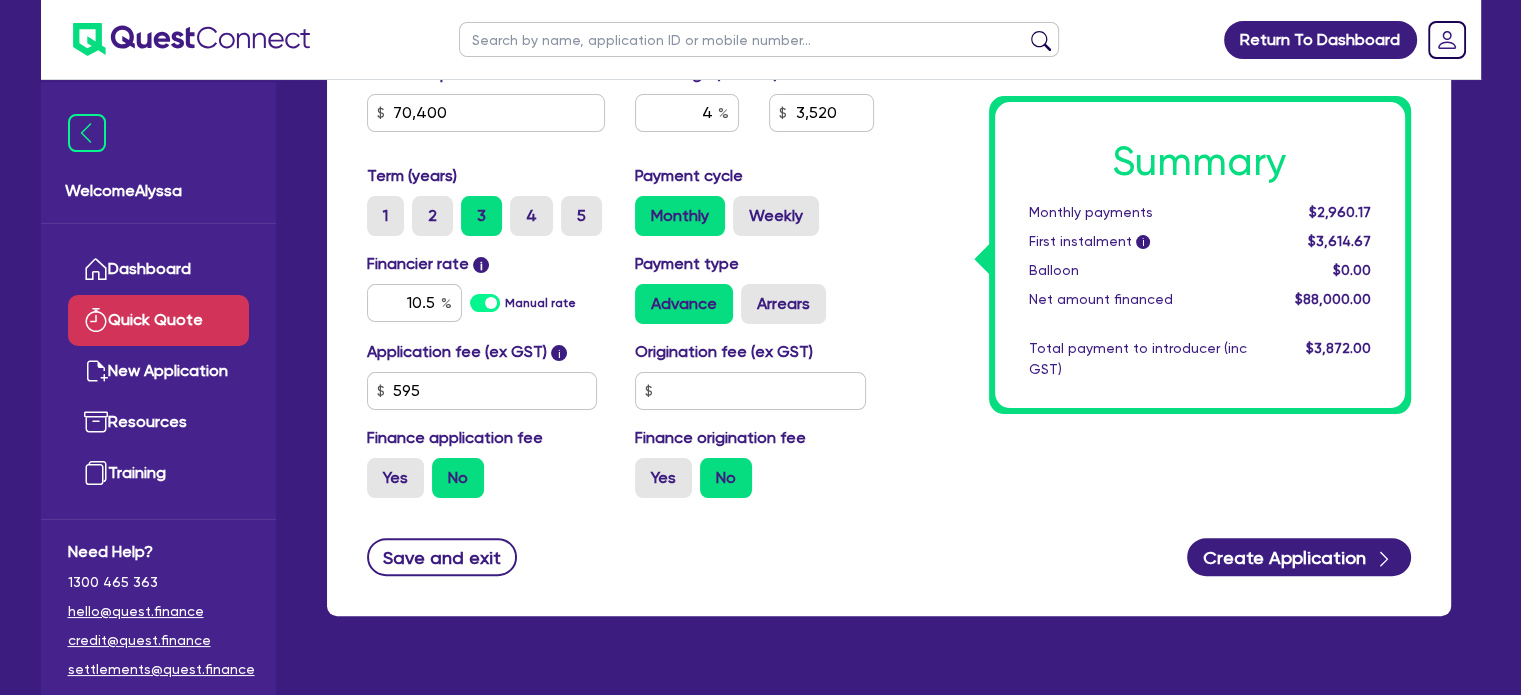 click on "Origination fee (ex GST)" at bounding box center (754, 375) 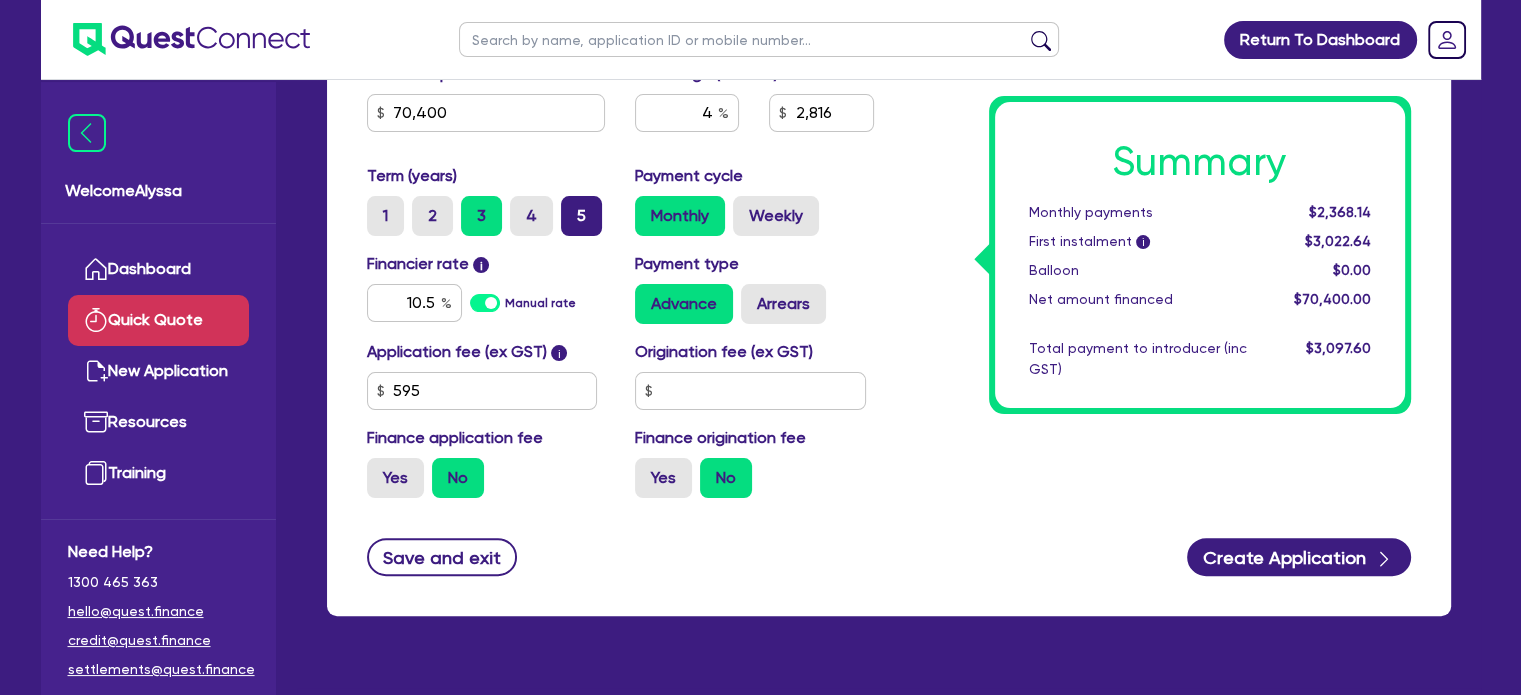 click on "5" at bounding box center [581, 216] 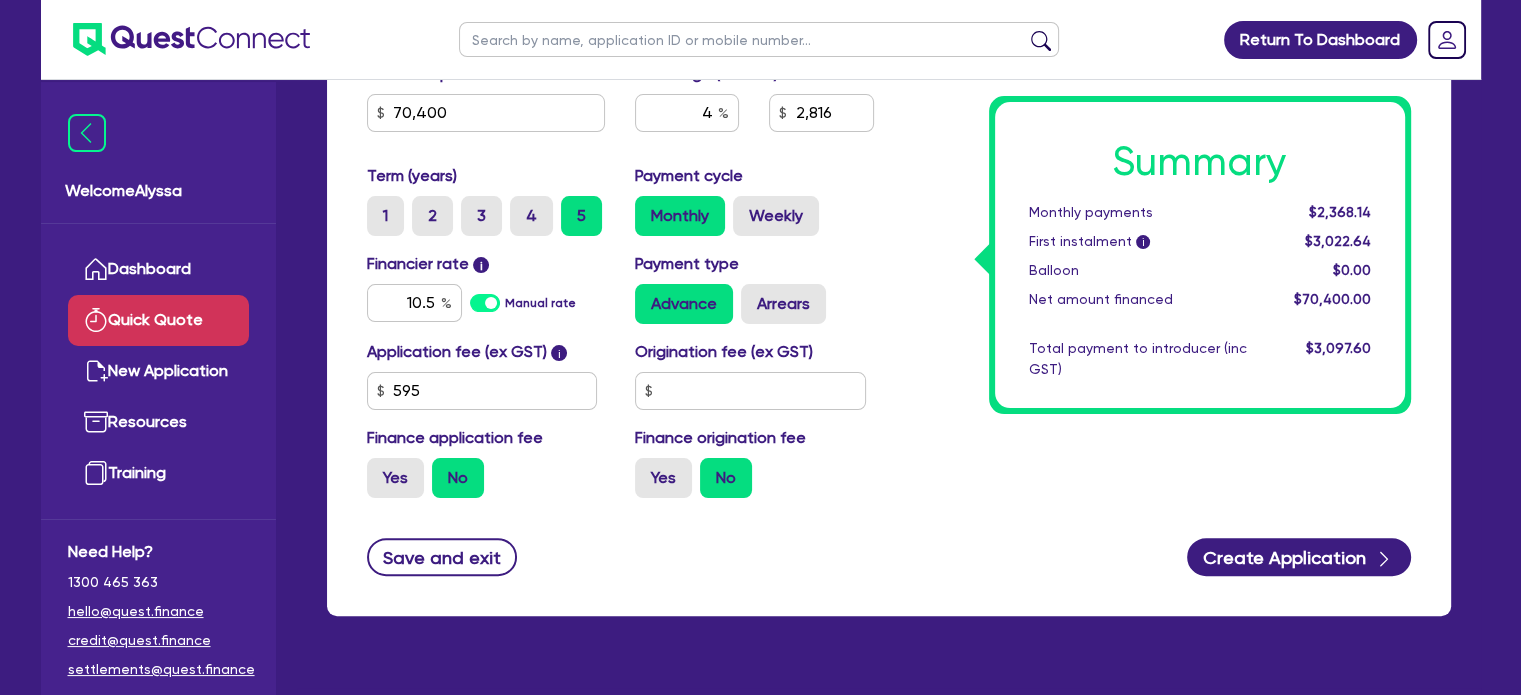 type on "2,816" 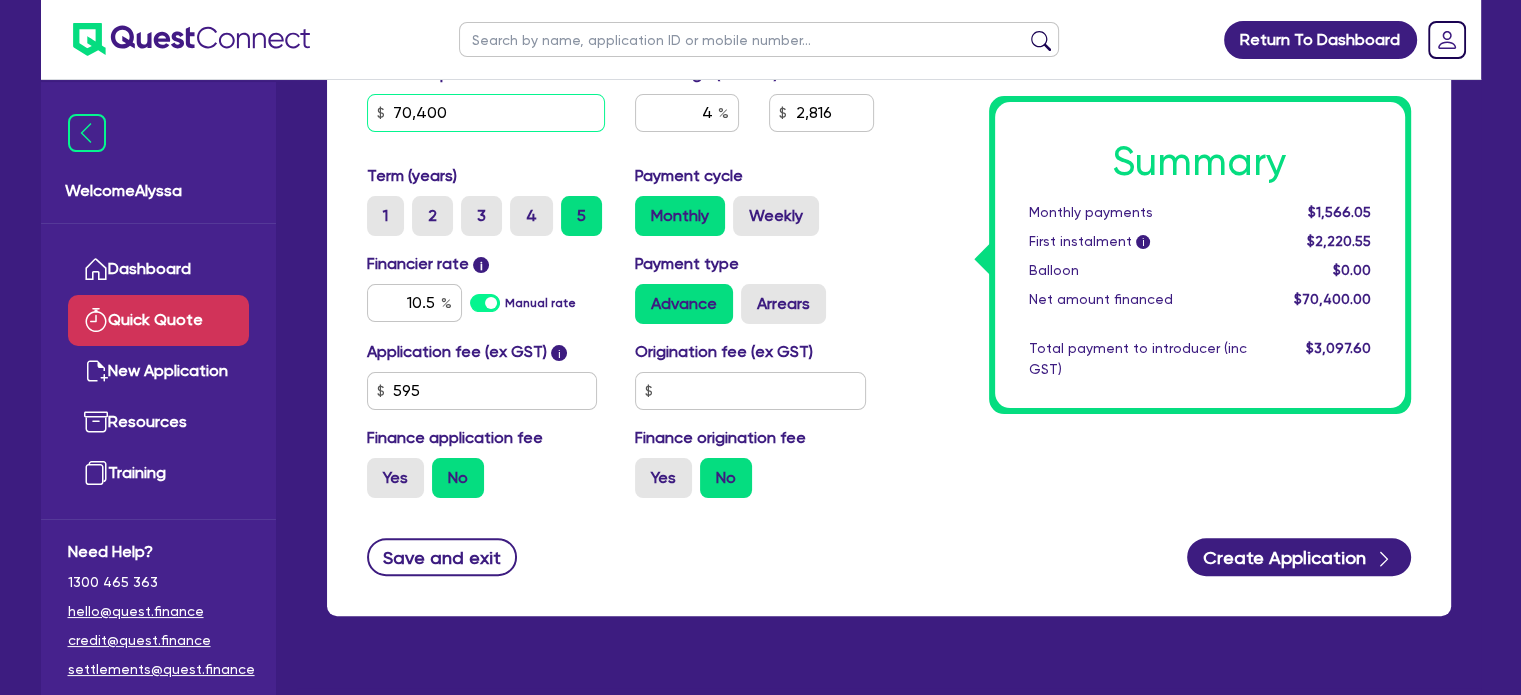 drag, startPoint x: 394, startPoint y: 103, endPoint x: 291, endPoint y: 93, distance: 103.4843 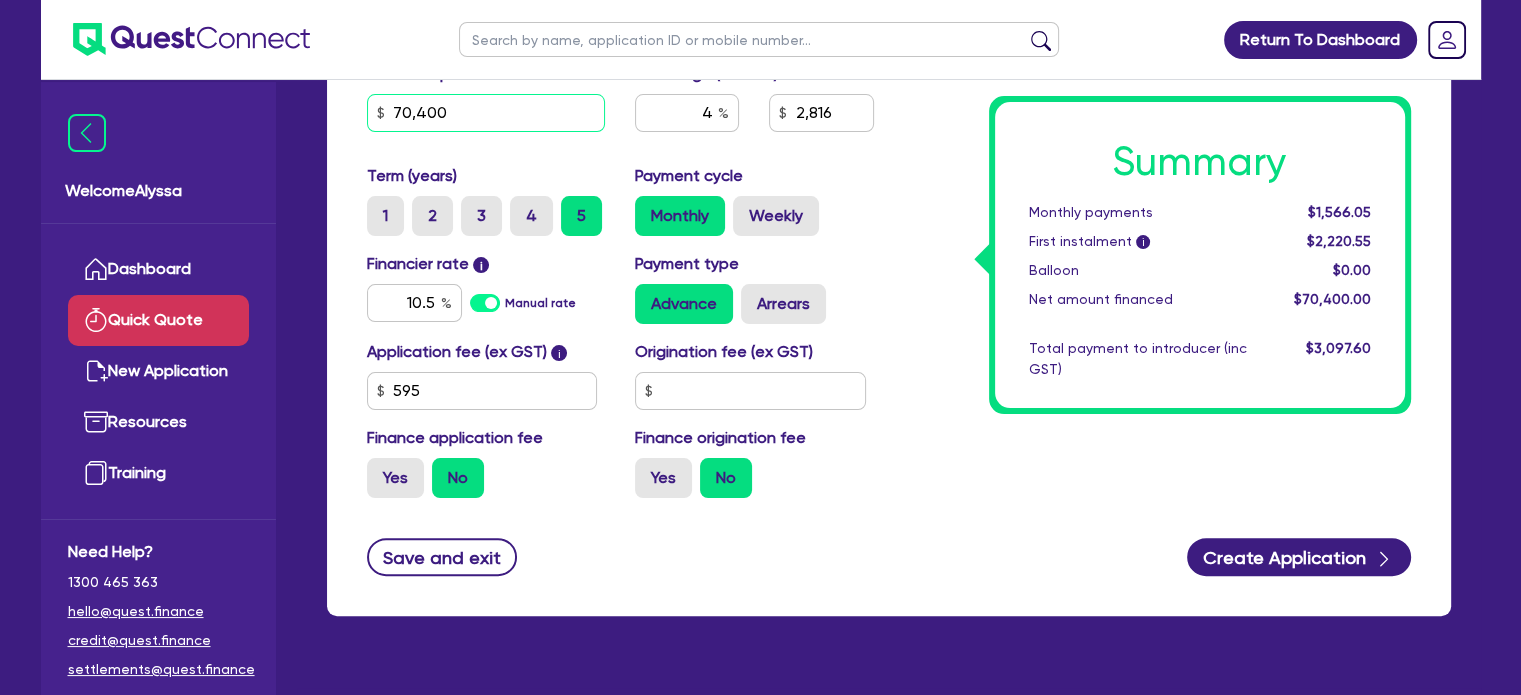 click on "Welcome  [FIRST]   Dashboard   Quick Quote   New Application   Ref Company   Ref Salesperson   Resources     Training Need Help? [PHONE] hello@[DOMAIN].finance credit@[DOMAIN].finance settlements@[DOMAIN].finance Quick Quote Finance type Chattel Mortgage Business Loan Asset type category Select Cars and light trucks Primary assets Secondary assets Tertiary assets Asset type Select Asset model year Supplier type Dealer Private Refinance Property owner Yes No Quote Purchase price 70,400 Cash deposit Trade in Payout amount Balloon Brokerage (ex GST) 4 2,816 Term (years) 1 2 3 4 5 Payment cycle Monthly Weekly Financier rate i 10.5   Manual rate Payment type Advance Arrears Application fee (ex GST) i 595 Origination fee (ex GST) Finance application fee Yes No Finance origination fee Yes No Summary Monthly   payments $1,566.05 First instalment i $2,220.55 Balloon $0.00 Net amount financed $70,400.00 Total payment to introducer (inc GST) $3,097.60 Save and exit Create Application
Application Name Cancel" at bounding box center (761, 147) 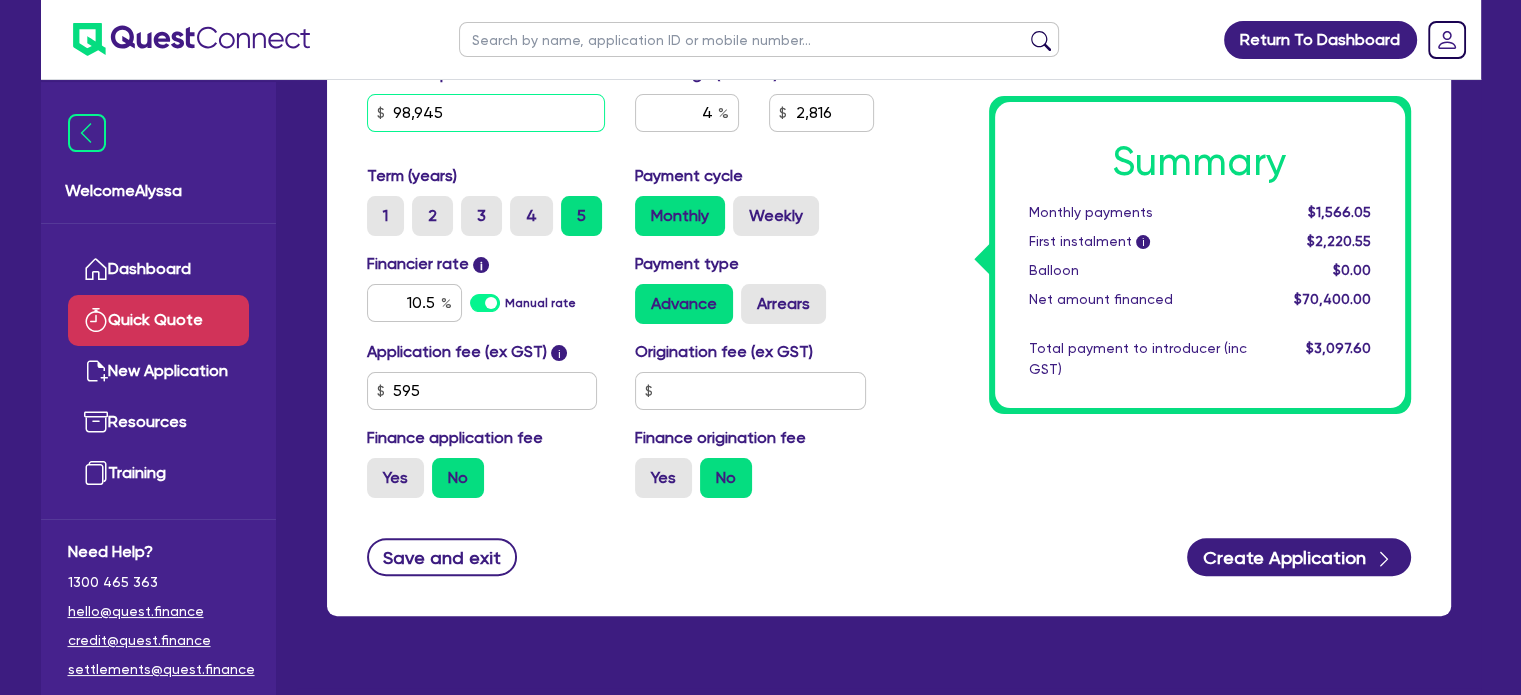type on "98,945" 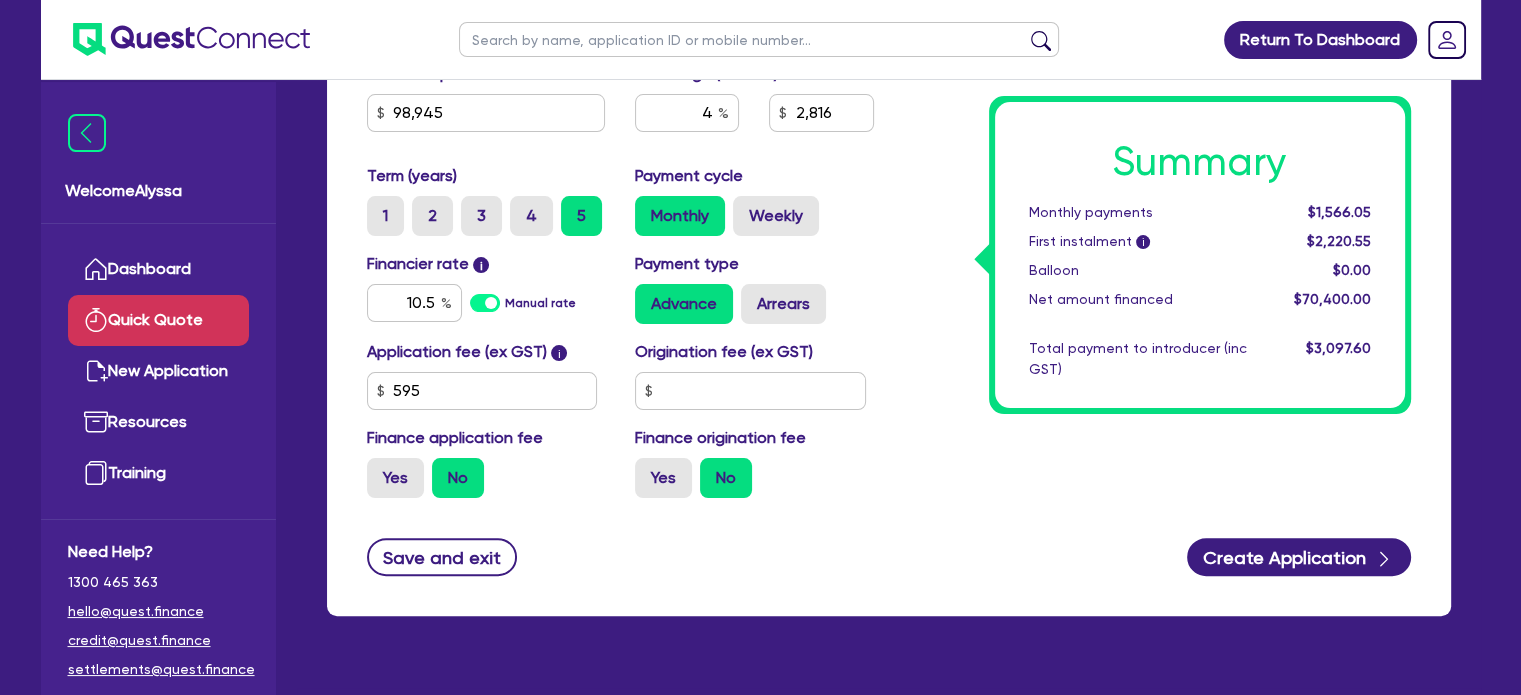 click on "Finance origination fee Yes No" at bounding box center (754, 462) 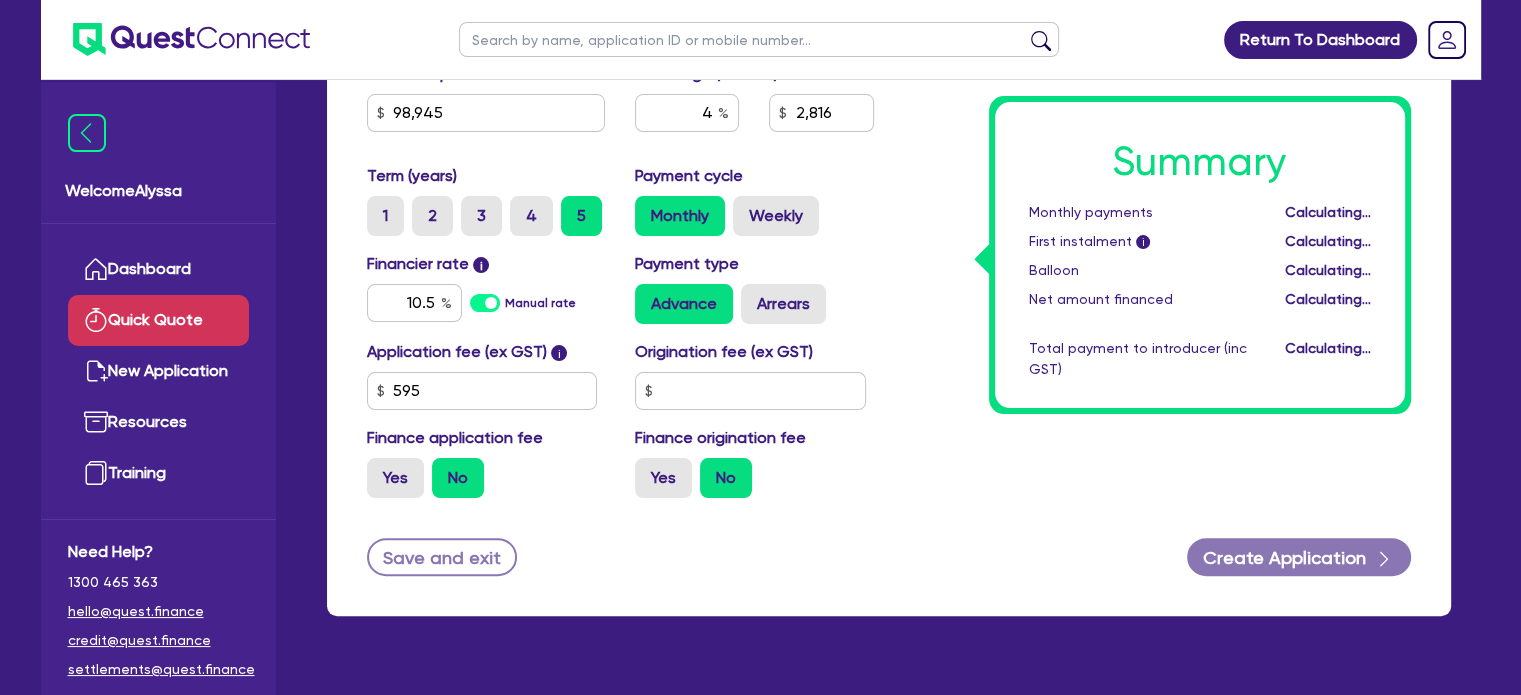 type on "3,957.8" 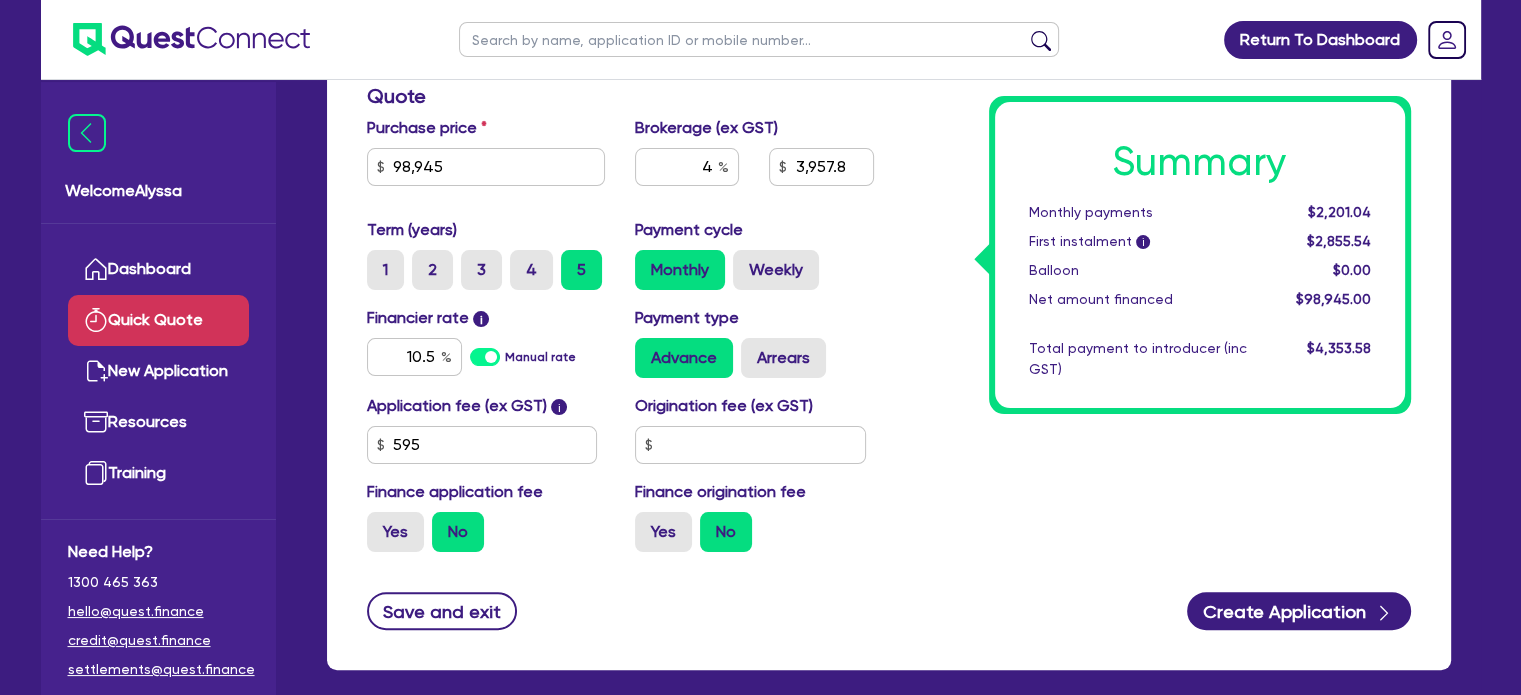 scroll, scrollTop: 383, scrollLeft: 0, axis: vertical 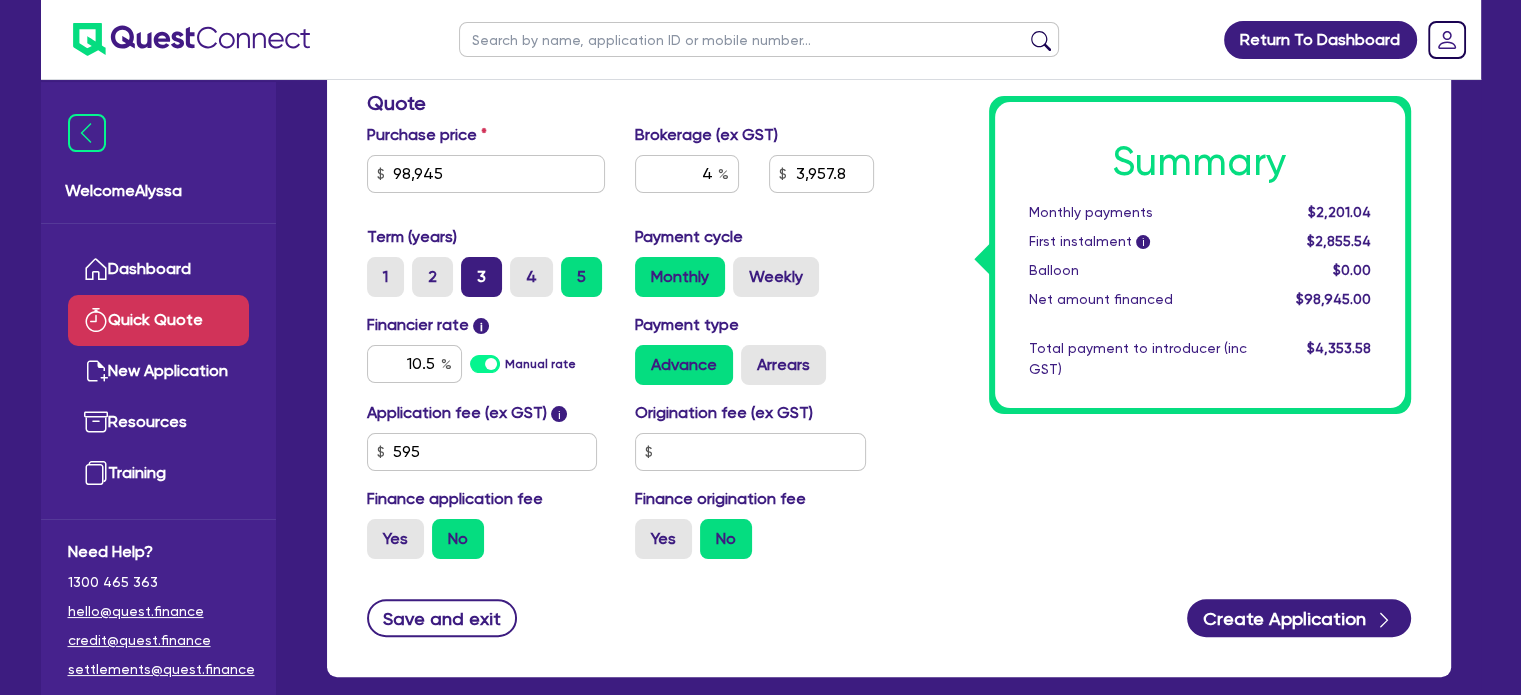click on "3" at bounding box center [481, 277] 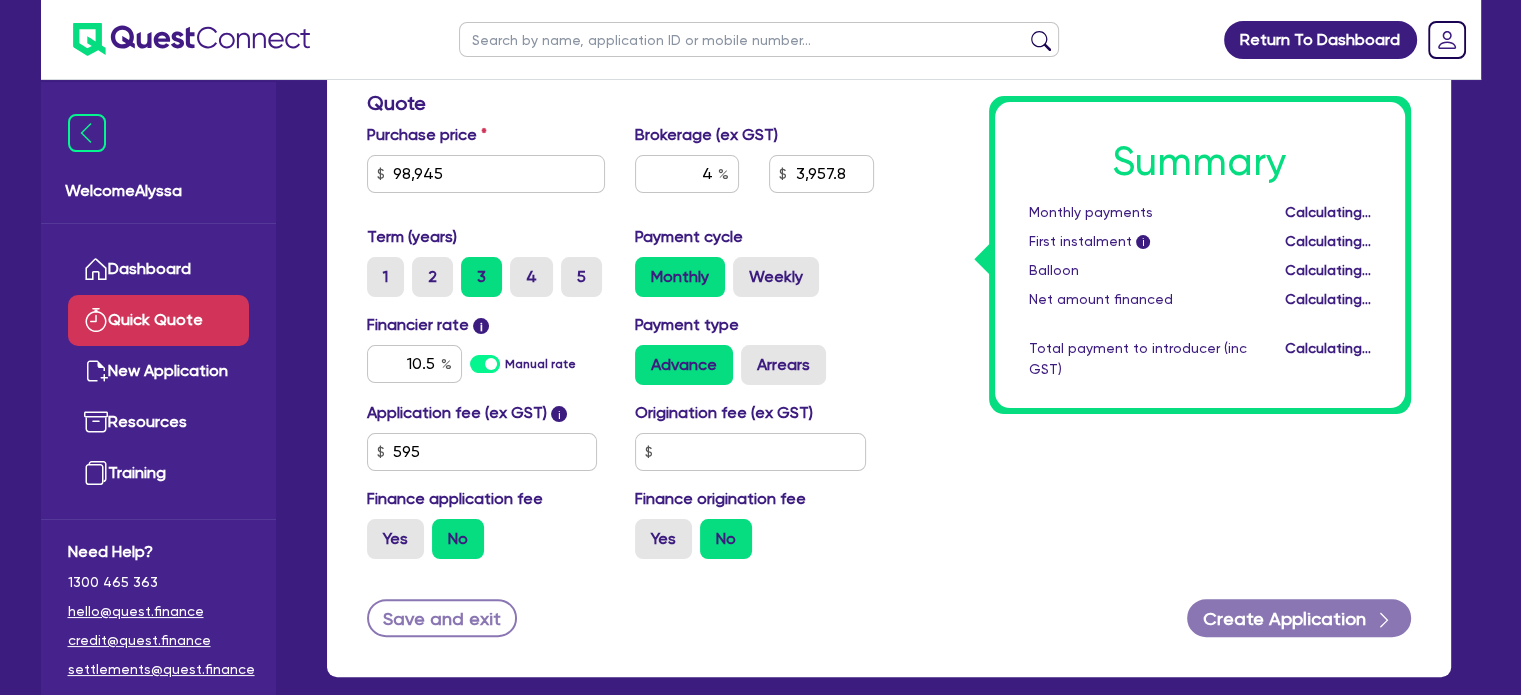 type on "3,957.8" 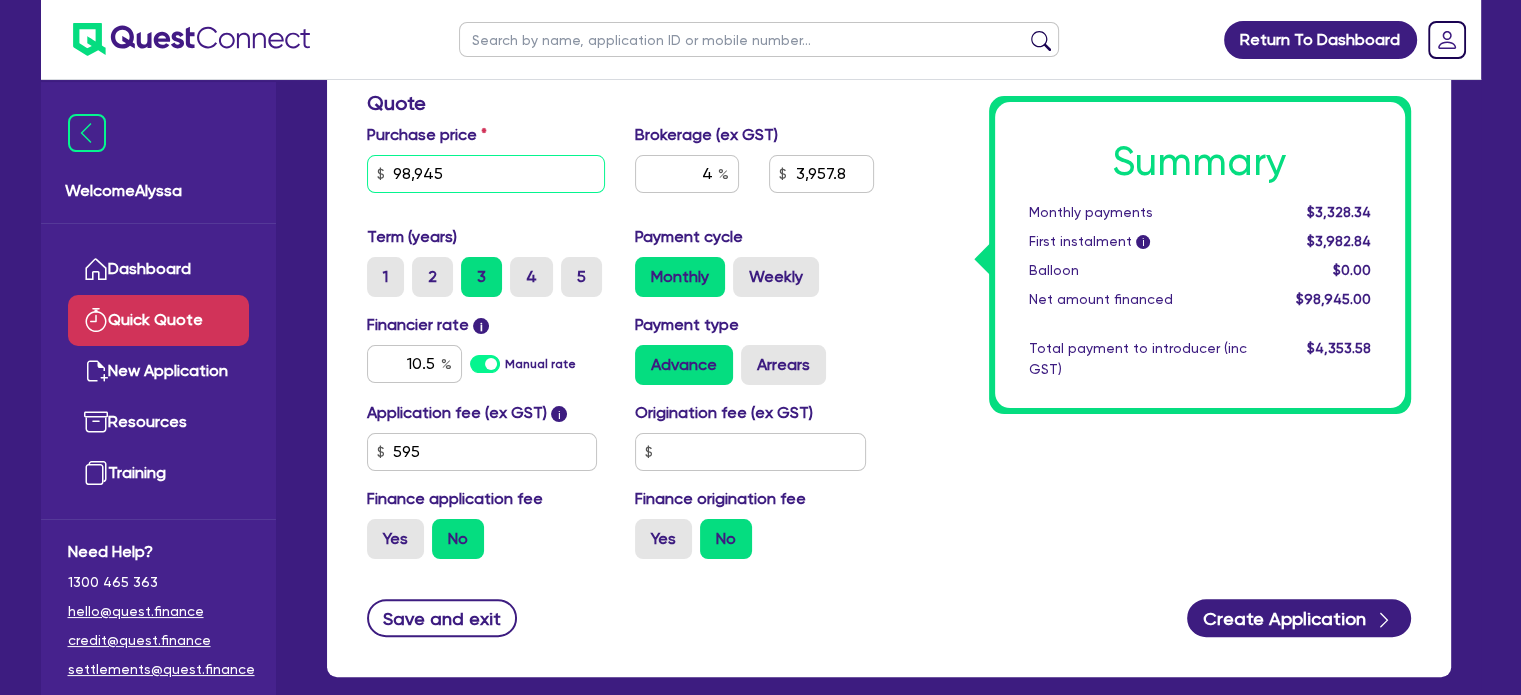 drag, startPoint x: 442, startPoint y: 174, endPoint x: 301, endPoint y: 135, distance: 146.29422 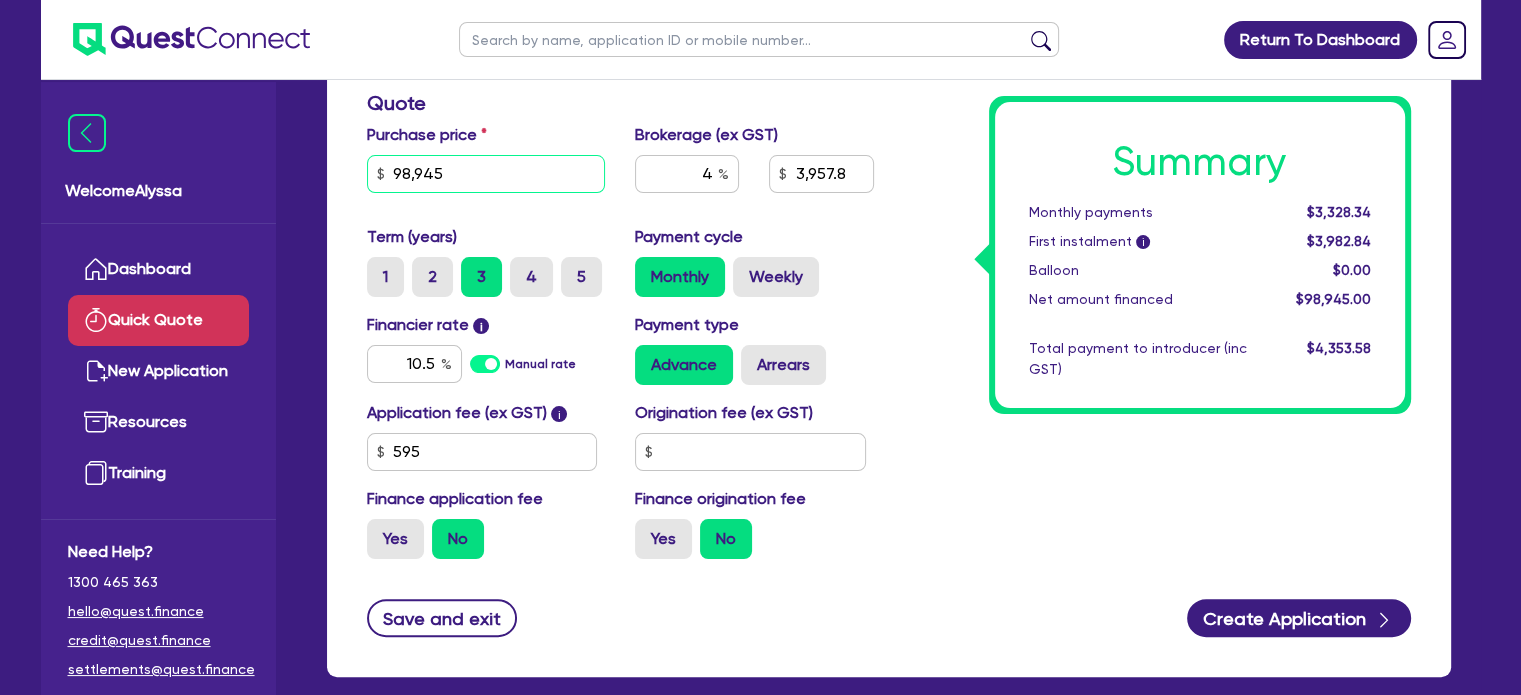 click on "Quick Quote Finance type Chattel Mortgage Business Loan Asset type category Select Cars and light trucks Primary assets Secondary assets Tertiary assets Asset type Select Asset model year Supplier type Dealer Private Refinance Property owner Yes No Quote Purchase price 98,945 Cash deposit Trade in Payout amount Balloon Brokerage (ex GST) 4 3,957.8 Term (years) 1 2 3 4 5 Payment cycle Monthly Weekly Financier rate i 10.5   Manual rate Payment type Advance Arrears Application fee (ex GST) i 595 Origination fee (ex GST) Finance application fee Yes No Finance origination fee Yes No Summary Monthly   payments $3,328.34 First instalment i $3,982.84 Balloon $0.00 Net amount financed $98,945.00 Total payment to introducer (inc GST) $4,353.58 Save and exit Create Application
Application Name Cancel Save quote for later" at bounding box center (889, 215) 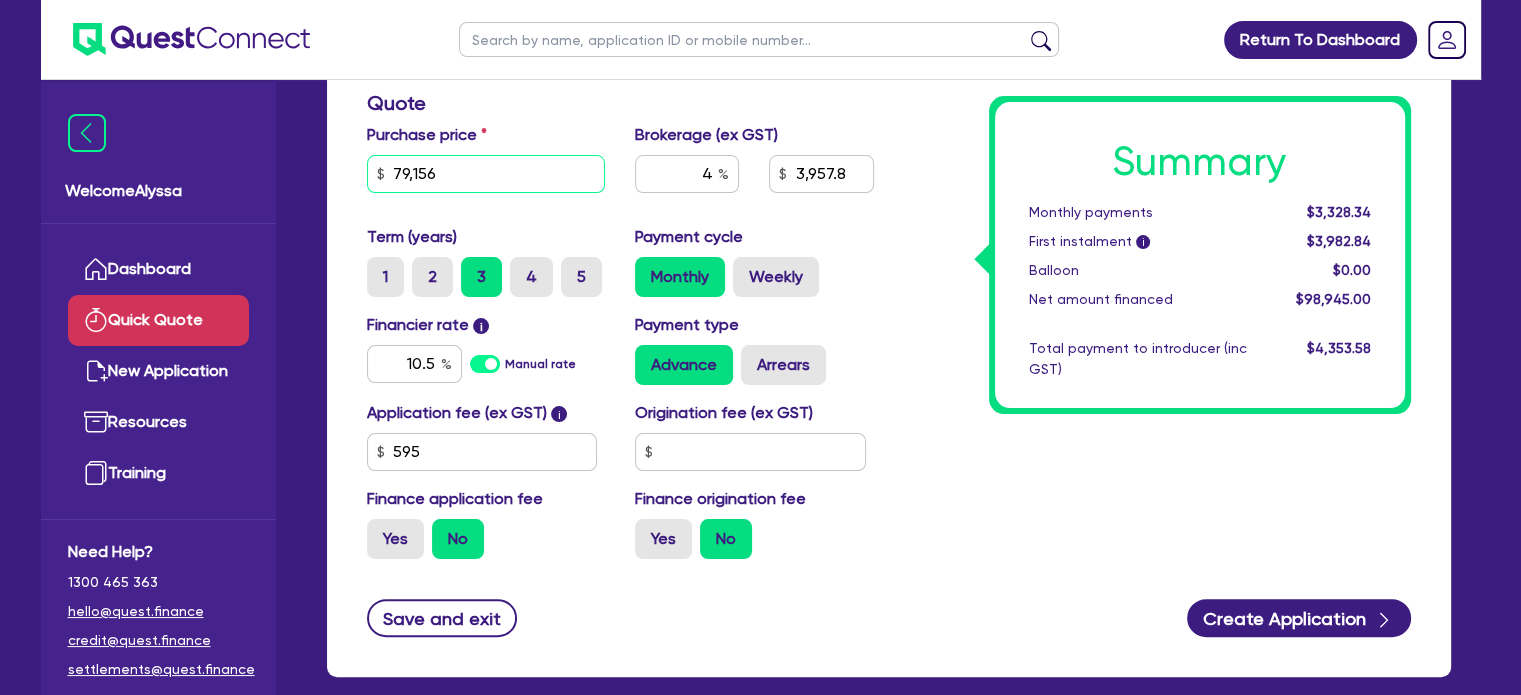 type on "79,156" 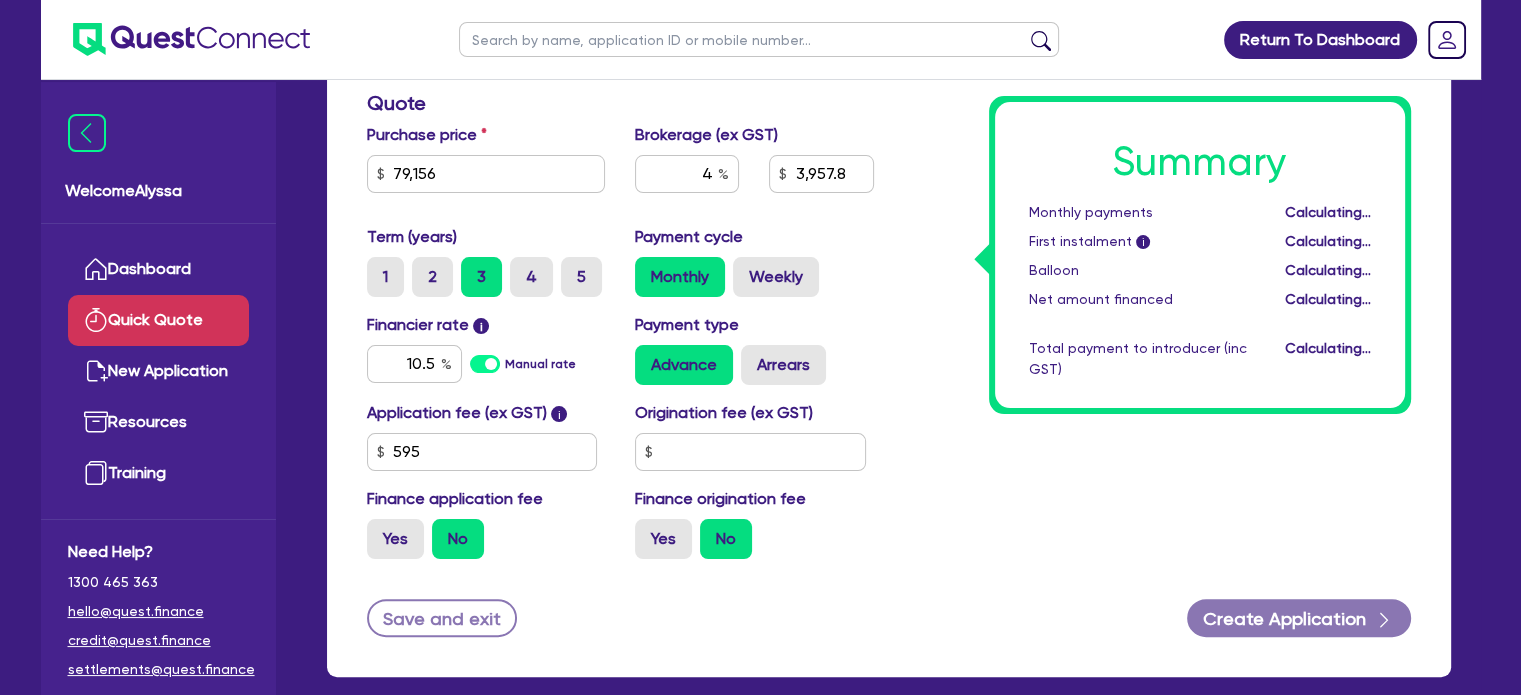 click on "Summary Monthly   payments Calculating... First instalment i Calculating... Balloon Calculating... Net amount financed Calculating... Total payment to introducer (inc GST) Calculating..." at bounding box center (1157, 206) 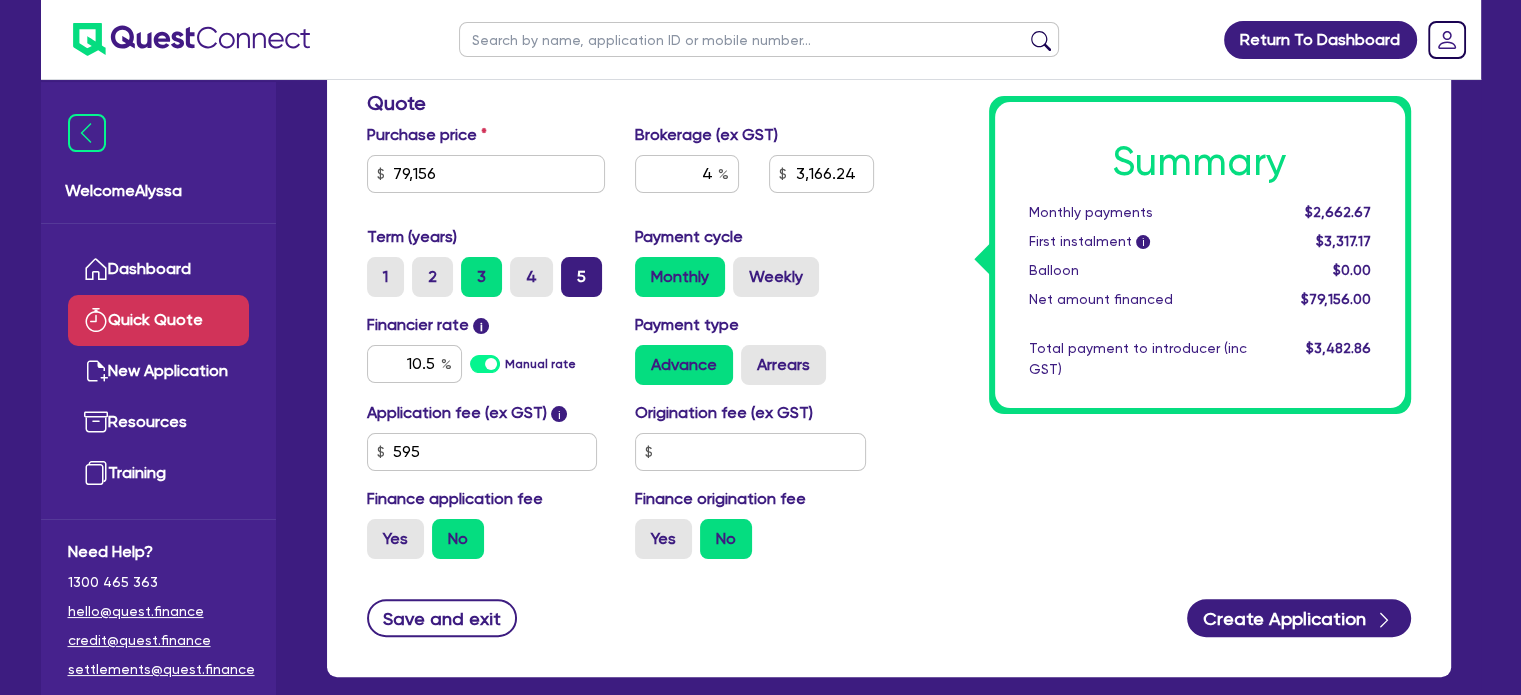 click on "5" at bounding box center (581, 277) 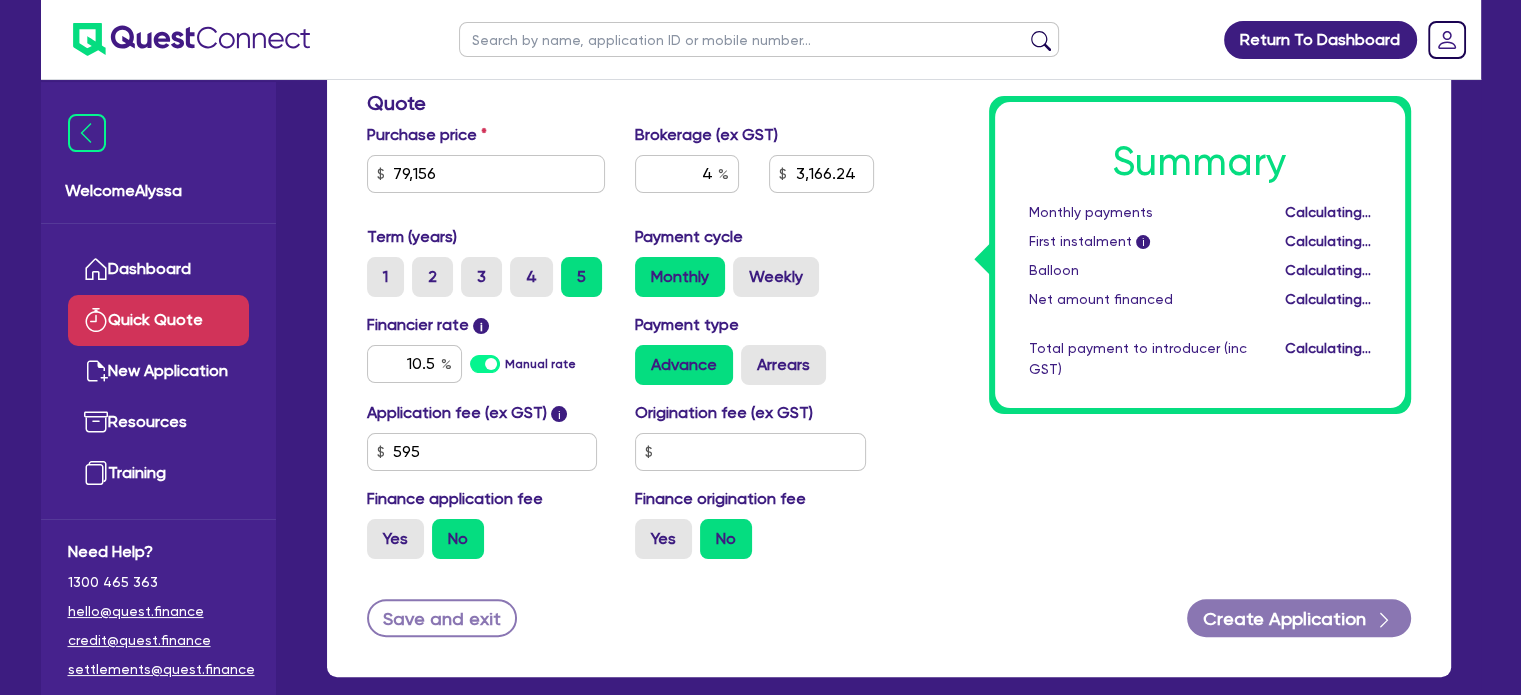 type on "3,166.24" 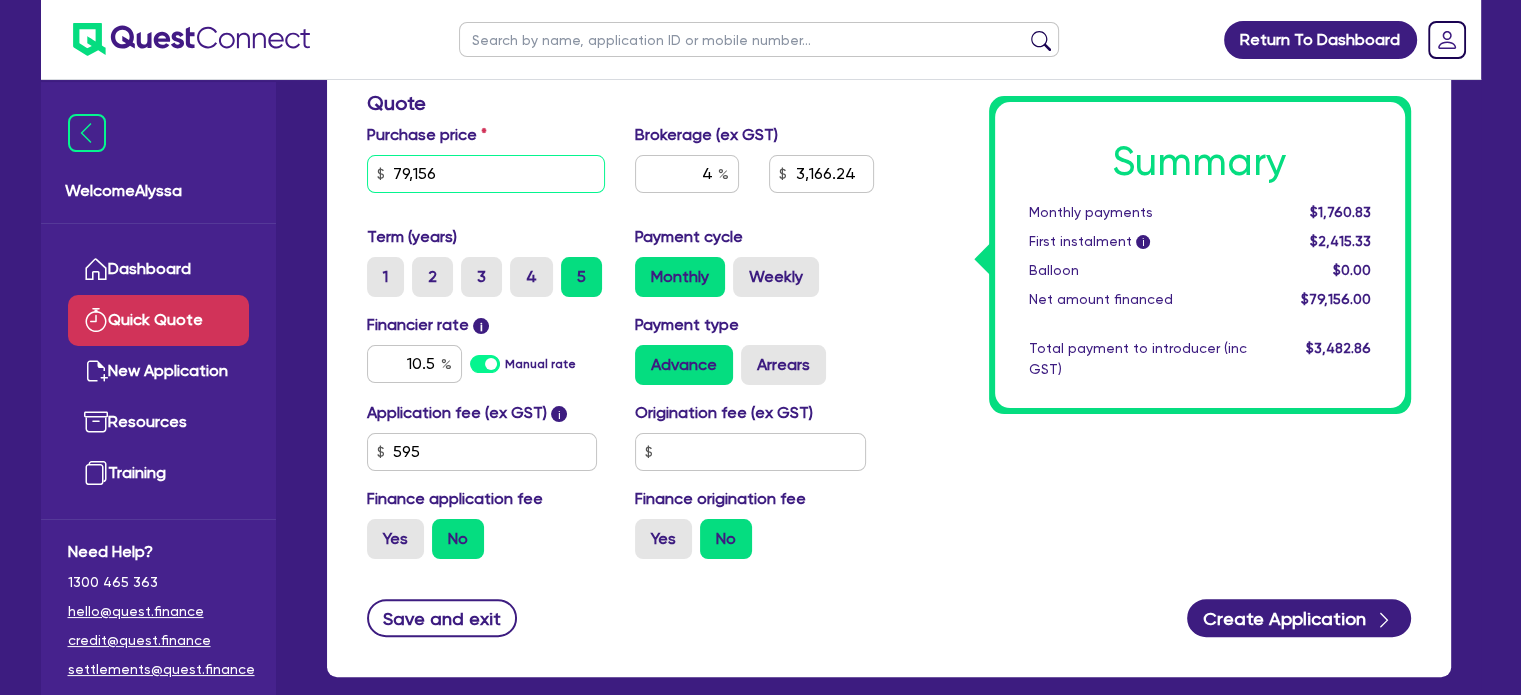 click on "79,156" at bounding box center (486, 174) 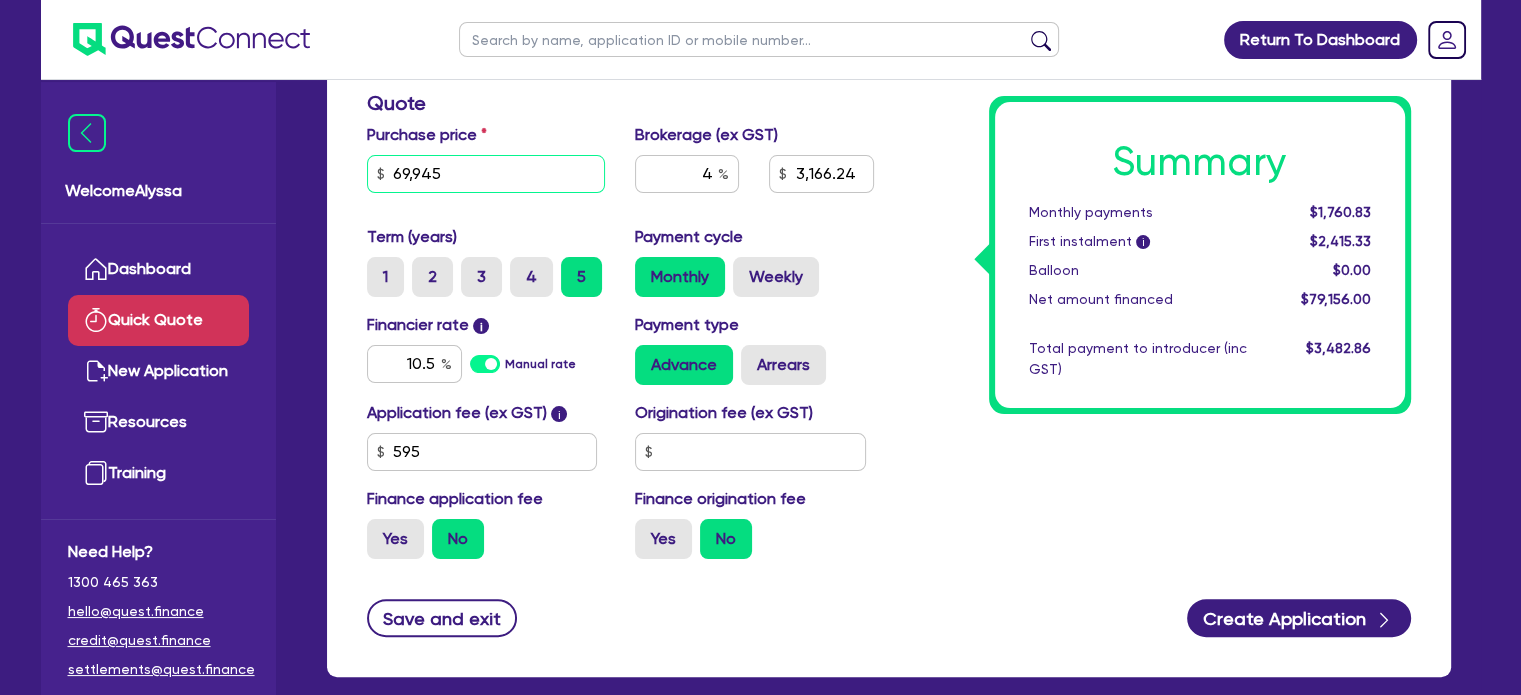 type on "69,945" 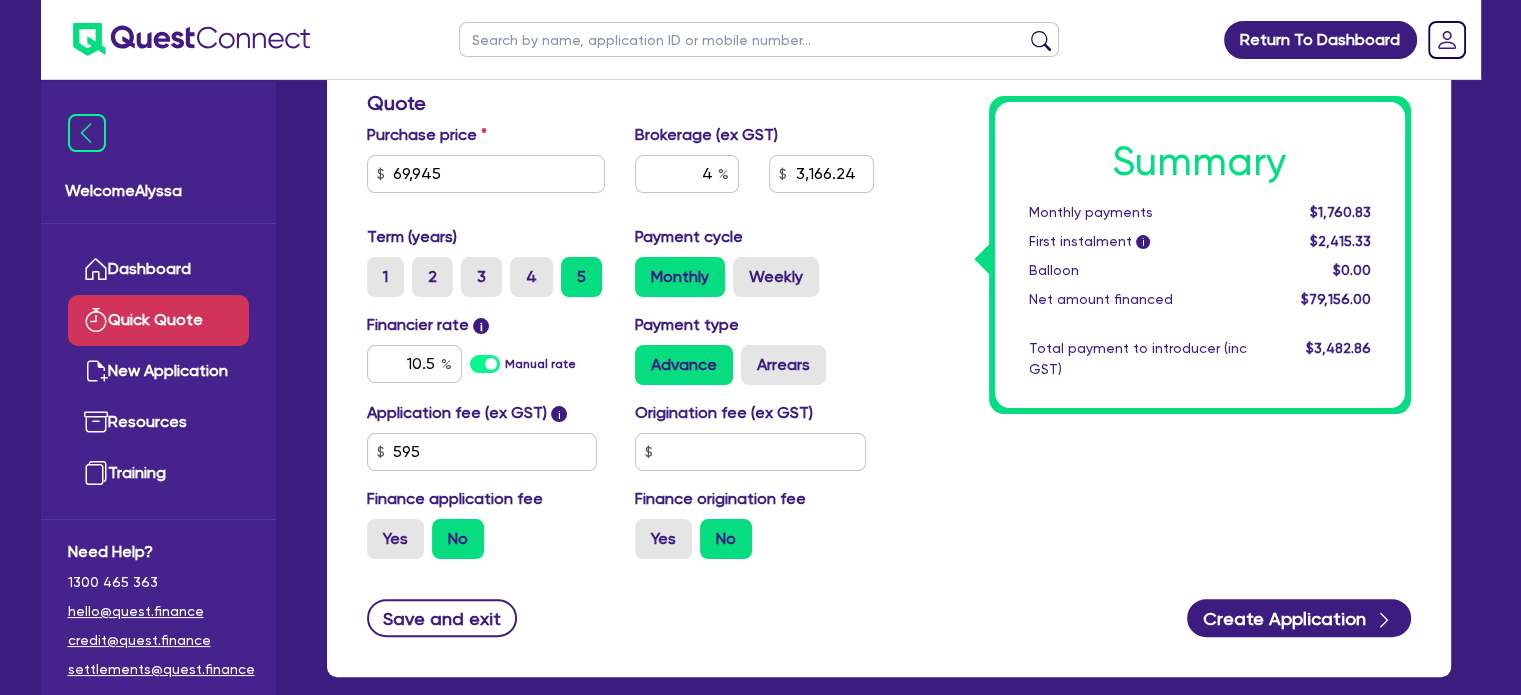 click on "Purchase price 69,945" at bounding box center (486, 166) 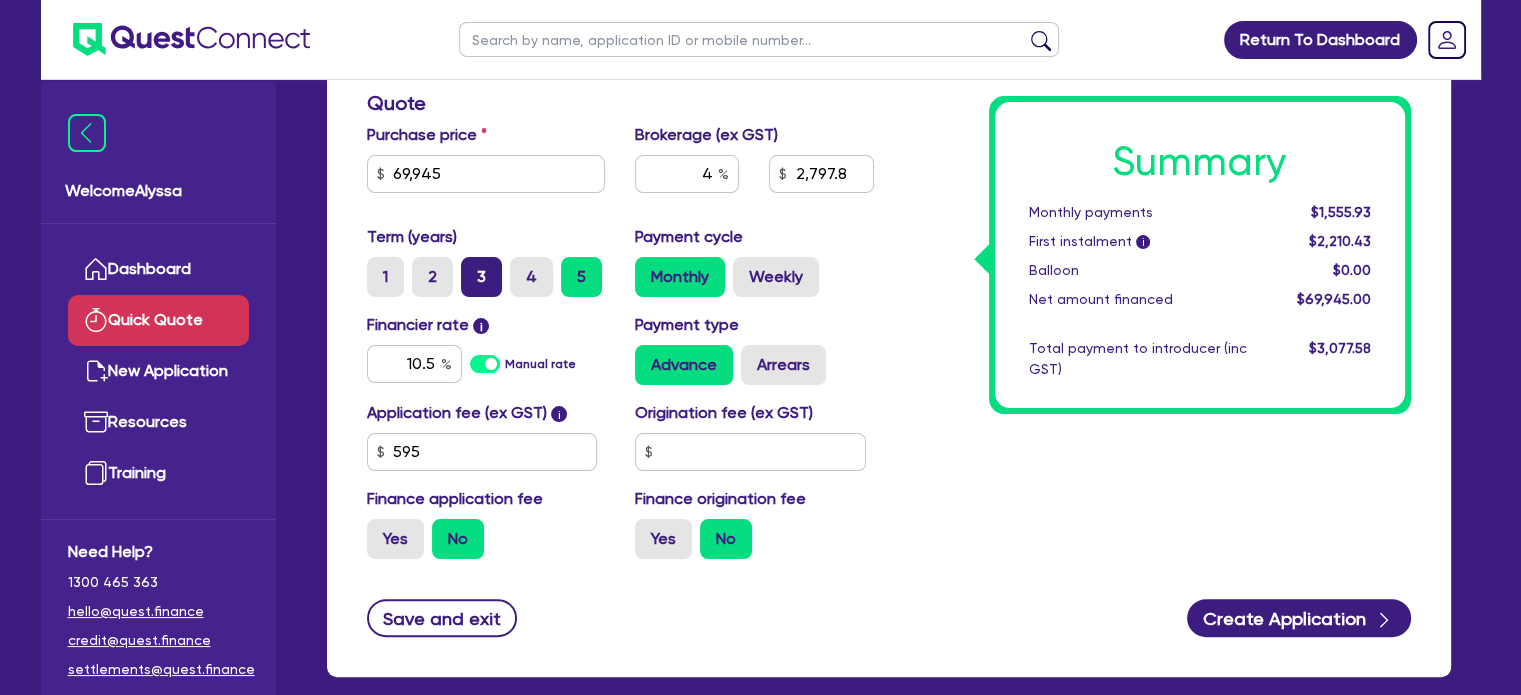 click on "3" at bounding box center (481, 277) 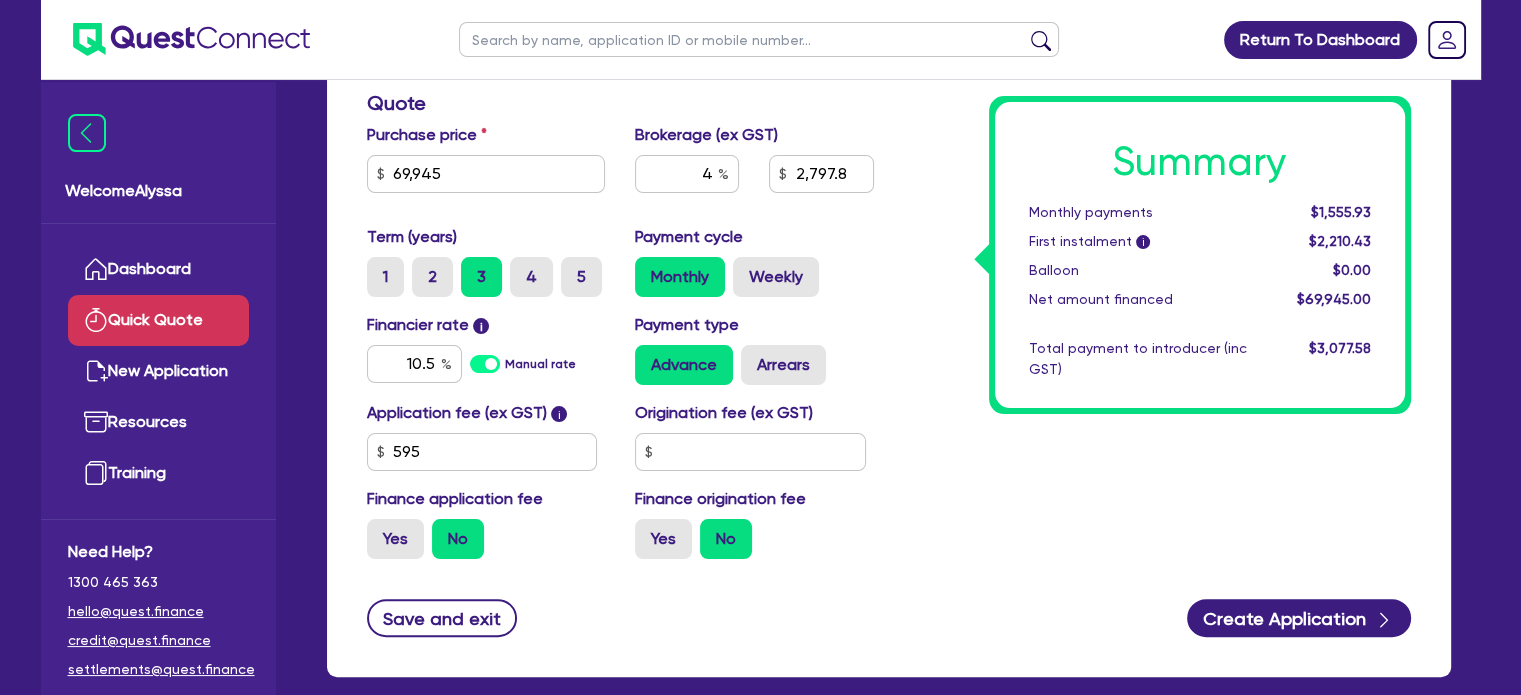 type on "2,797.8" 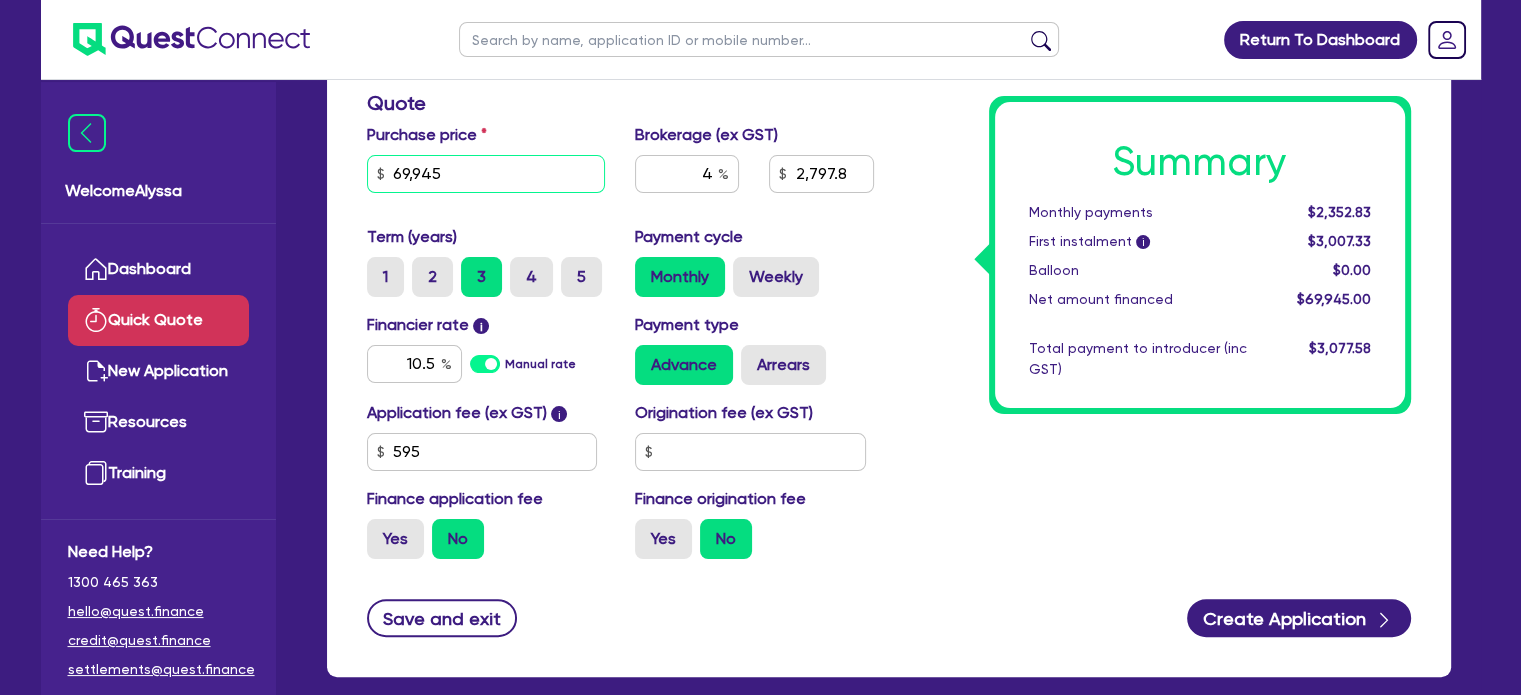 click on "69,945" at bounding box center (486, 174) 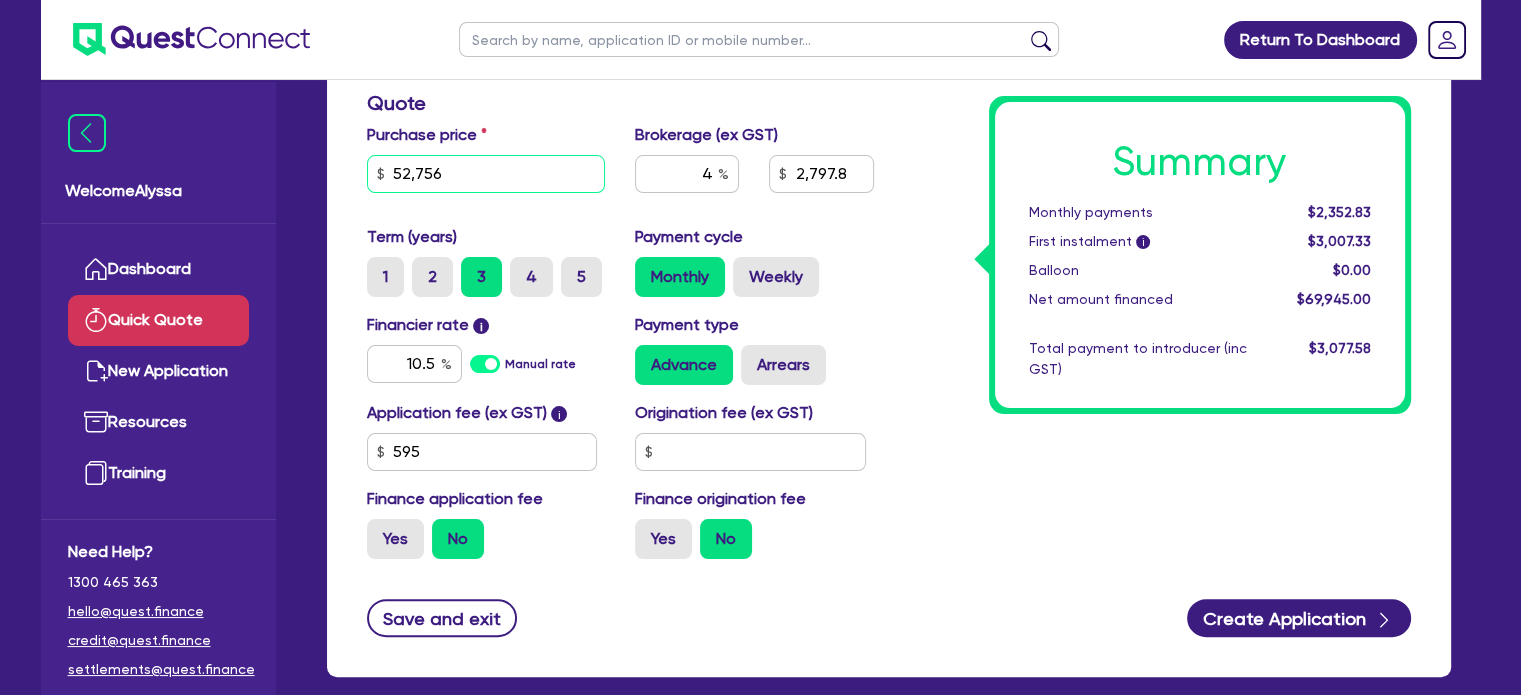 type on "52,756" 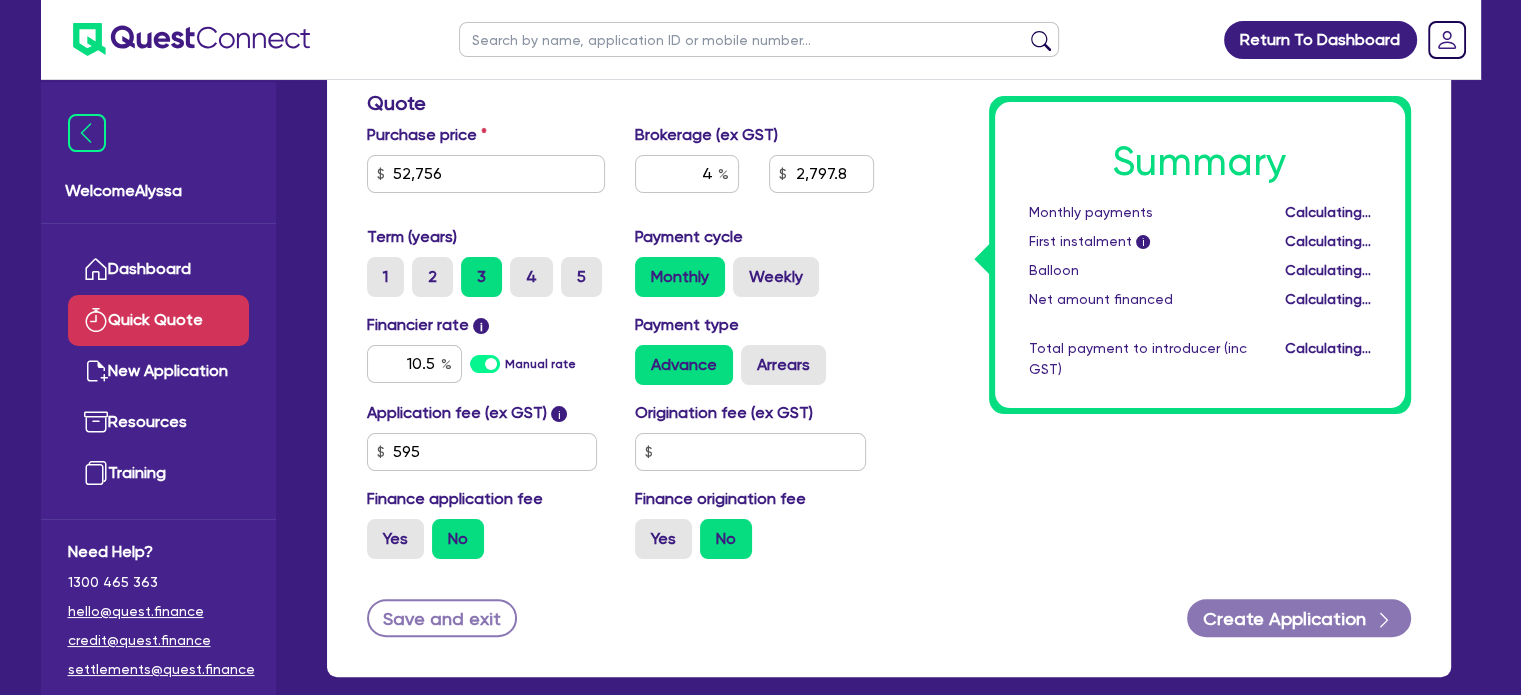 click on "Term (years) 1 2 3 4 5" at bounding box center (486, 261) 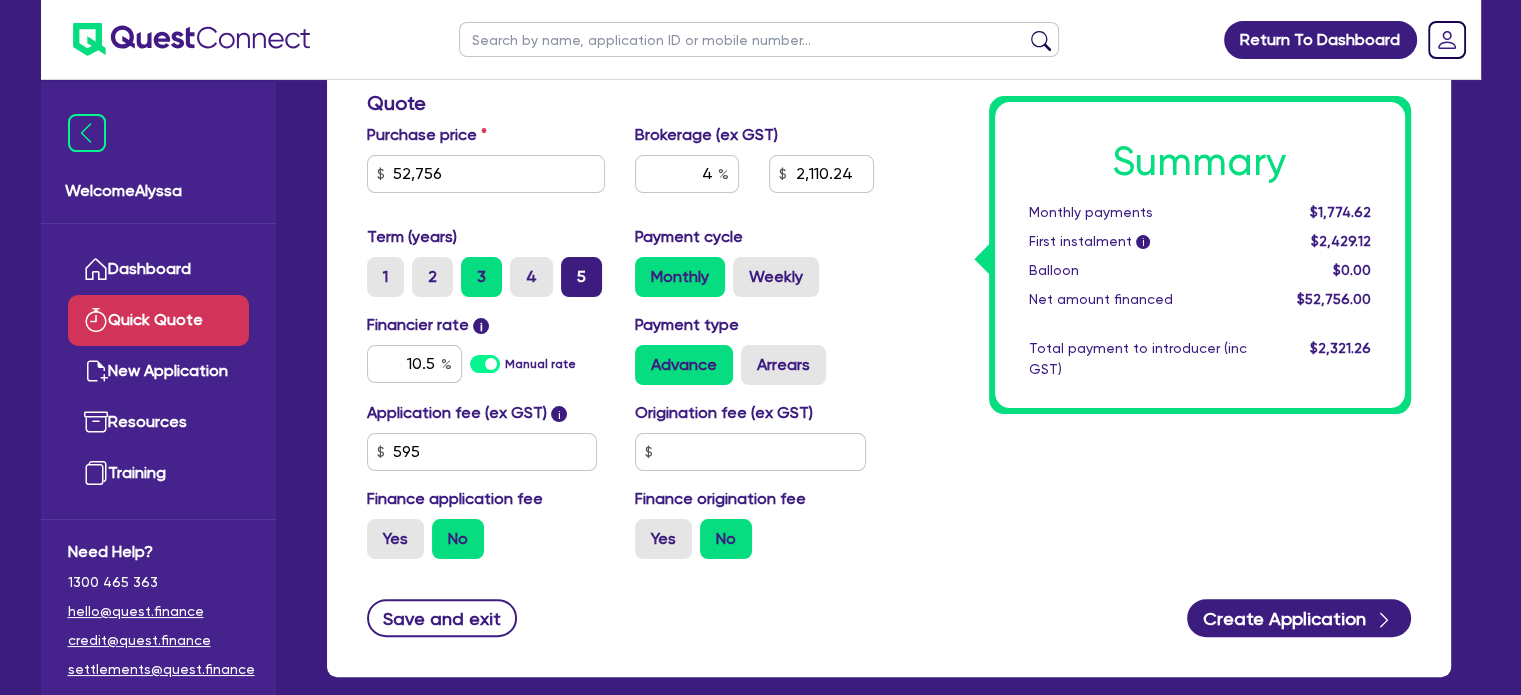 click on "5" at bounding box center (581, 277) 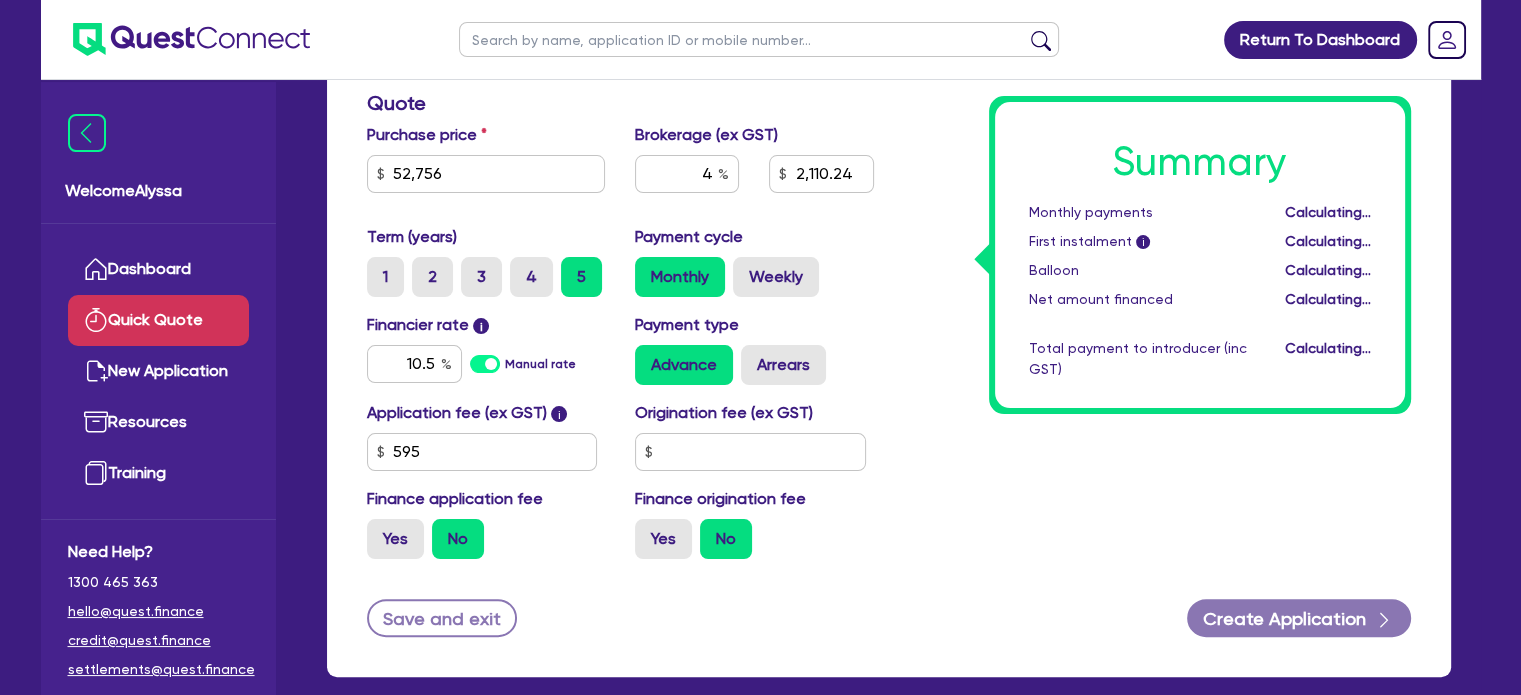 type on "2,110.24" 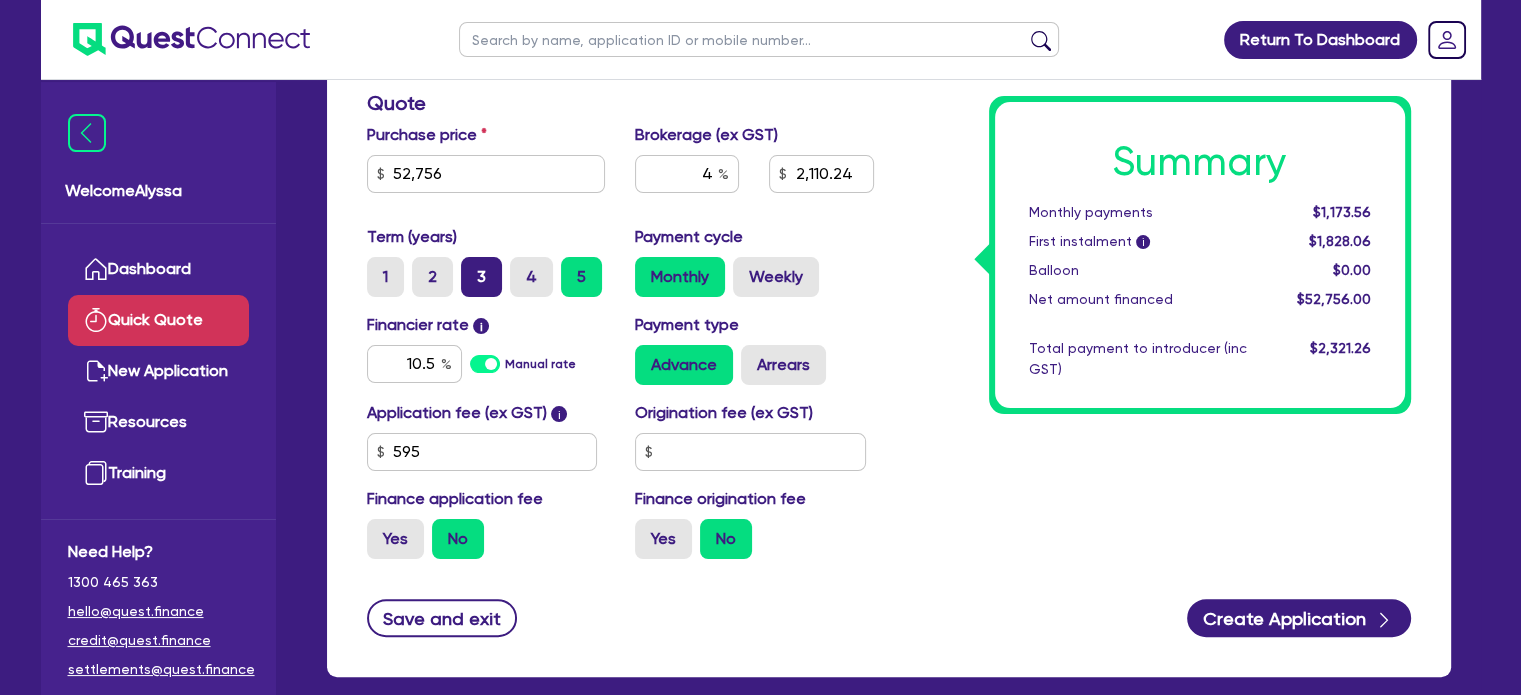 click on "3" at bounding box center (481, 277) 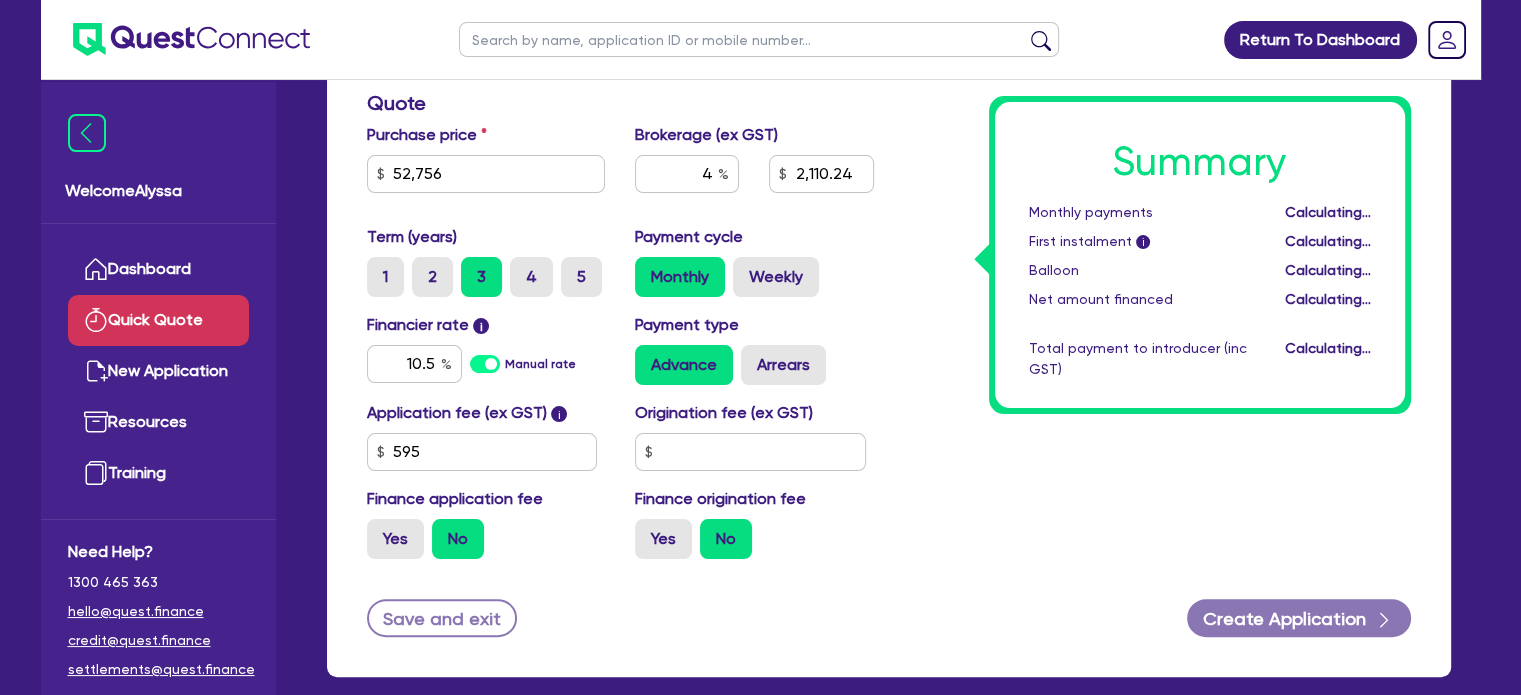 type on "2,110.24" 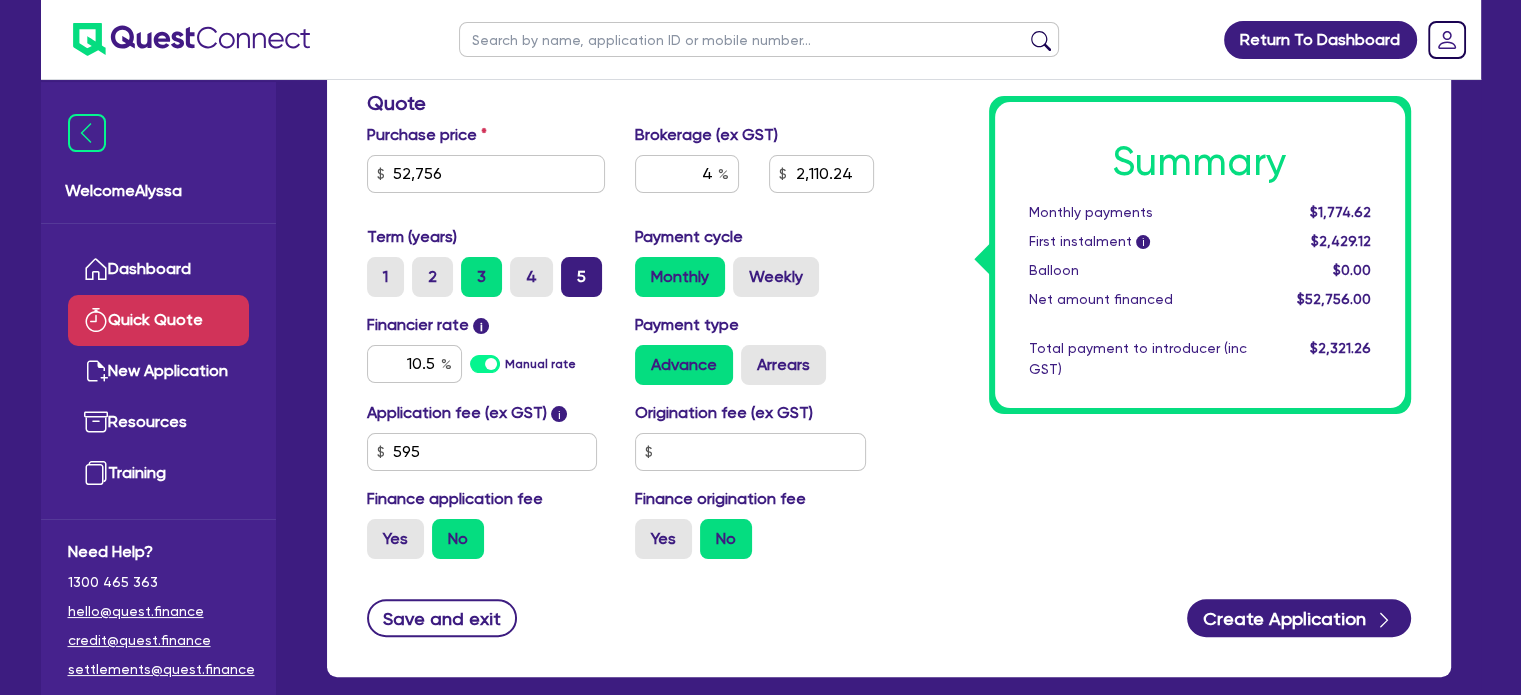 click on "5" at bounding box center [581, 277] 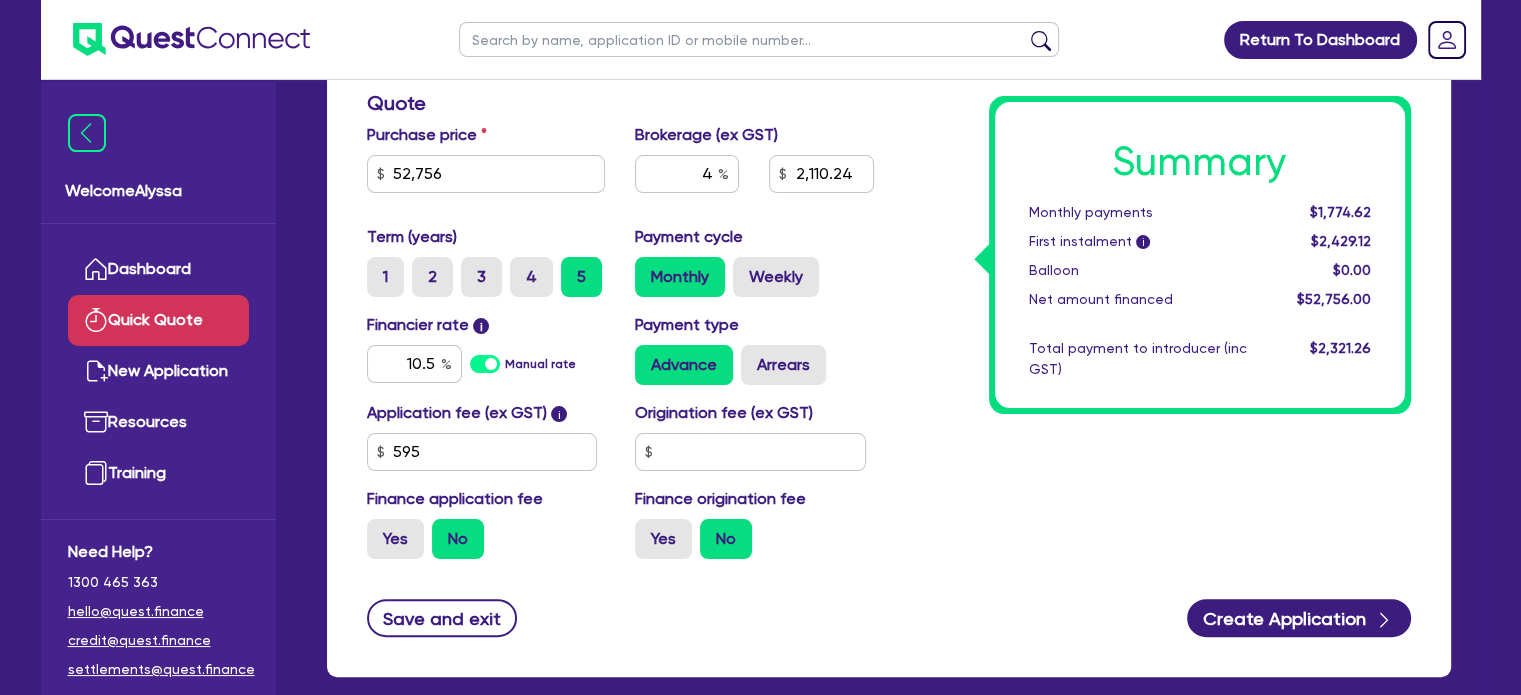 type on "2,110.24" 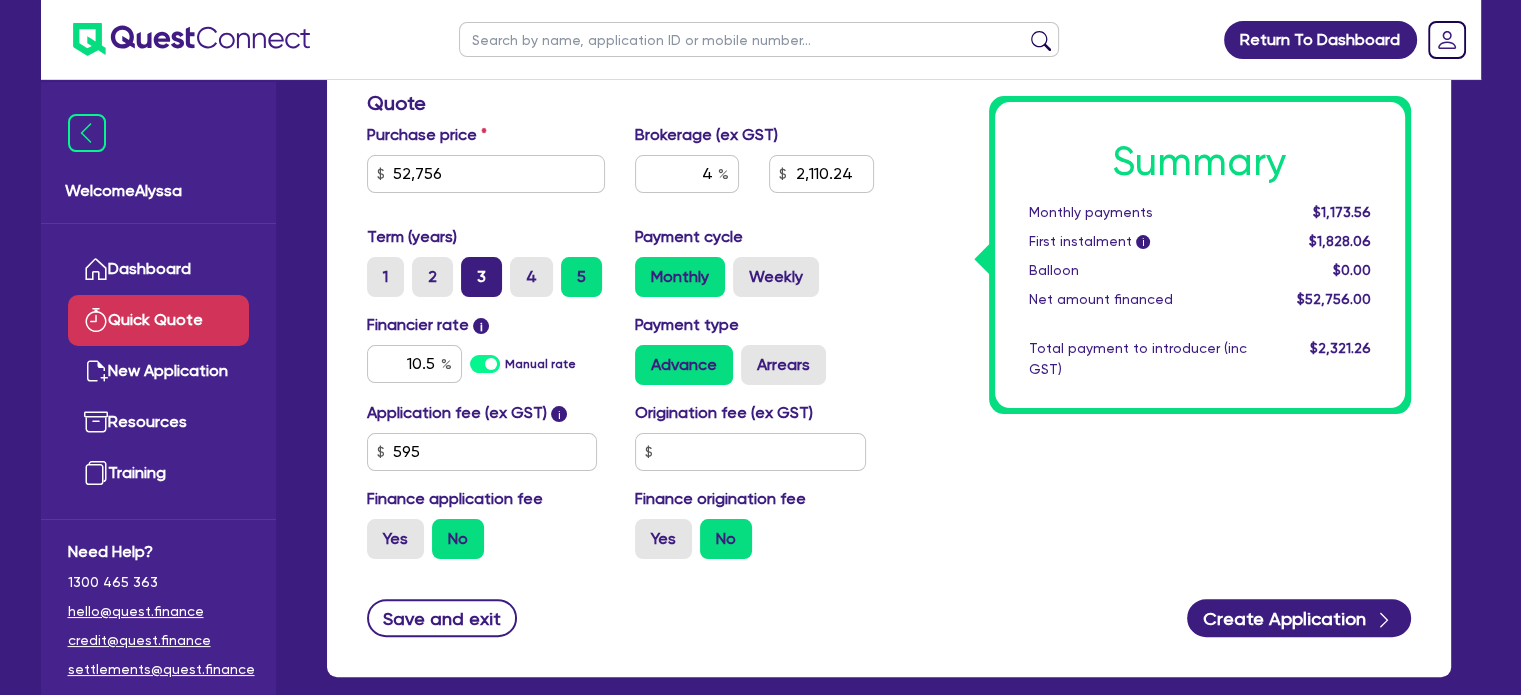 click on "3" at bounding box center (481, 277) 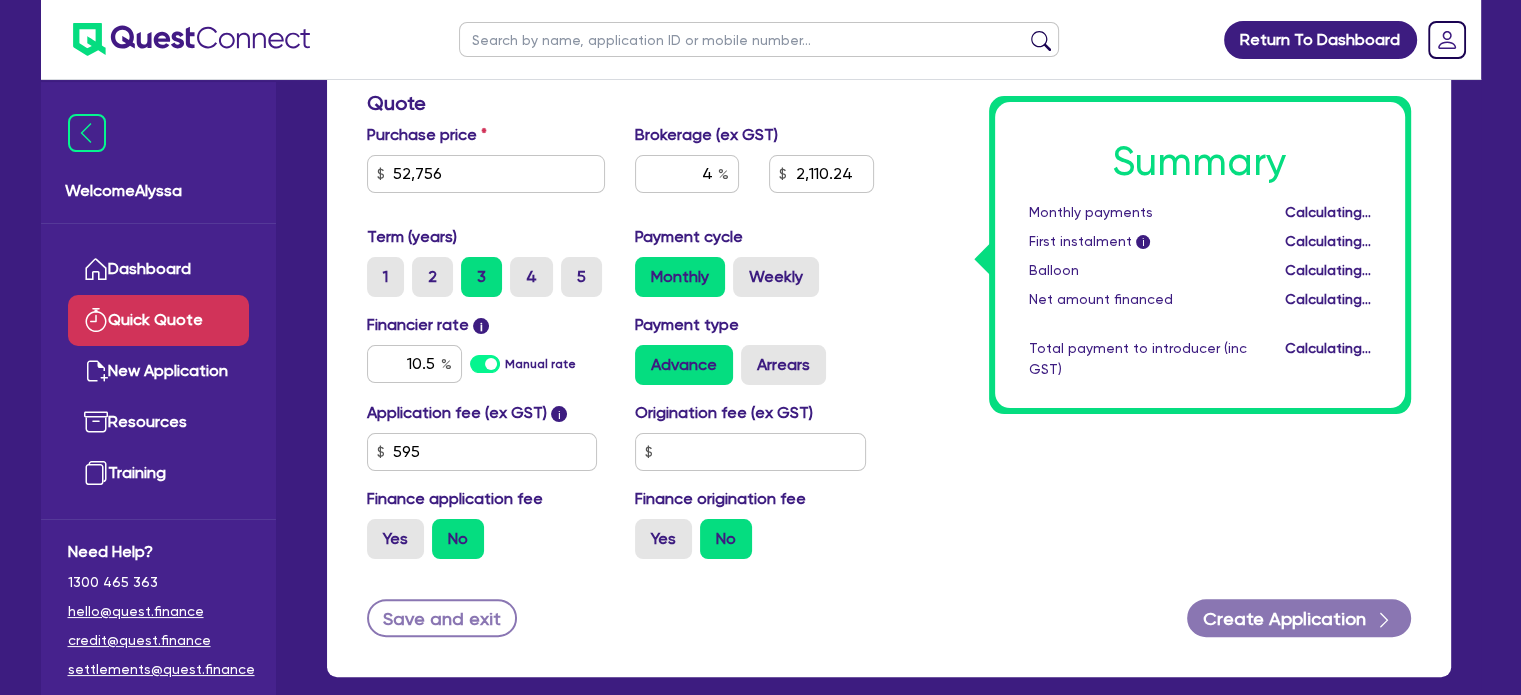 type on "2,110.24" 